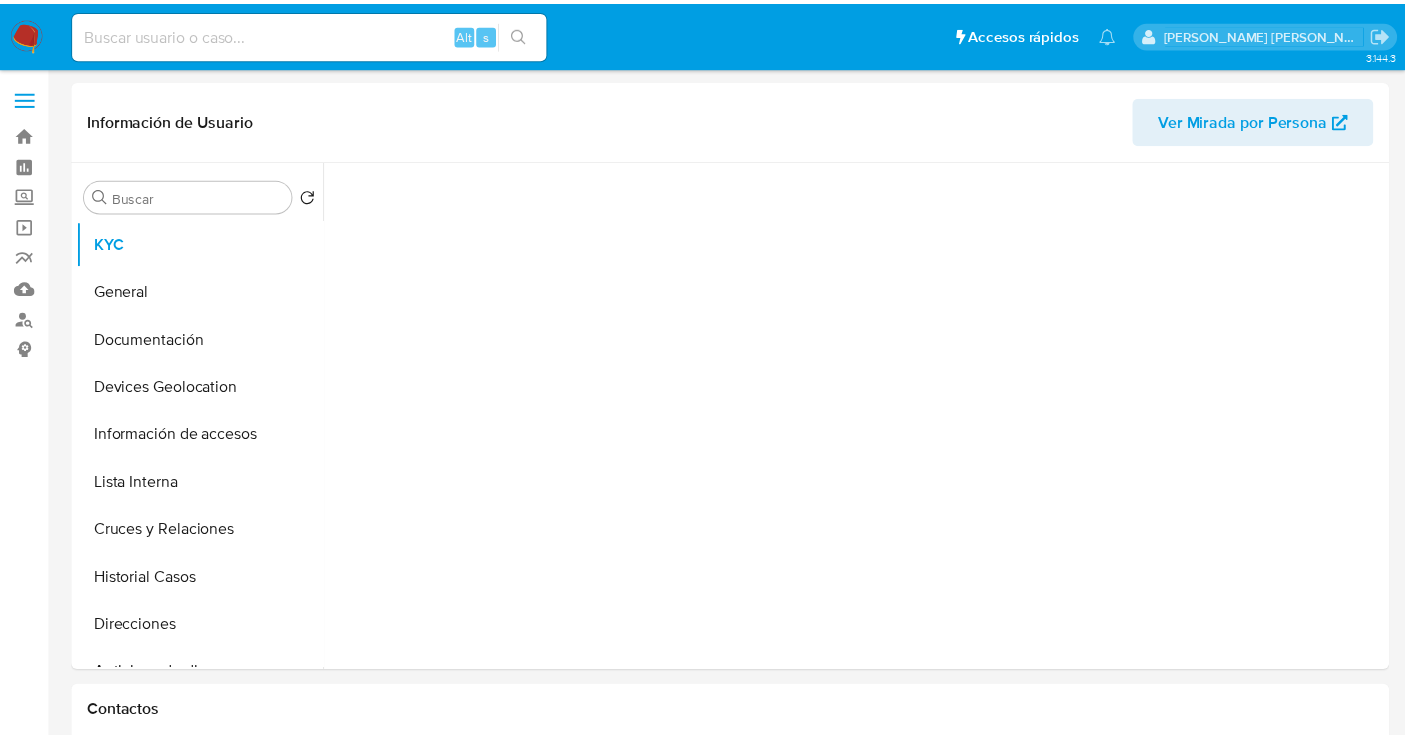 scroll, scrollTop: 0, scrollLeft: 0, axis: both 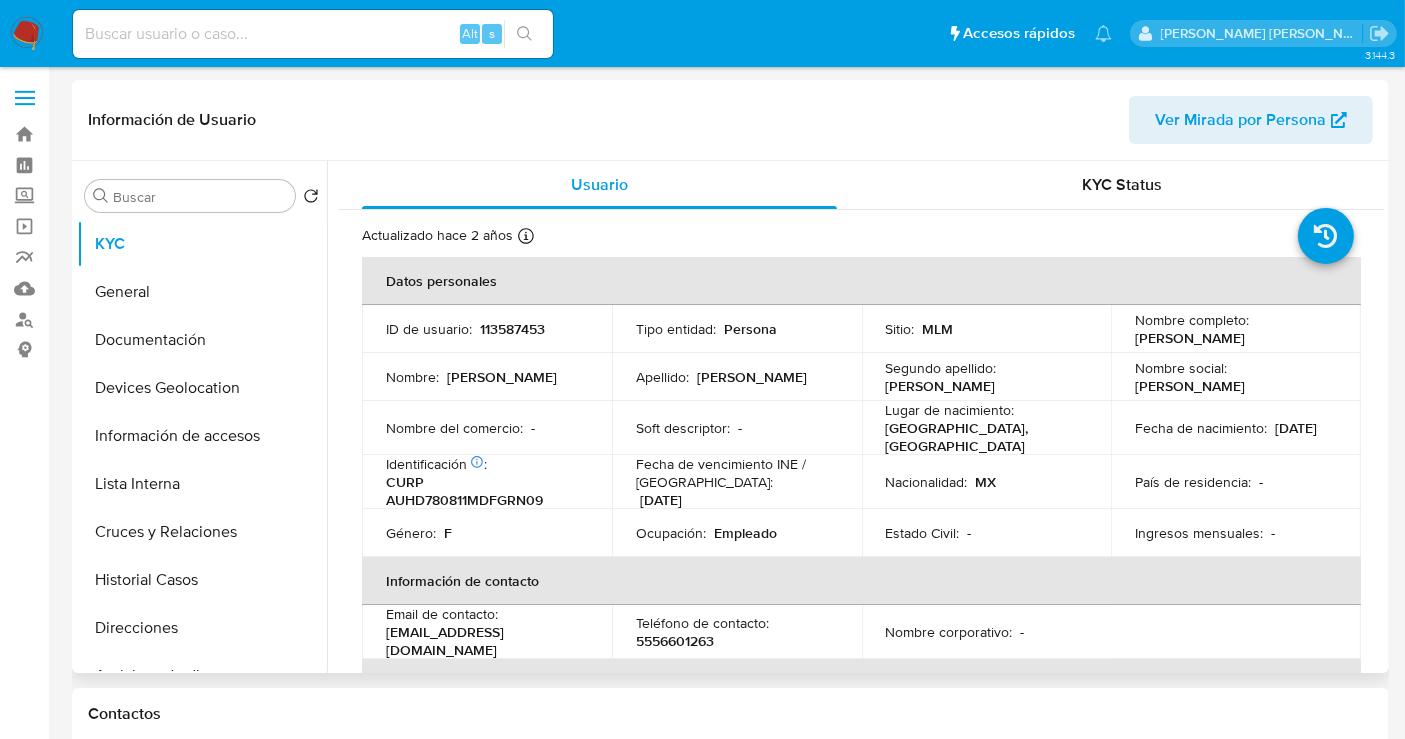 select on "10" 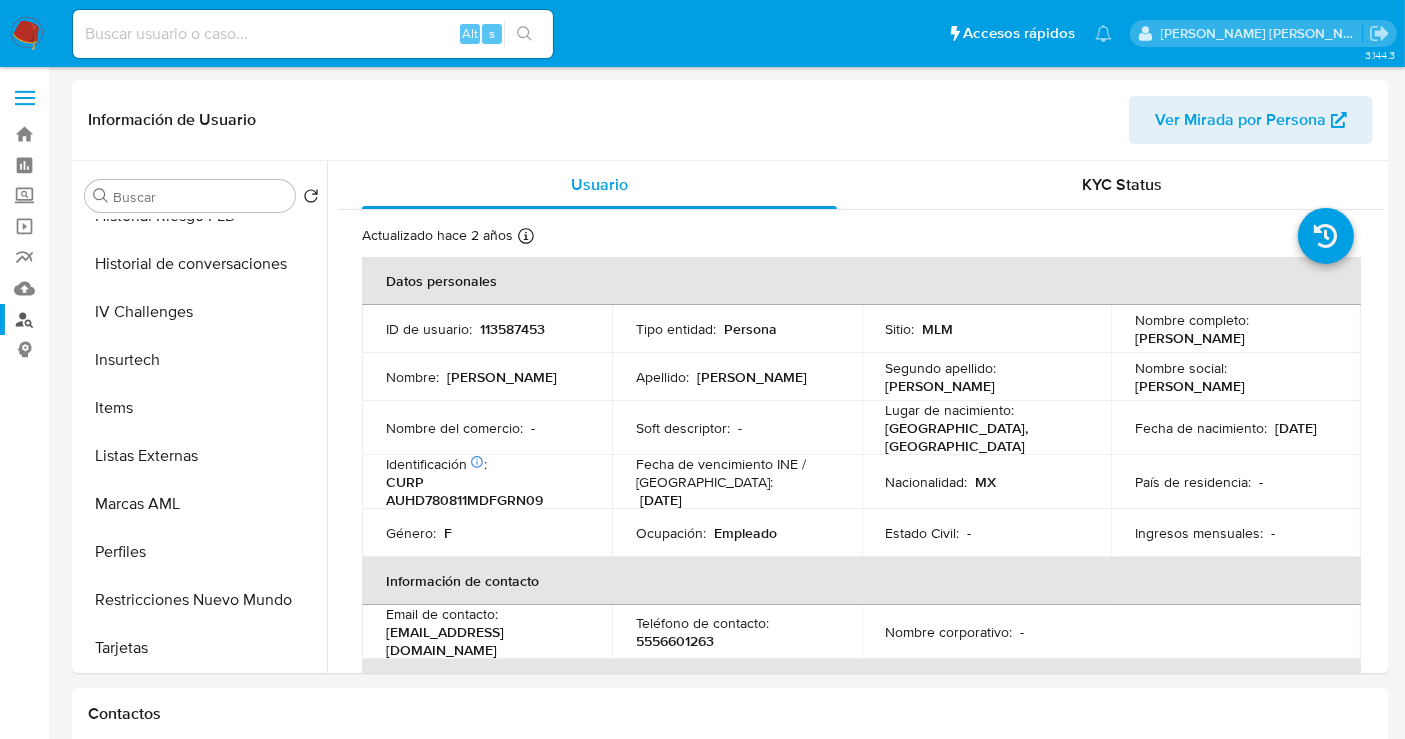 scroll, scrollTop: 796, scrollLeft: 0, axis: vertical 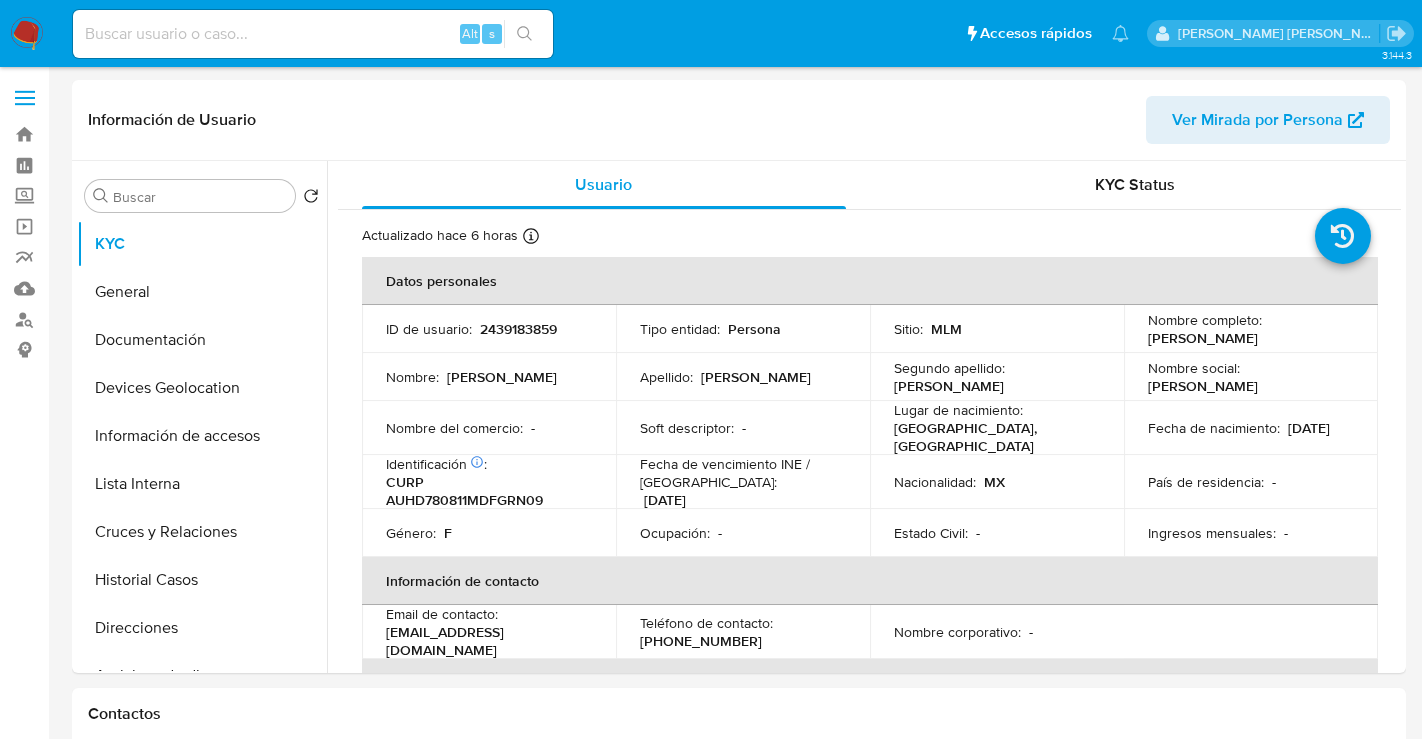 select on "10" 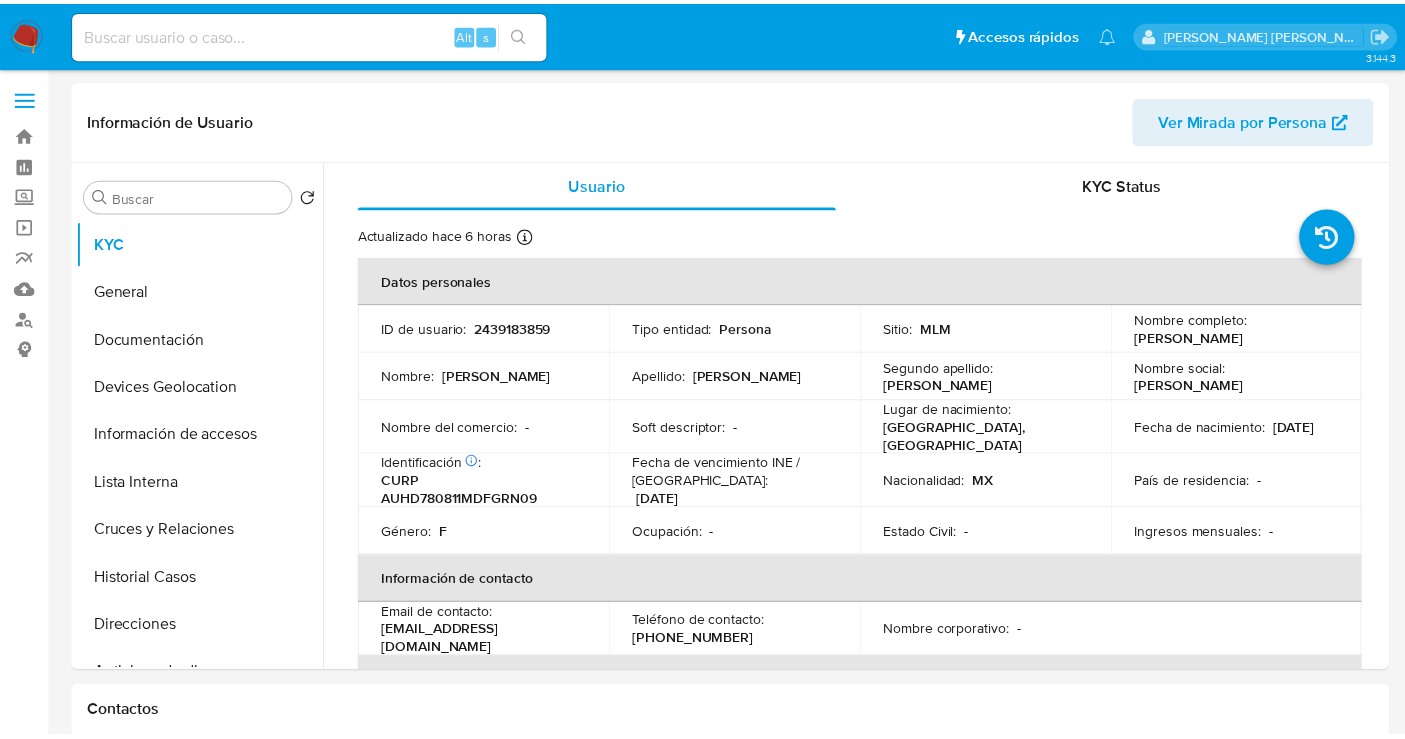 scroll, scrollTop: 0, scrollLeft: 0, axis: both 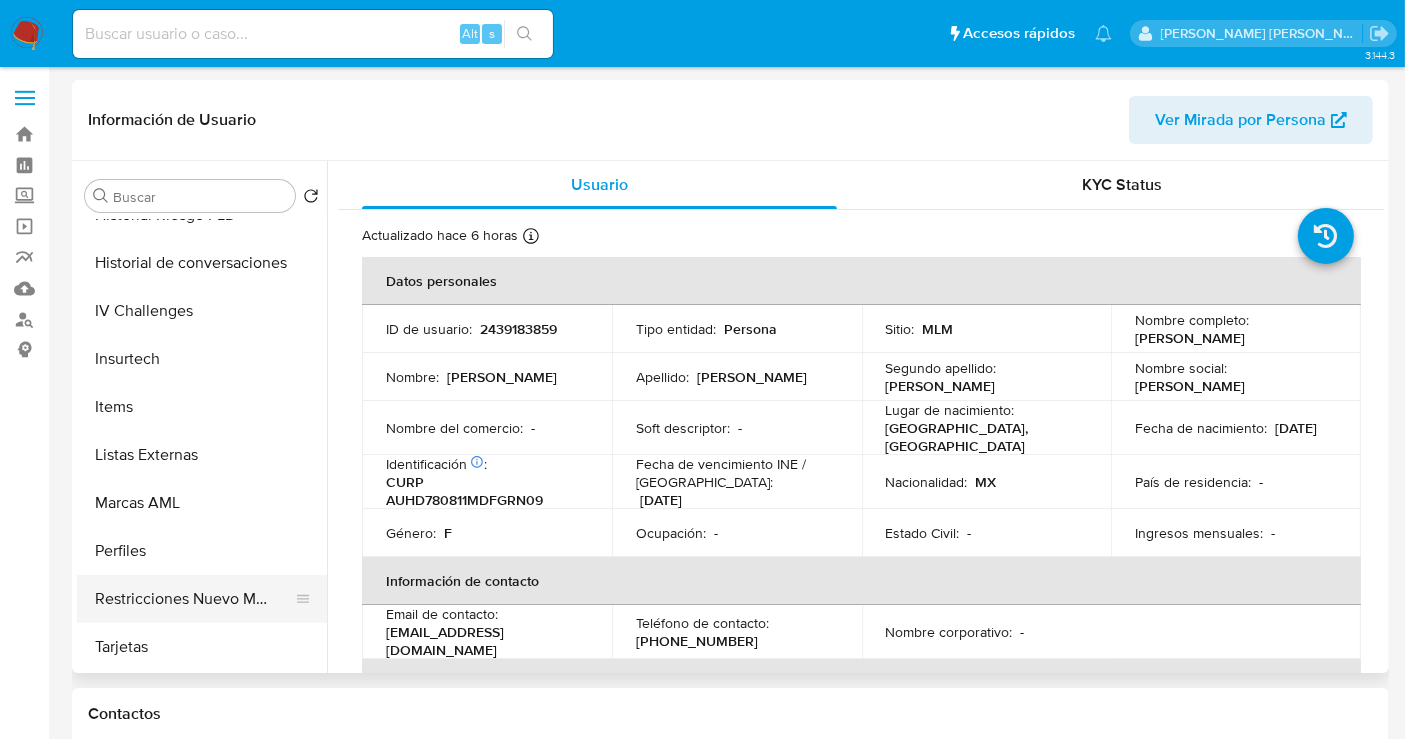 click on "Restricciones Nuevo Mundo" at bounding box center (194, 599) 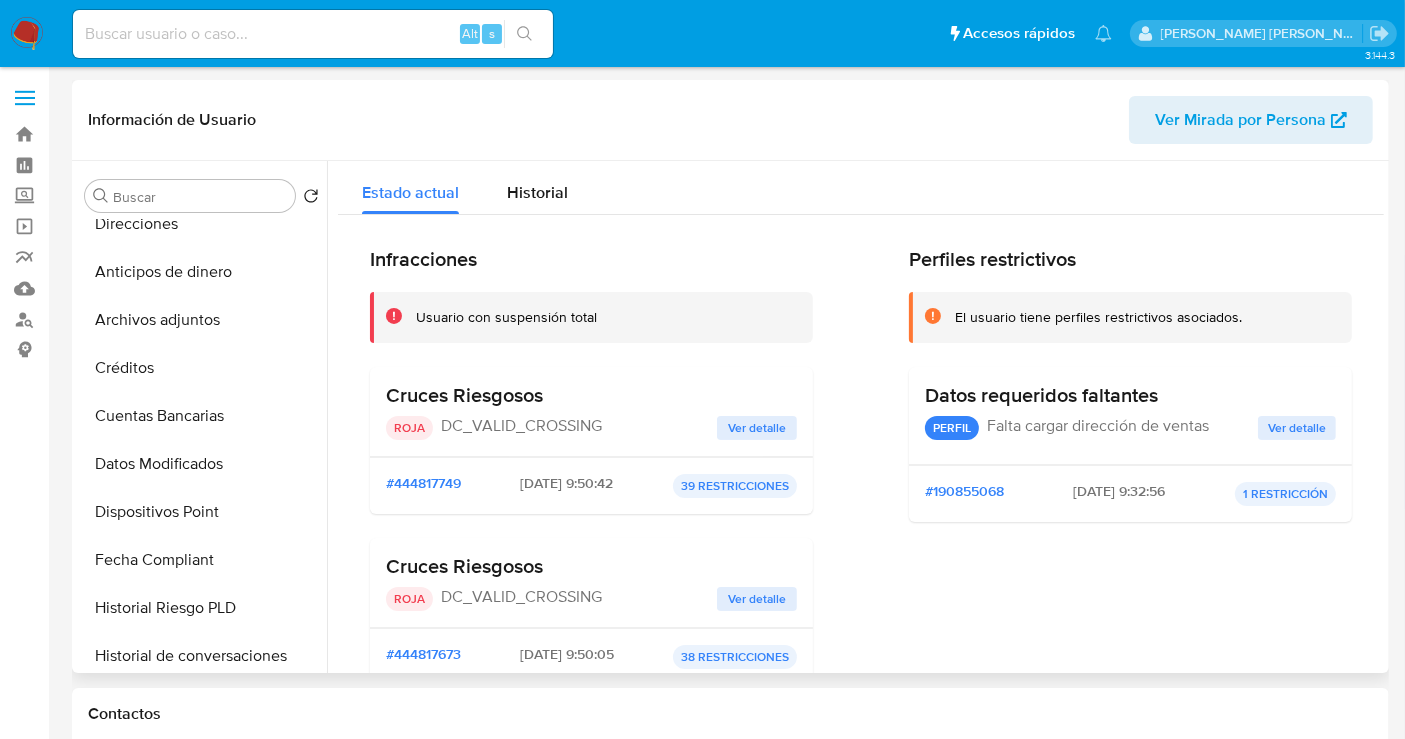 scroll, scrollTop: 352, scrollLeft: 0, axis: vertical 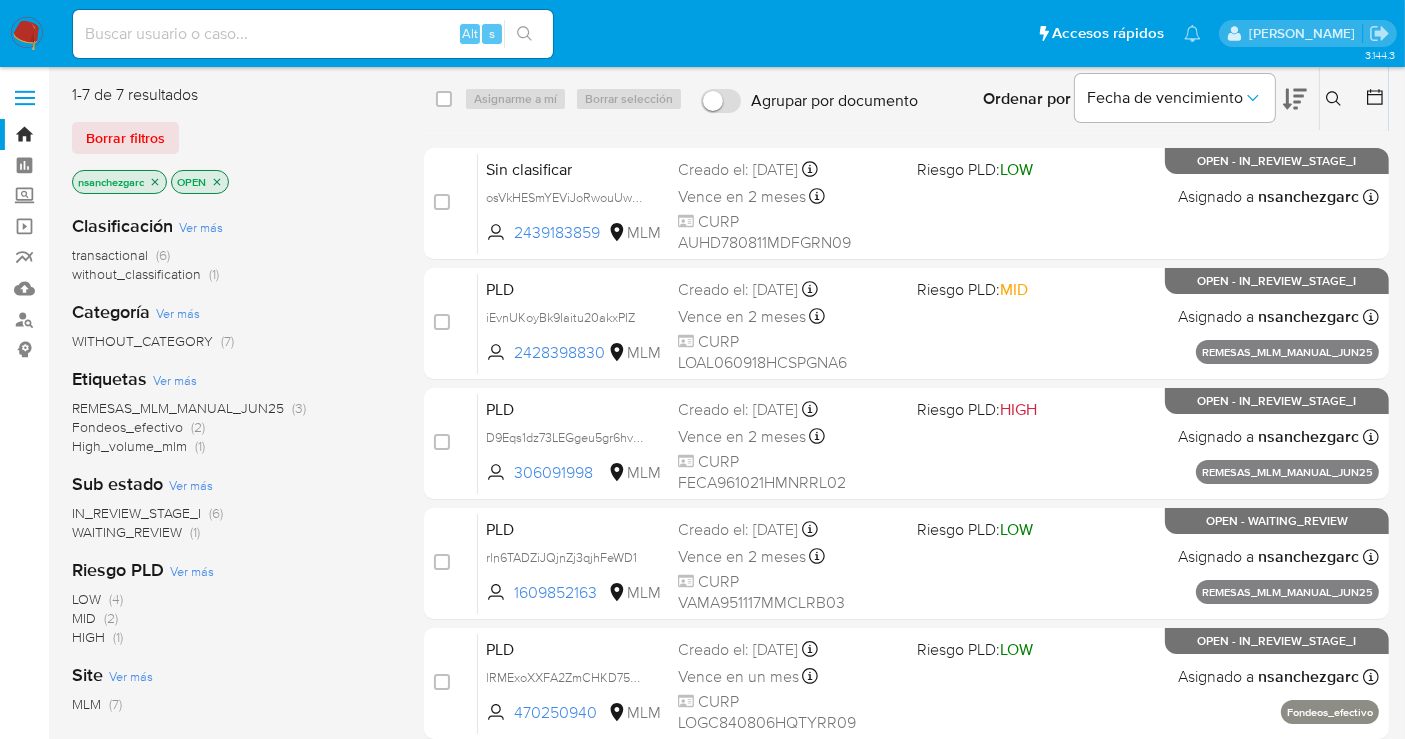 click at bounding box center [313, 34] 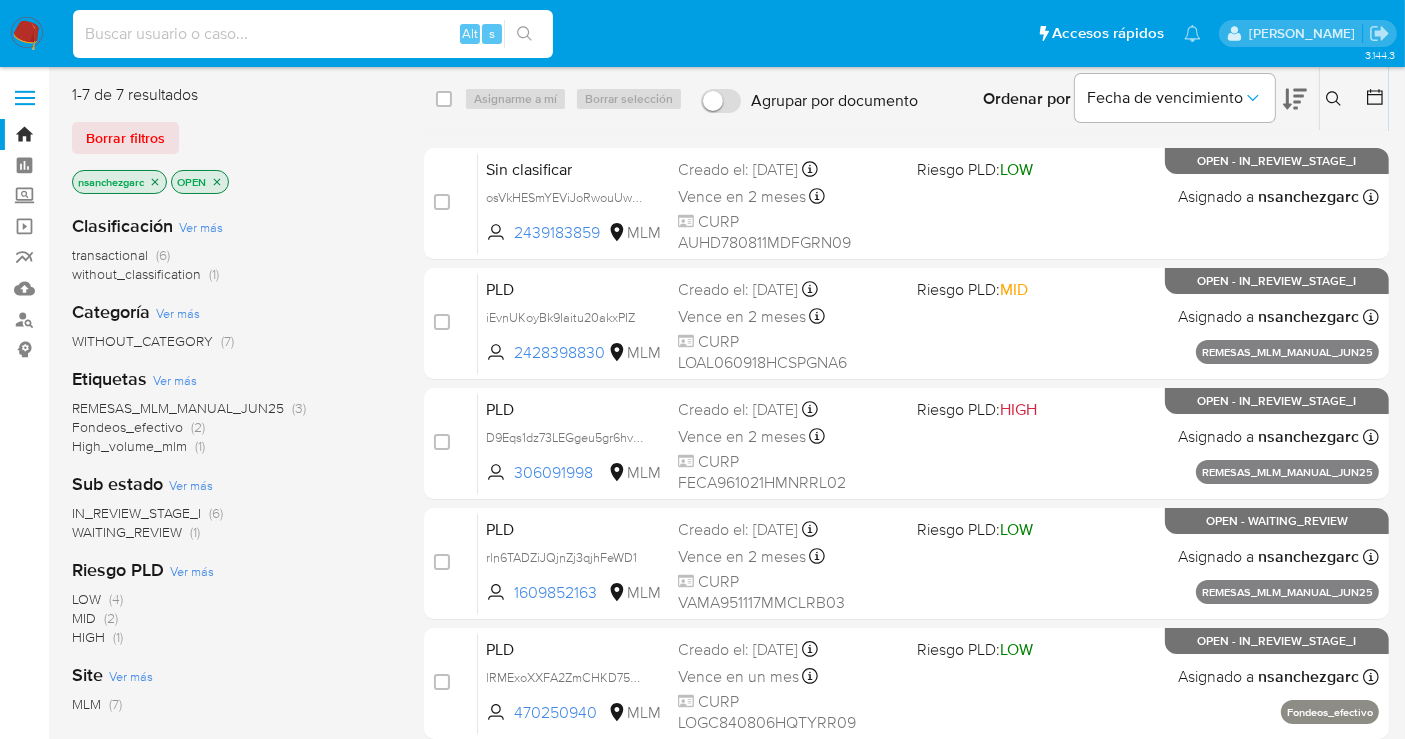 paste on "481910629" 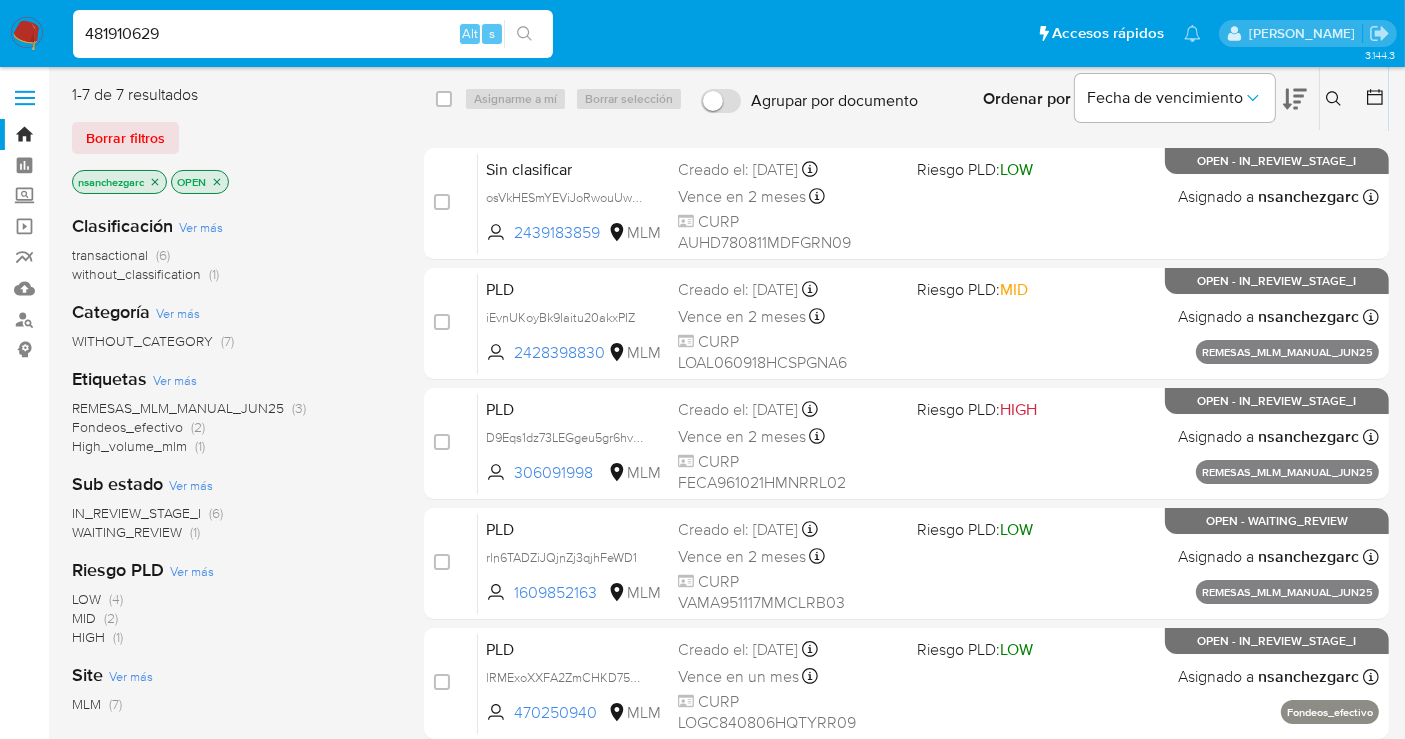 type on "481910629" 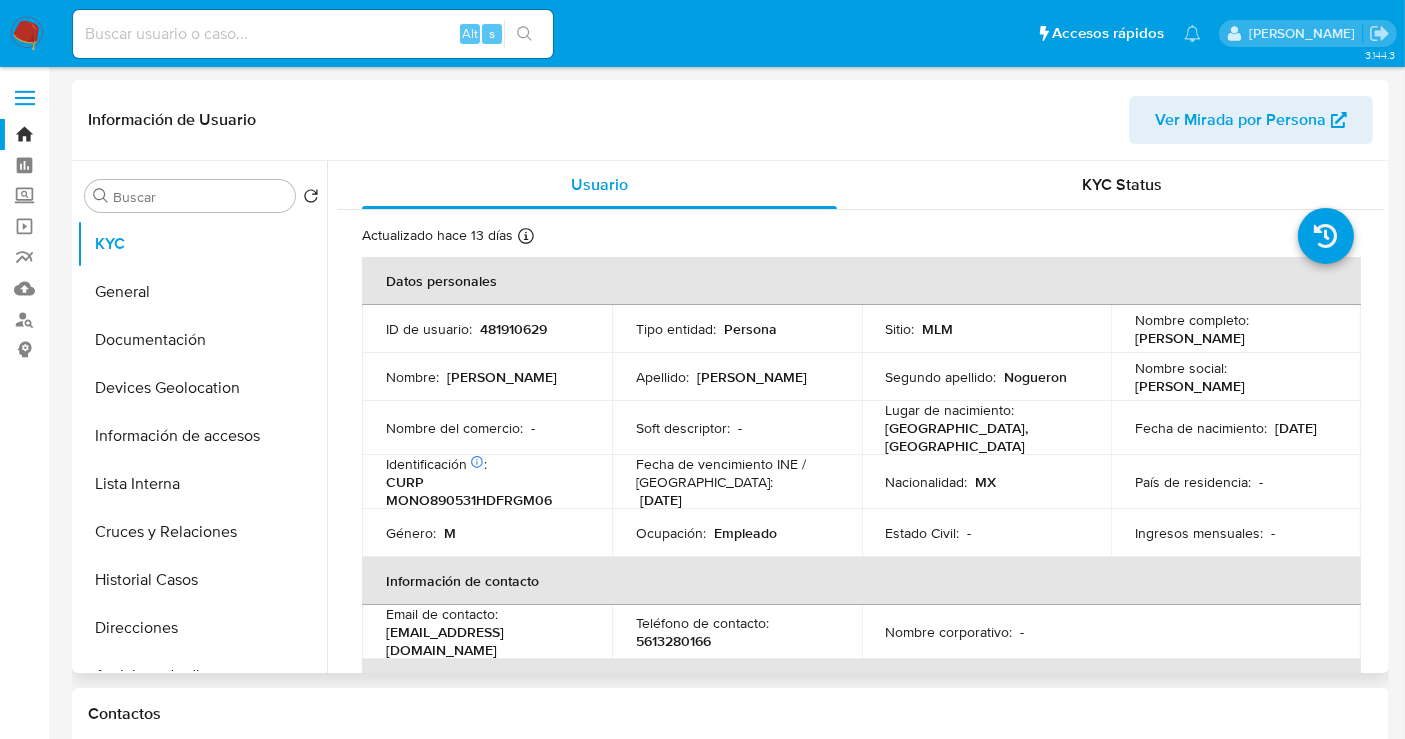 select on "10" 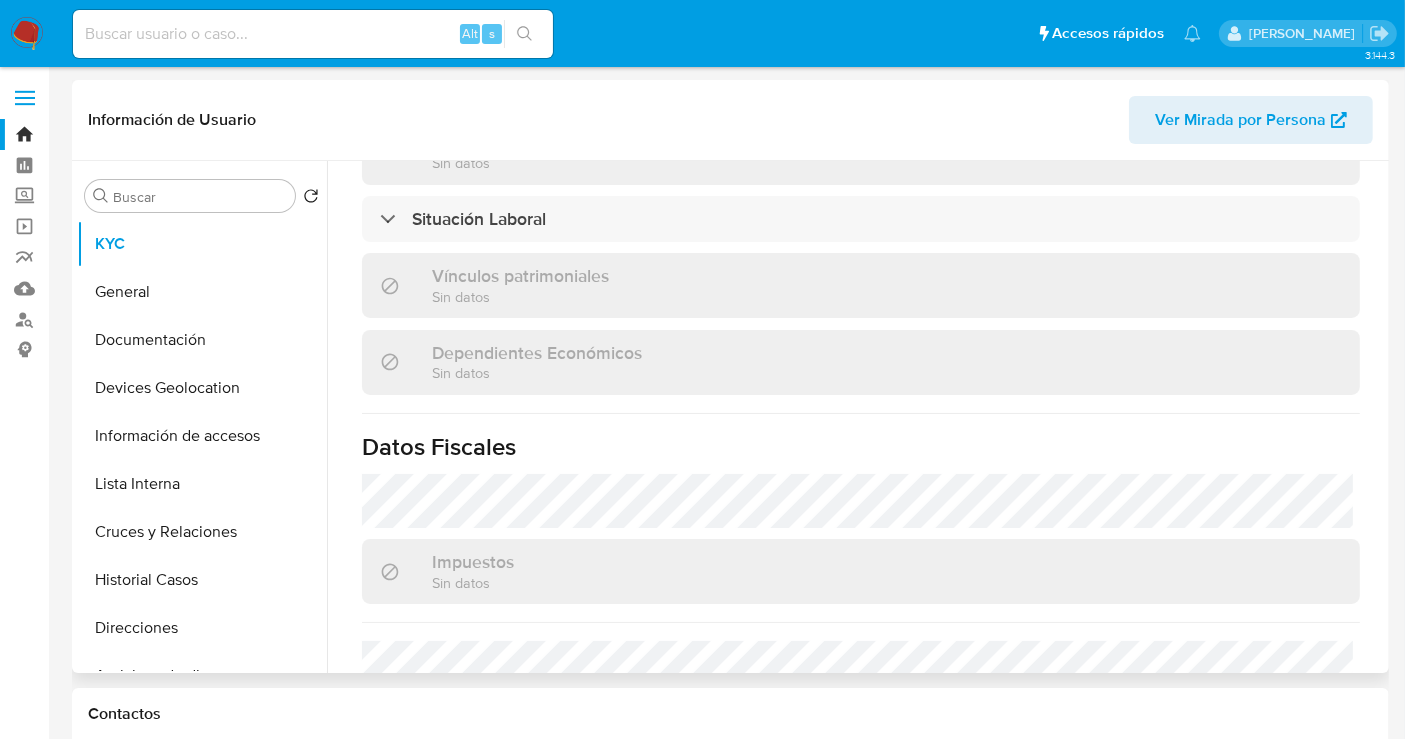 scroll, scrollTop: 1262, scrollLeft: 0, axis: vertical 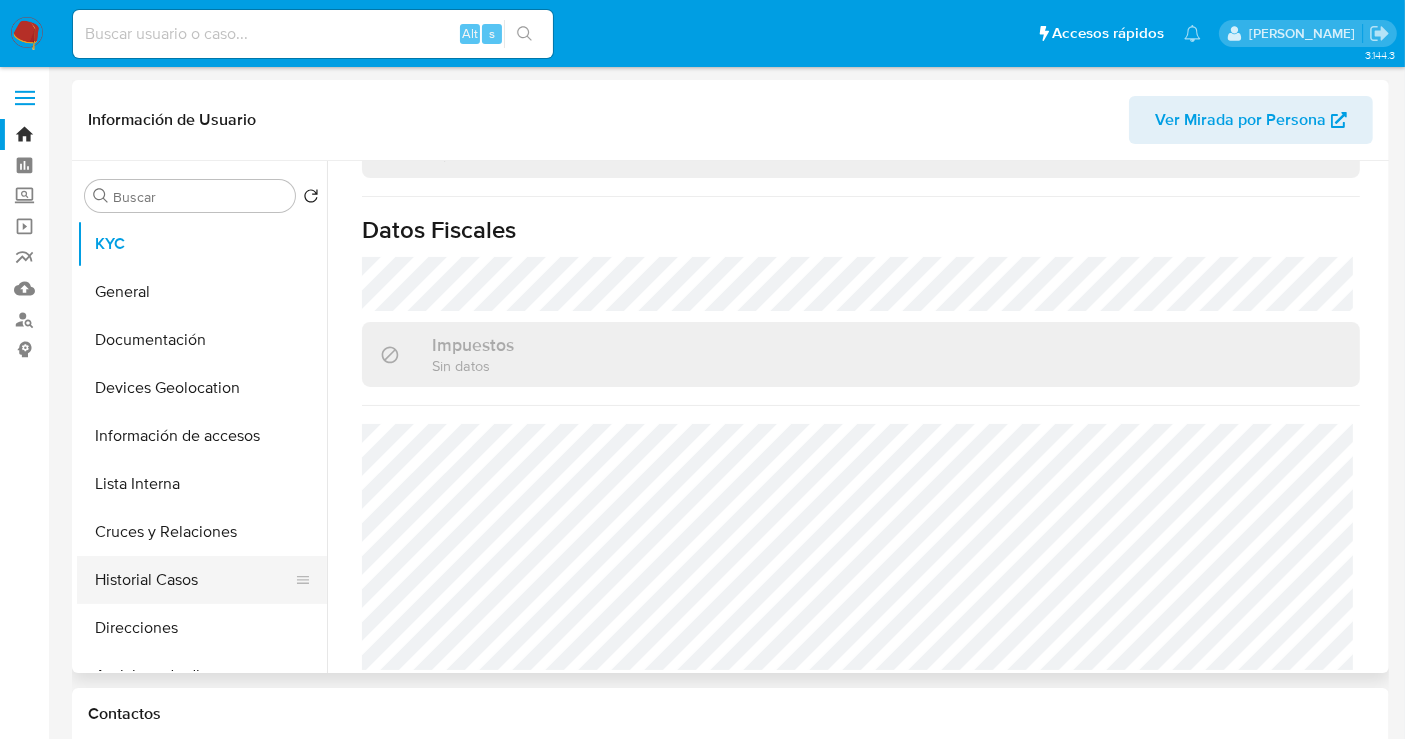 click on "Historial Casos" at bounding box center (194, 580) 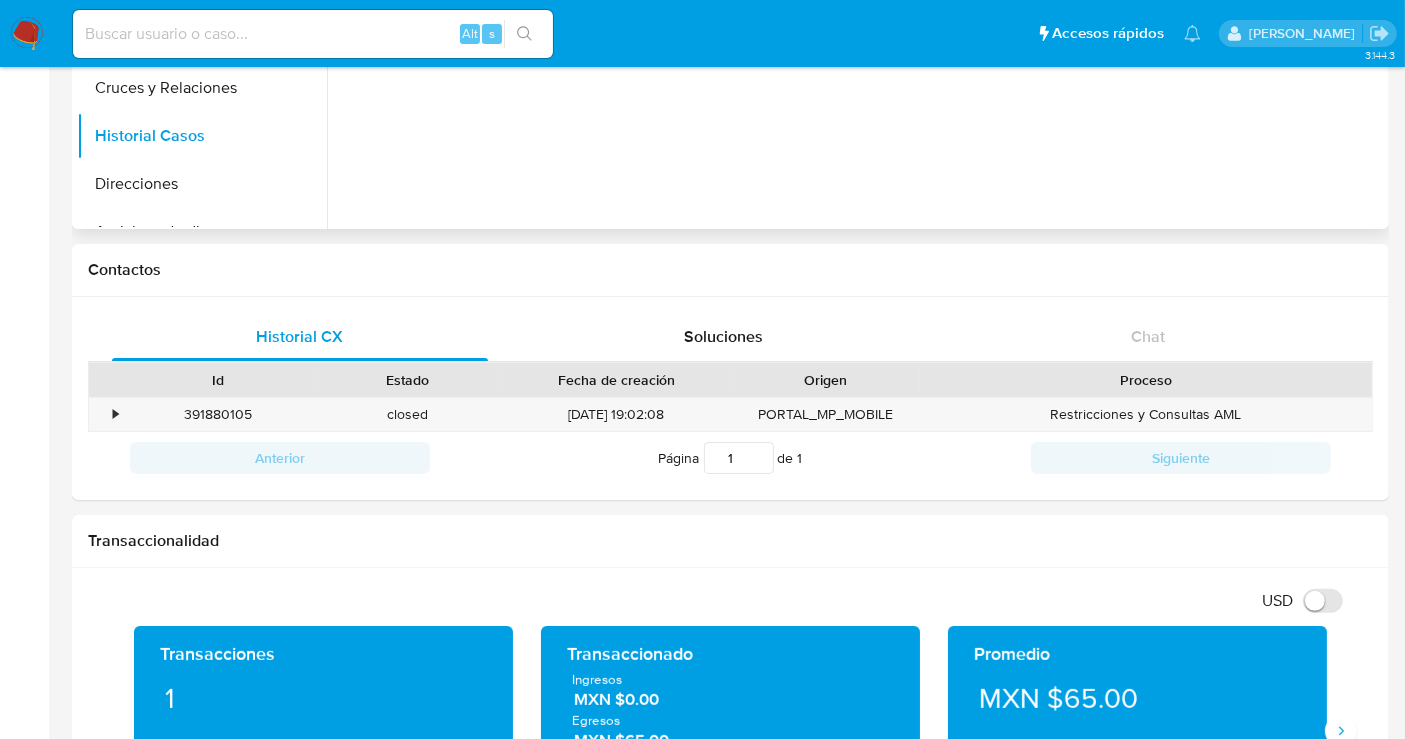 scroll, scrollTop: 0, scrollLeft: 0, axis: both 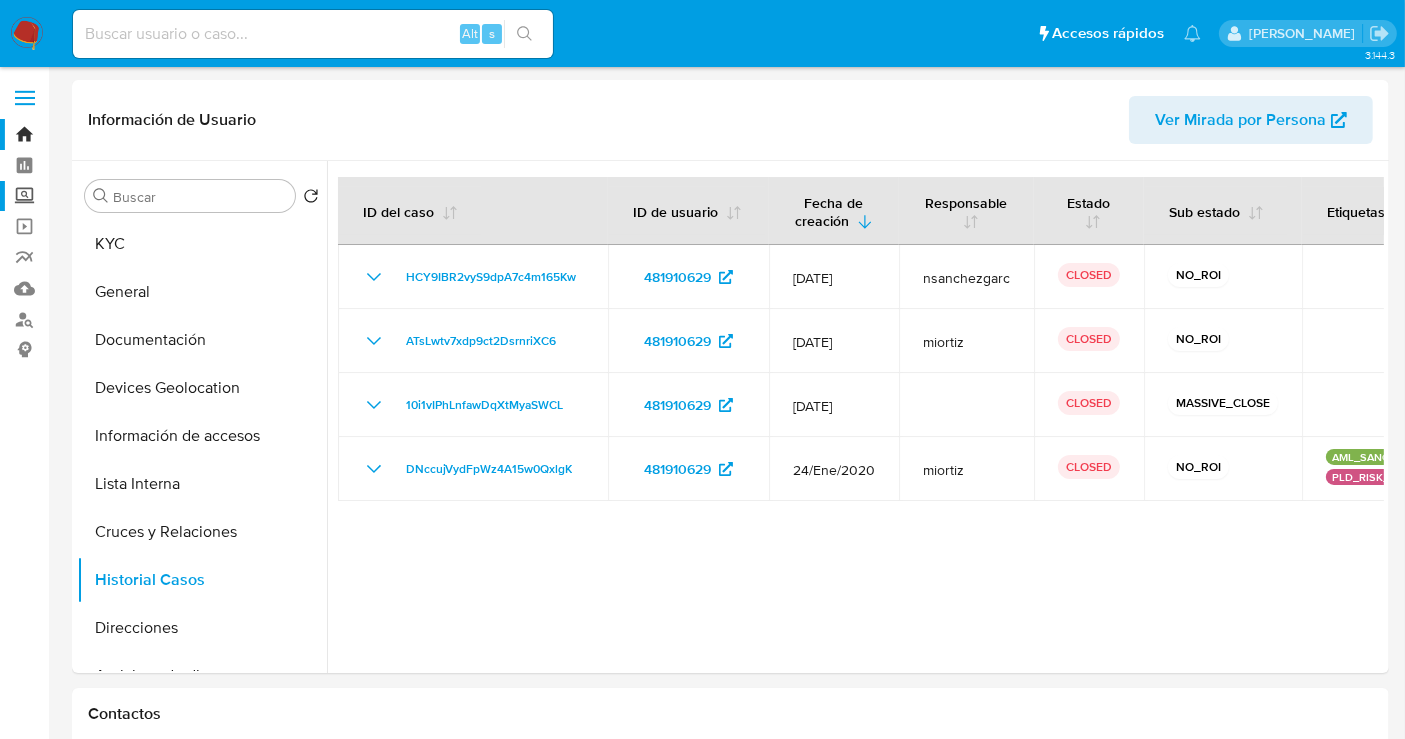 click on "Screening" at bounding box center [119, 196] 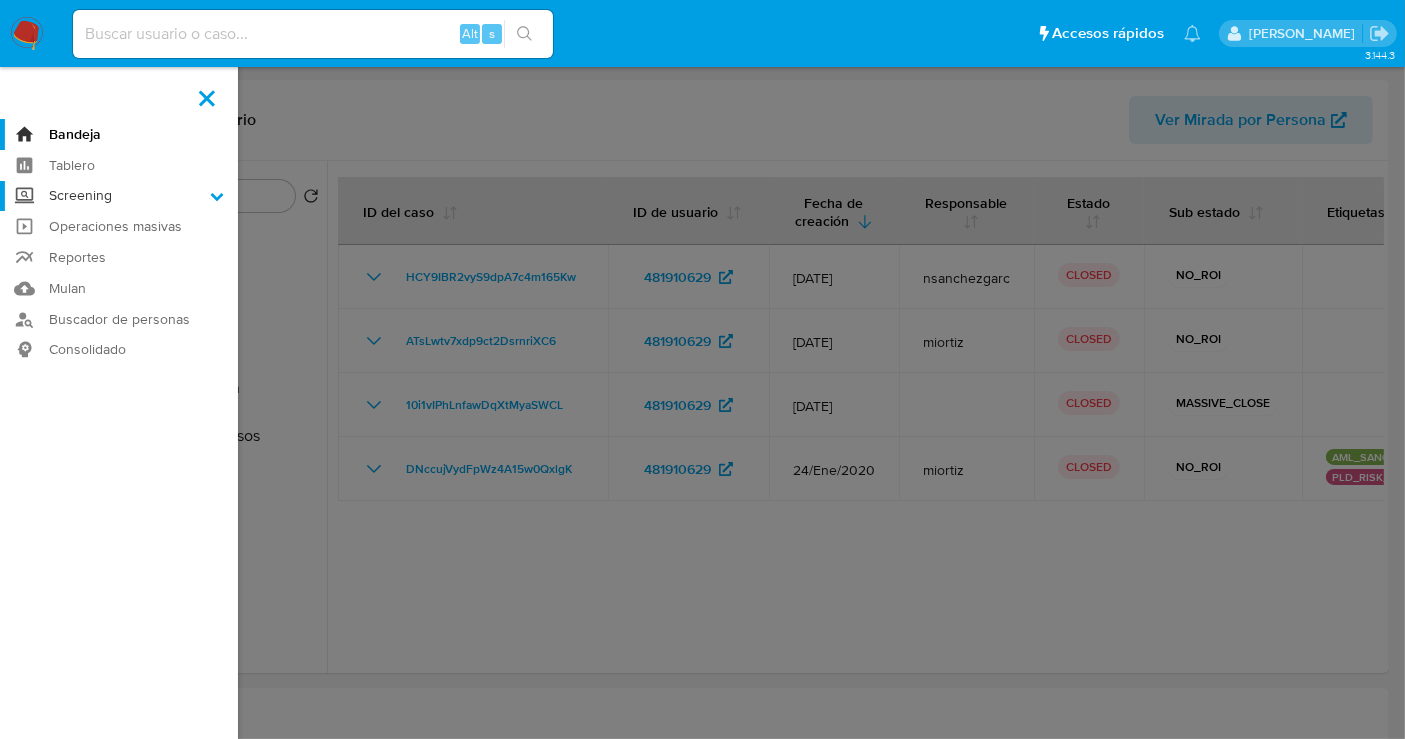 click on "Screening" at bounding box center [0, 0] 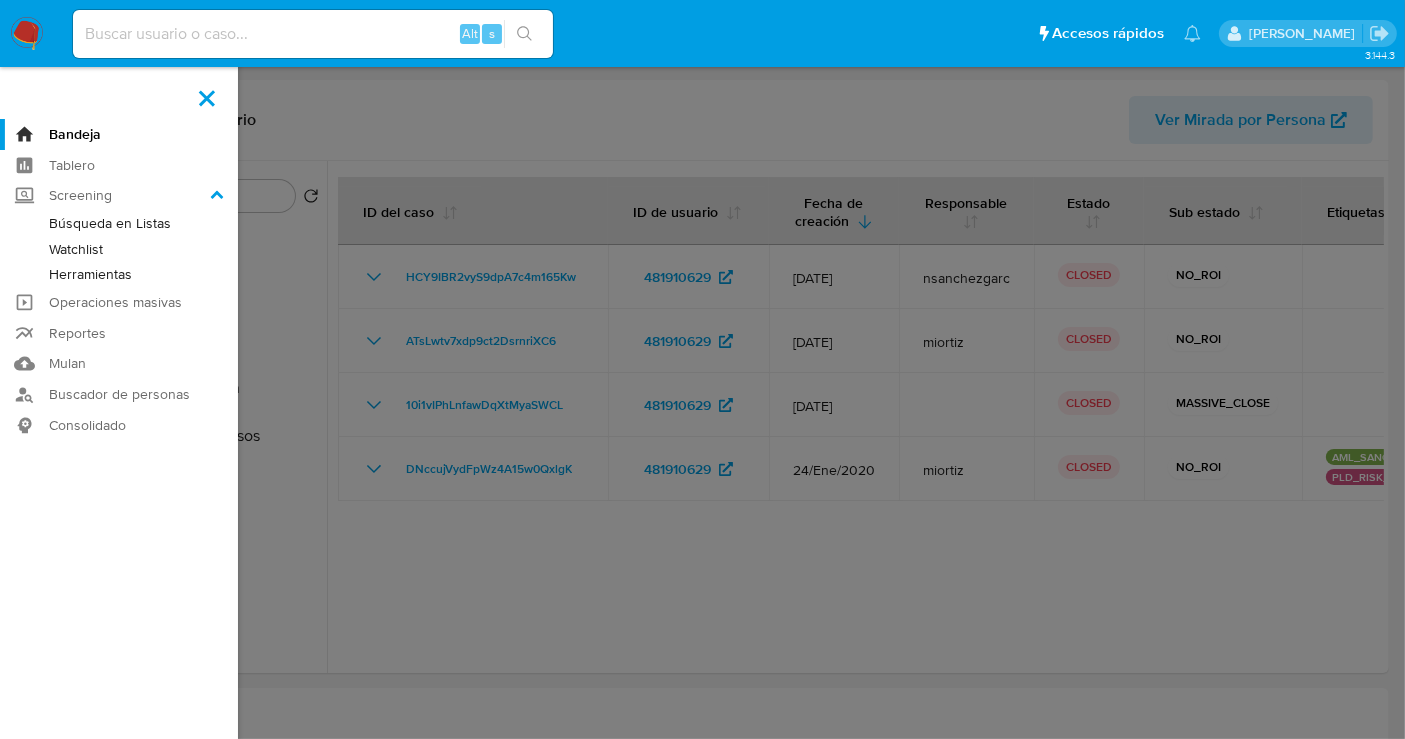click on "Herramientas" at bounding box center [119, 274] 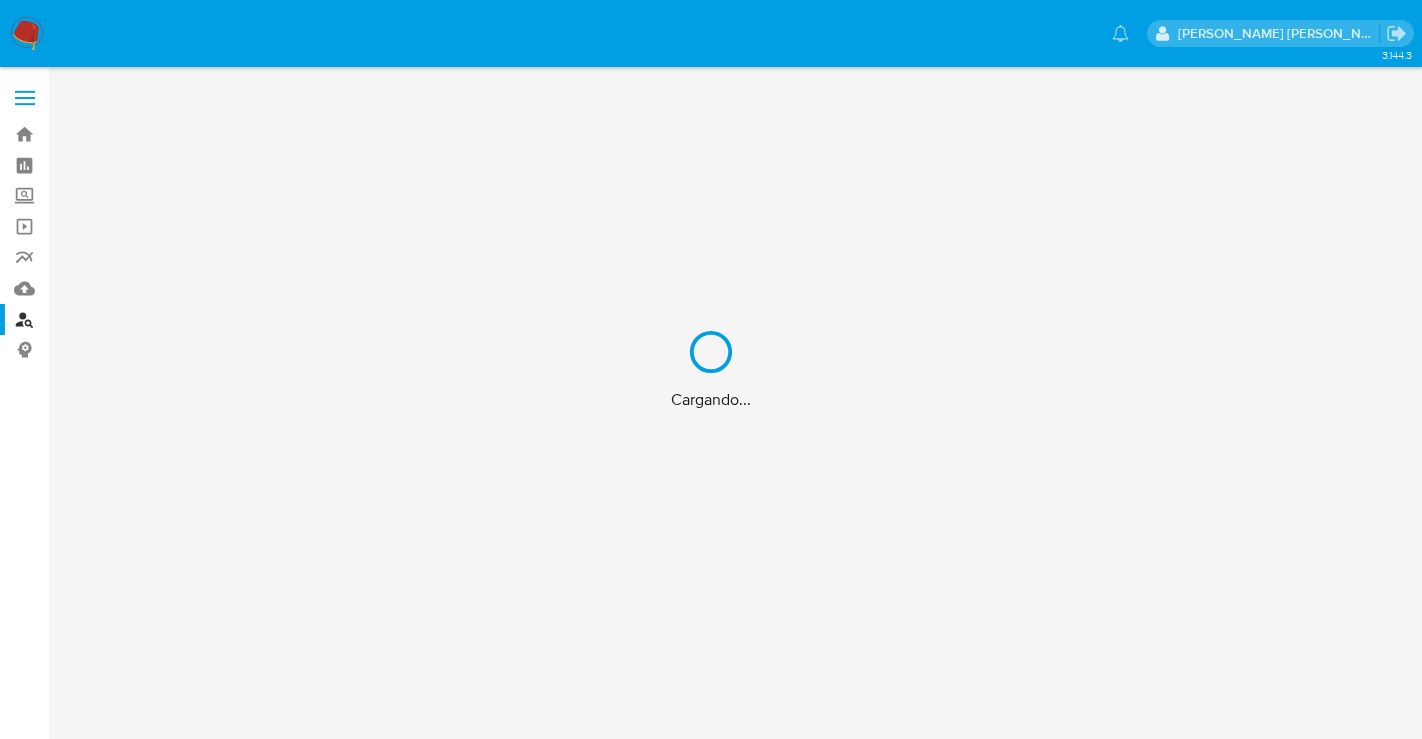 scroll, scrollTop: 0, scrollLeft: 0, axis: both 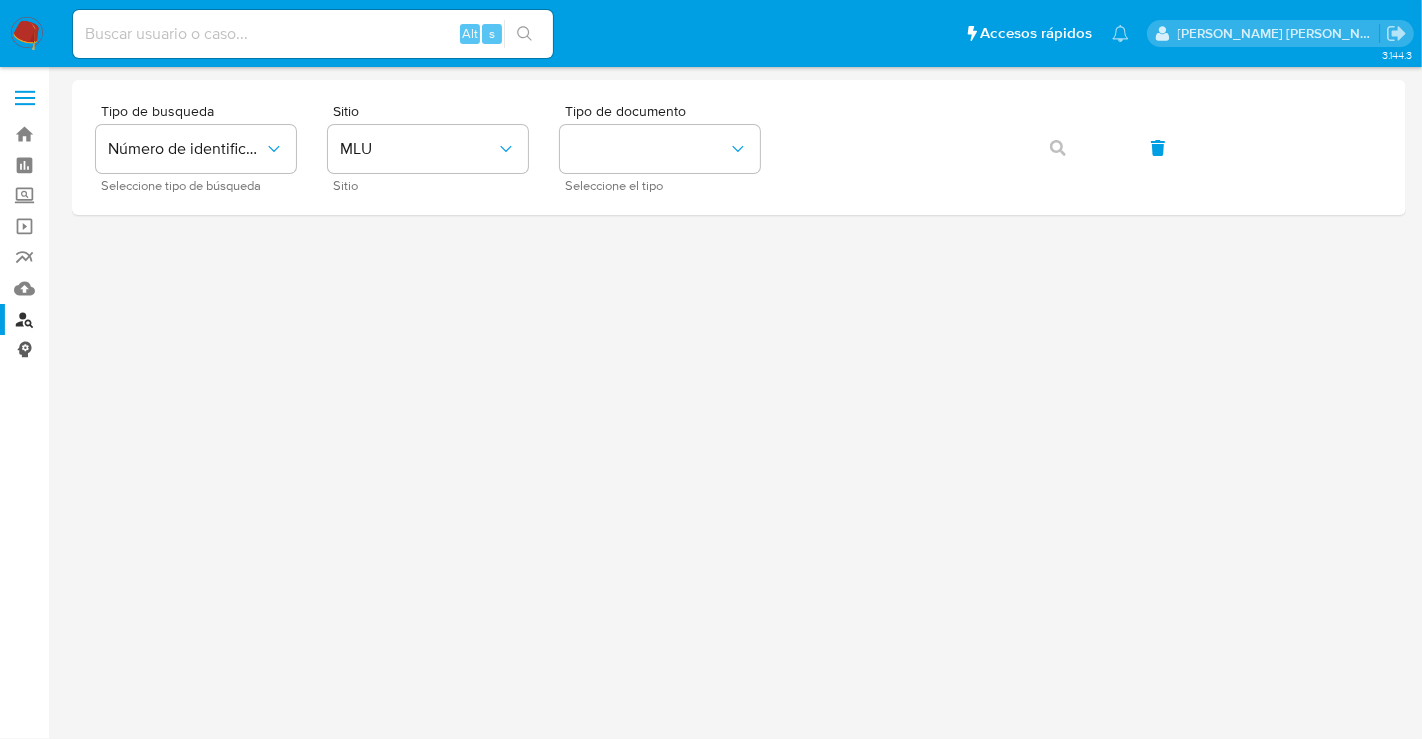 click on "Consolidado" at bounding box center [119, 350] 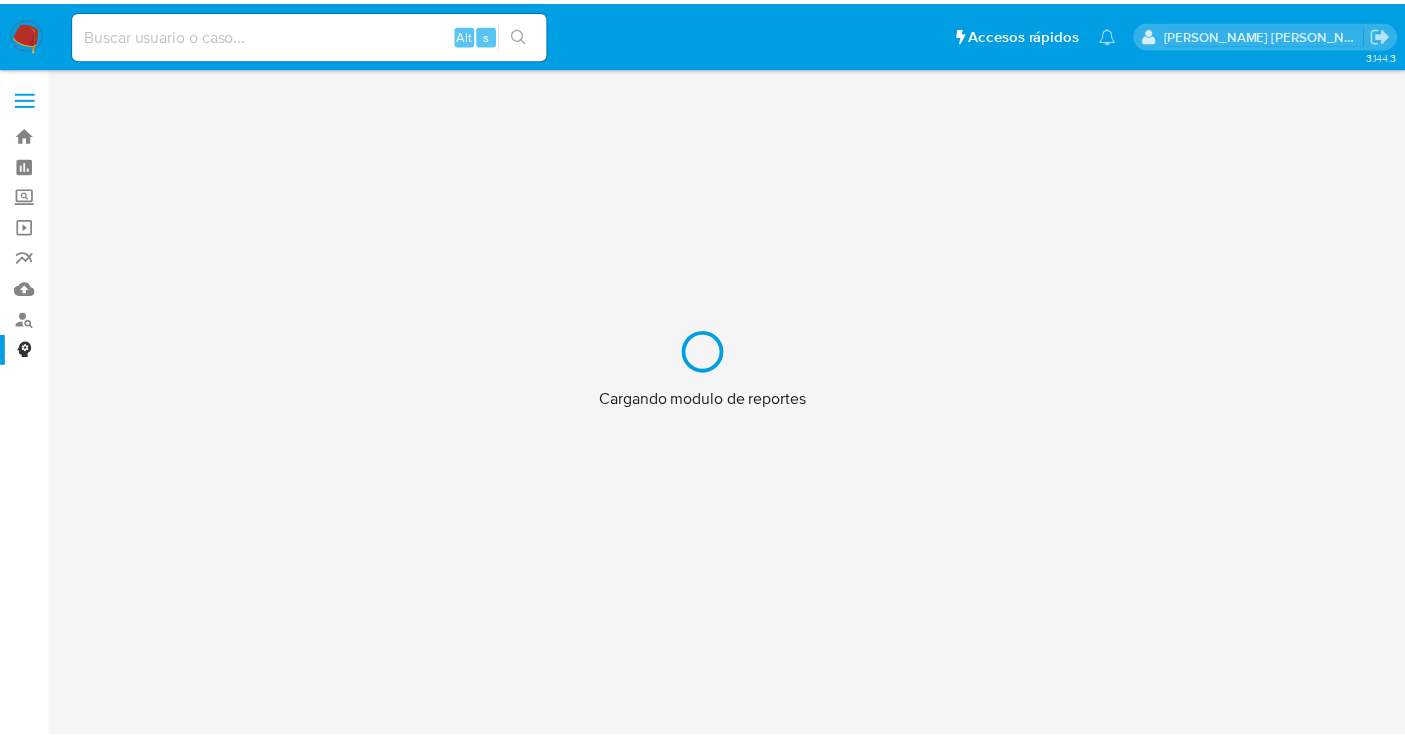 scroll, scrollTop: 0, scrollLeft: 0, axis: both 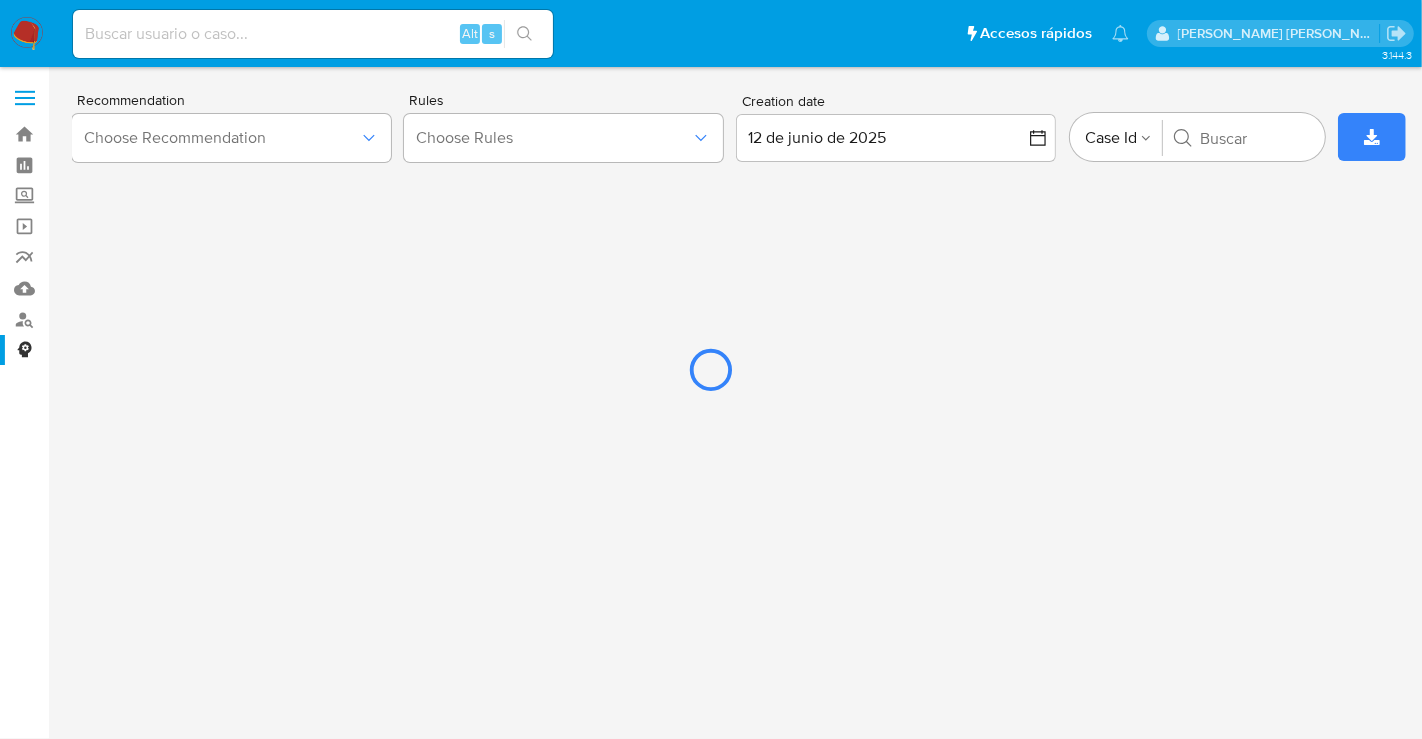 click at bounding box center (711, 369) 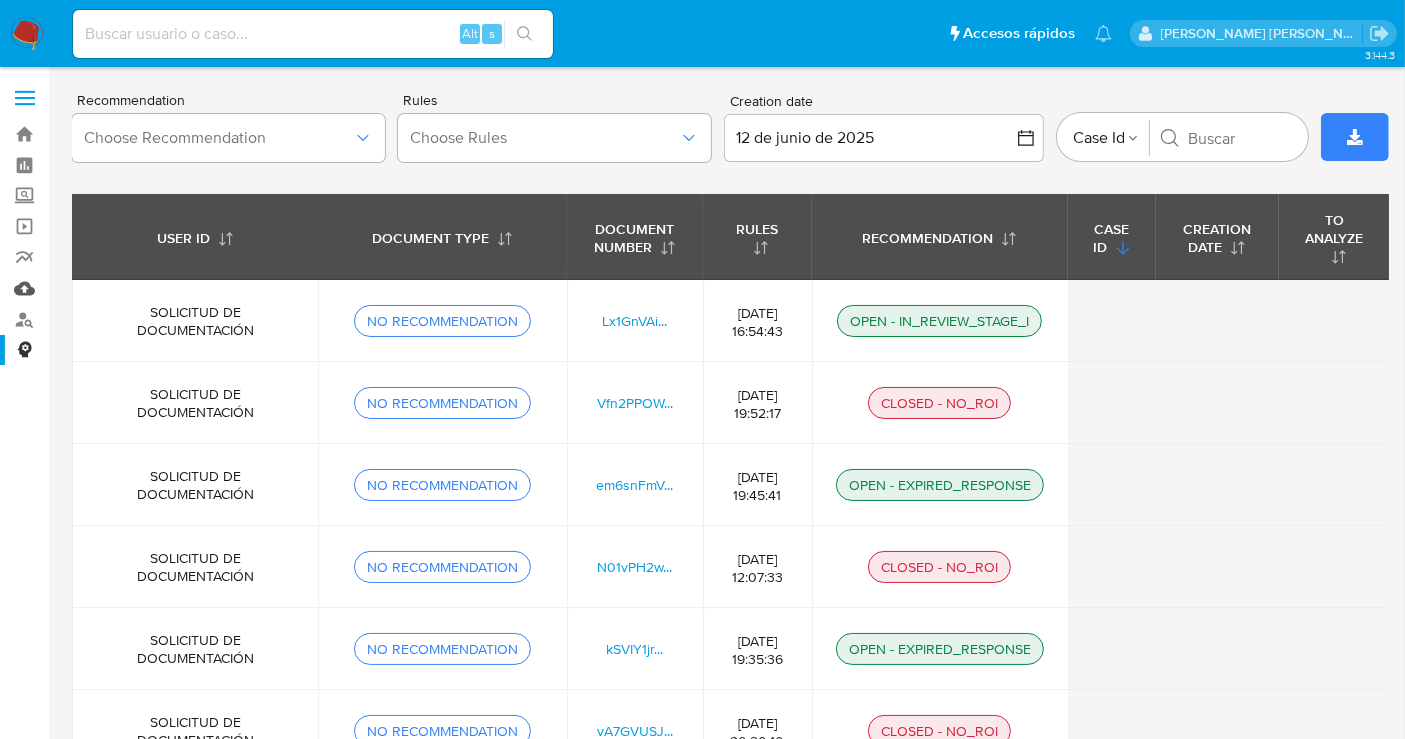 click on "Mulan" at bounding box center (119, 288) 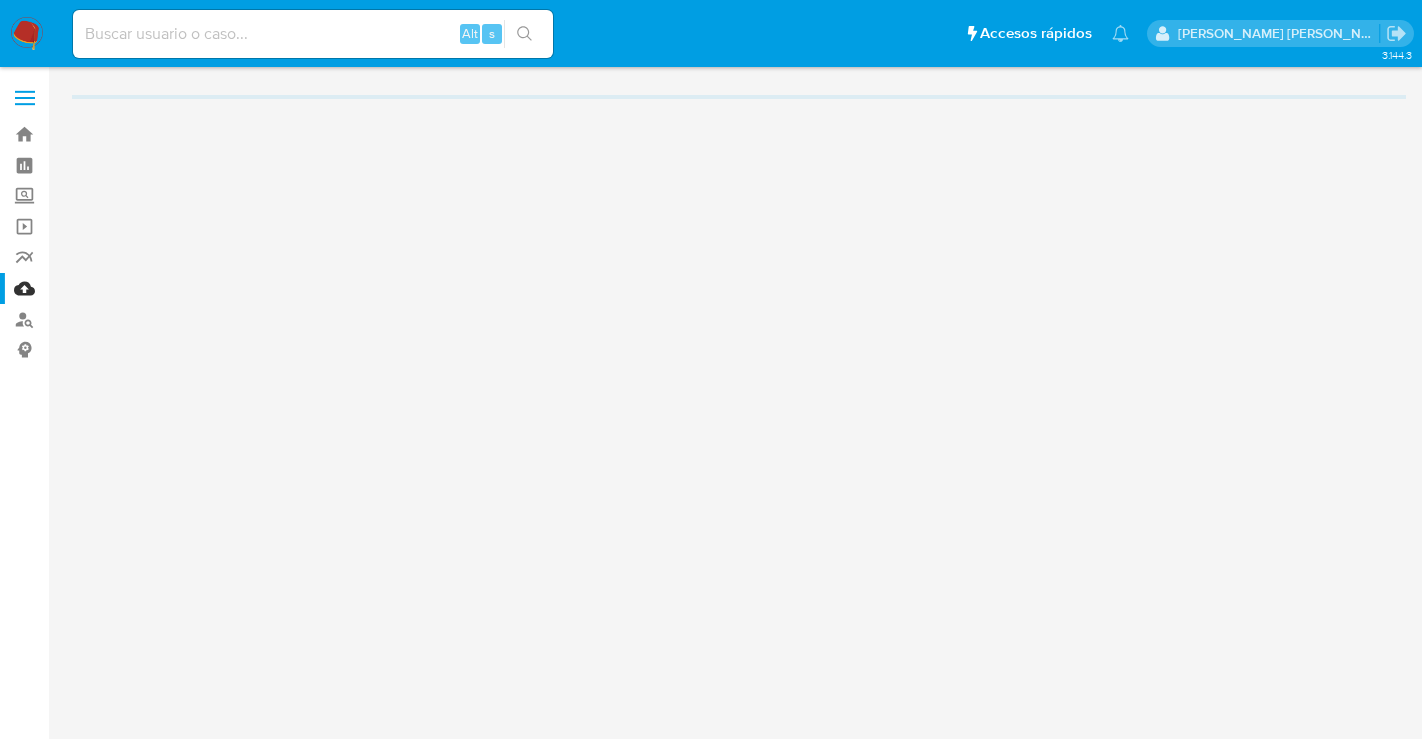 scroll, scrollTop: 0, scrollLeft: 0, axis: both 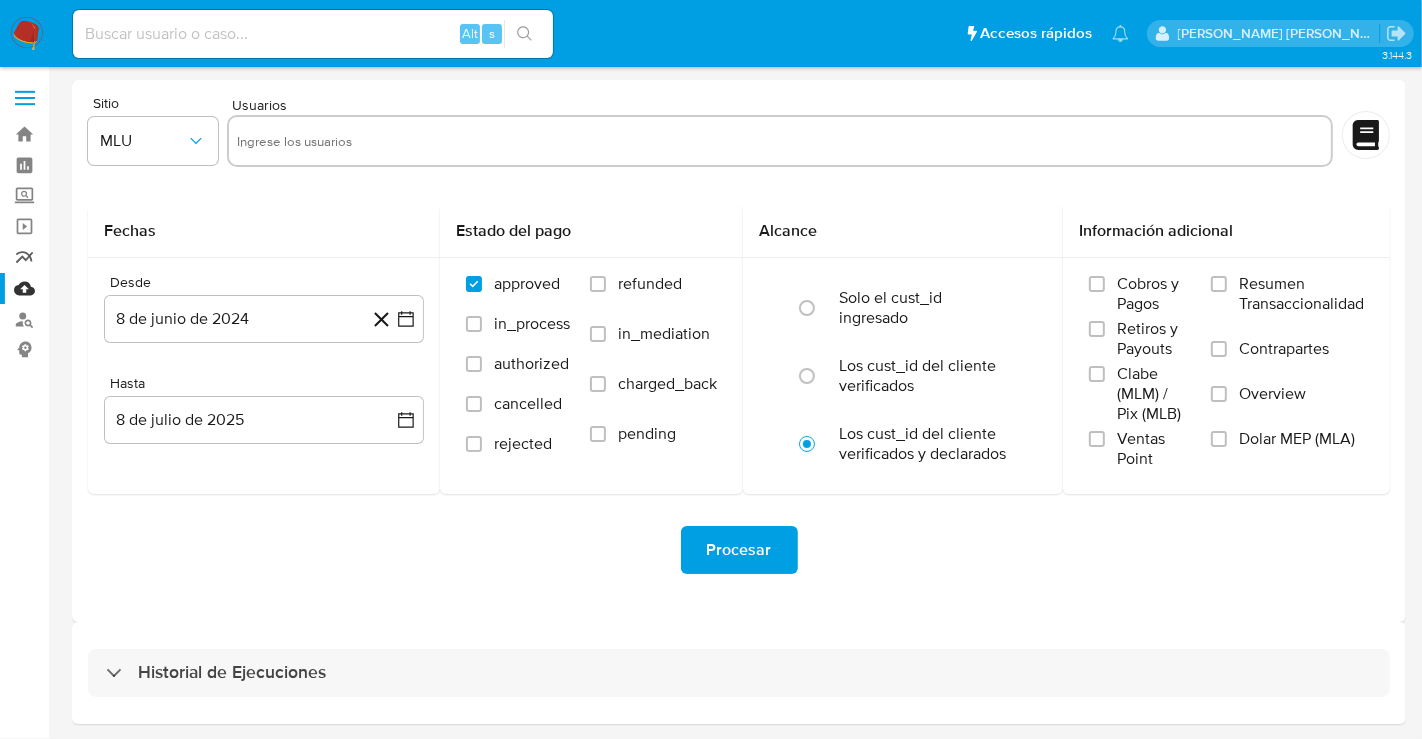 click on "Reportes" at bounding box center [119, 257] 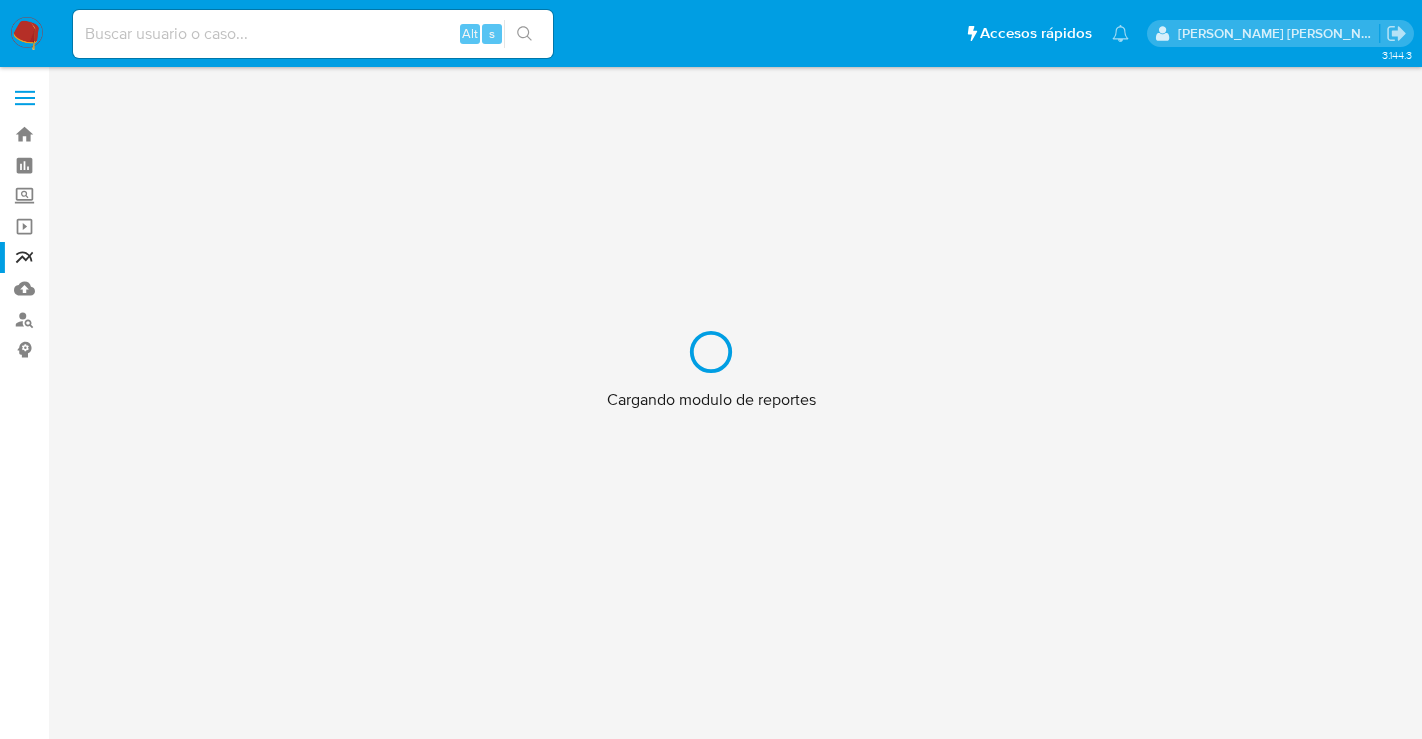 scroll, scrollTop: 0, scrollLeft: 0, axis: both 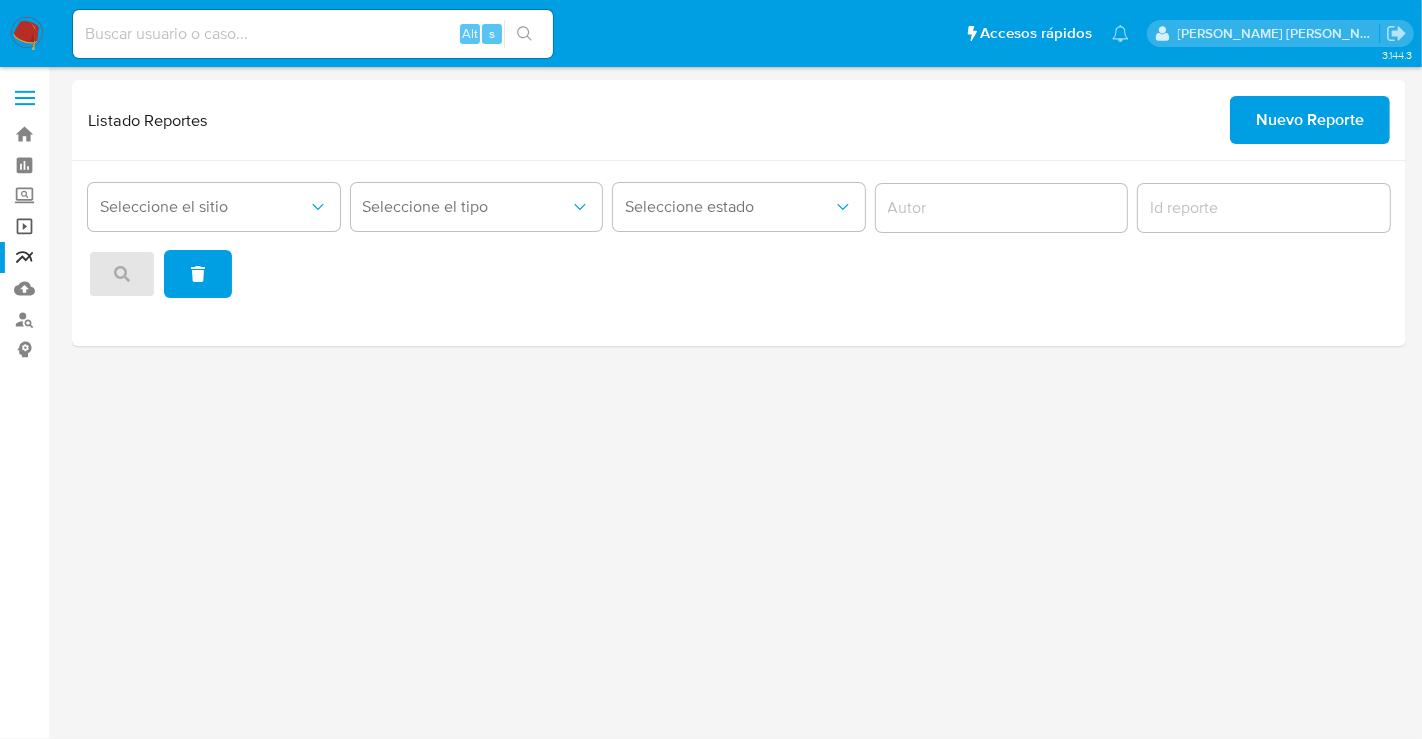 click on "Operaciones masivas" at bounding box center (119, 226) 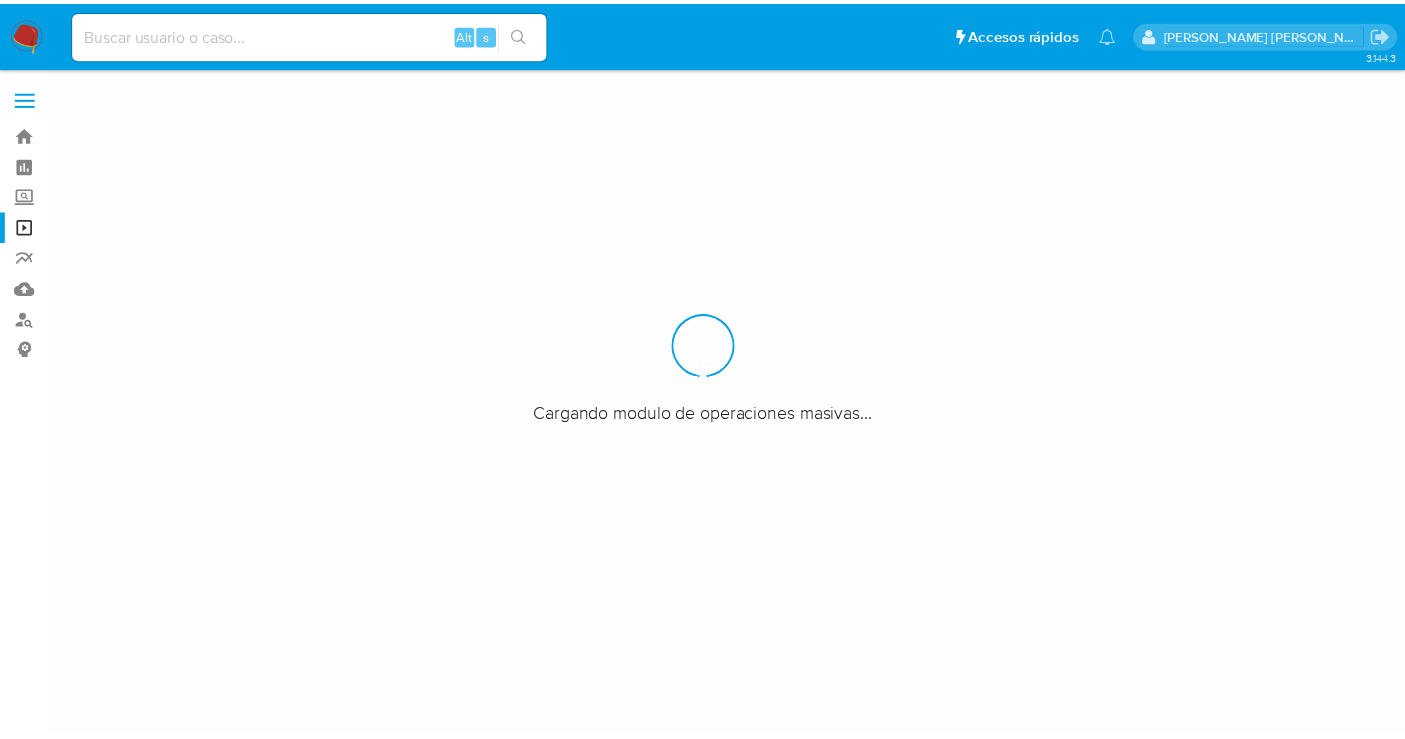 scroll, scrollTop: 0, scrollLeft: 0, axis: both 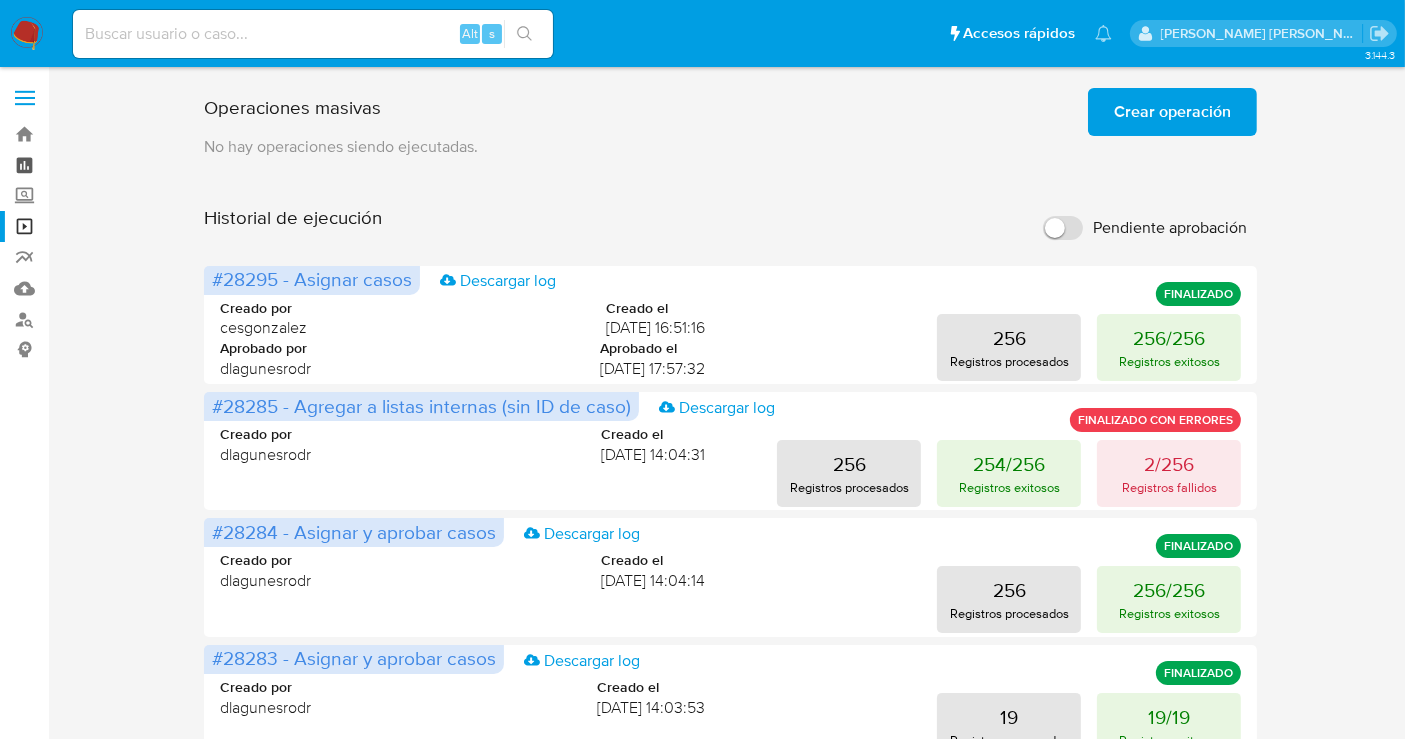 click on "Tablero" at bounding box center (119, 165) 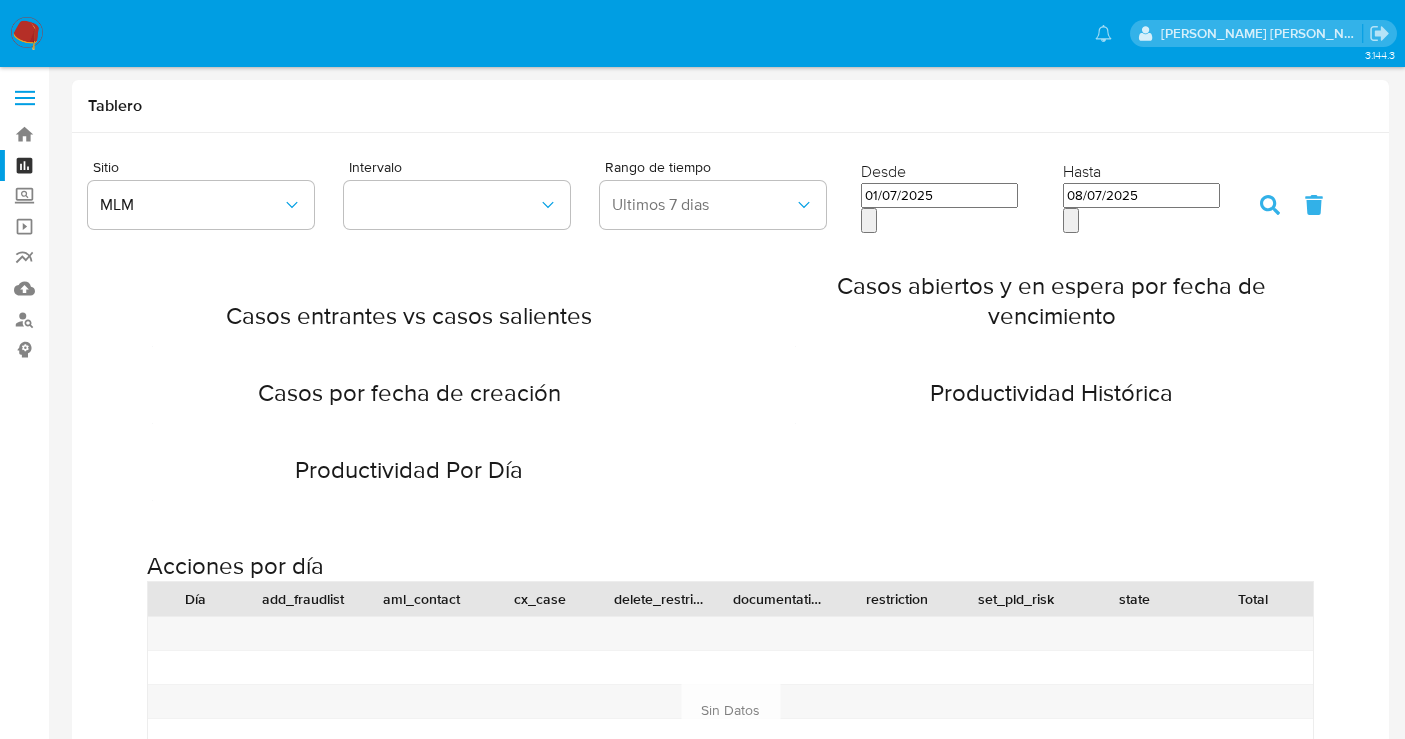 scroll, scrollTop: 0, scrollLeft: 0, axis: both 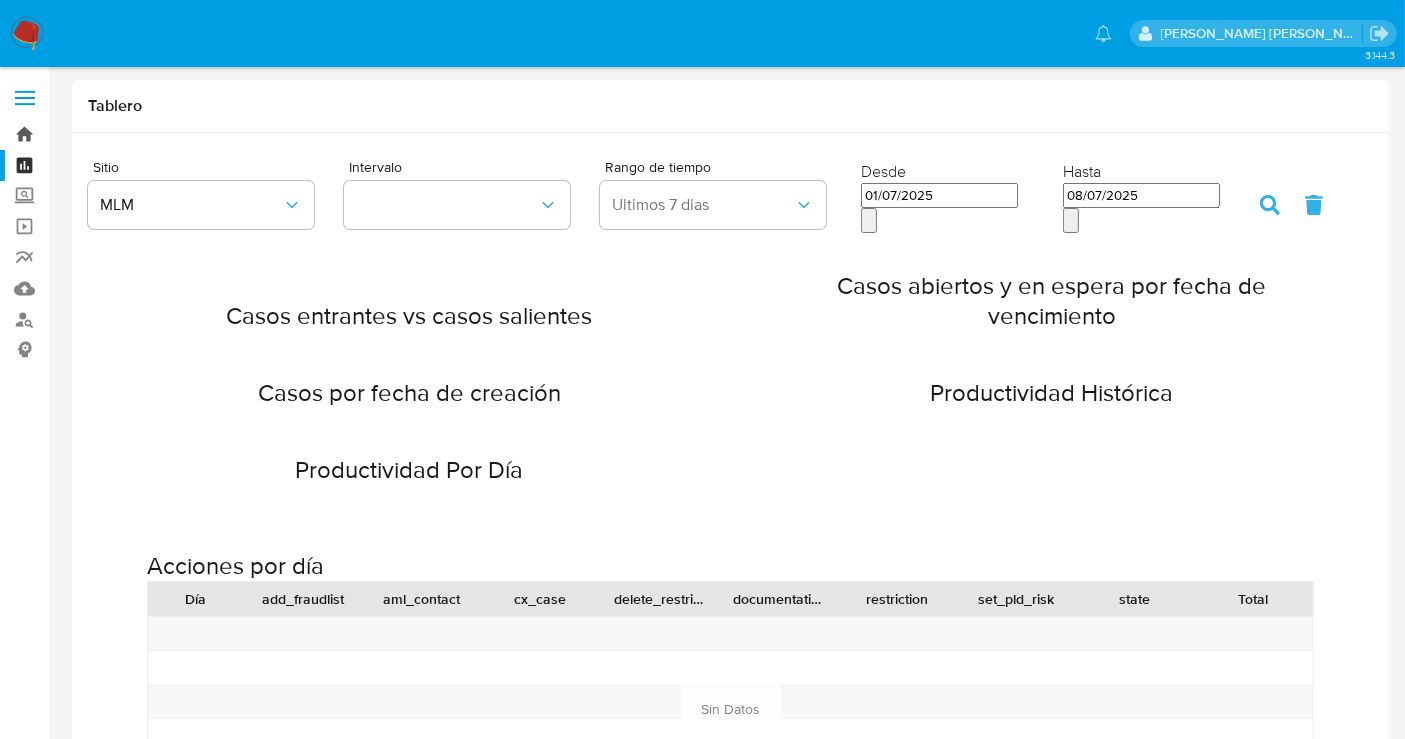 click on "Bandeja" at bounding box center (119, 134) 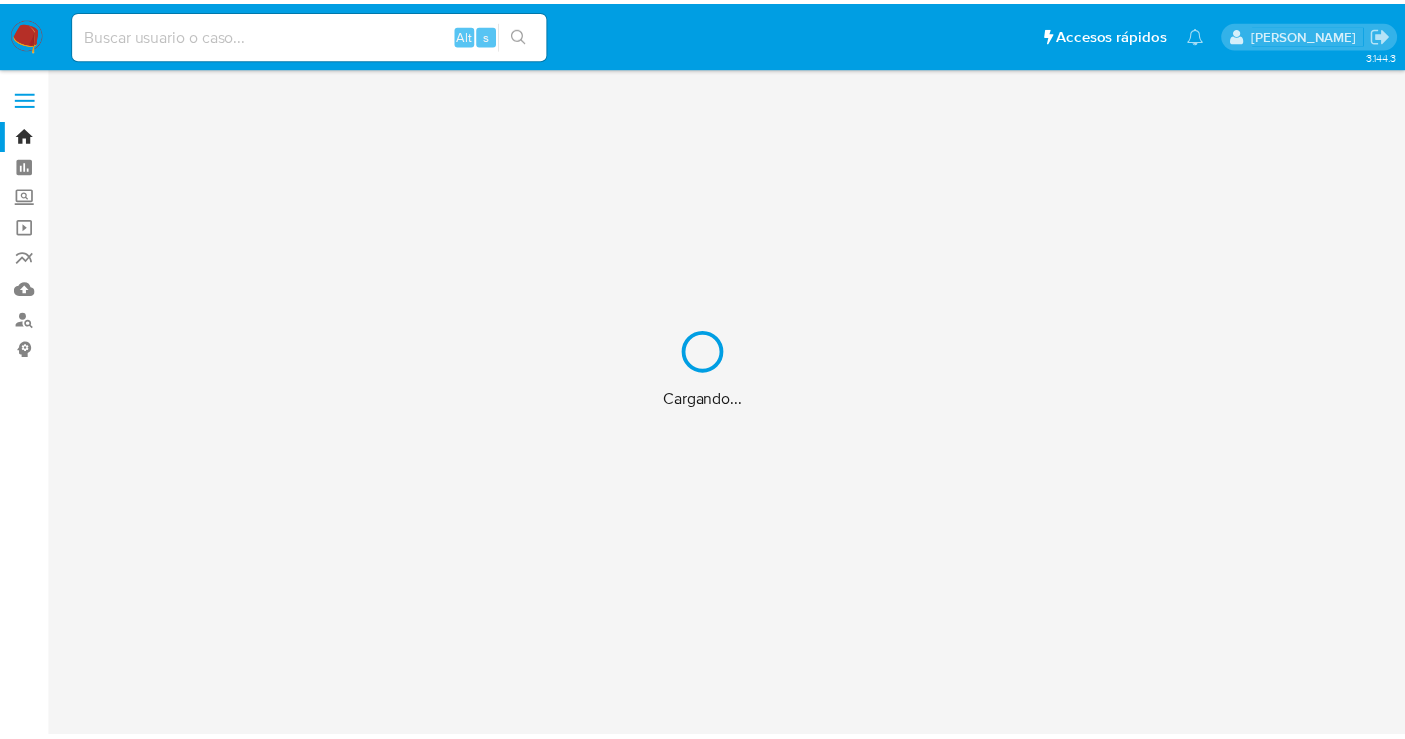 scroll, scrollTop: 0, scrollLeft: 0, axis: both 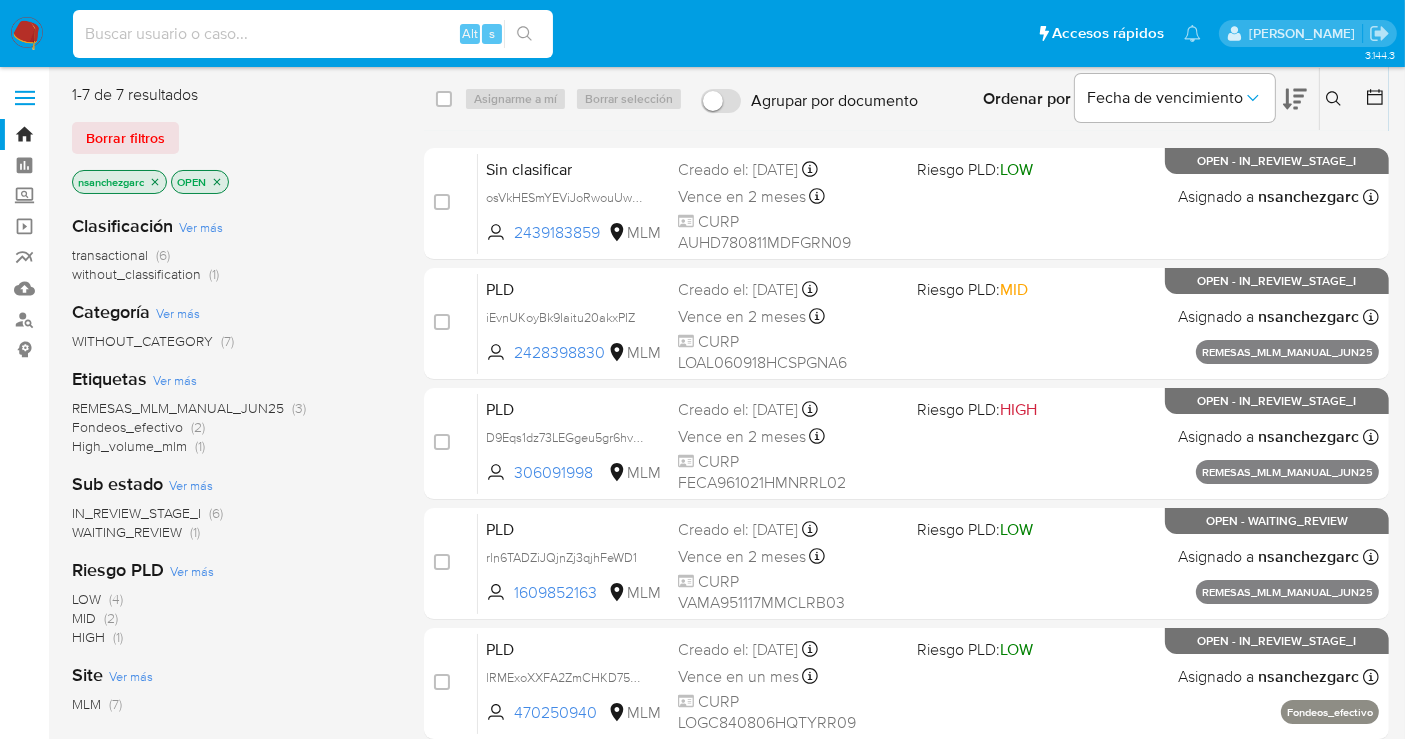 click at bounding box center [313, 34] 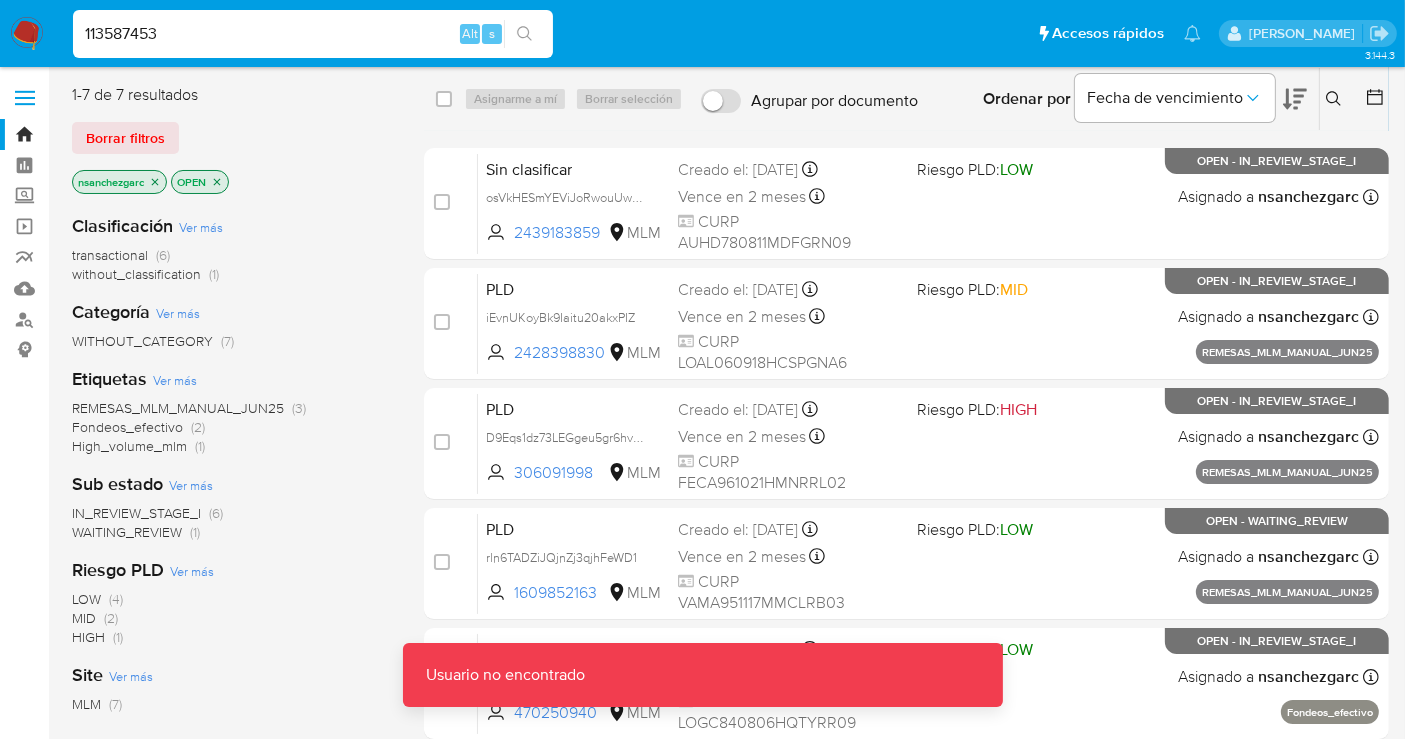 click on "113587453 Alt s" at bounding box center (313, 34) 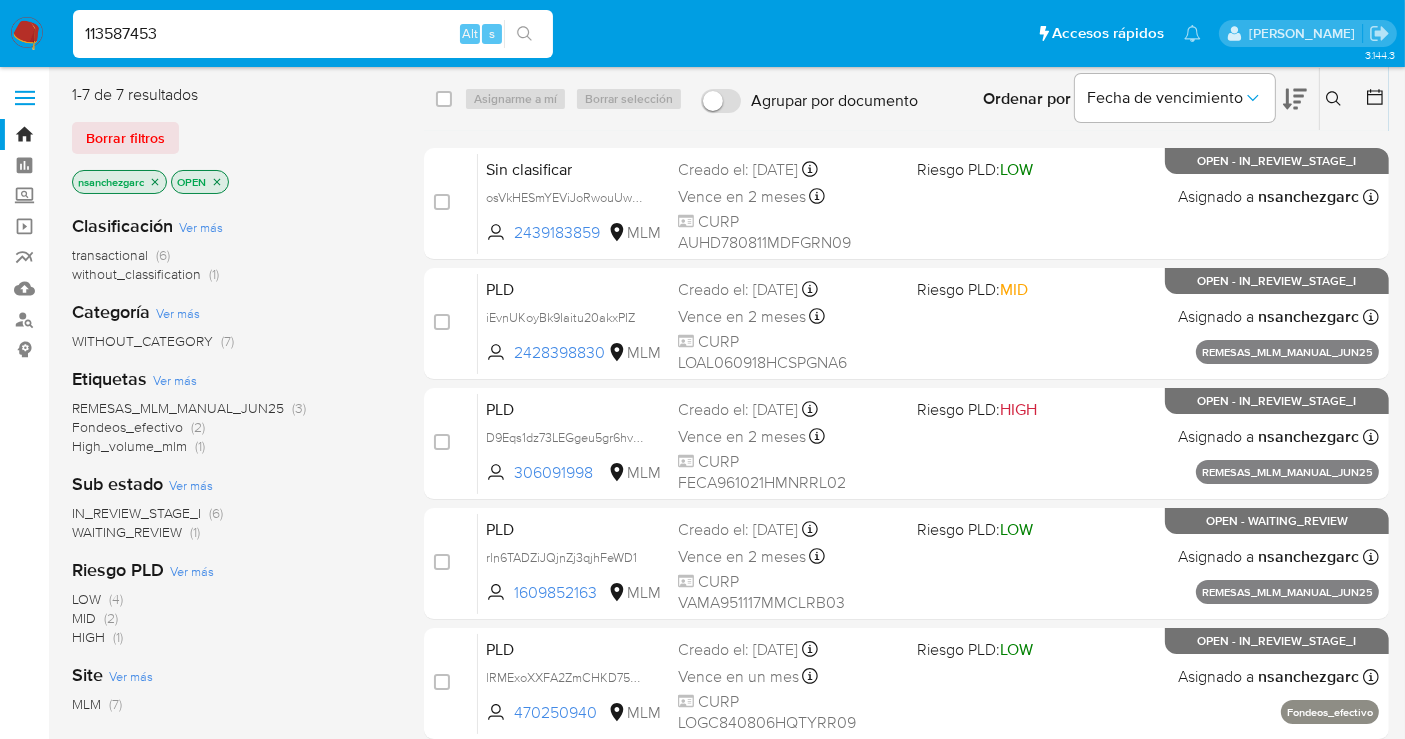 type on "113587453" 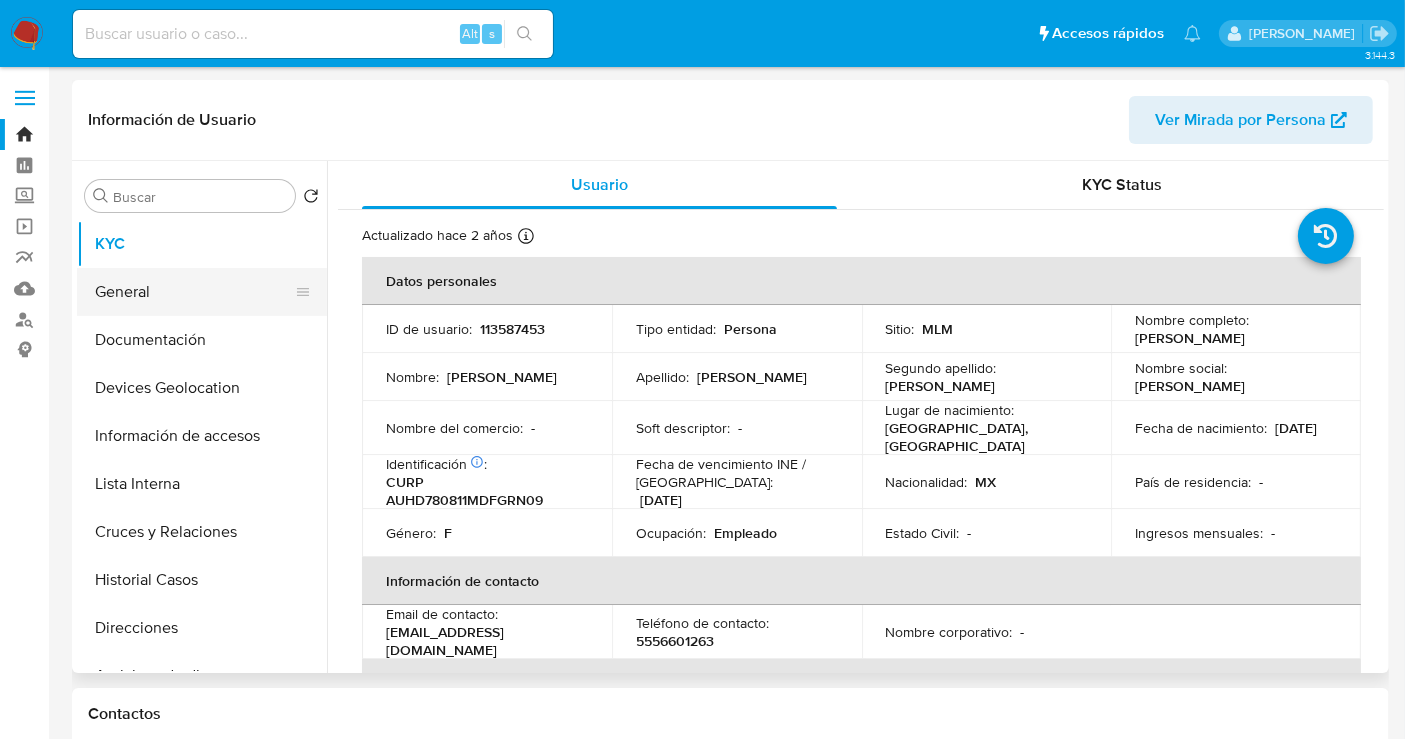 click on "General" at bounding box center (194, 292) 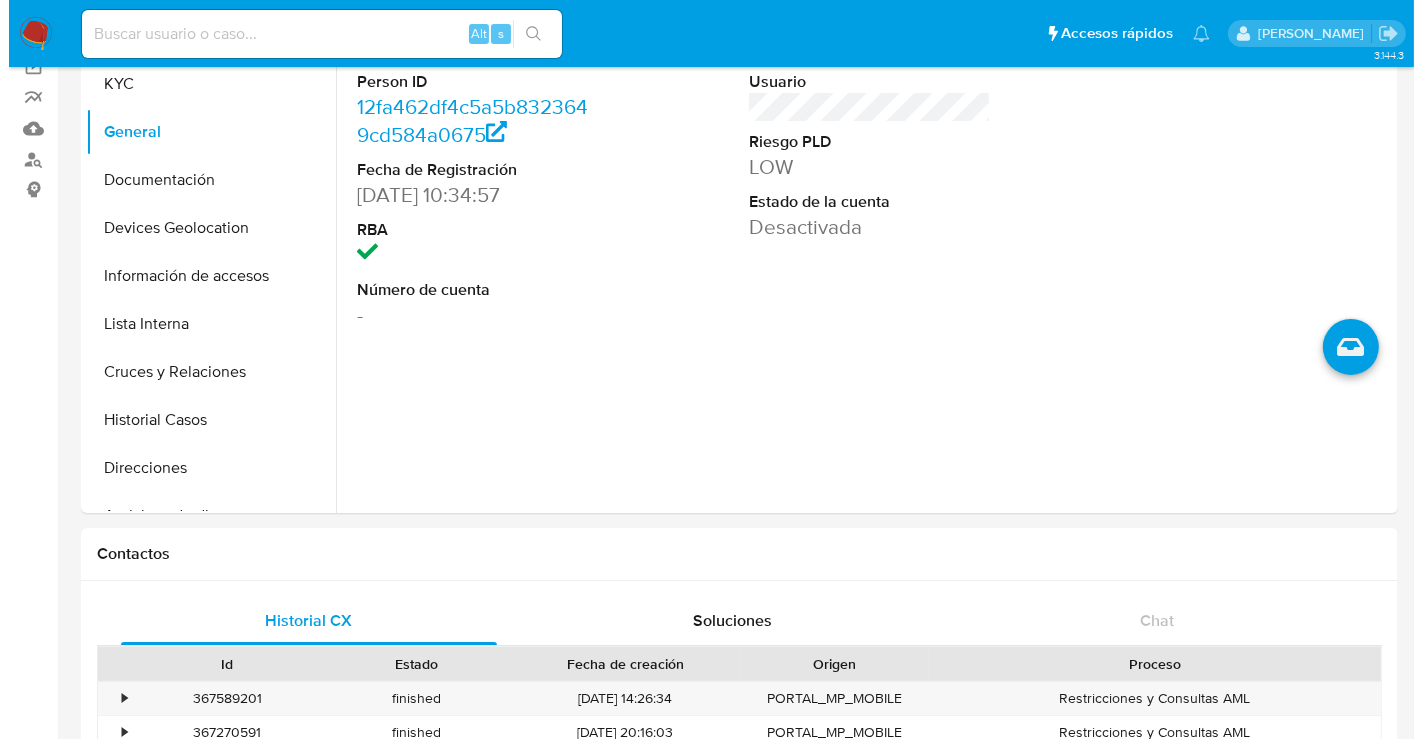 scroll, scrollTop: 222, scrollLeft: 0, axis: vertical 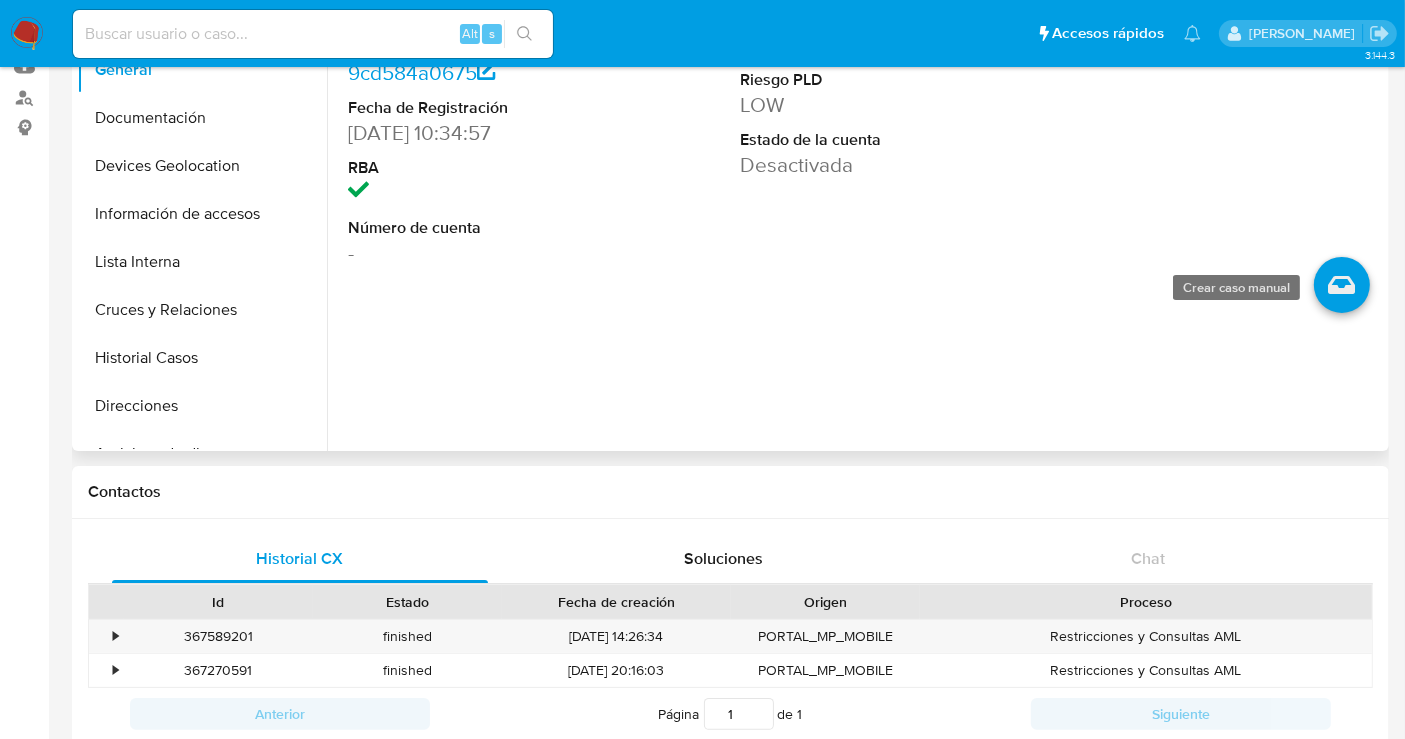 click at bounding box center (1342, 285) 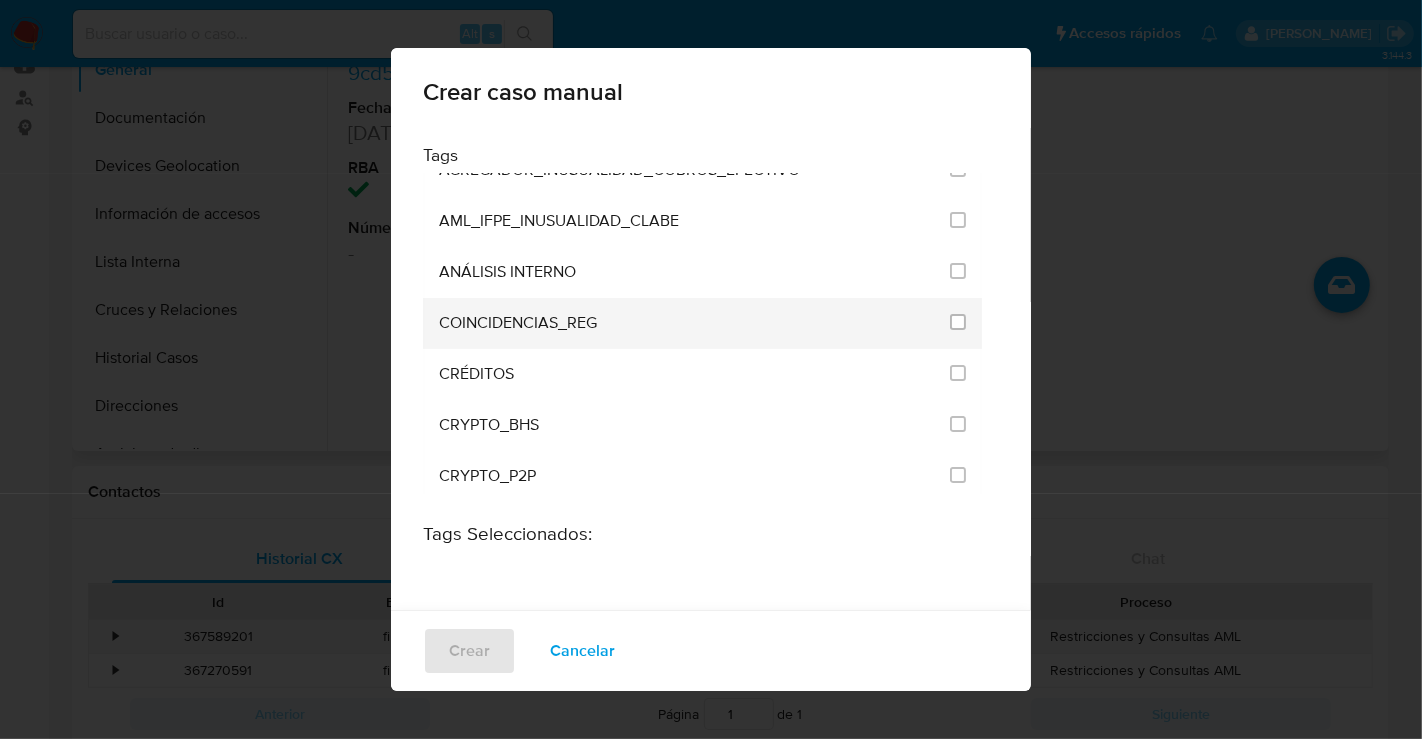scroll, scrollTop: 0, scrollLeft: 0, axis: both 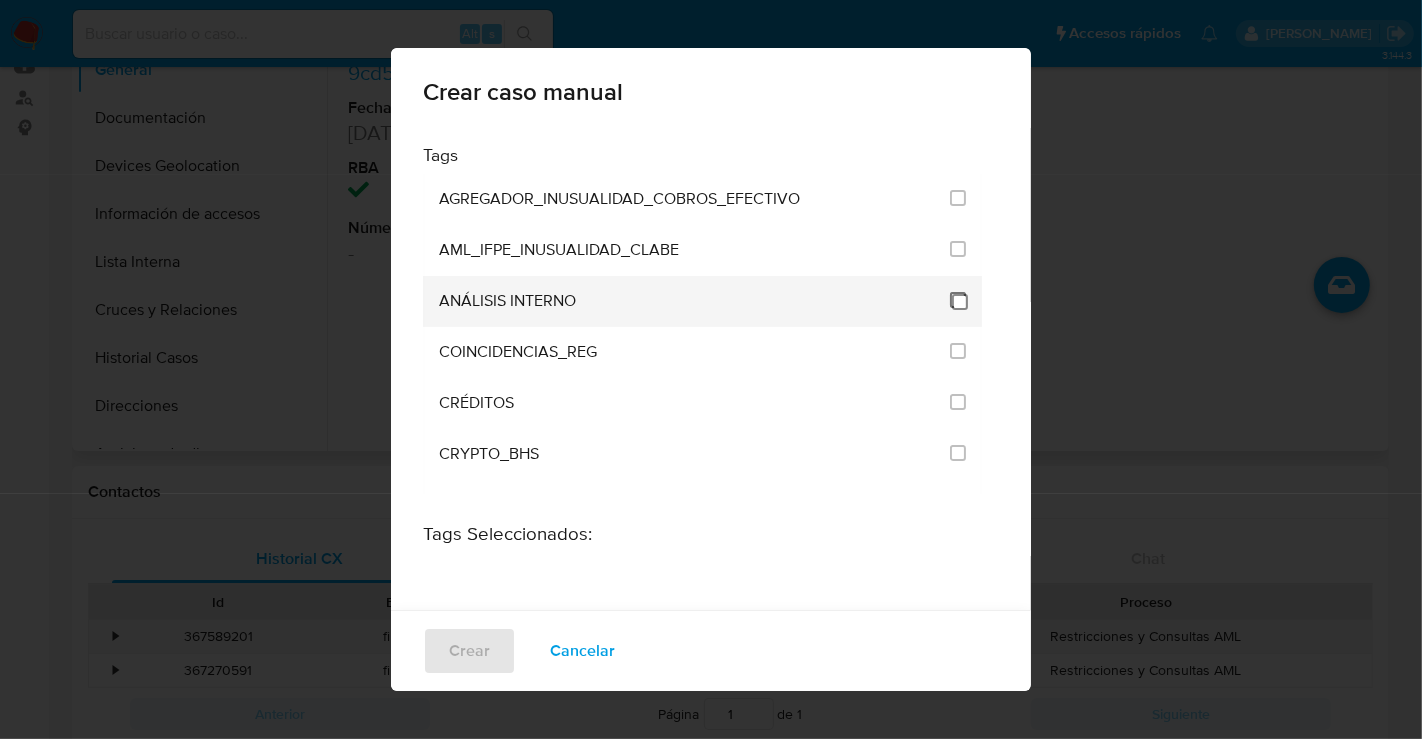 click at bounding box center (958, 300) 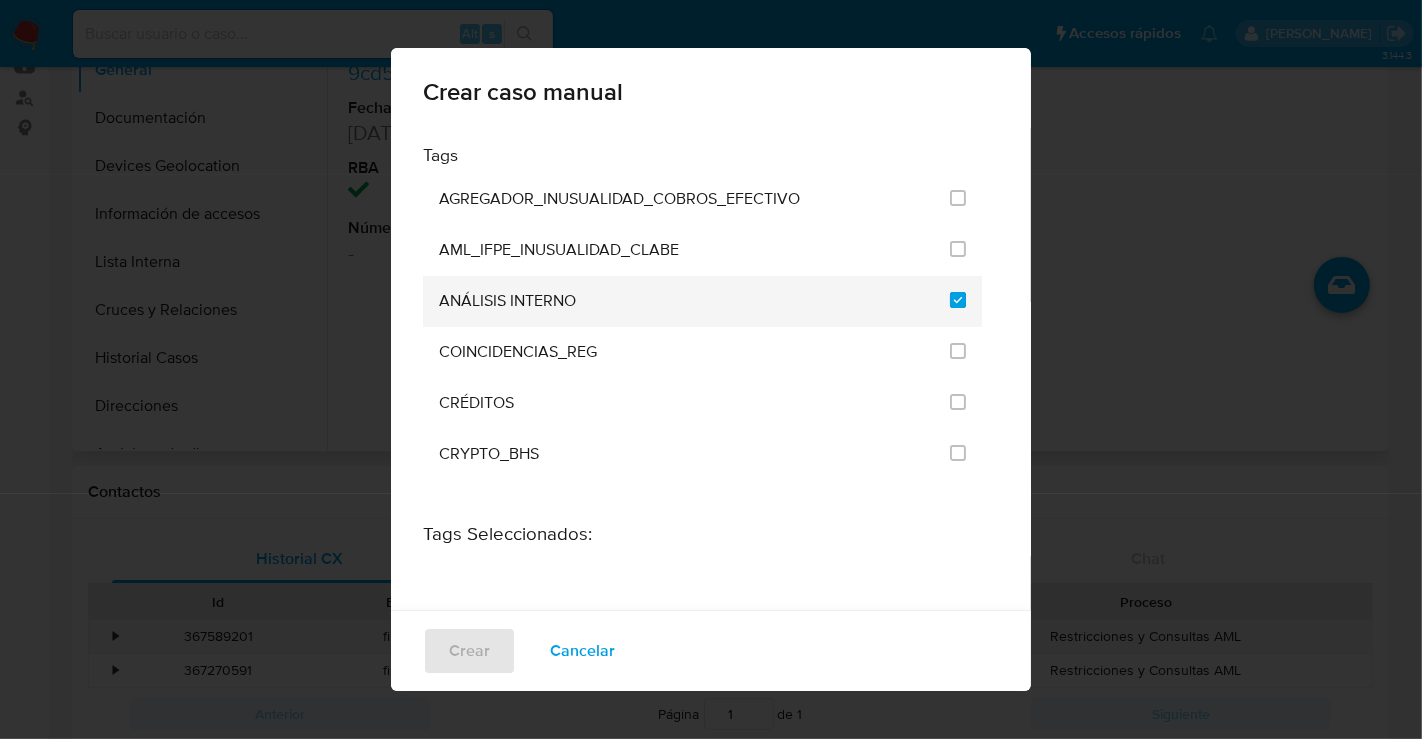 checkbox on "true" 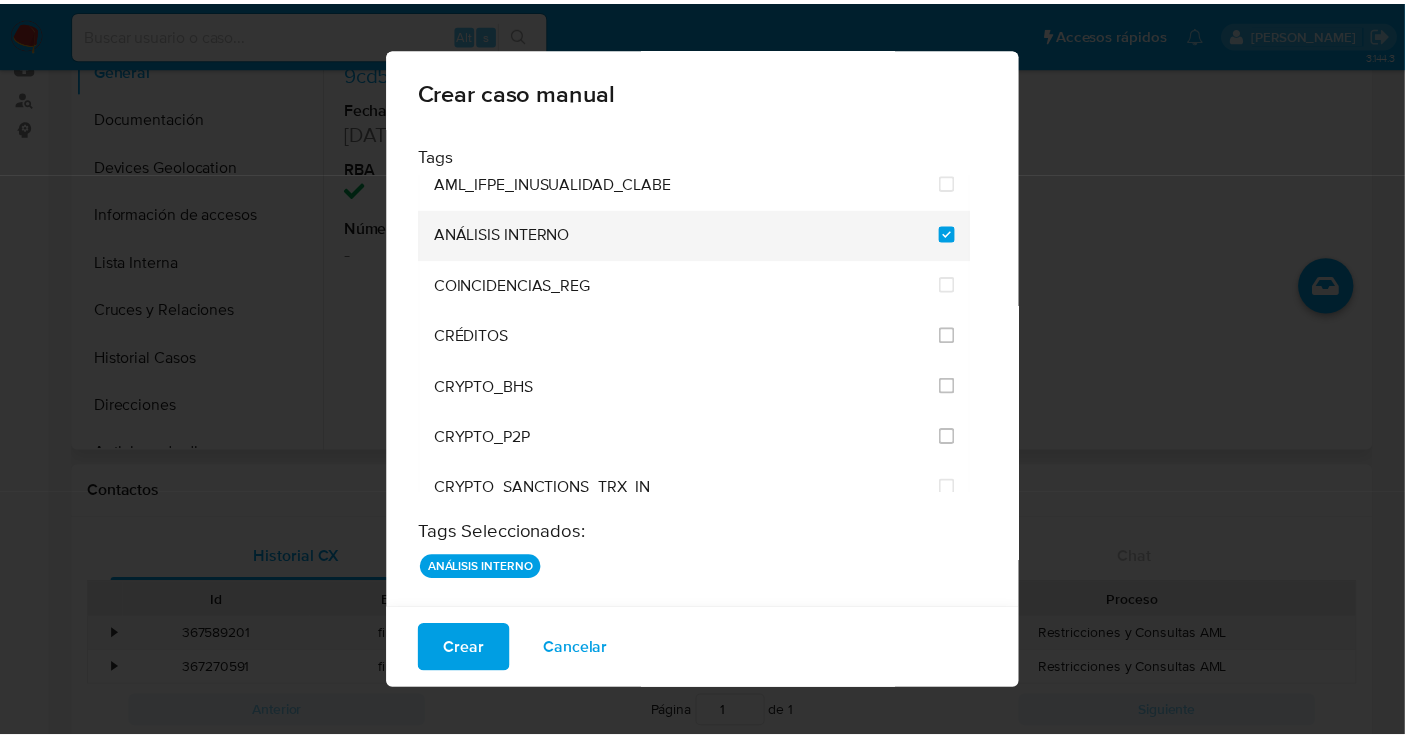 scroll, scrollTop: 111, scrollLeft: 0, axis: vertical 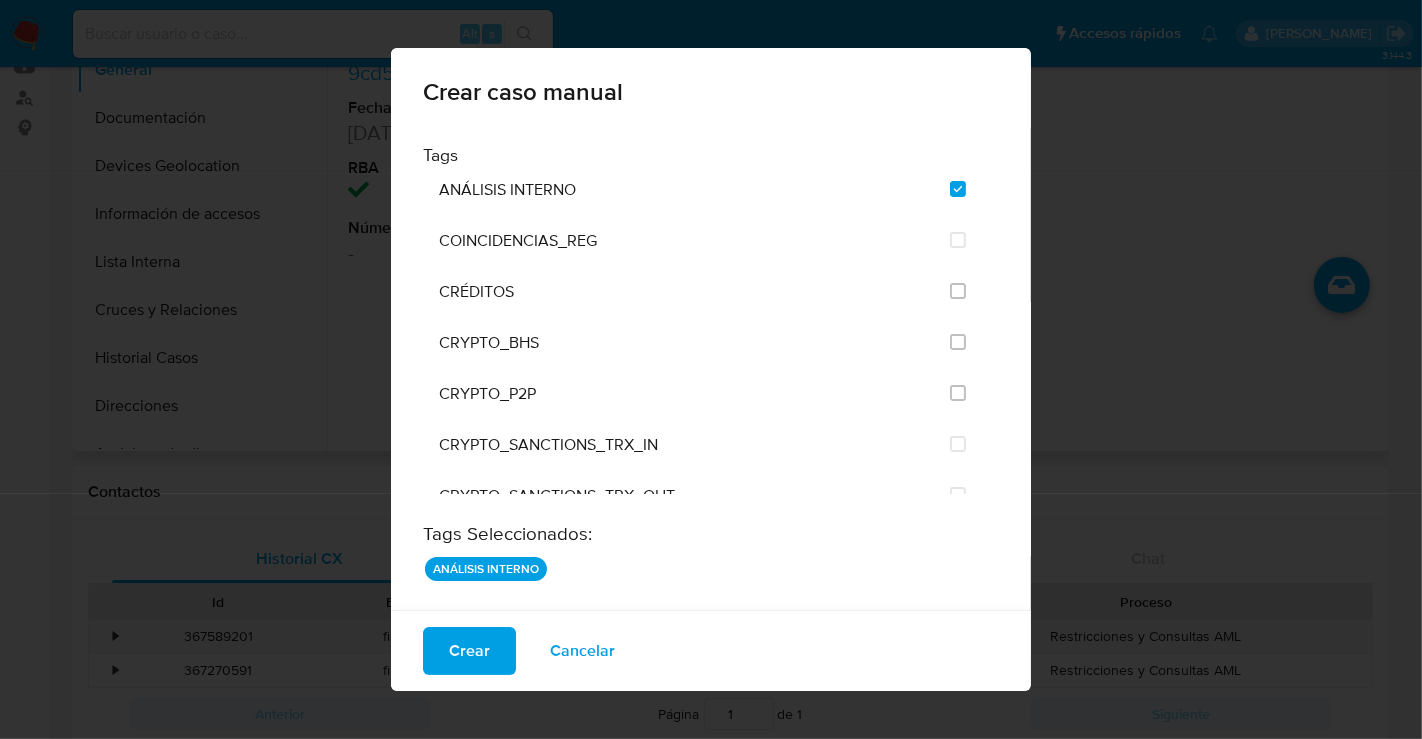 drag, startPoint x: 470, startPoint y: 648, endPoint x: 1331, endPoint y: 445, distance: 884.60724 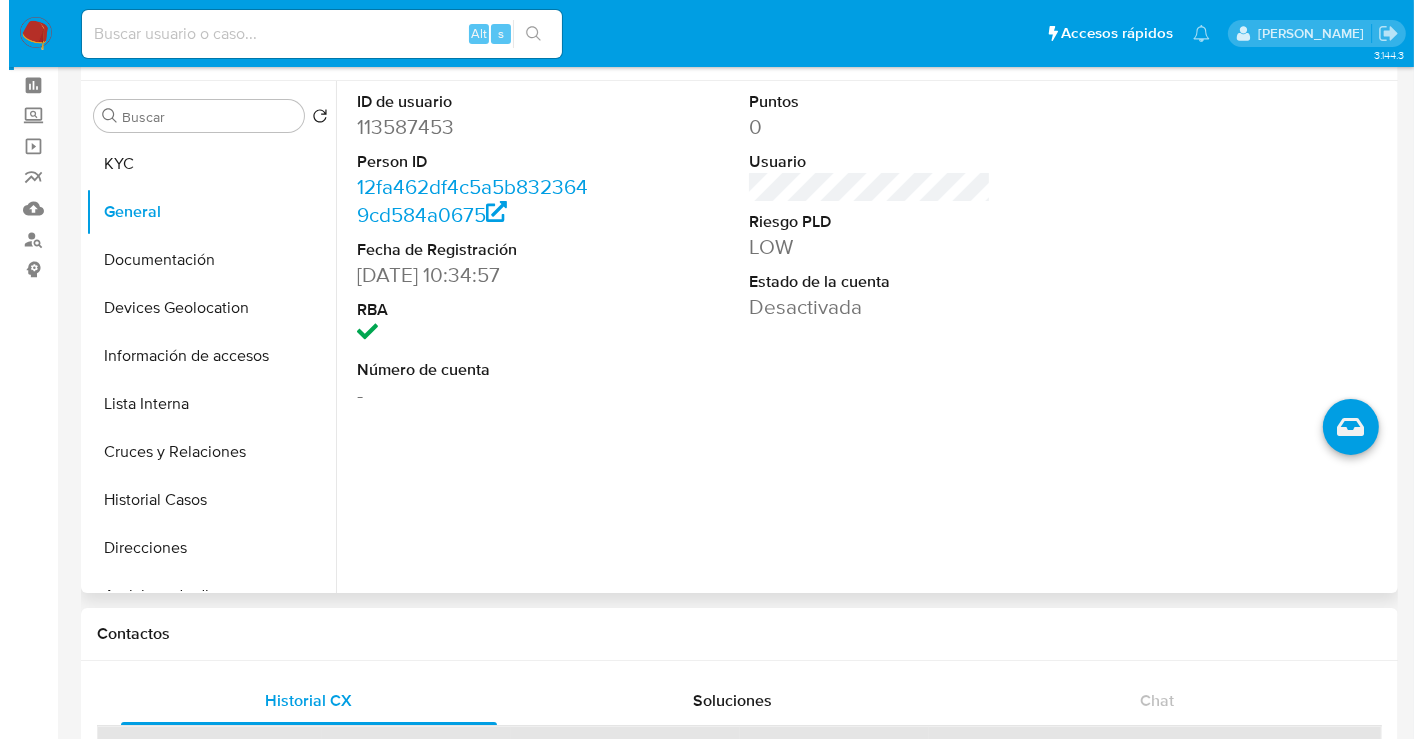 scroll, scrollTop: 0, scrollLeft: 0, axis: both 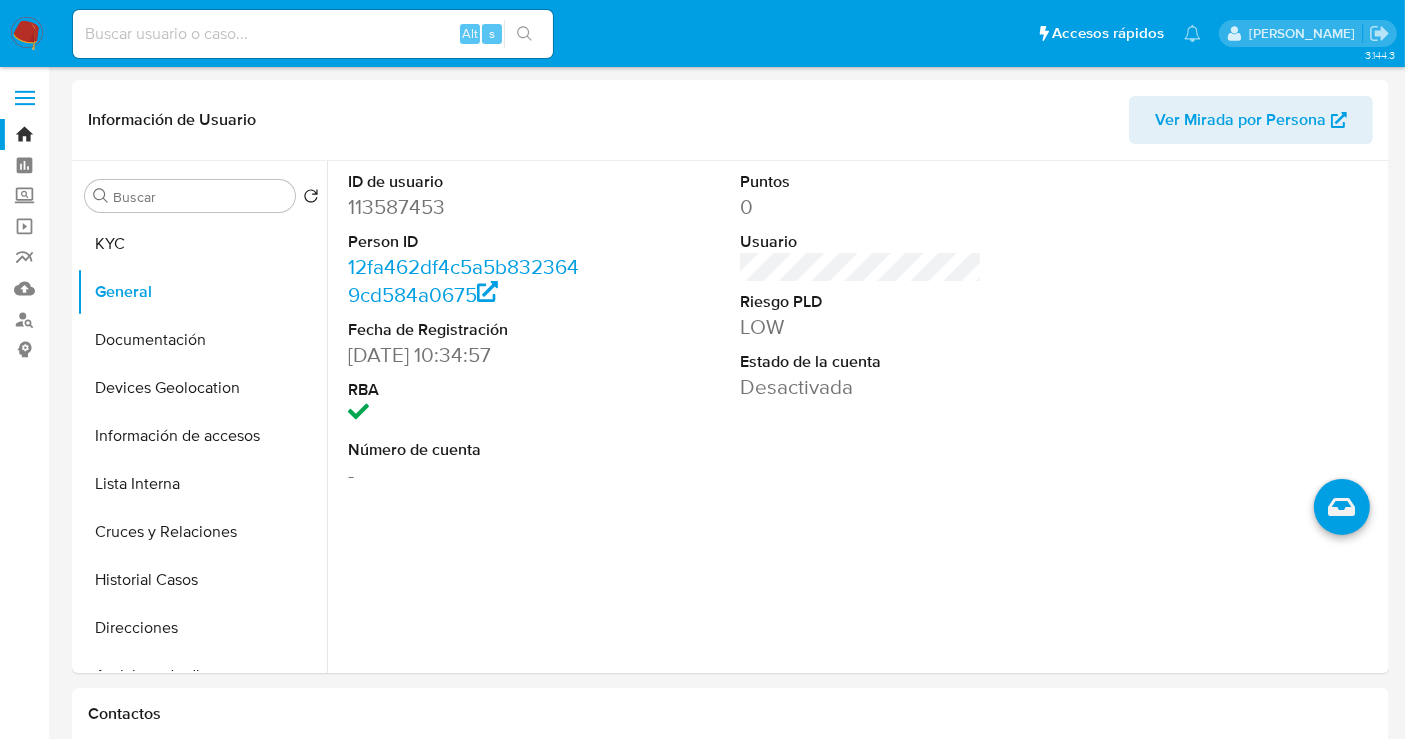 click on "113587453" at bounding box center (469, 207) 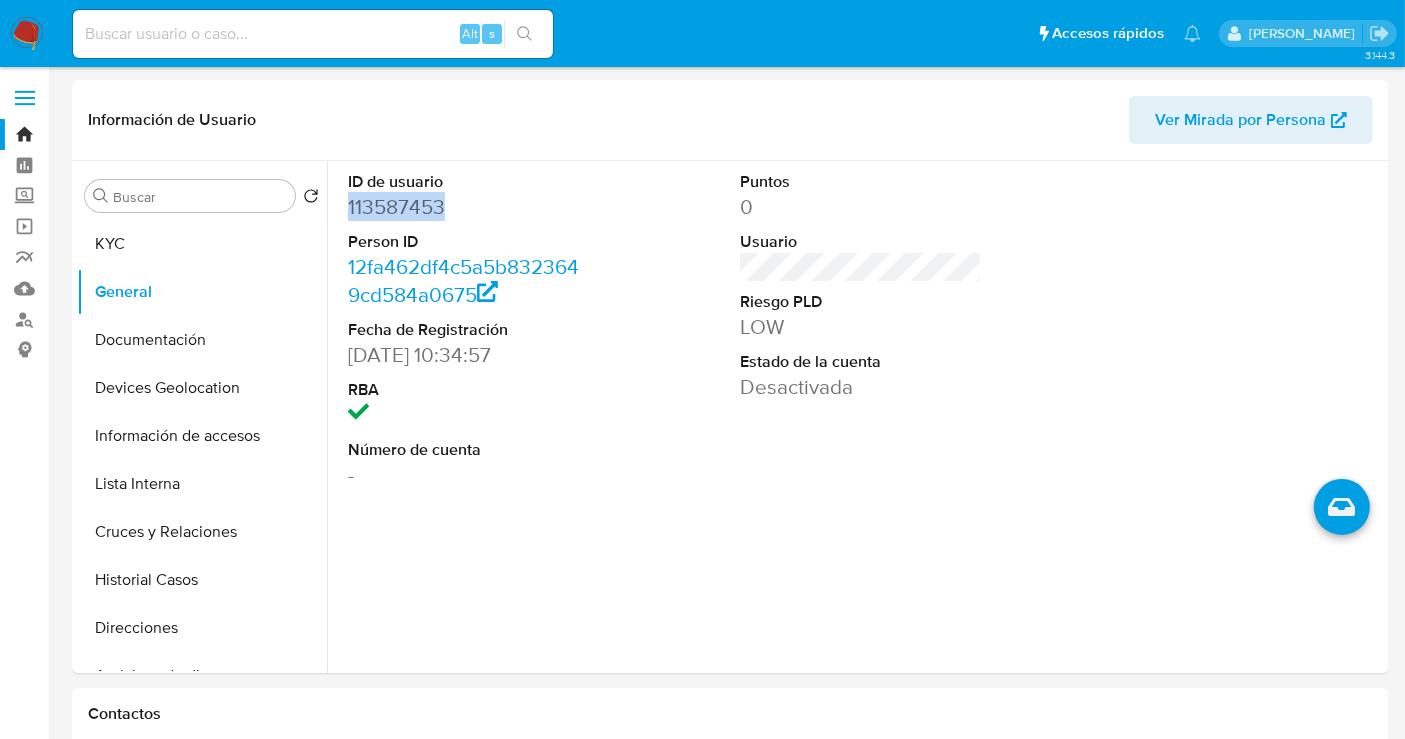 click on "113587453" at bounding box center (469, 207) 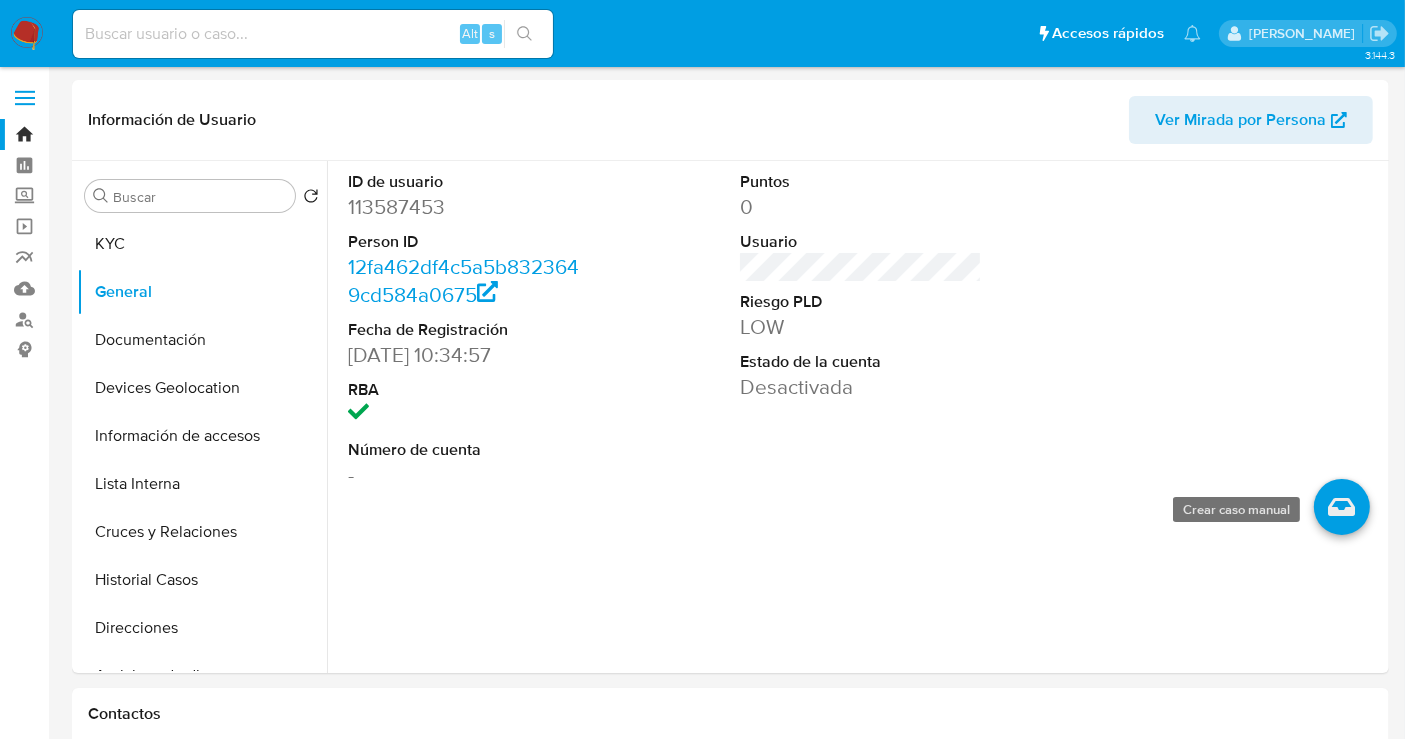 click at bounding box center [1342, 507] 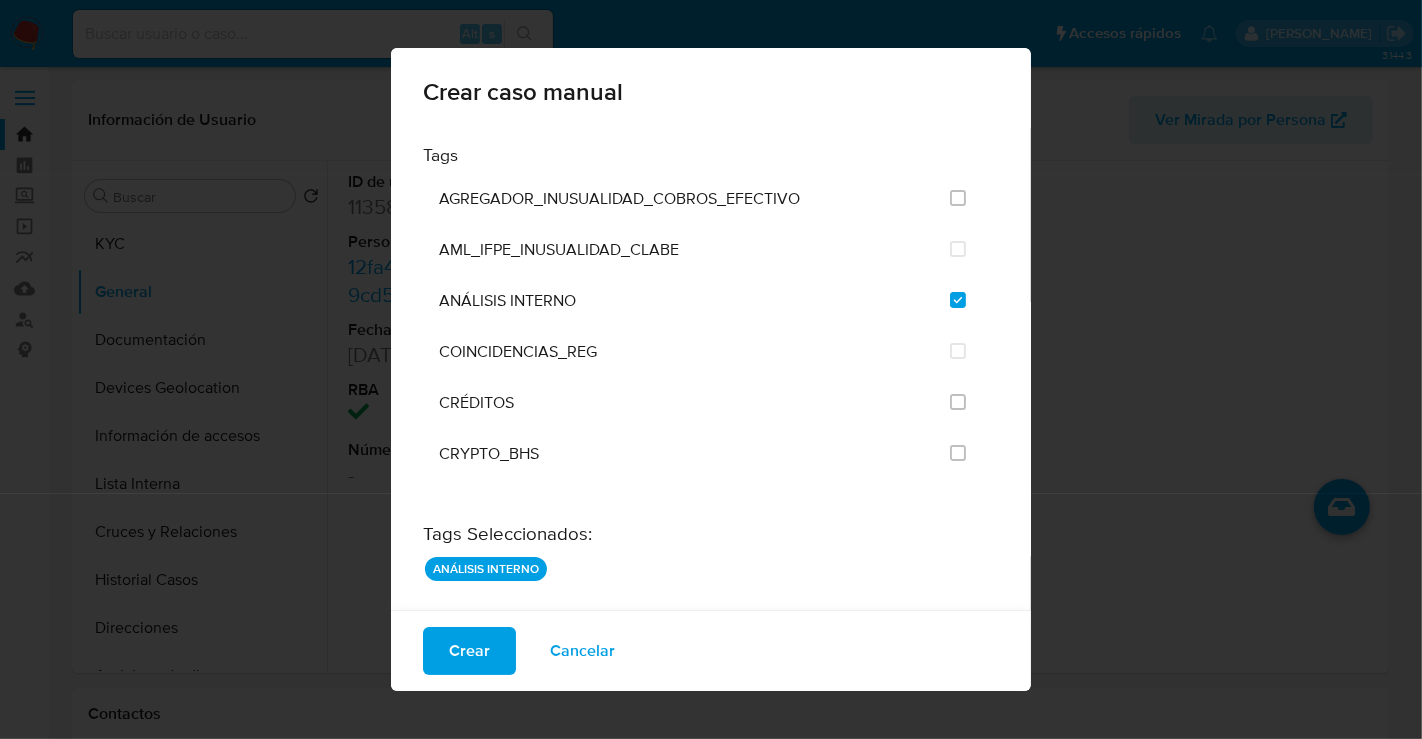 click on "Crear" at bounding box center (469, 651) 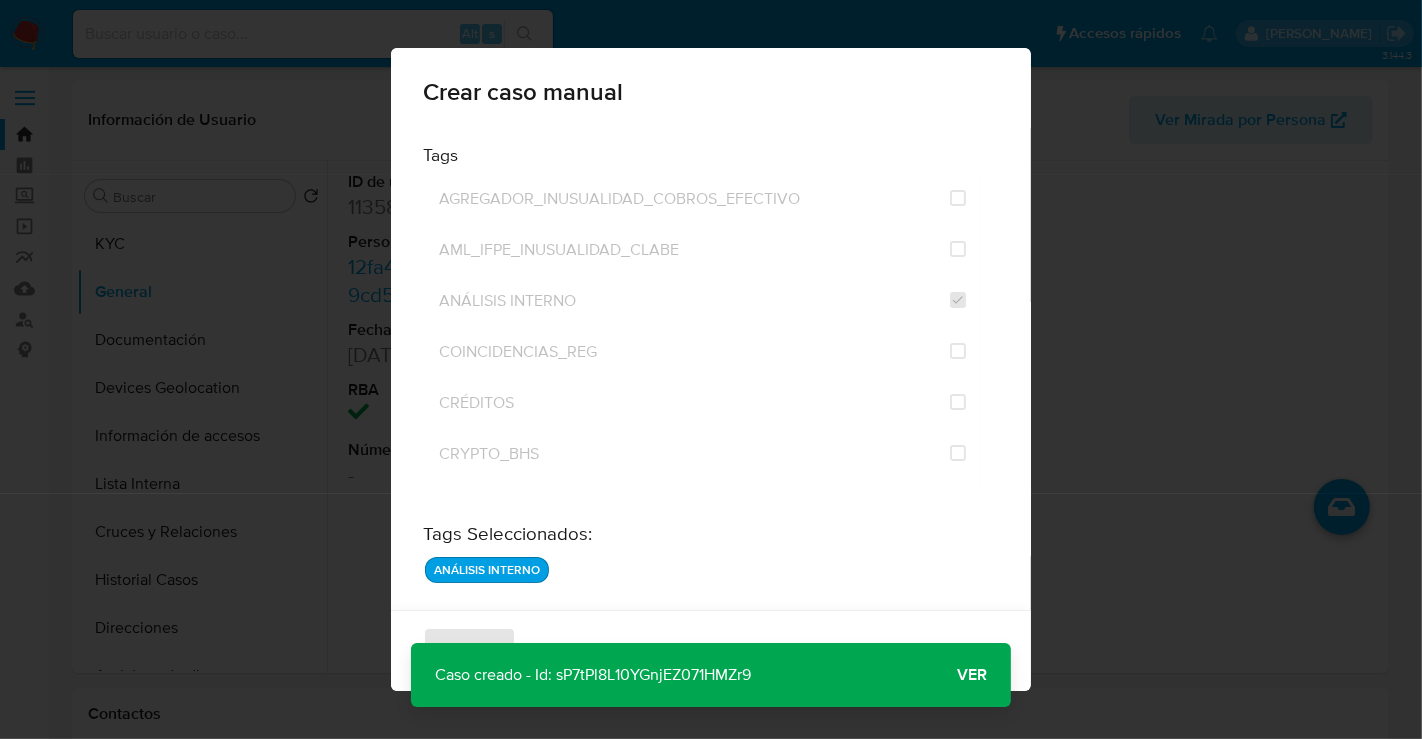 click on "Ver" at bounding box center (972, 675) 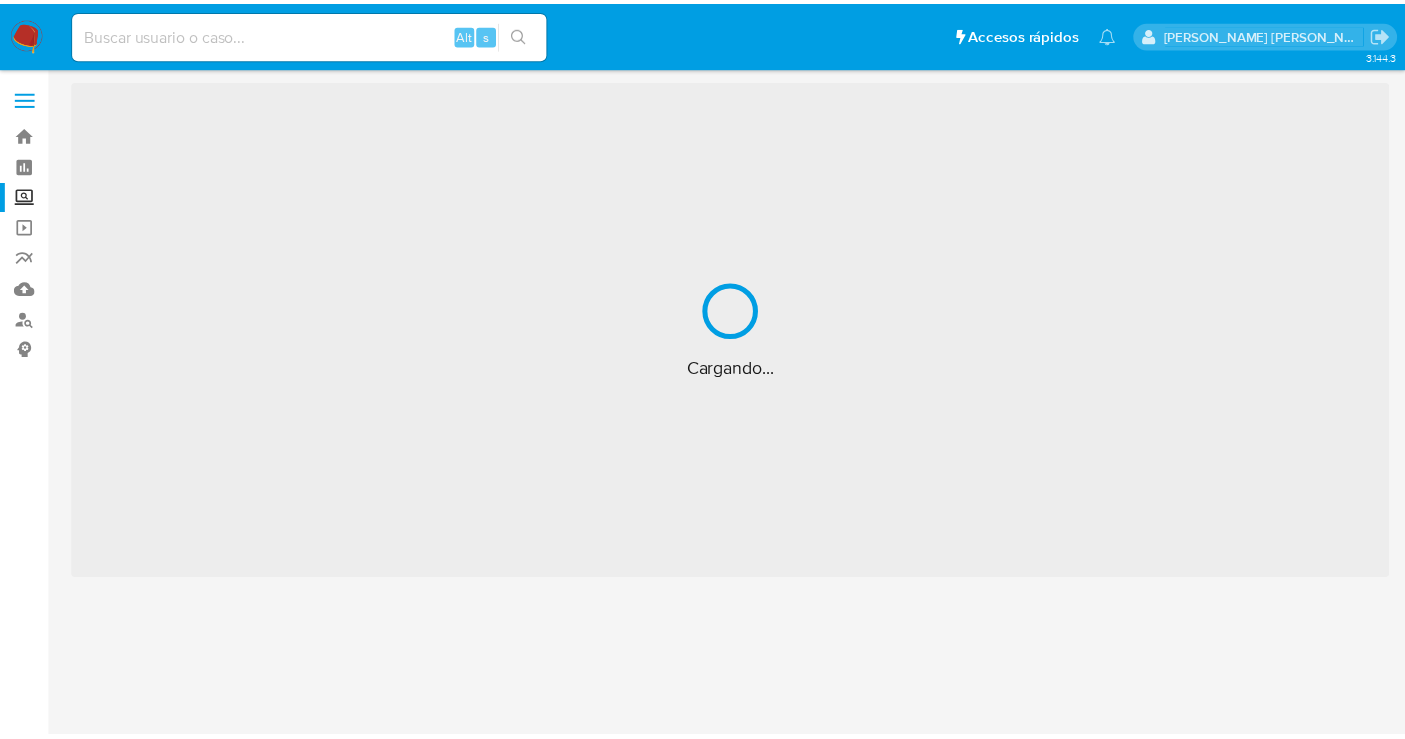 scroll, scrollTop: 0, scrollLeft: 0, axis: both 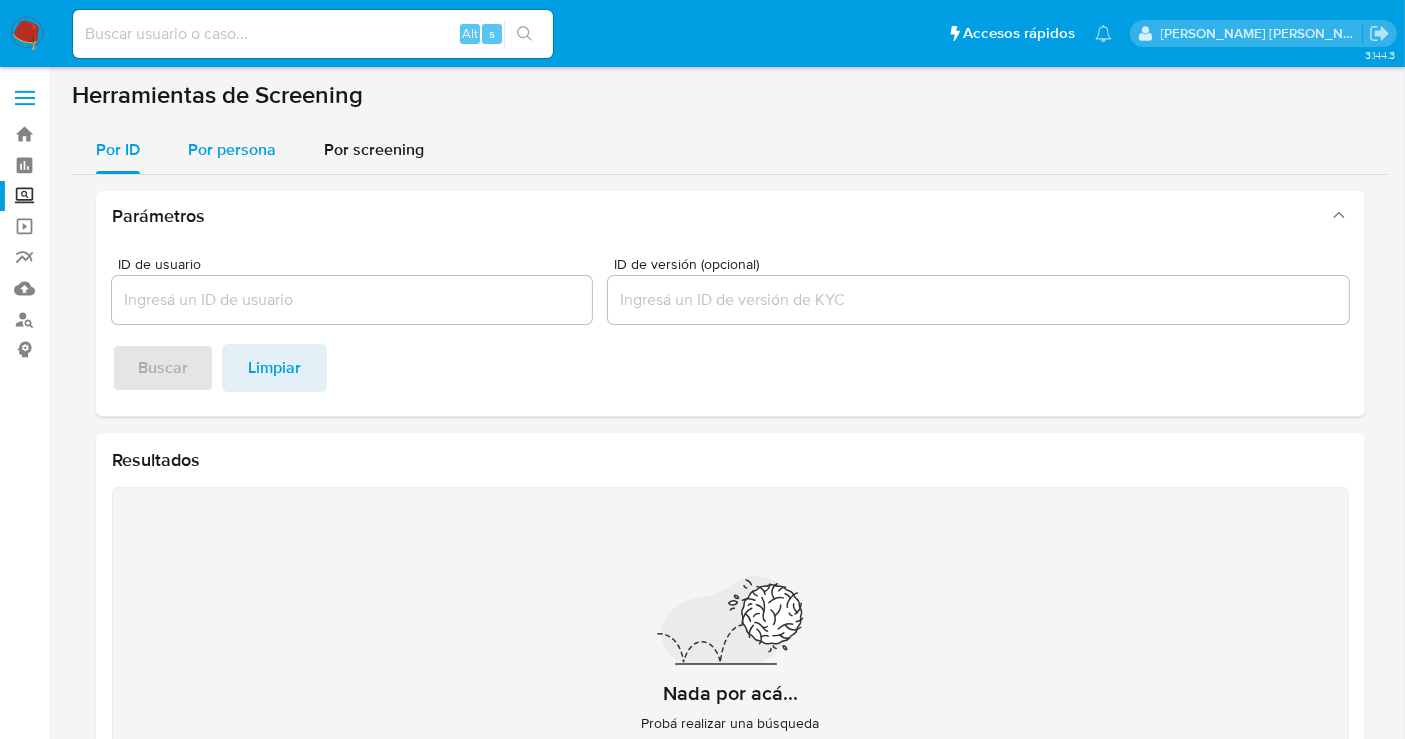 click on "Por persona" at bounding box center [232, 149] 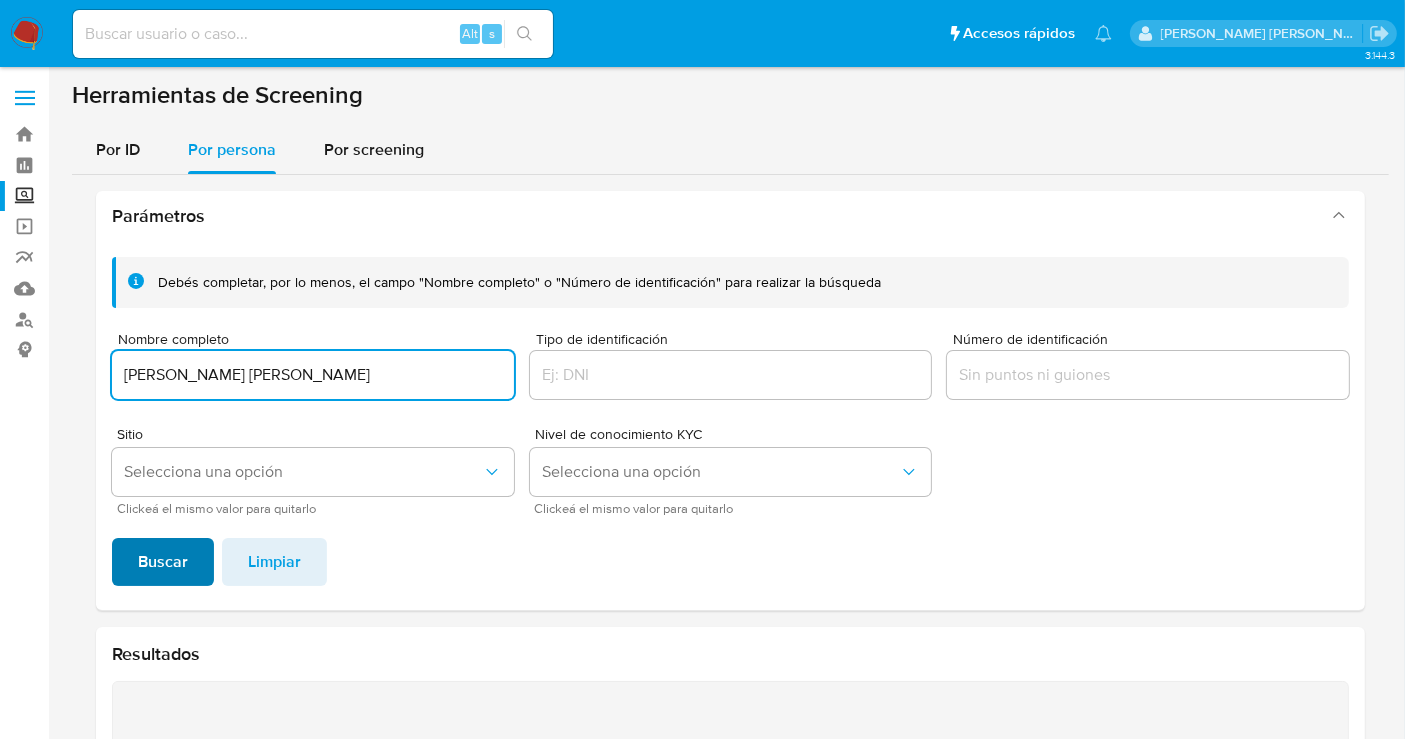 type on "OMAR MORALES NOGUERON" 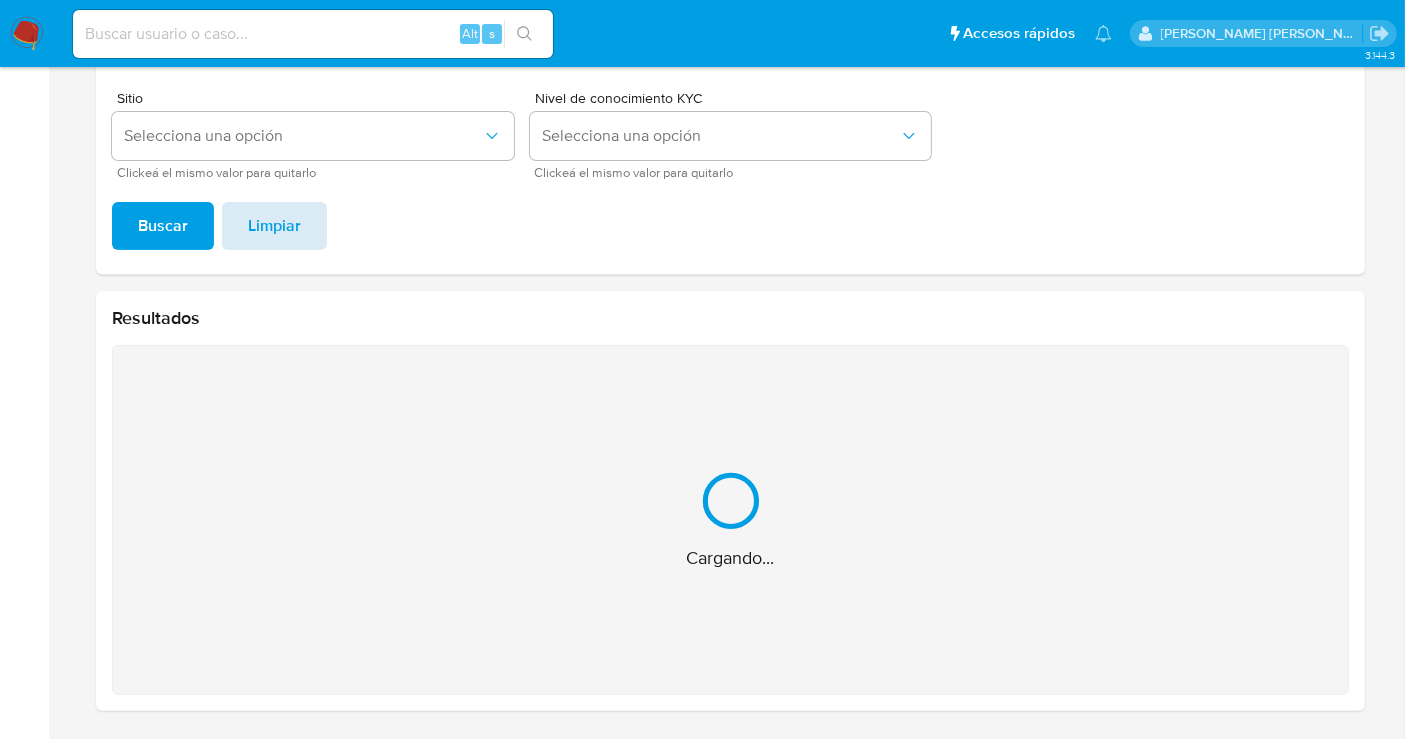 scroll, scrollTop: 17, scrollLeft: 0, axis: vertical 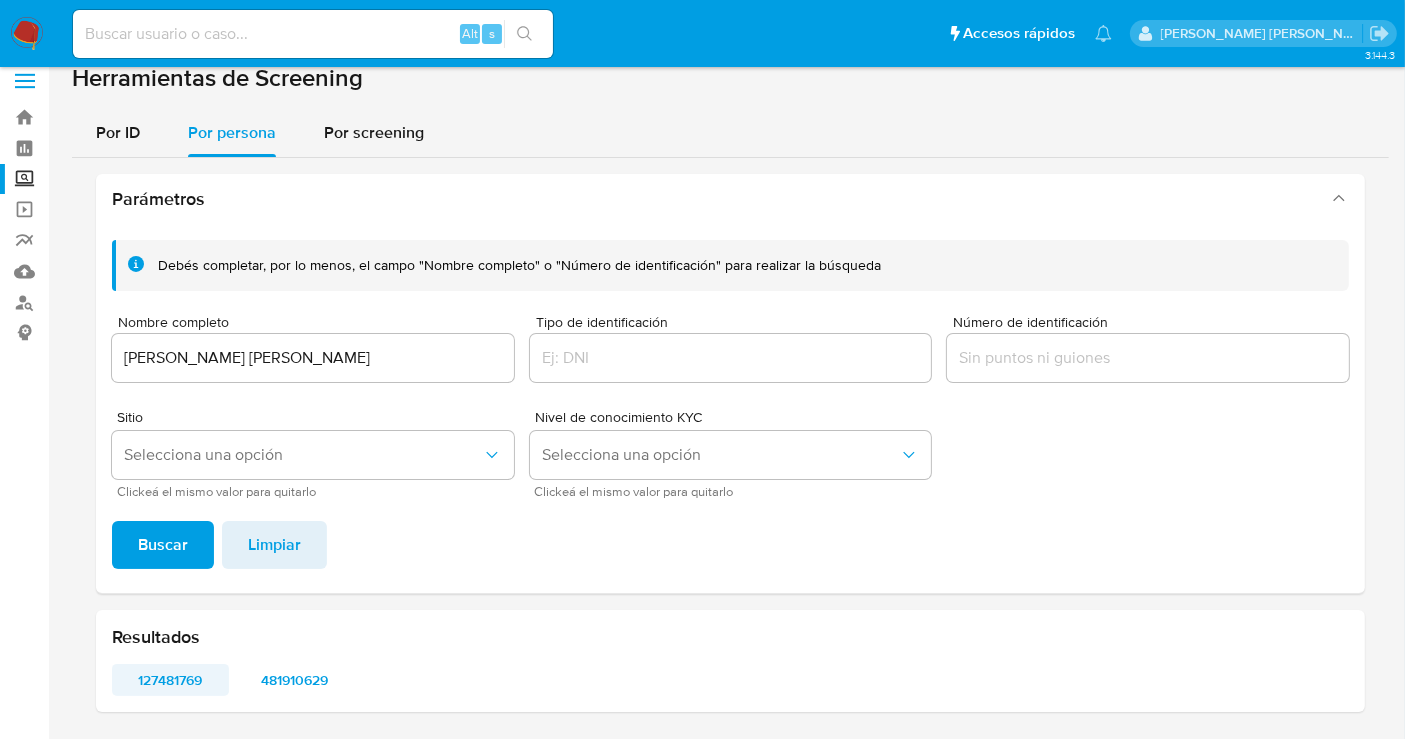 click on "127481769" at bounding box center [170, 680] 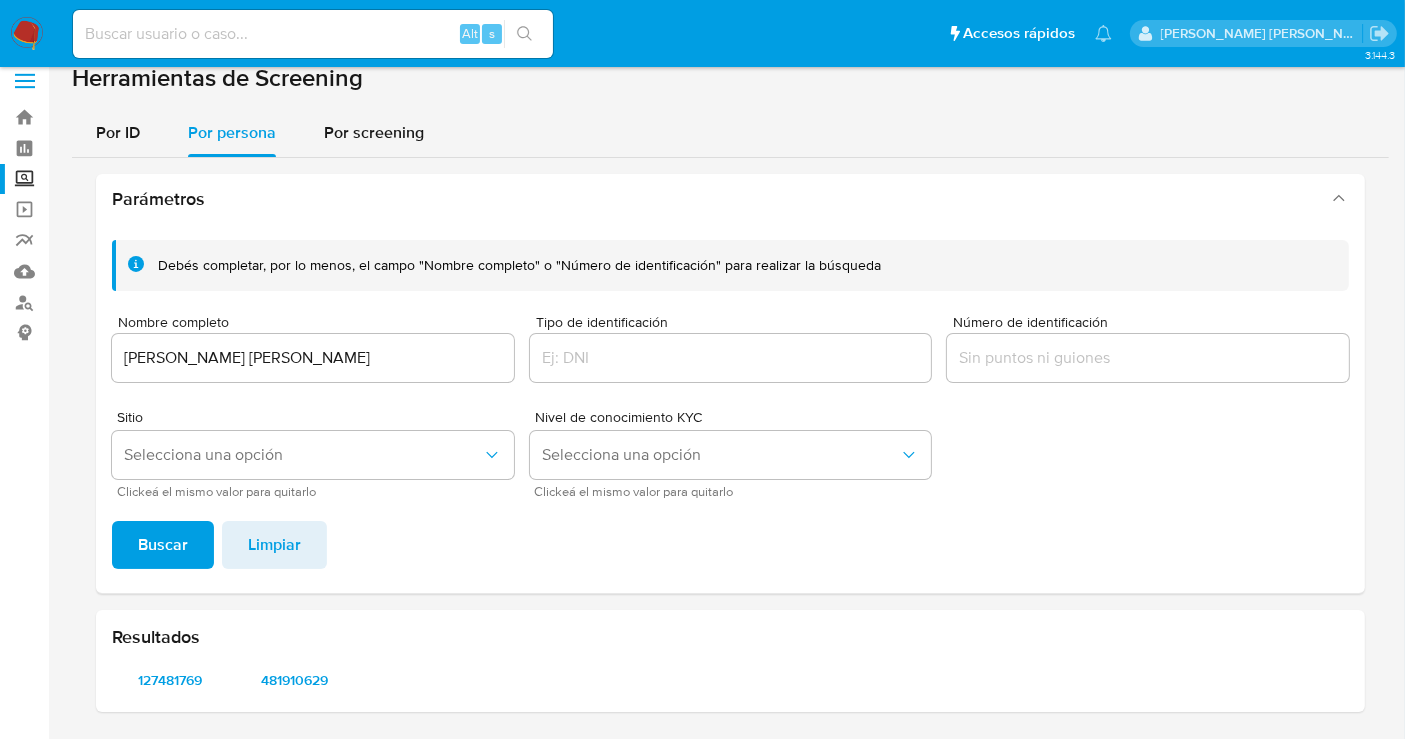 click at bounding box center [313, 34] 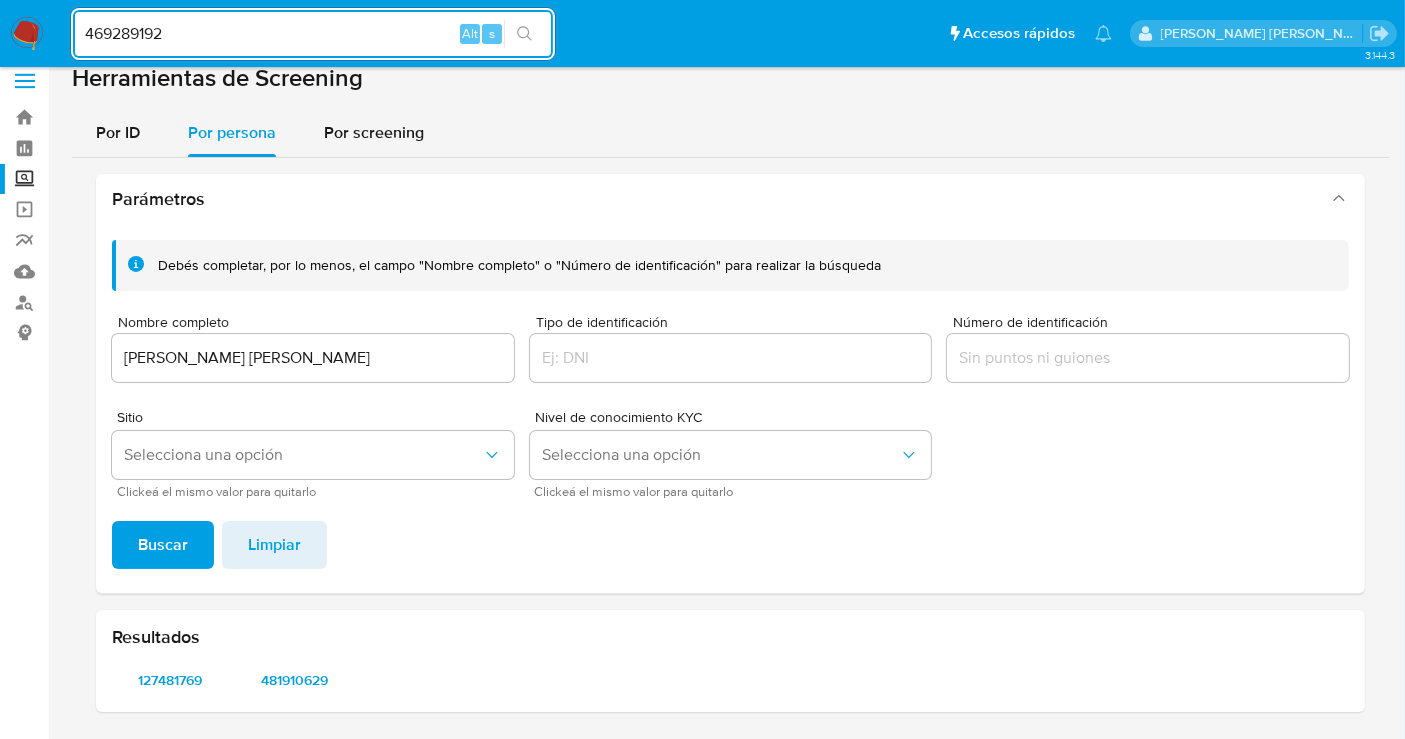 type on "469289192" 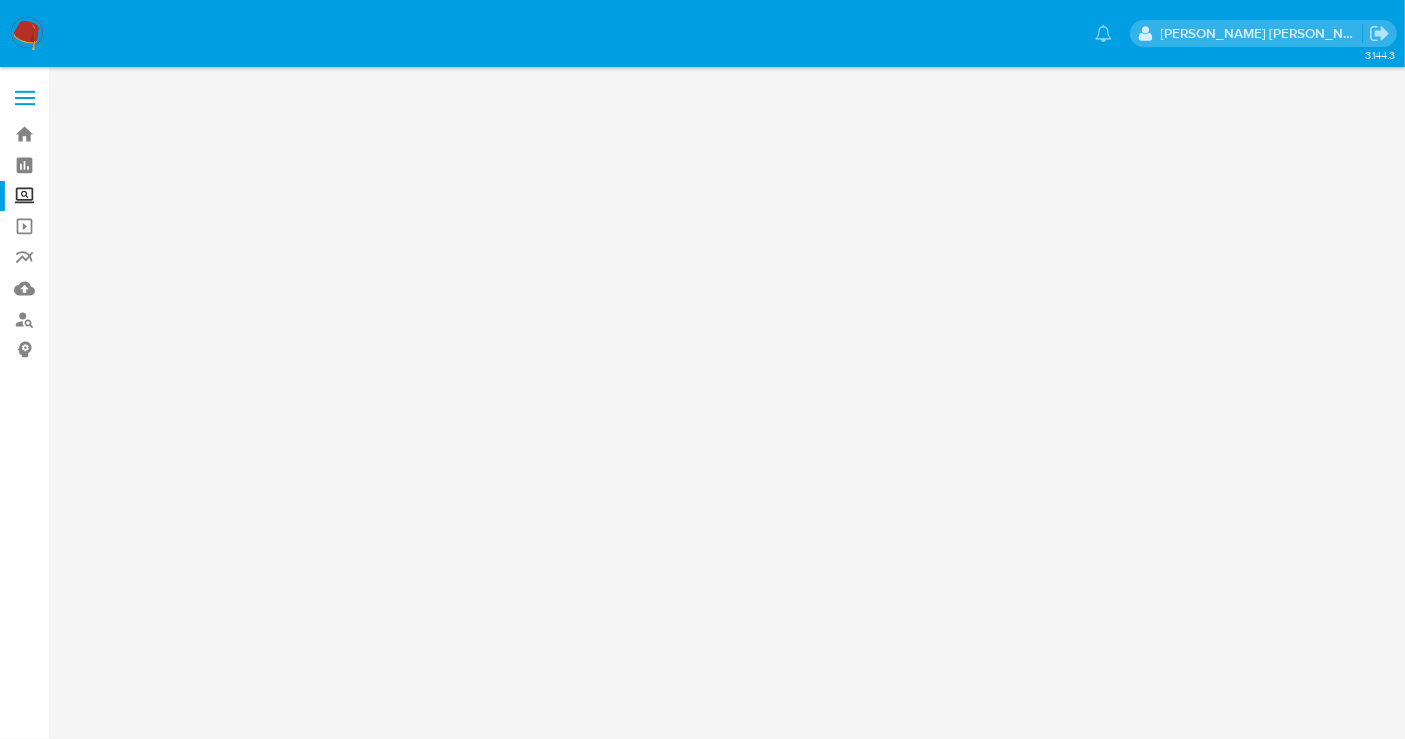 scroll, scrollTop: 0, scrollLeft: 0, axis: both 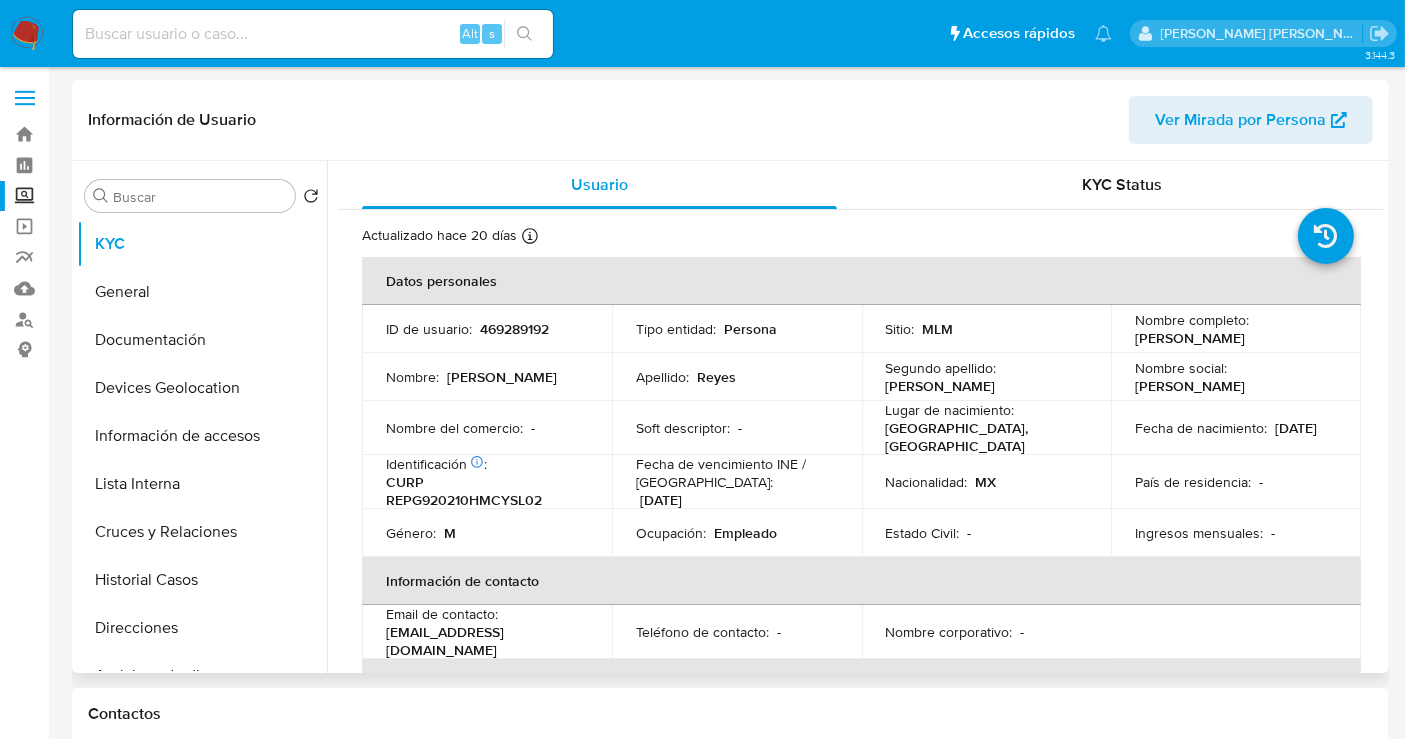 select on "10" 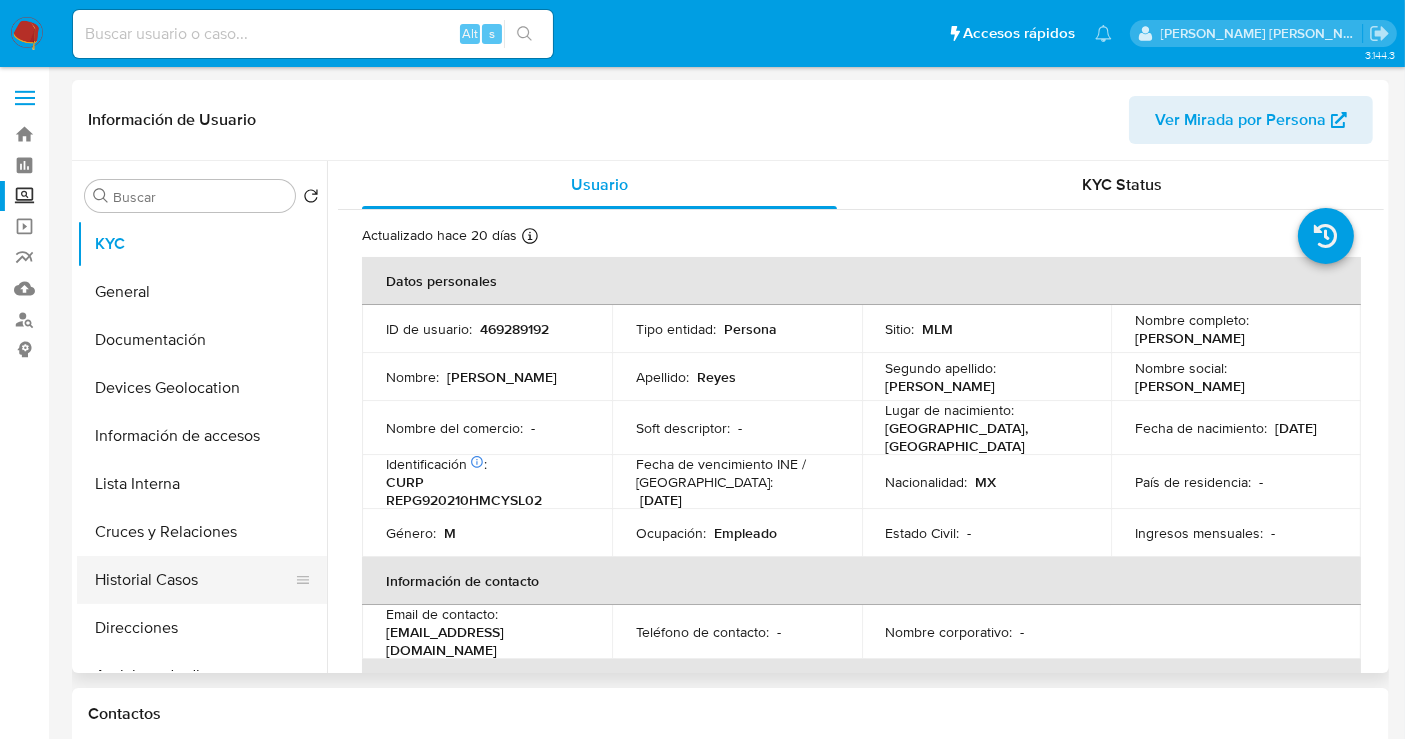 click on "Historial Casos" at bounding box center [194, 580] 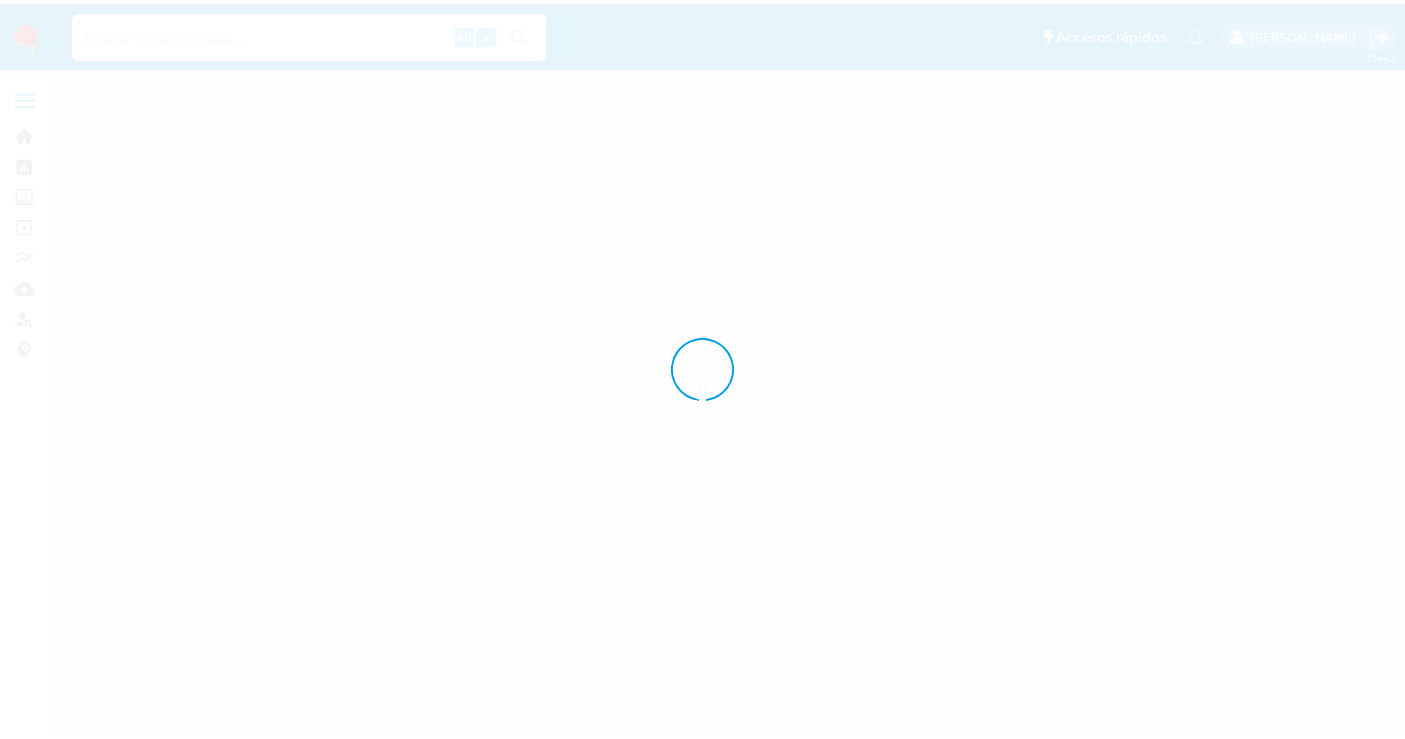 scroll, scrollTop: 0, scrollLeft: 0, axis: both 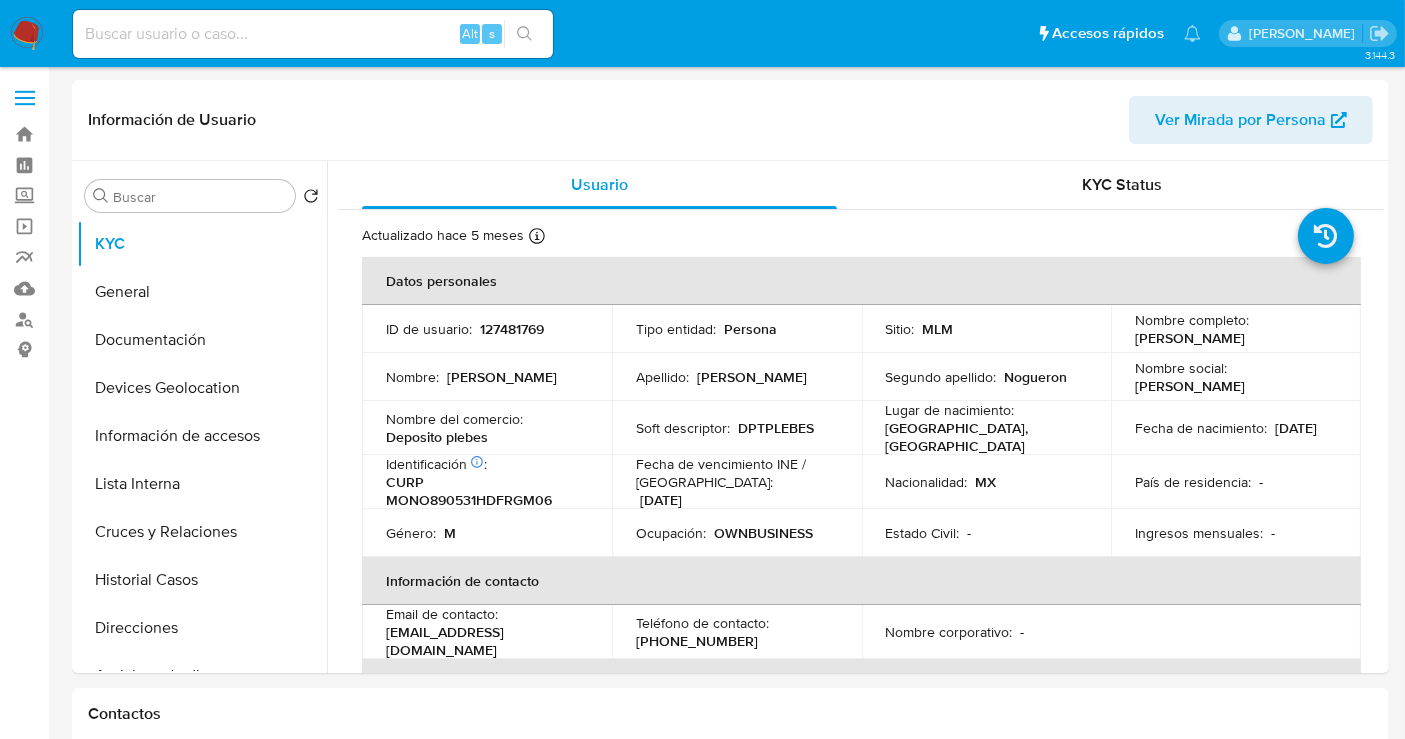 select on "10" 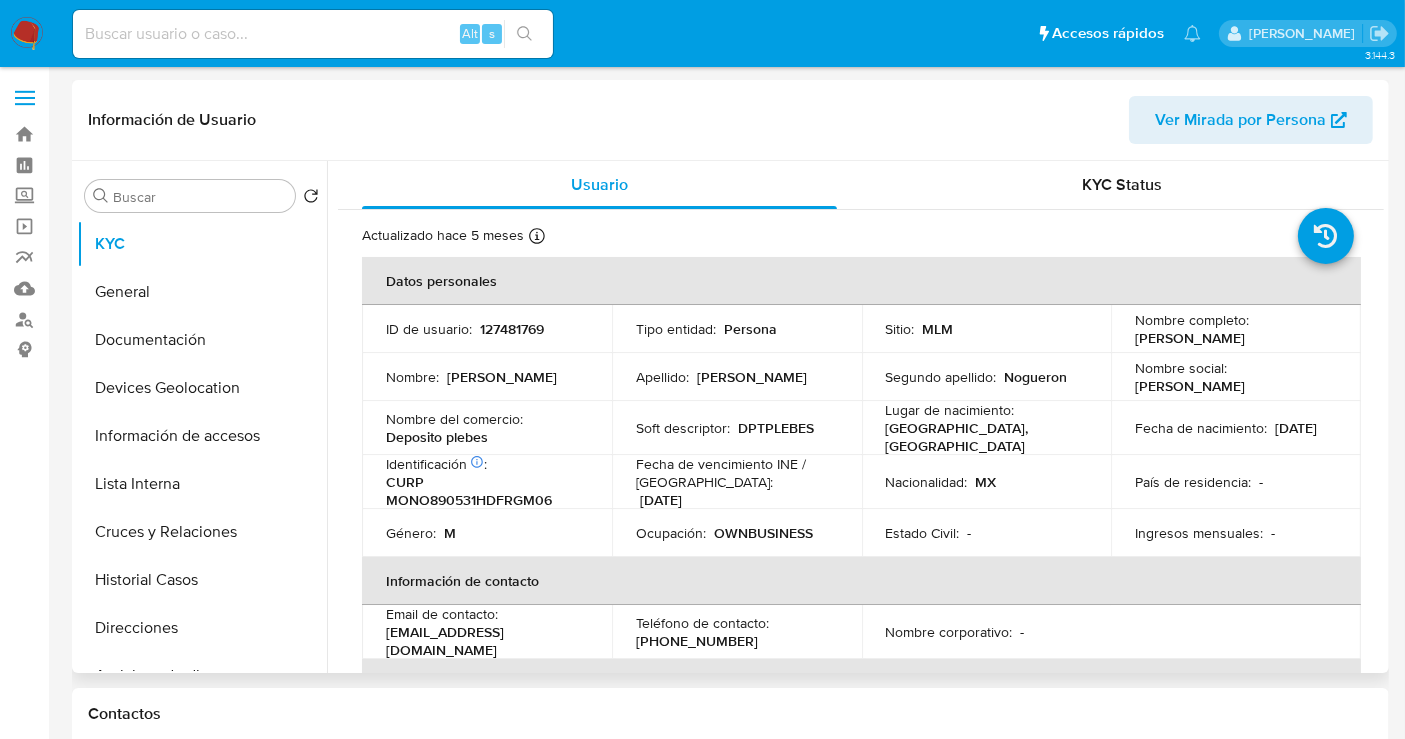 click on "127481769" at bounding box center (512, 329) 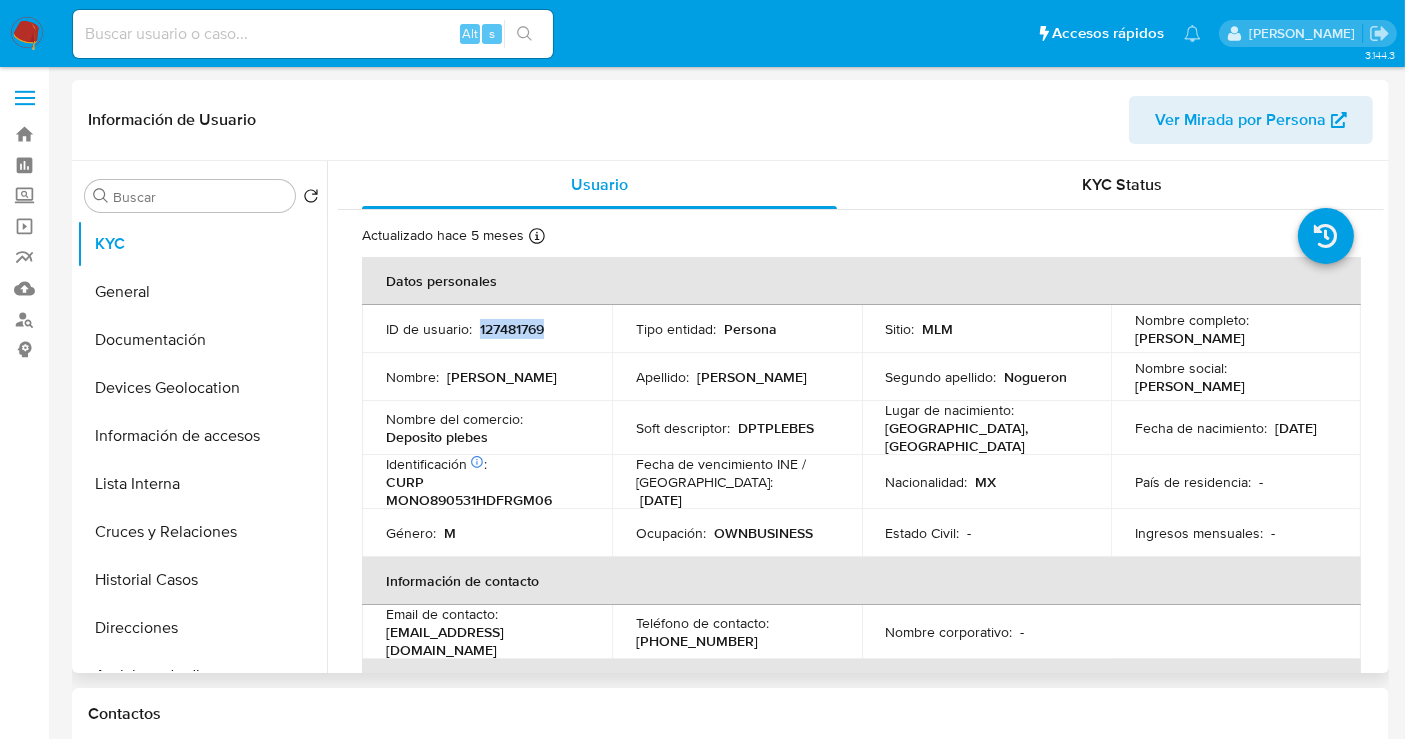 click on "127481769" at bounding box center (512, 329) 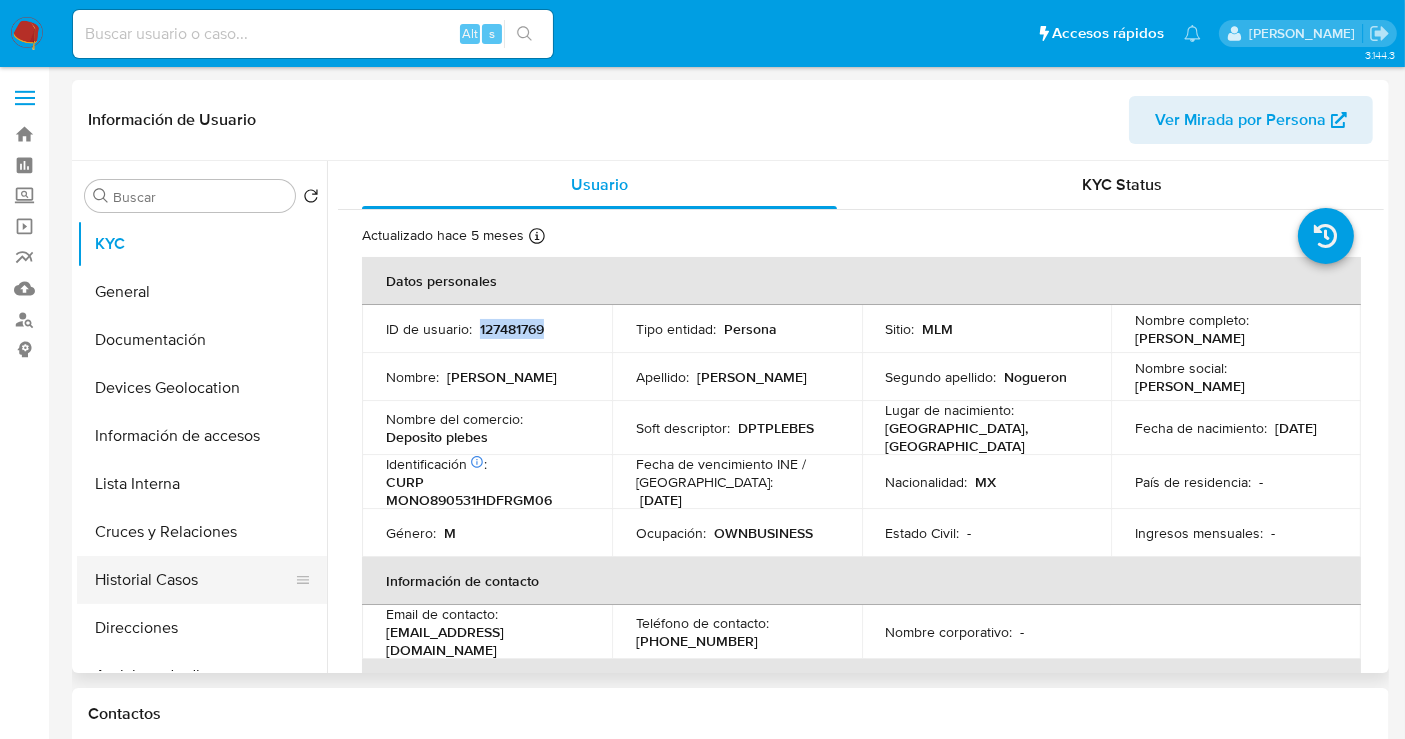 click on "Historial Casos" at bounding box center (194, 580) 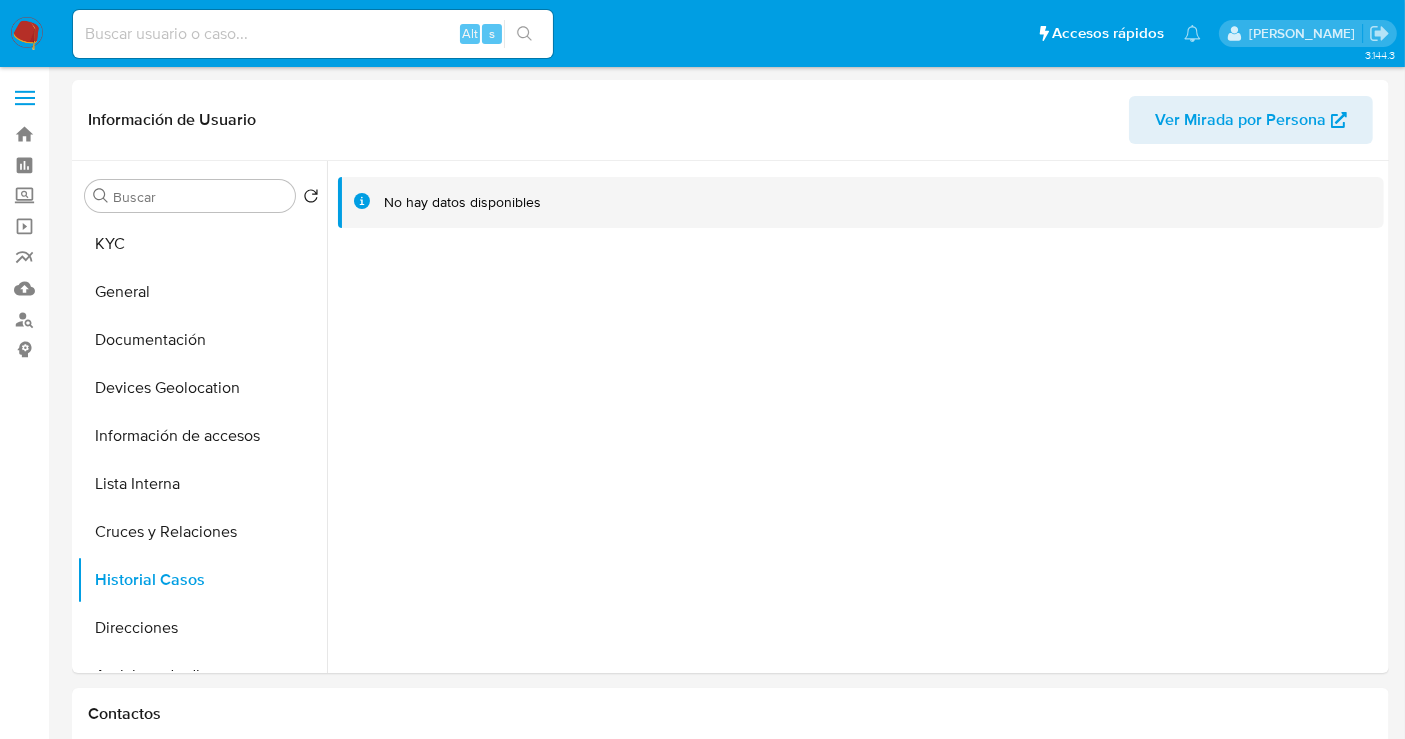 type 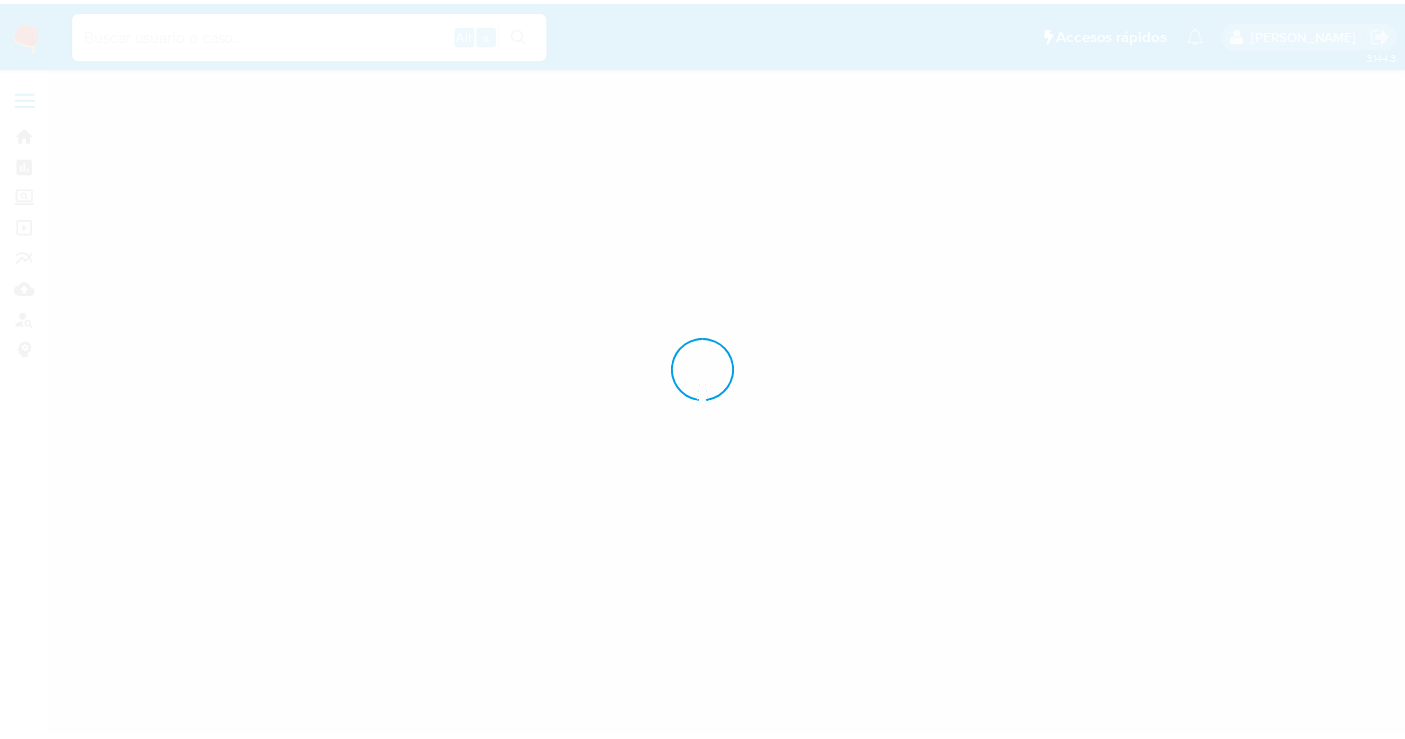 scroll, scrollTop: 0, scrollLeft: 0, axis: both 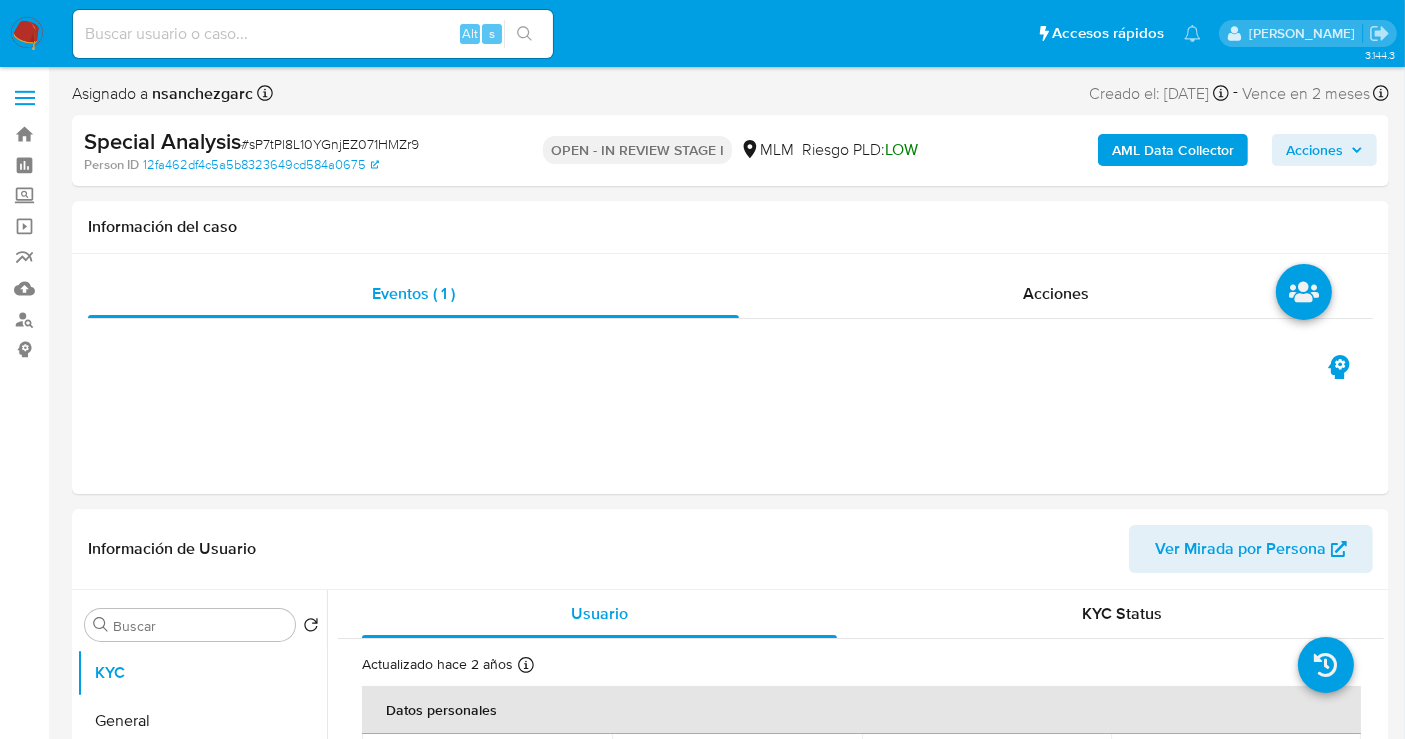 select on "10" 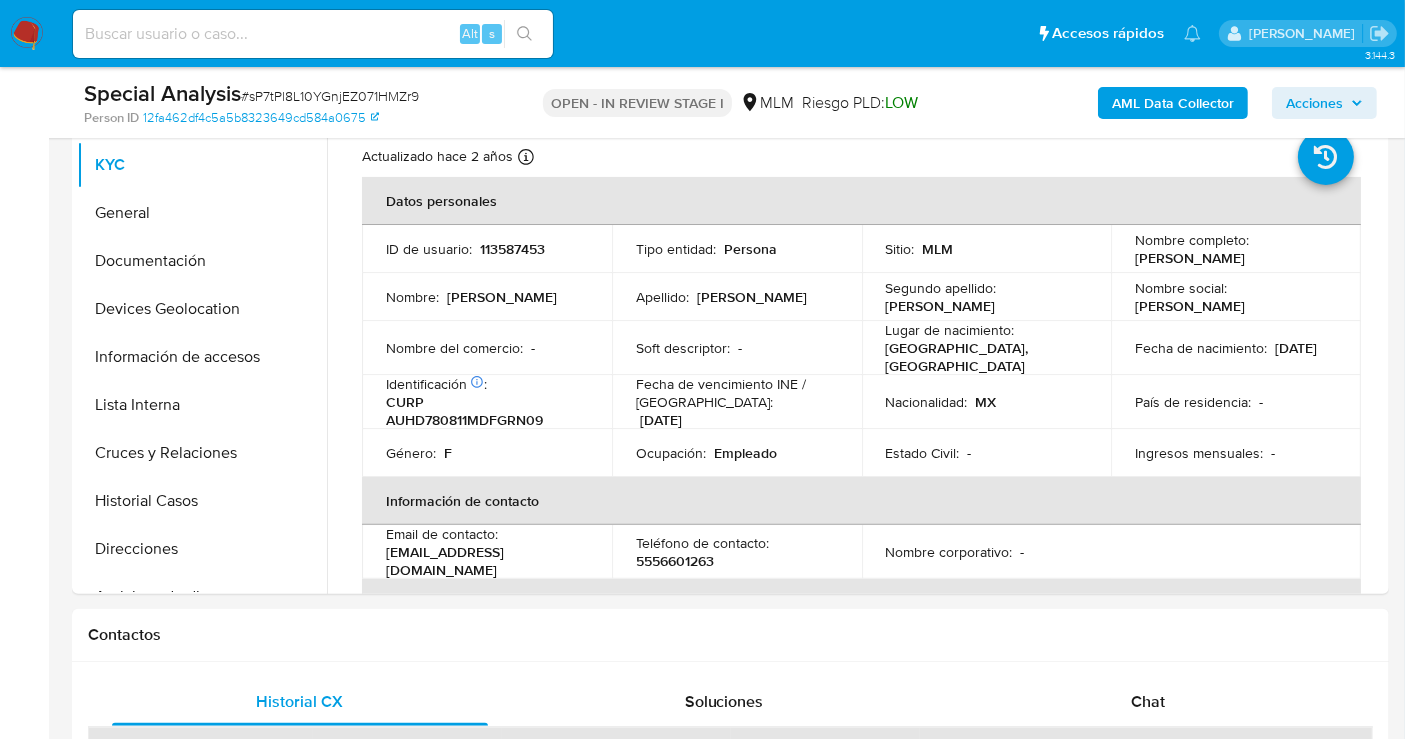 scroll, scrollTop: 444, scrollLeft: 0, axis: vertical 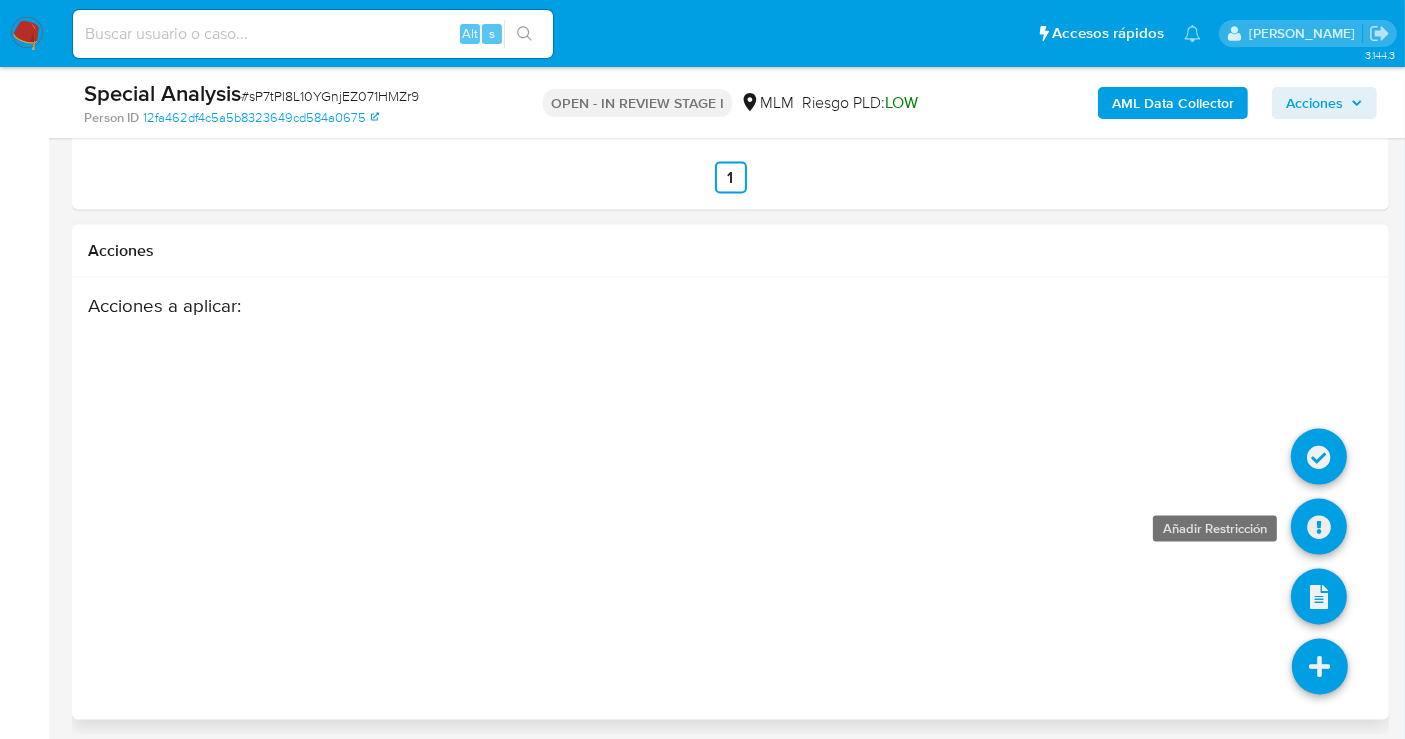 click at bounding box center (1319, 527) 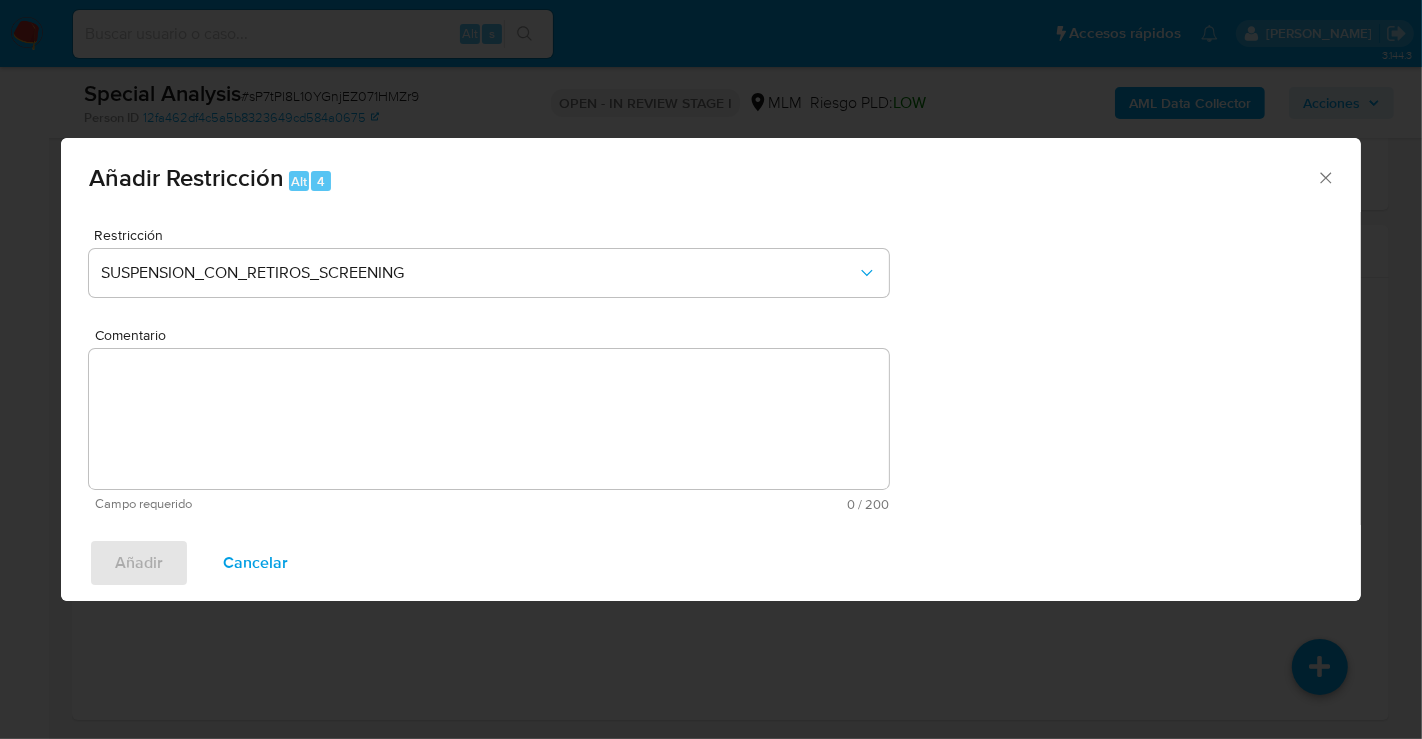 click 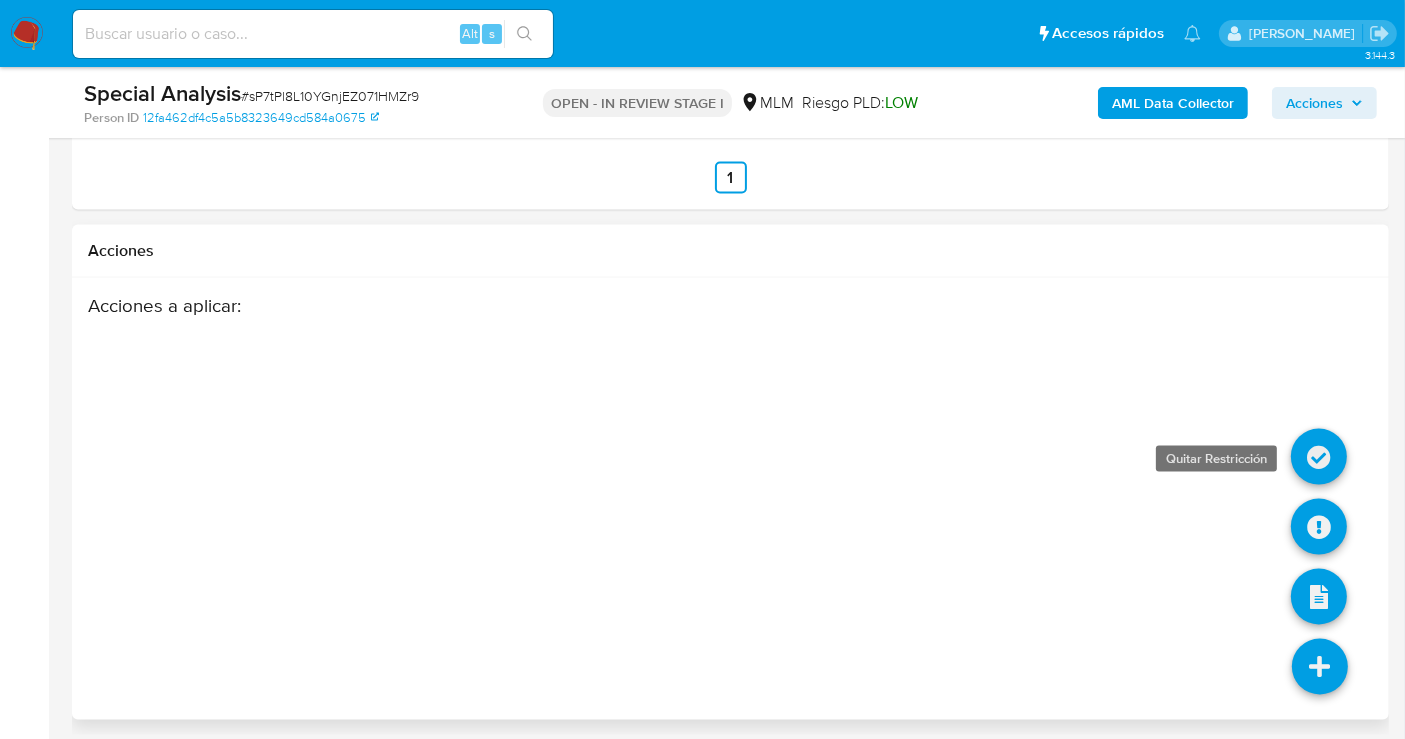 click at bounding box center (1319, 457) 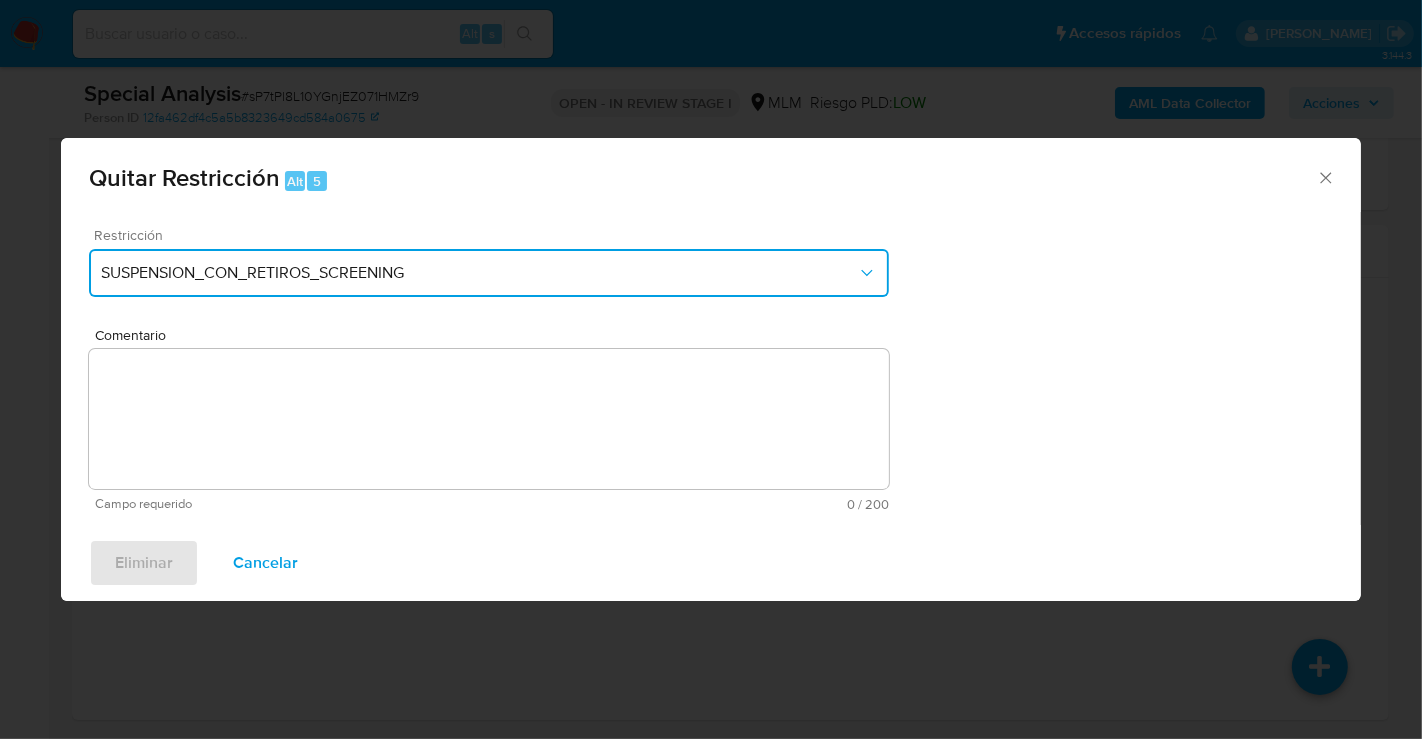 click on "SUSPENSION_CON_RETIROS_SCREENING" at bounding box center [489, 273] 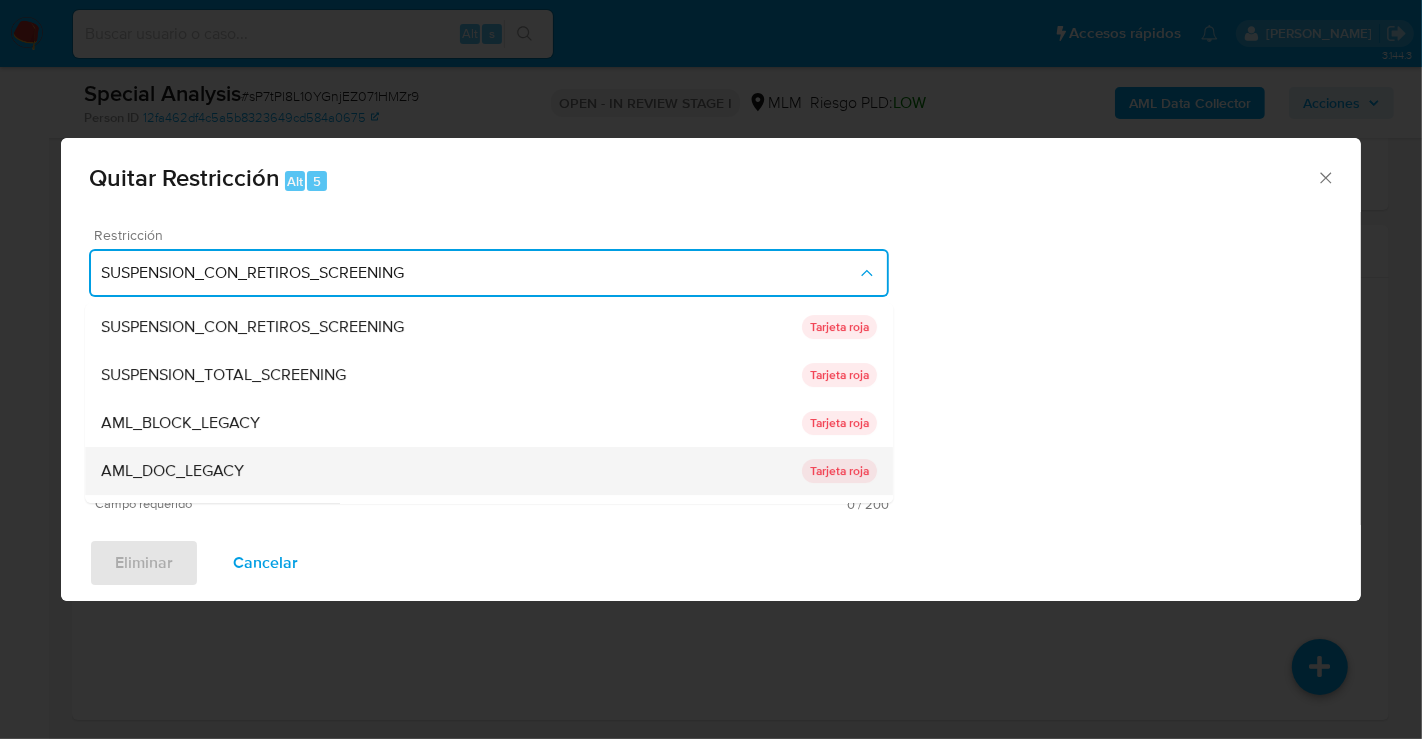 click on "AML_DOC_LEGACY" at bounding box center (451, 471) 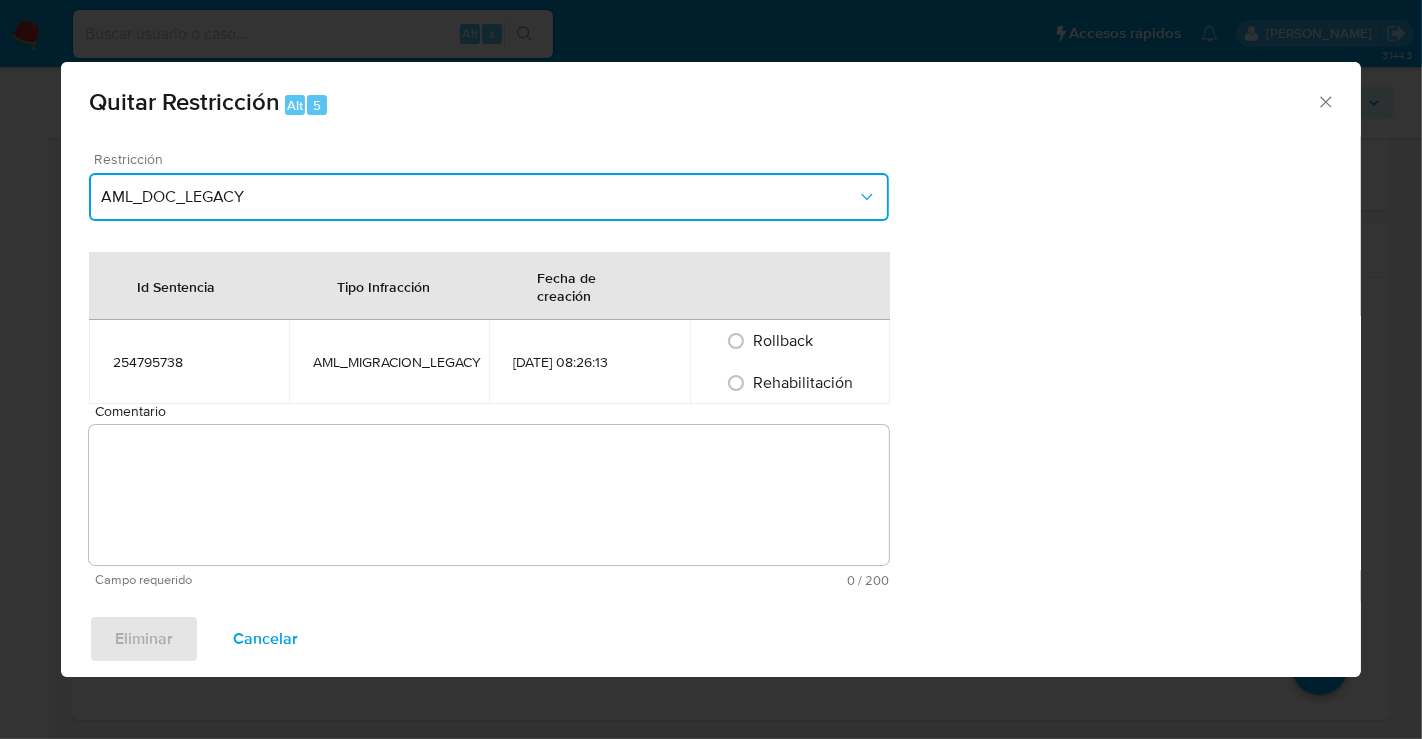 type 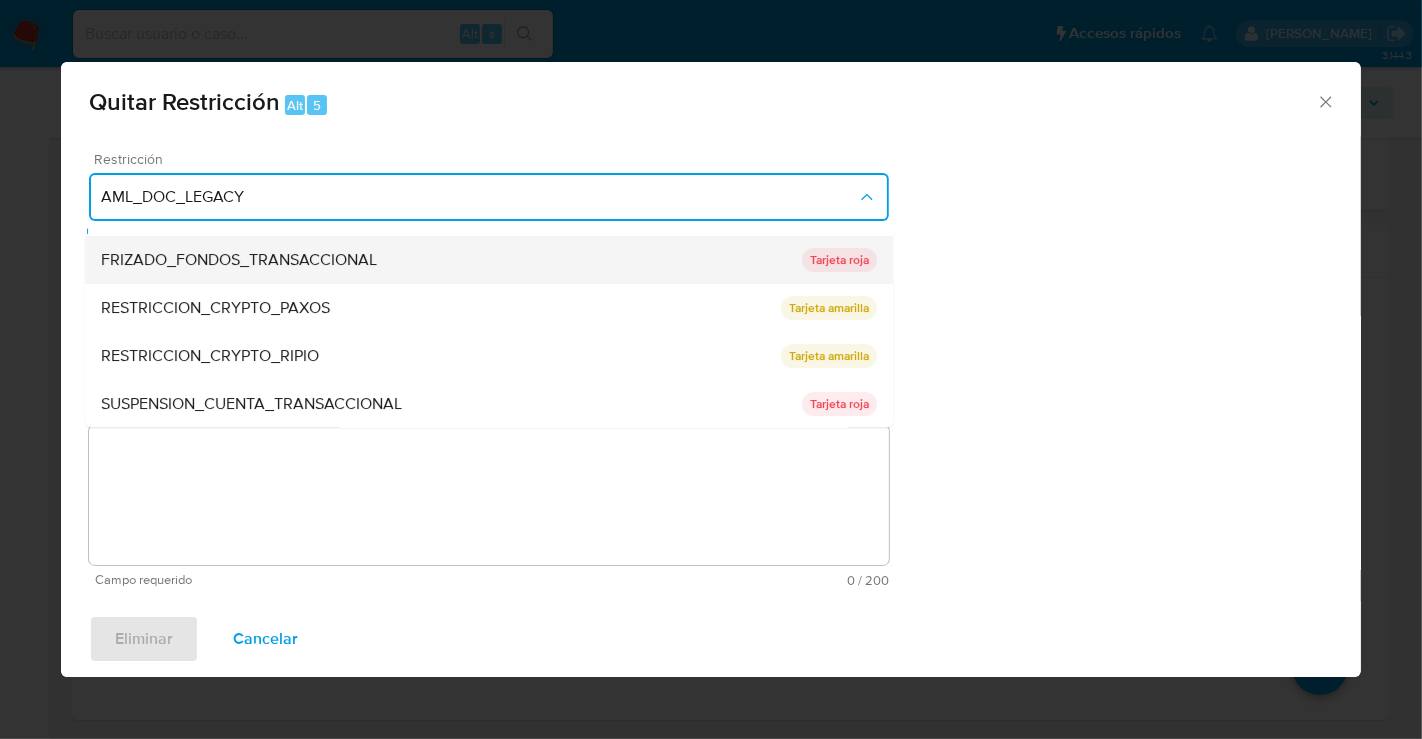 scroll, scrollTop: 68, scrollLeft: 0, axis: vertical 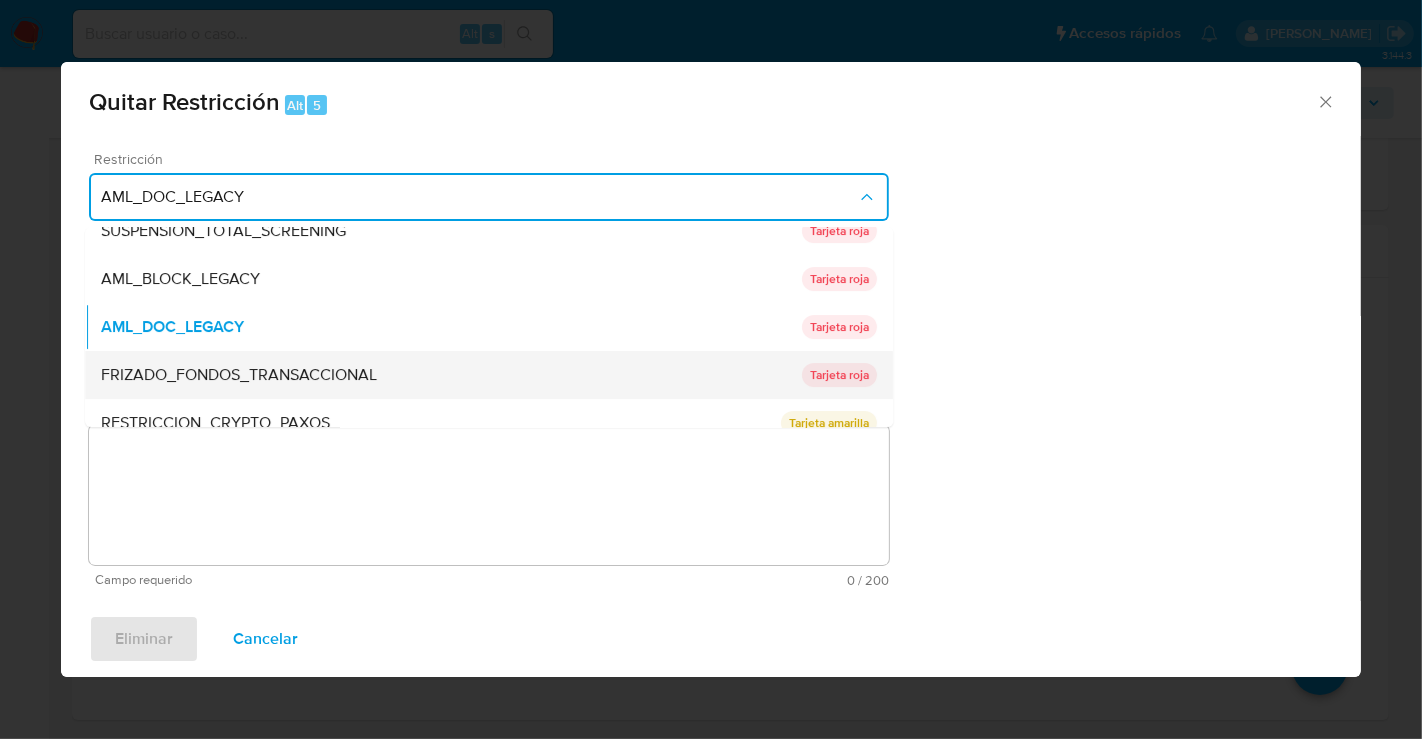 type 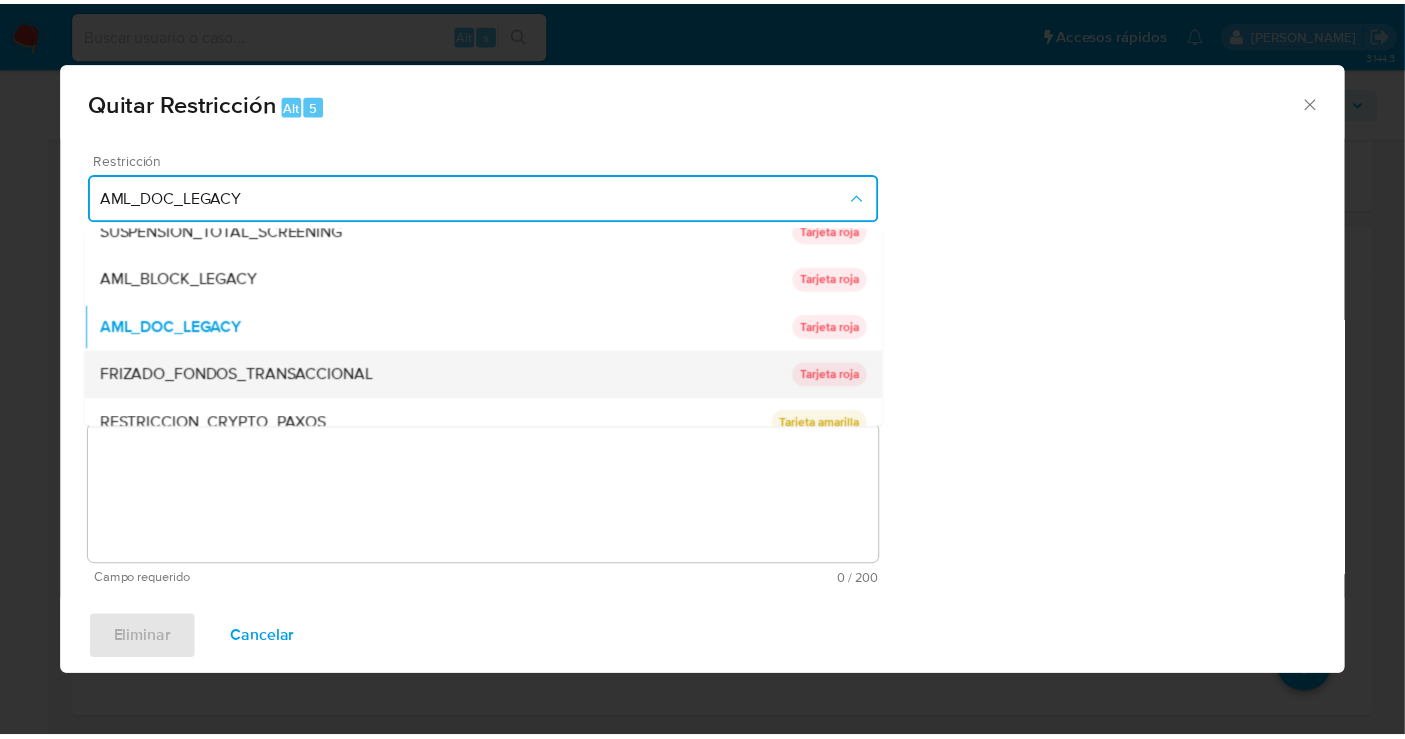 scroll, scrollTop: 0, scrollLeft: 0, axis: both 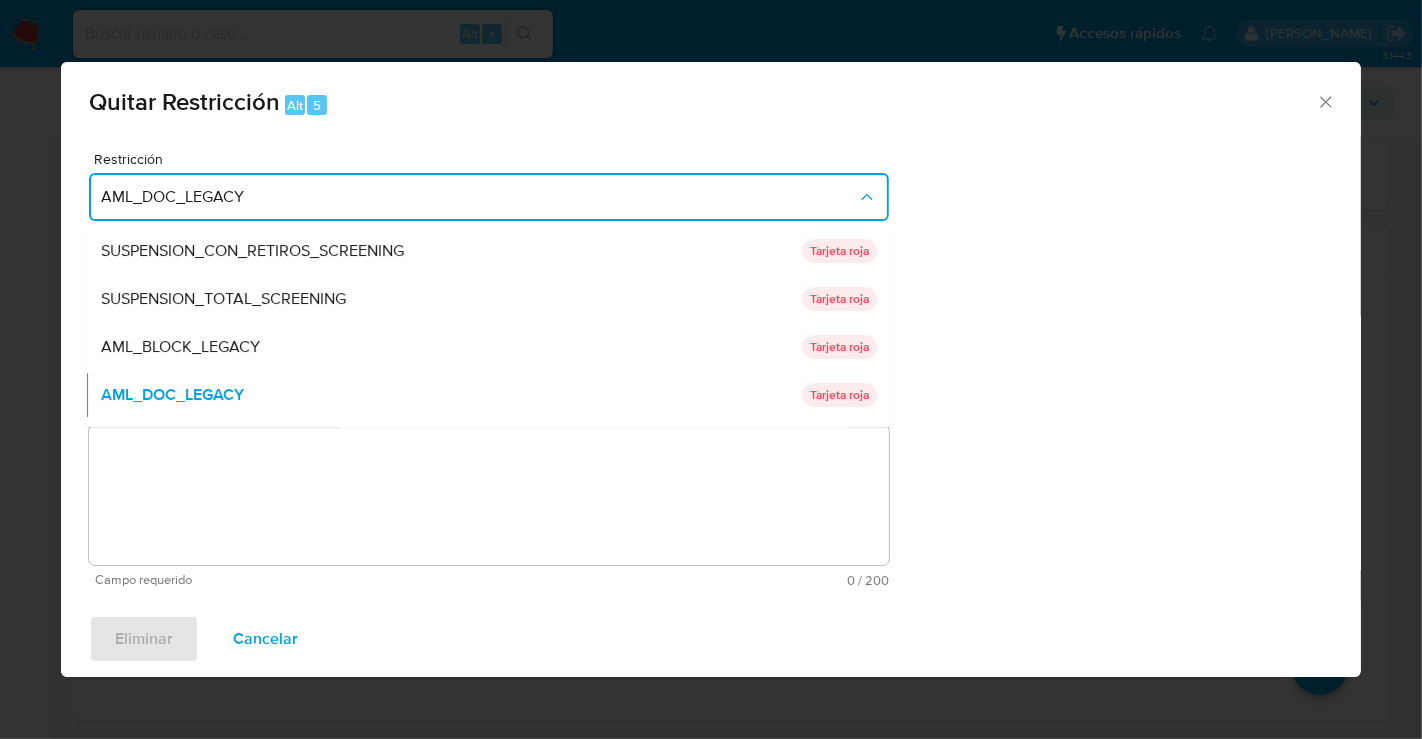 click on "Comentario" at bounding box center [489, 495] 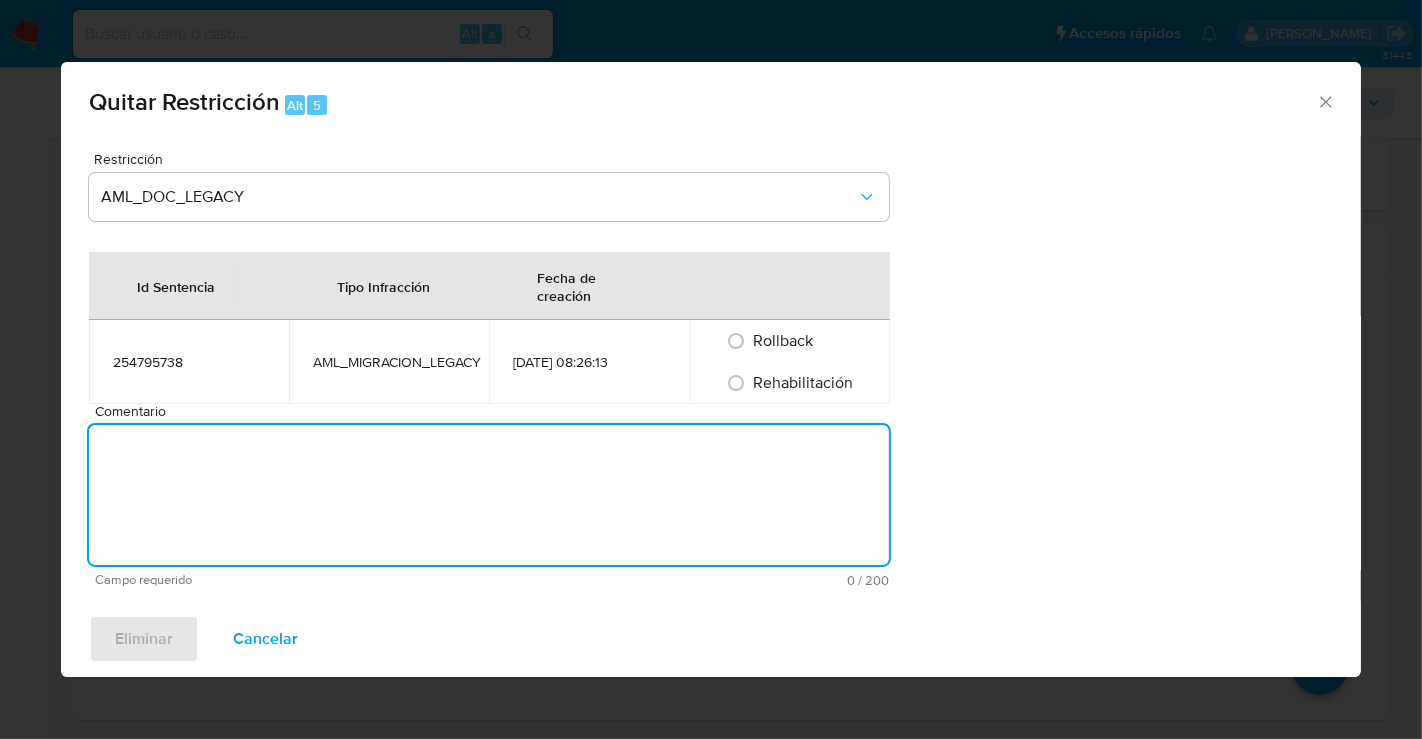 click on "Comentario" at bounding box center [489, 495] 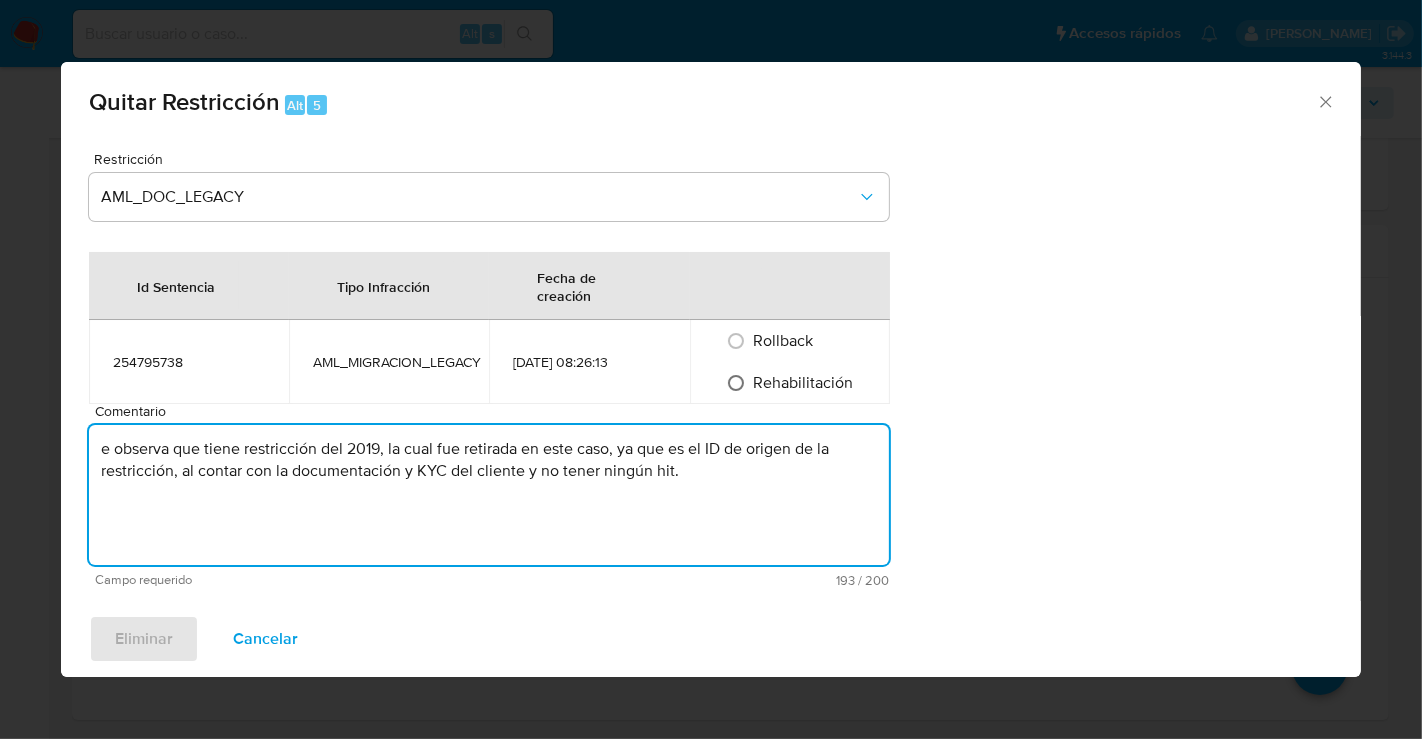 type on "e observa que tiene restricción del 2019, la cual fue retirada en este caso, ya que es el ID de origen de la restricción, al contar con la documentación y KYC del cliente y no tener ningún hit." 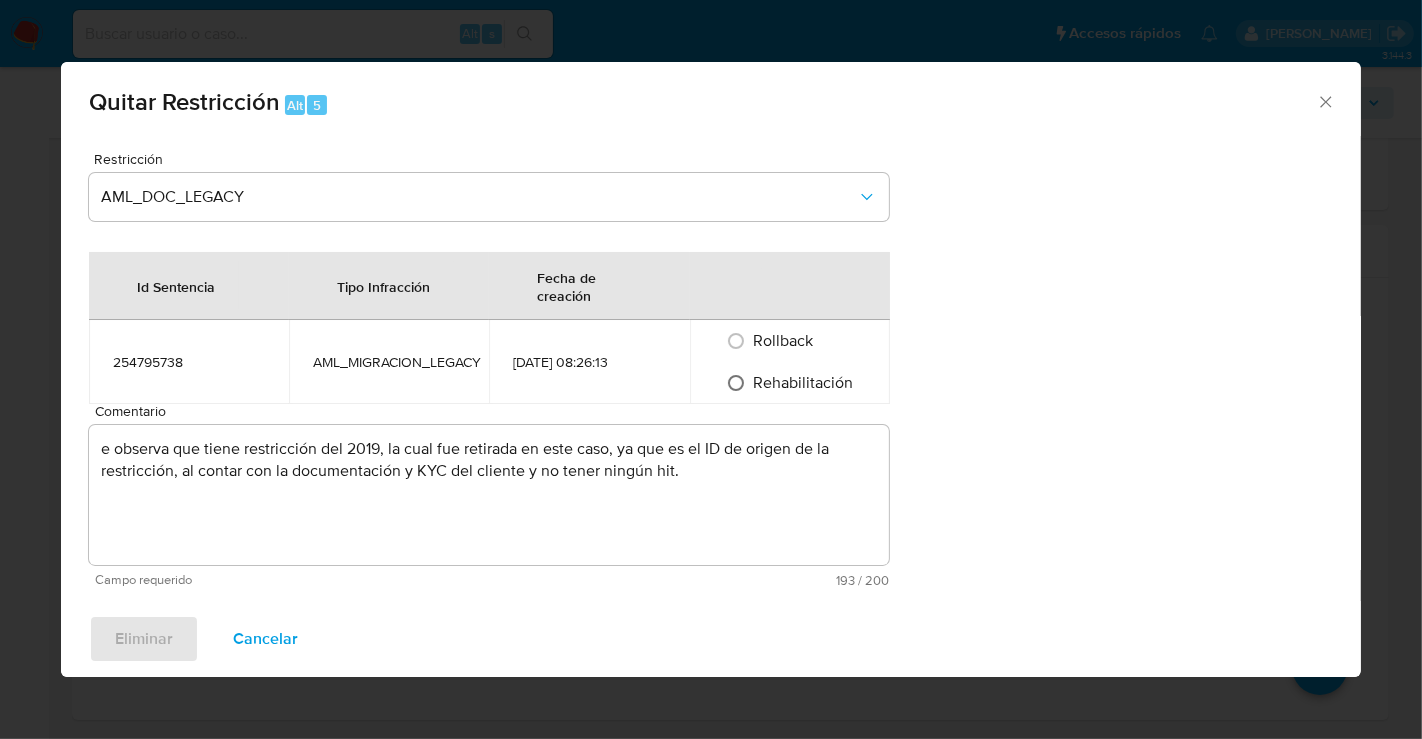 click on "Rehabilitación" at bounding box center [736, 383] 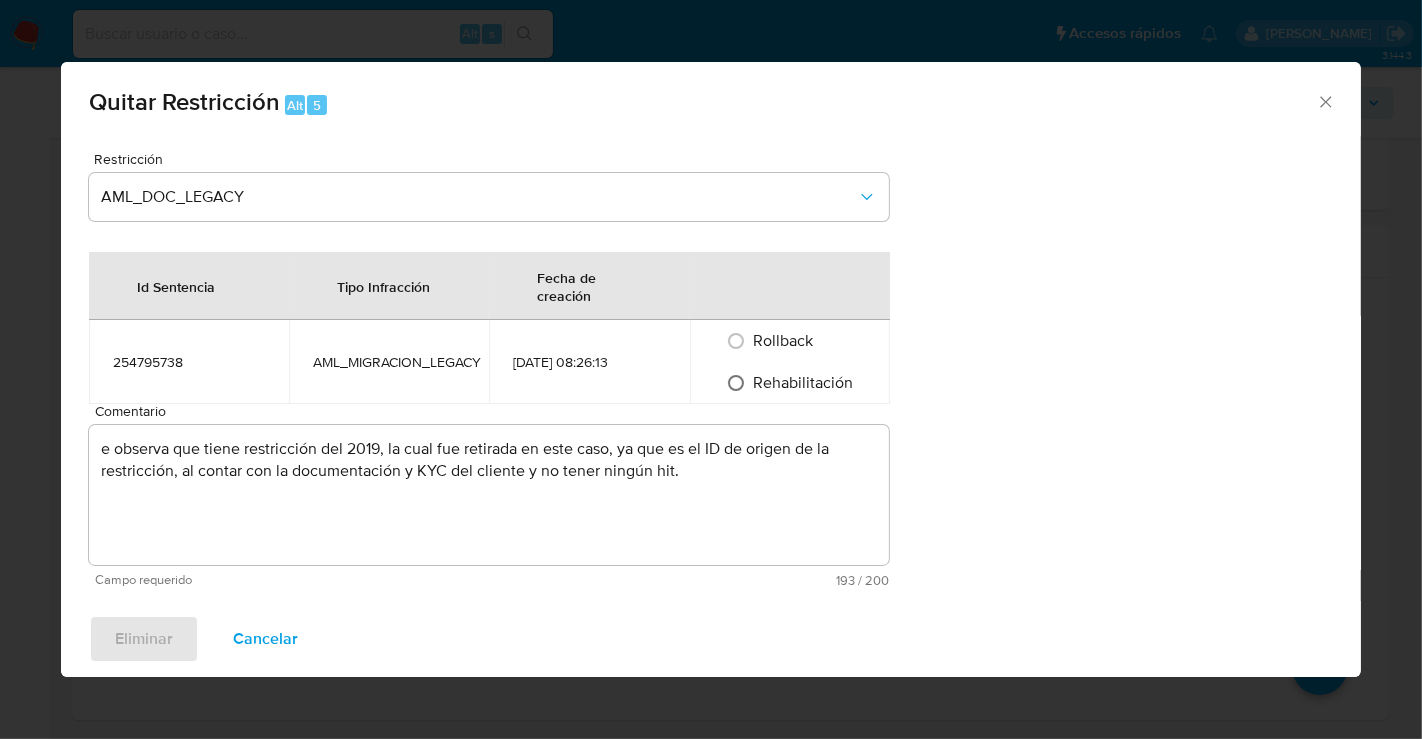 radio on "true" 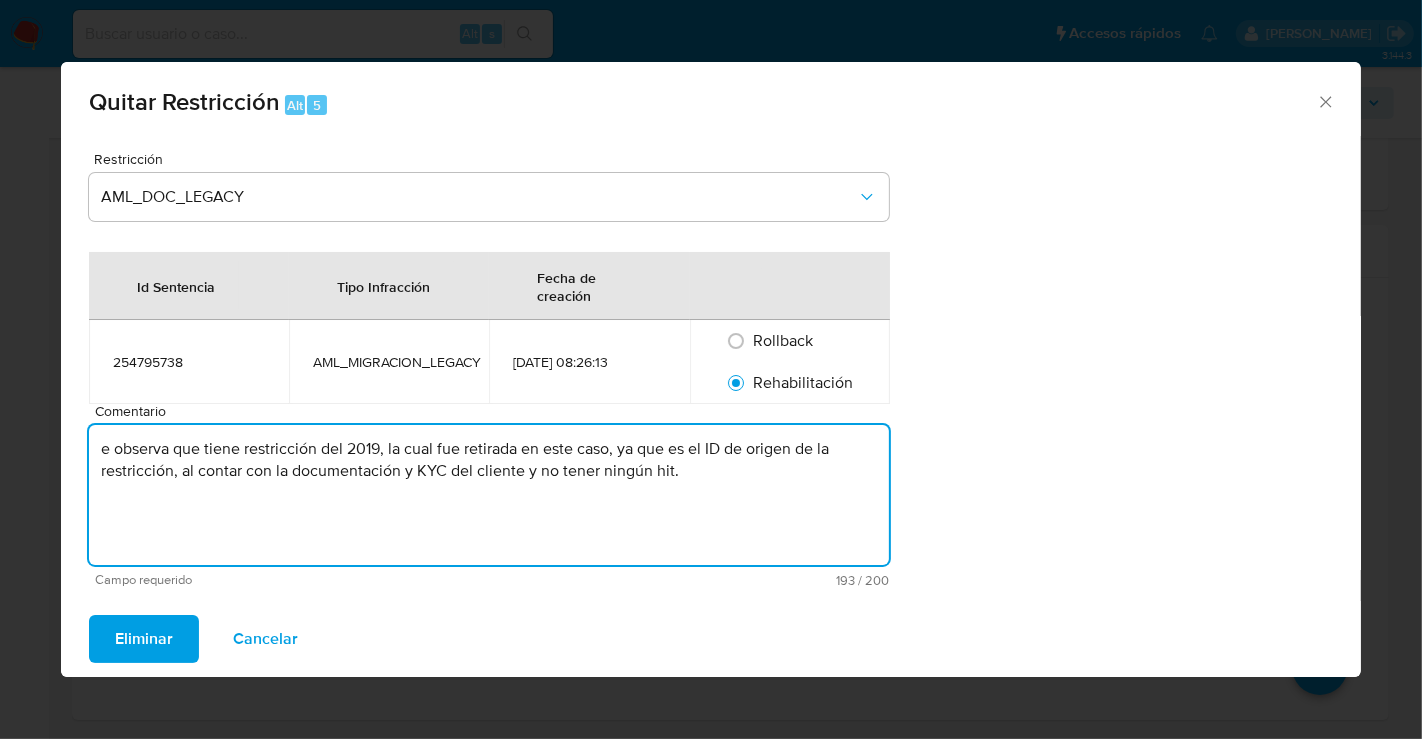 drag, startPoint x: 95, startPoint y: 448, endPoint x: 145, endPoint y: 557, distance: 119.92081 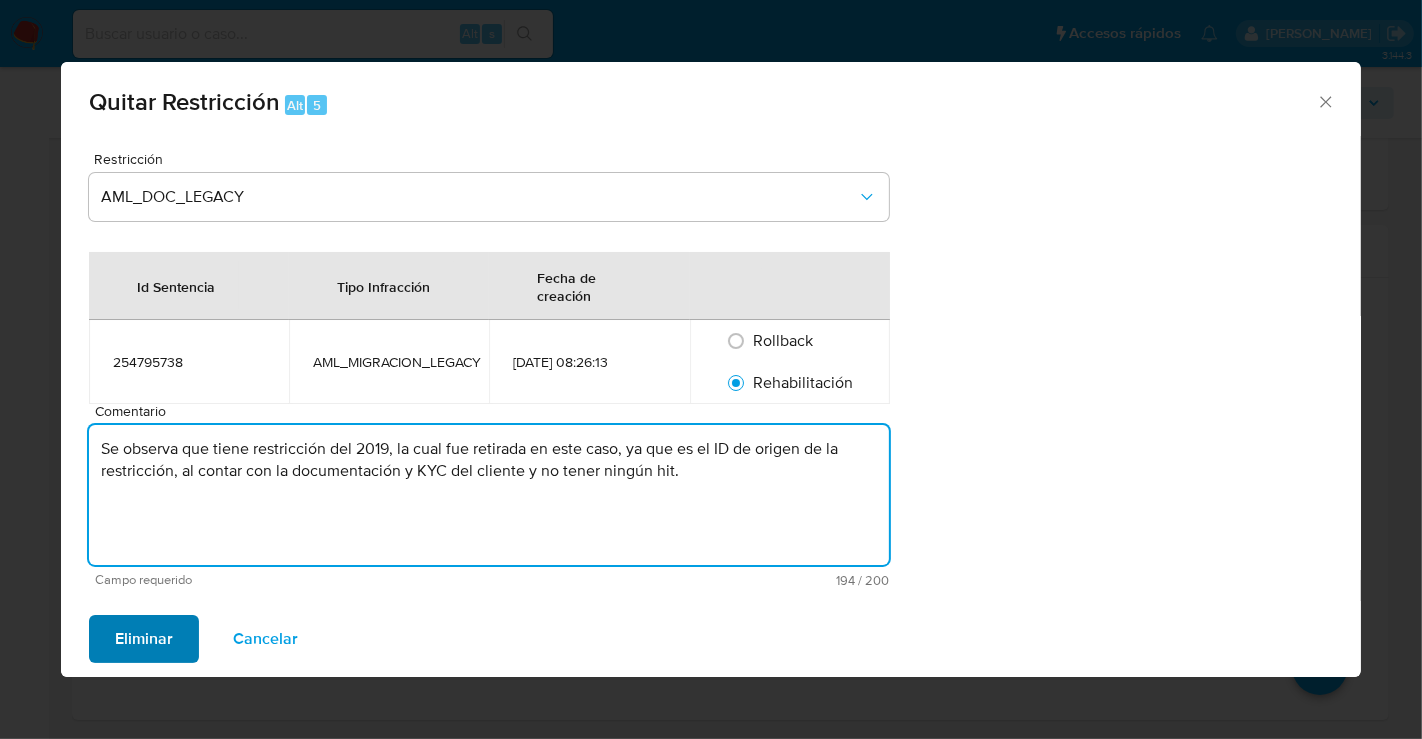 type on "Se observa que tiene restricción del 2019, la cual fue retirada en este caso, ya que es el ID de origen de la restricción, al contar con la documentación y KYC del cliente y no tener ningún hit." 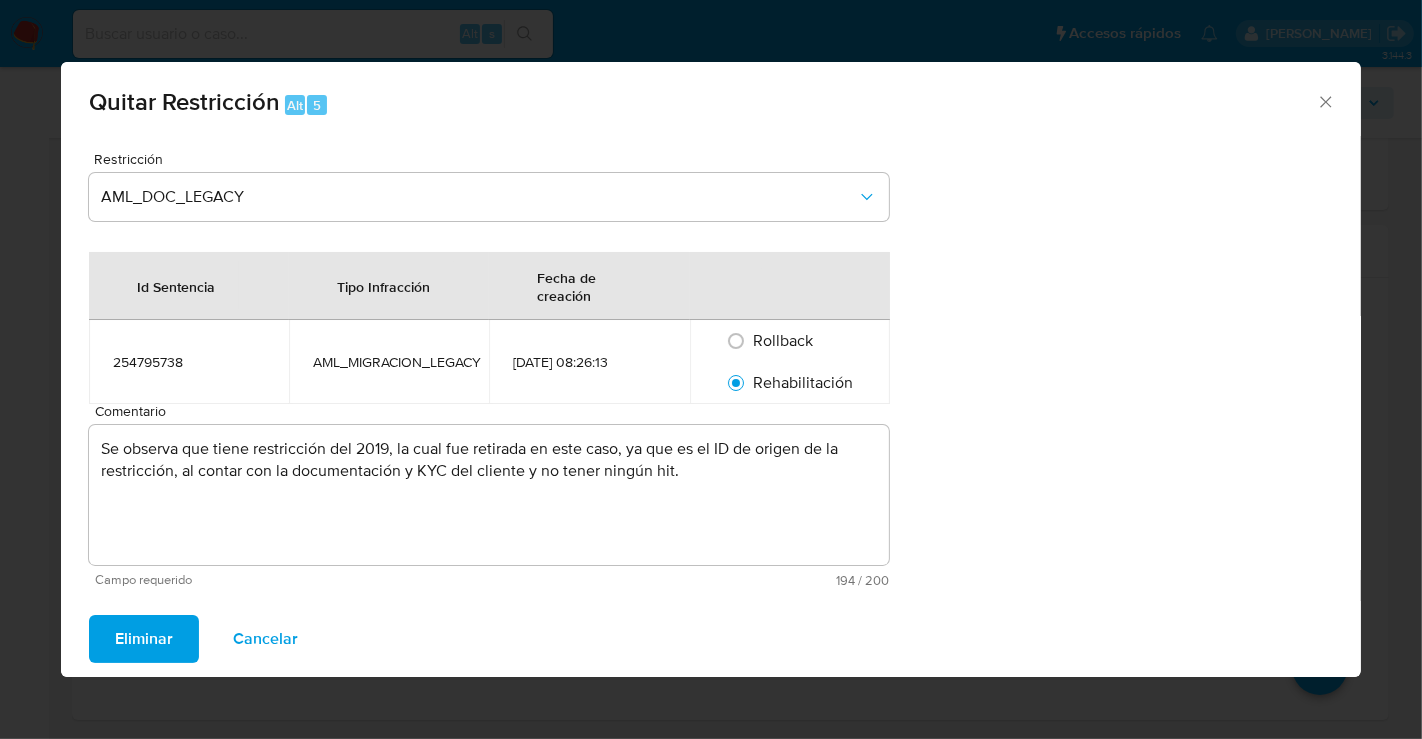 click on "Eliminar" at bounding box center (144, 639) 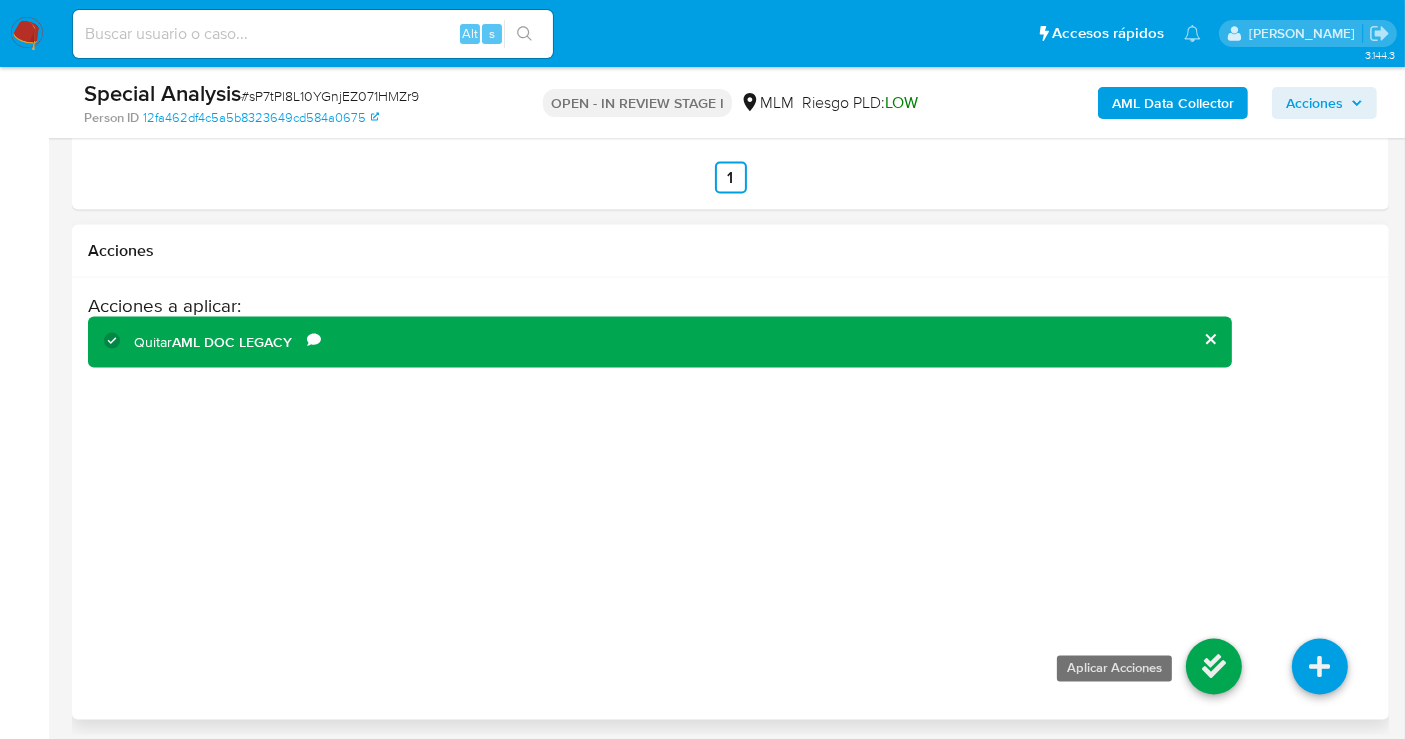 click at bounding box center (1214, 667) 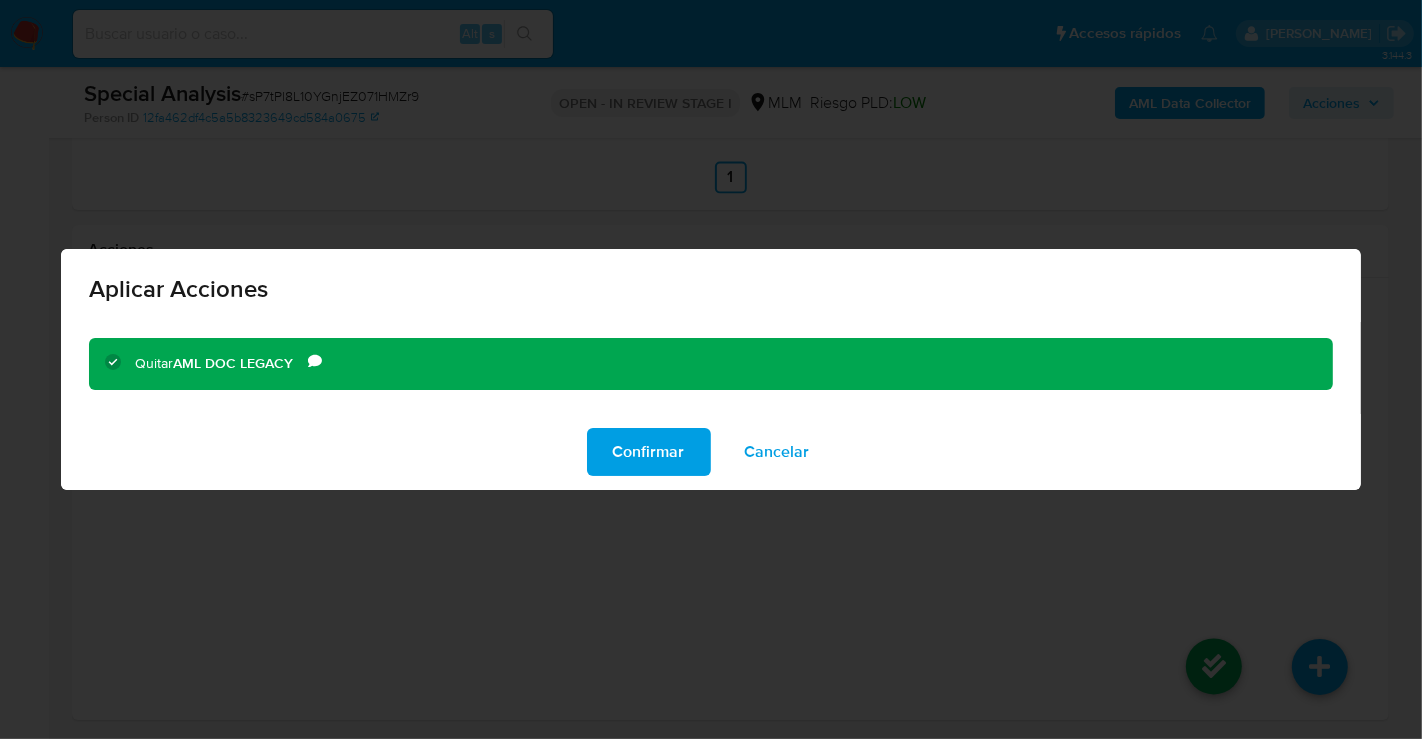 click on "Confirmar" at bounding box center (649, 452) 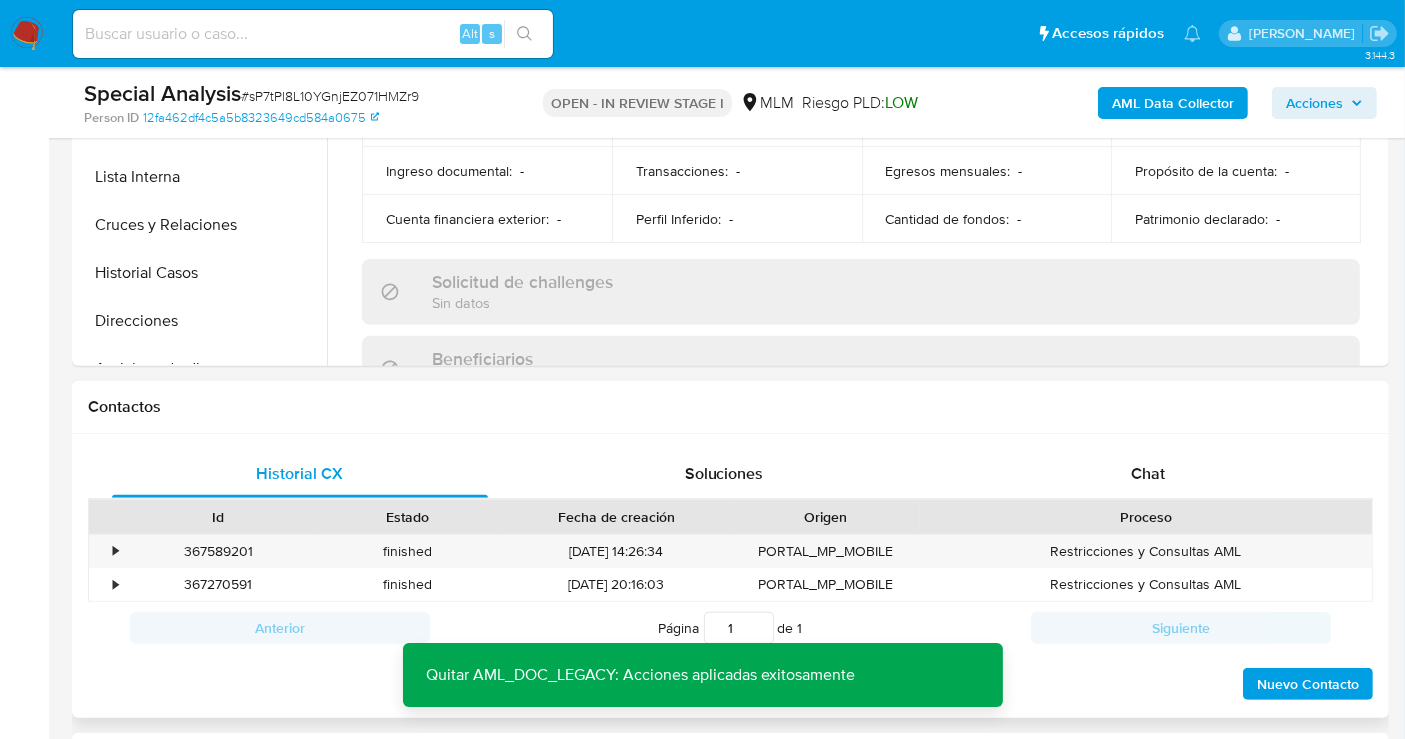 scroll, scrollTop: 666, scrollLeft: 0, axis: vertical 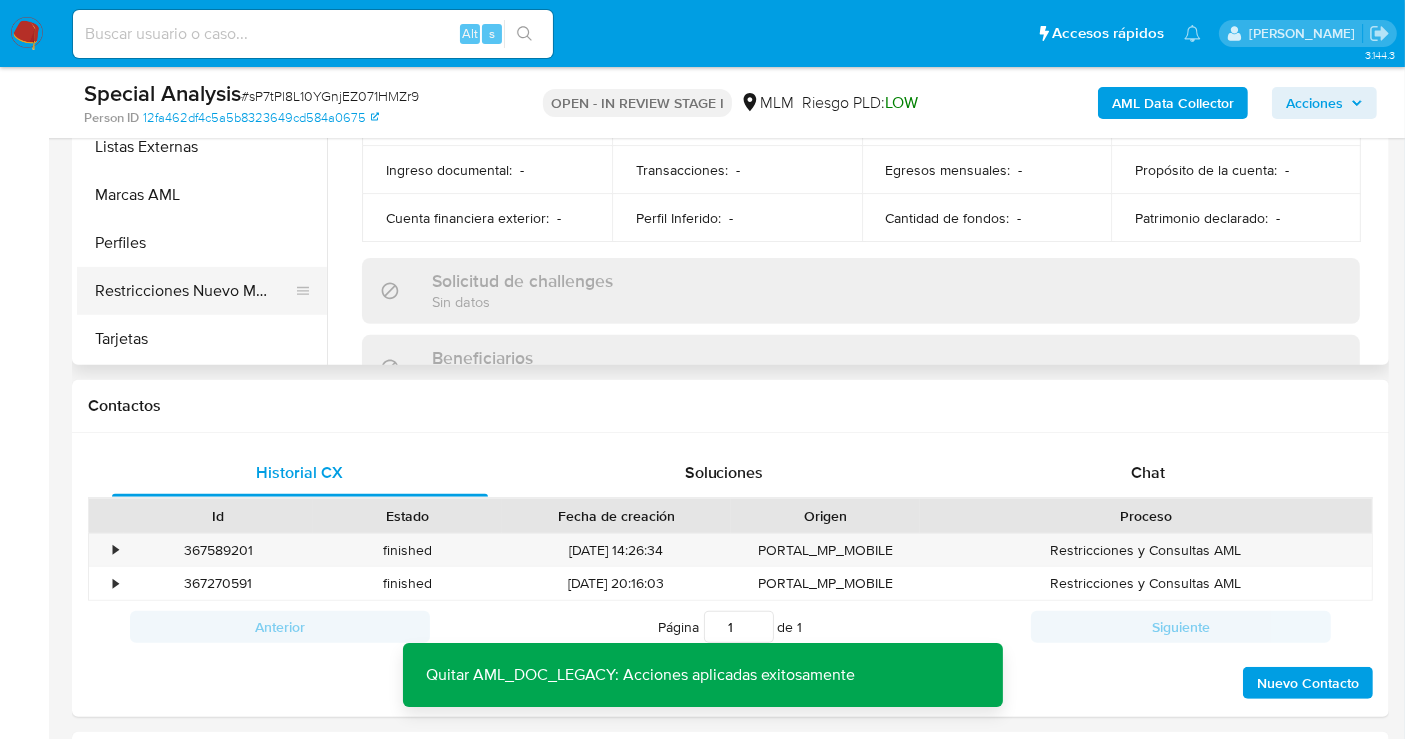 click on "Restricciones Nuevo Mundo" at bounding box center (194, 291) 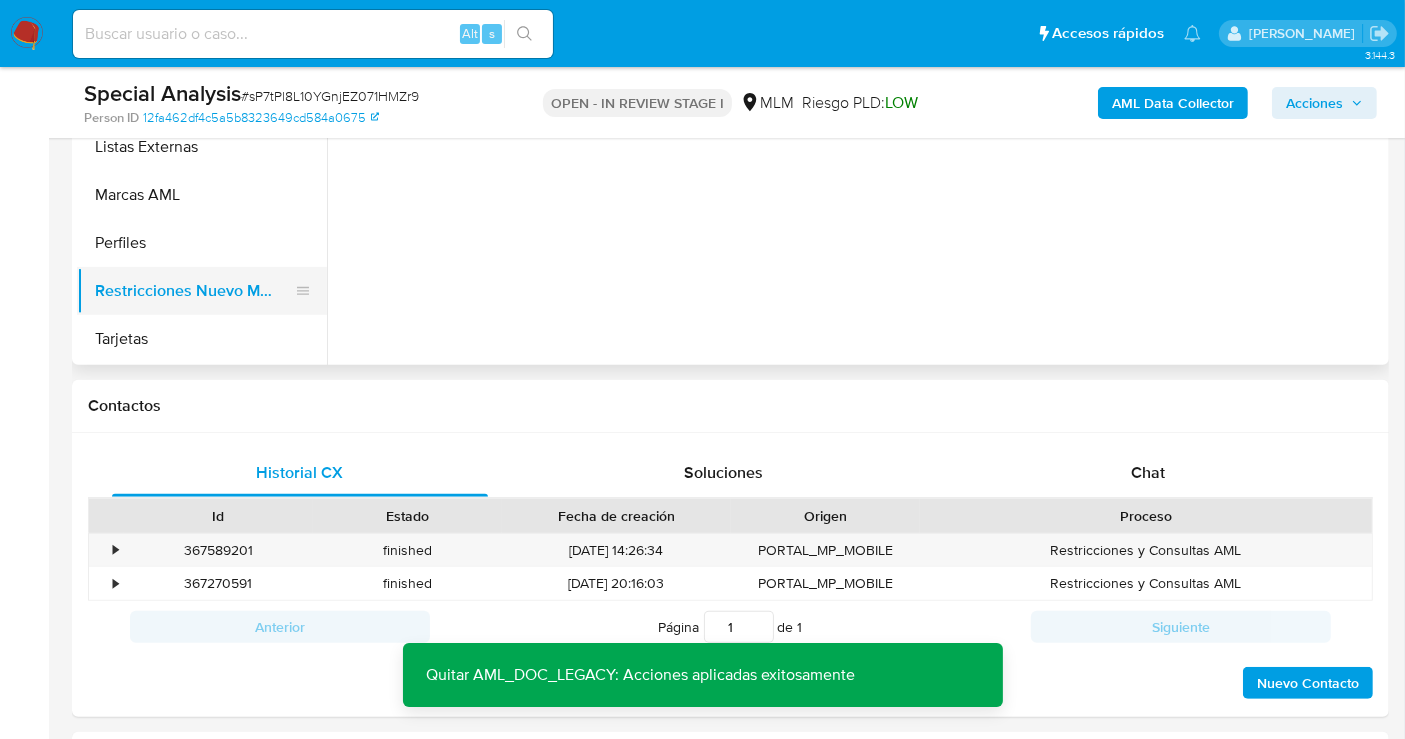 scroll, scrollTop: 0, scrollLeft: 0, axis: both 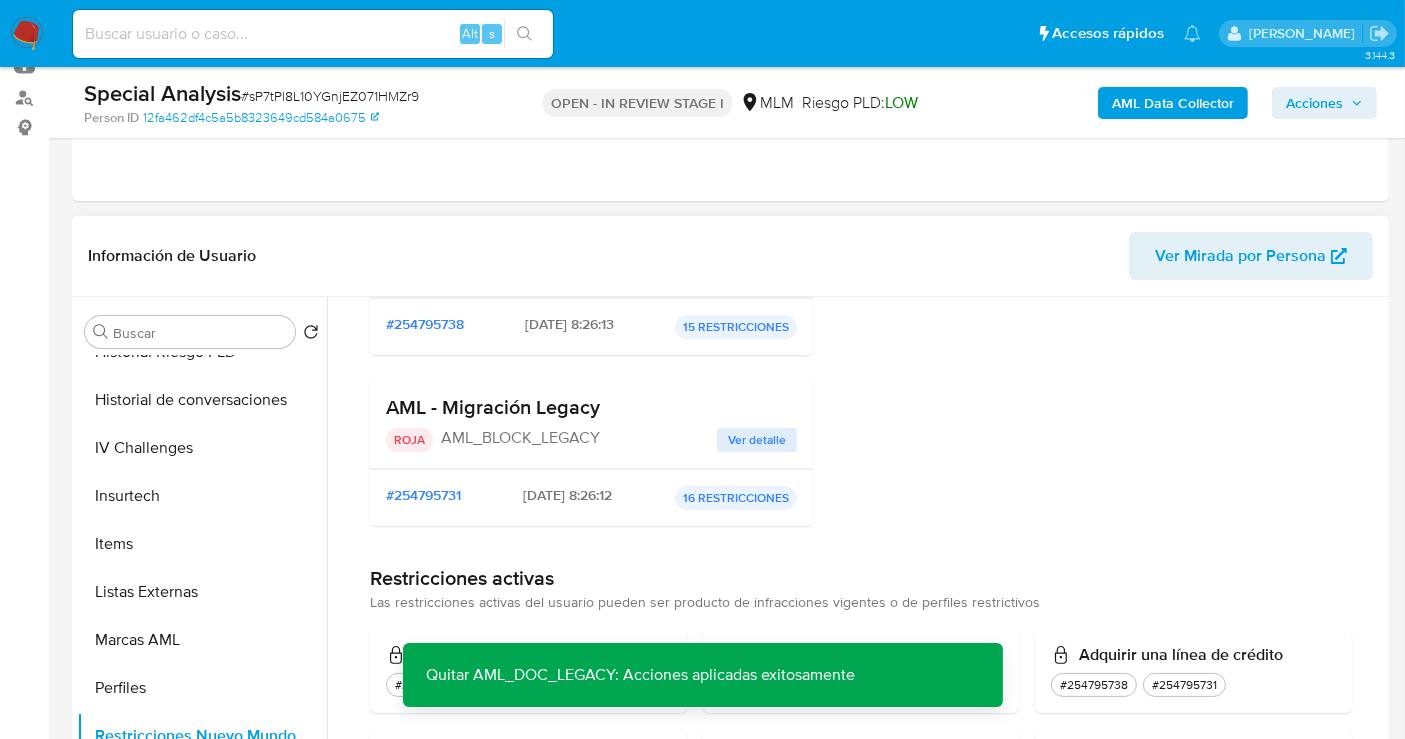 click on "Ver detalle" at bounding box center [757, 440] 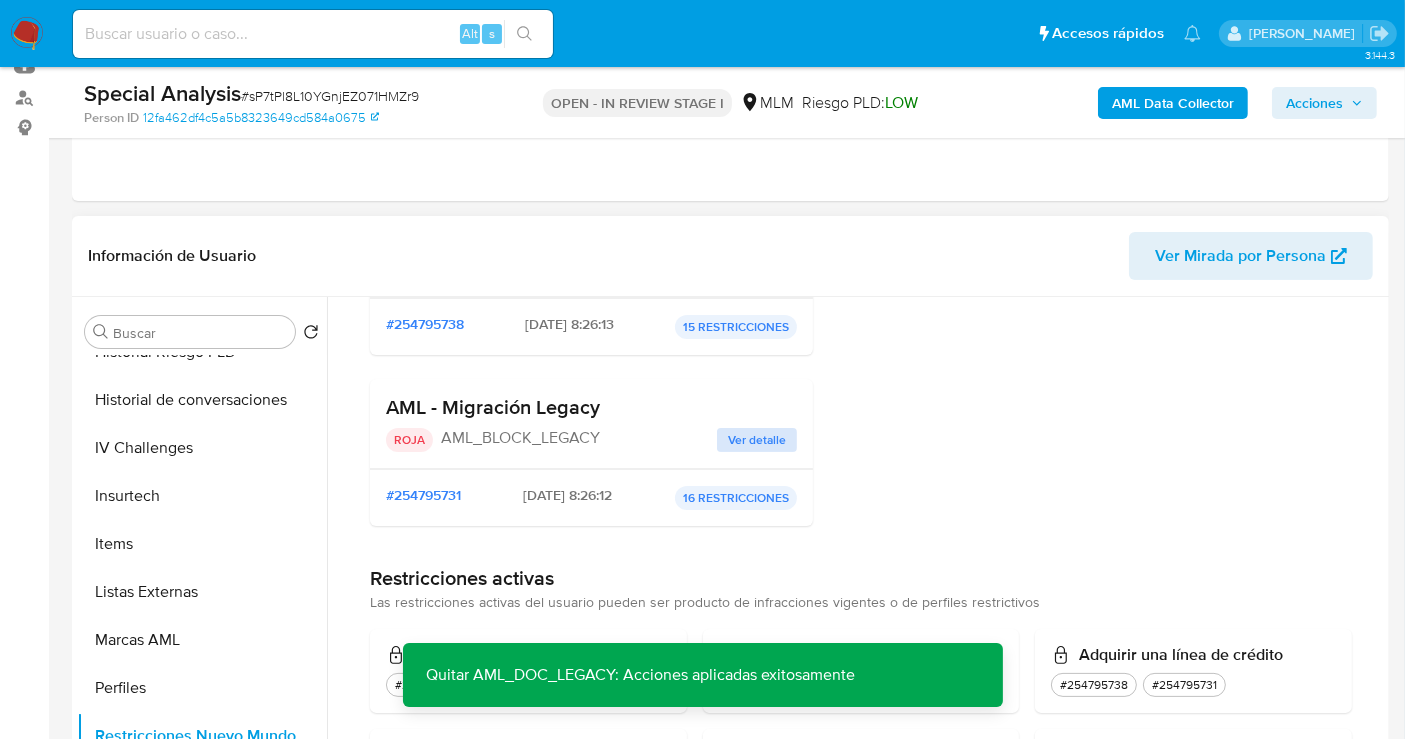 scroll, scrollTop: 0, scrollLeft: 0, axis: both 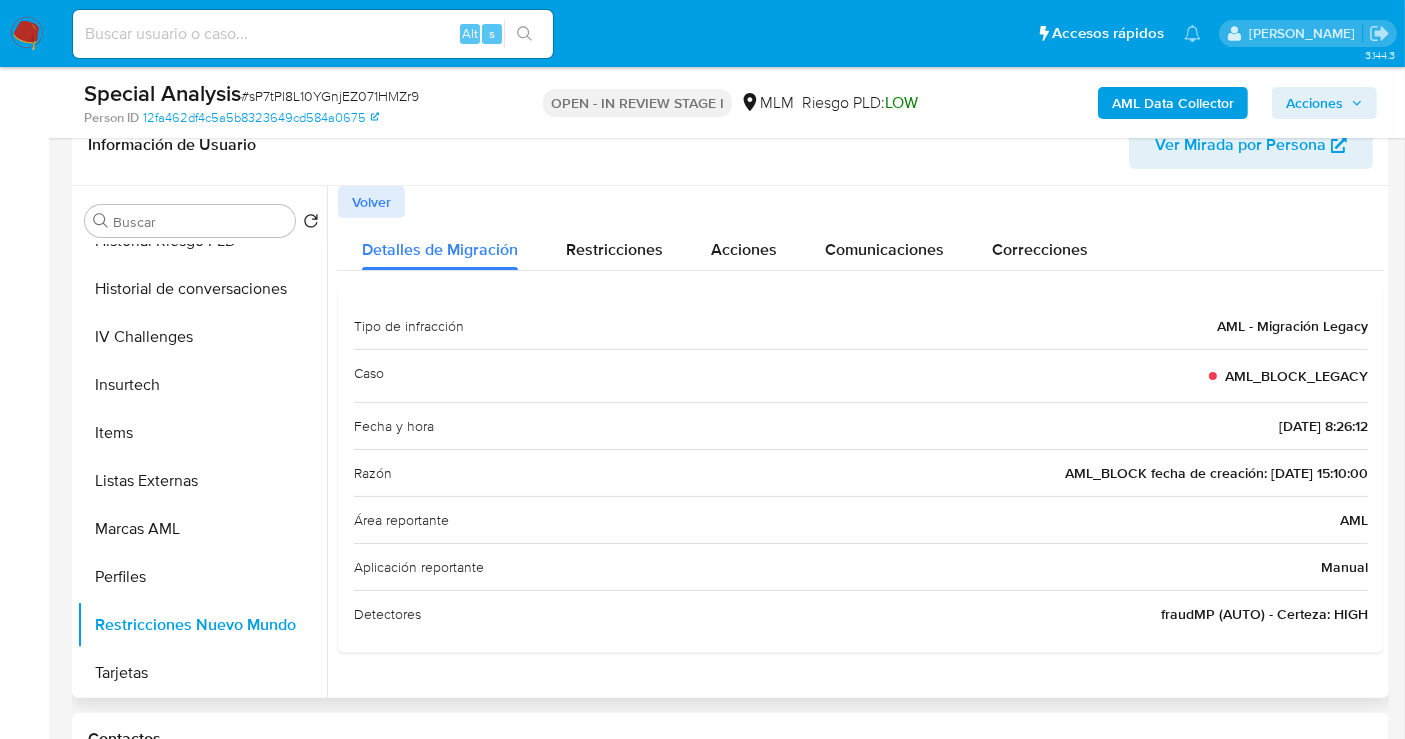 click on "Volver" at bounding box center (371, 202) 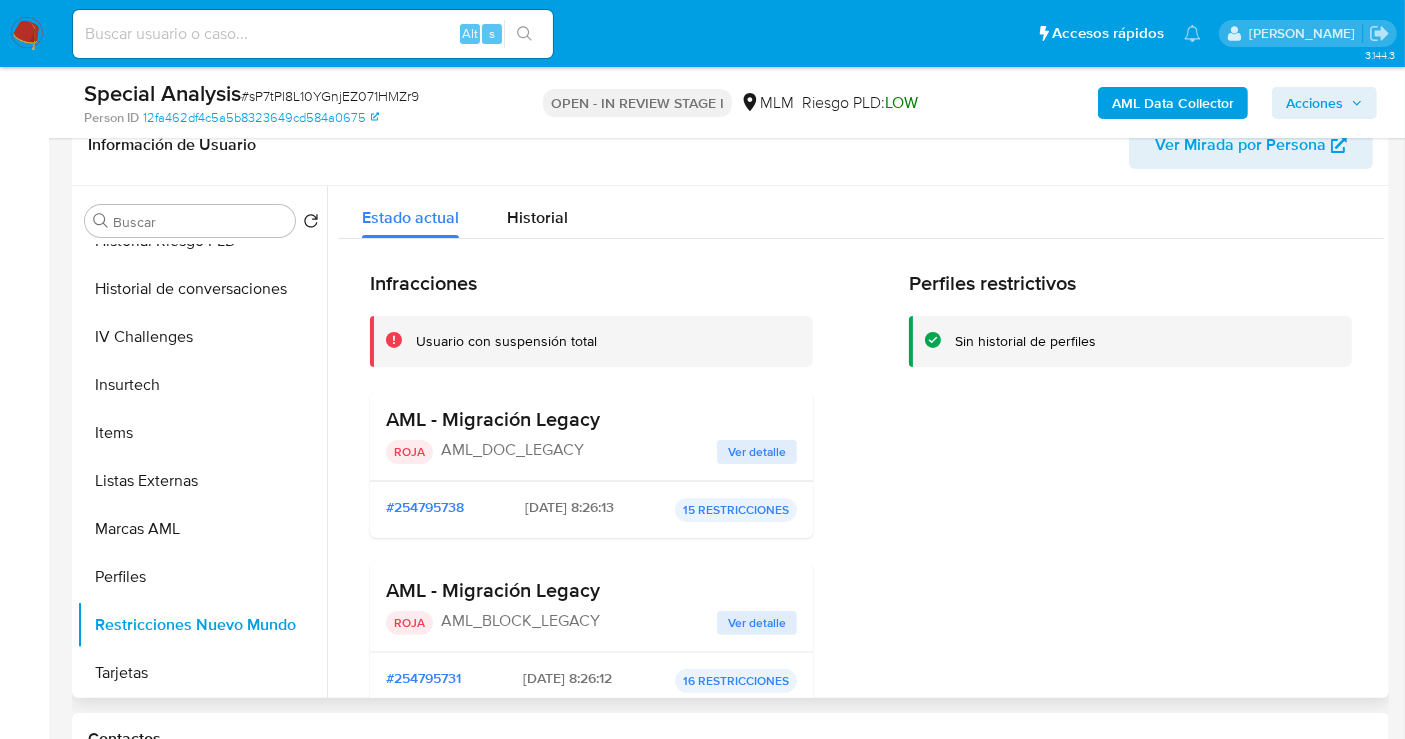 click on "Ver detalle" at bounding box center (757, 452) 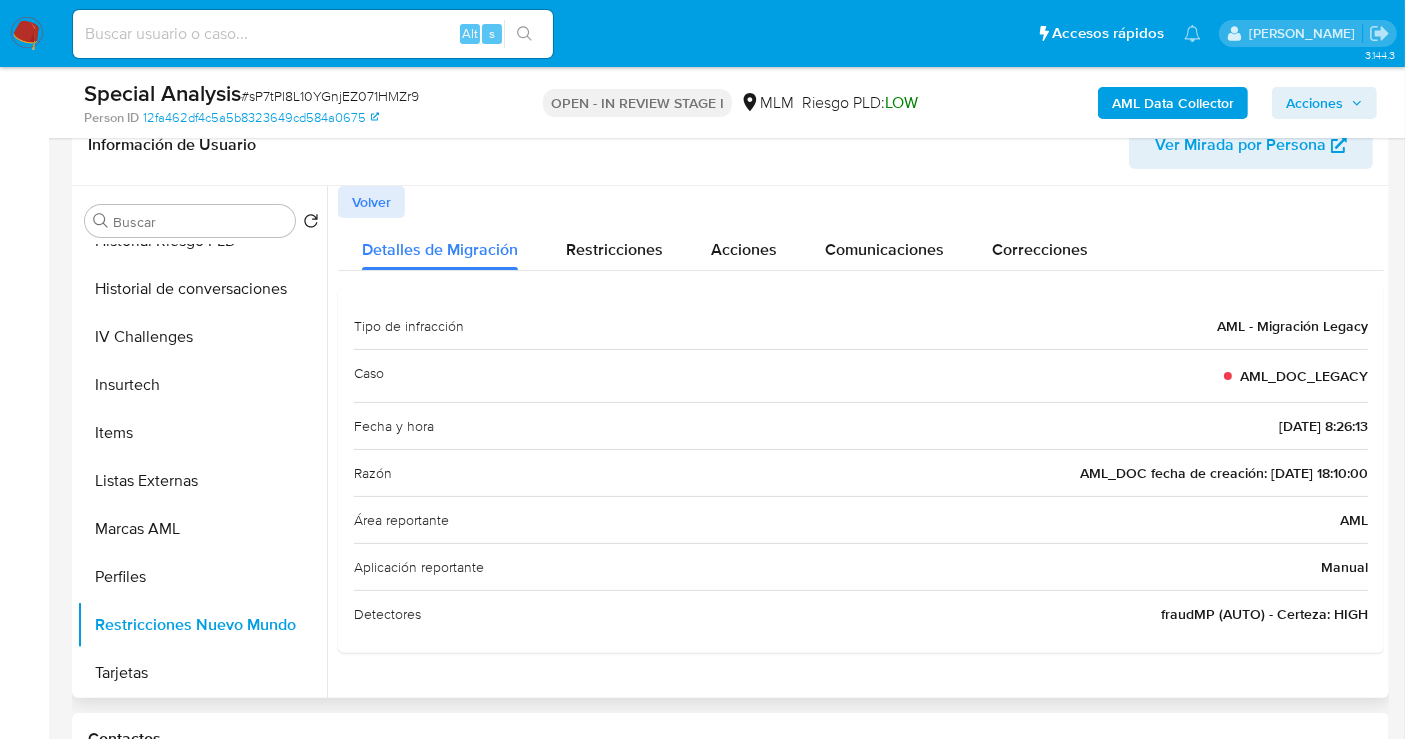 click on "Volver" at bounding box center (371, 202) 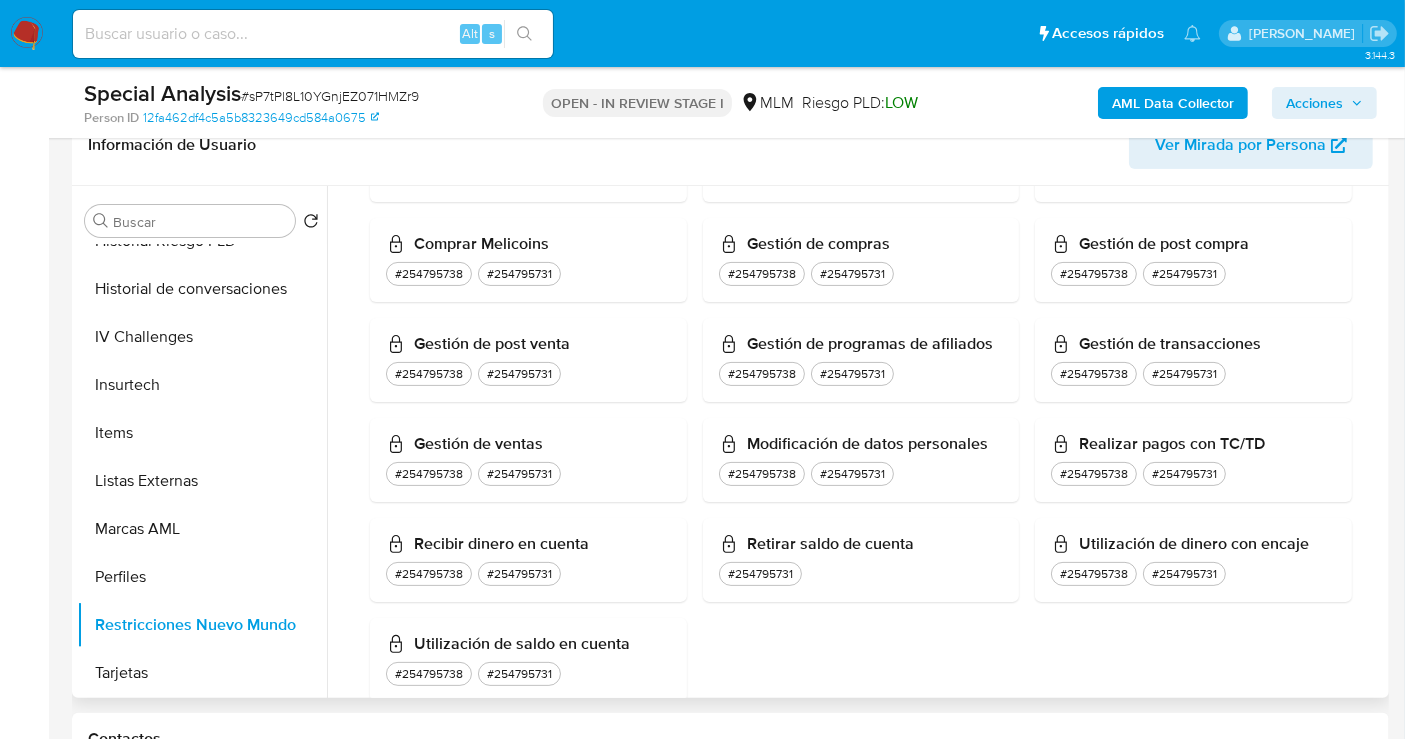 scroll, scrollTop: 739, scrollLeft: 0, axis: vertical 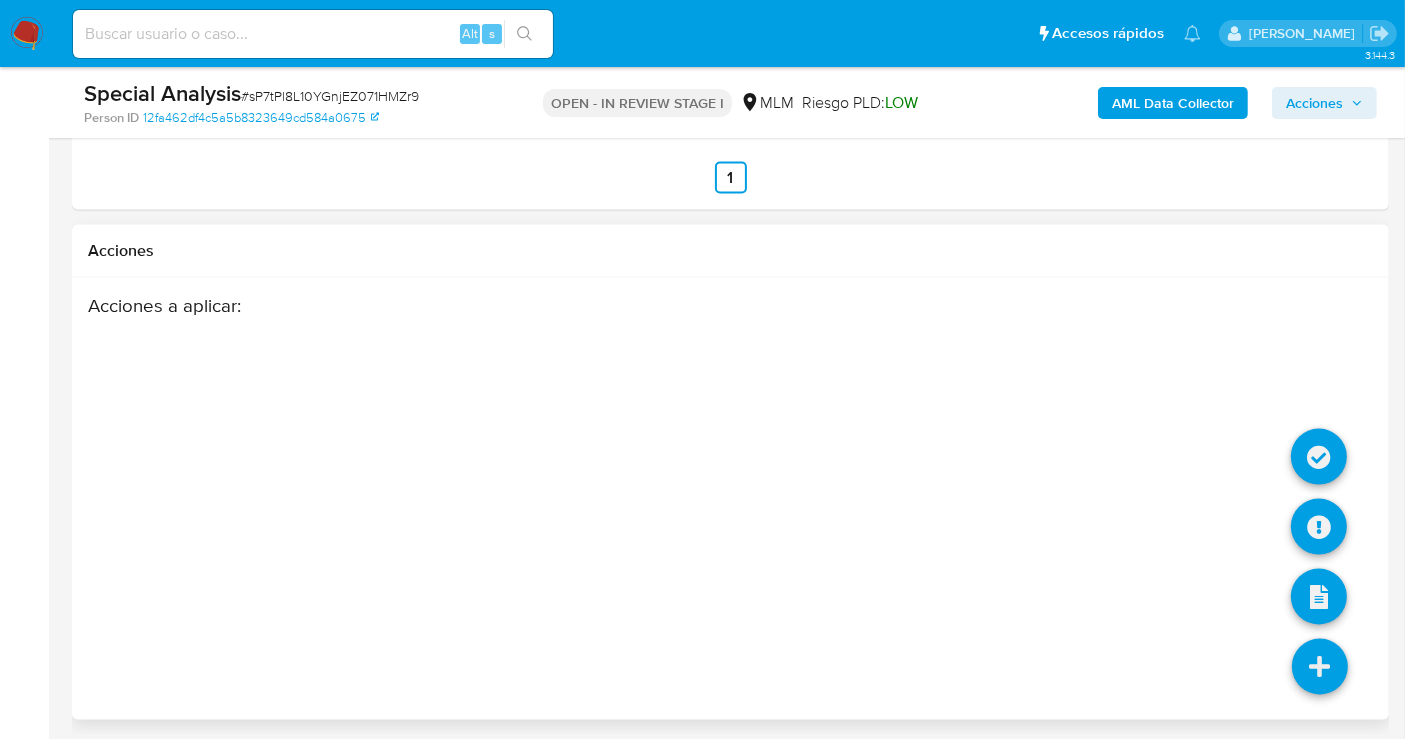 click at bounding box center (1320, 667) 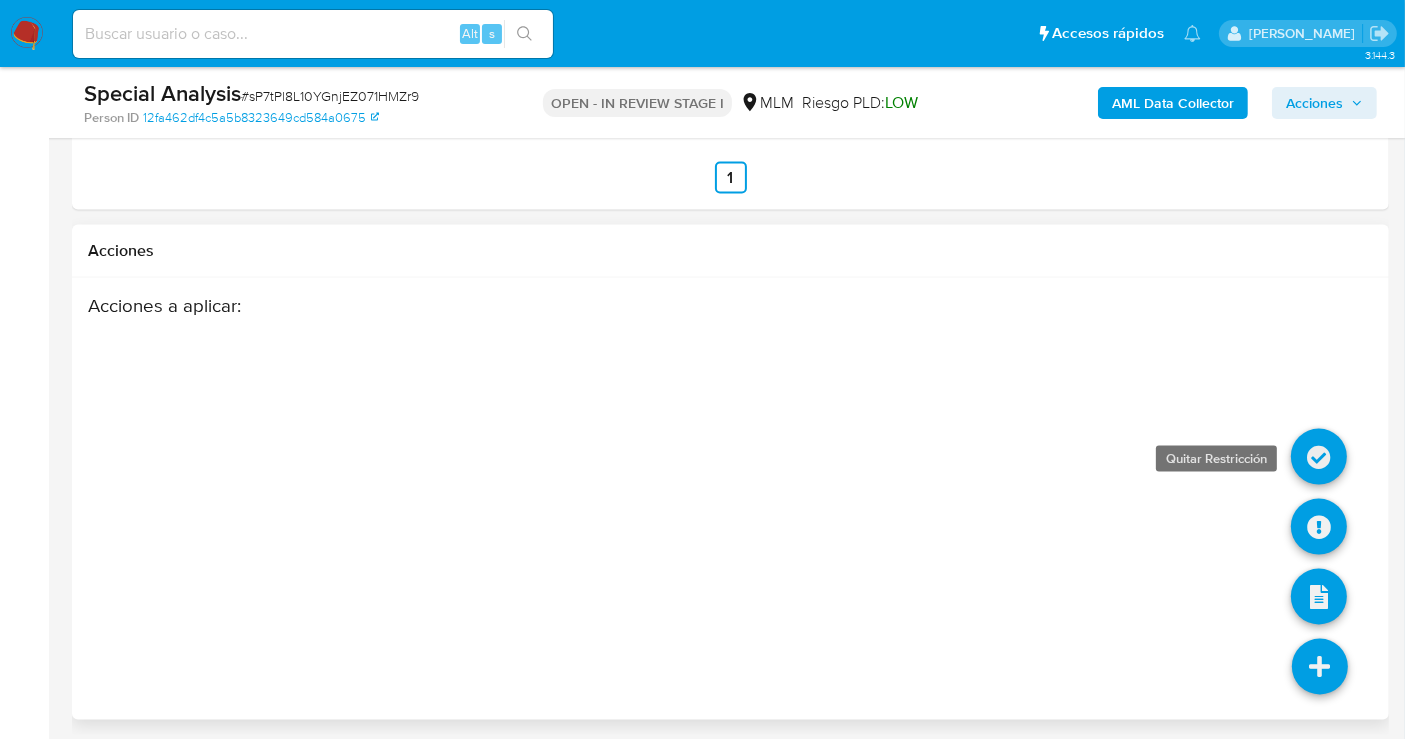 click at bounding box center (1319, 457) 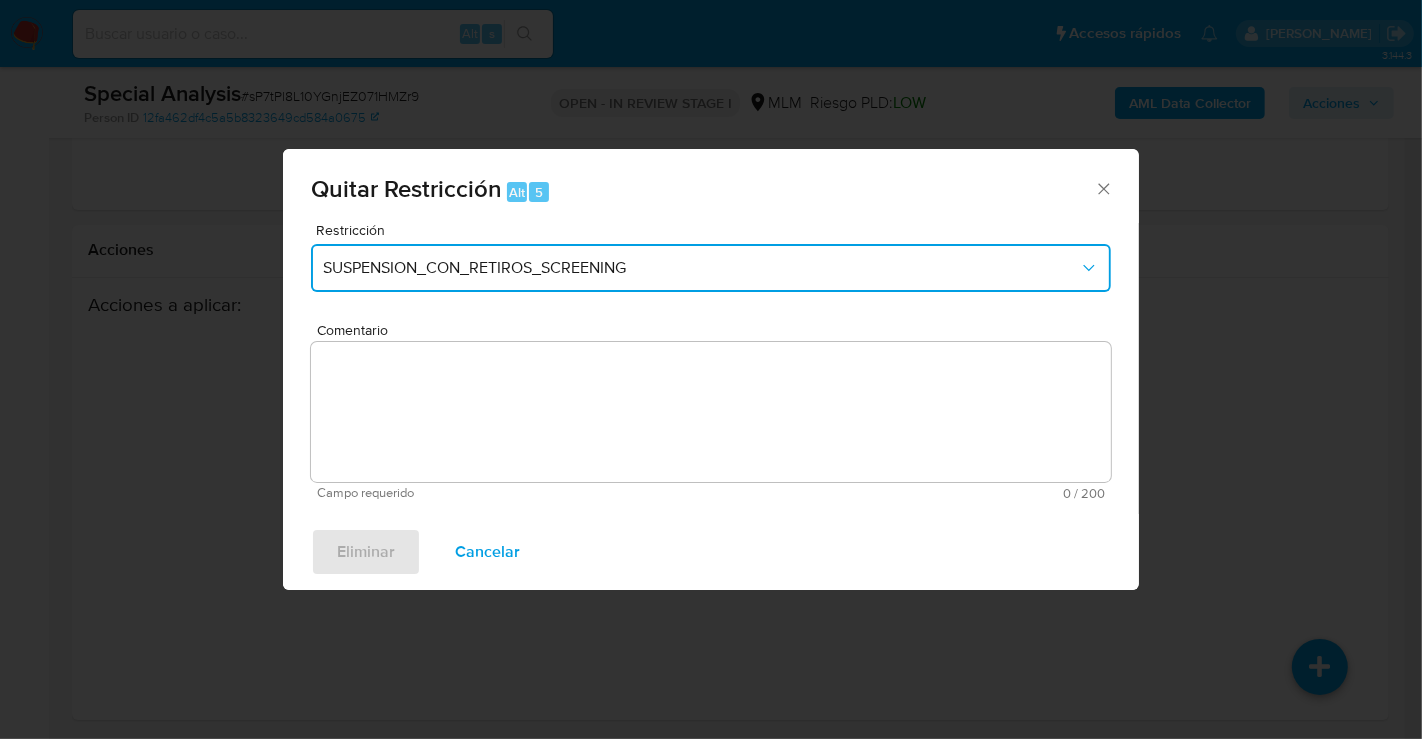 click on "SUSPENSION_CON_RETIROS_SCREENING" at bounding box center (711, 268) 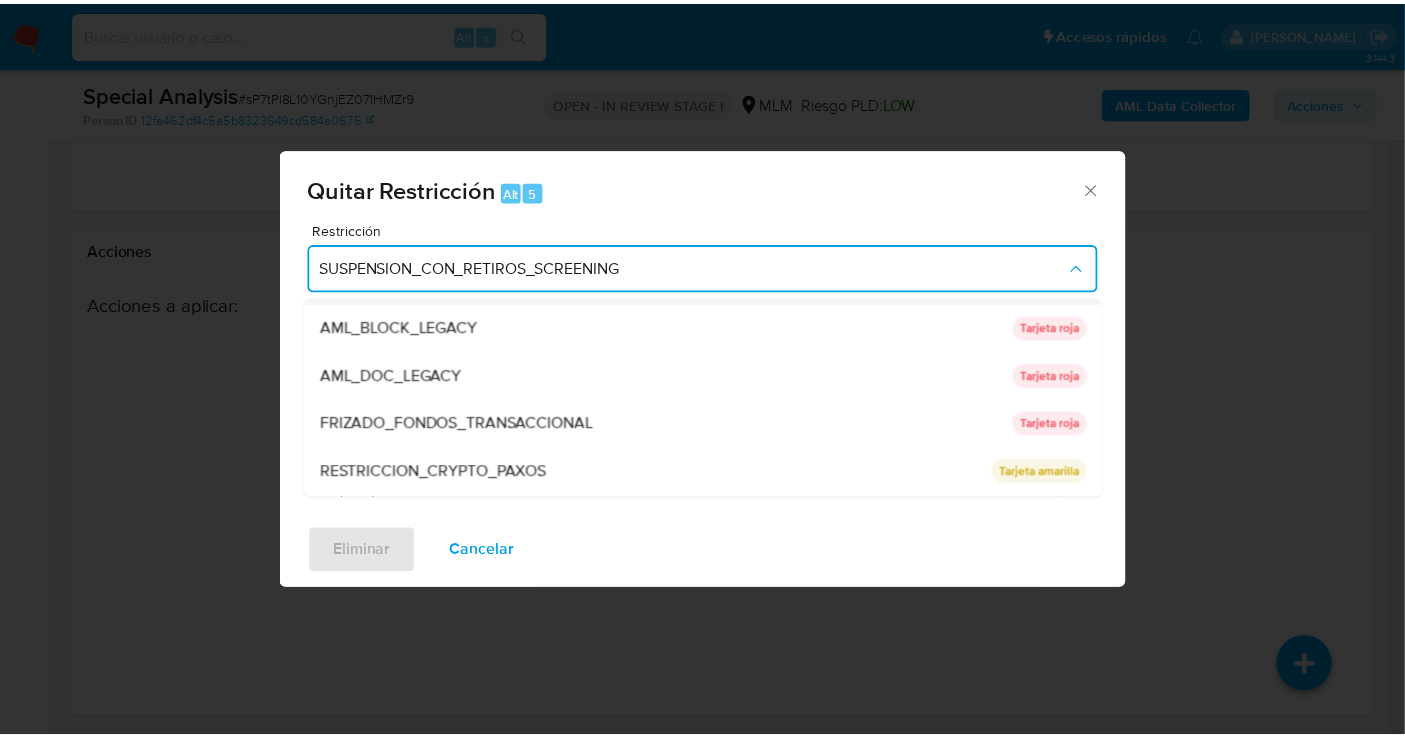 scroll, scrollTop: 0, scrollLeft: 0, axis: both 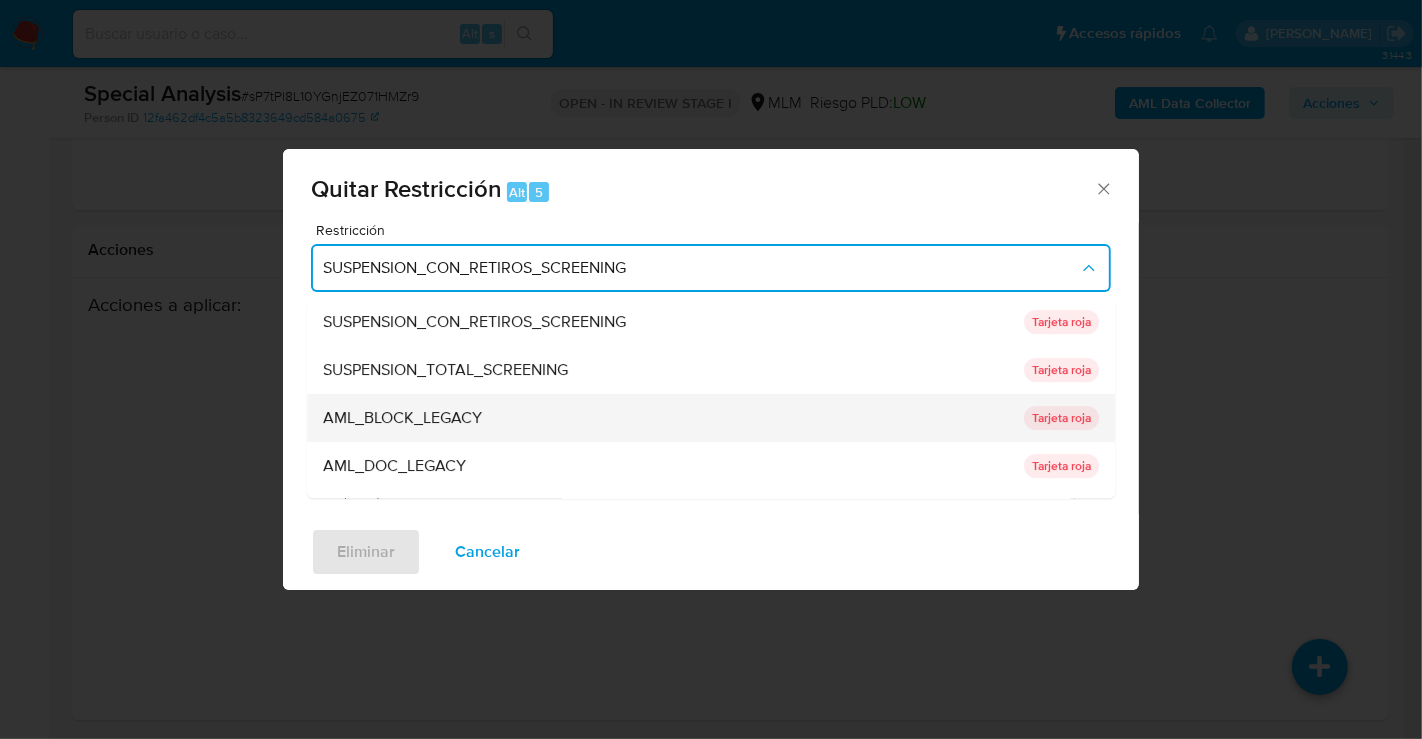 click on "AML_BLOCK_LEGACY" at bounding box center (402, 418) 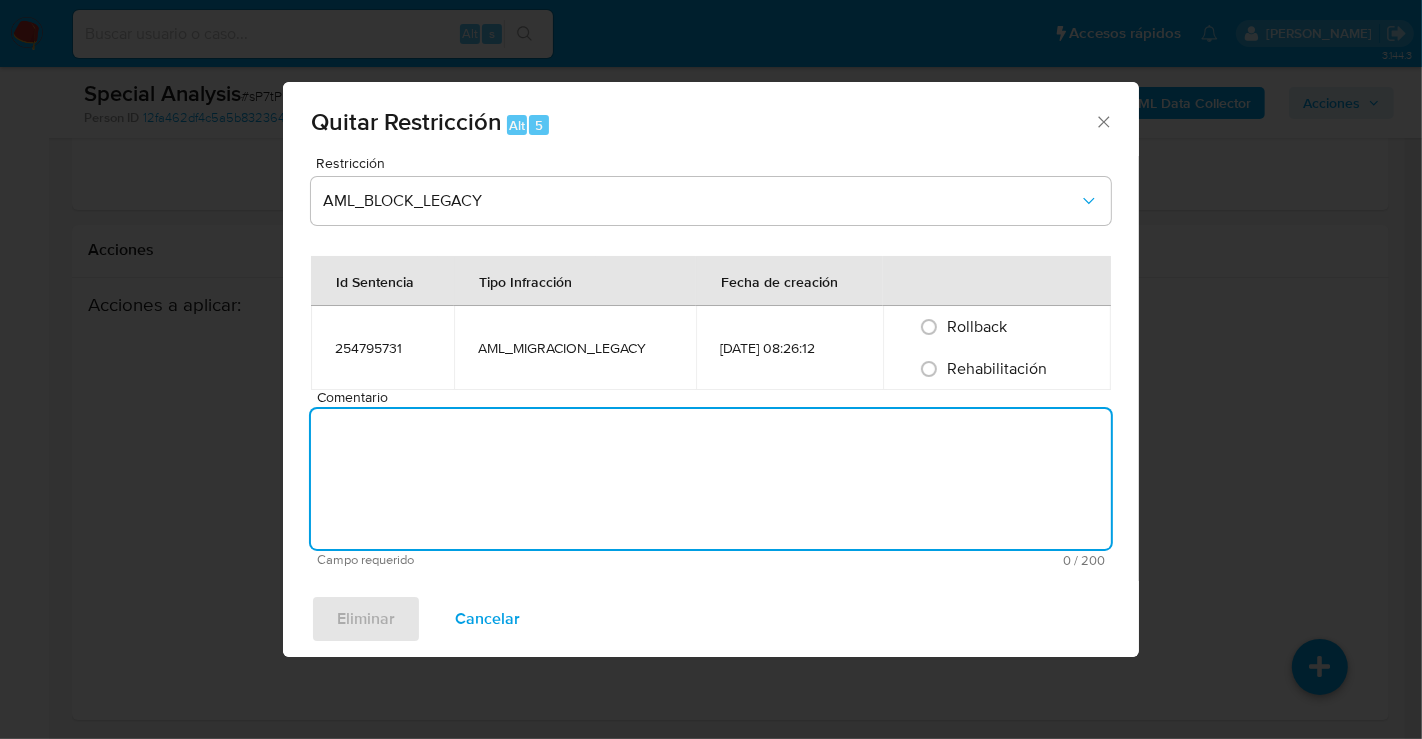 click on "Comentario" at bounding box center (711, 479) 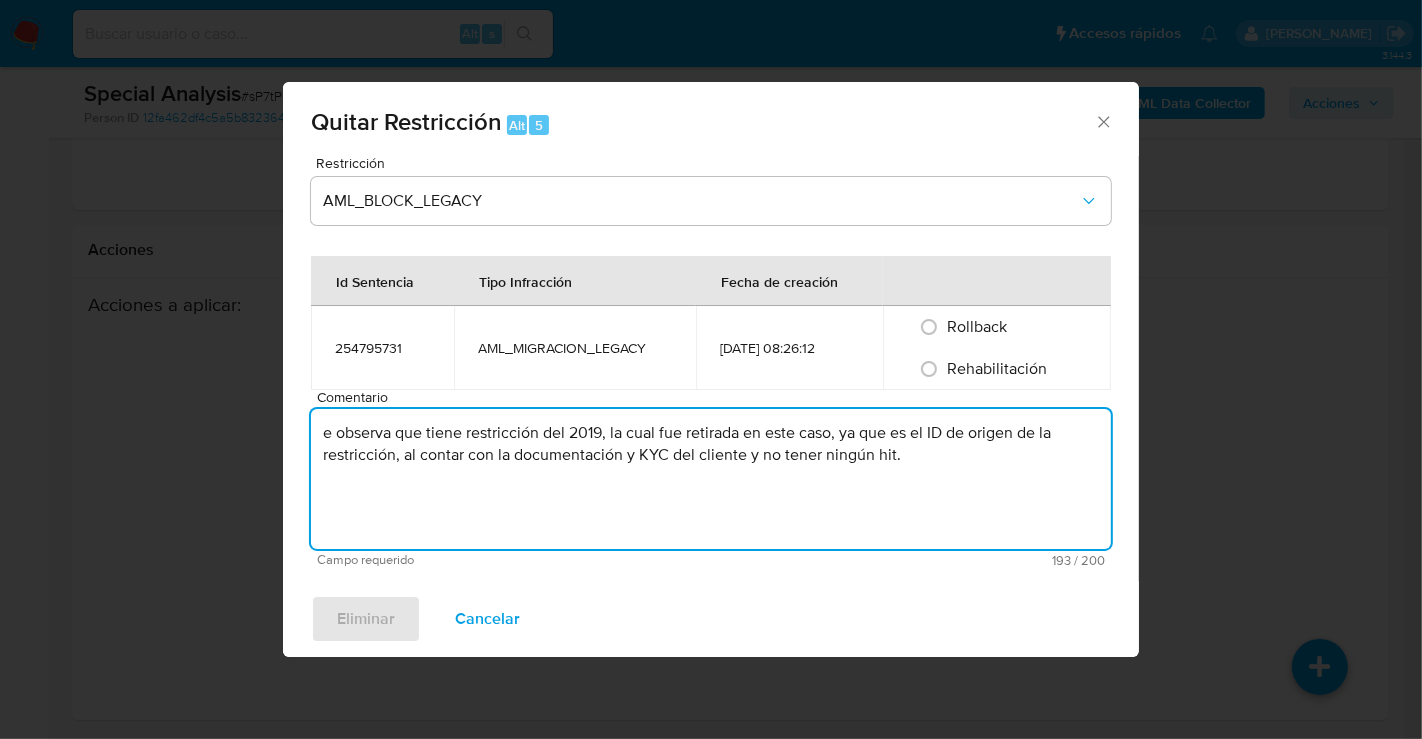 click on "e observa que tiene restricción del 2019, la cual fue retirada en este caso, ya que es el ID de origen de la restricción, al contar con la documentación y KYC del cliente y no tener ningún hit." at bounding box center [711, 479] 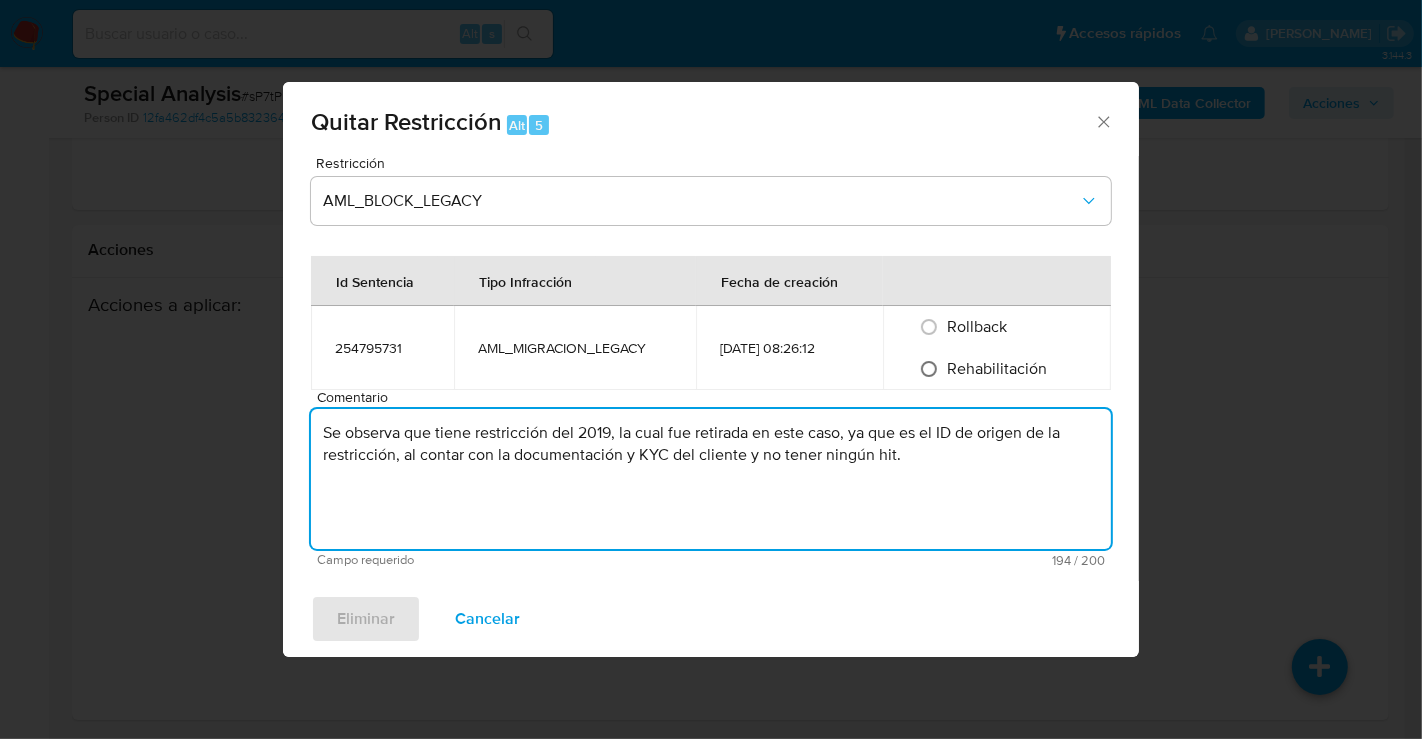 type on "Se observa que tiene restricción del 2019, la cual fue retirada en este caso, ya que es el ID de origen de la restricción, al contar con la documentación y KYC del cliente y no tener ningún hit." 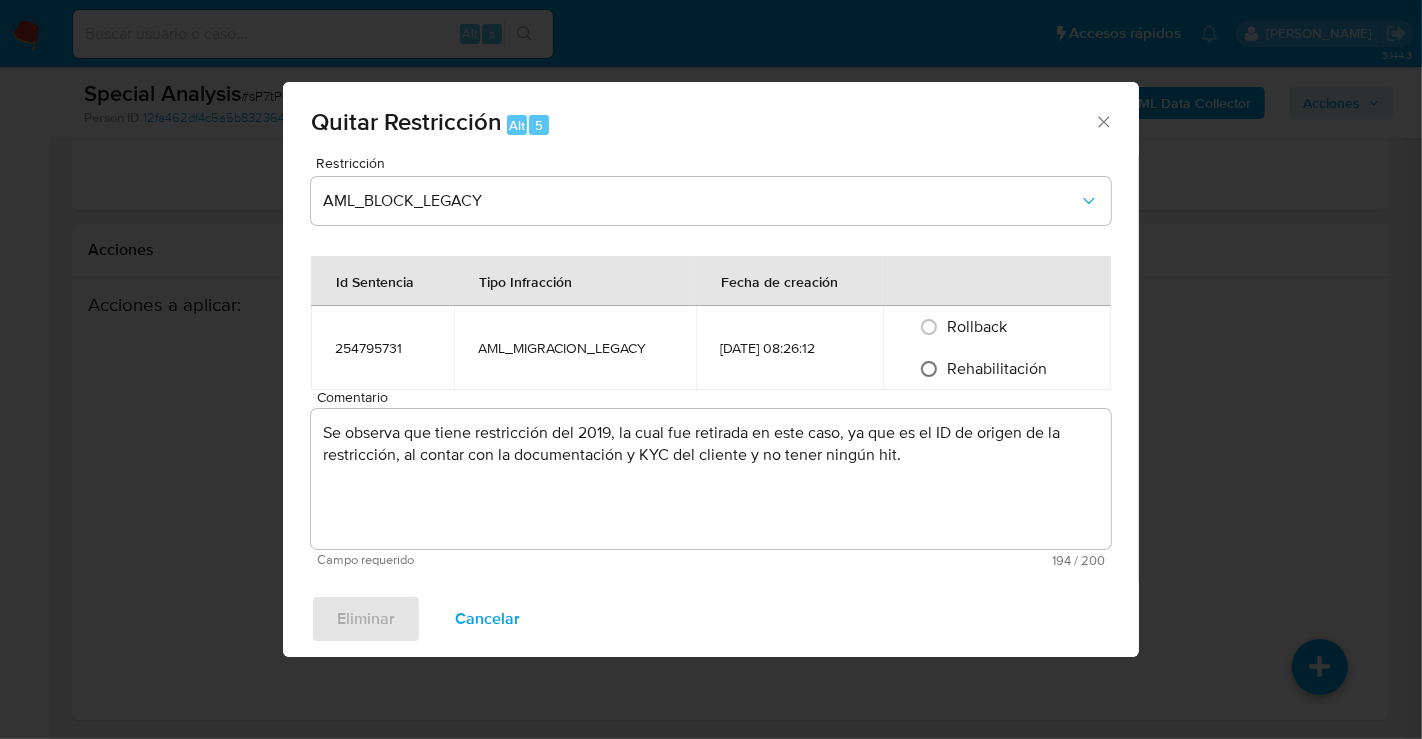 click on "Rehabilitación" at bounding box center [929, 369] 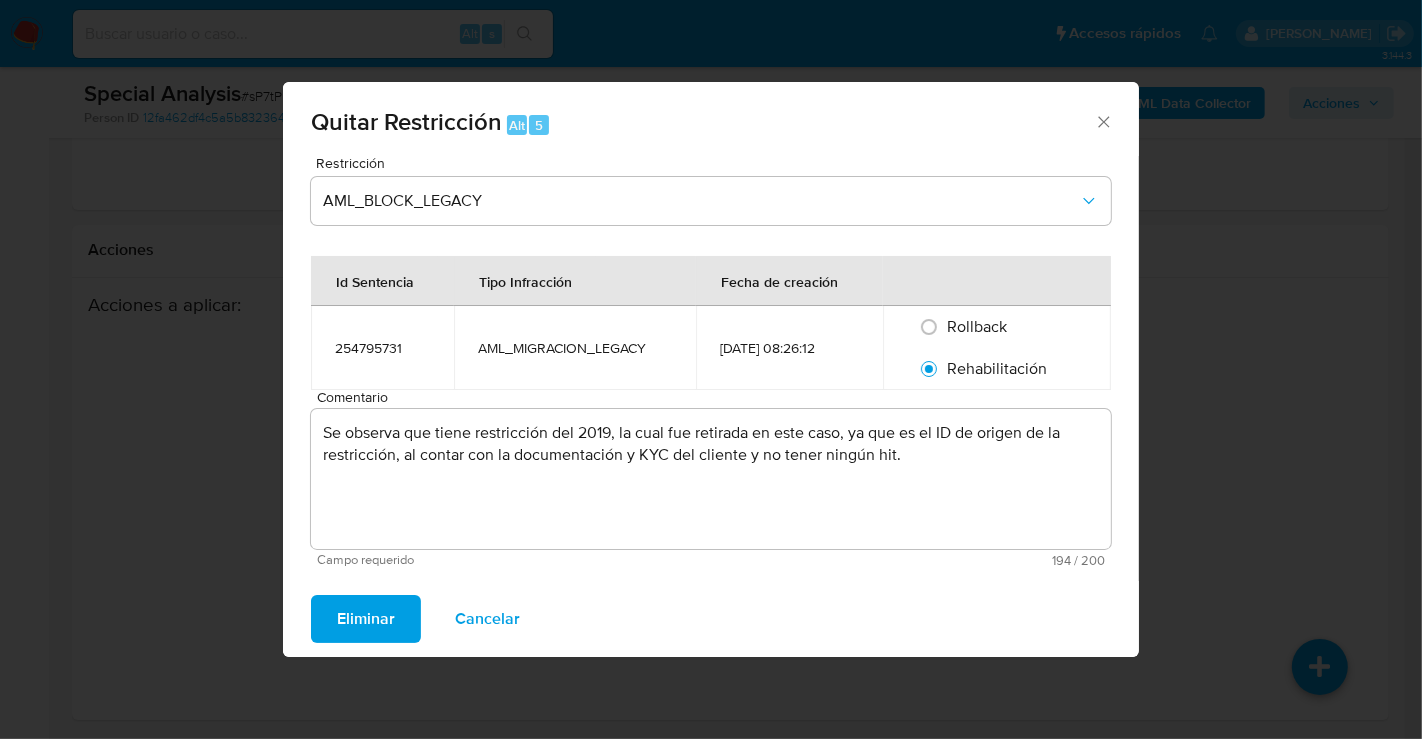 click on "Eliminar" at bounding box center (366, 619) 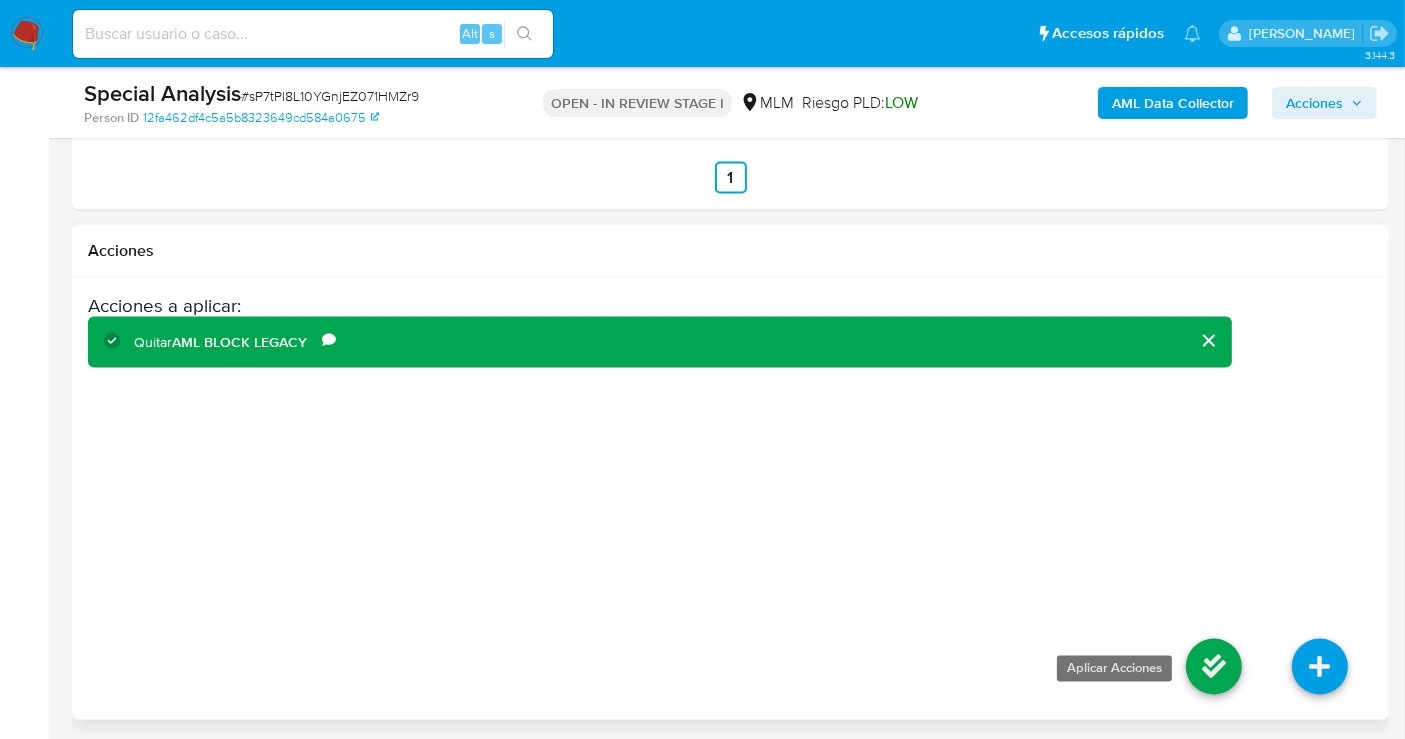 click at bounding box center [1214, 667] 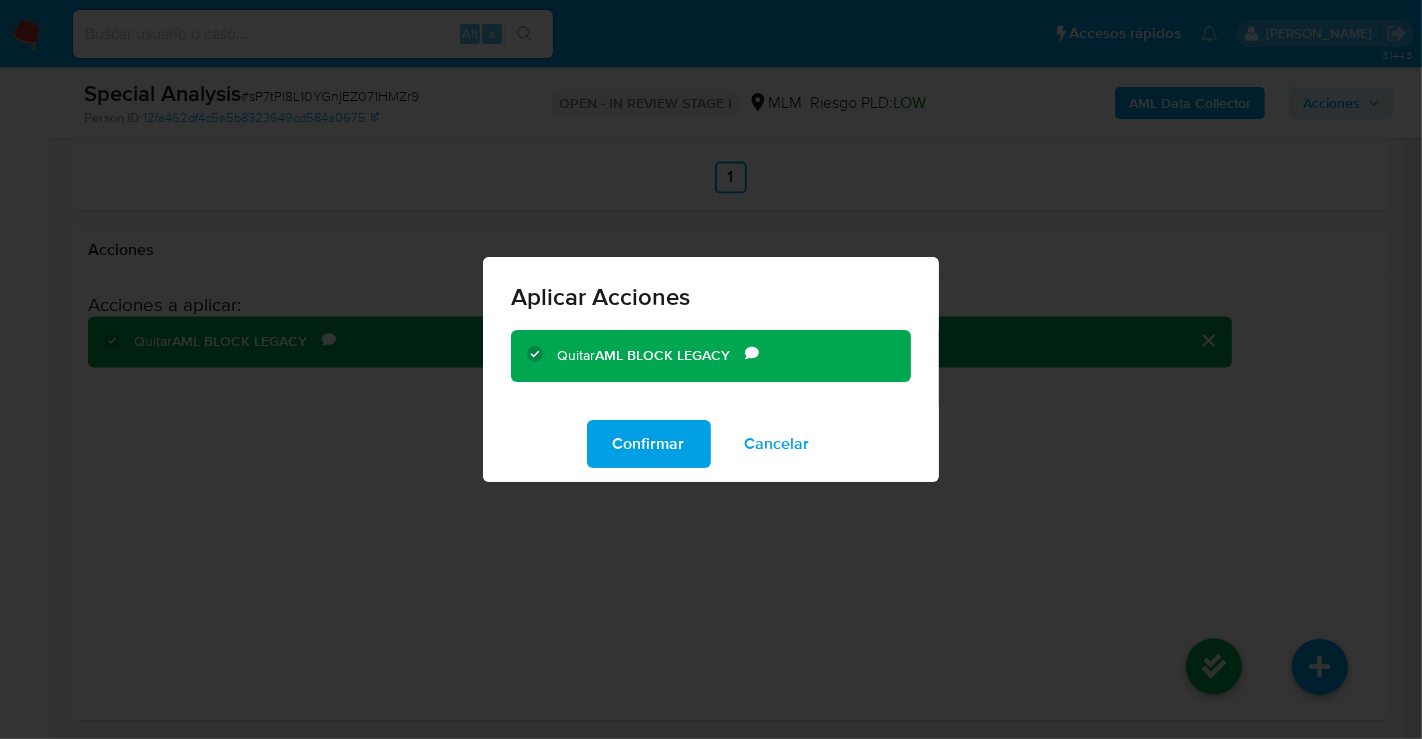 click on "Confirmar" at bounding box center (649, 444) 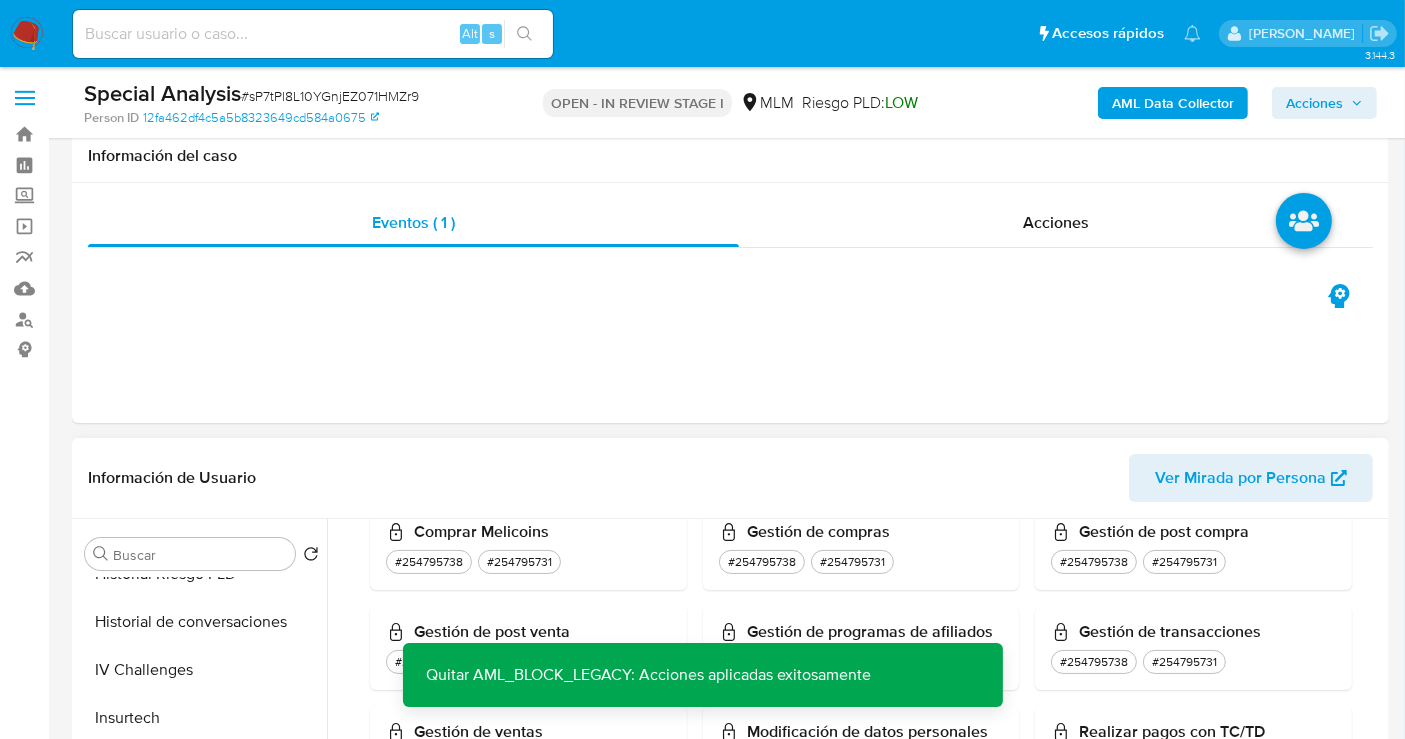 scroll, scrollTop: 444, scrollLeft: 0, axis: vertical 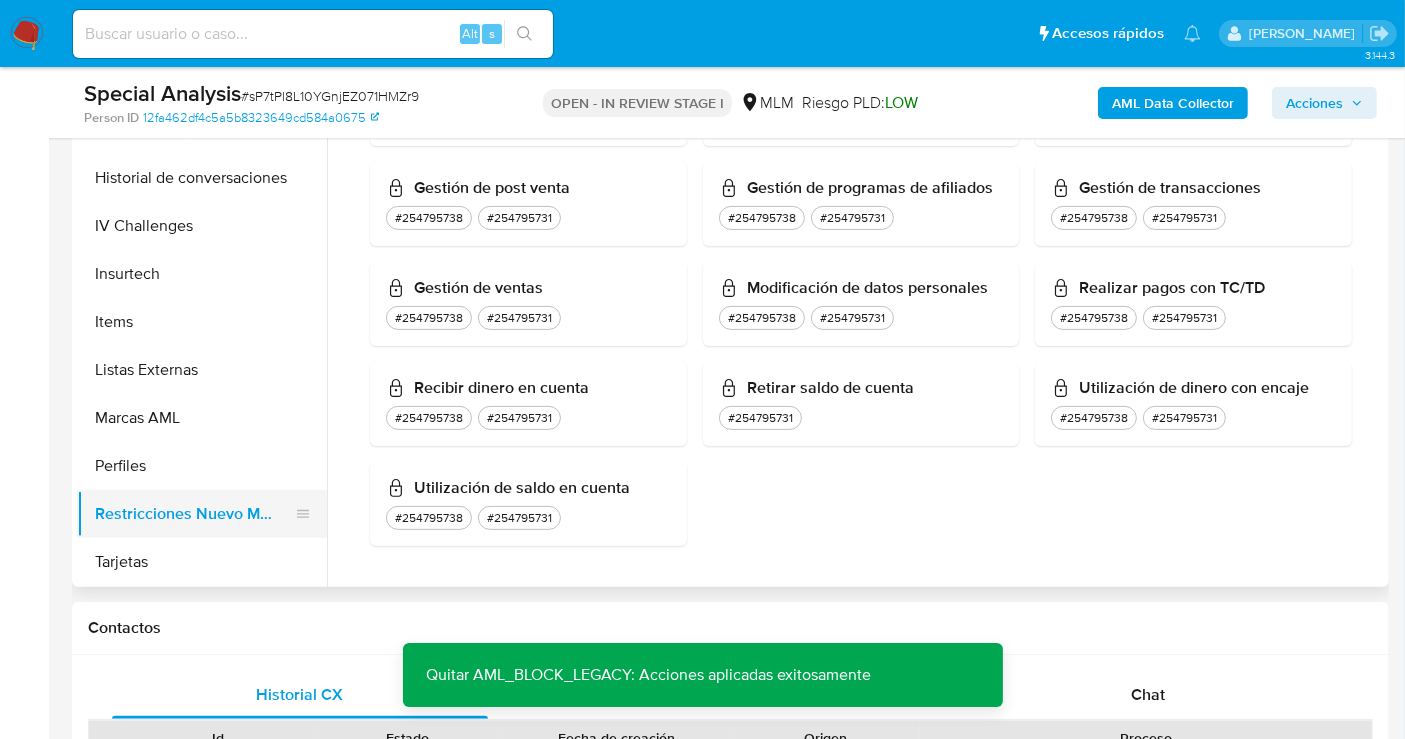 click on "Restricciones Nuevo Mundo" at bounding box center [194, 514] 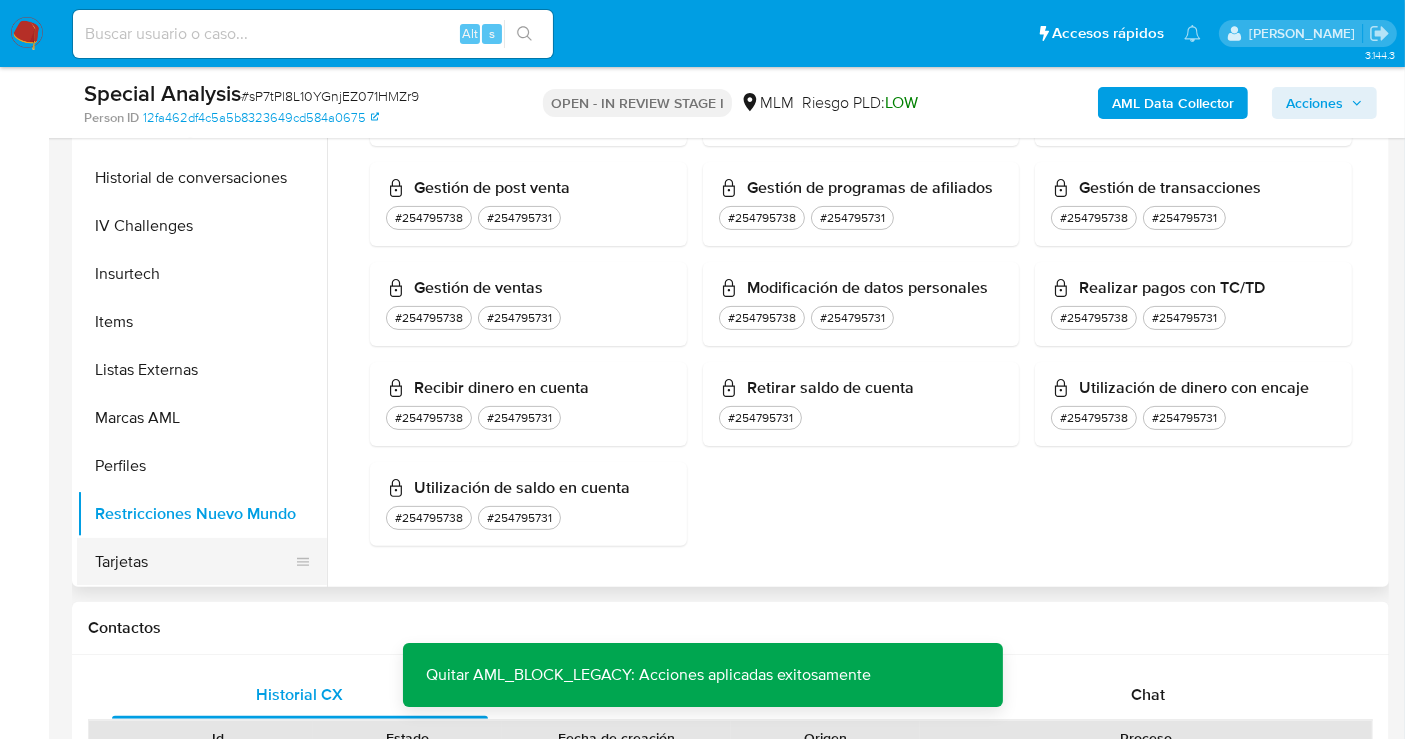 click on "Tarjetas" at bounding box center (194, 562) 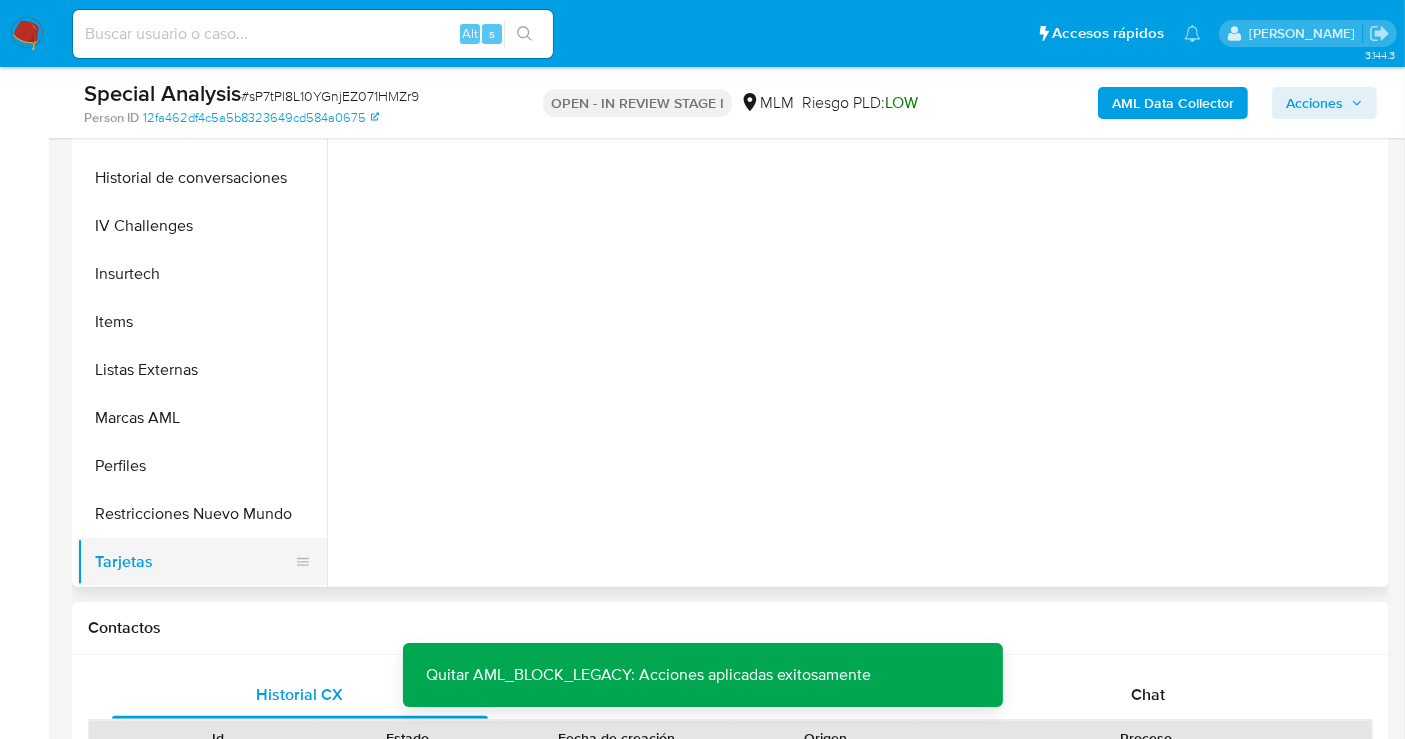scroll, scrollTop: 0, scrollLeft: 0, axis: both 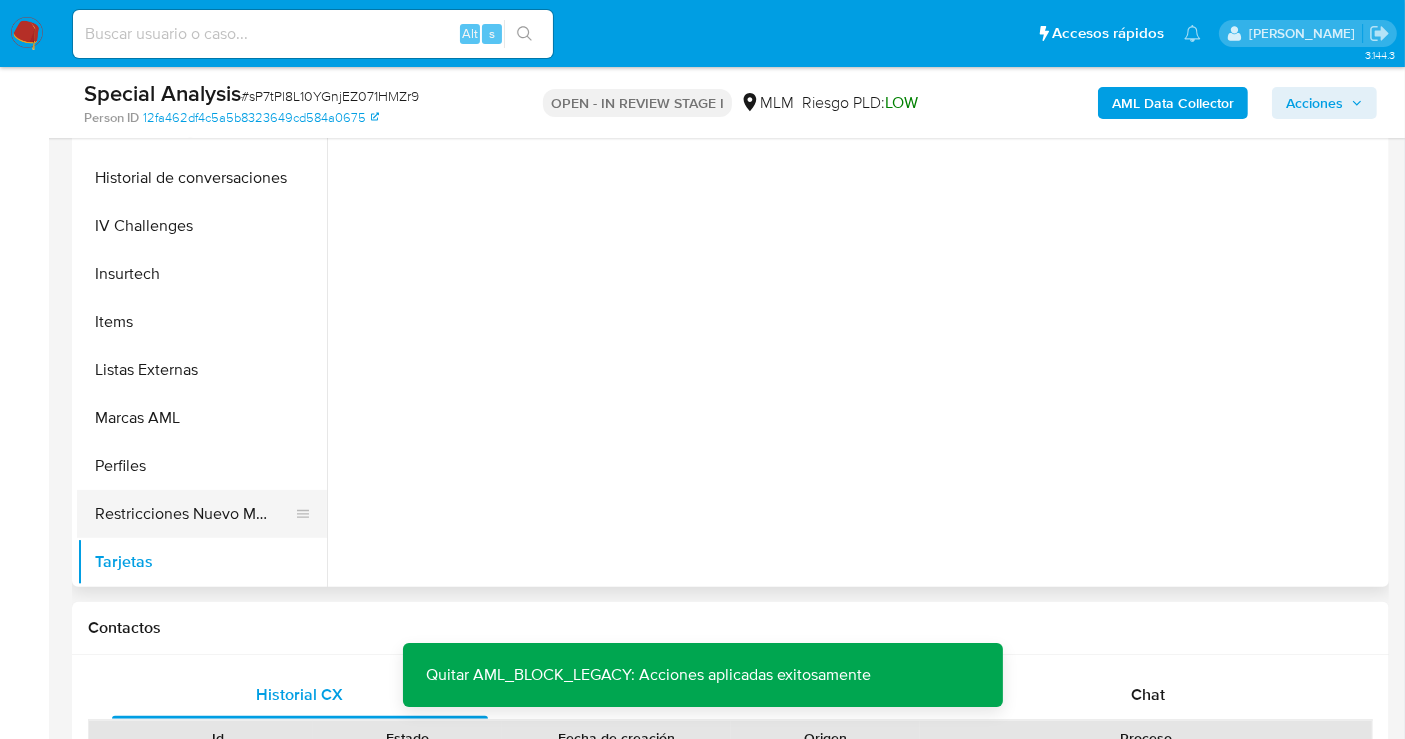 click on "Restricciones Nuevo Mundo" at bounding box center (194, 514) 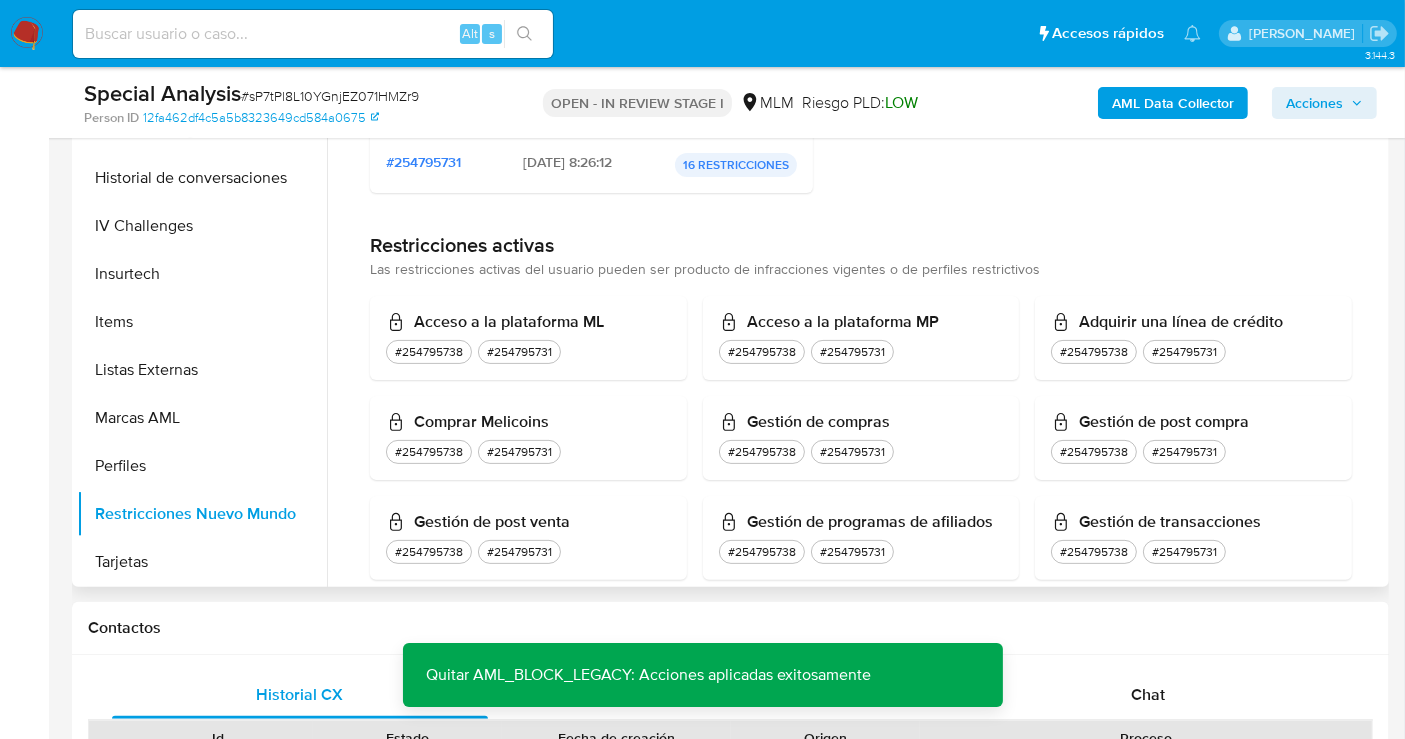 scroll, scrollTop: 739, scrollLeft: 0, axis: vertical 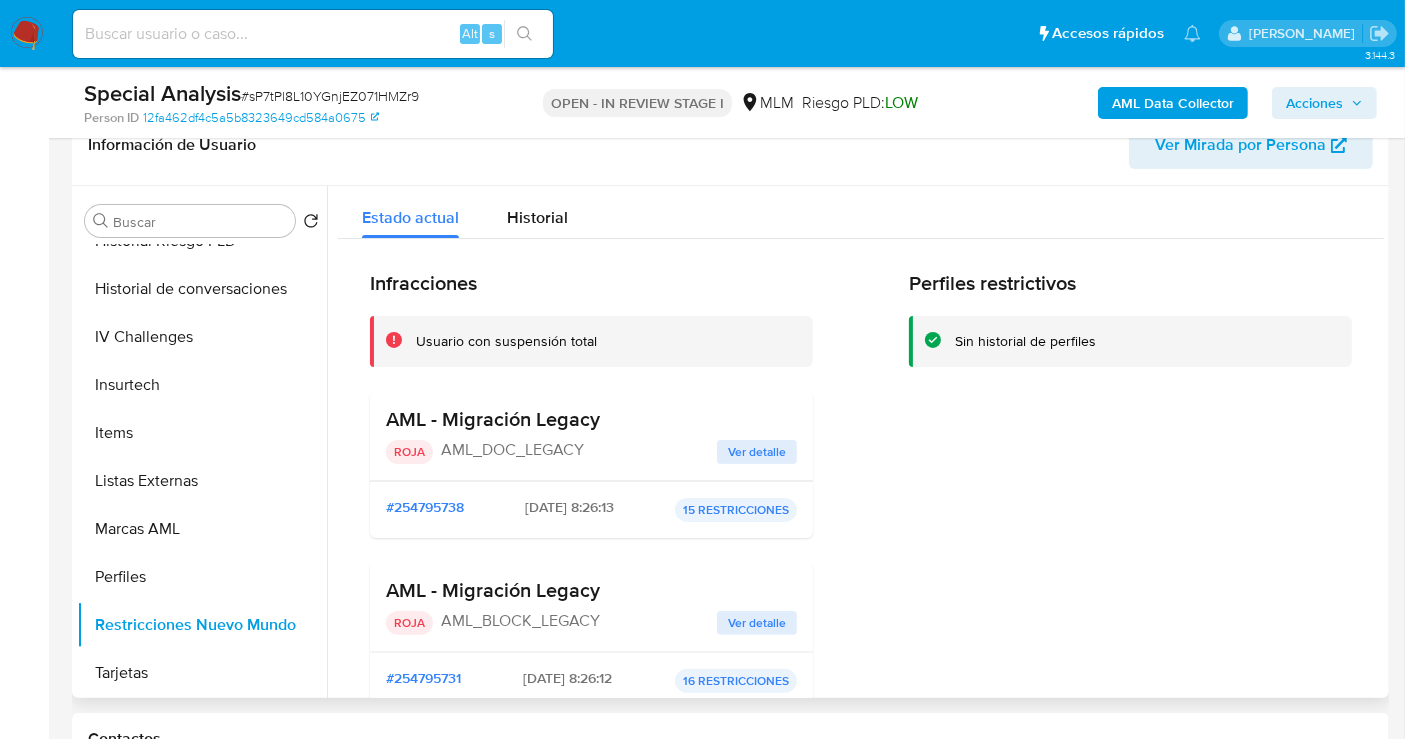 type 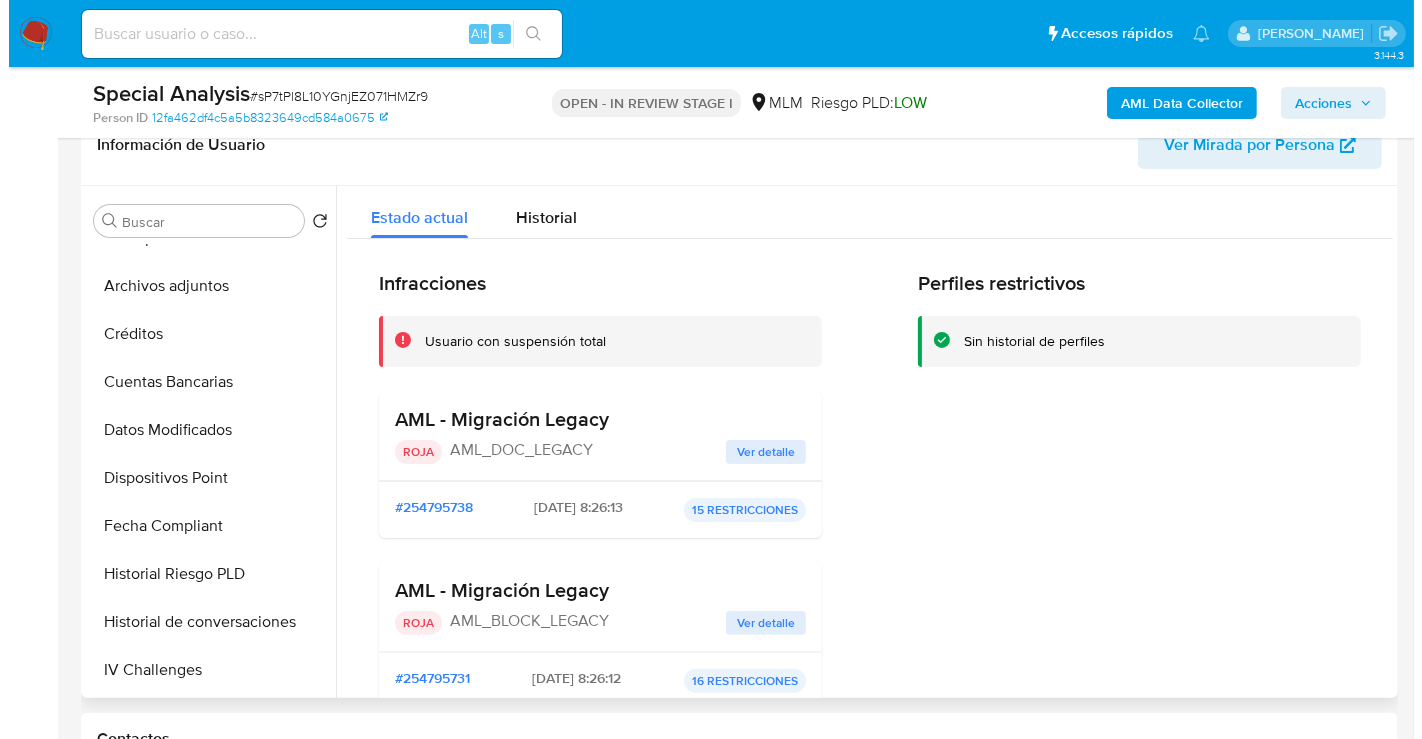 scroll, scrollTop: 352, scrollLeft: 0, axis: vertical 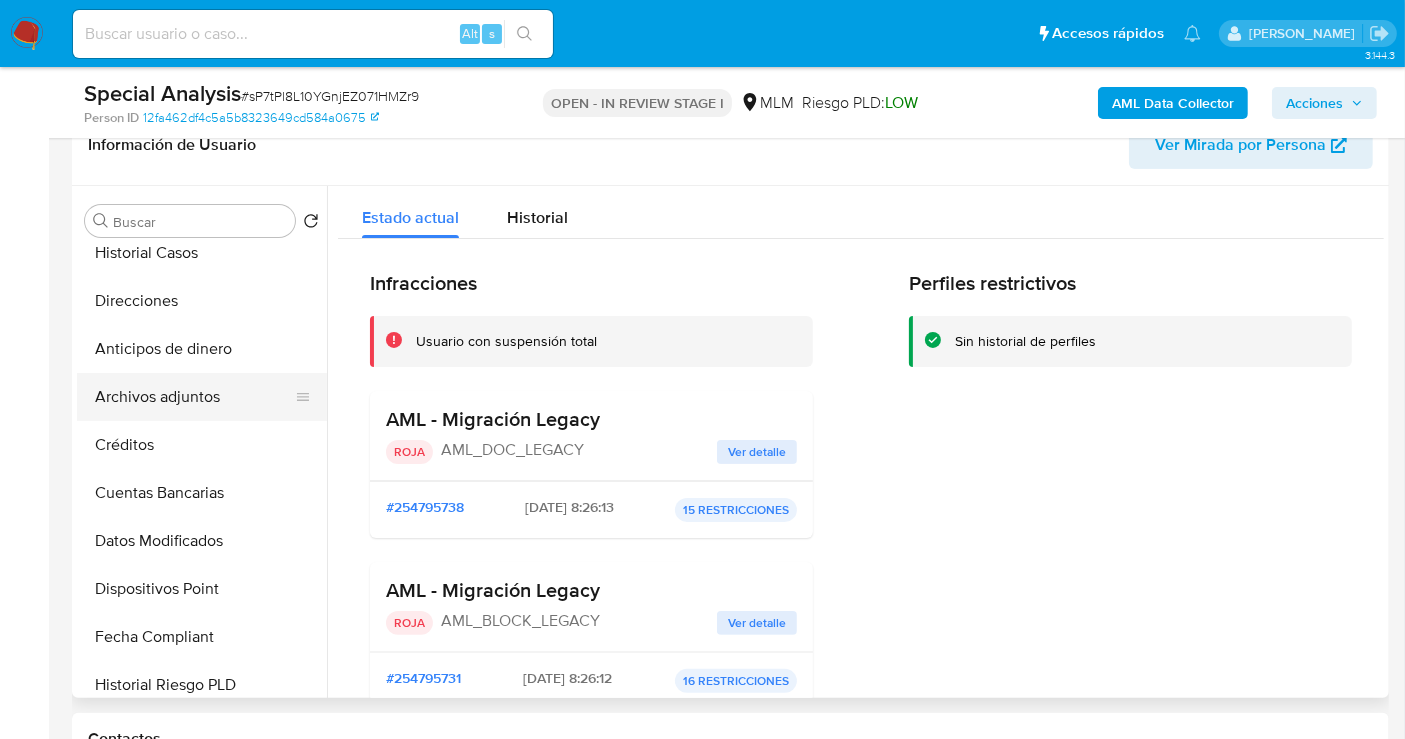 click on "Archivos adjuntos" at bounding box center (194, 397) 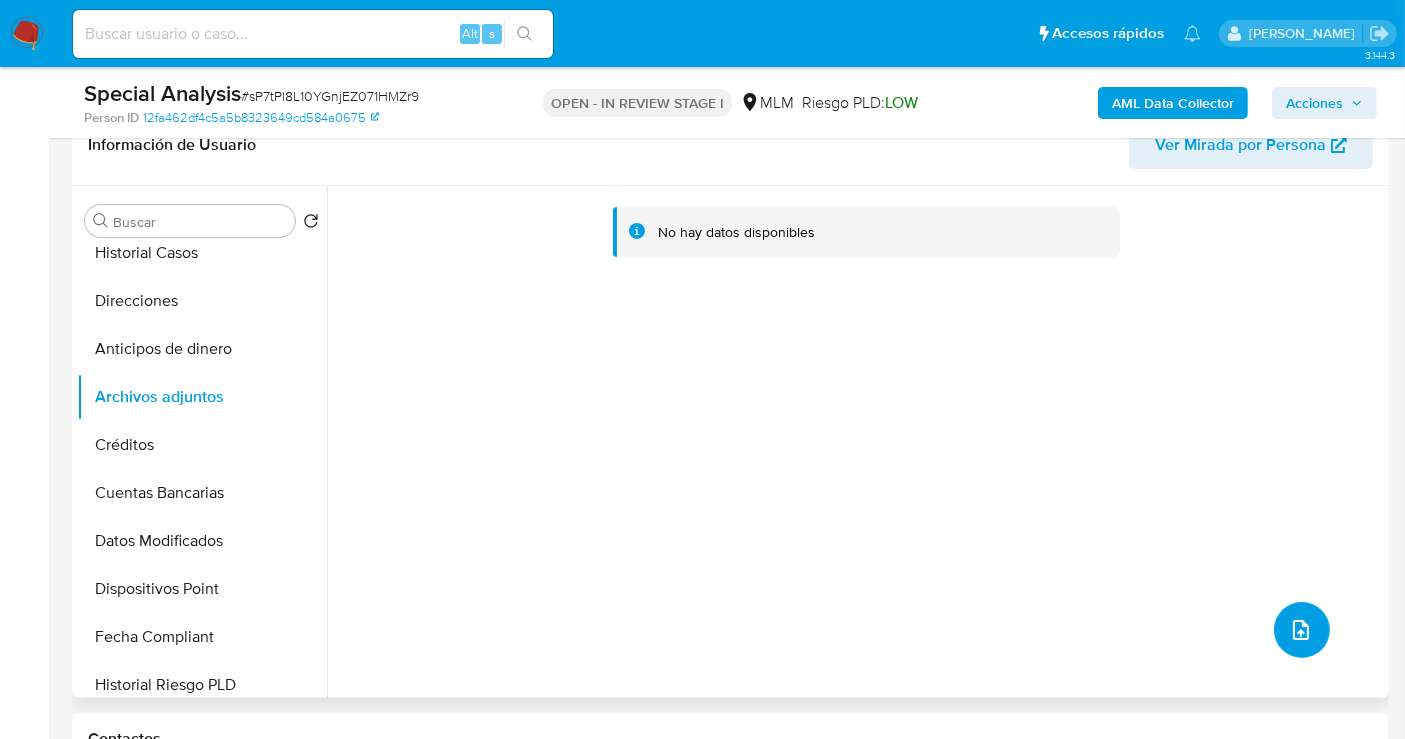 click 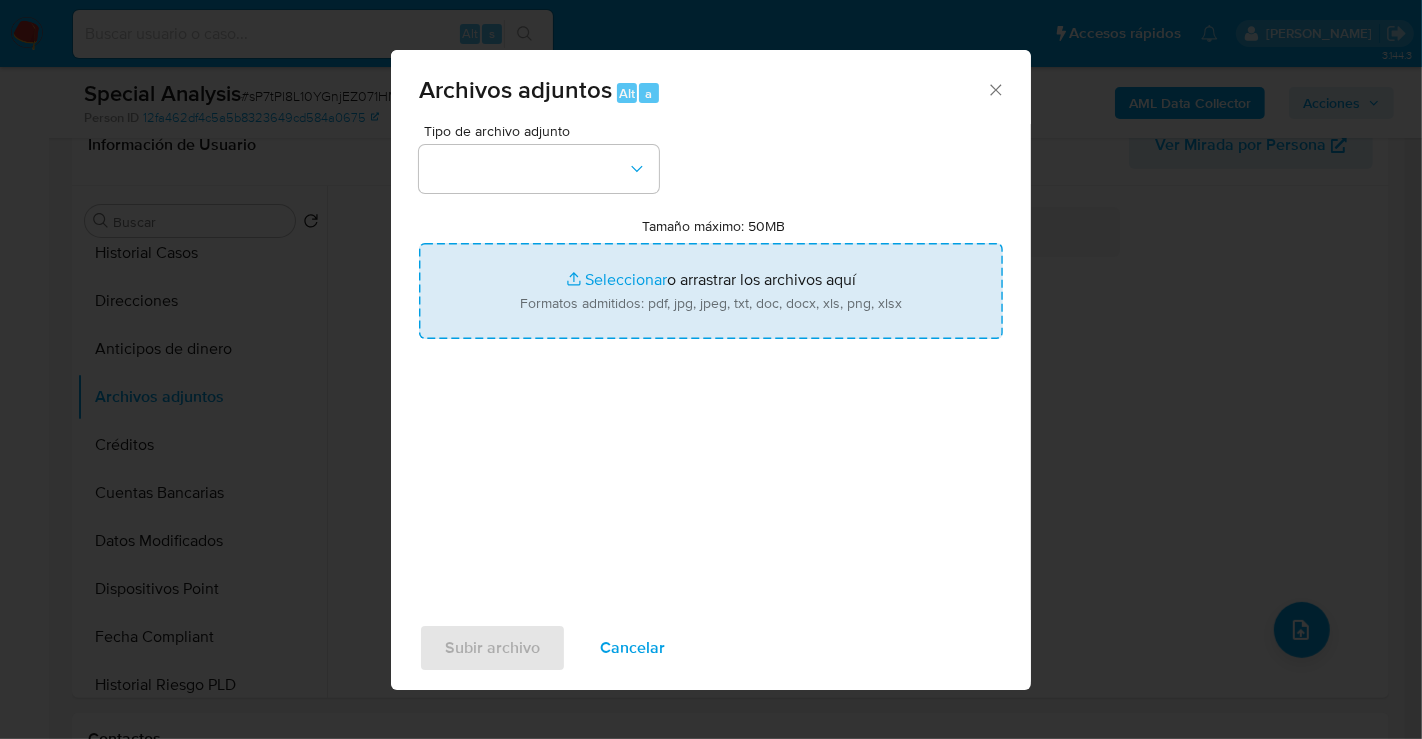 click on "Tamaño máximo: 50MB Seleccionar archivos" at bounding box center (711, 291) 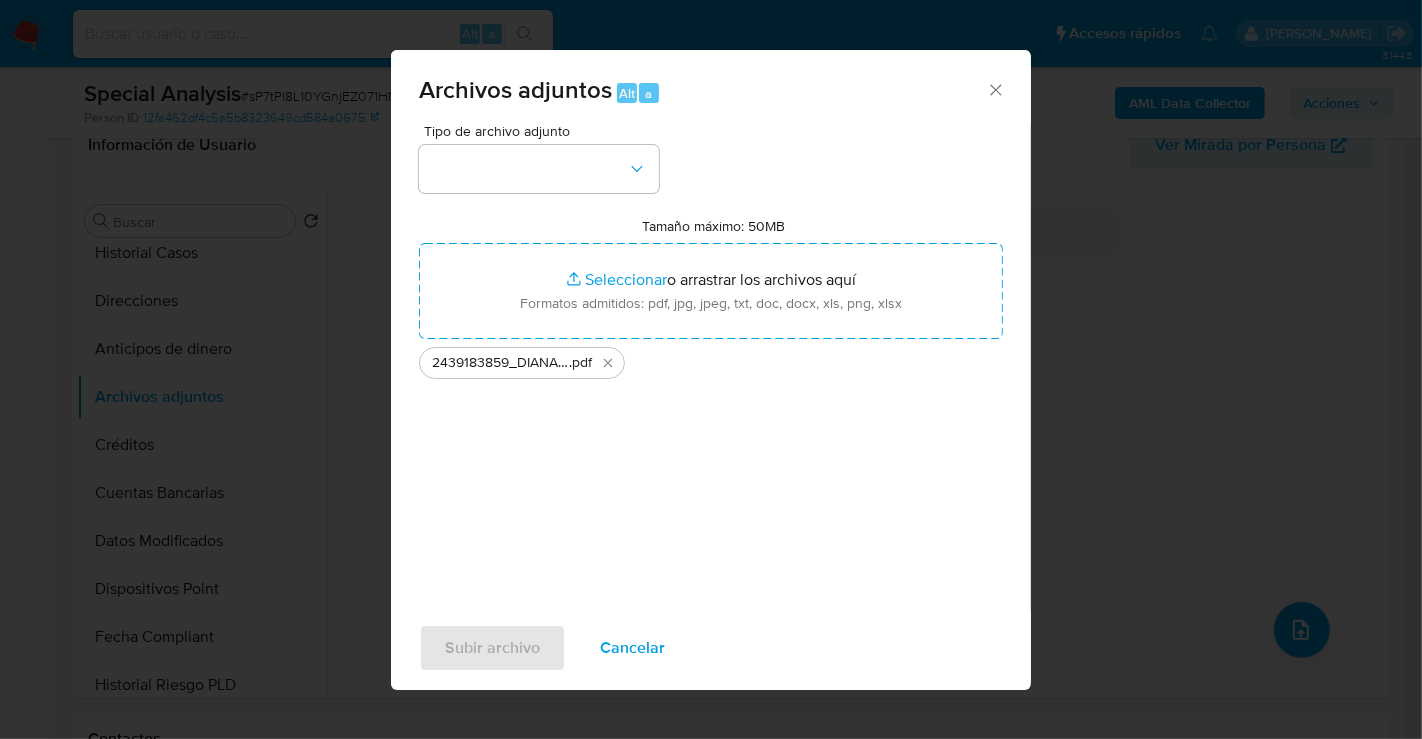 click on "Tipo de archivo adjunto" at bounding box center (539, 158) 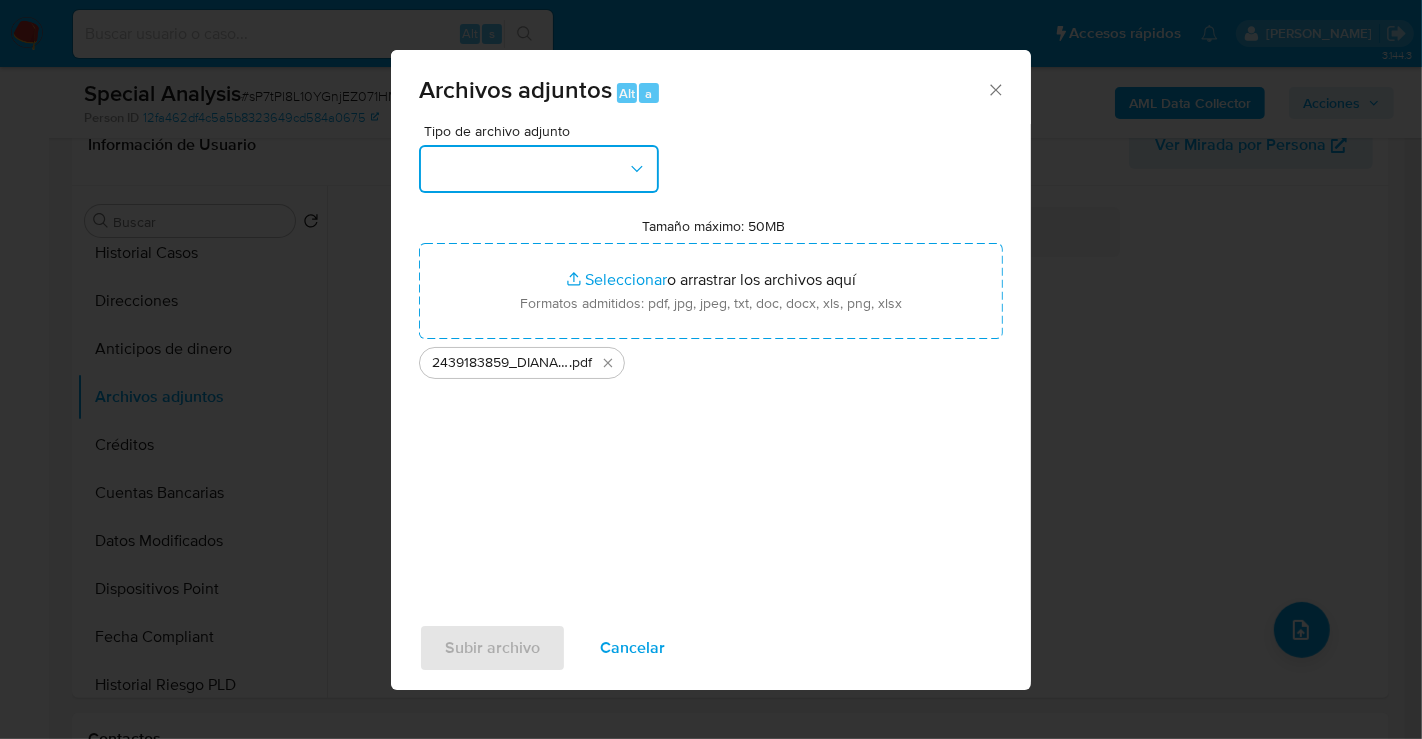 click at bounding box center (539, 169) 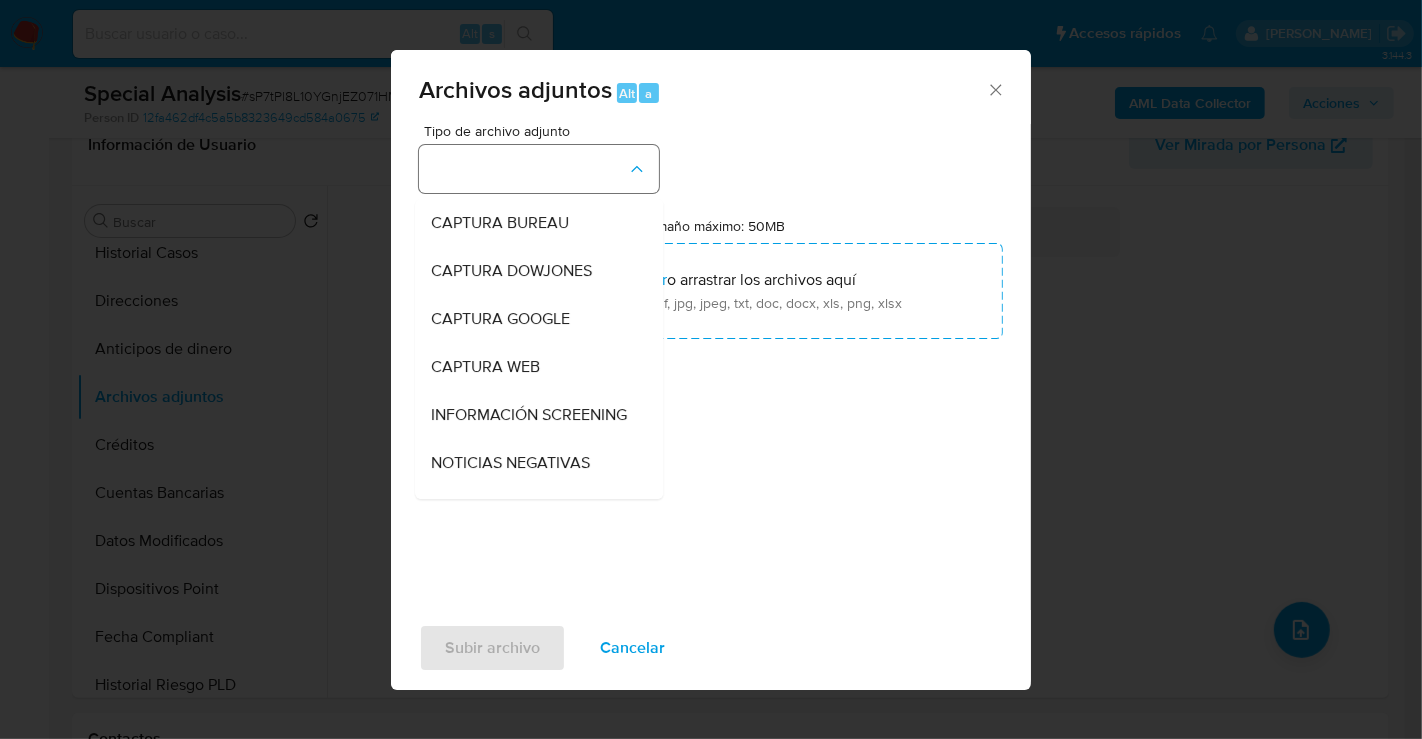 type 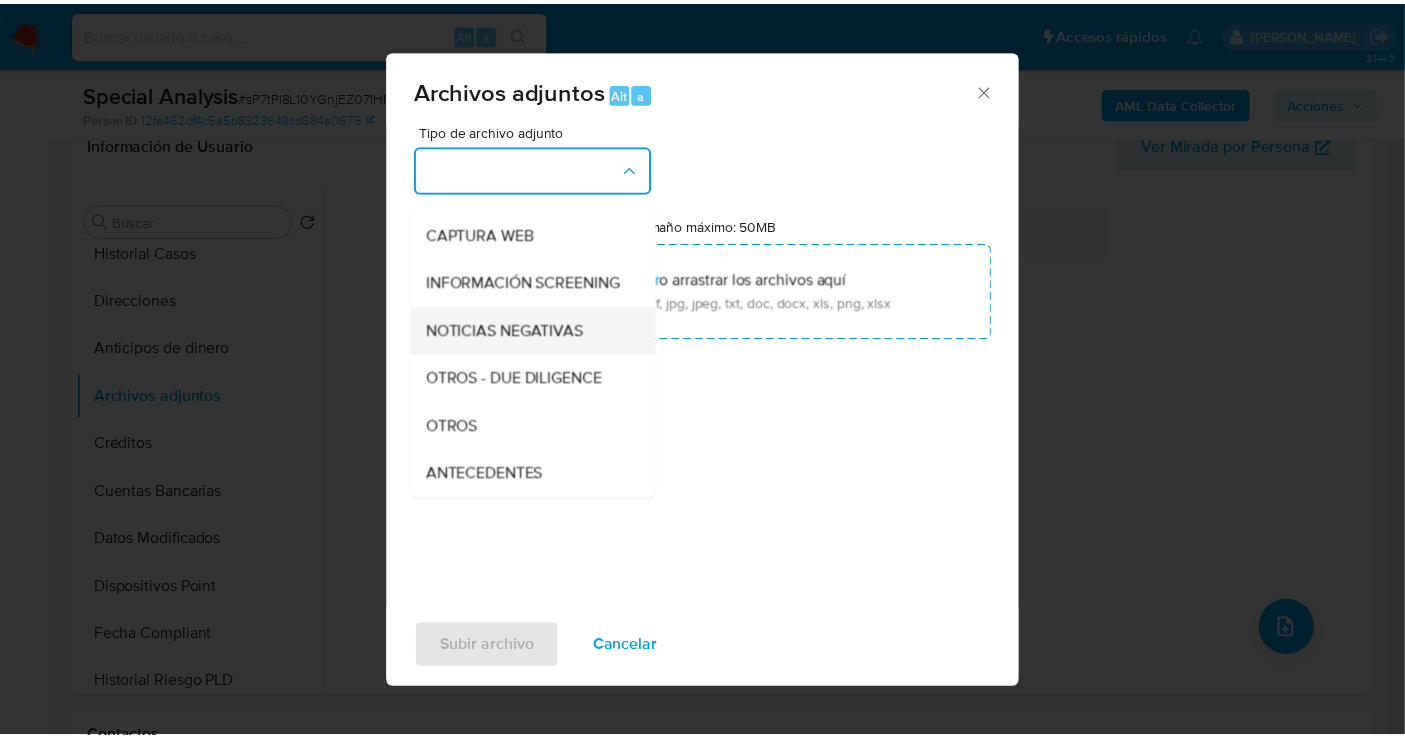 scroll, scrollTop: 167, scrollLeft: 0, axis: vertical 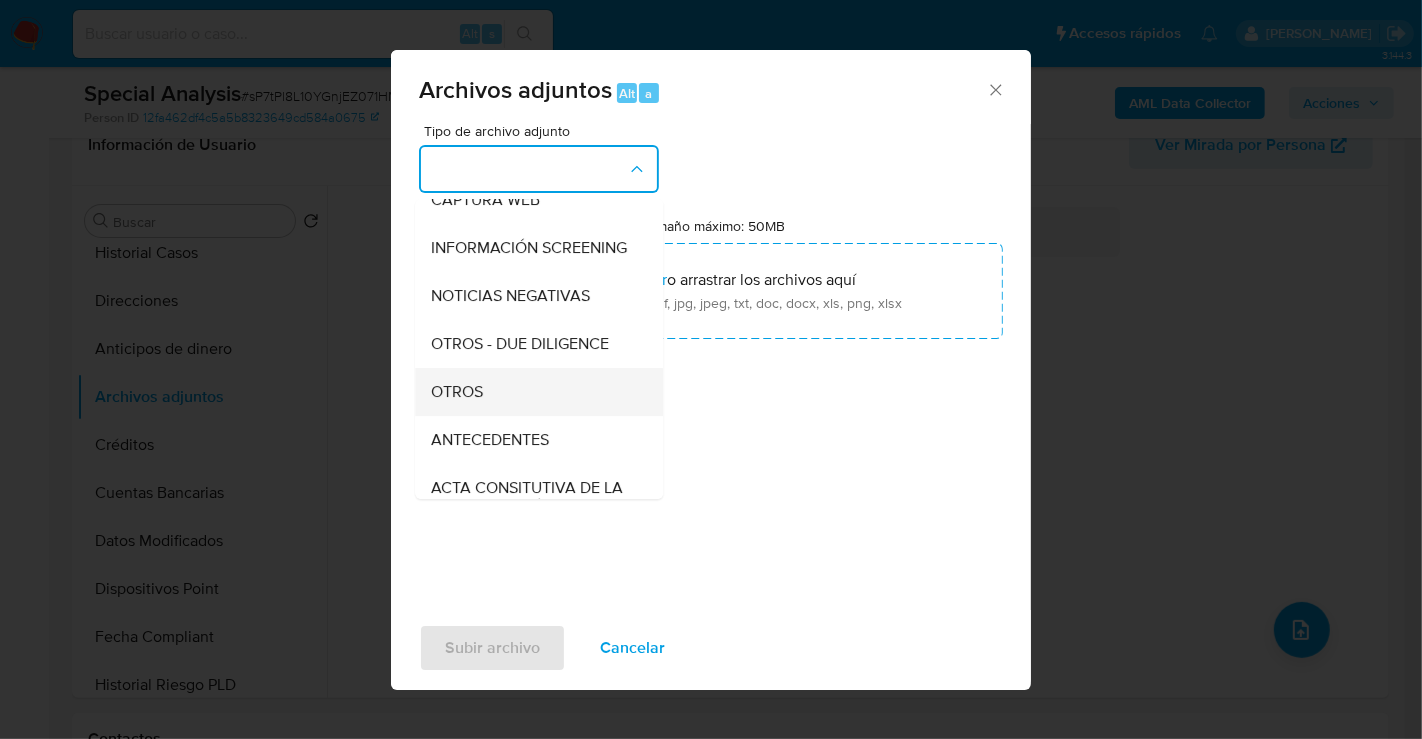 click on "OTROS" at bounding box center (457, 392) 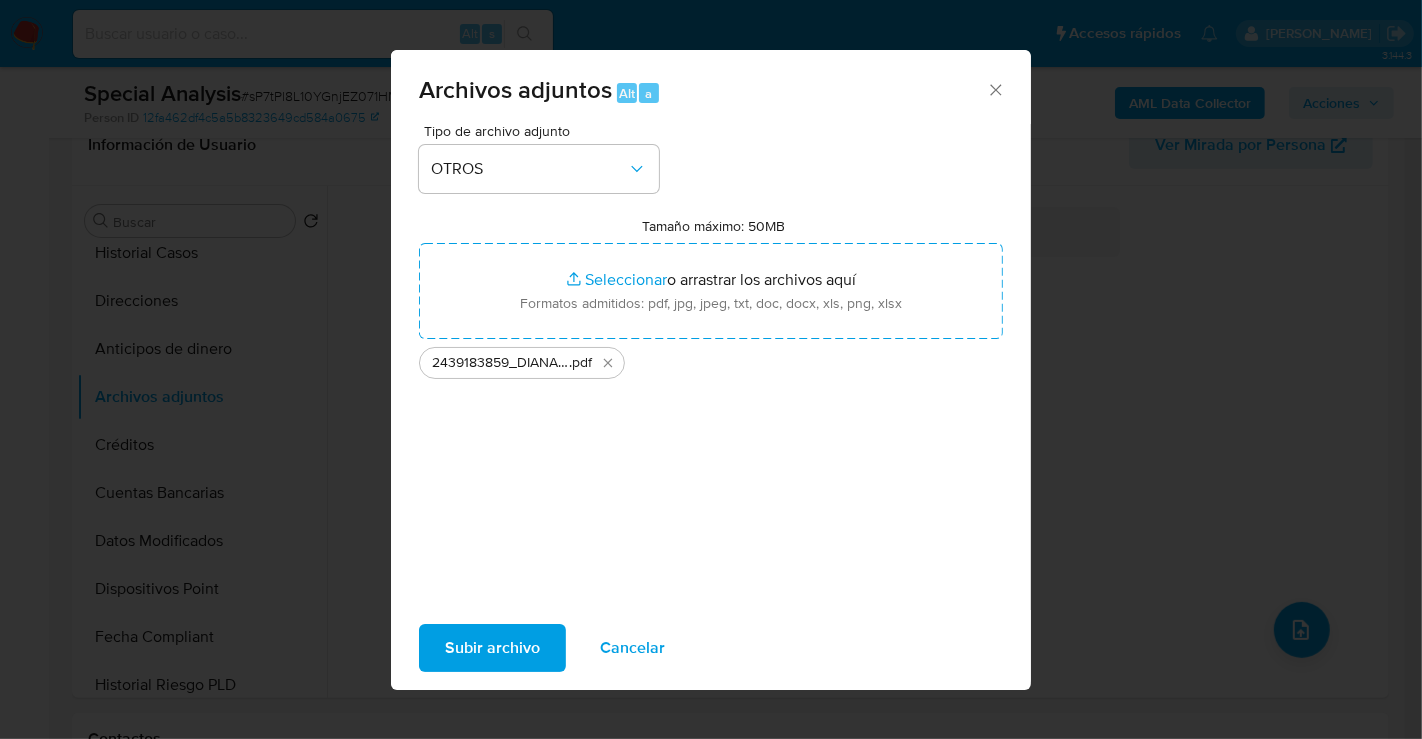 click on "Subir archivo" at bounding box center (492, 648) 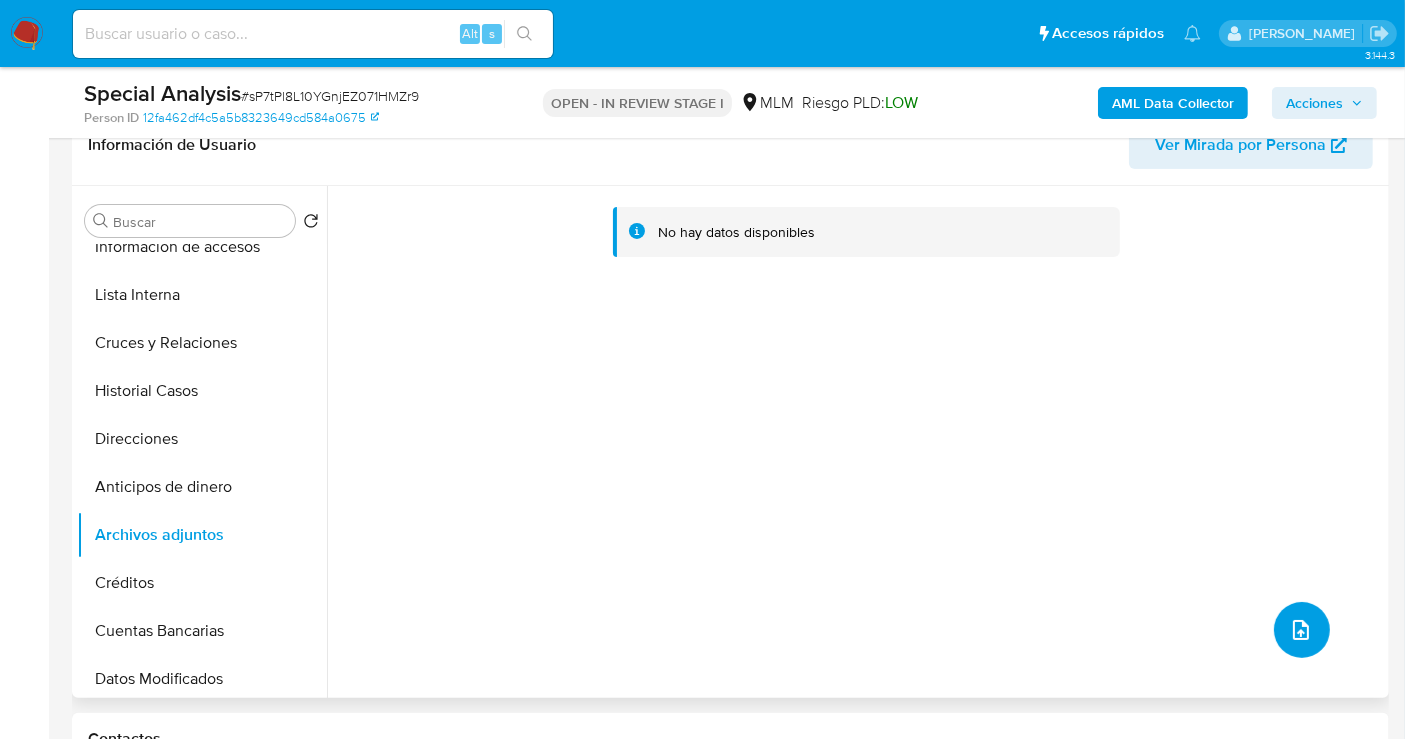 scroll, scrollTop: 0, scrollLeft: 0, axis: both 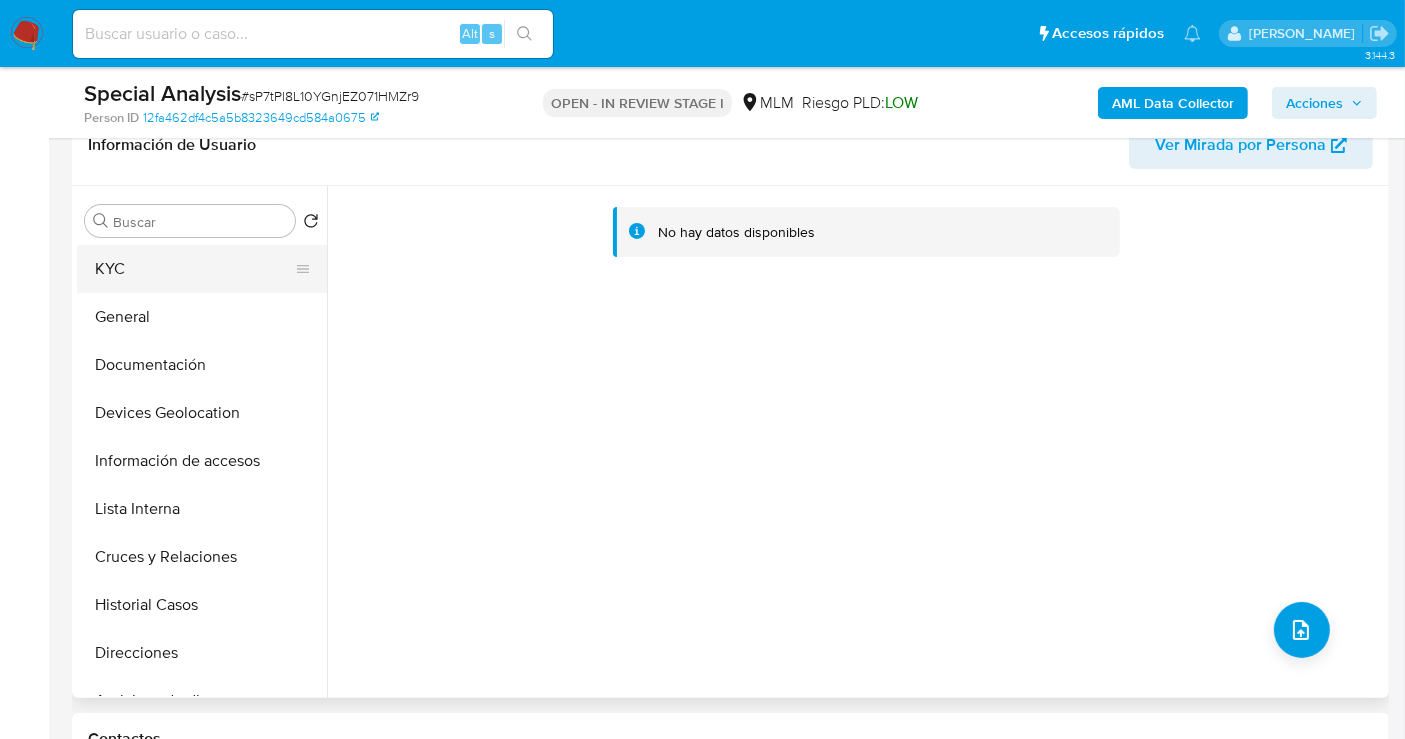 click on "KYC" at bounding box center [194, 269] 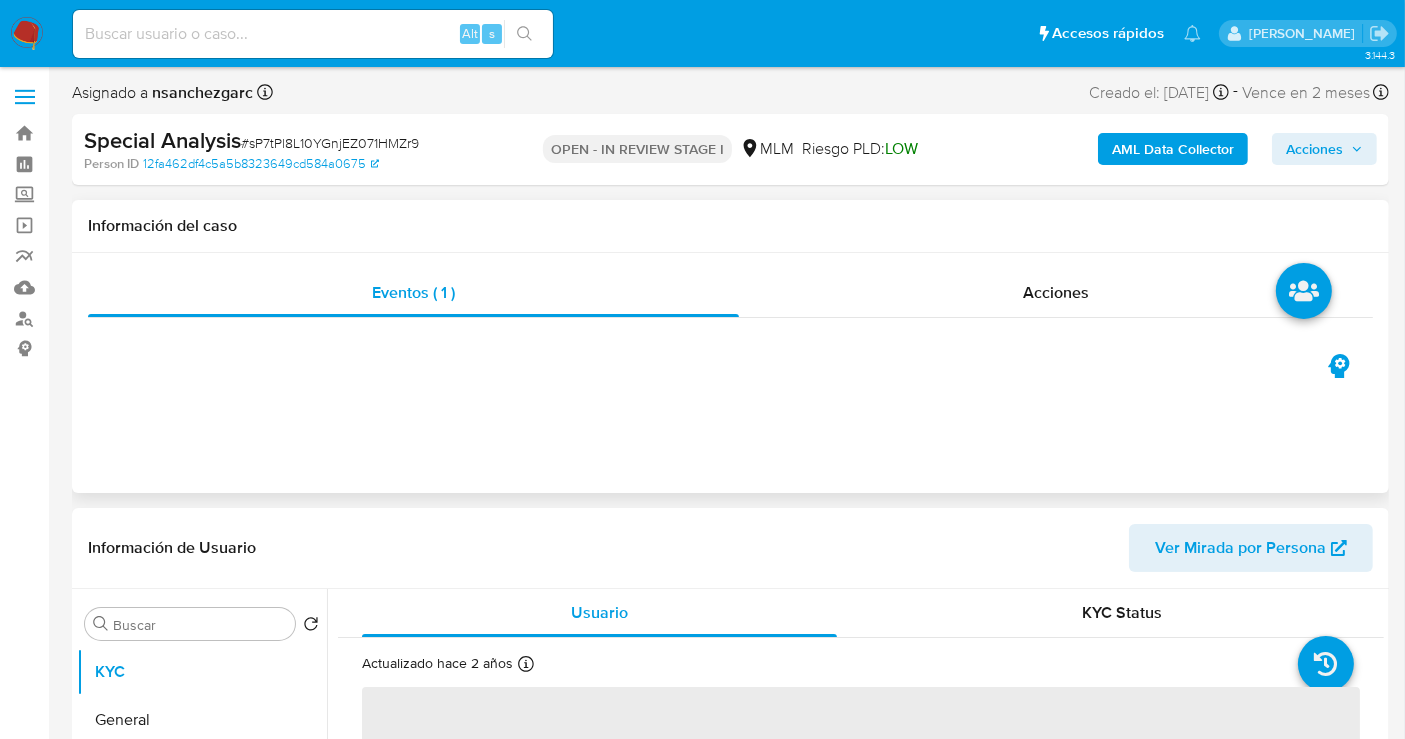 scroll, scrollTop: 0, scrollLeft: 0, axis: both 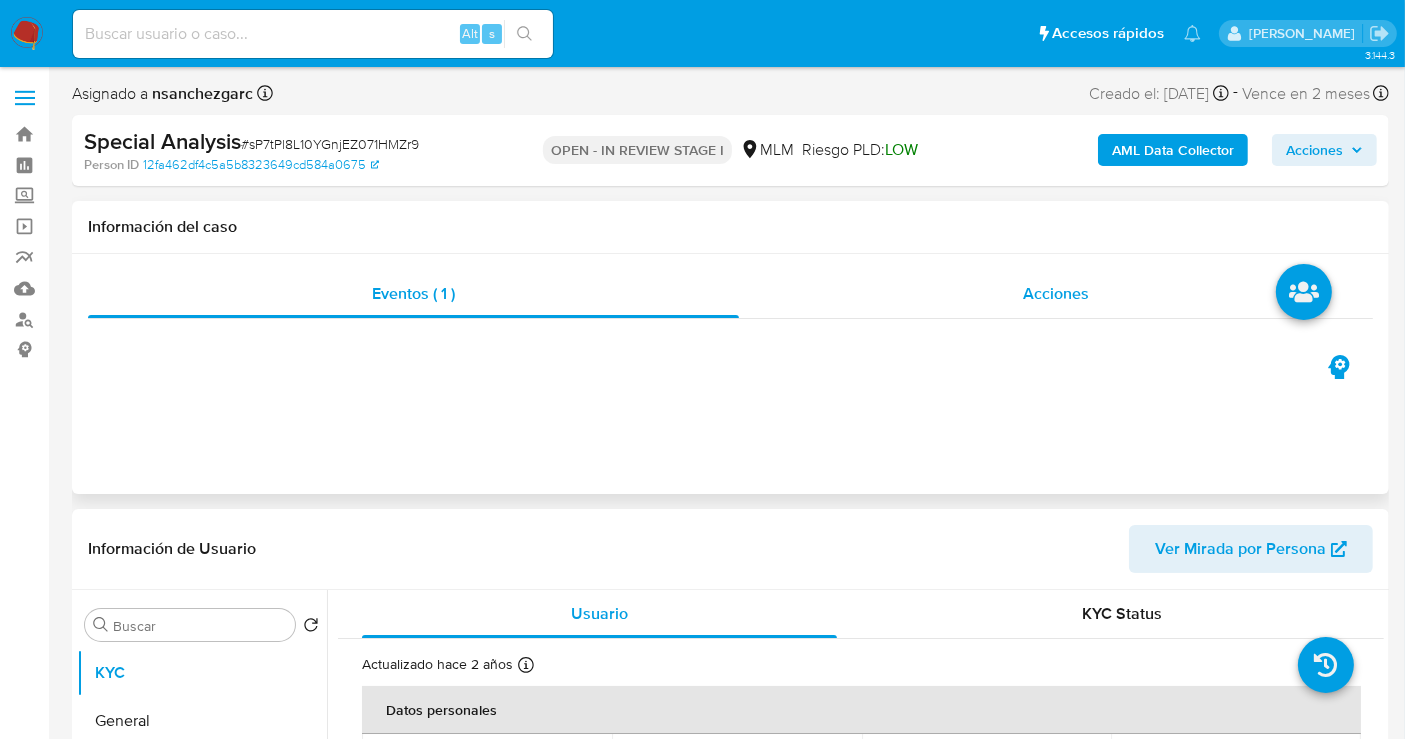 click on "Acciones" at bounding box center [1056, 293] 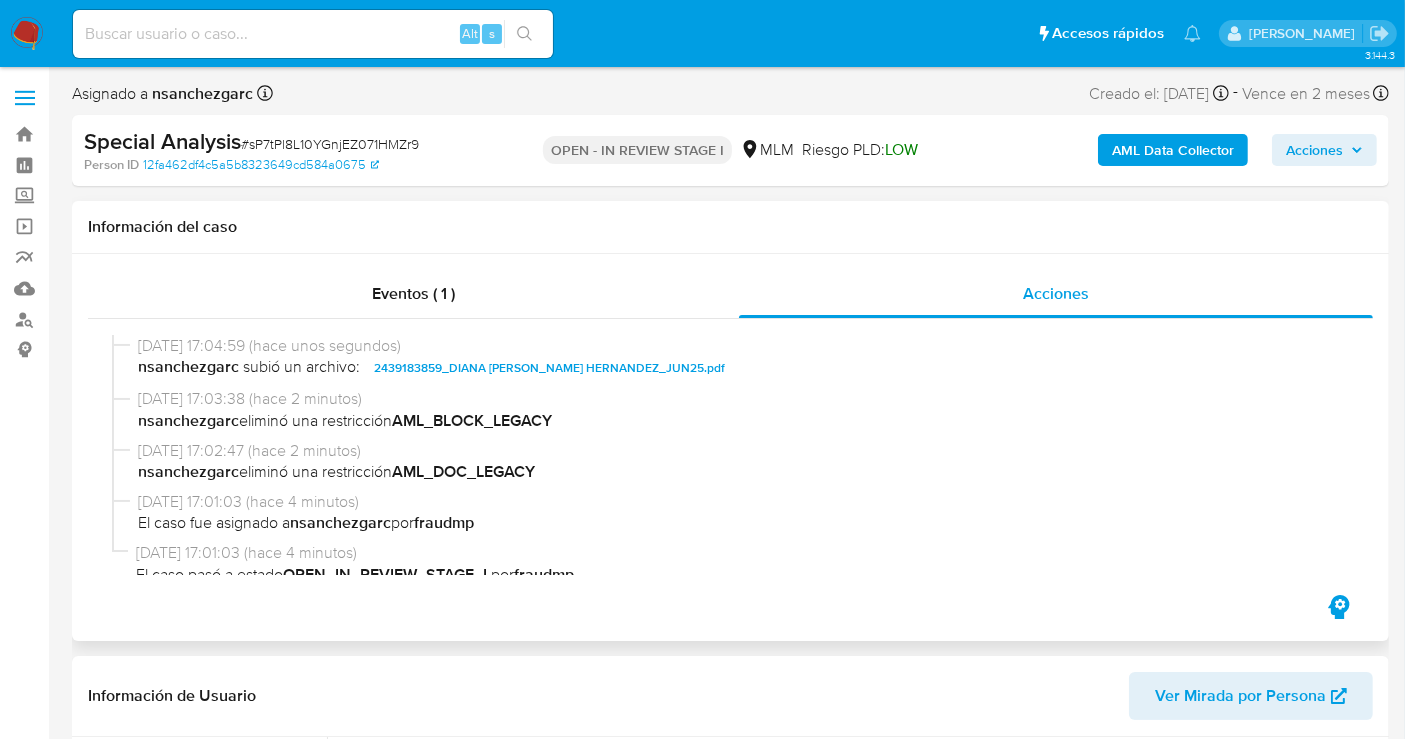 scroll, scrollTop: 70, scrollLeft: 0, axis: vertical 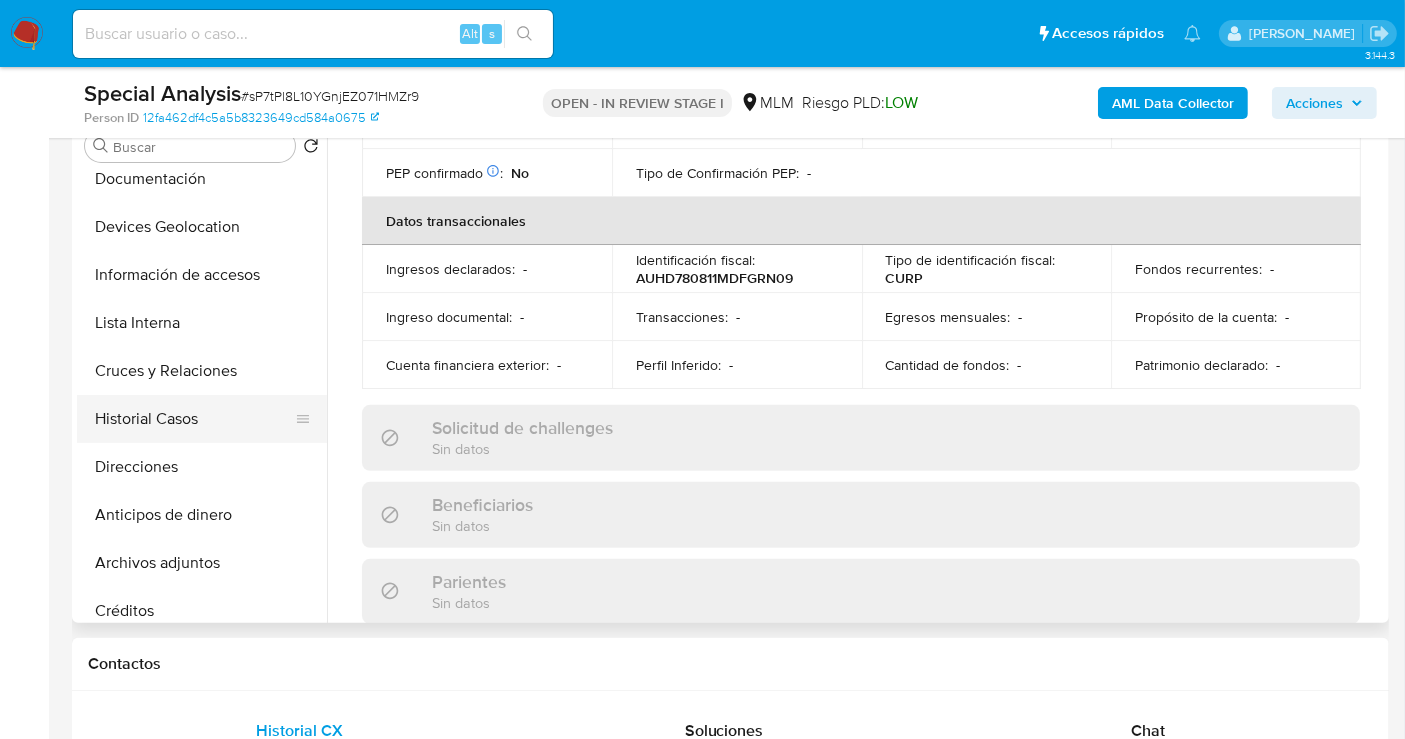click on "Historial Casos" at bounding box center (194, 419) 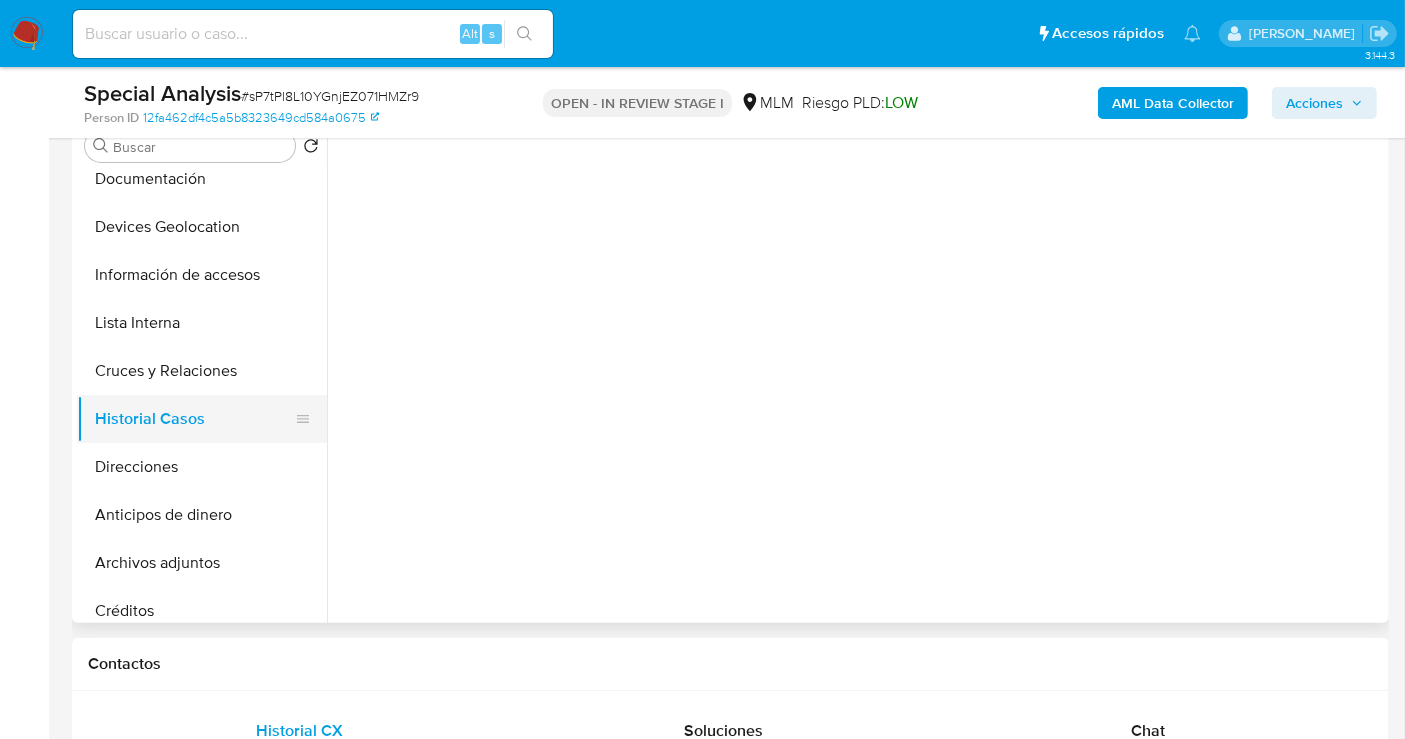 scroll, scrollTop: 0, scrollLeft: 0, axis: both 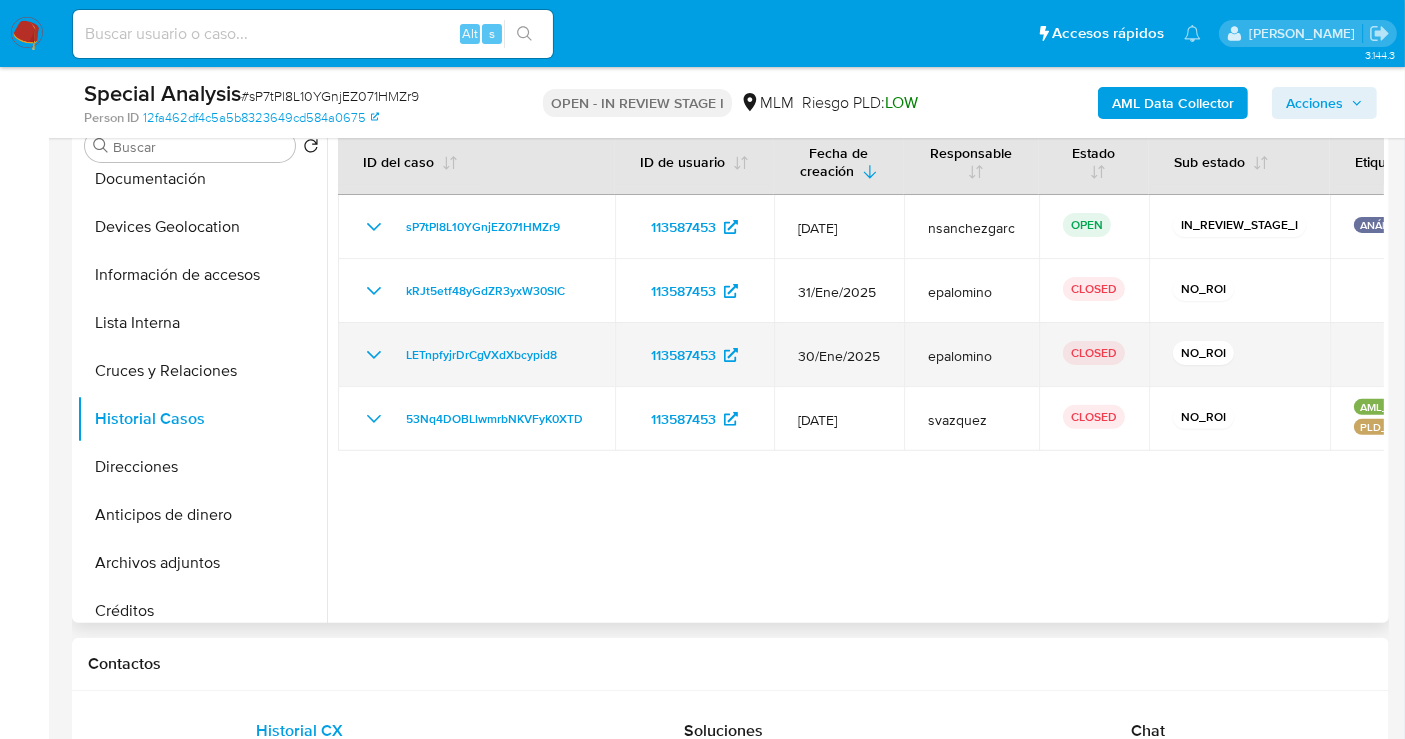 type 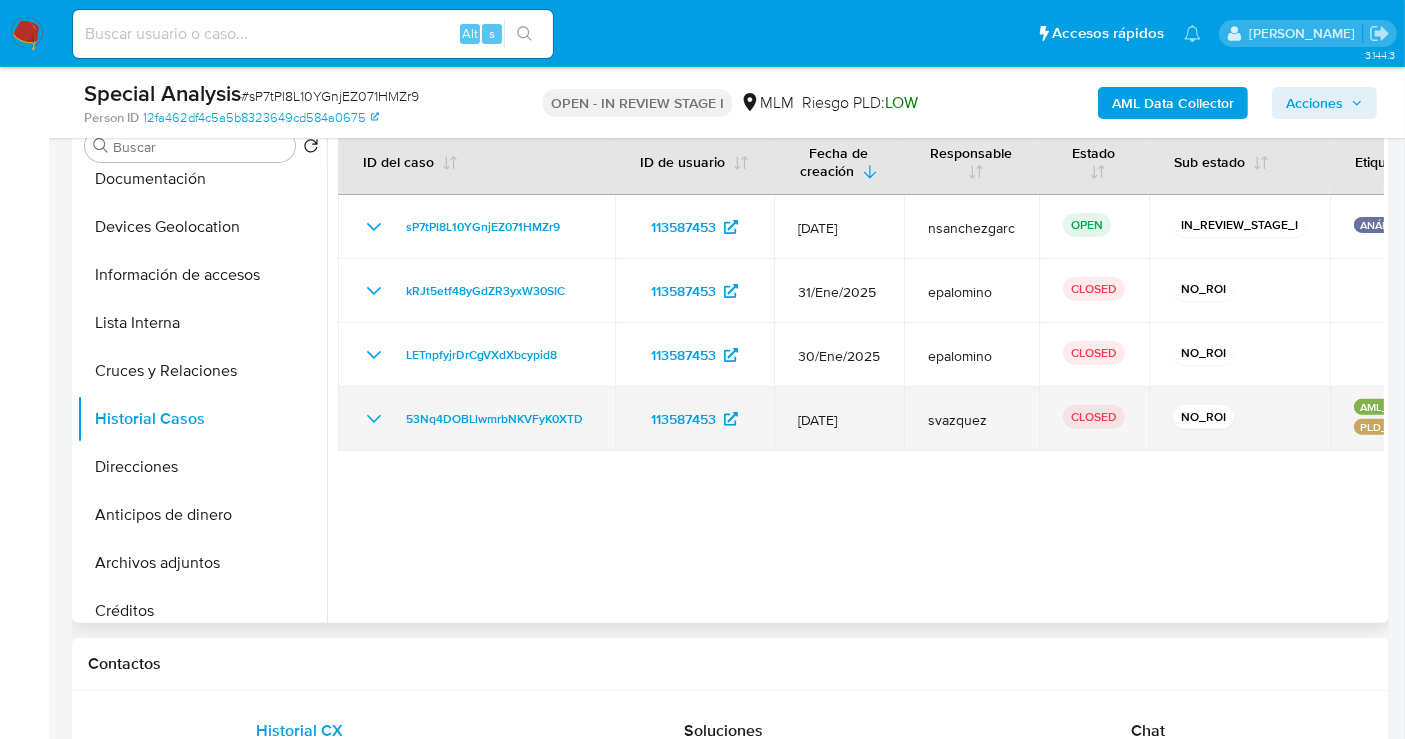 click 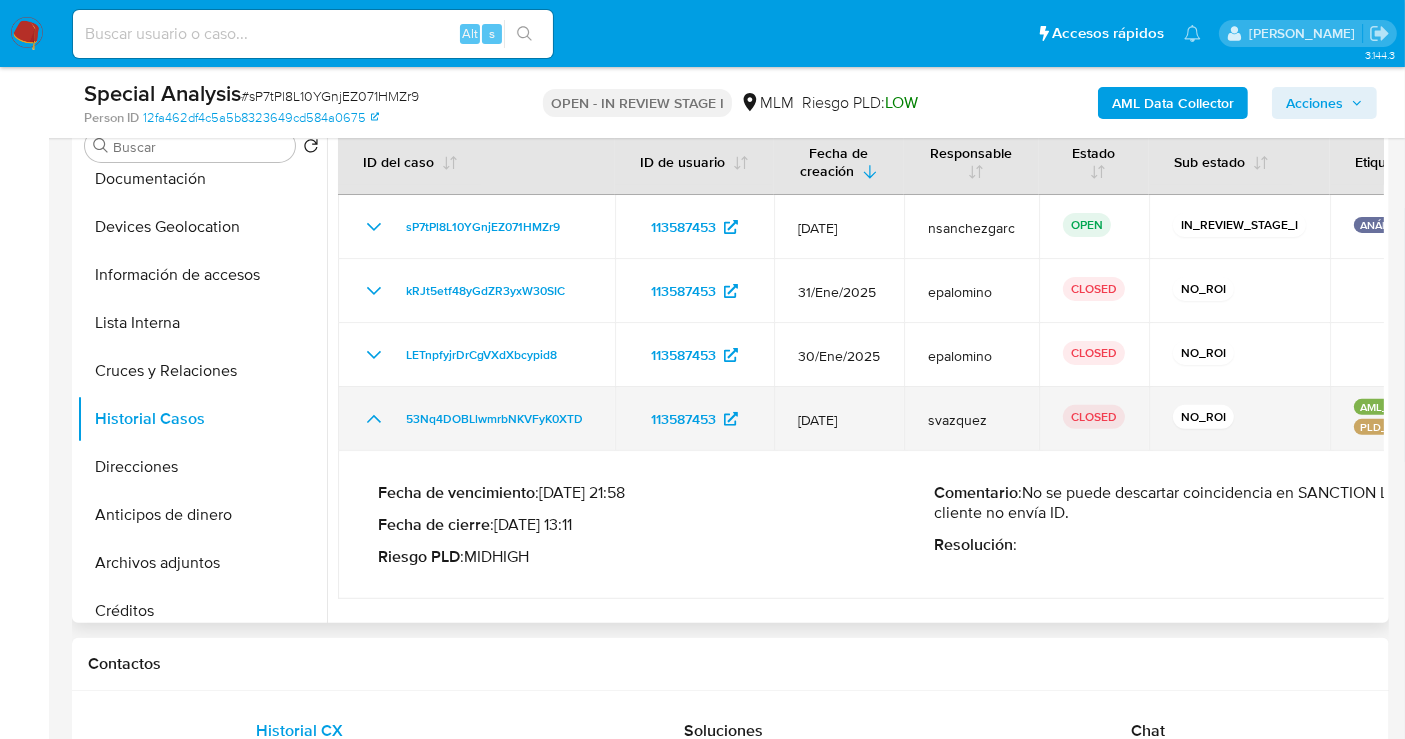 click 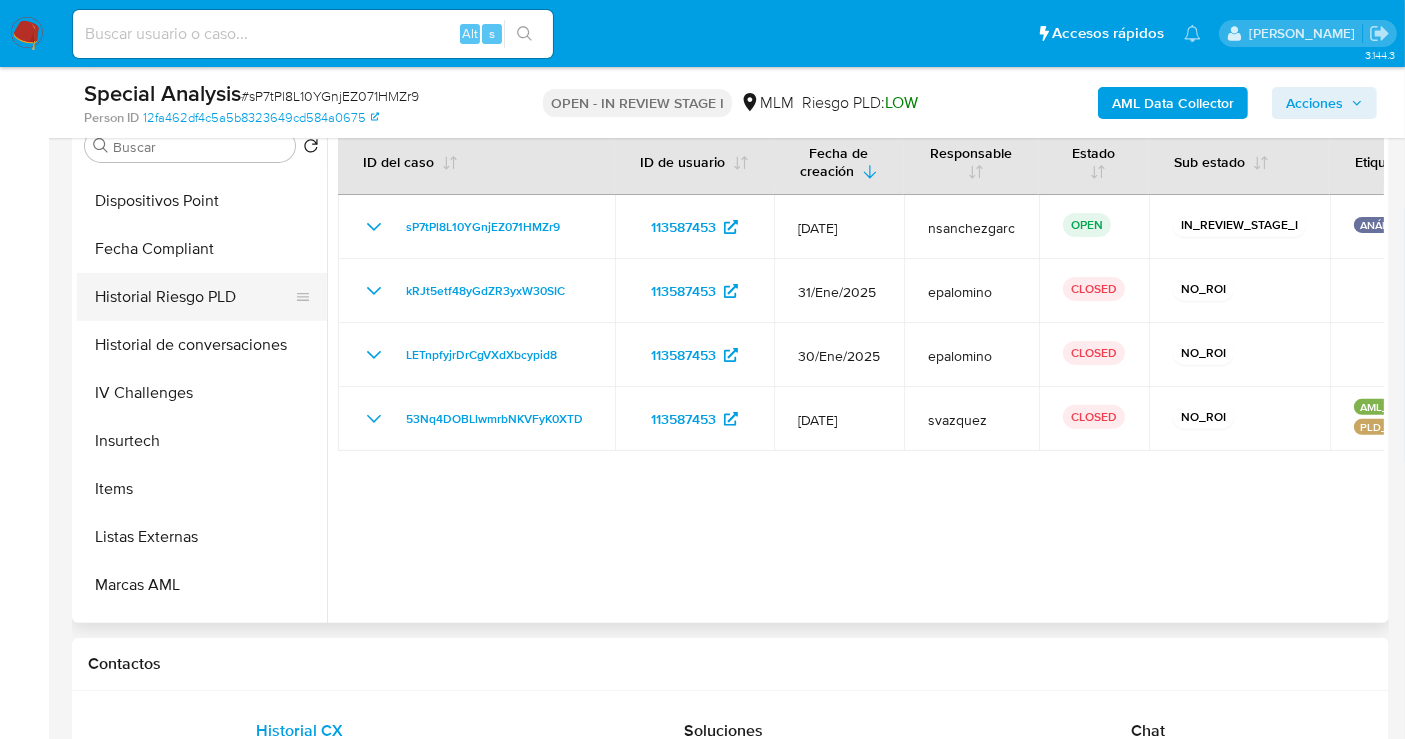 scroll, scrollTop: 666, scrollLeft: 0, axis: vertical 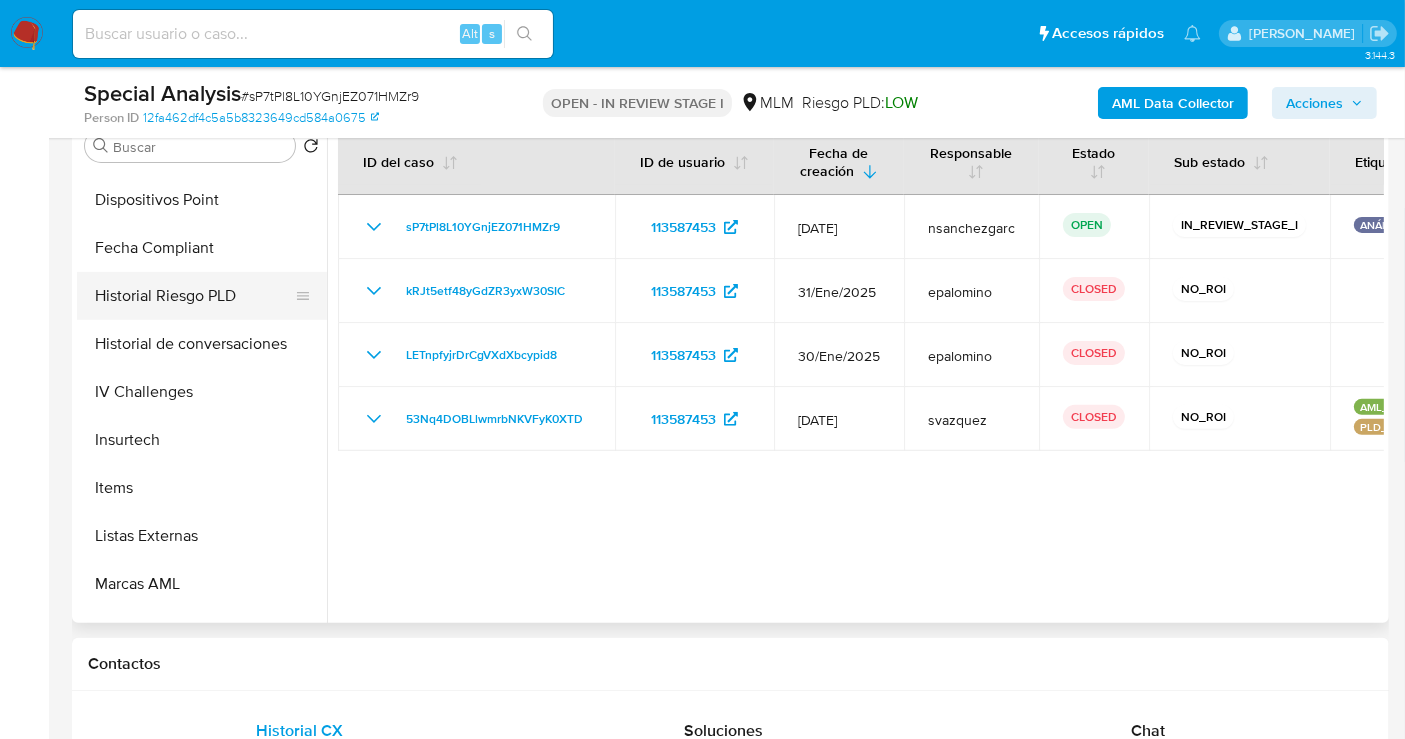 type 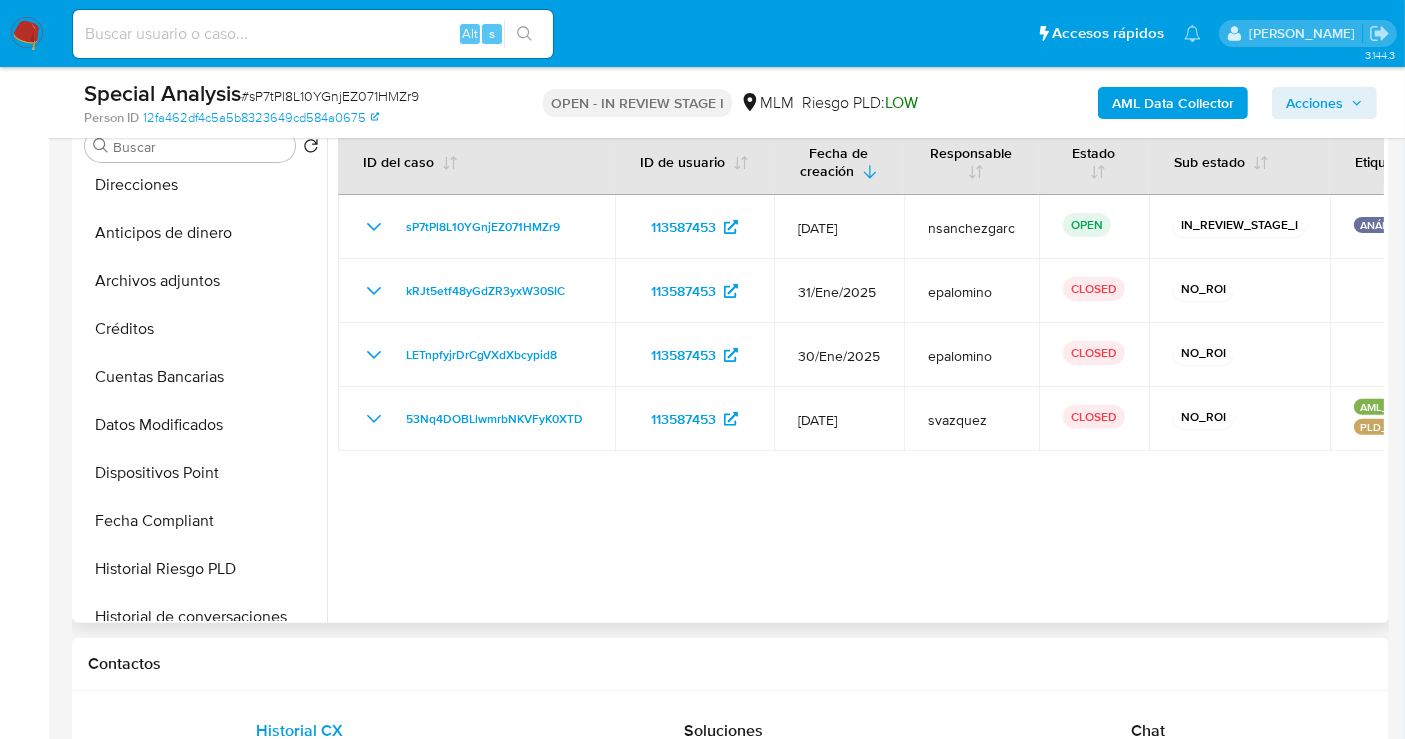 scroll, scrollTop: 333, scrollLeft: 0, axis: vertical 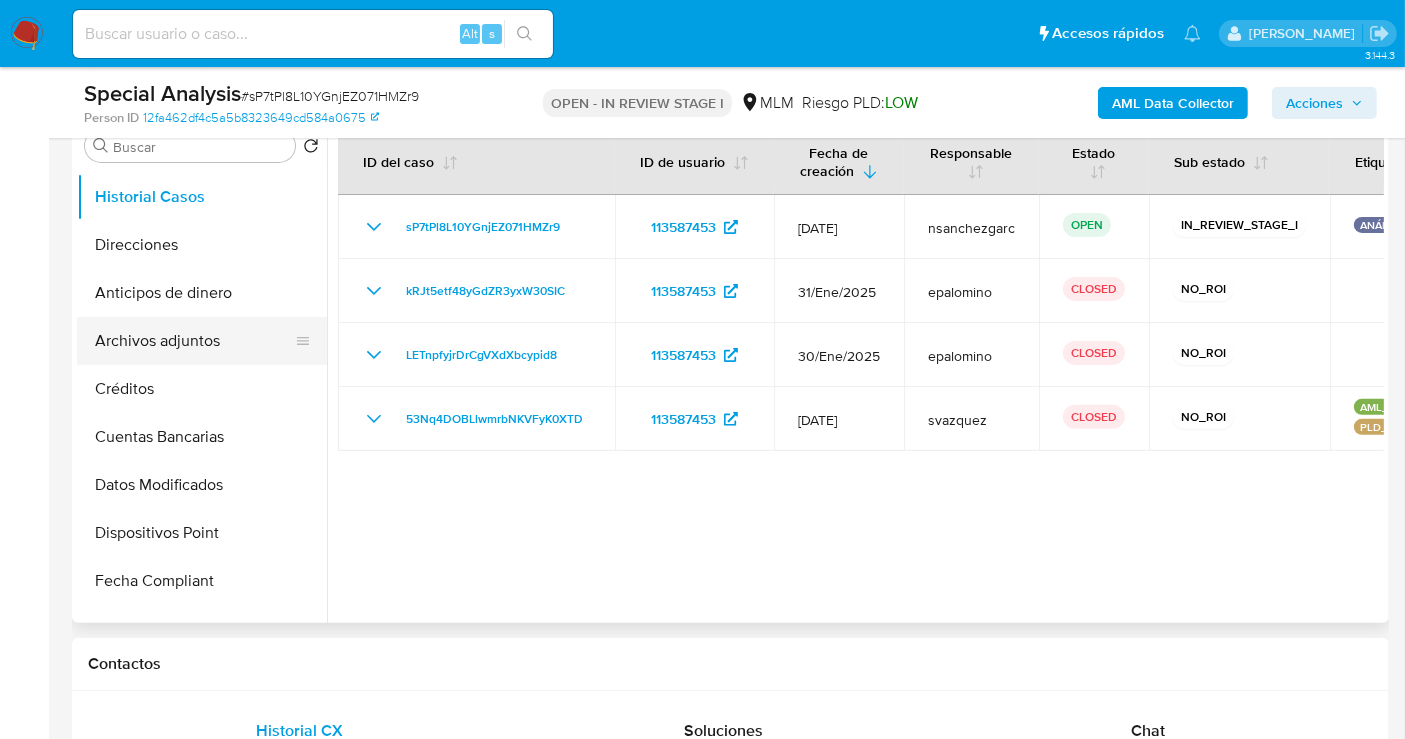 click on "Archivos adjuntos" at bounding box center (194, 341) 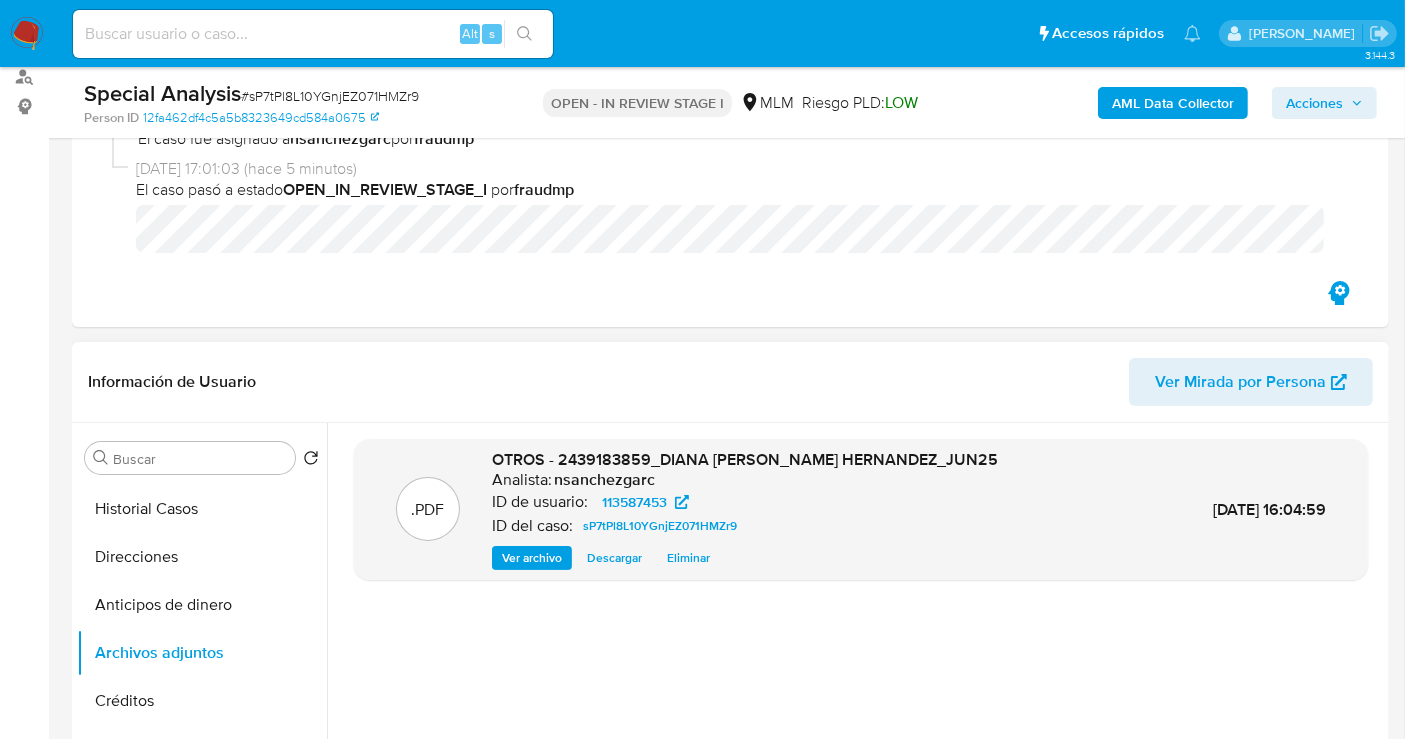scroll, scrollTop: 222, scrollLeft: 0, axis: vertical 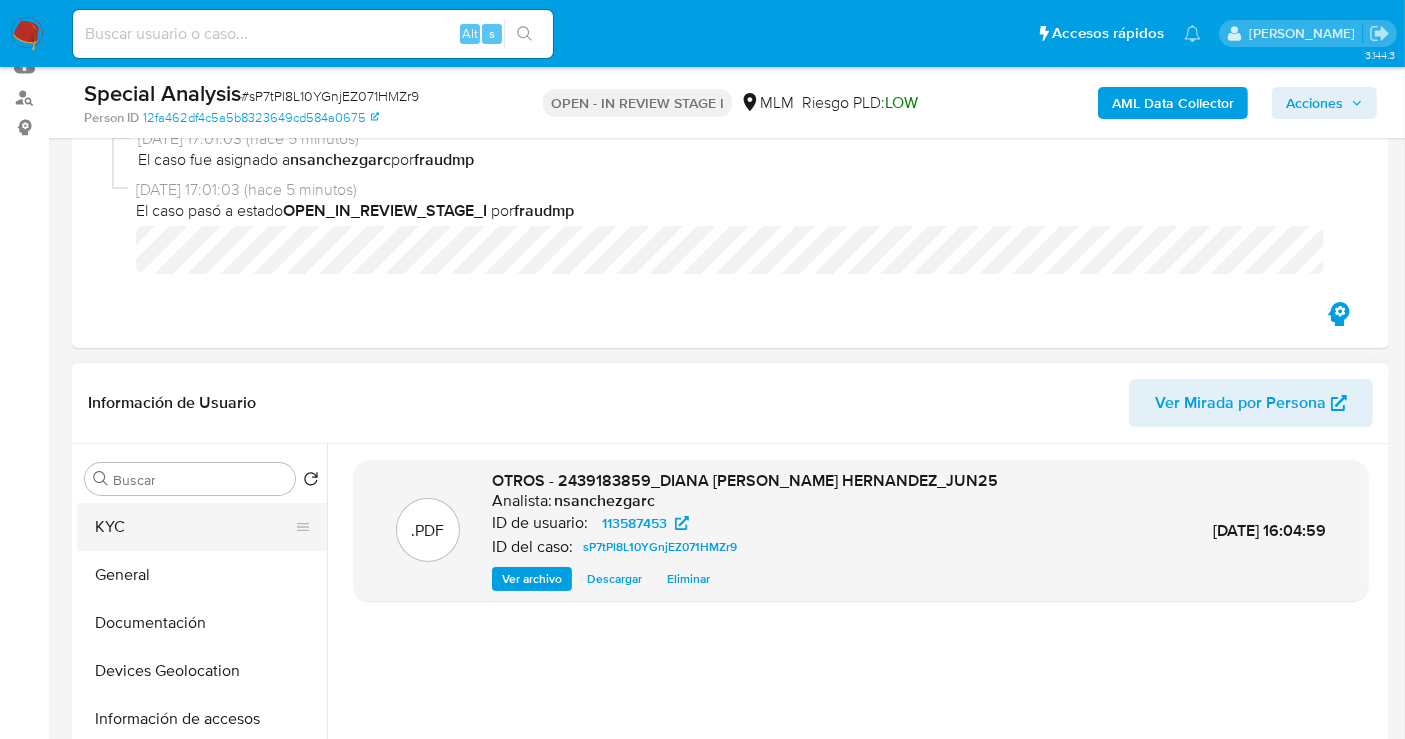 click on "KYC" at bounding box center [194, 527] 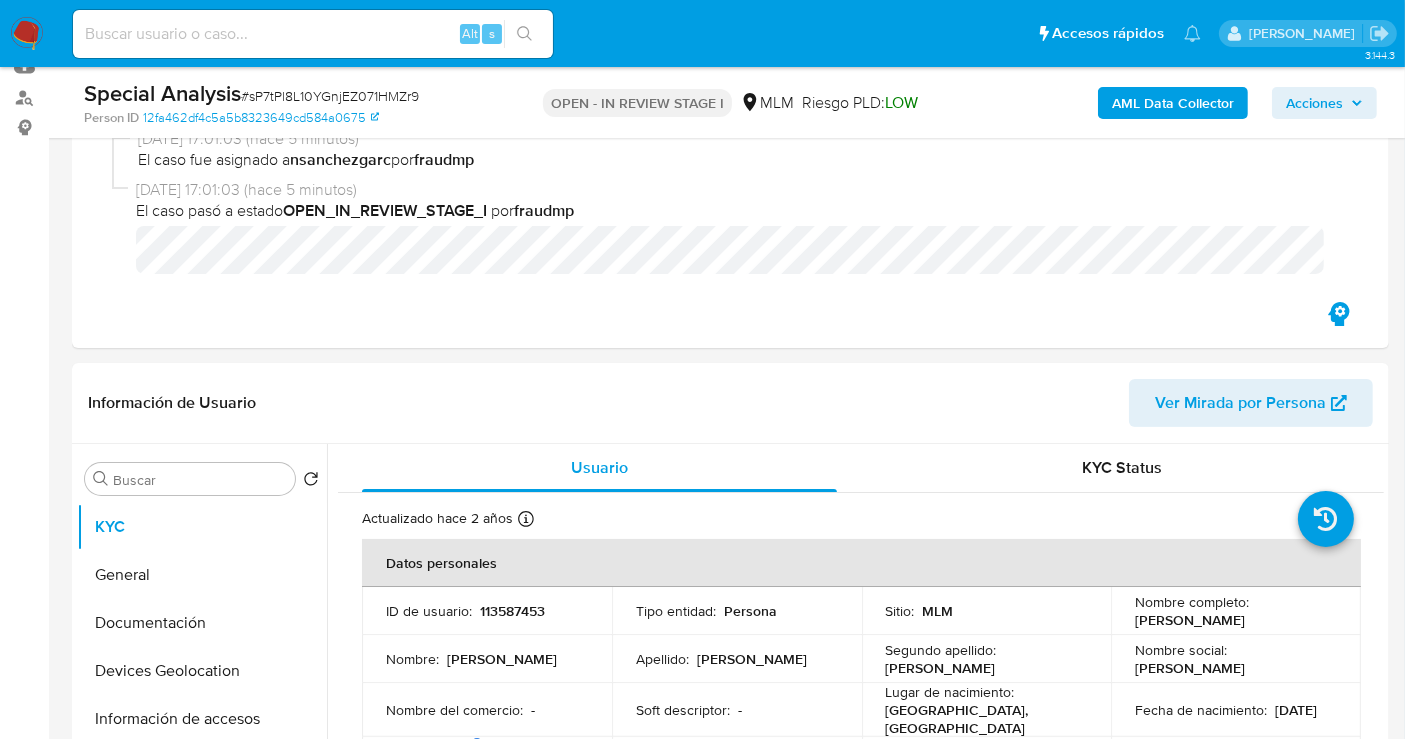 scroll, scrollTop: 111, scrollLeft: 0, axis: vertical 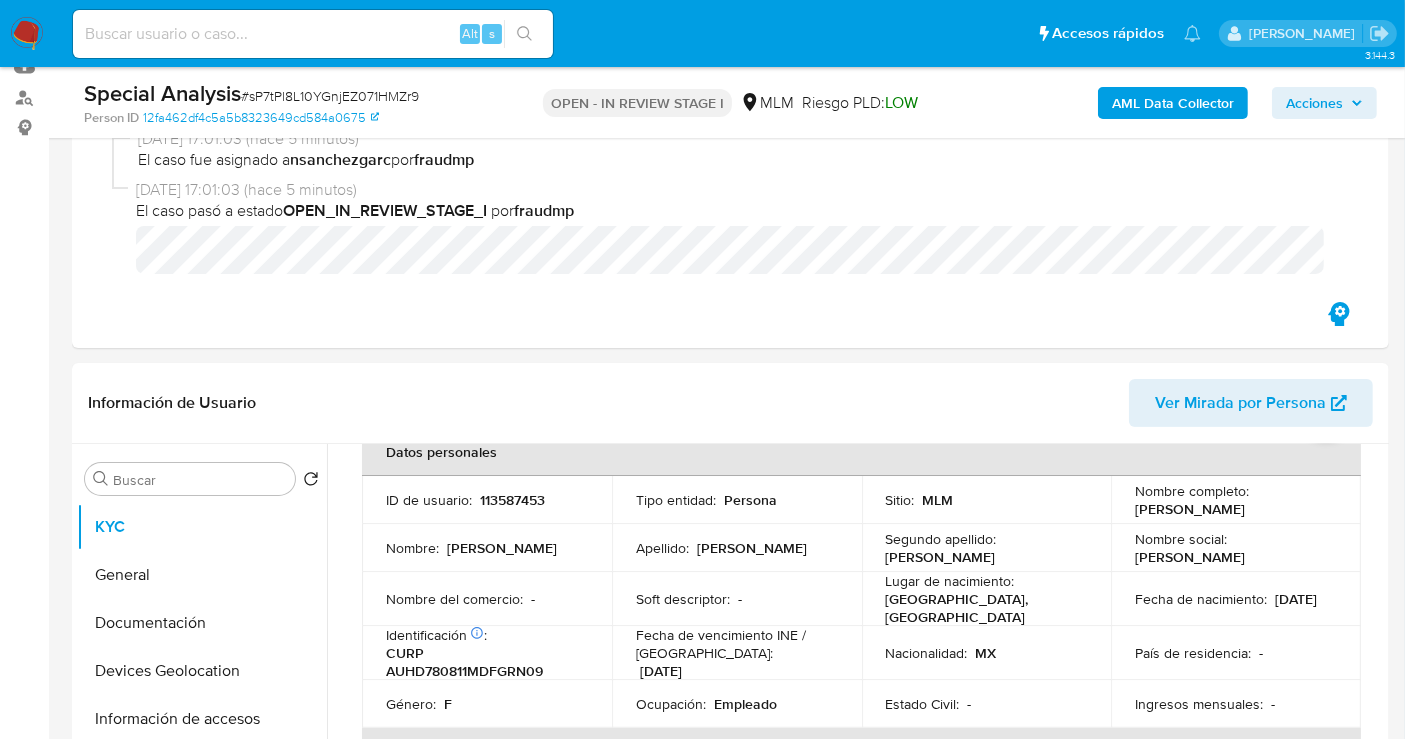 click on "Acciones" at bounding box center (1314, 103) 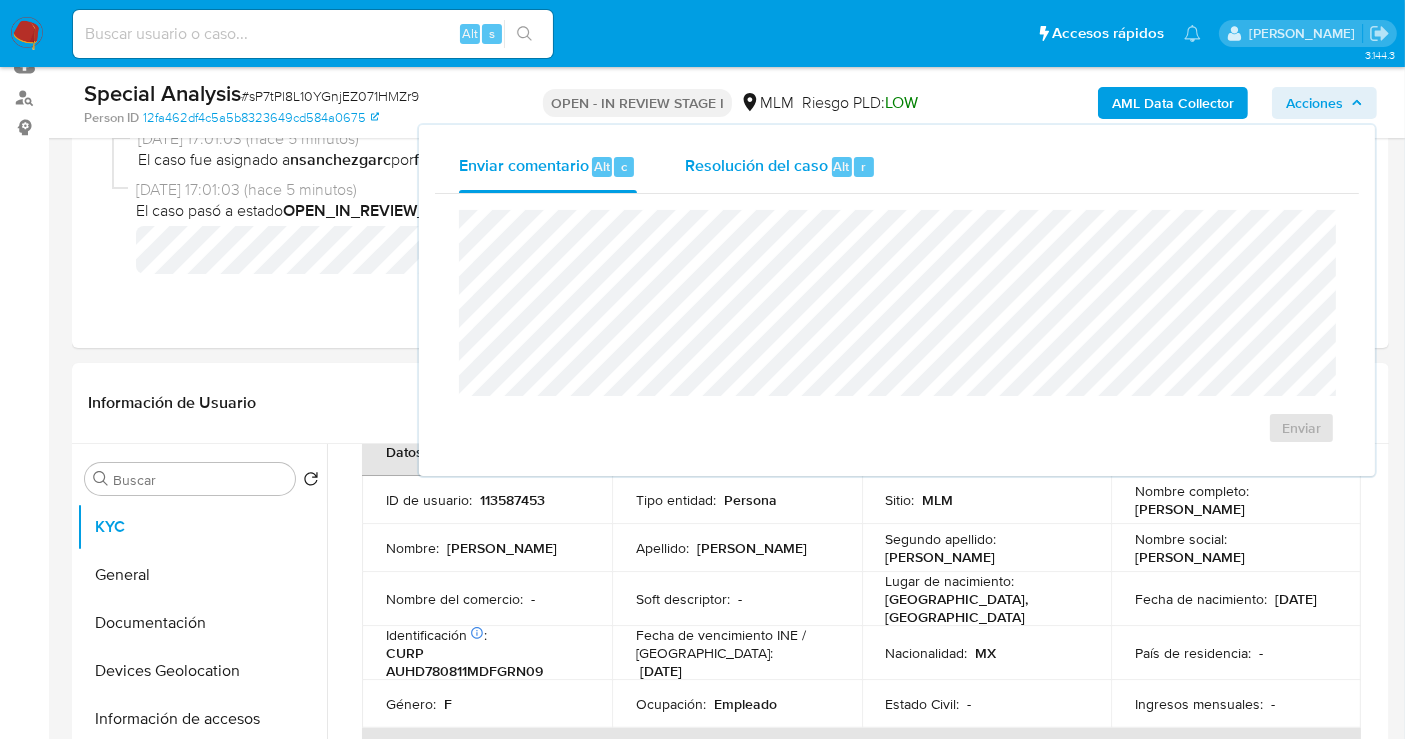 click on "Resolución del caso" at bounding box center [756, 165] 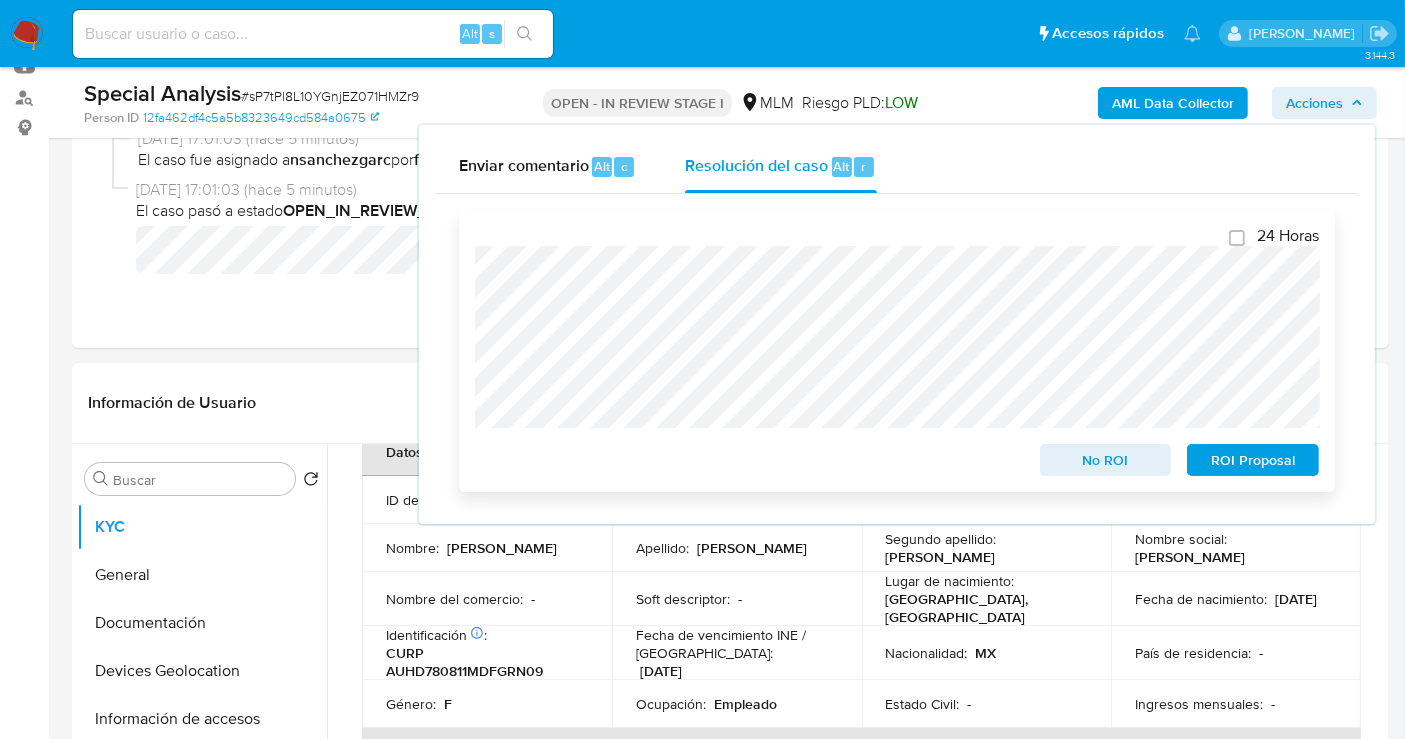 click on "No ROI" at bounding box center (1106, 460) 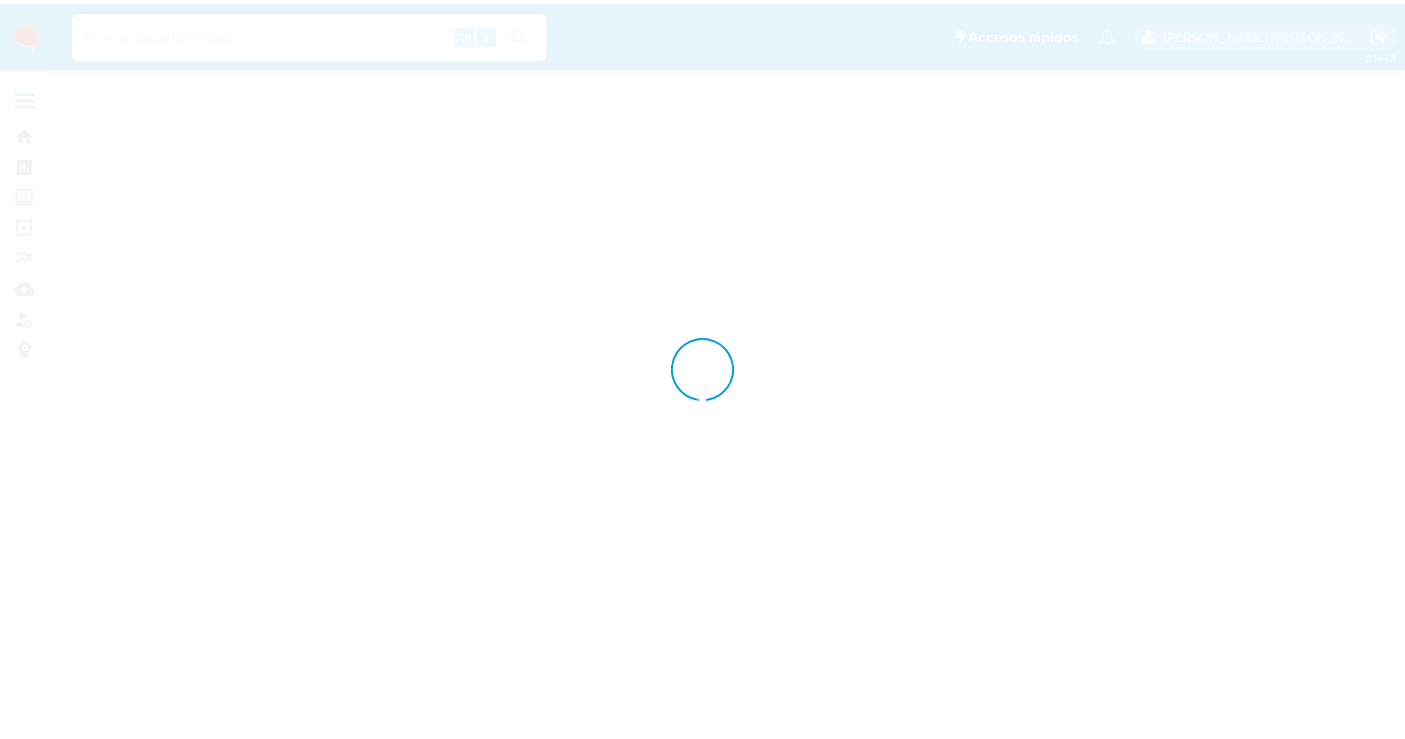 scroll, scrollTop: 0, scrollLeft: 0, axis: both 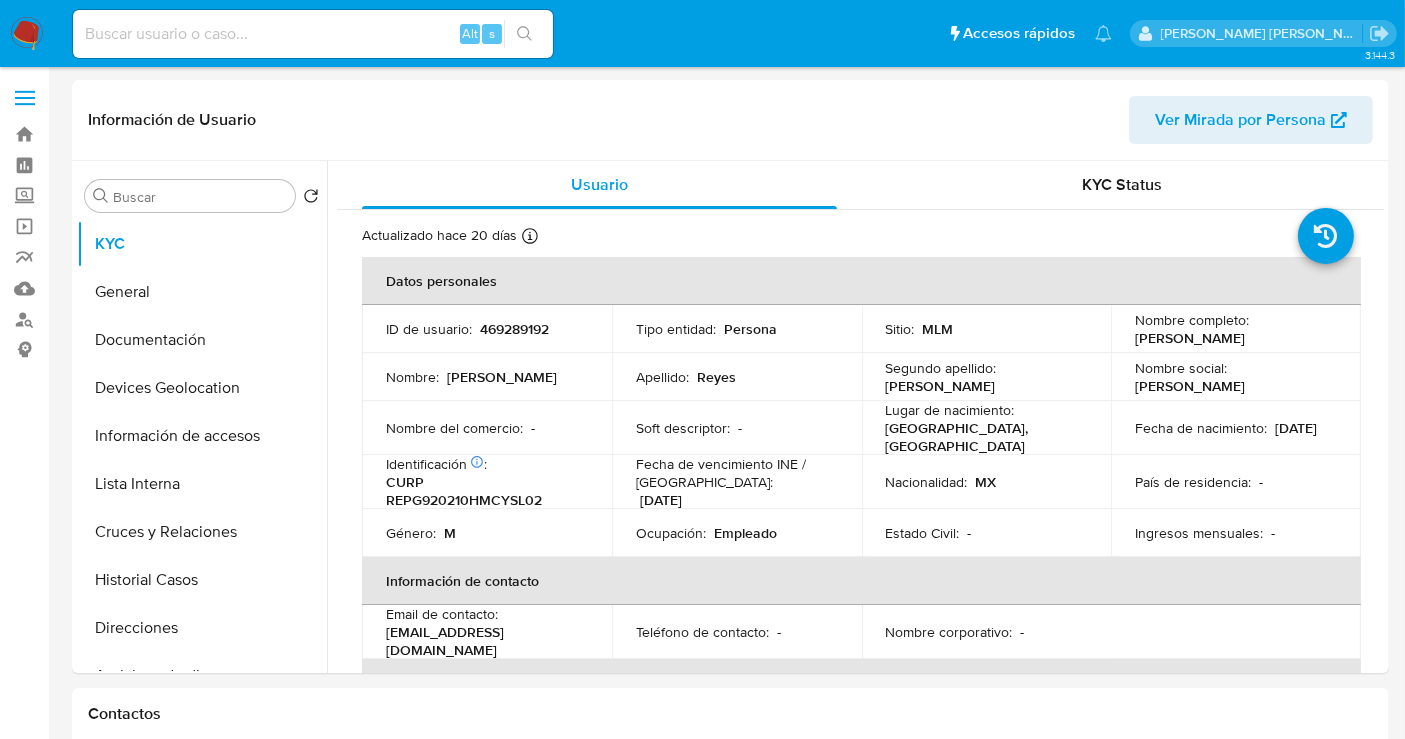 select on "10" 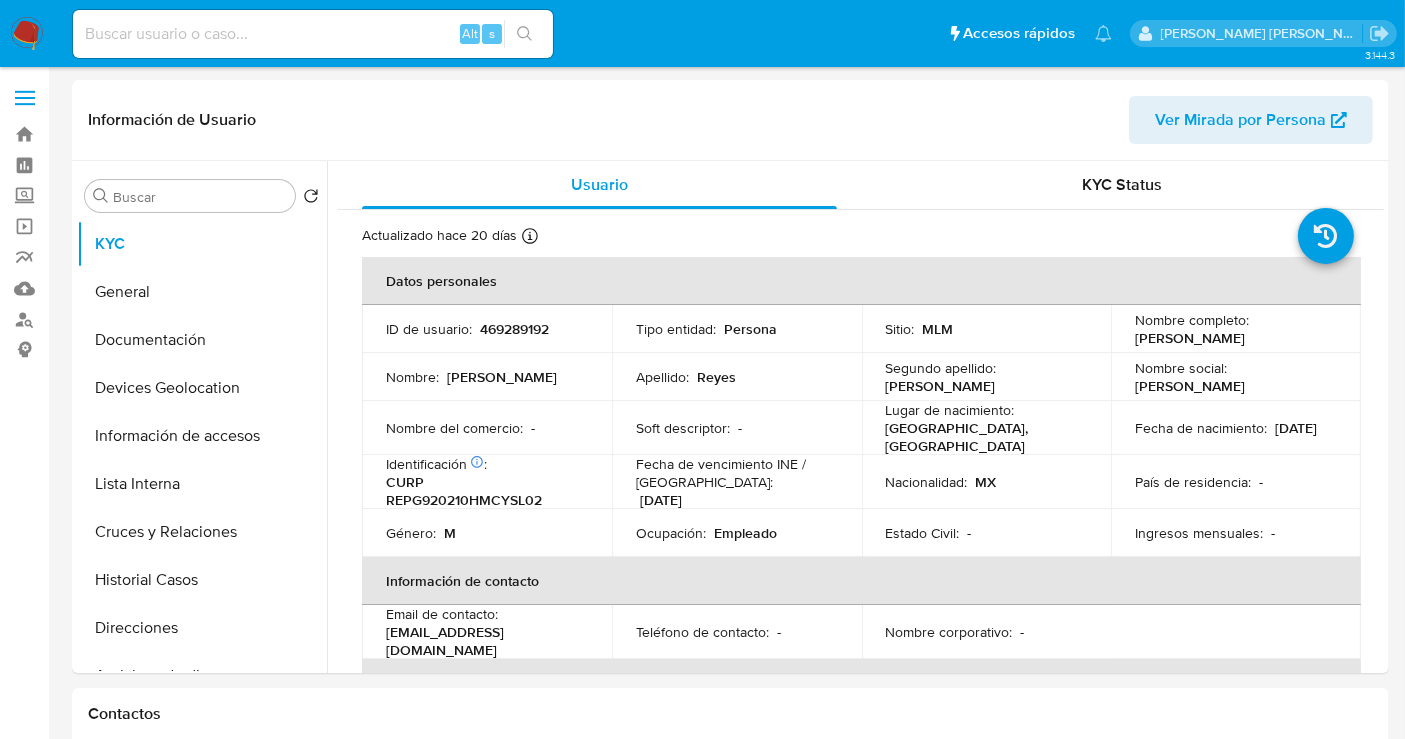 scroll, scrollTop: 111, scrollLeft: 0, axis: vertical 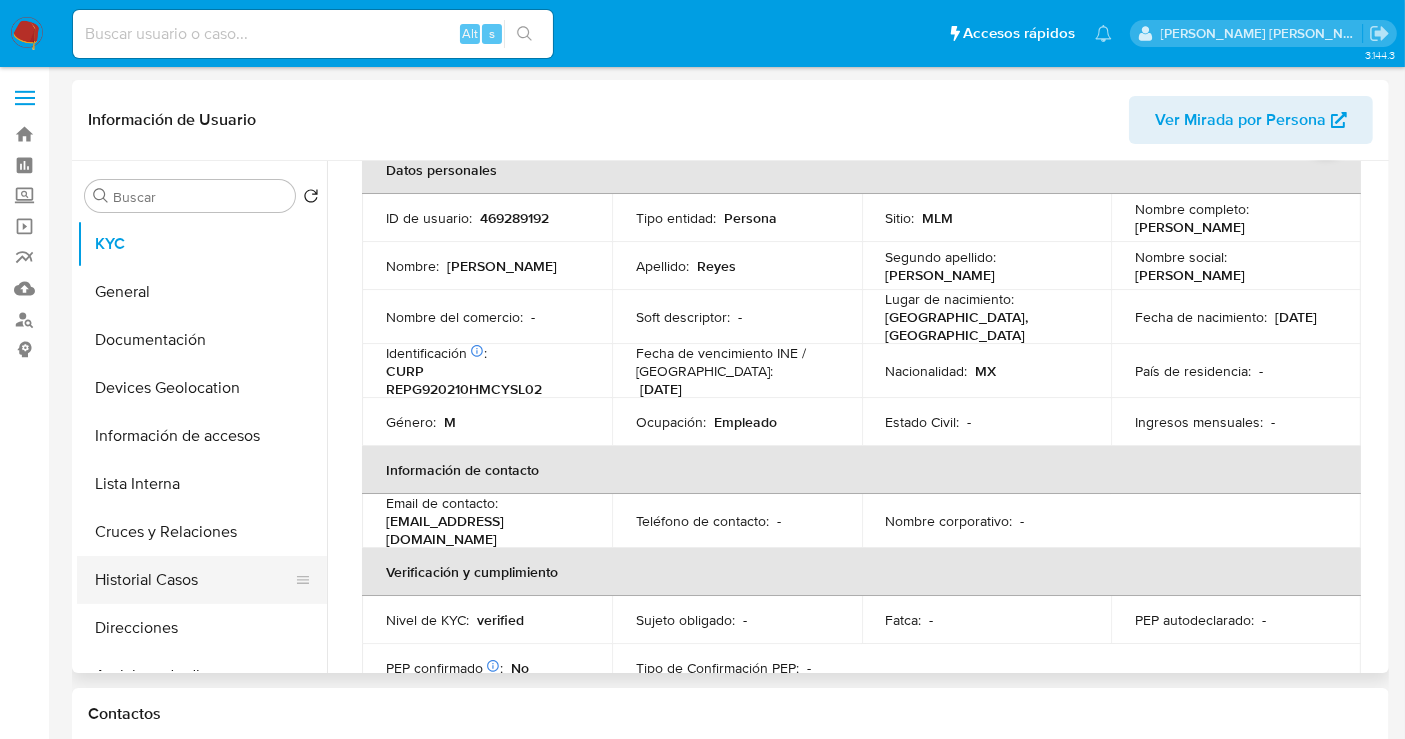 click on "Historial Casos" at bounding box center [194, 580] 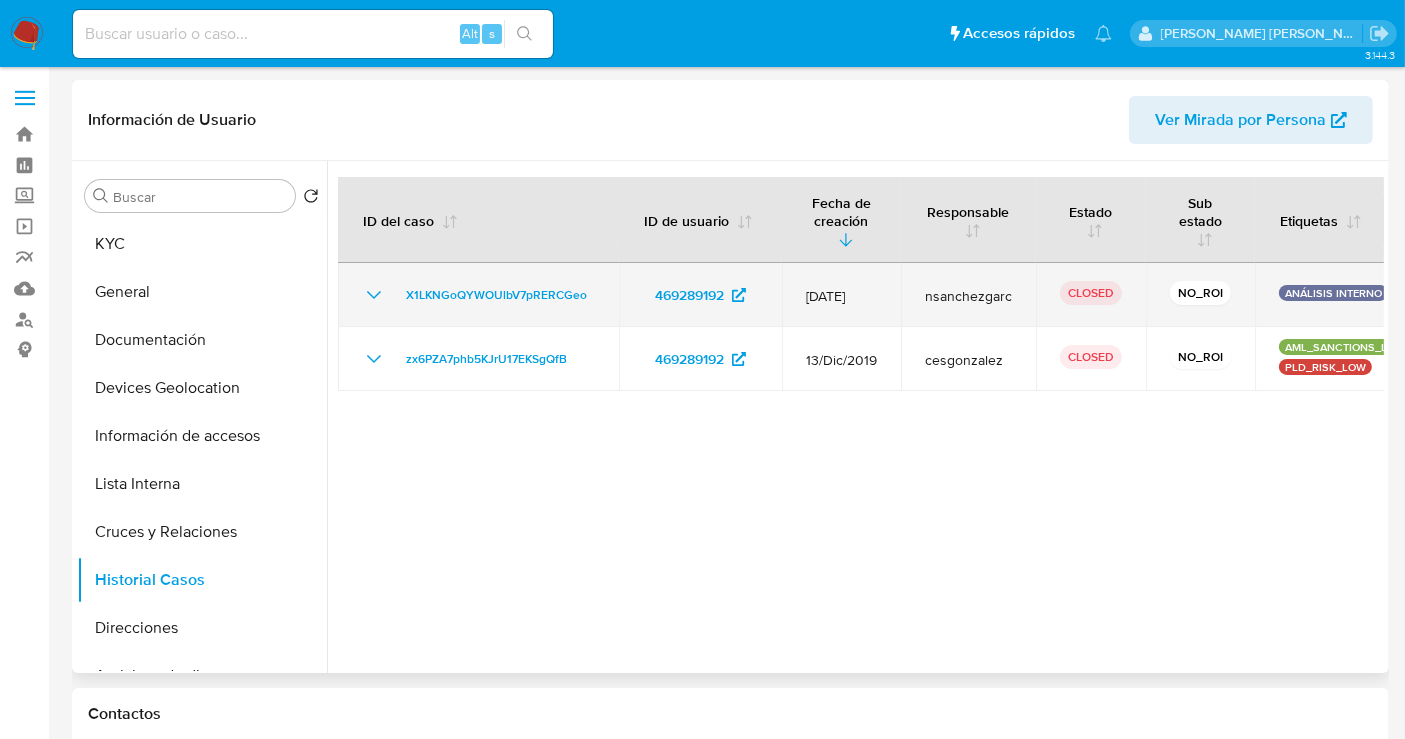 click 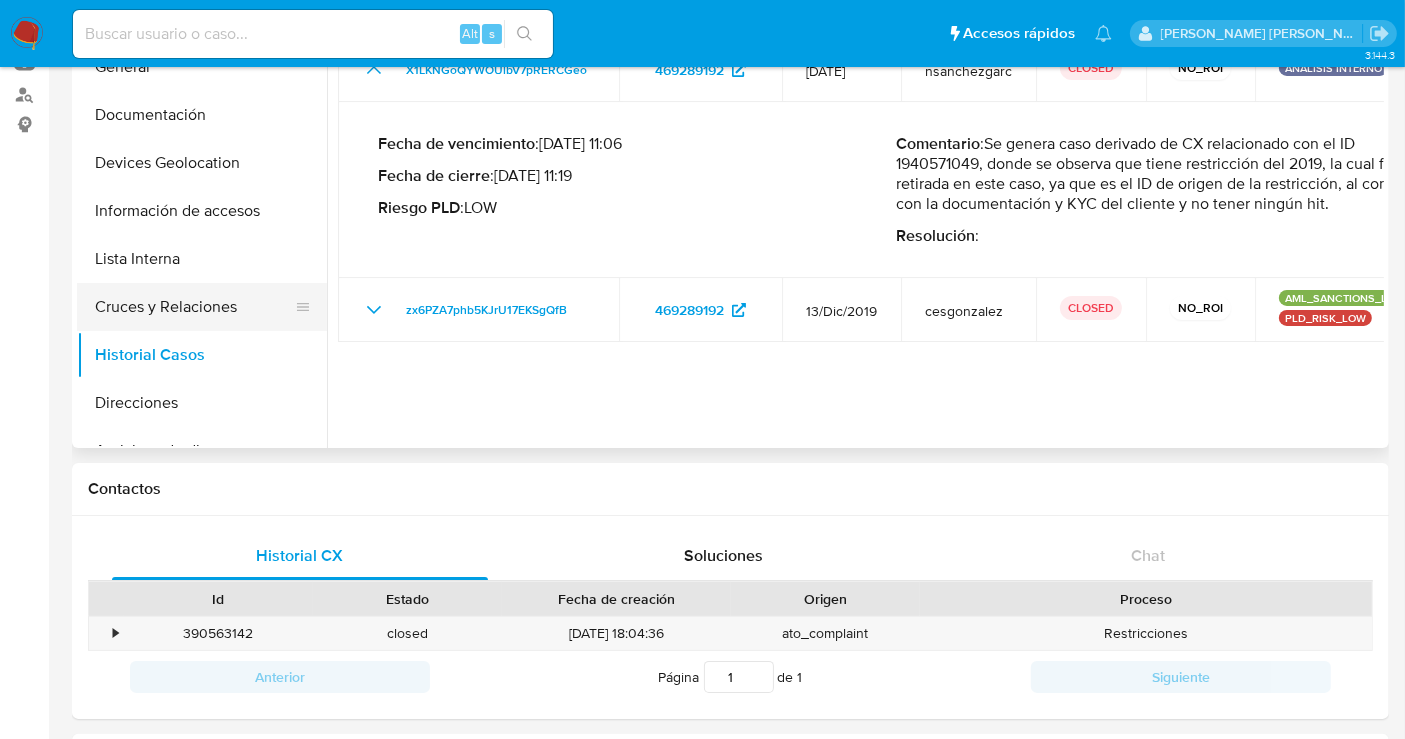 scroll, scrollTop: 111, scrollLeft: 0, axis: vertical 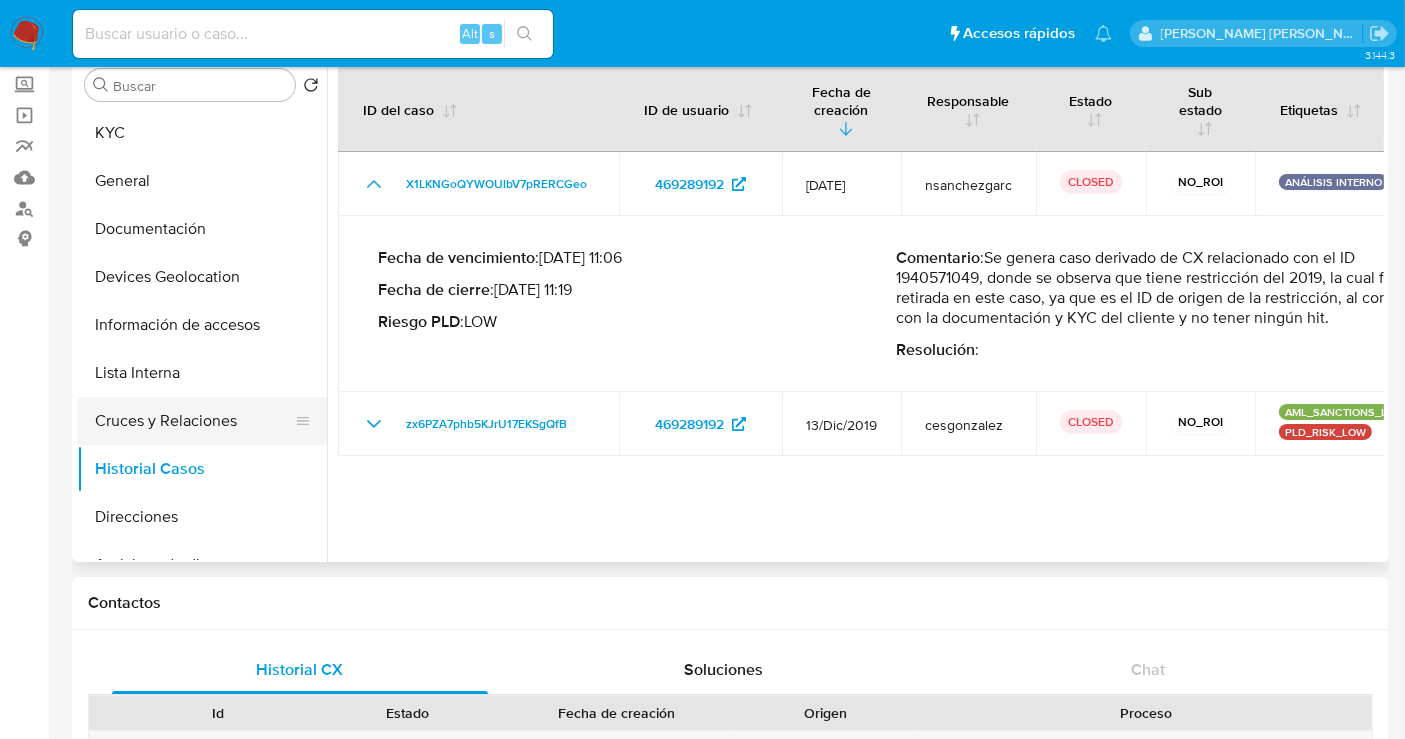 type 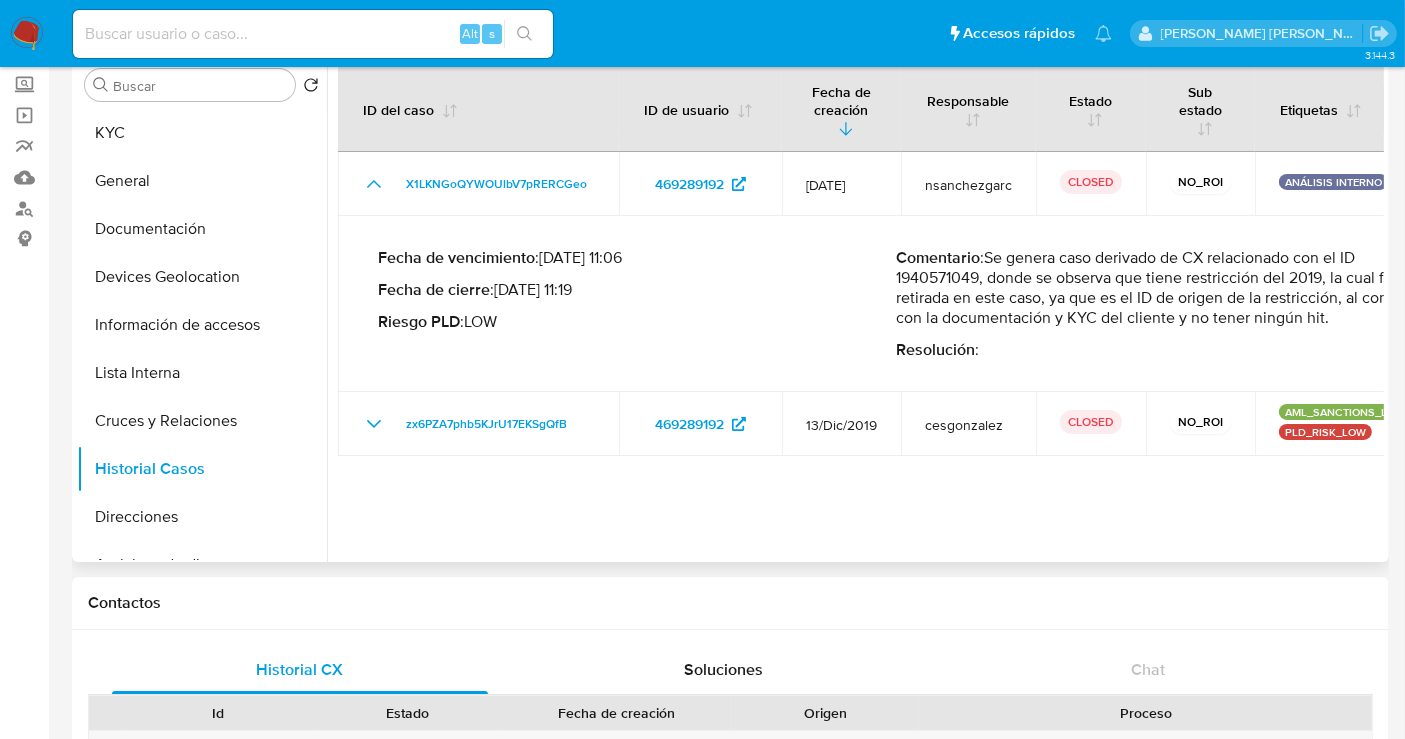 drag, startPoint x: 1047, startPoint y: 276, endPoint x: 1342, endPoint y: 316, distance: 297.69952 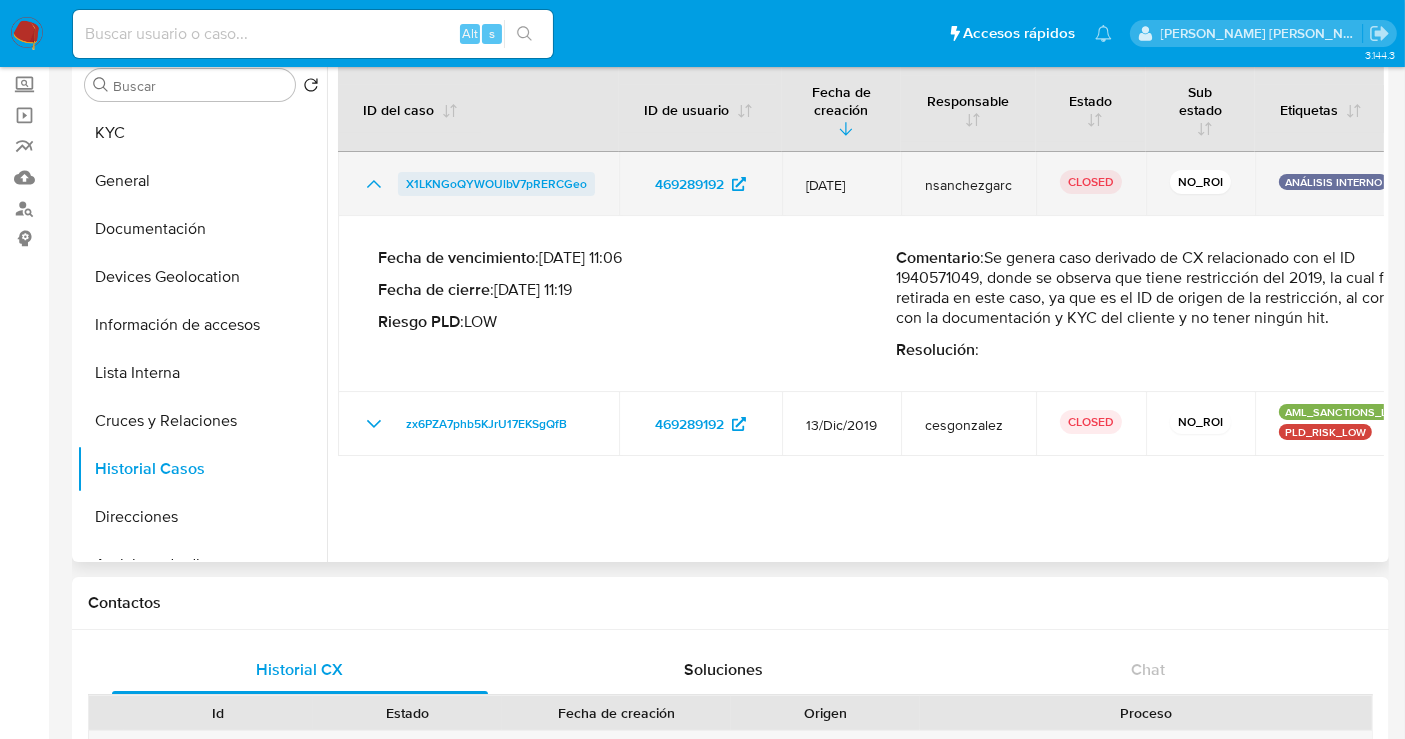 click on "X1LKNGoQYWOUlbV7pRERCGeo" at bounding box center (496, 184) 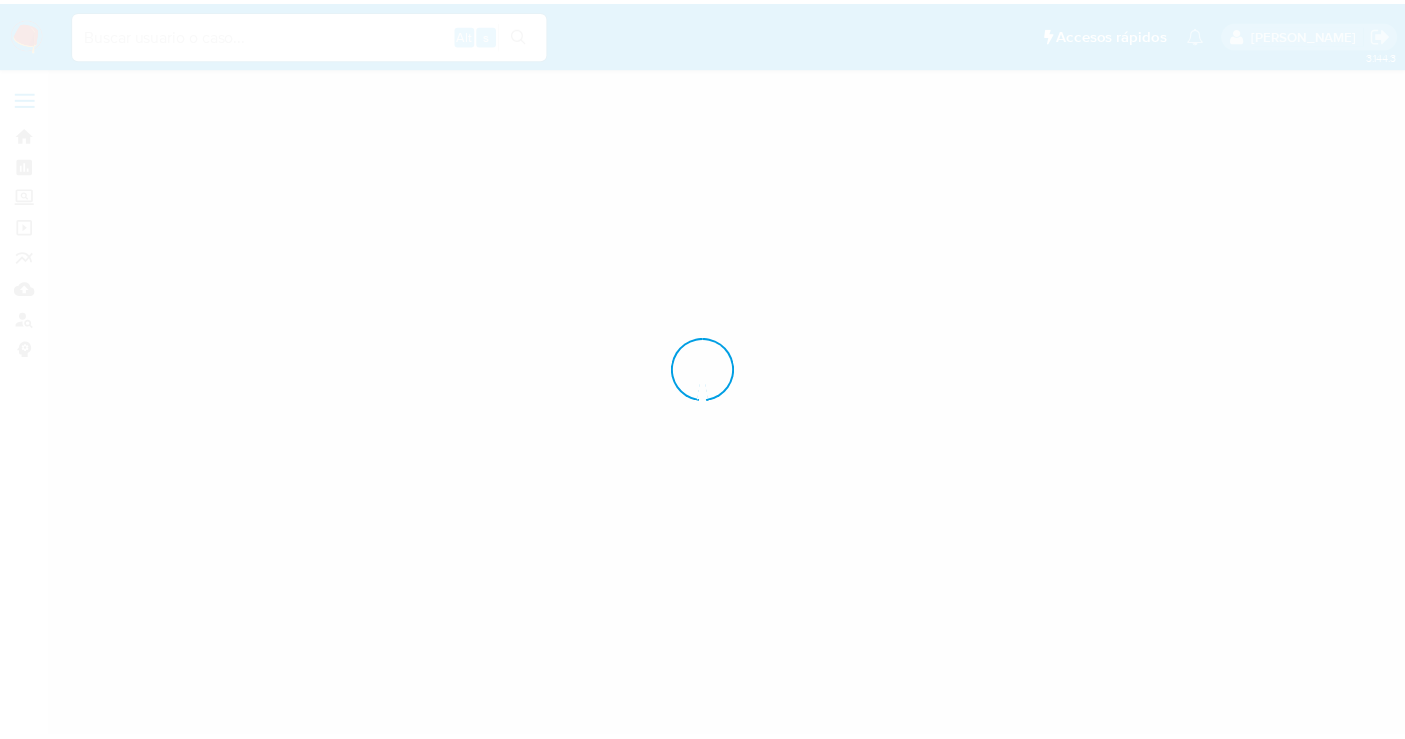 scroll, scrollTop: 0, scrollLeft: 0, axis: both 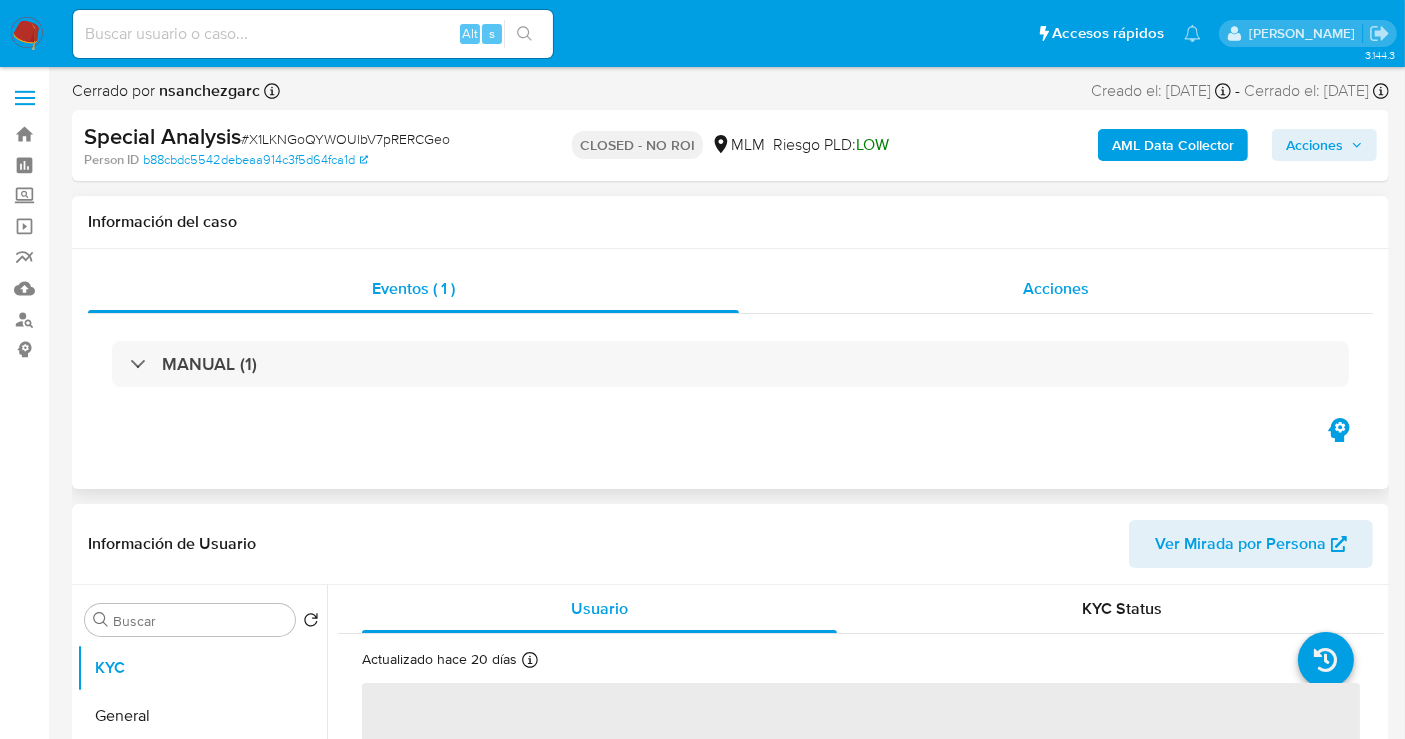 click on "Acciones" at bounding box center [1056, 288] 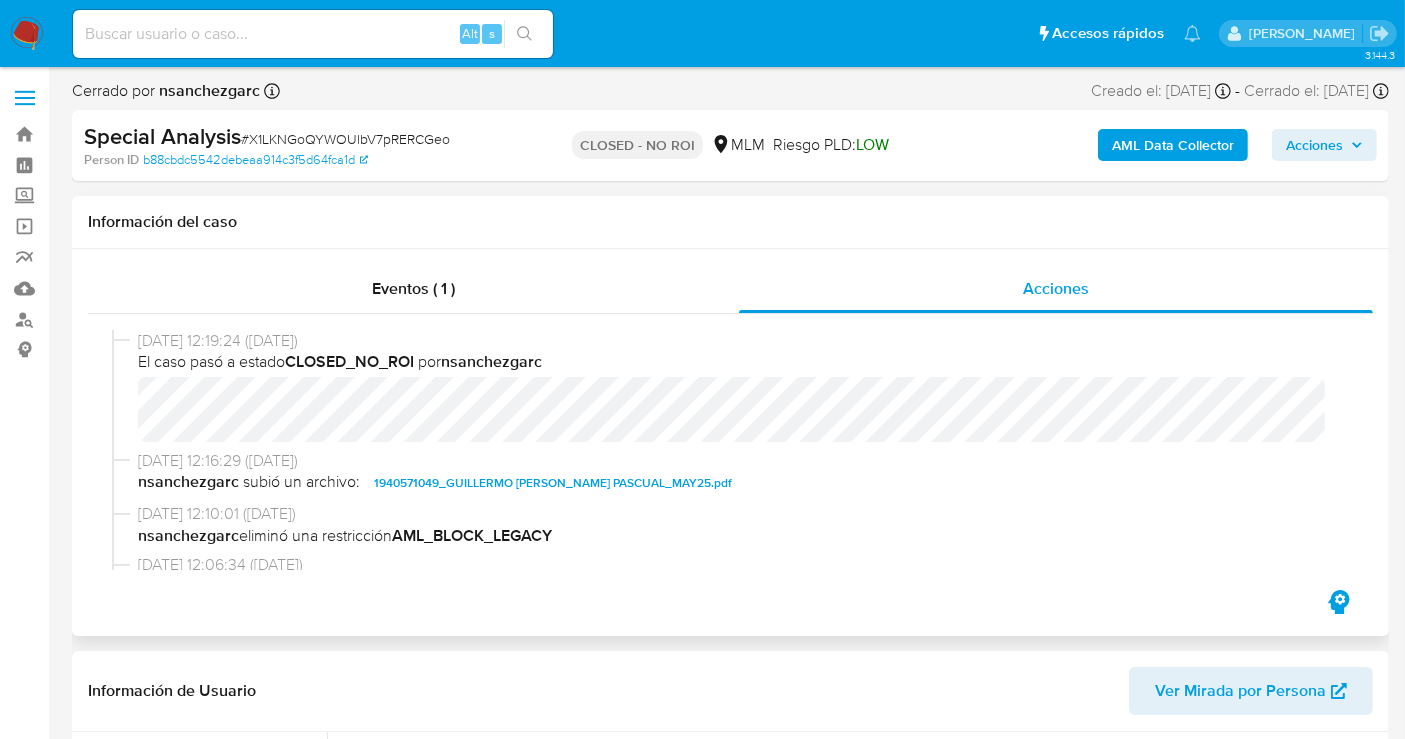 select on "10" 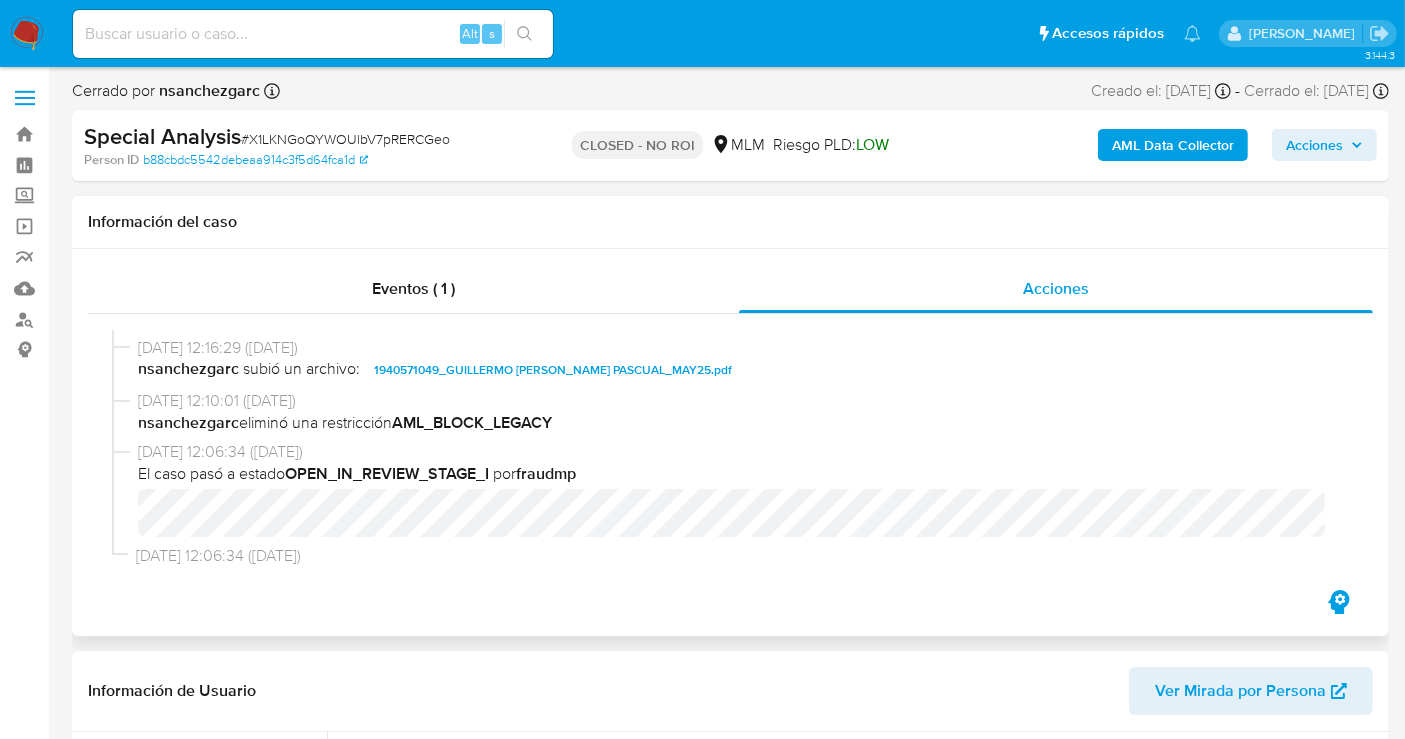scroll, scrollTop: 139, scrollLeft: 0, axis: vertical 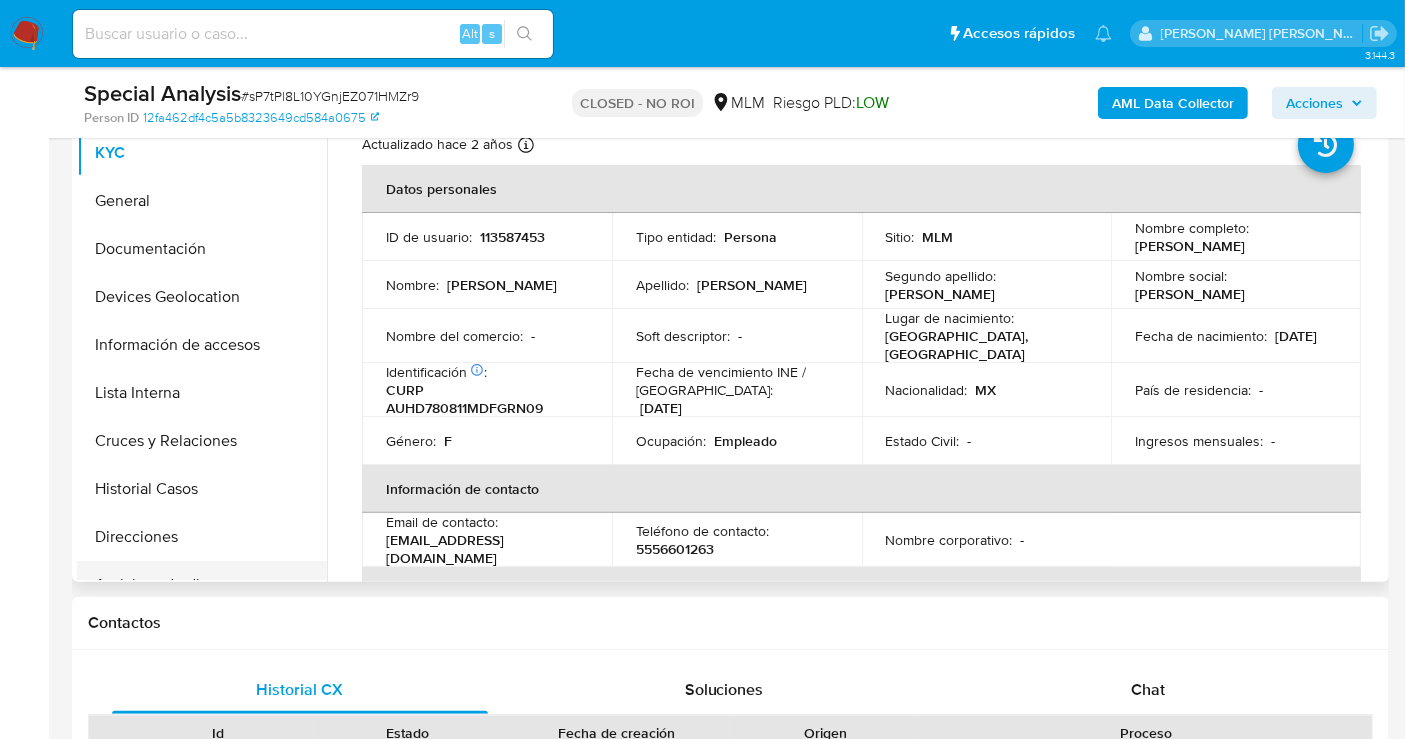 select on "10" 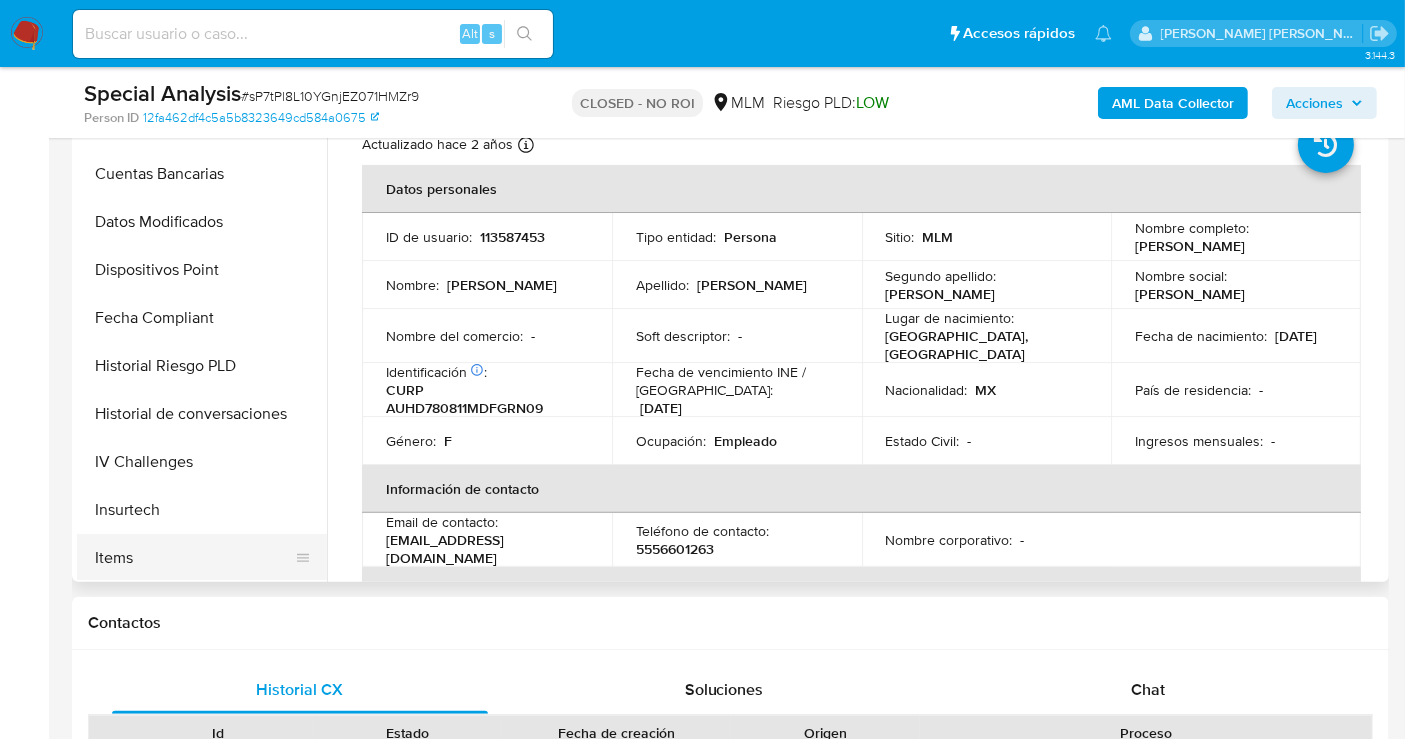 scroll, scrollTop: 797, scrollLeft: 0, axis: vertical 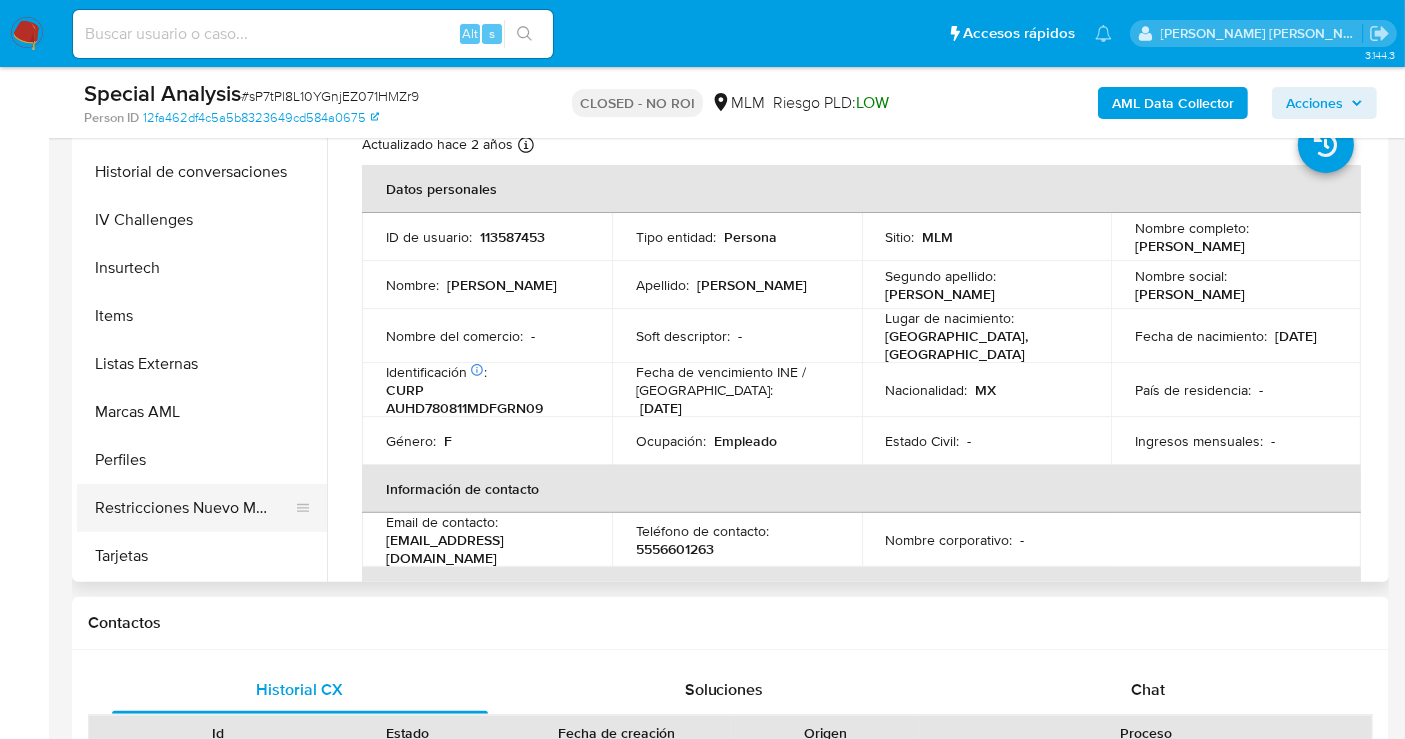 click on "Restricciones Nuevo Mundo" at bounding box center (194, 508) 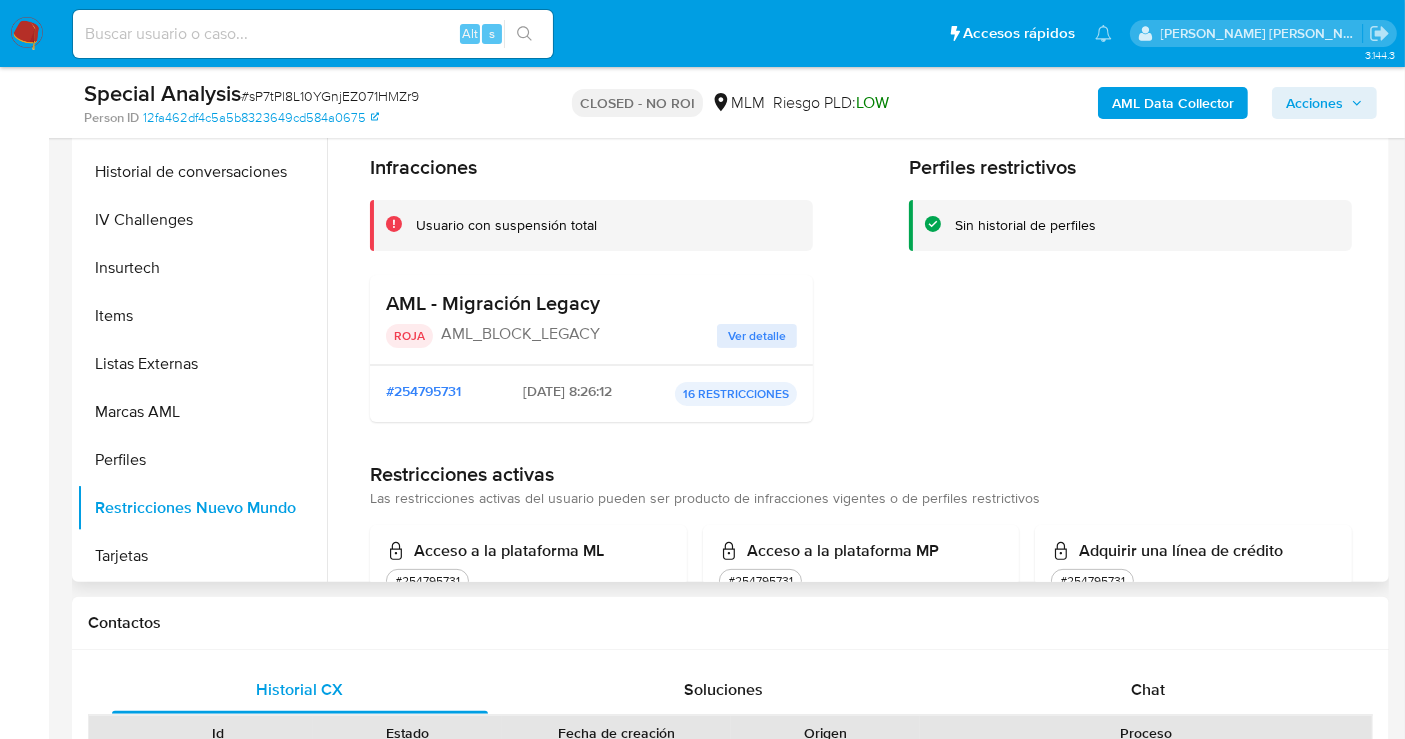 scroll, scrollTop: 796, scrollLeft: 0, axis: vertical 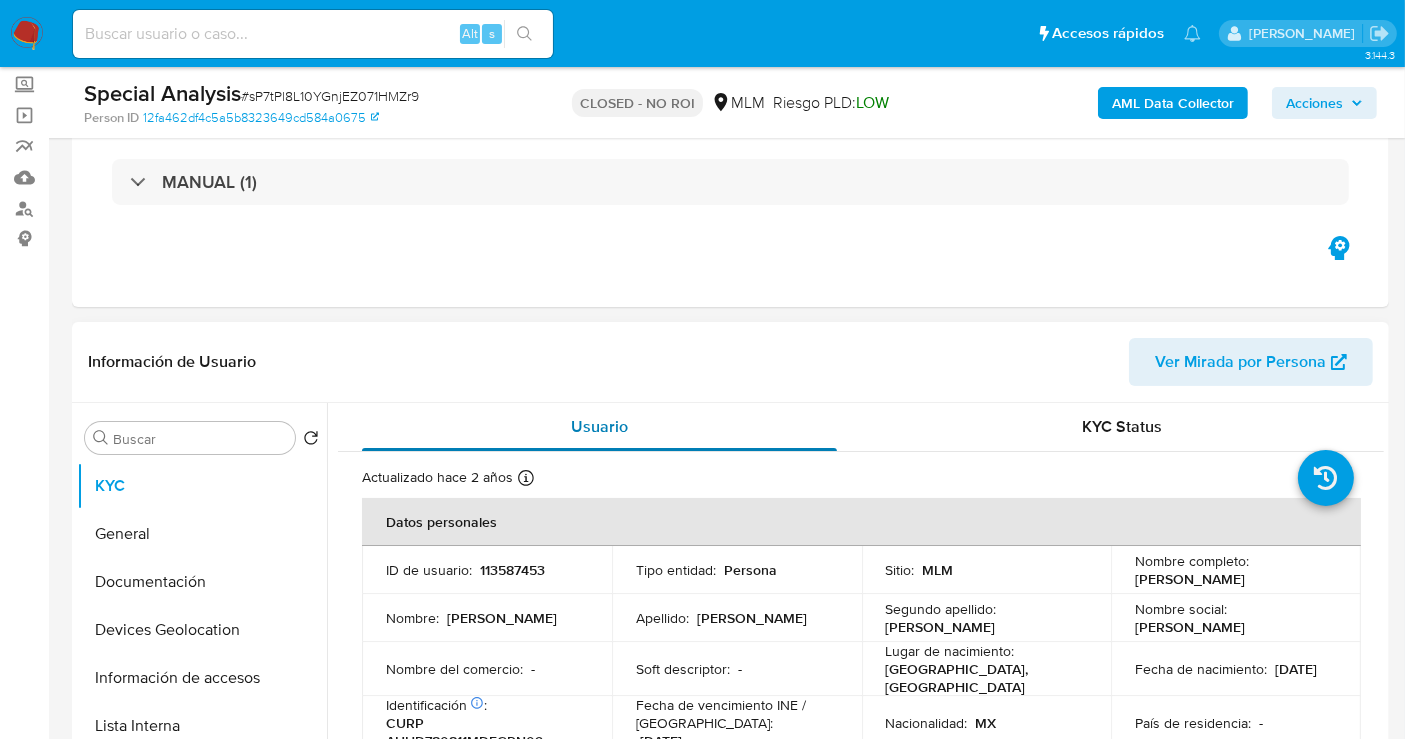 select on "10" 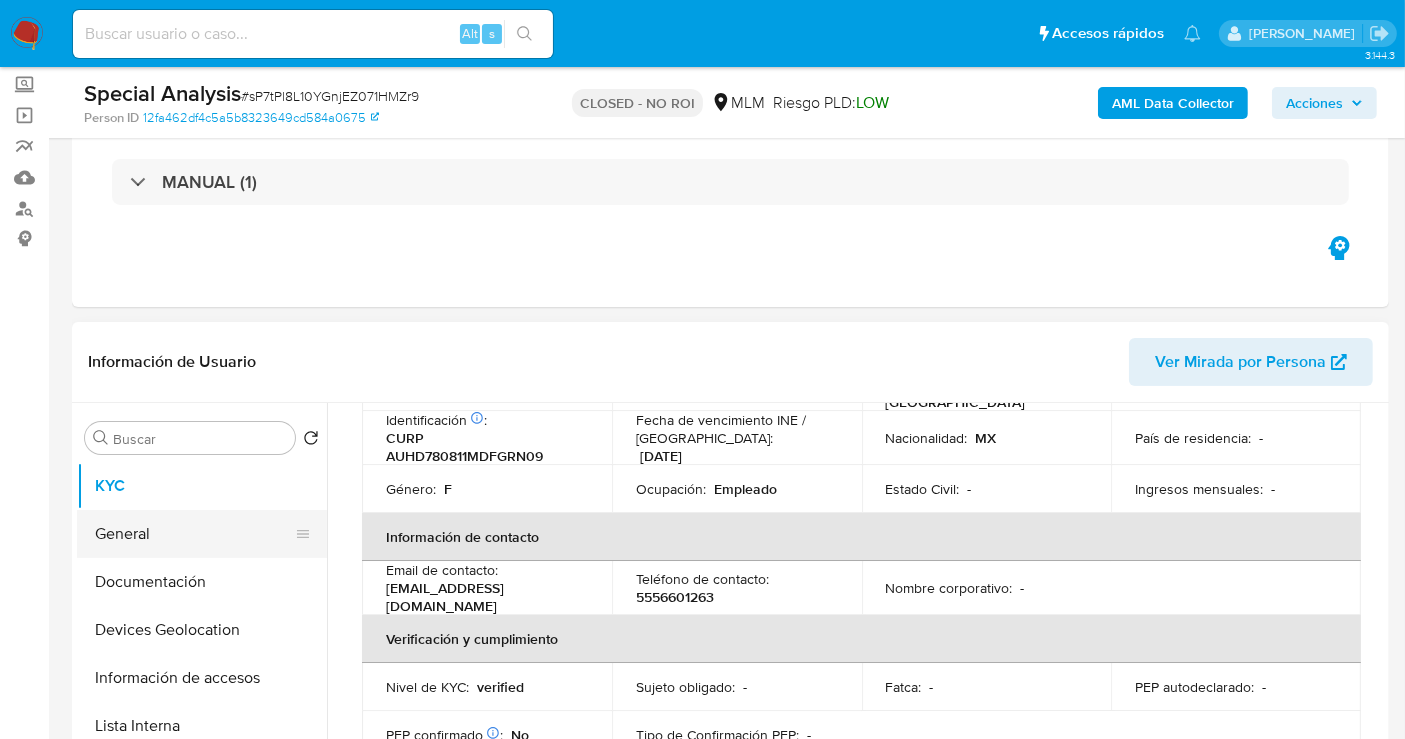 scroll, scrollTop: 333, scrollLeft: 0, axis: vertical 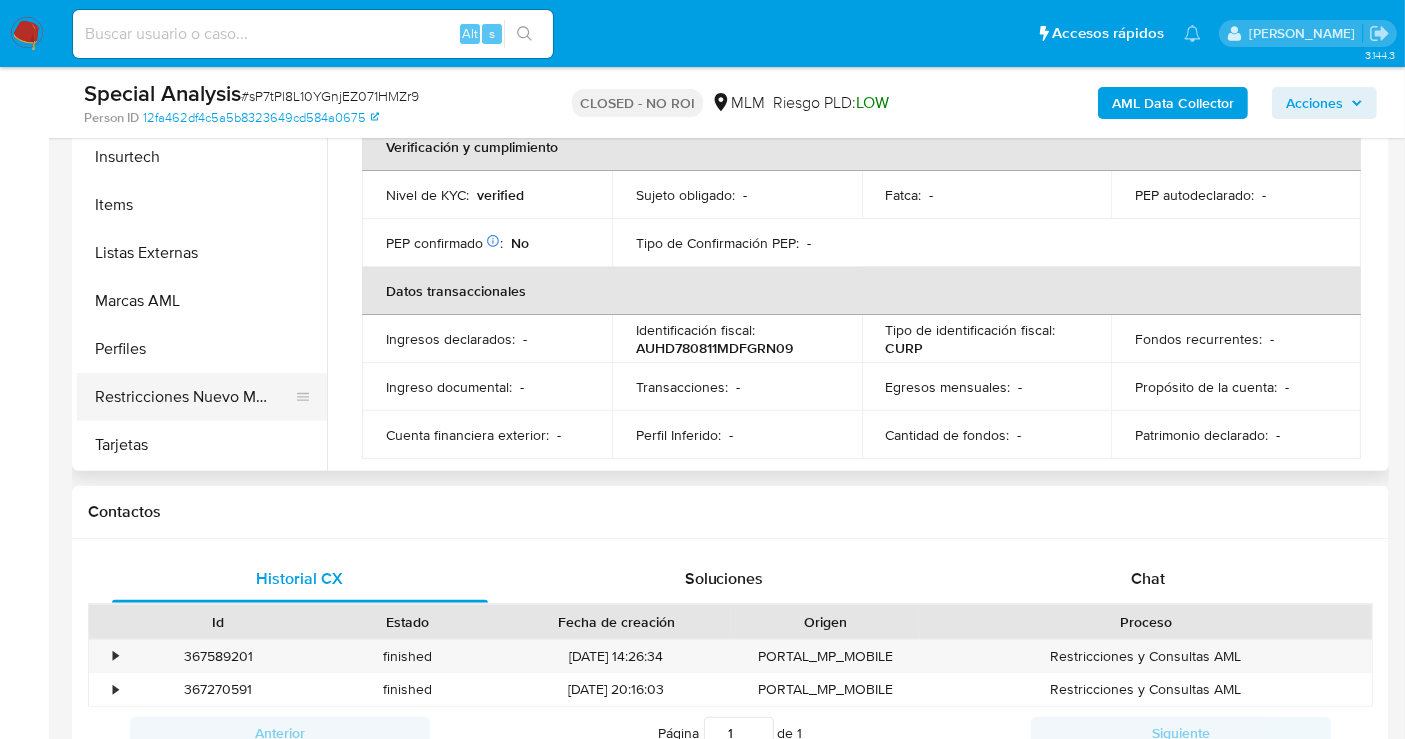 click on "Restricciones Nuevo Mundo" at bounding box center [194, 397] 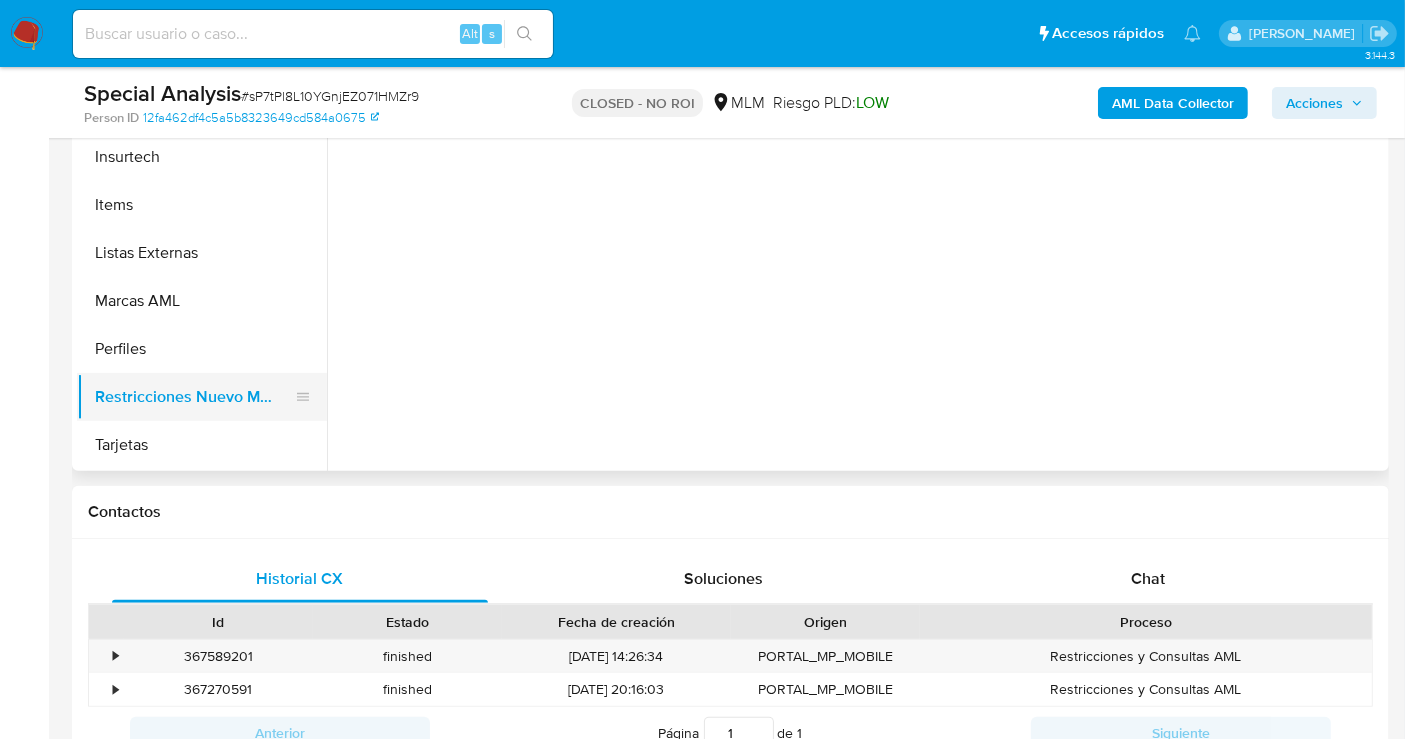 scroll, scrollTop: 0, scrollLeft: 0, axis: both 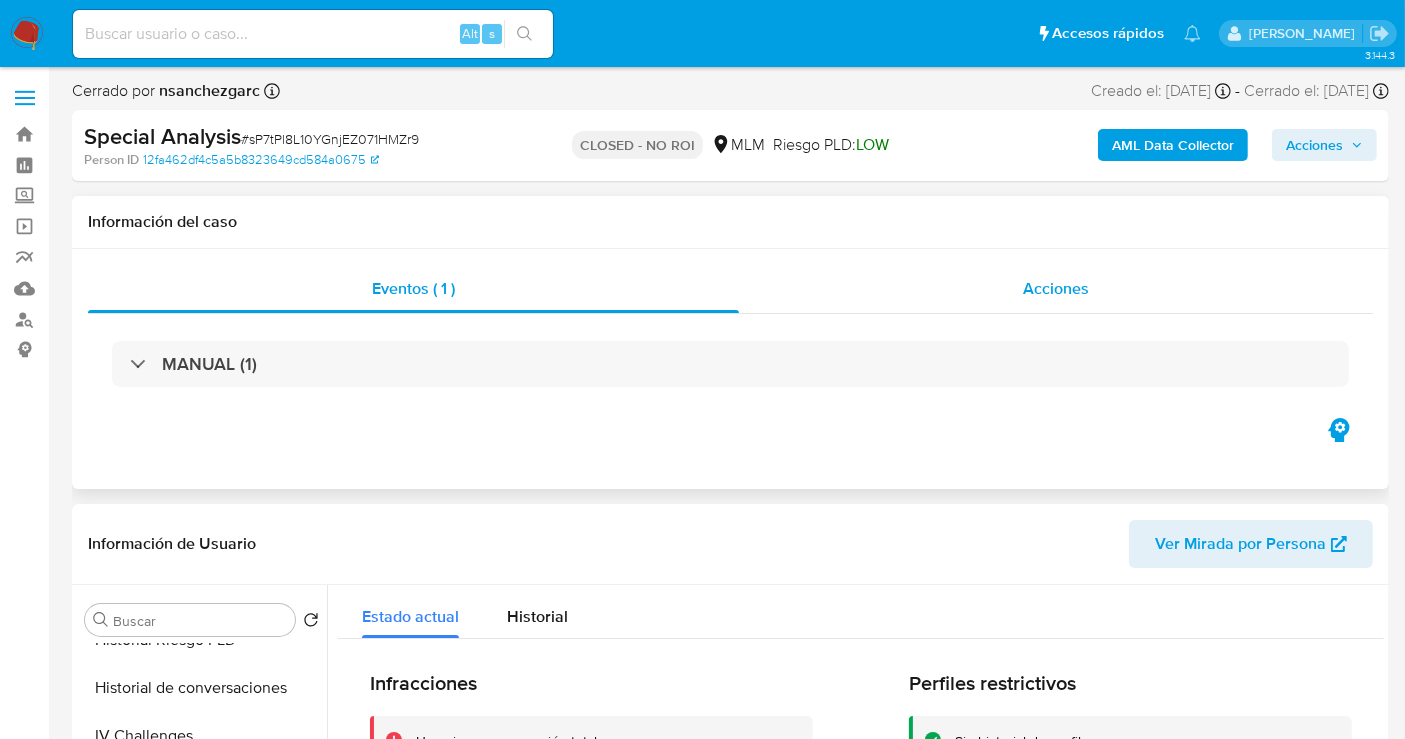 click on "Acciones" at bounding box center [1056, 288] 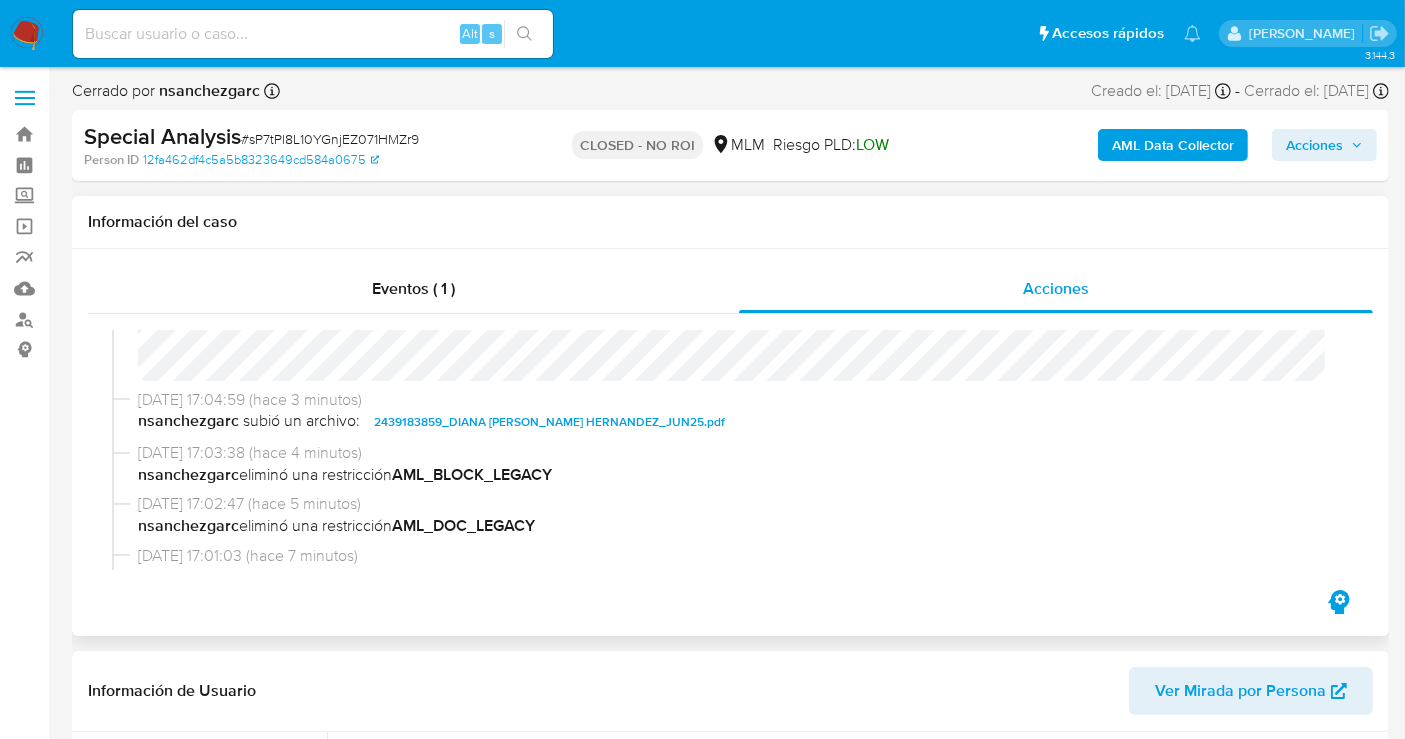 scroll, scrollTop: 190, scrollLeft: 0, axis: vertical 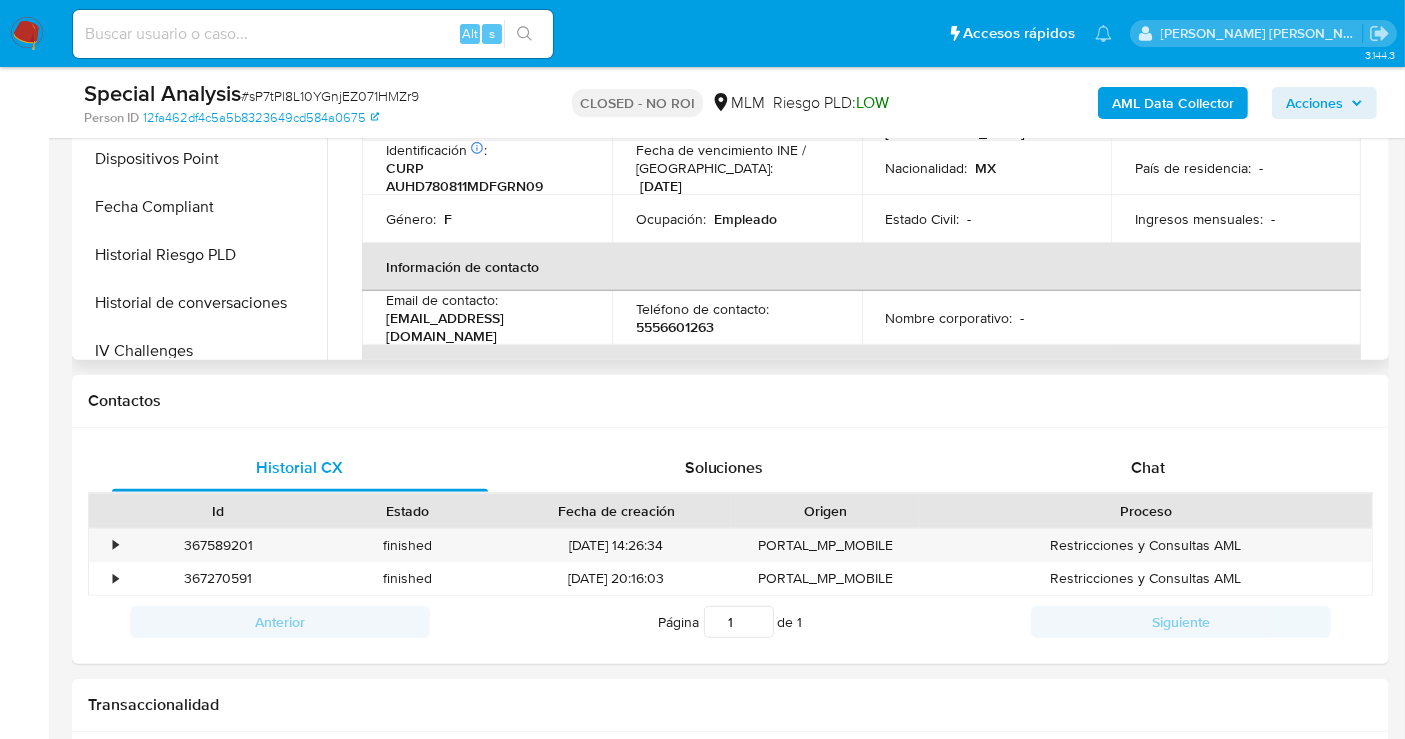 select on "10" 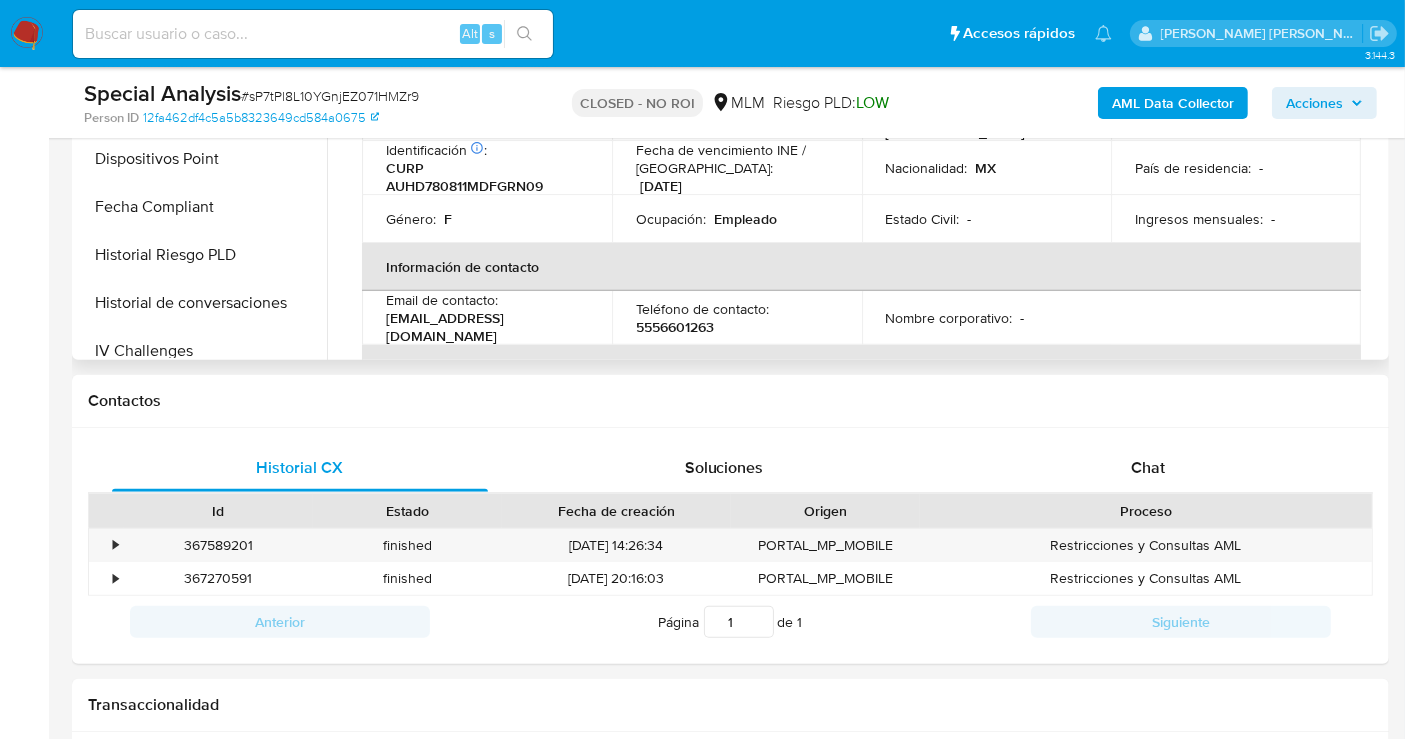 scroll, scrollTop: 797, scrollLeft: 0, axis: vertical 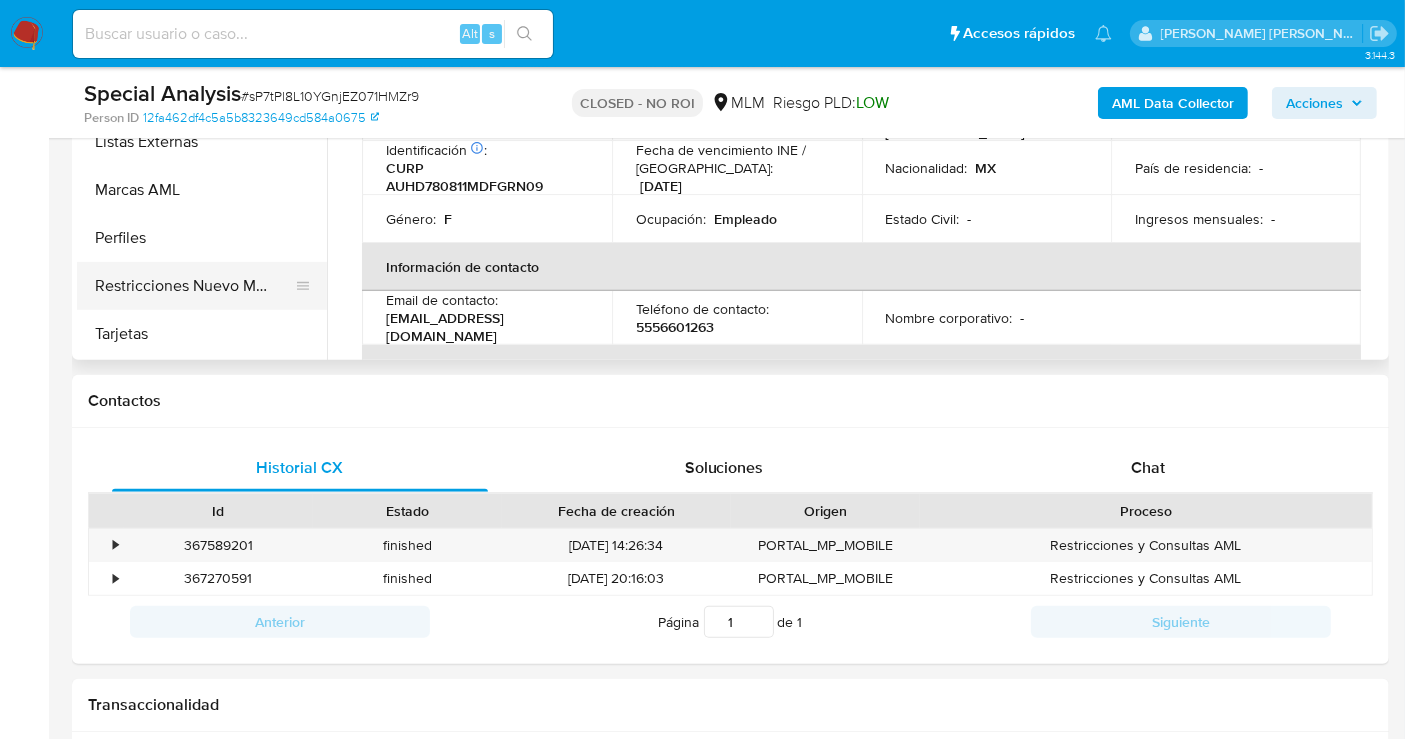 click on "Restricciones Nuevo Mundo" at bounding box center (194, 286) 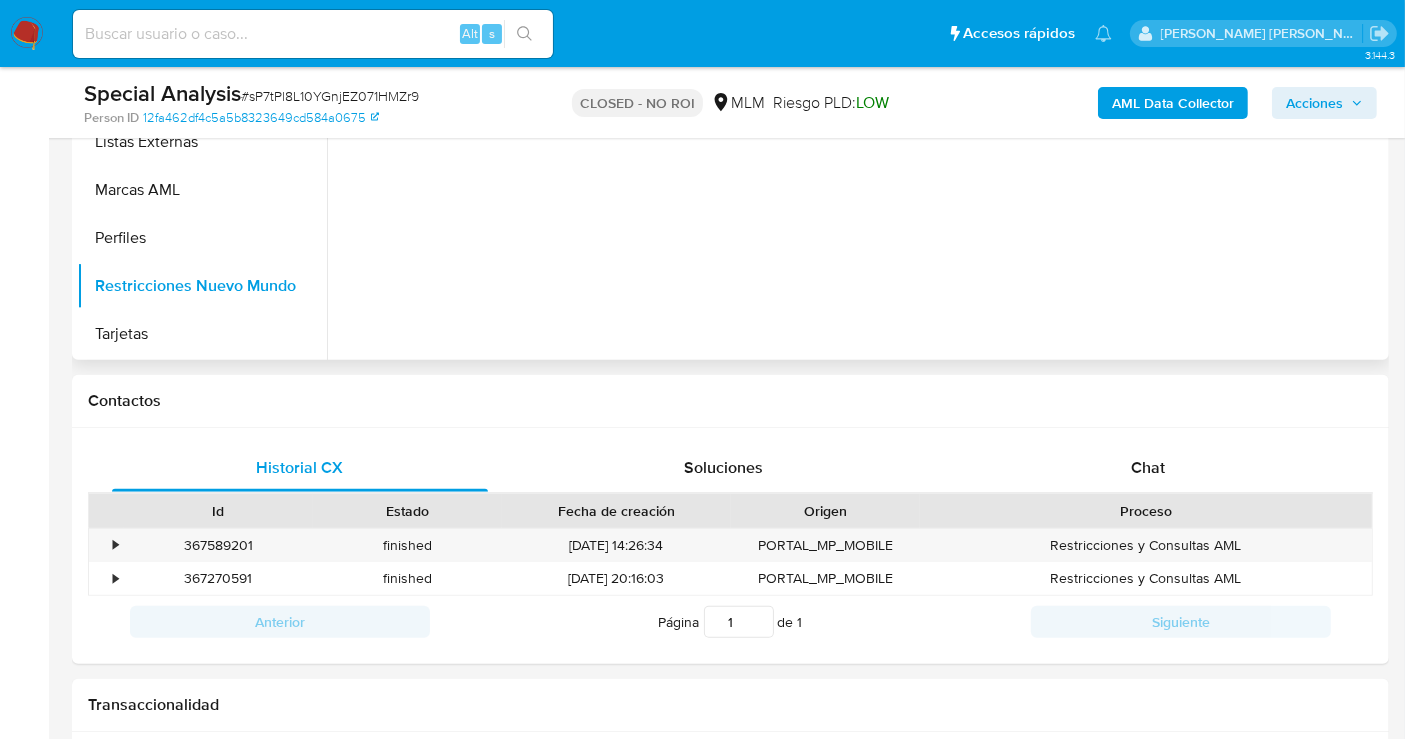 scroll, scrollTop: 796, scrollLeft: 0, axis: vertical 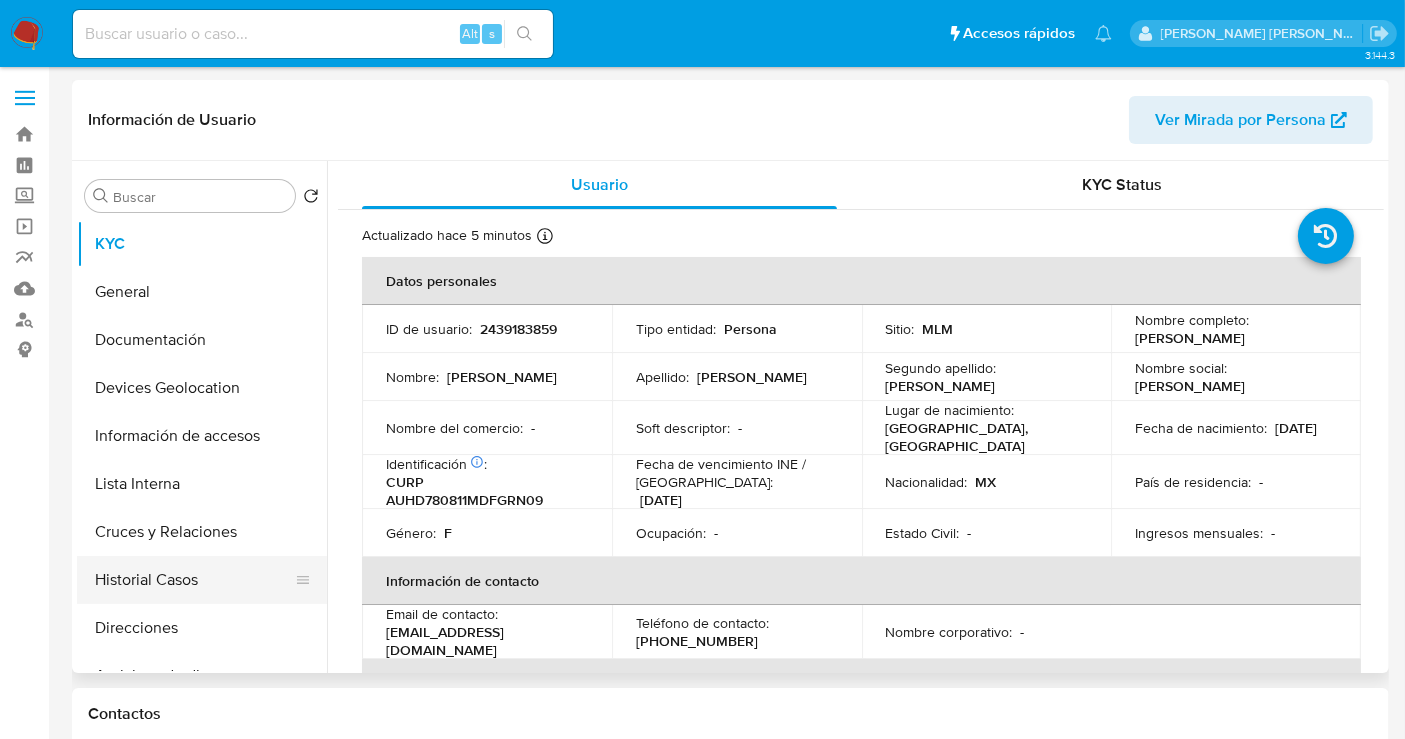 select on "10" 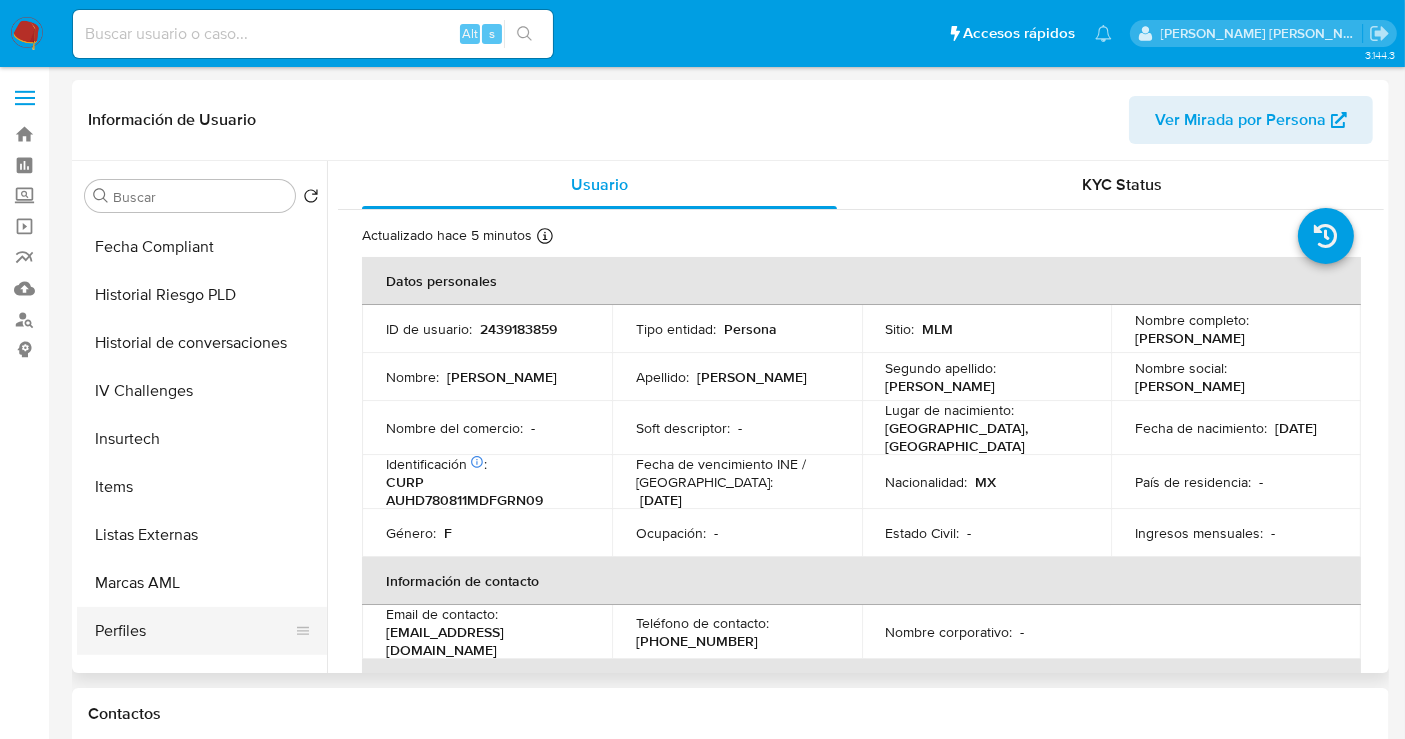 scroll, scrollTop: 797, scrollLeft: 0, axis: vertical 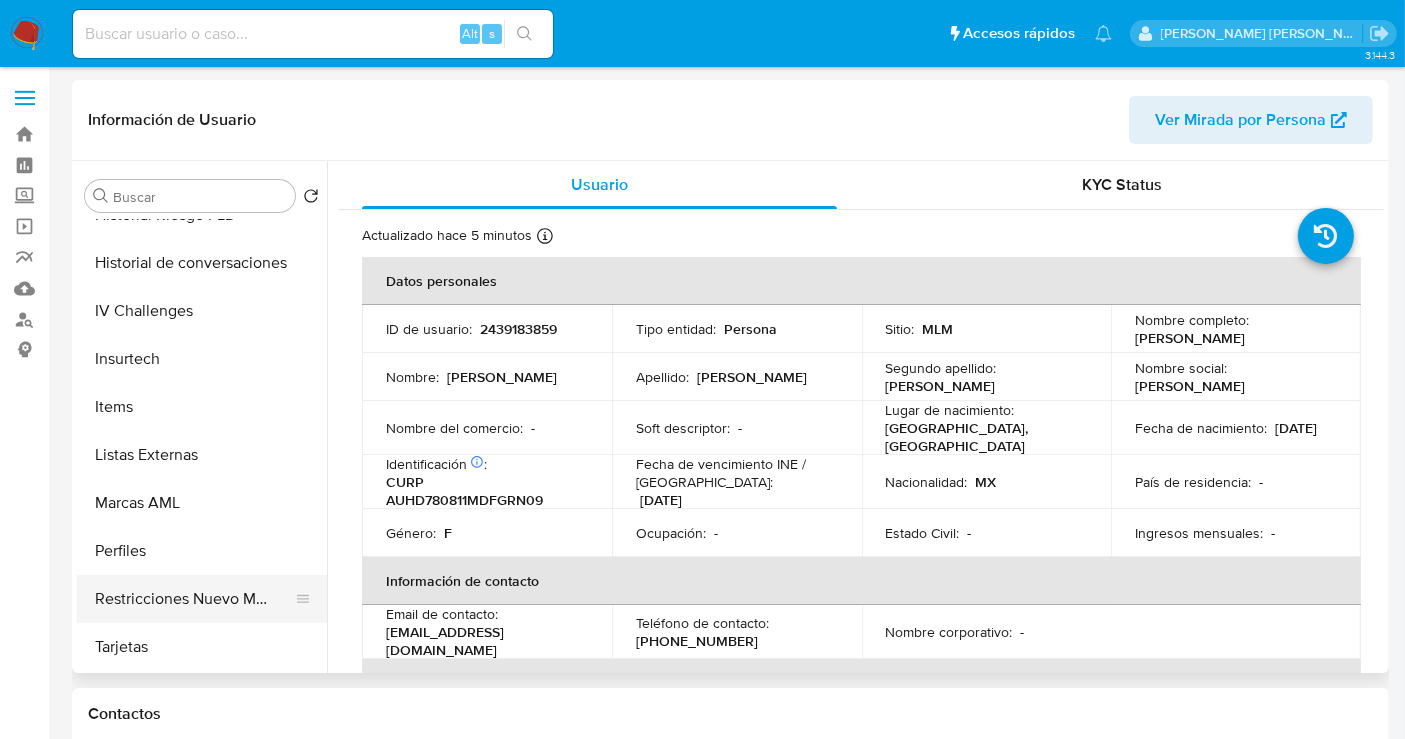 click on "Restricciones Nuevo Mundo" at bounding box center [194, 599] 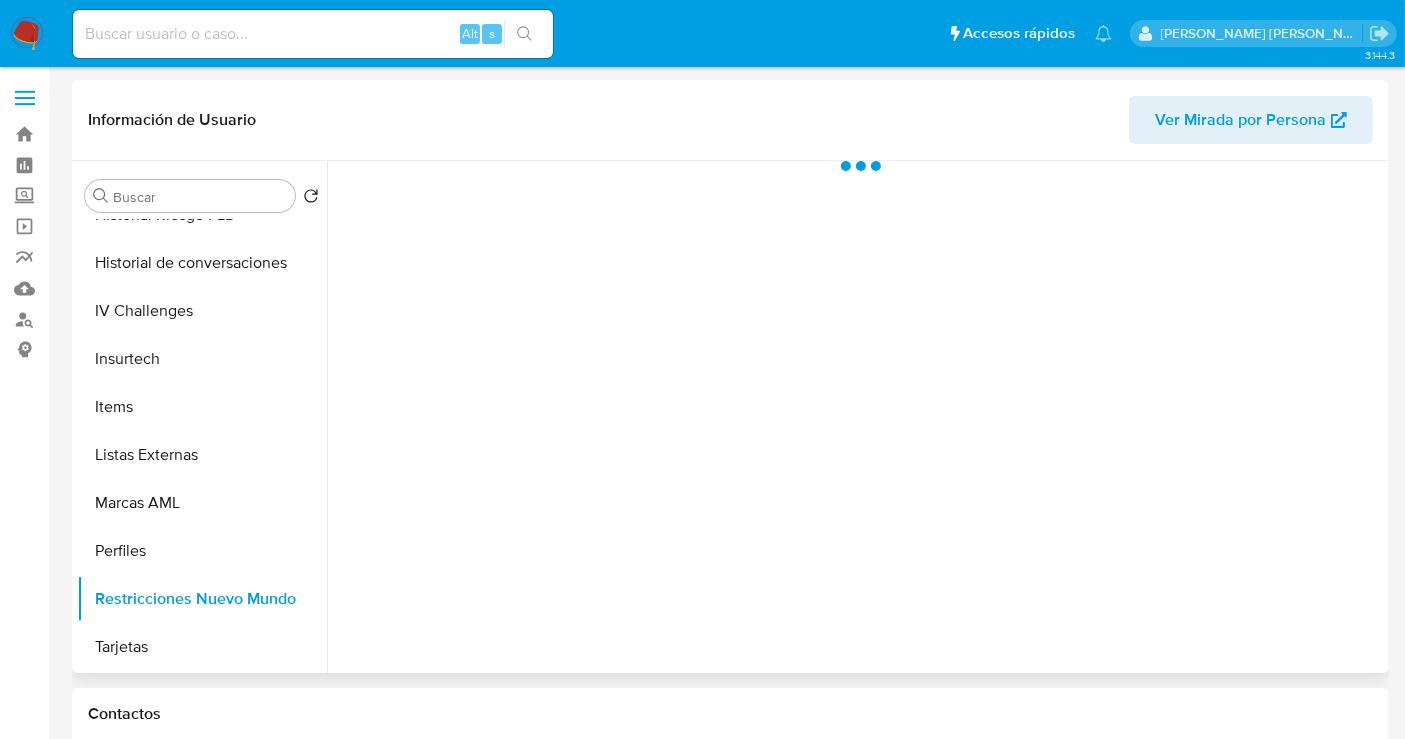 scroll, scrollTop: 796, scrollLeft: 0, axis: vertical 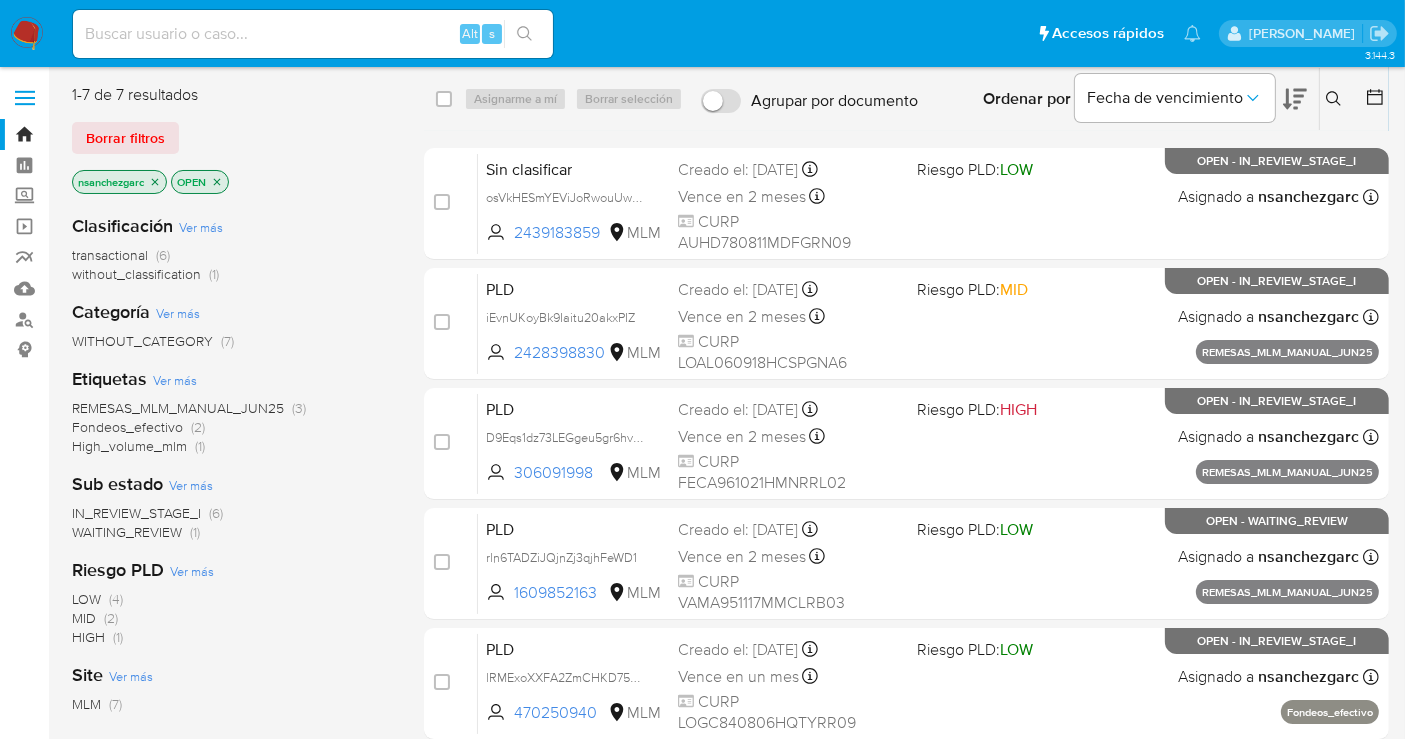 click at bounding box center [313, 34] 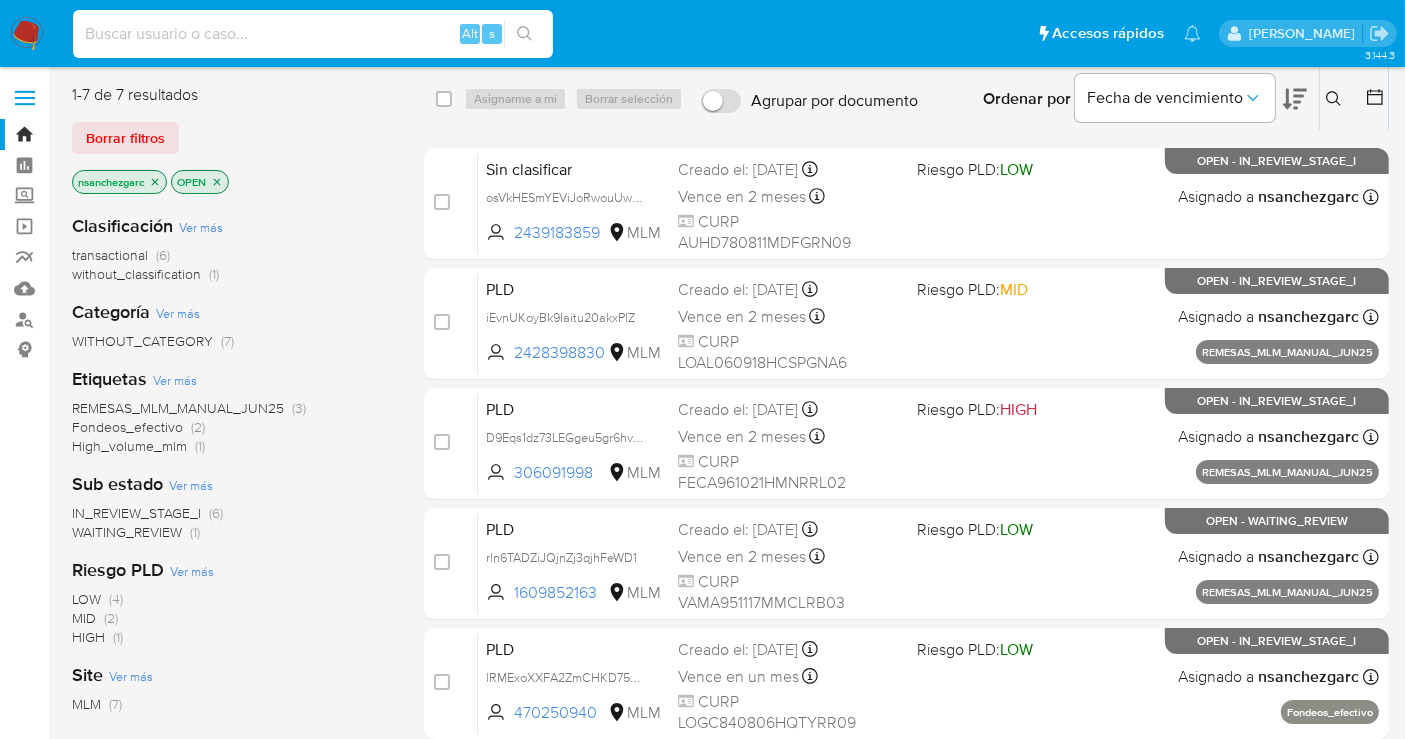 paste on "1940571049" 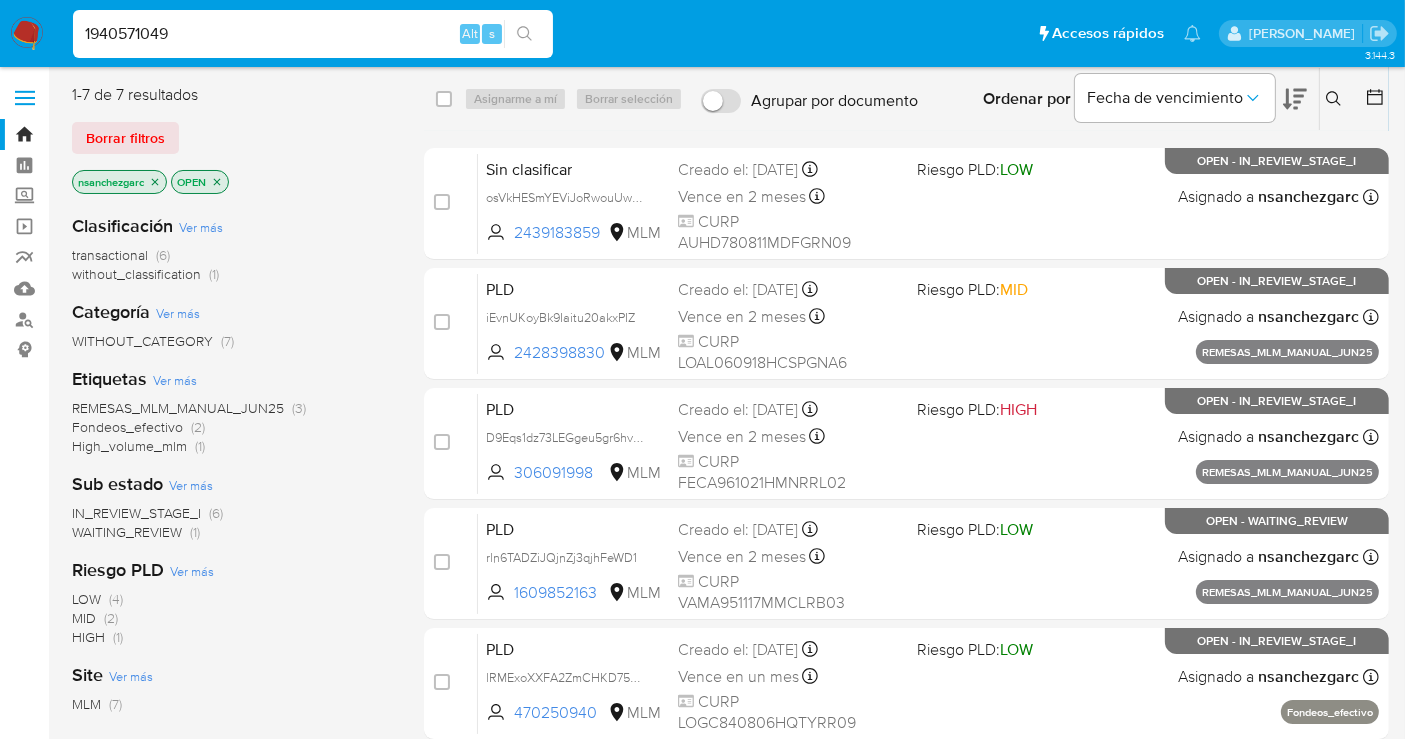 type on "1940571049" 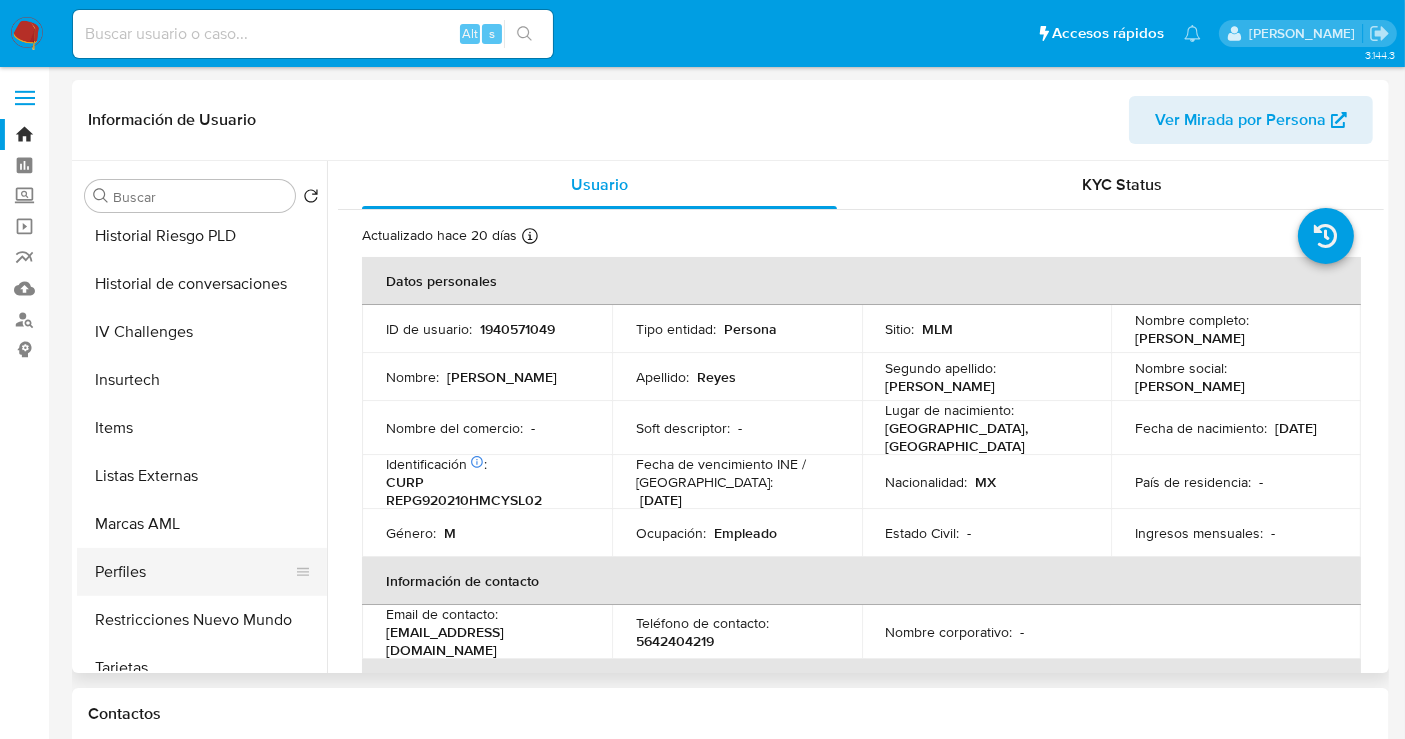 scroll, scrollTop: 797, scrollLeft: 0, axis: vertical 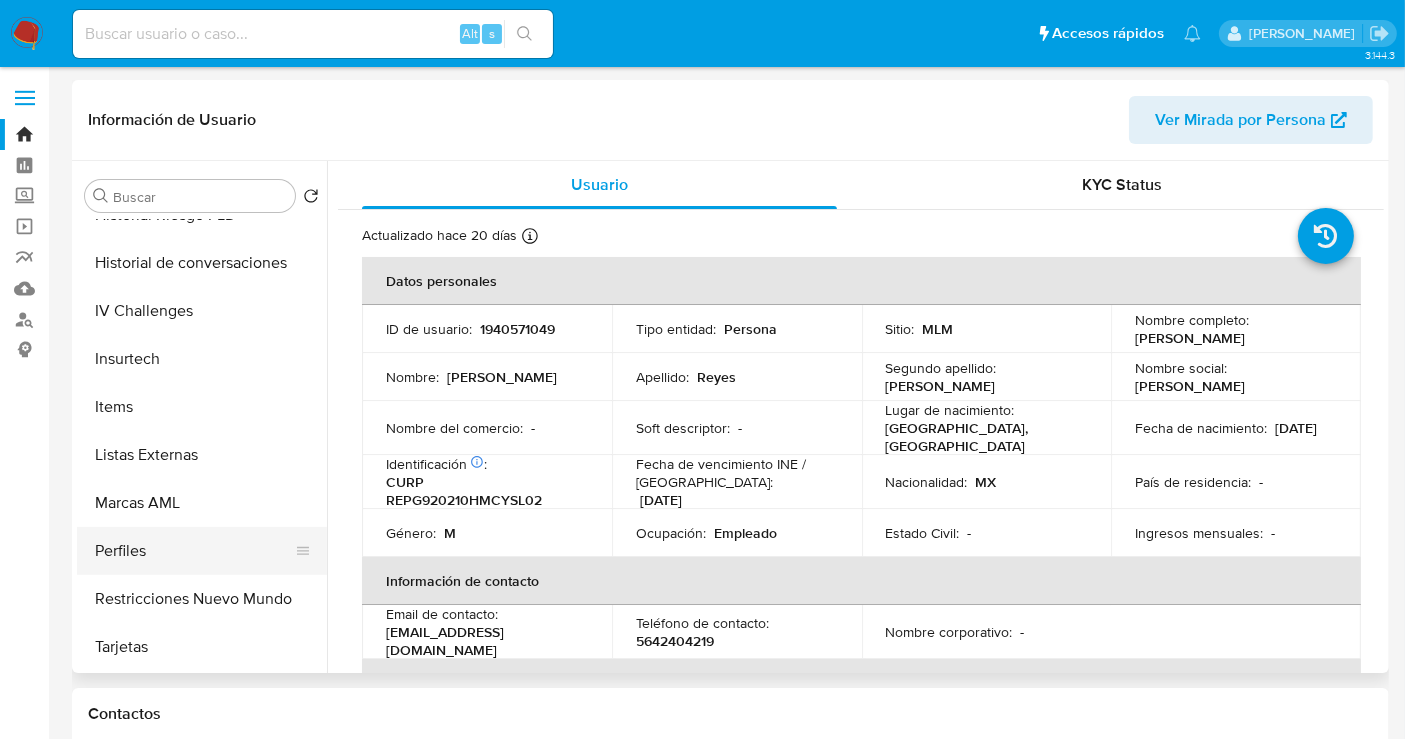 select on "10" 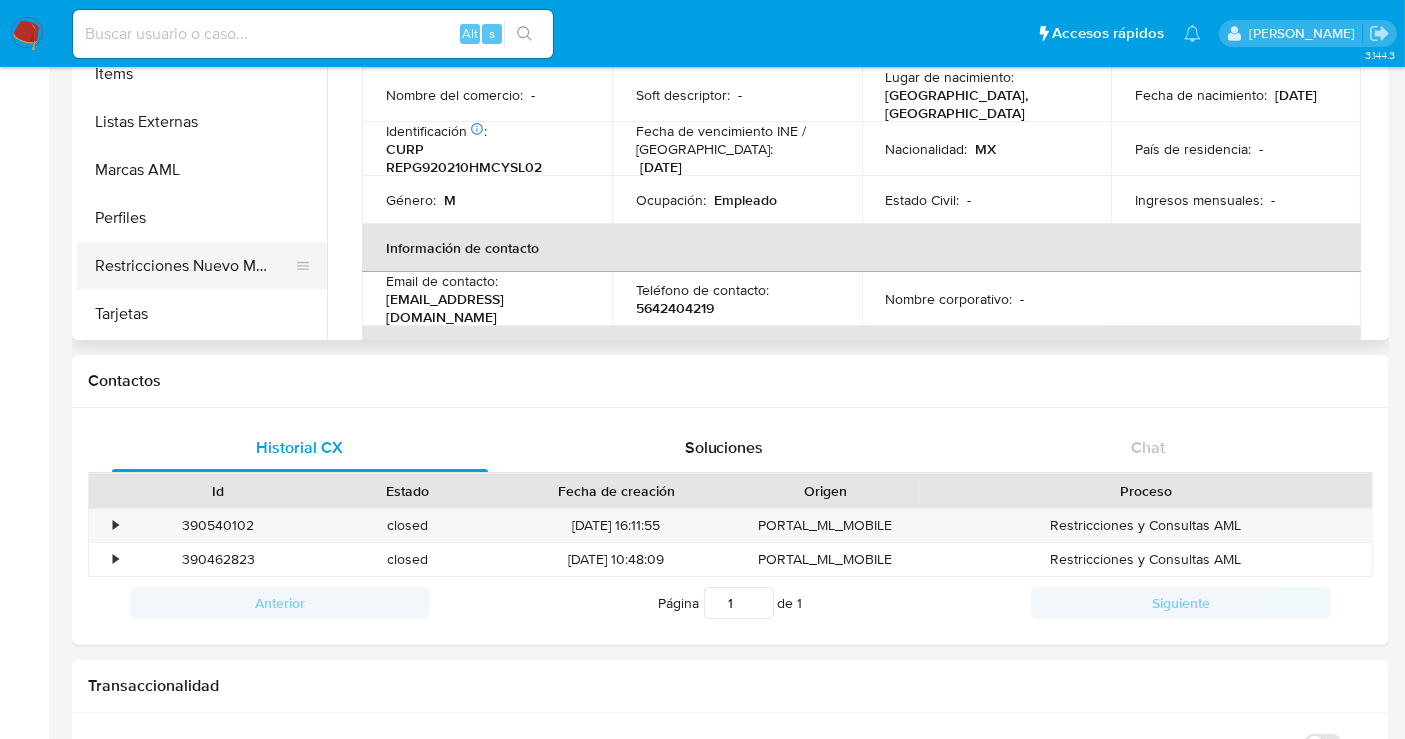 click on "Restricciones Nuevo Mundo" at bounding box center (194, 266) 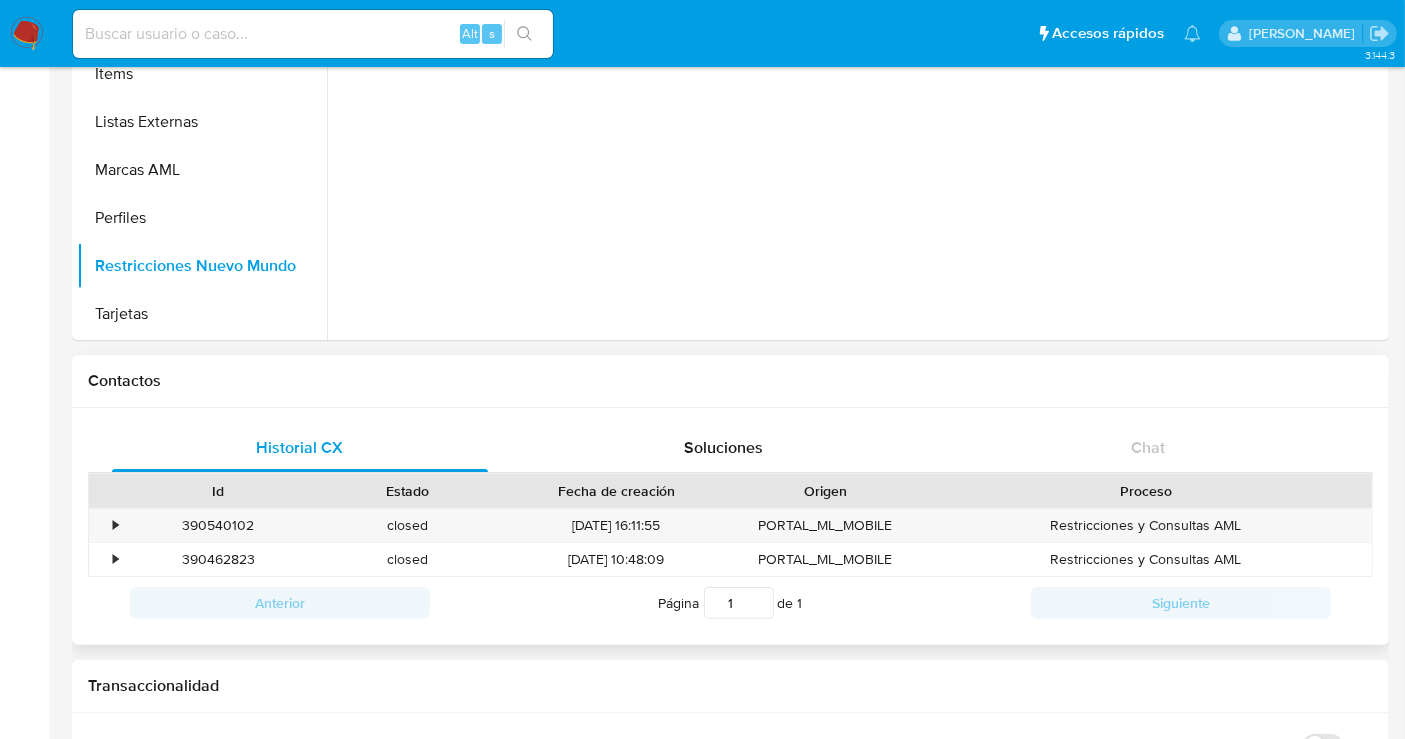 scroll, scrollTop: 796, scrollLeft: 0, axis: vertical 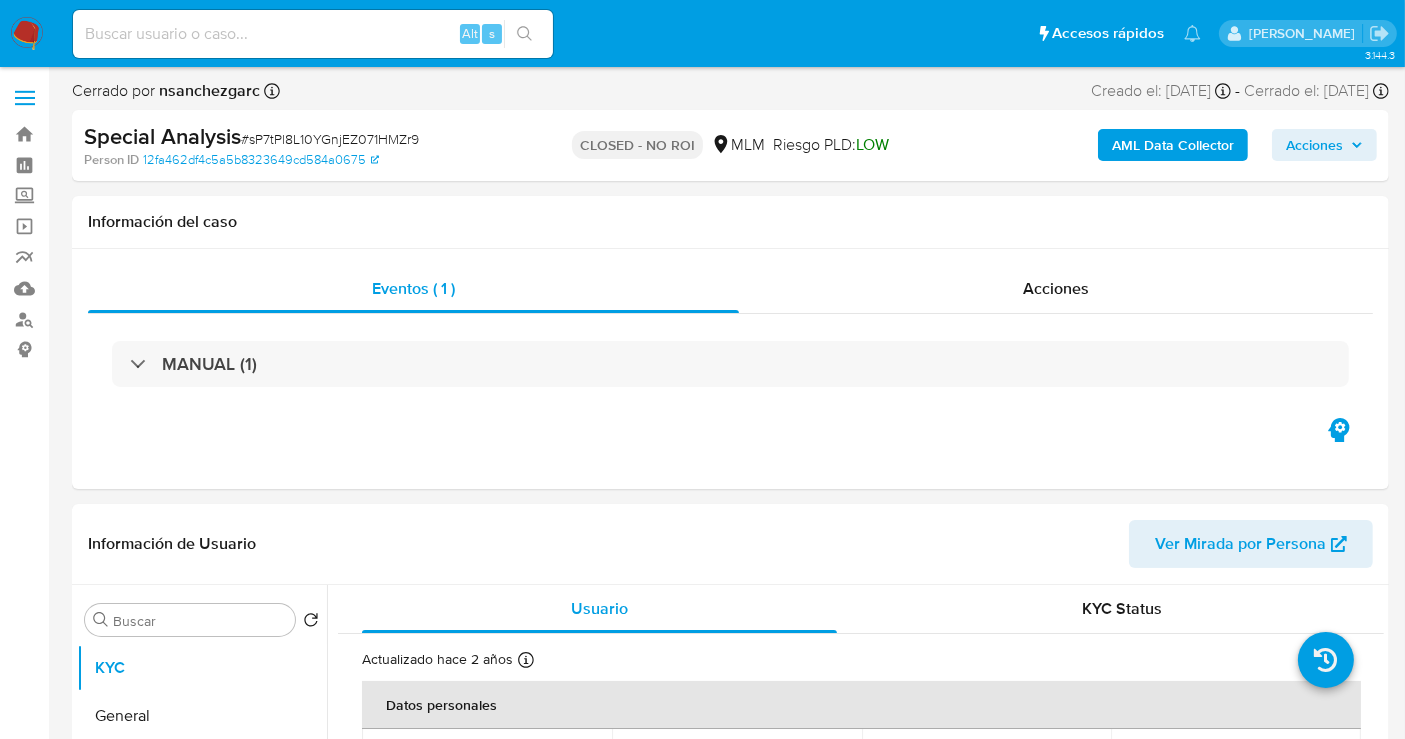 select on "10" 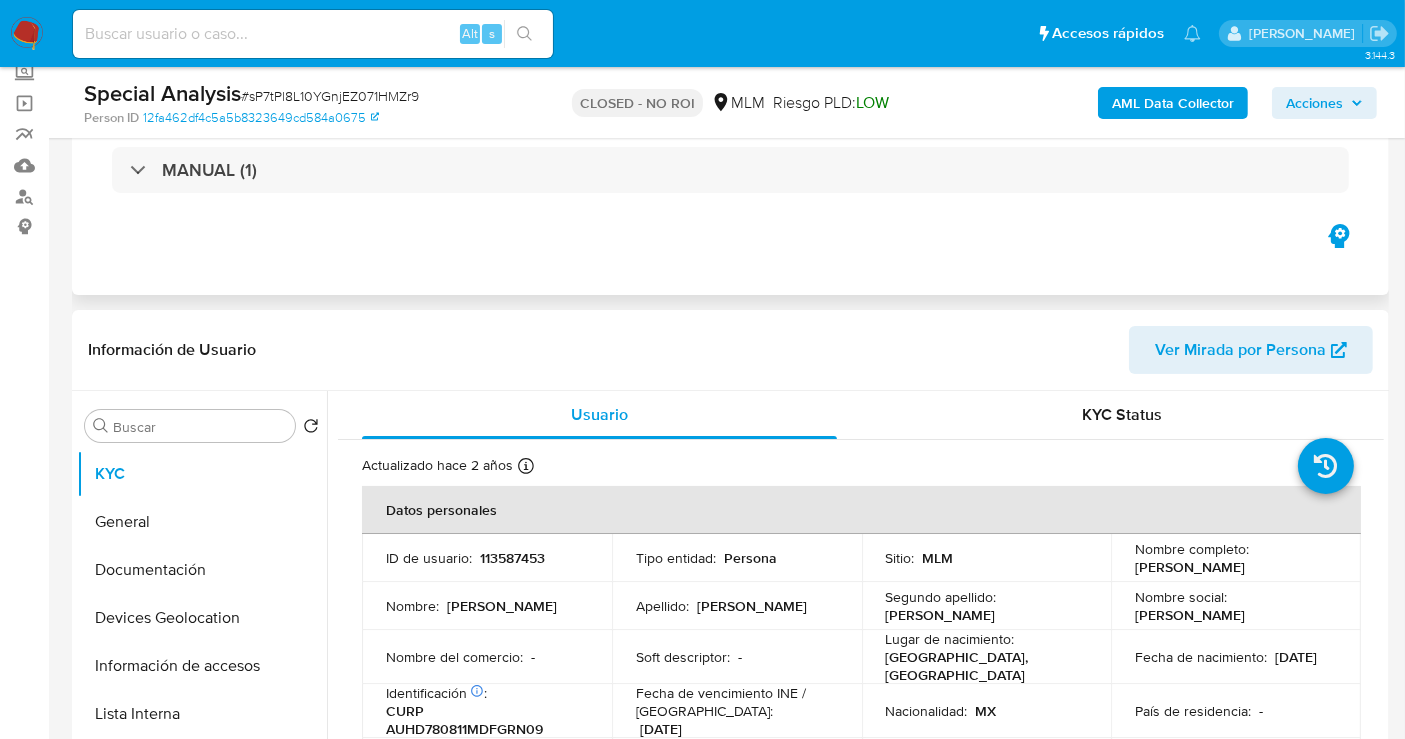 scroll, scrollTop: 0, scrollLeft: 0, axis: both 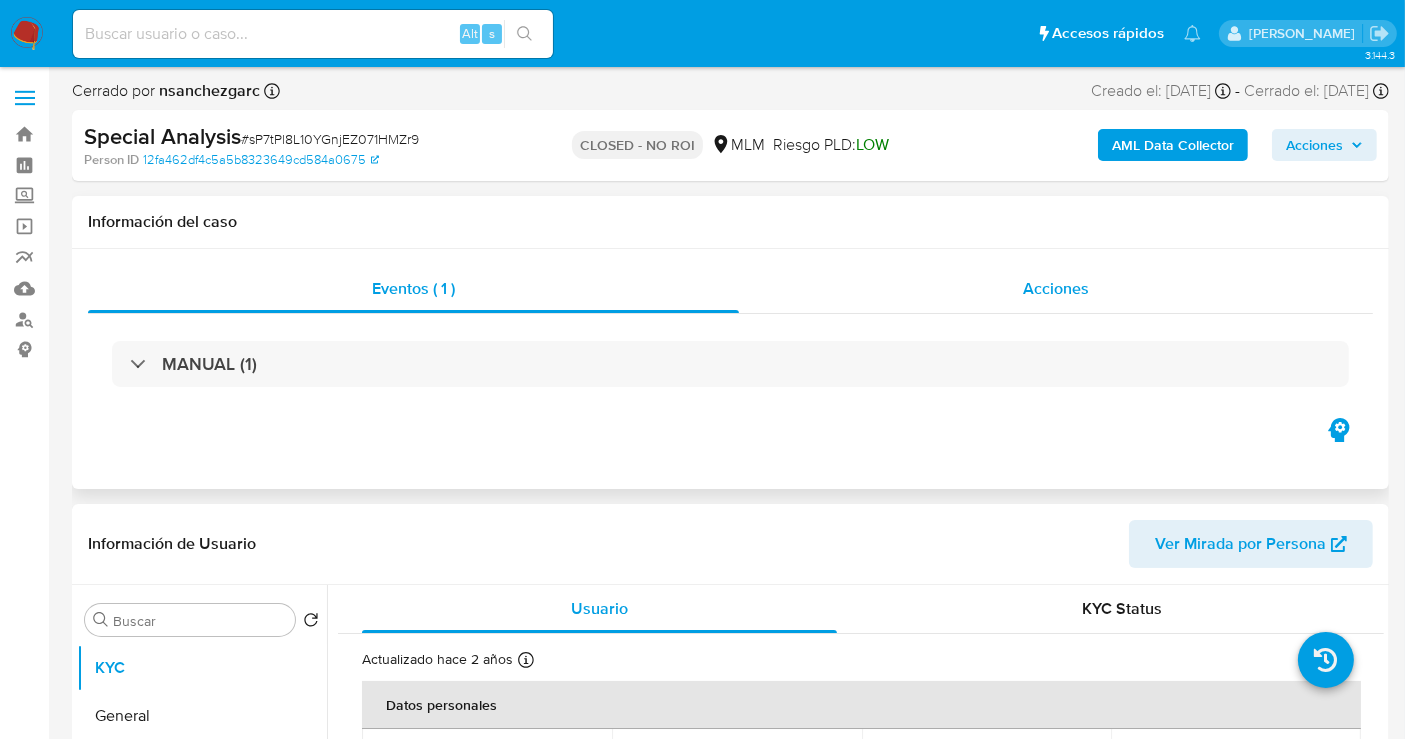 click on "Acciones" at bounding box center (1056, 288) 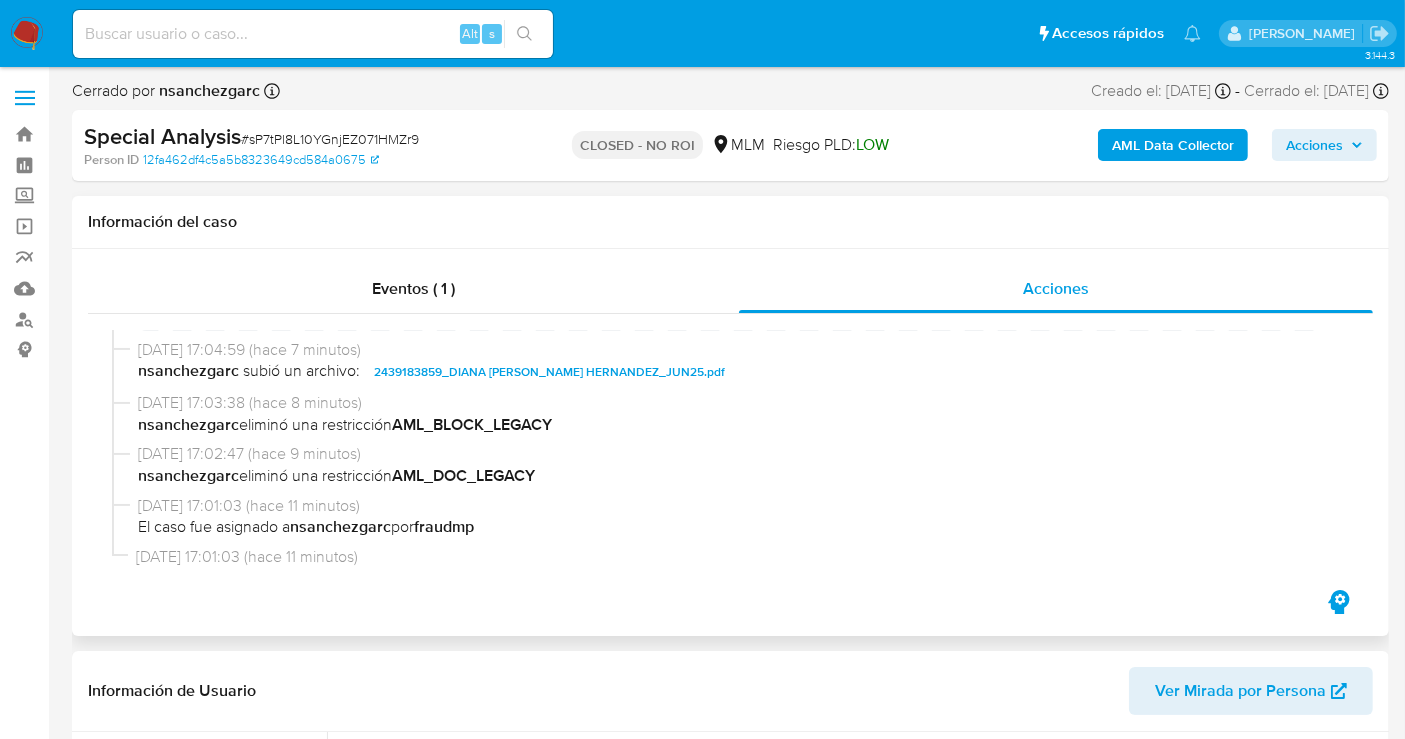 scroll, scrollTop: 190, scrollLeft: 0, axis: vertical 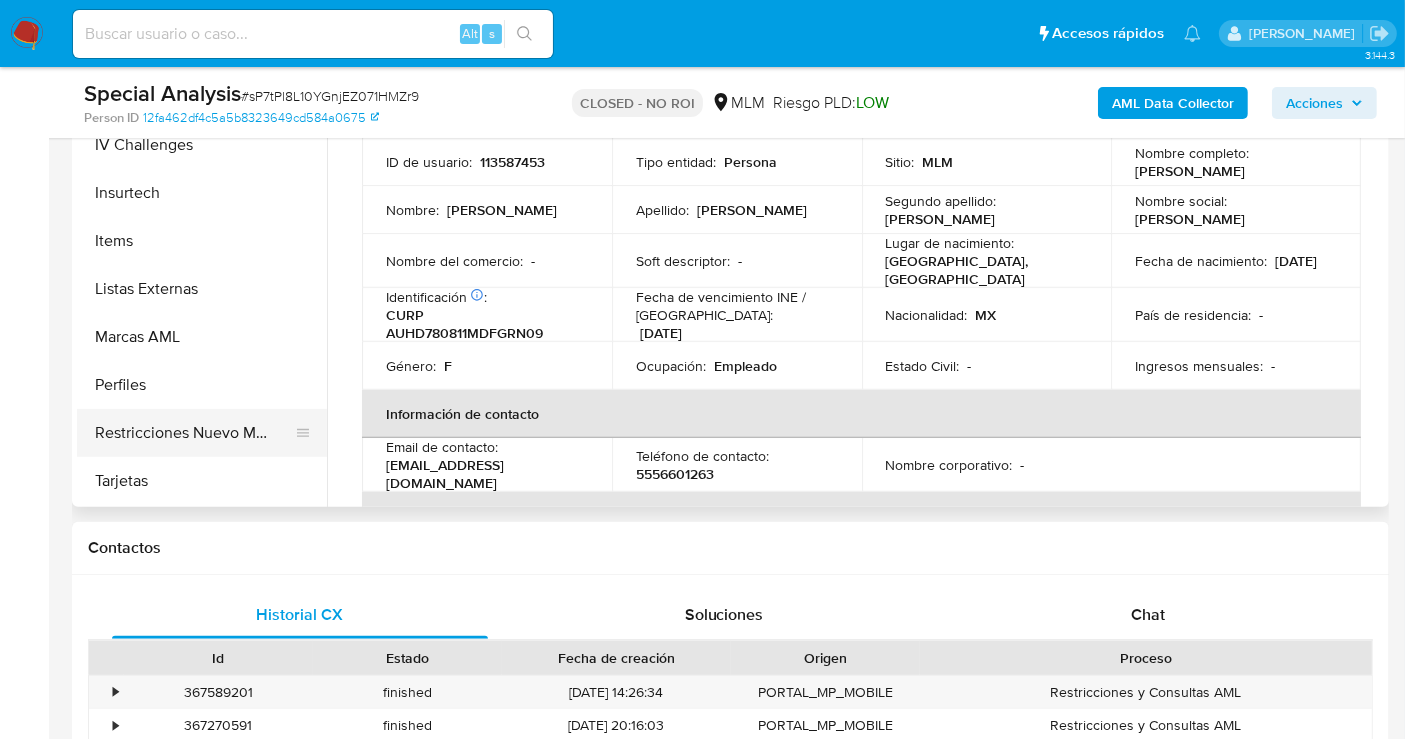 click on "Restricciones Nuevo Mundo" at bounding box center [194, 433] 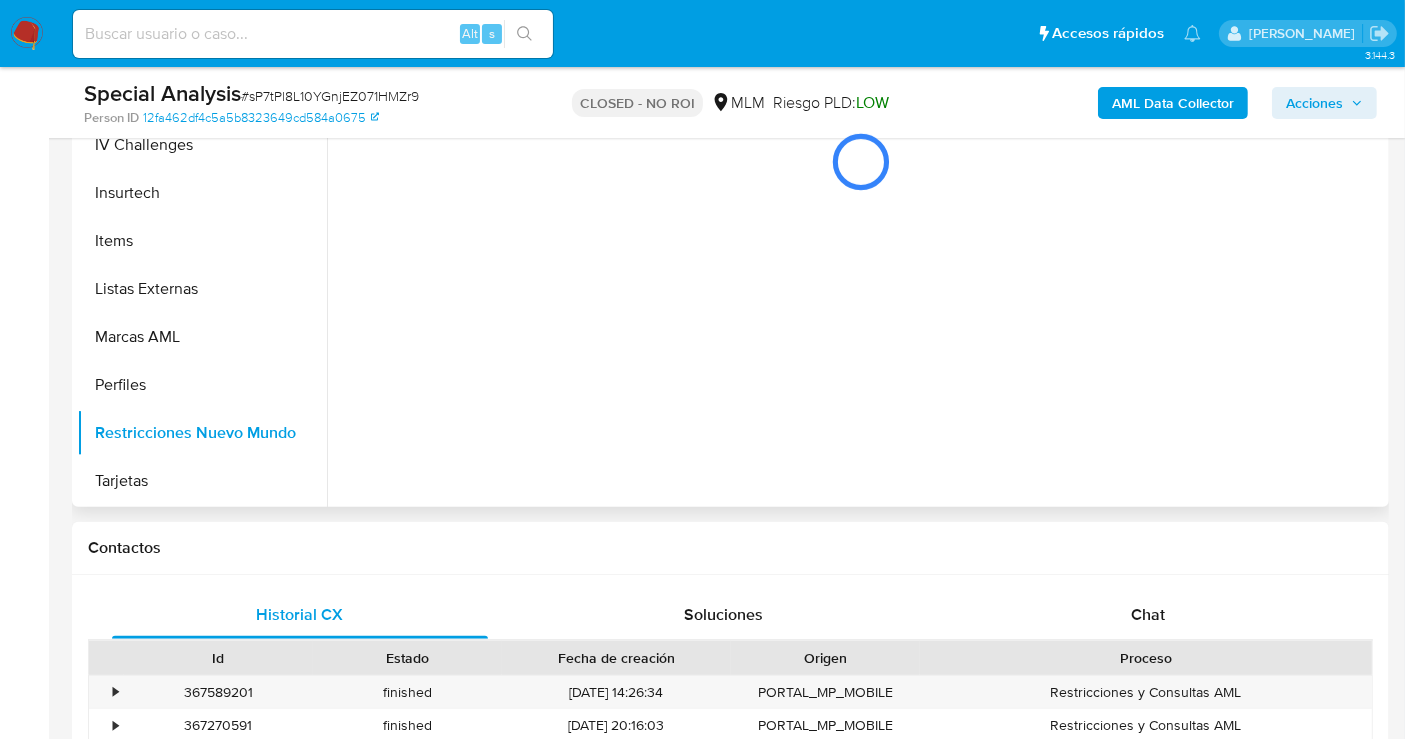 scroll, scrollTop: 796, scrollLeft: 0, axis: vertical 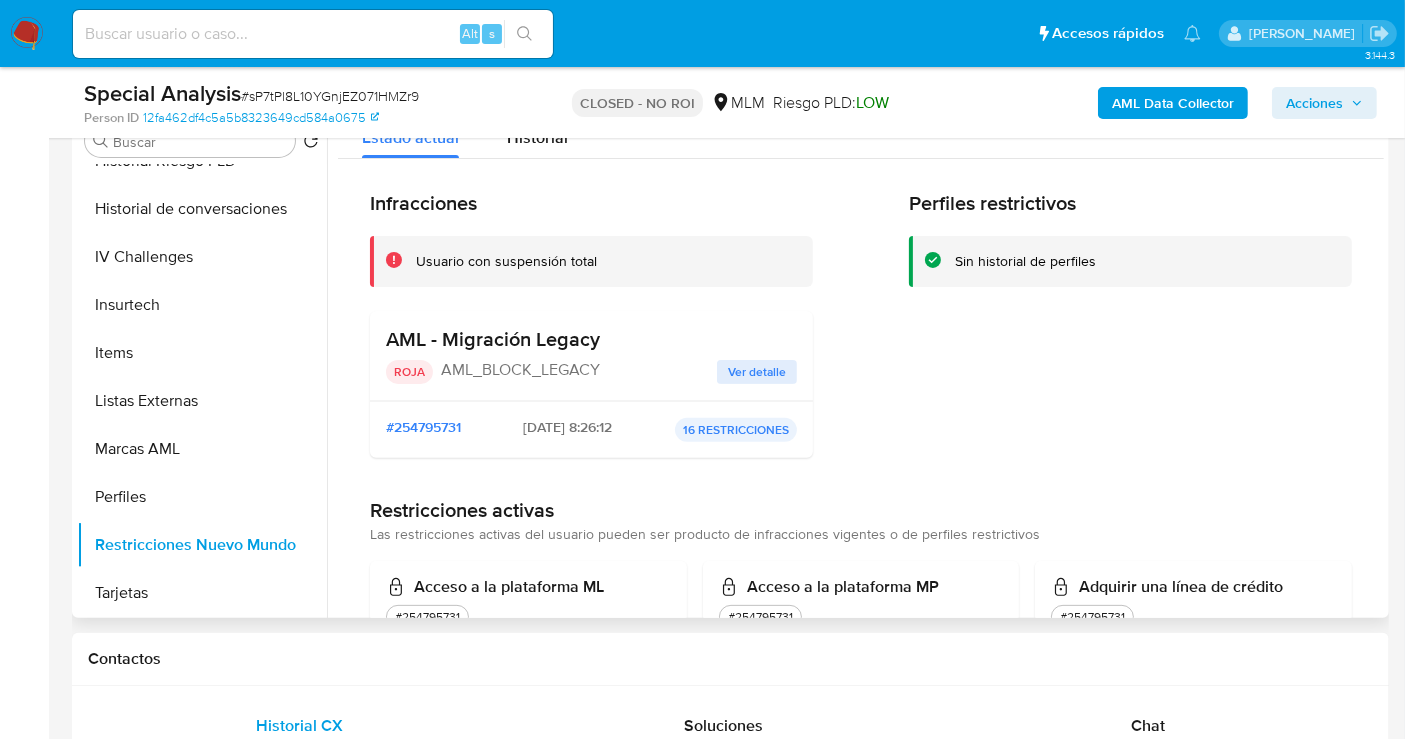 click on "Ver detalle" at bounding box center [757, 372] 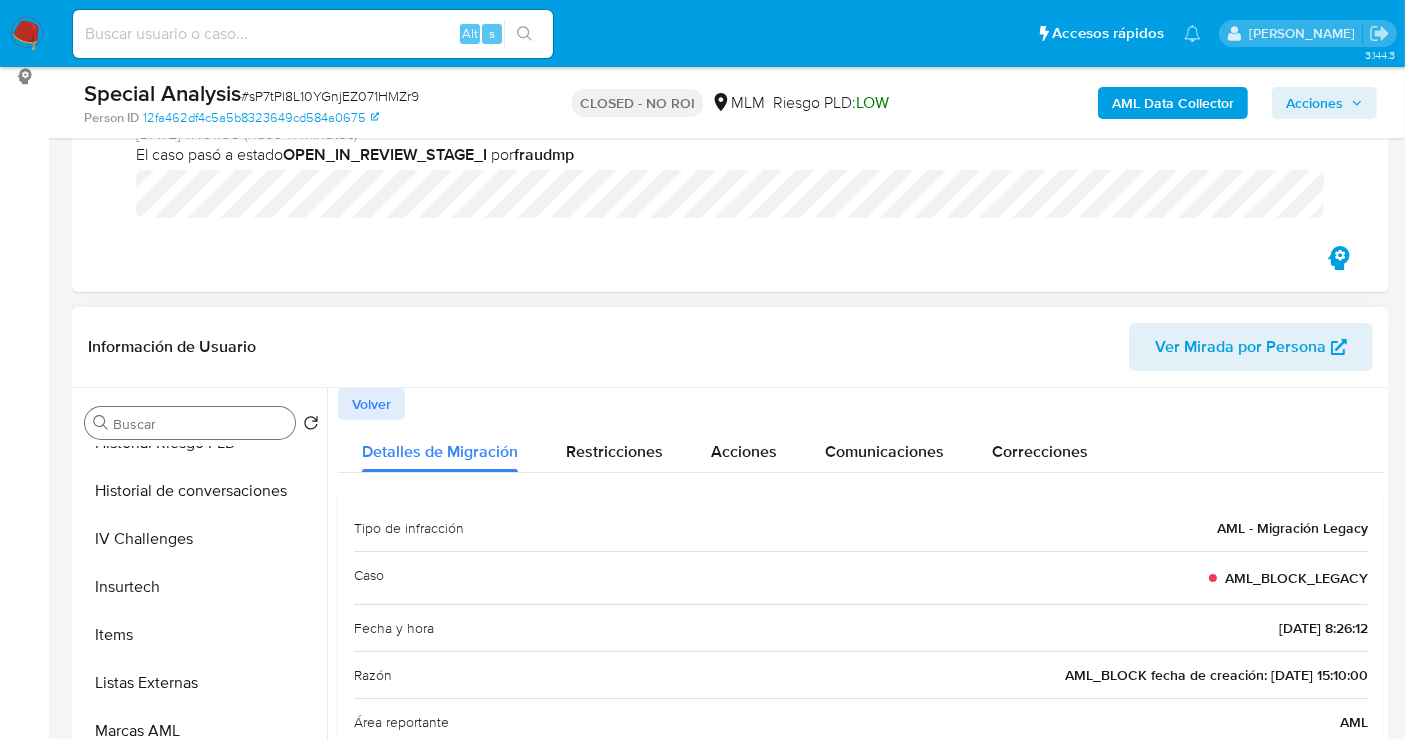 scroll, scrollTop: 222, scrollLeft: 0, axis: vertical 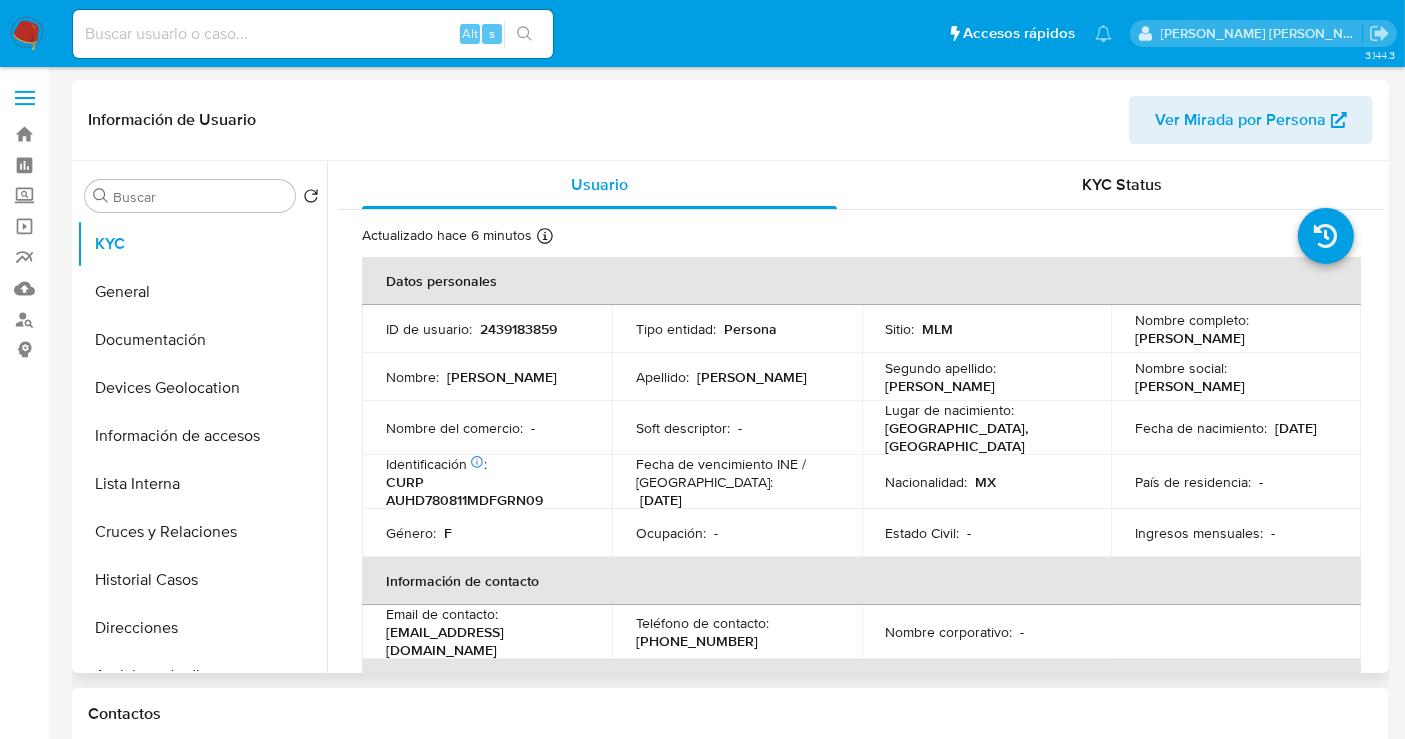select on "10" 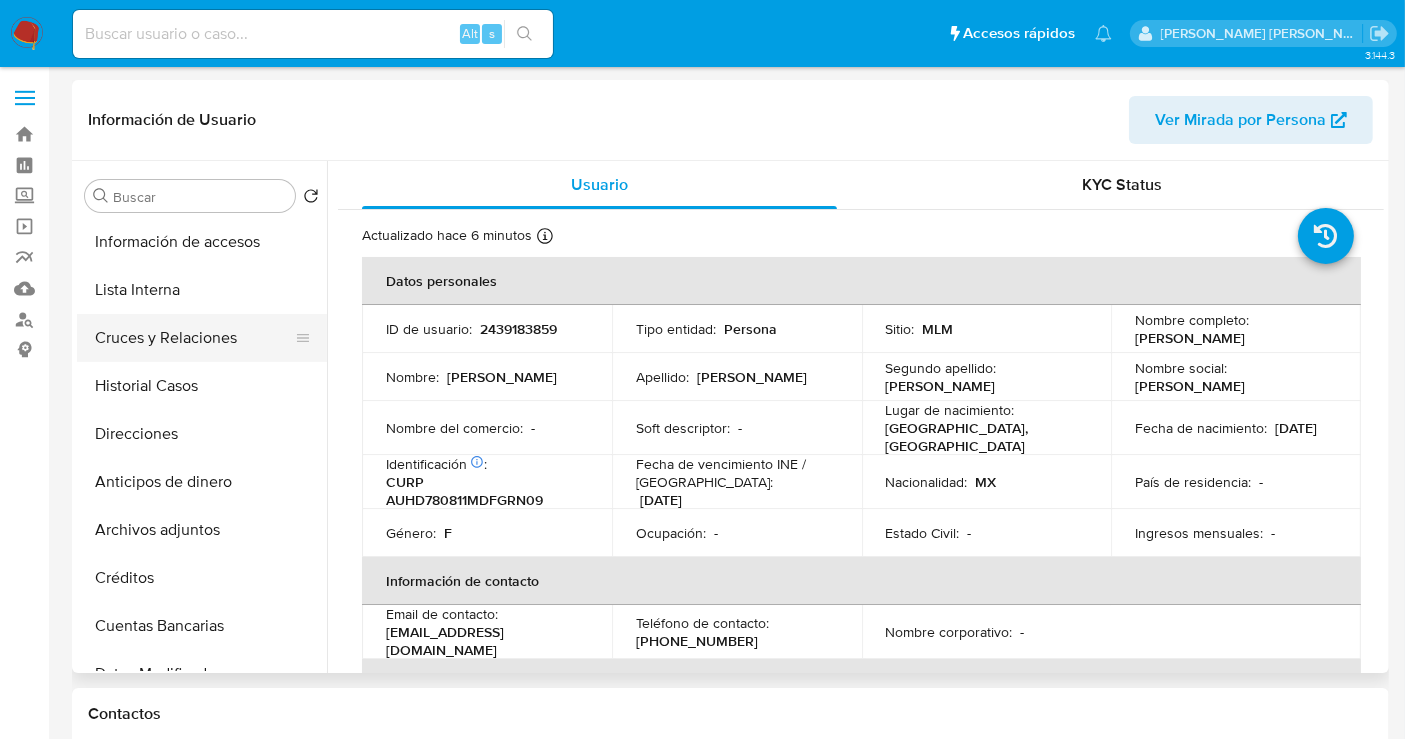 scroll, scrollTop: 333, scrollLeft: 0, axis: vertical 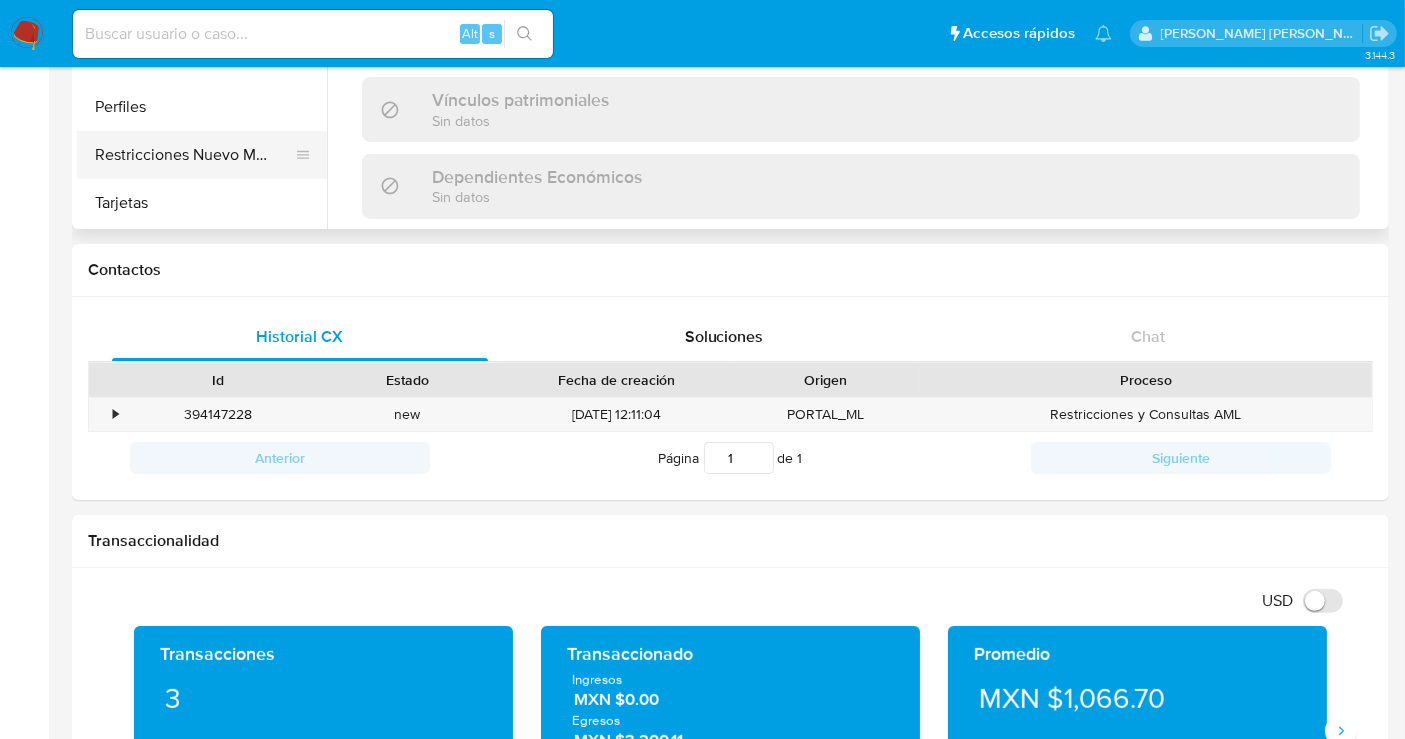 click on "Restricciones Nuevo Mundo" at bounding box center (194, 155) 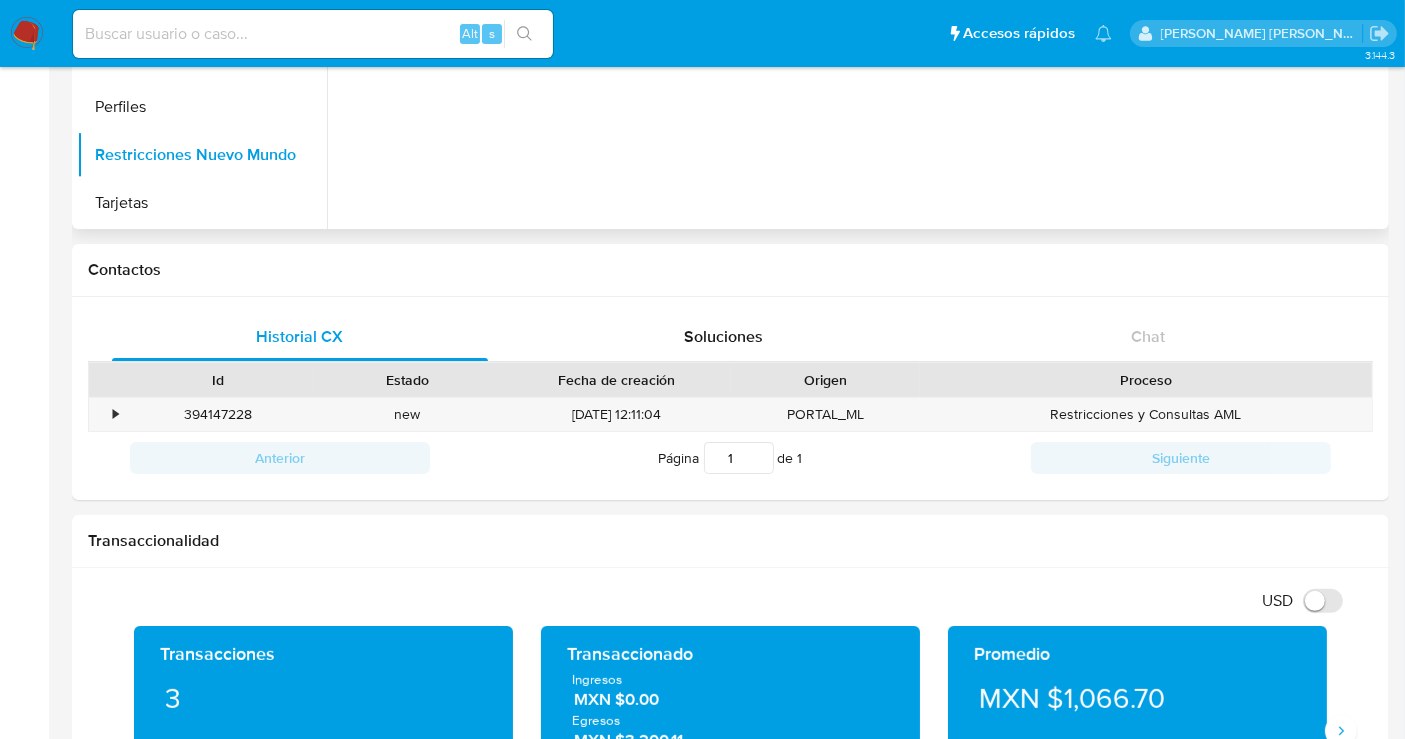 scroll, scrollTop: 796, scrollLeft: 0, axis: vertical 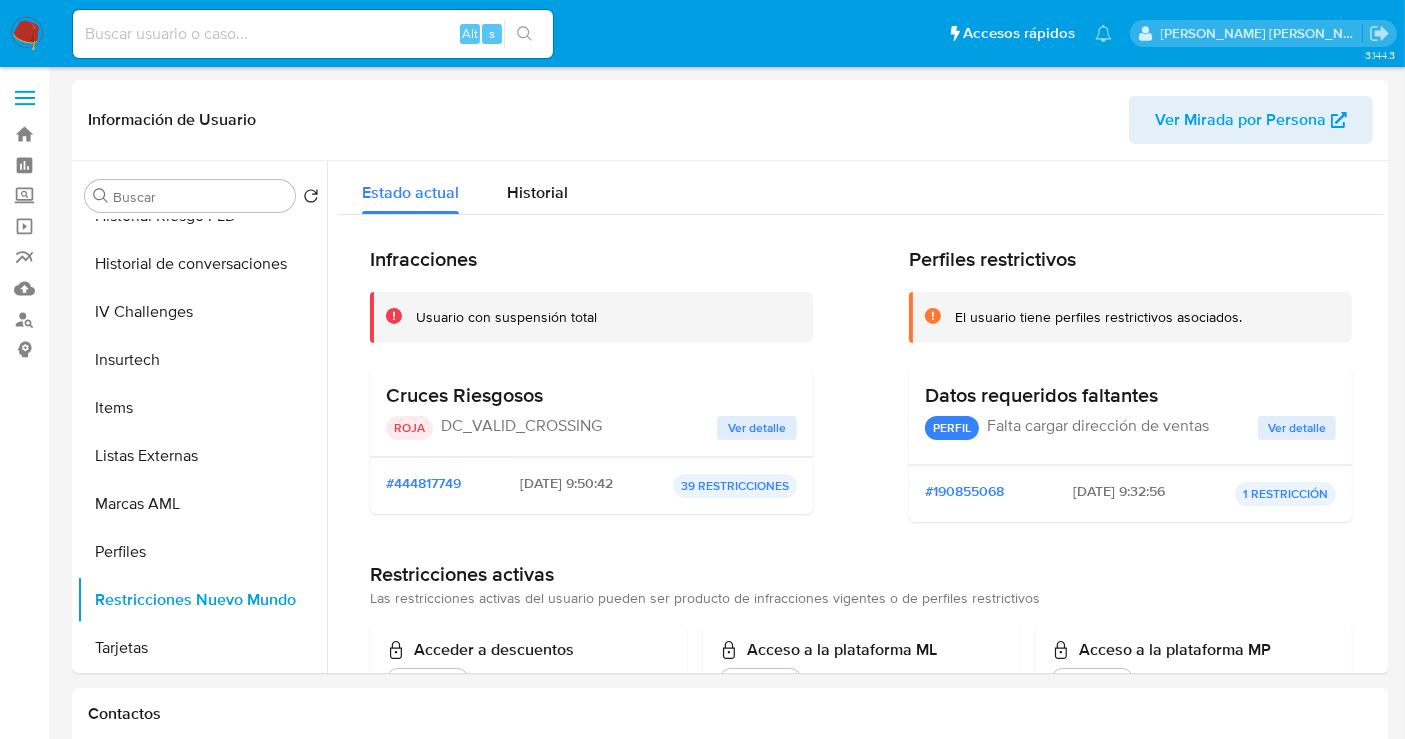 click at bounding box center (27, 34) 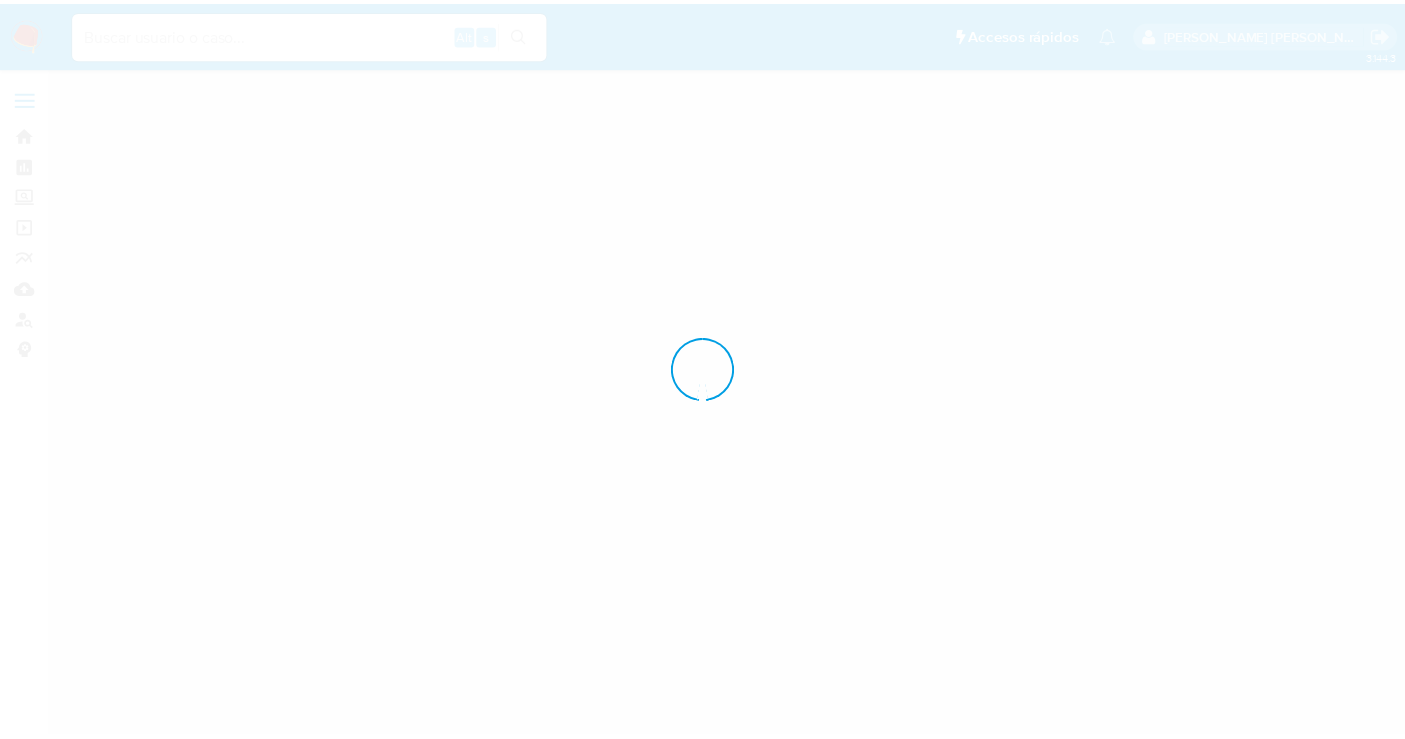 scroll, scrollTop: 0, scrollLeft: 0, axis: both 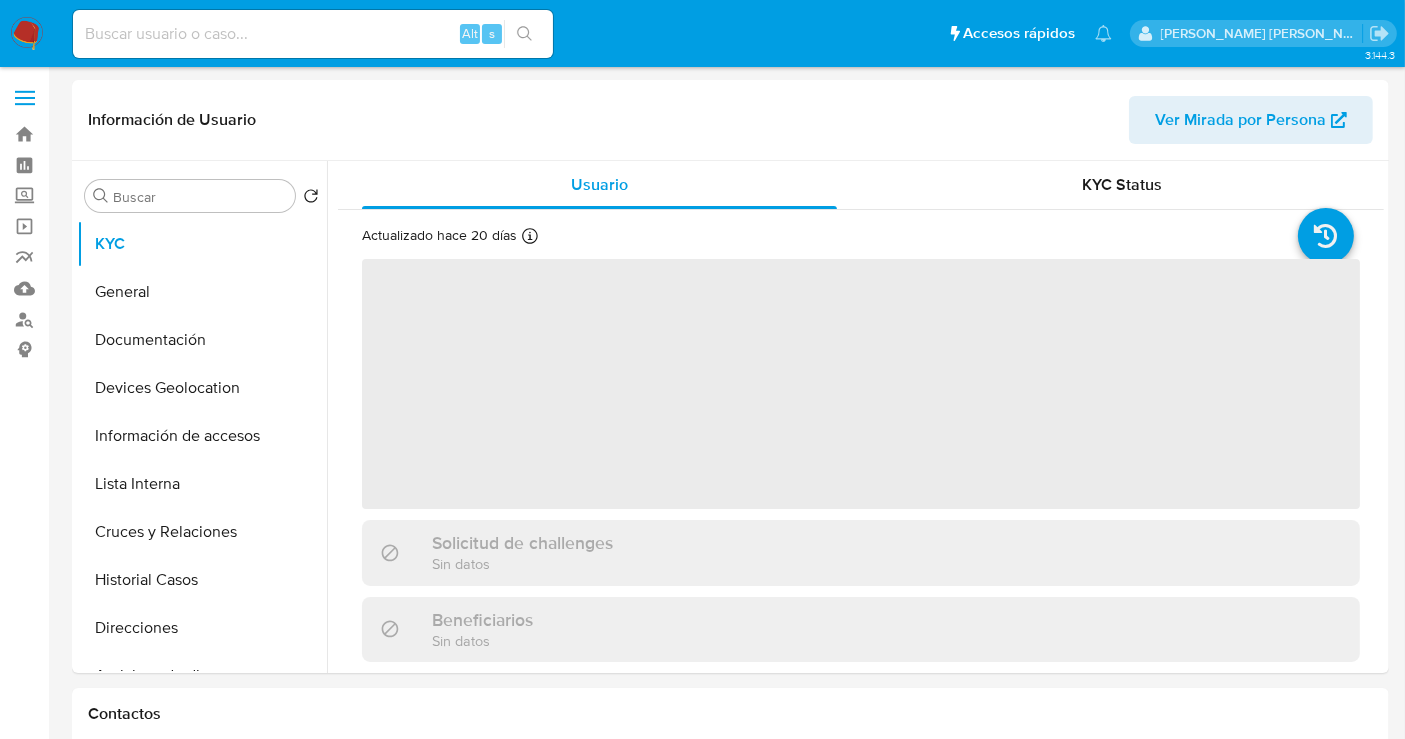 click at bounding box center [27, 34] 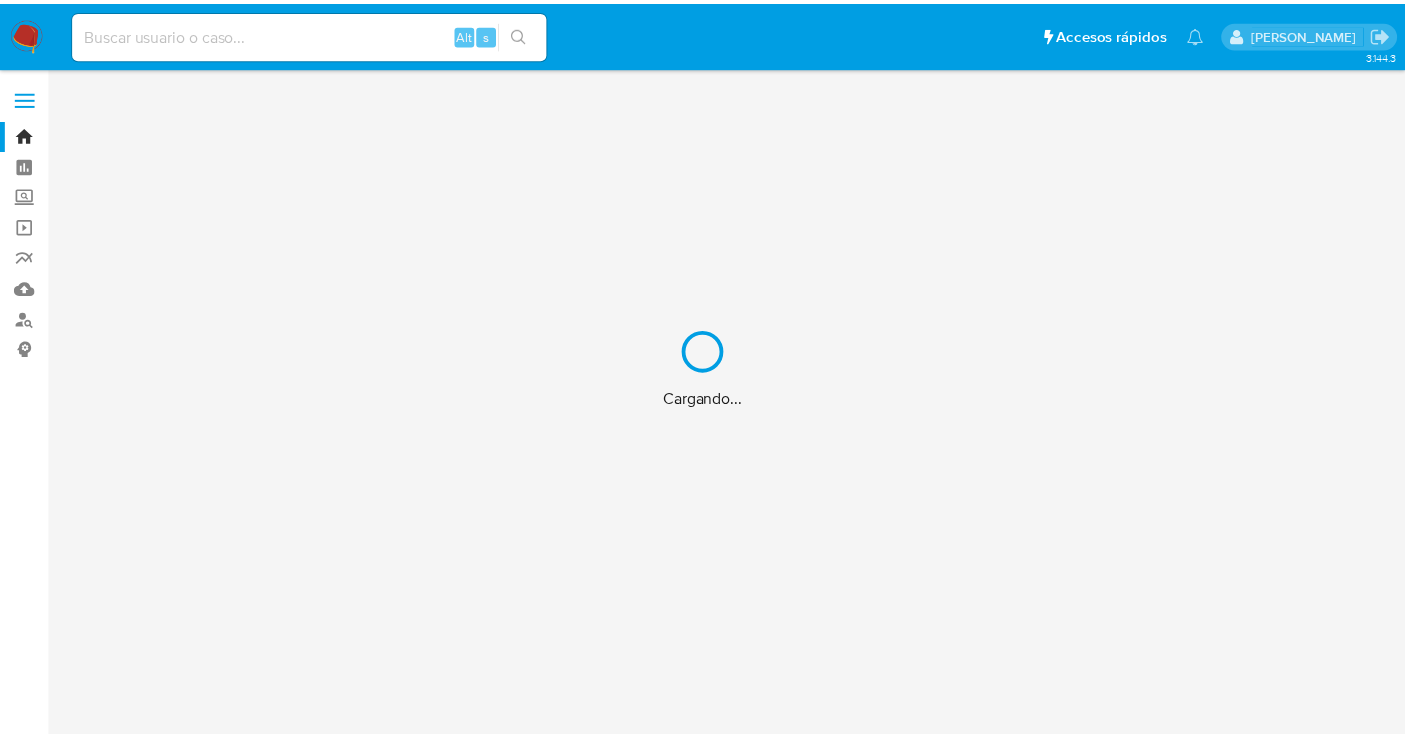 scroll, scrollTop: 0, scrollLeft: 0, axis: both 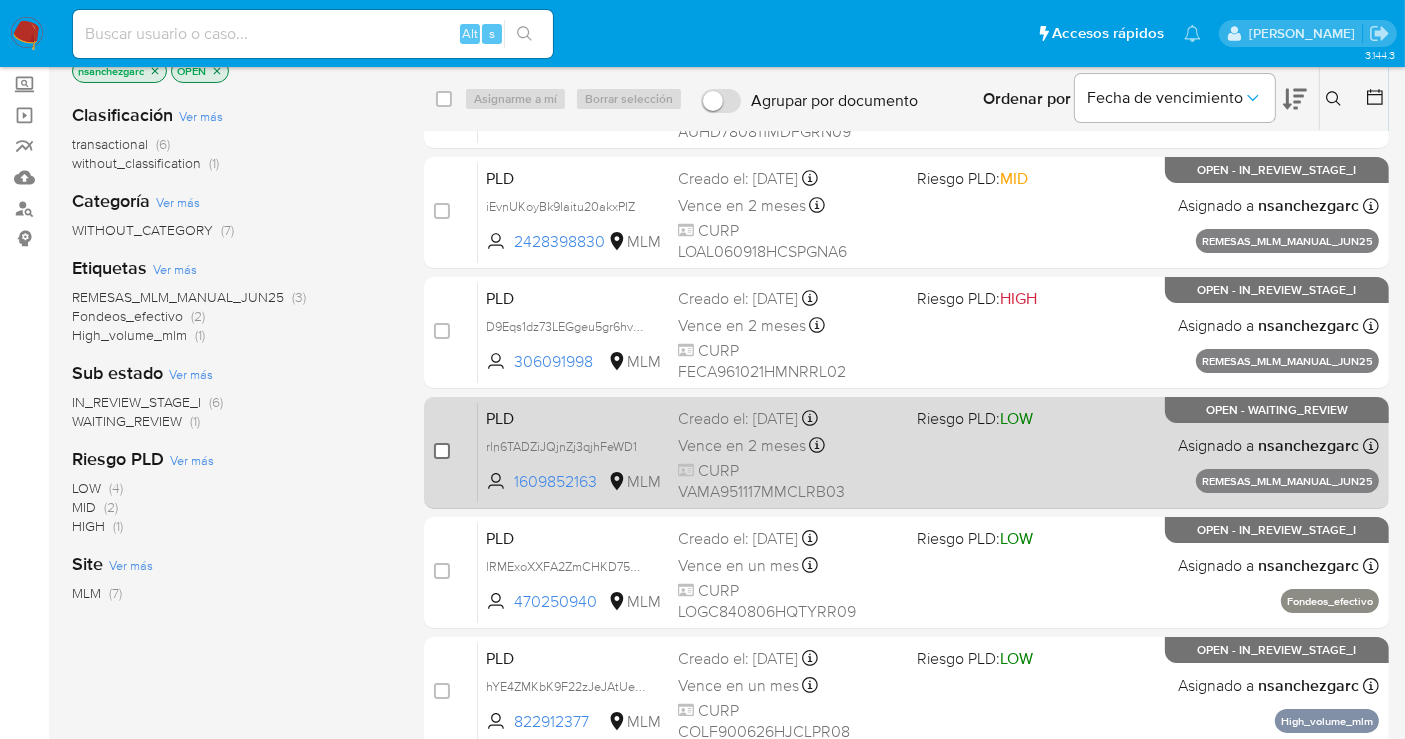 click at bounding box center (442, 451) 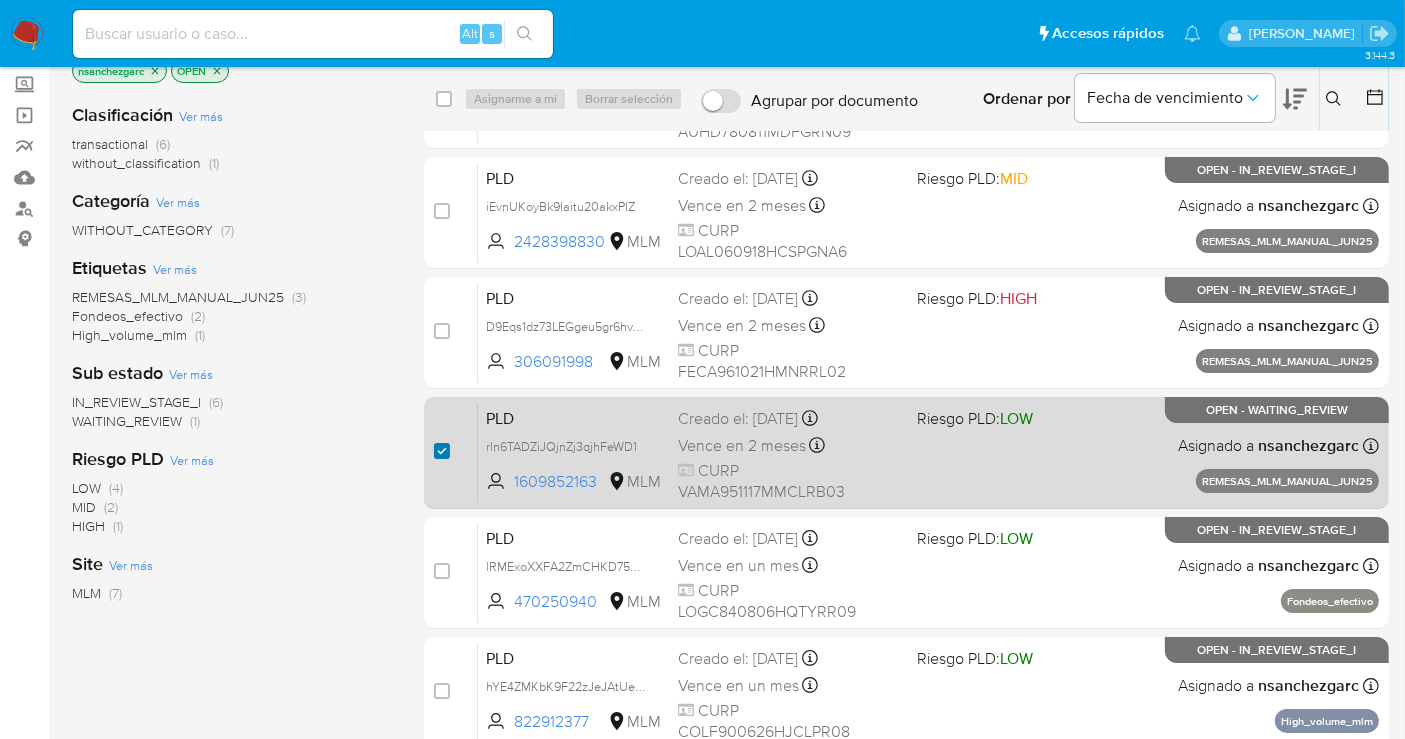 checkbox on "true" 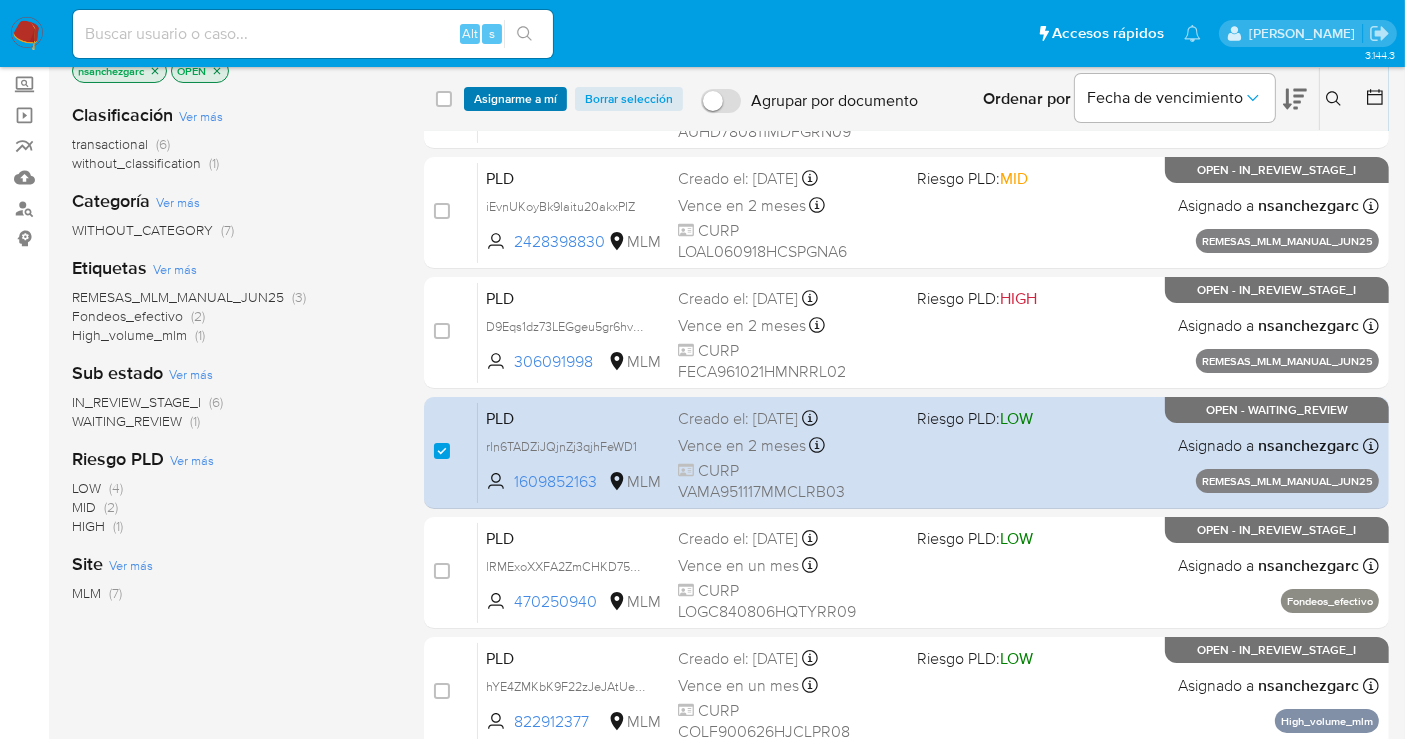 click on "Asignarme a mí" at bounding box center [515, 99] 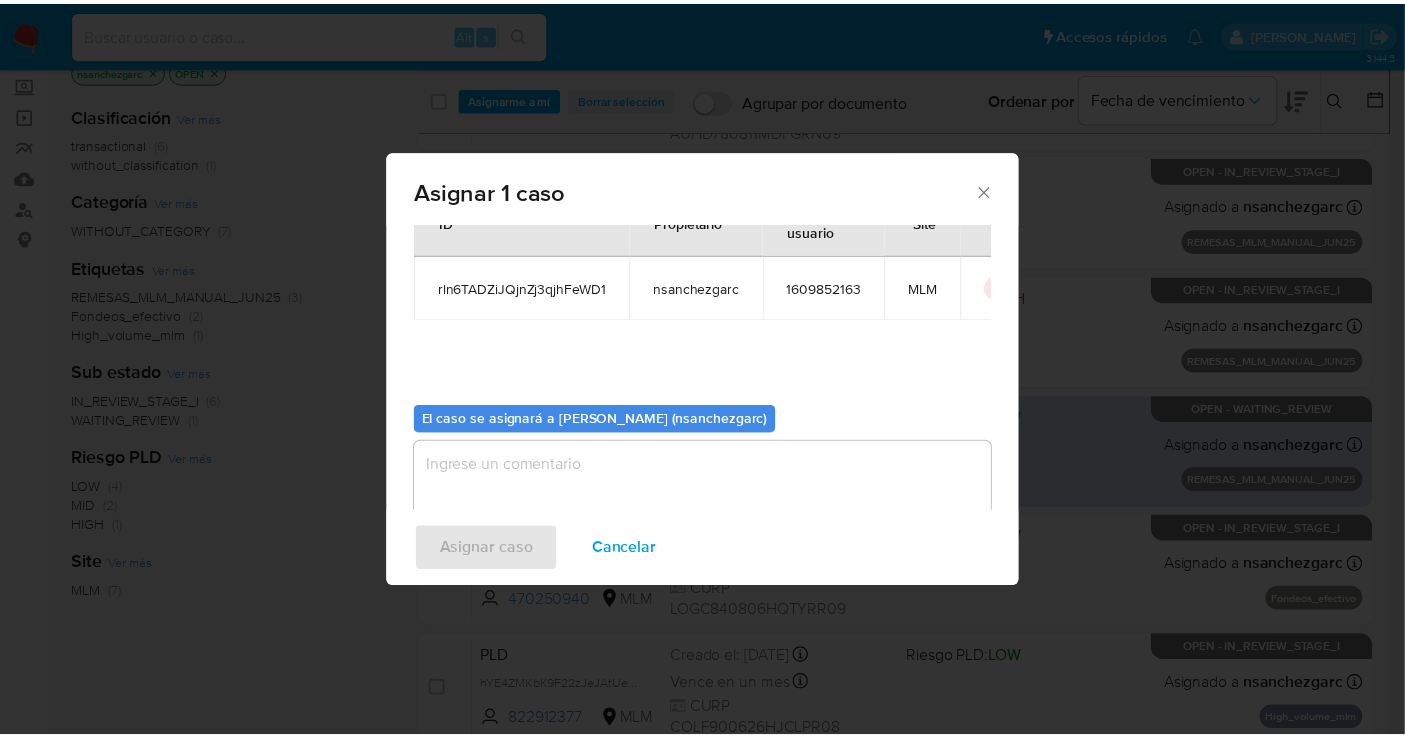 scroll, scrollTop: 102, scrollLeft: 0, axis: vertical 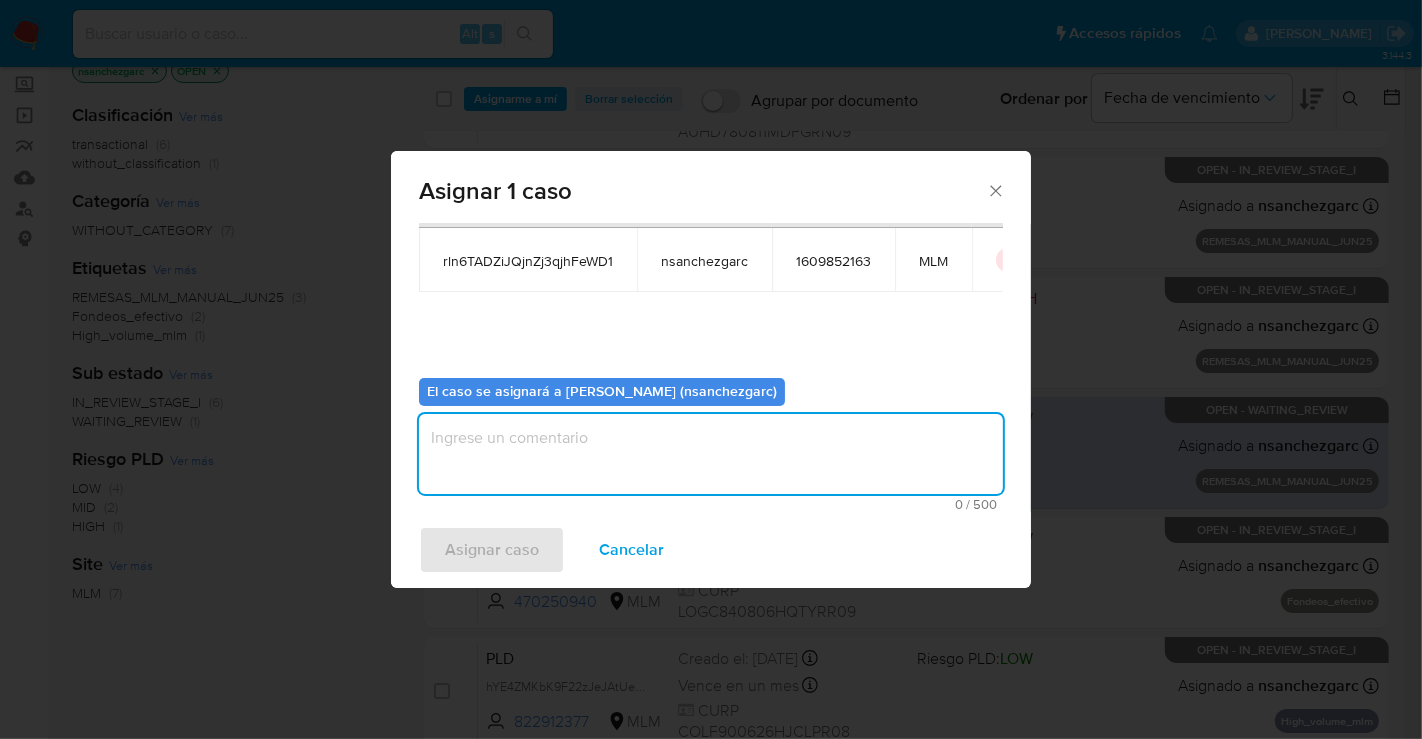 click at bounding box center [711, 454] 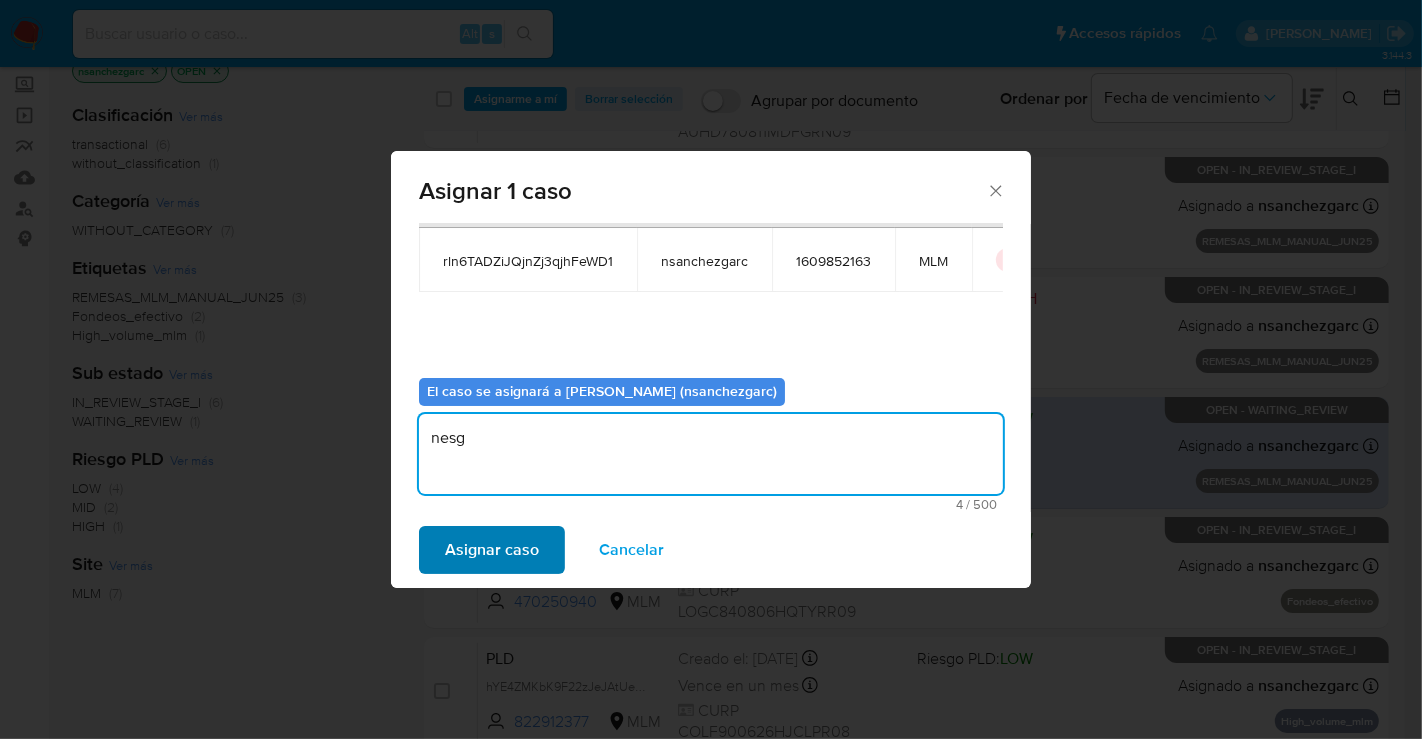 type on "nesg" 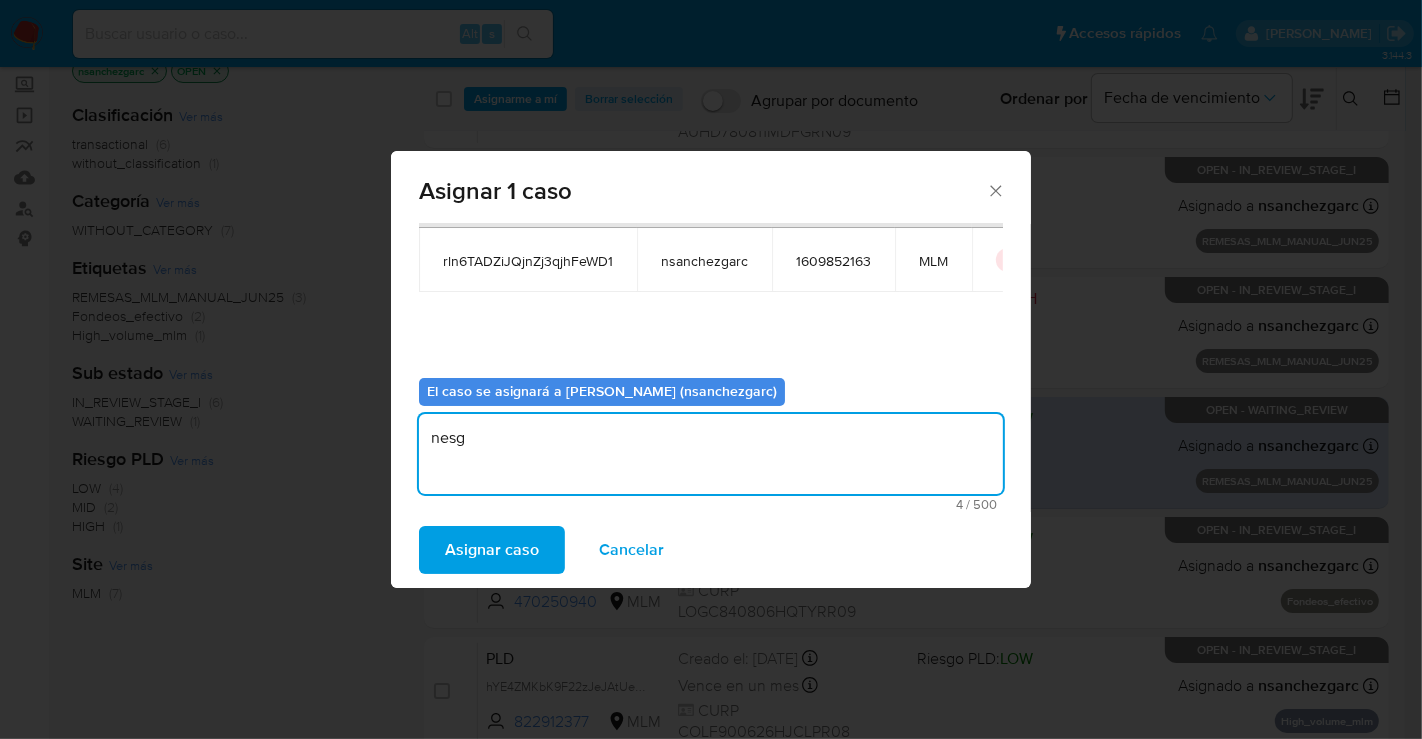 click on "Asignar caso" at bounding box center (492, 550) 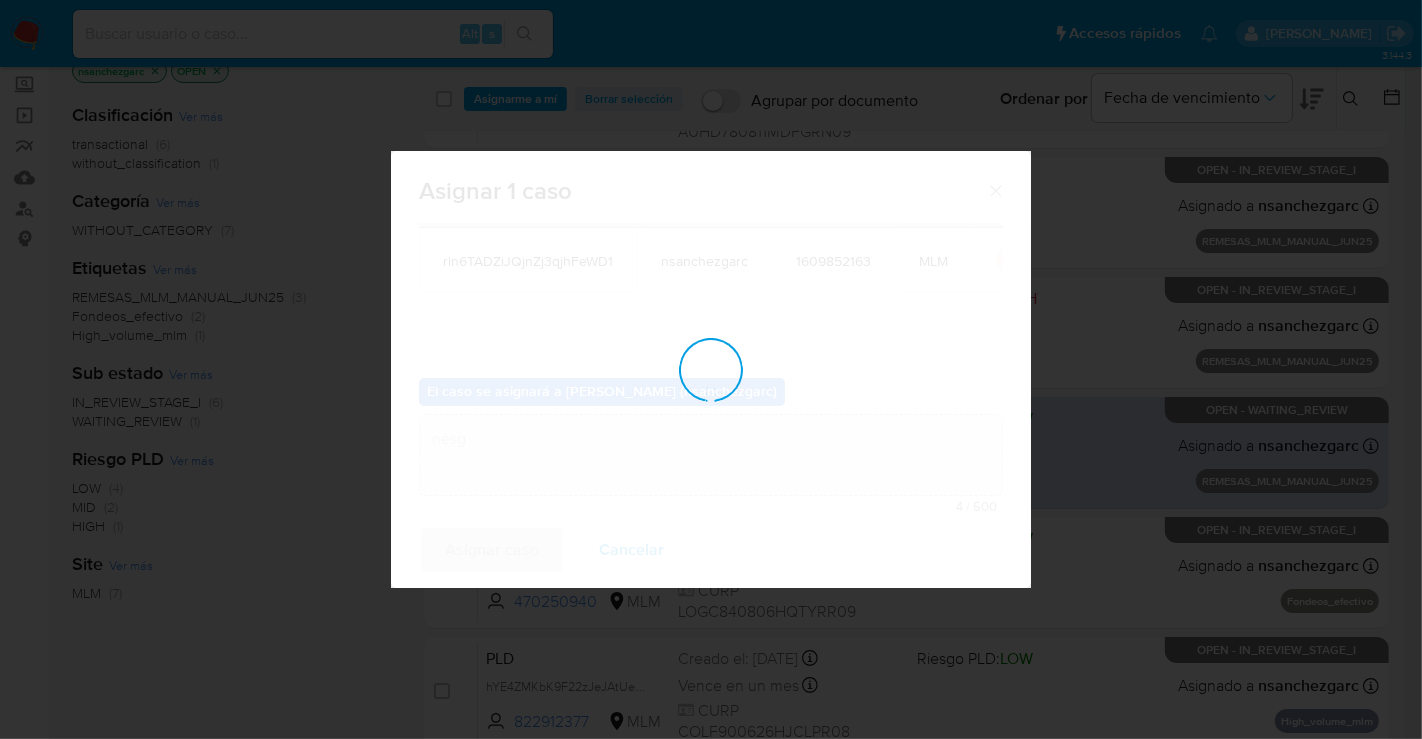 type 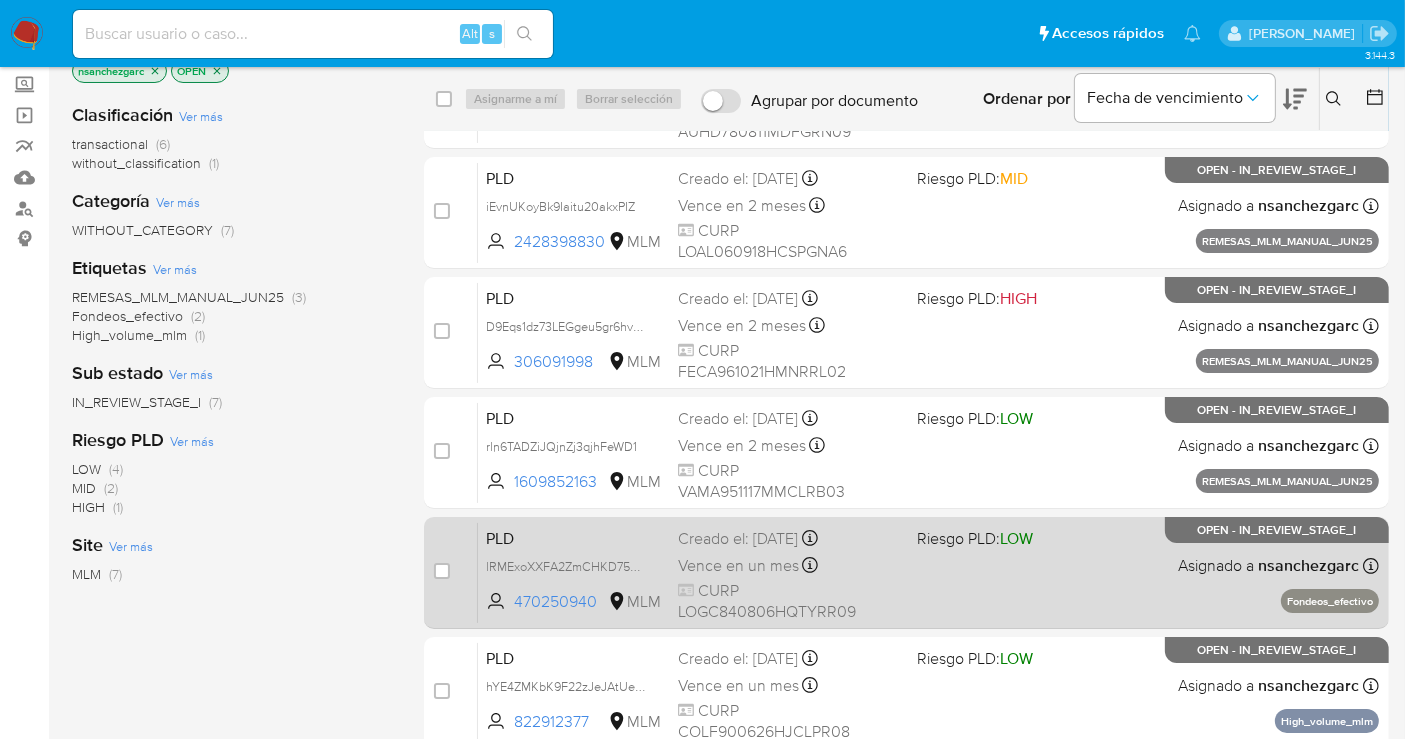 click on "PLD lRMExoXXFA2ZmCHKD75mhMKZ 470250940 MLM Riesgo PLD:  LOW Creado el: 12/06/2025   Creado el: 12/06/2025 02:11:20 Vence en un mes   Vence el 11/08/2025 02:11:21 CURP   LOGC840806HQTYRR09 Asignado a   nsanchezgarc   Asignado el: 19/06/2025 11:54:52 Fondeos_efectivo OPEN - IN_REVIEW_STAGE_I" at bounding box center [928, 572] 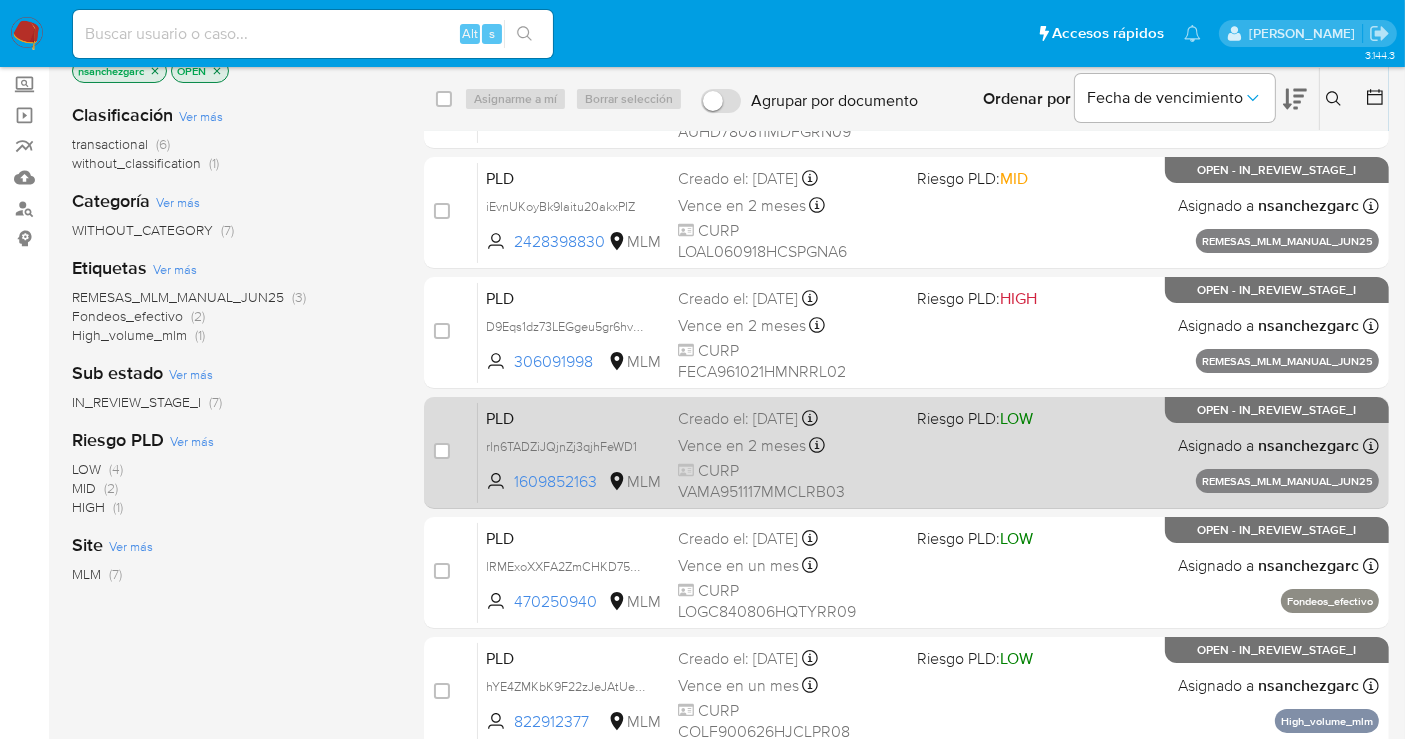 click on "Vence en 2 meses" at bounding box center [742, 446] 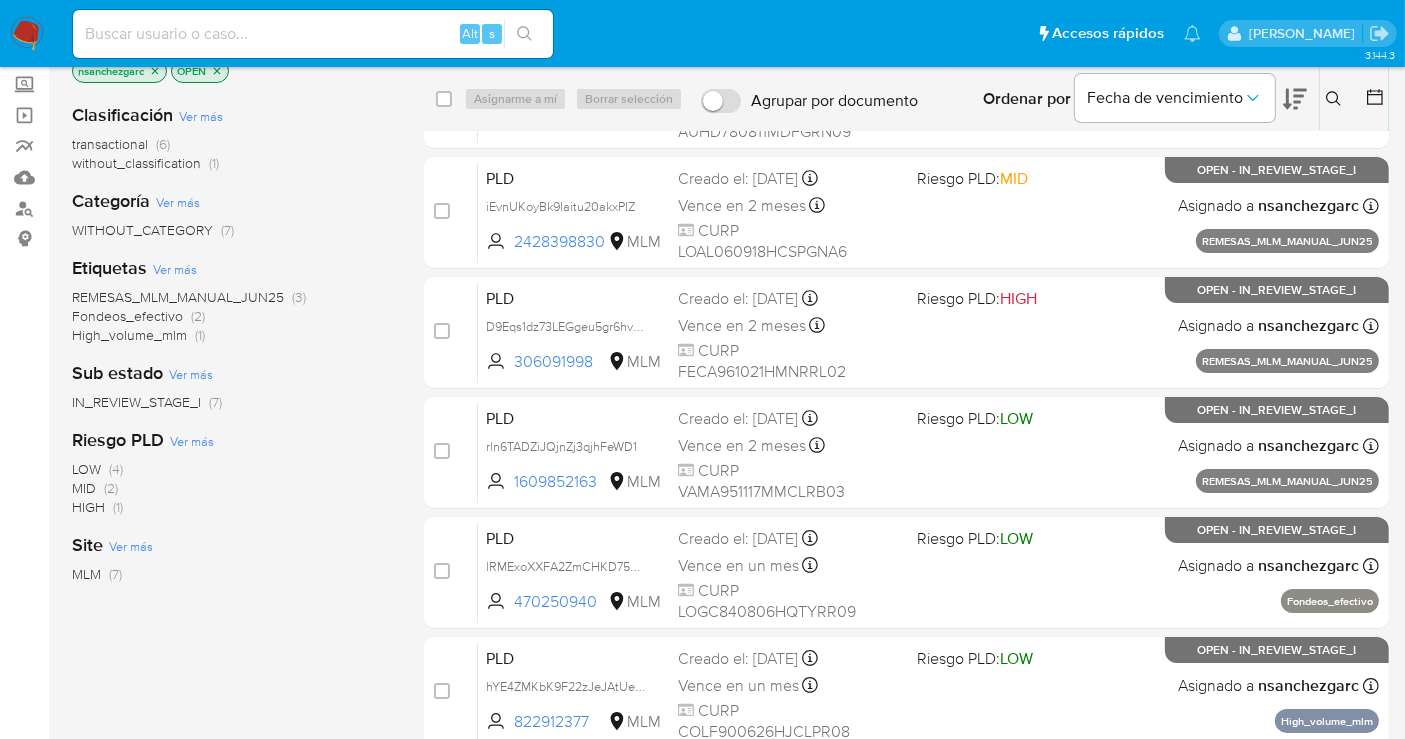 click at bounding box center (27, 34) 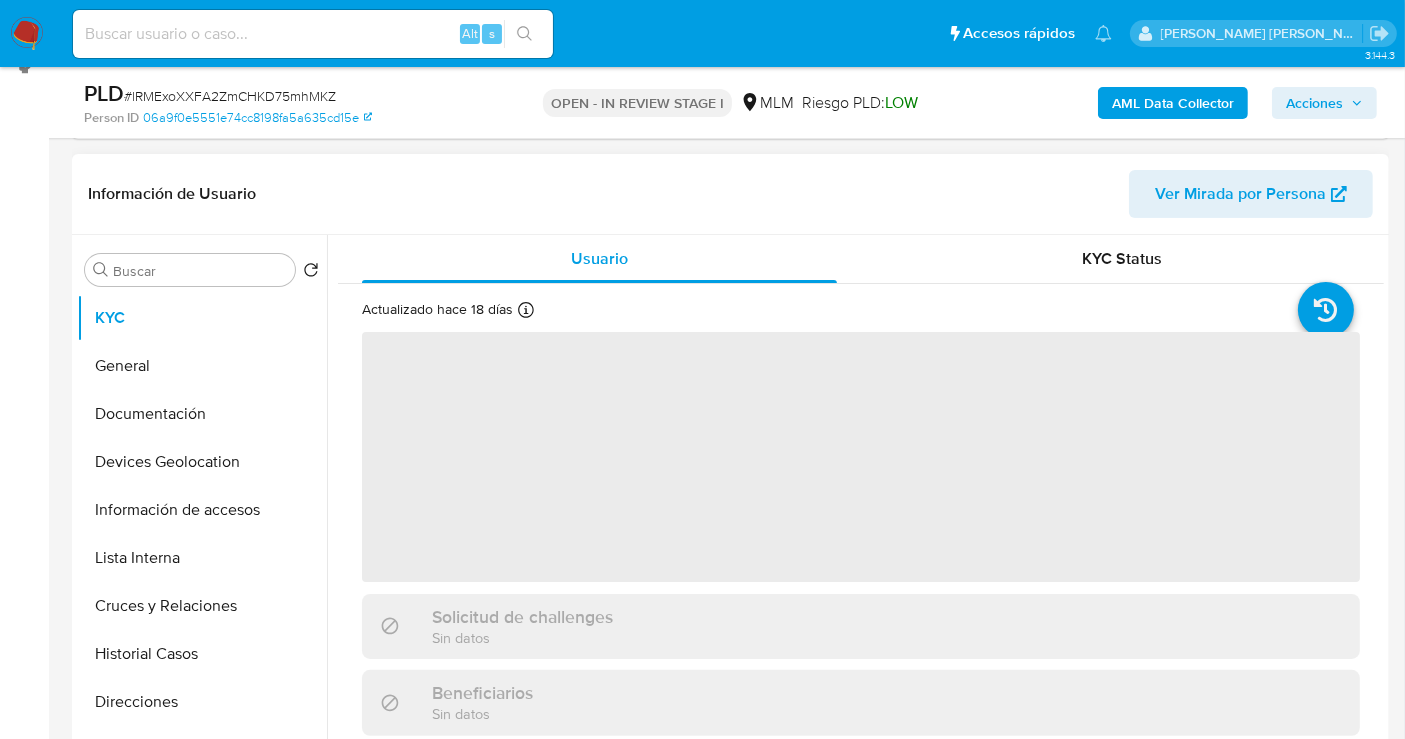 scroll, scrollTop: 333, scrollLeft: 0, axis: vertical 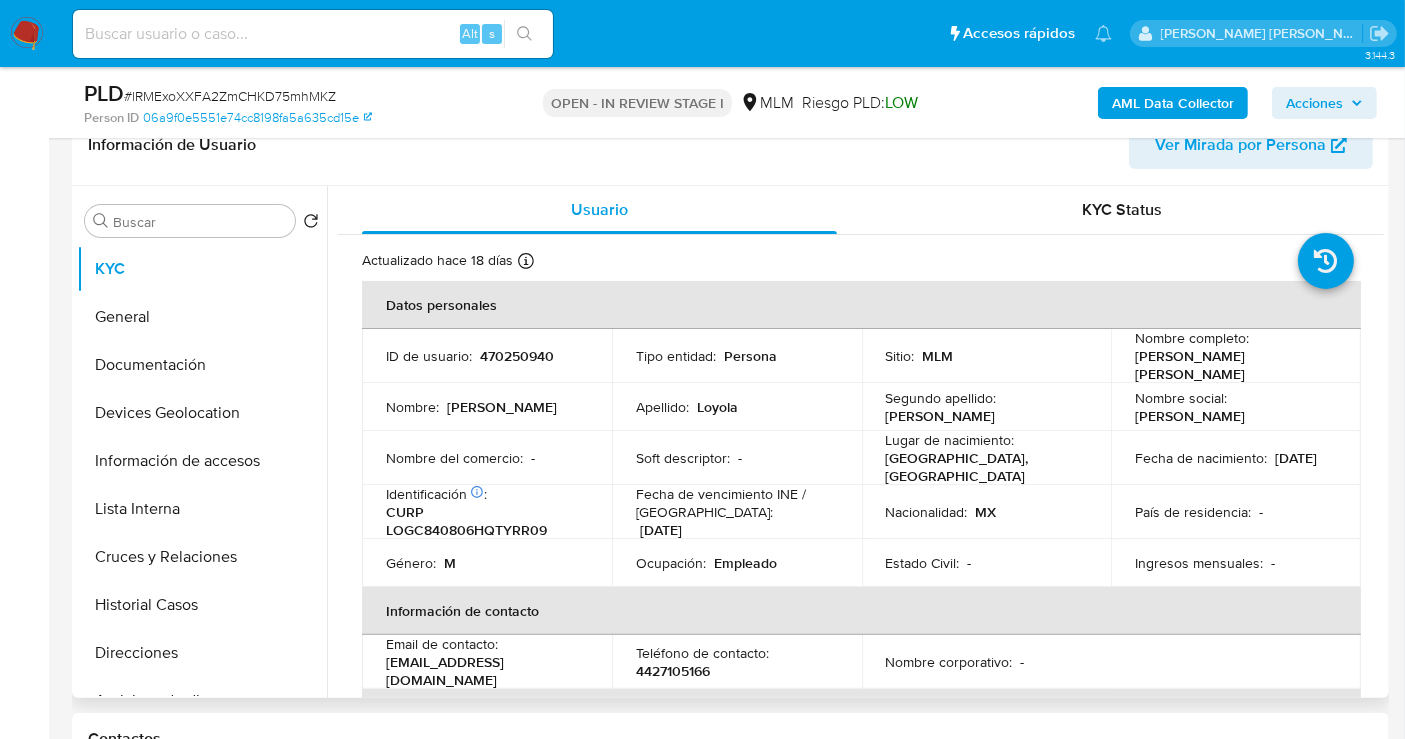 select on "10" 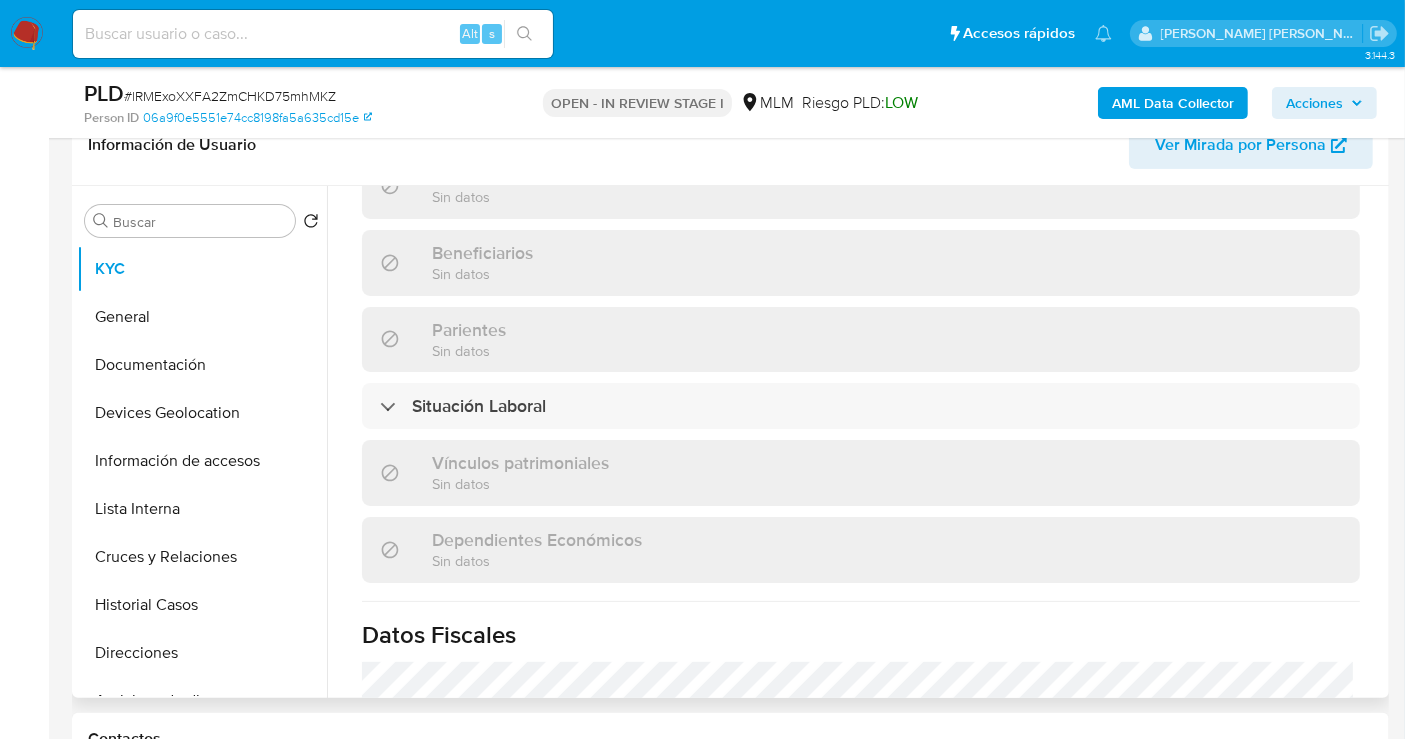 scroll, scrollTop: 1262, scrollLeft: 0, axis: vertical 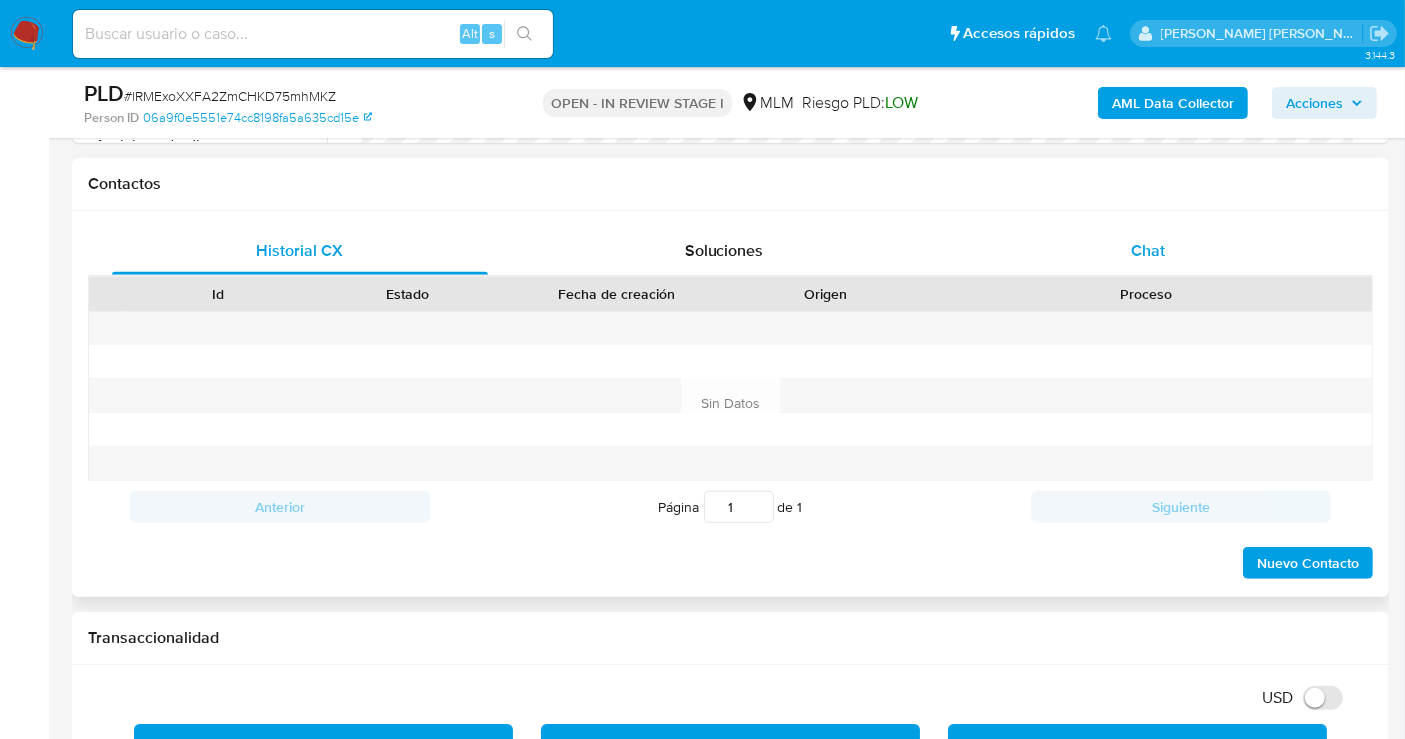 click on "Chat" at bounding box center (1148, 250) 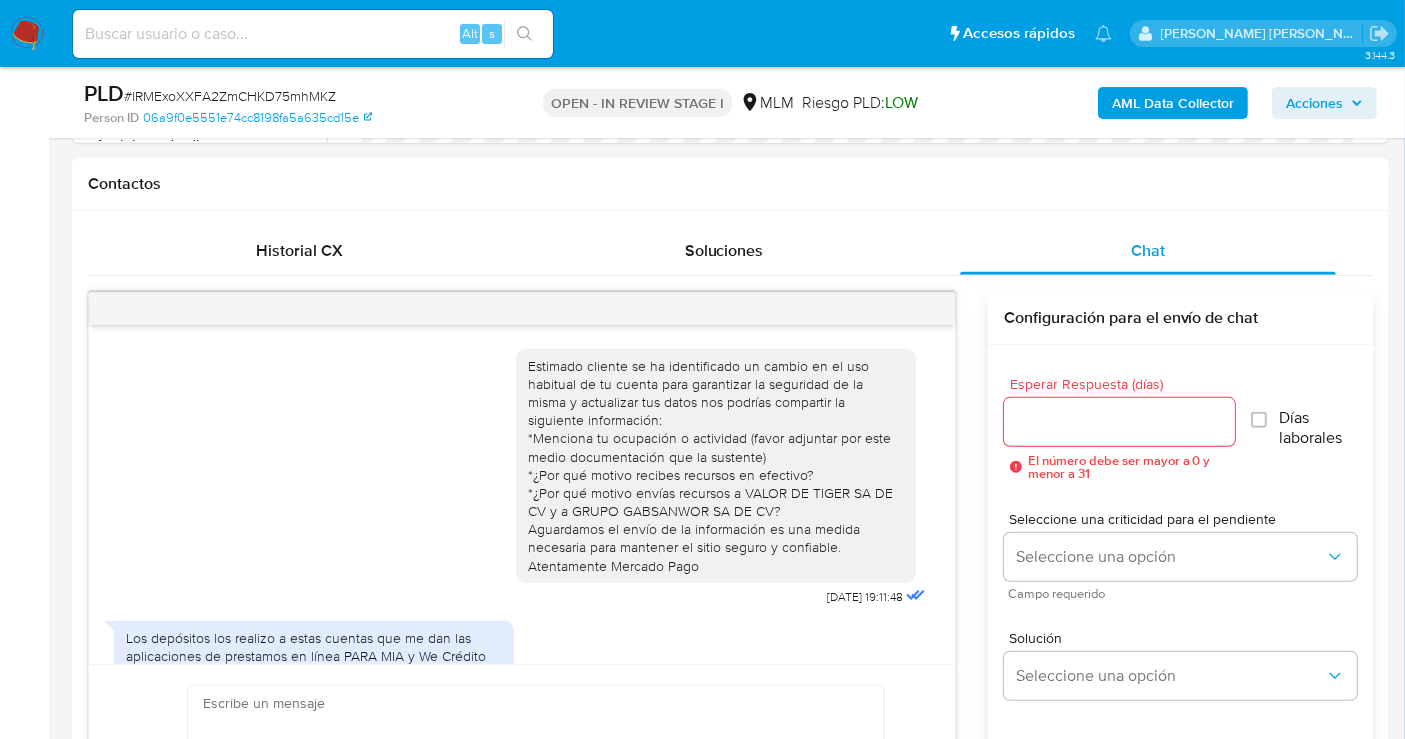 scroll, scrollTop: 387, scrollLeft: 0, axis: vertical 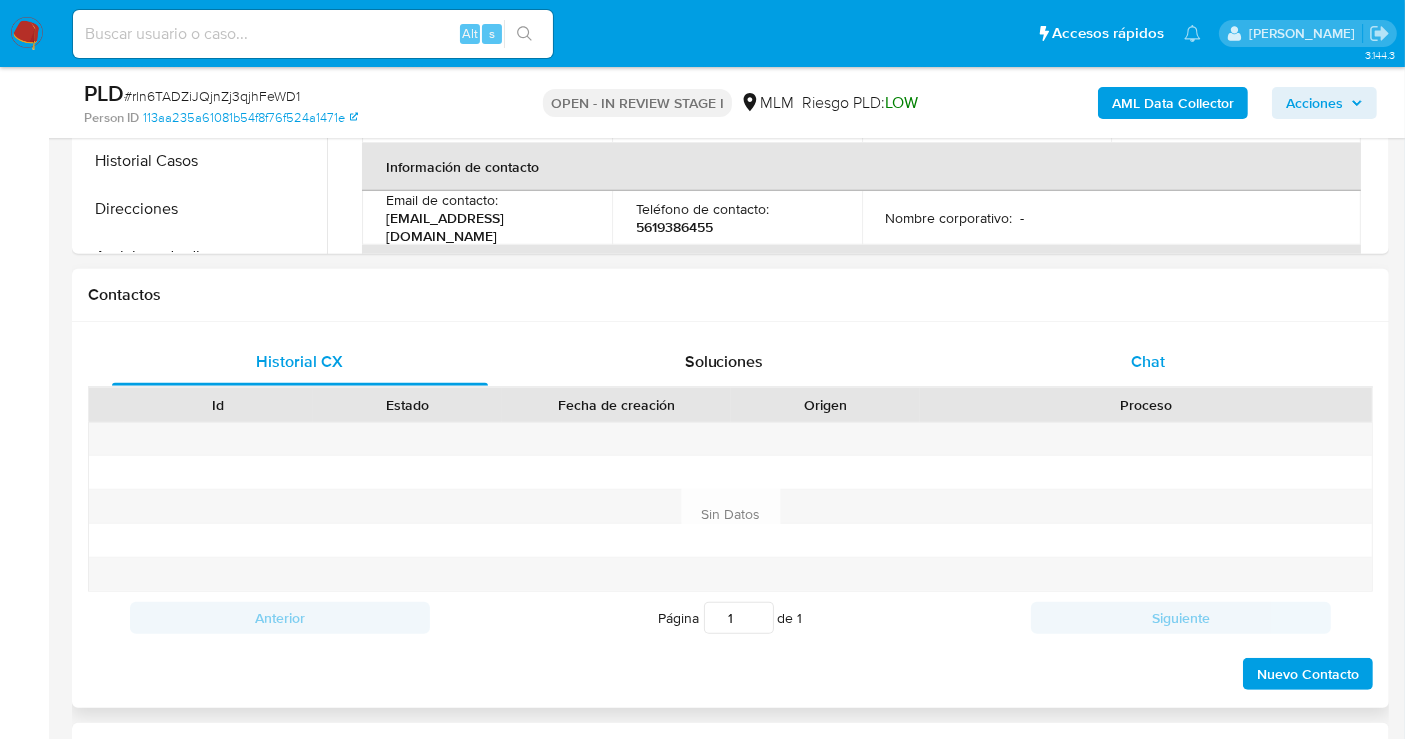 click on "Chat" at bounding box center (1148, 362) 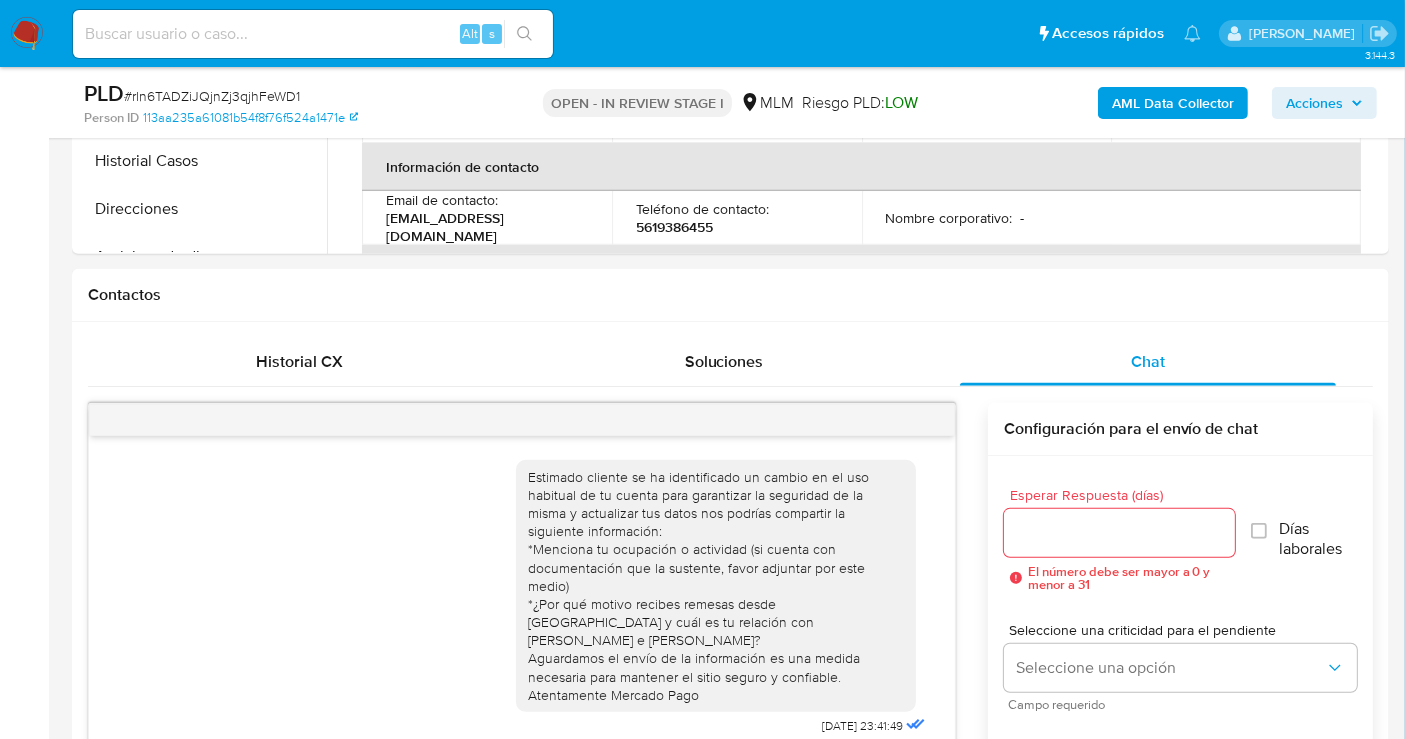 scroll, scrollTop: 888, scrollLeft: 0, axis: vertical 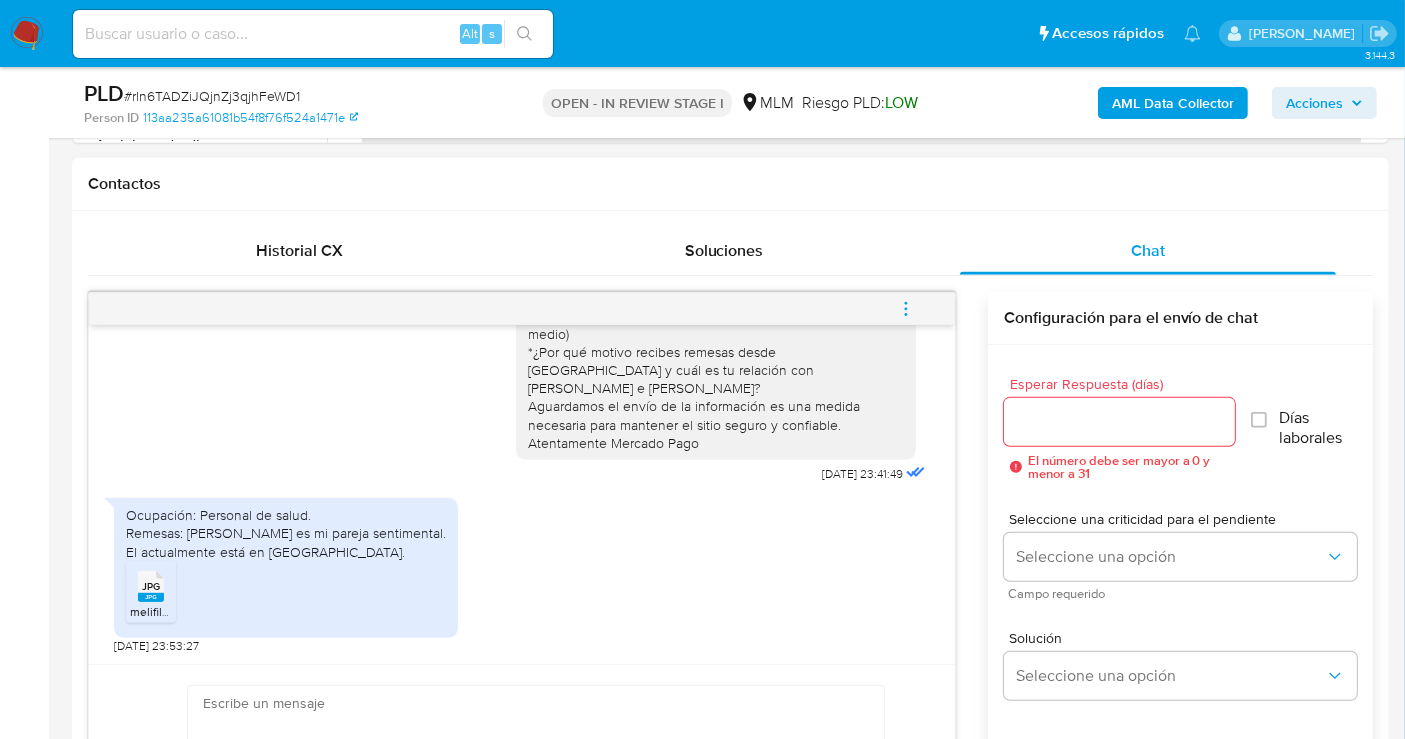 select on "10" 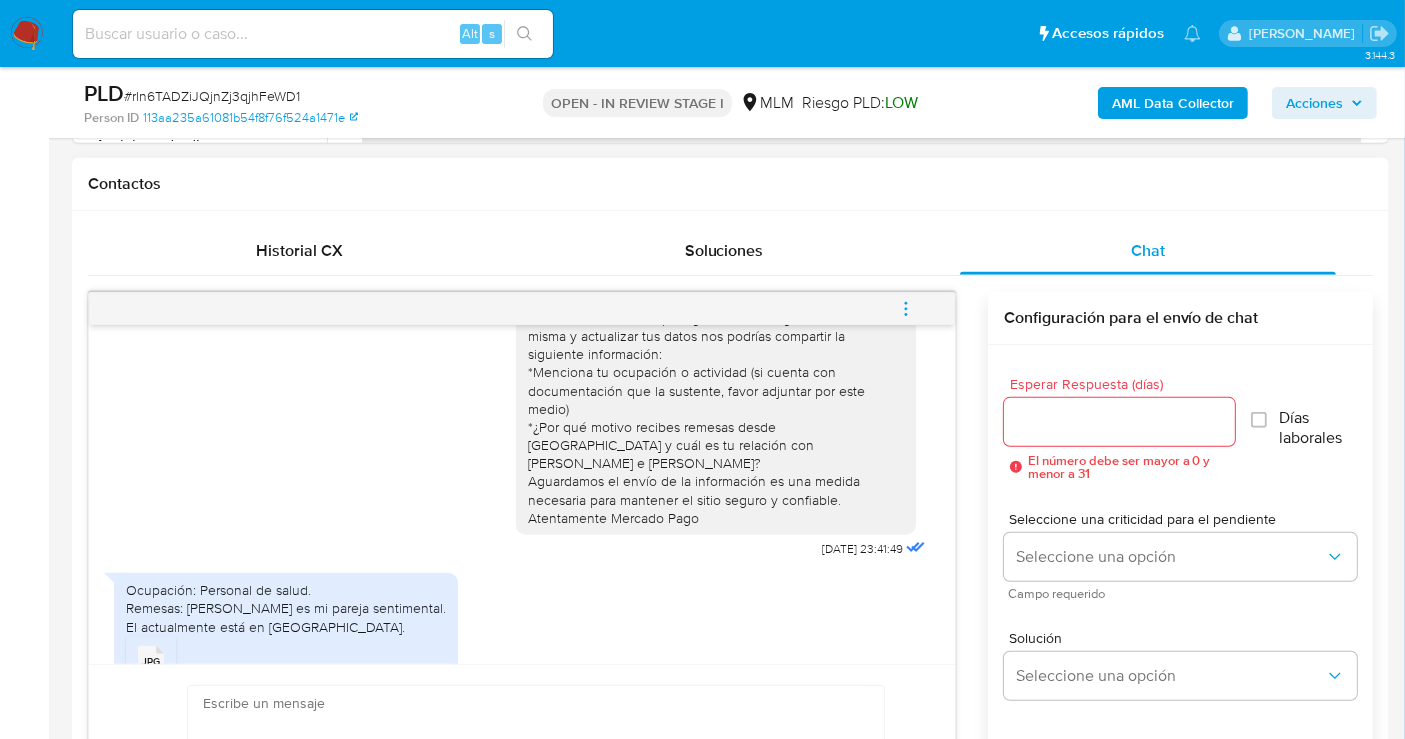 scroll, scrollTop: 0, scrollLeft: 0, axis: both 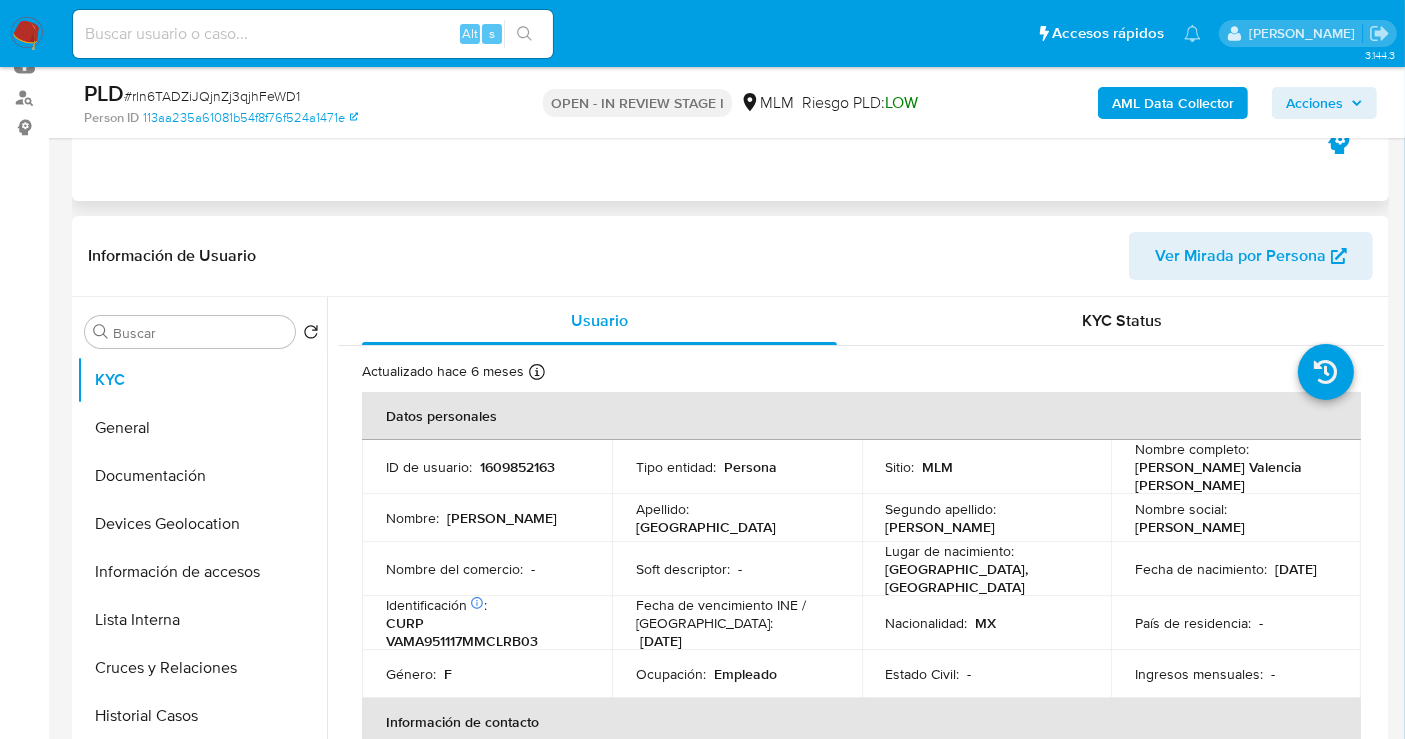 type 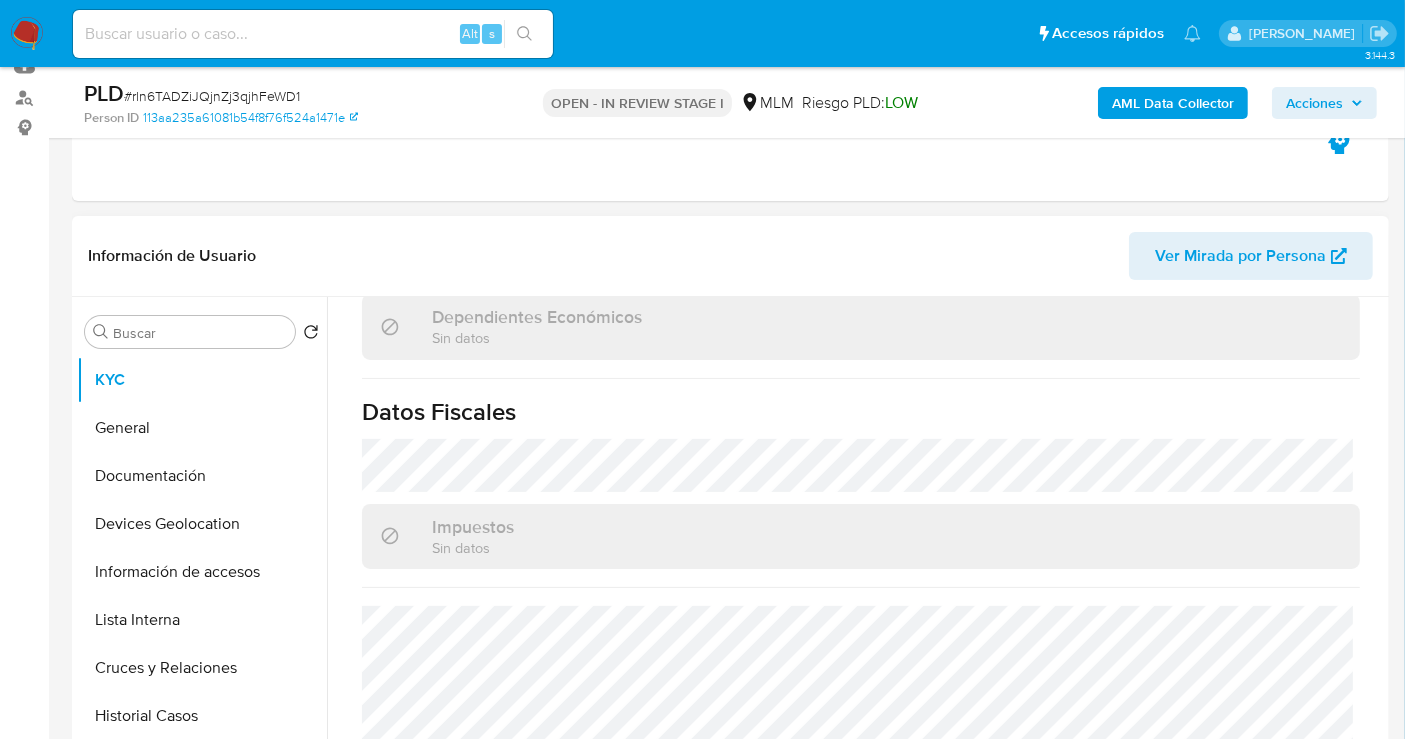 scroll, scrollTop: 1262, scrollLeft: 0, axis: vertical 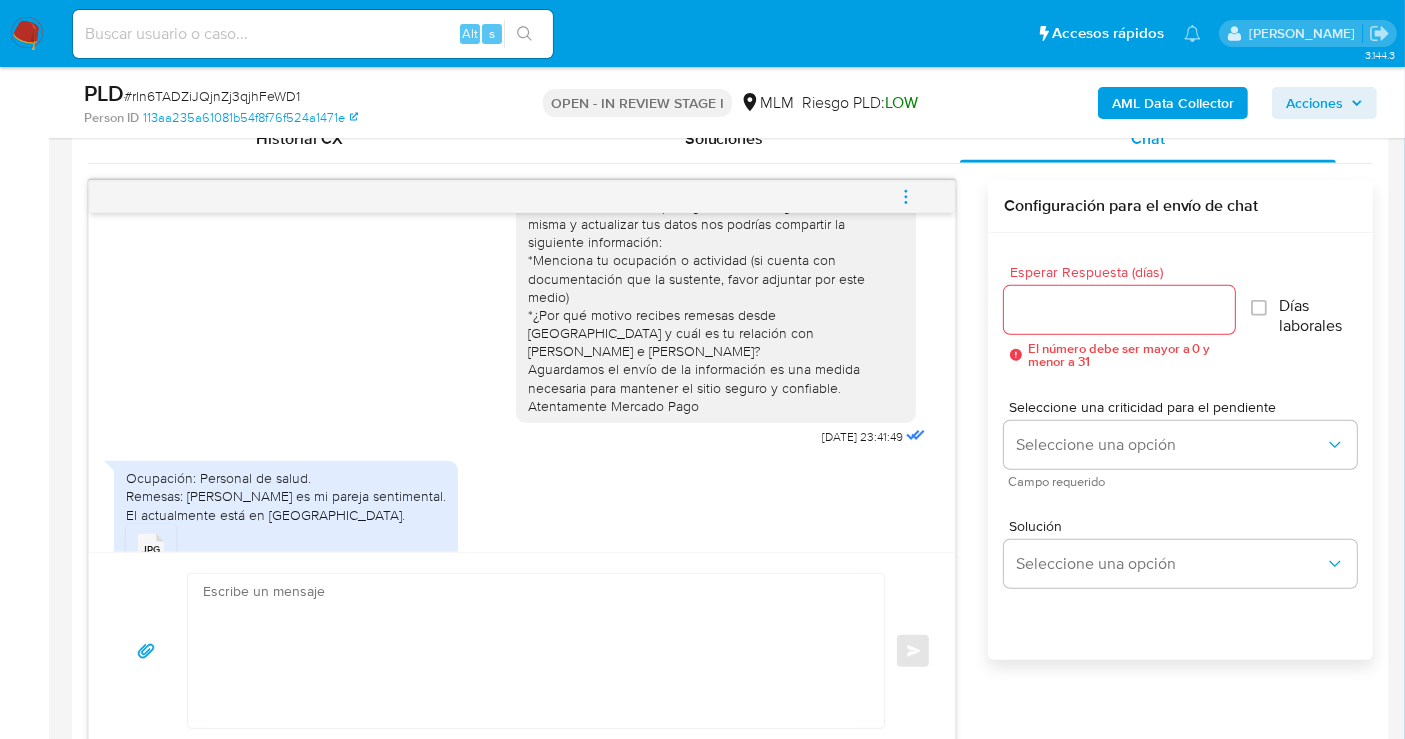 click on "Estimado cliente se ha identificado un cambio en el uso habitual de tu cuenta para garantizar la seguridad de la misma y actualizar tus datos nos podrías compartir la siguiente información:
*Menciona tu ocupación o actividad (si cuenta con documentación que la sustente, favor adjuntar por este medio)
*¿Por qué motivo recibes remesas desde Estados Unidos y cuál es tu relación con ZENDY CHAGA AMADOR e IVAN JIMENEZ?
Aguardamos el envío de la información es una medida necesaria para mantener el sitio seguro y confiable.
Atentamente Mercado Pago" at bounding box center [716, 297] 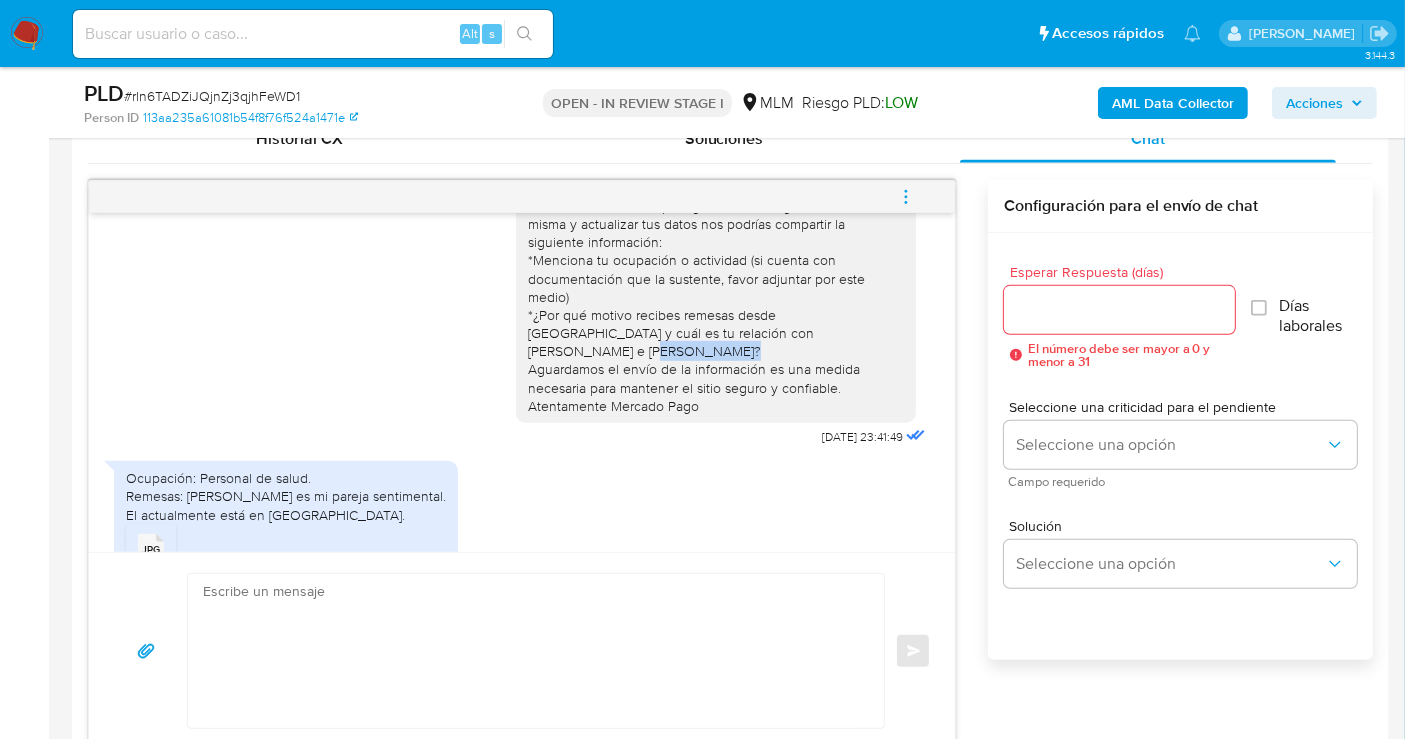 drag, startPoint x: 821, startPoint y: 327, endPoint x: 562, endPoint y: 346, distance: 259.69598 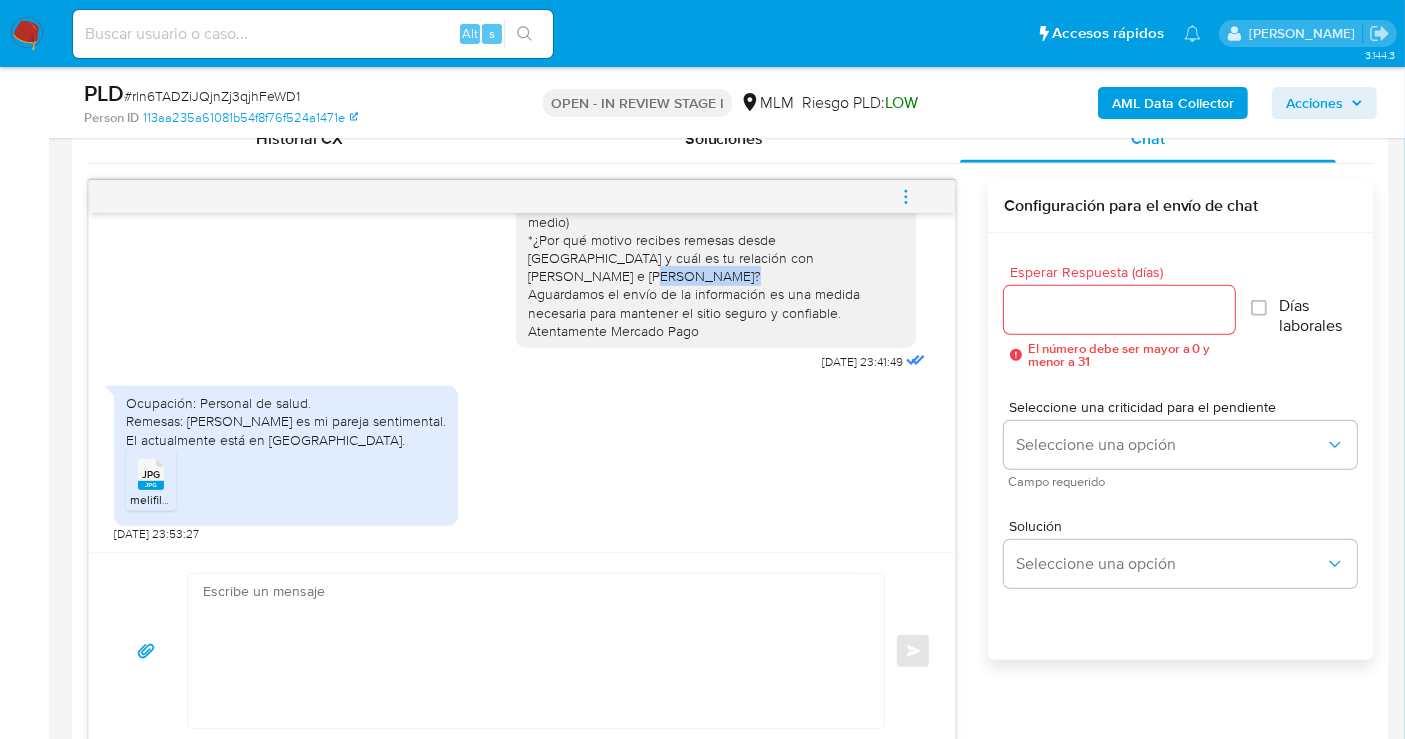 scroll, scrollTop: 177, scrollLeft: 0, axis: vertical 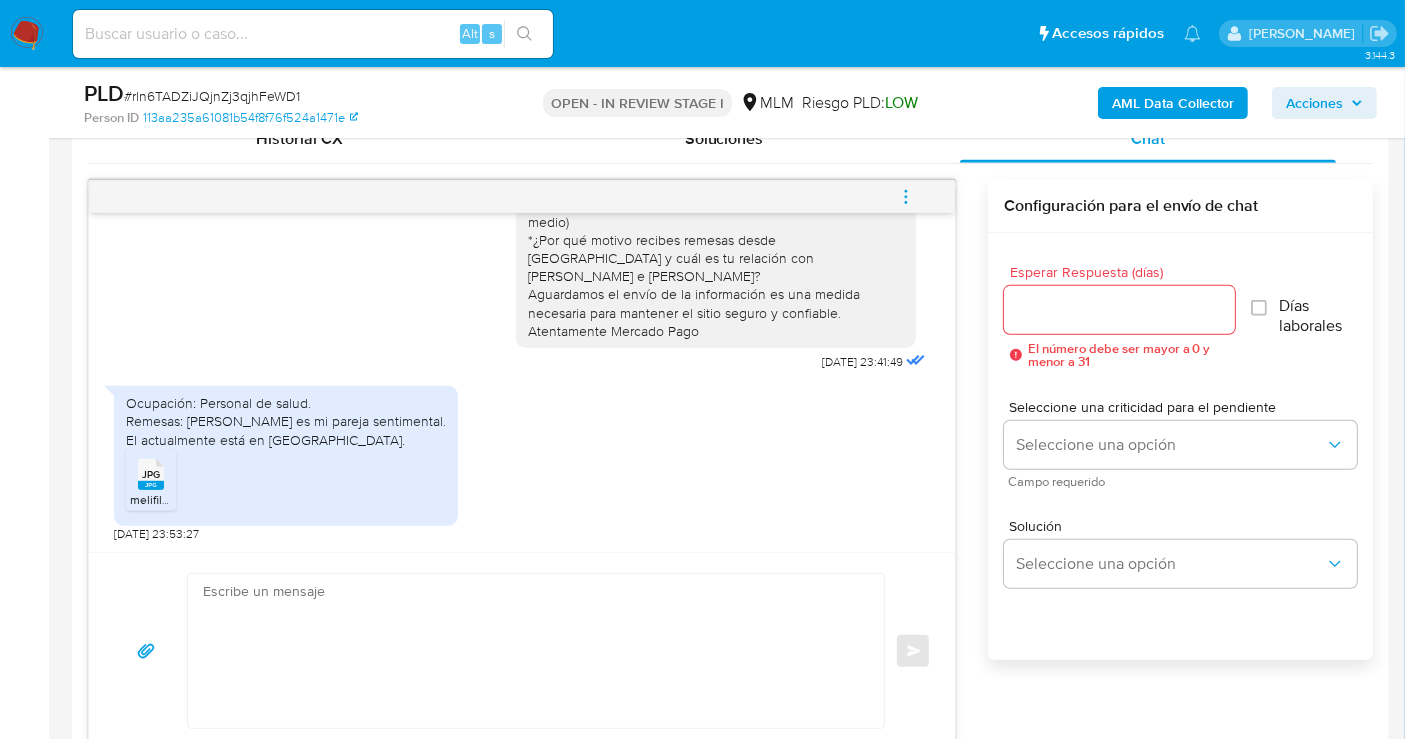 click 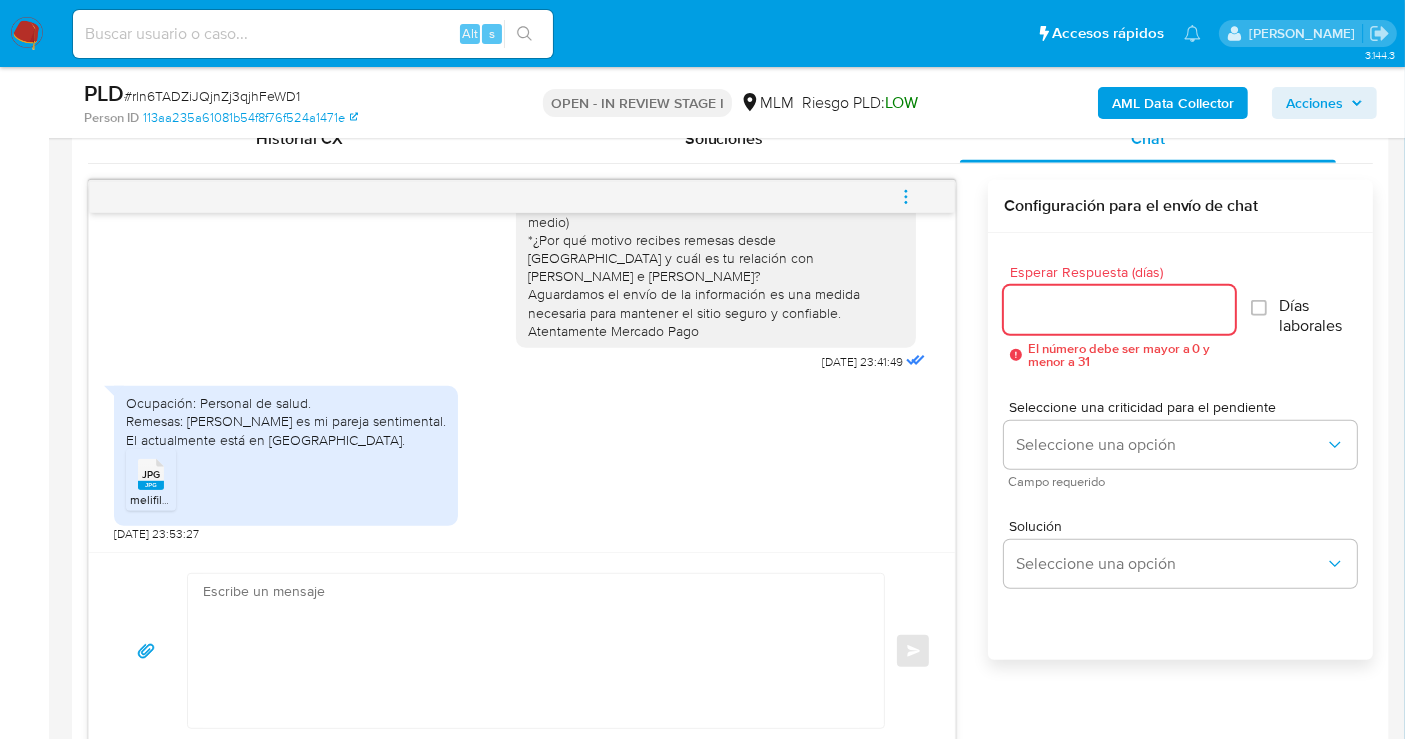 click on "Esperar Respuesta (días)" at bounding box center [1119, 310] 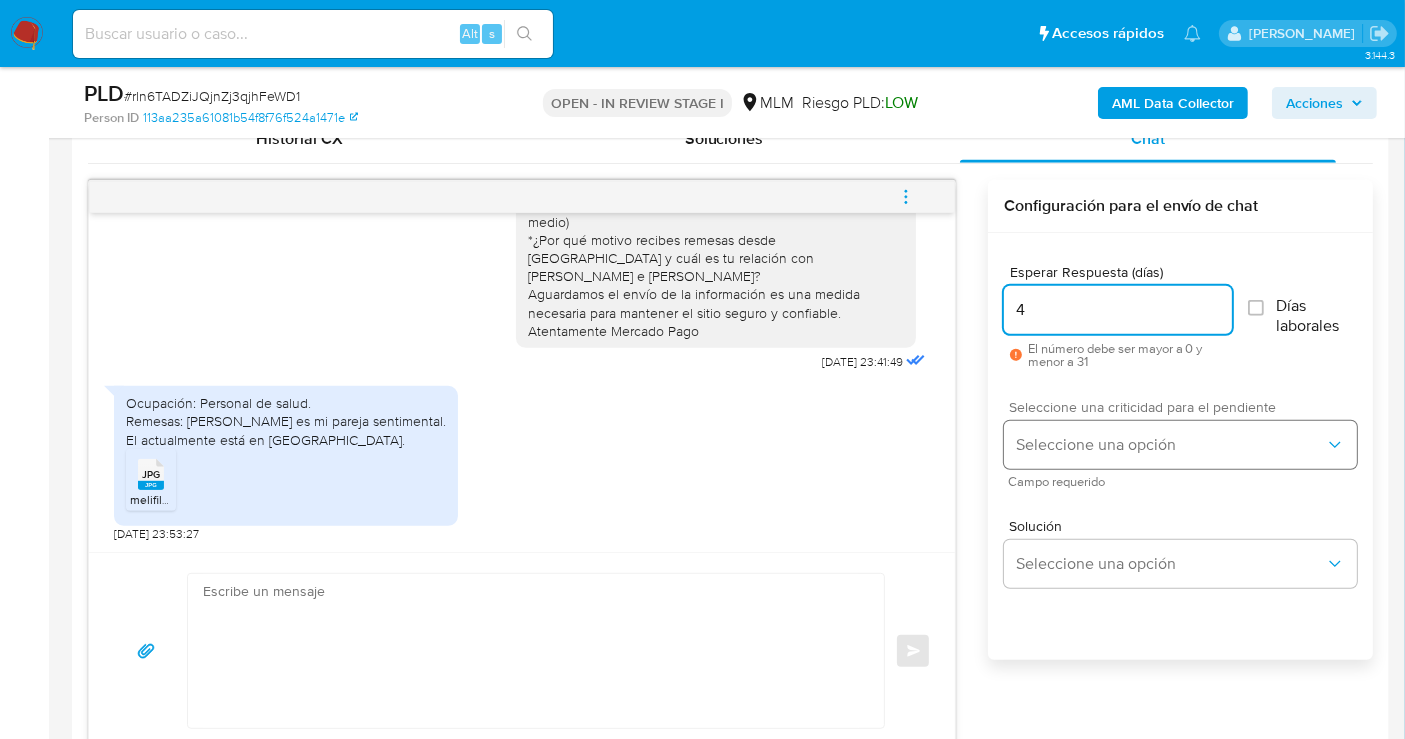 type on "4" 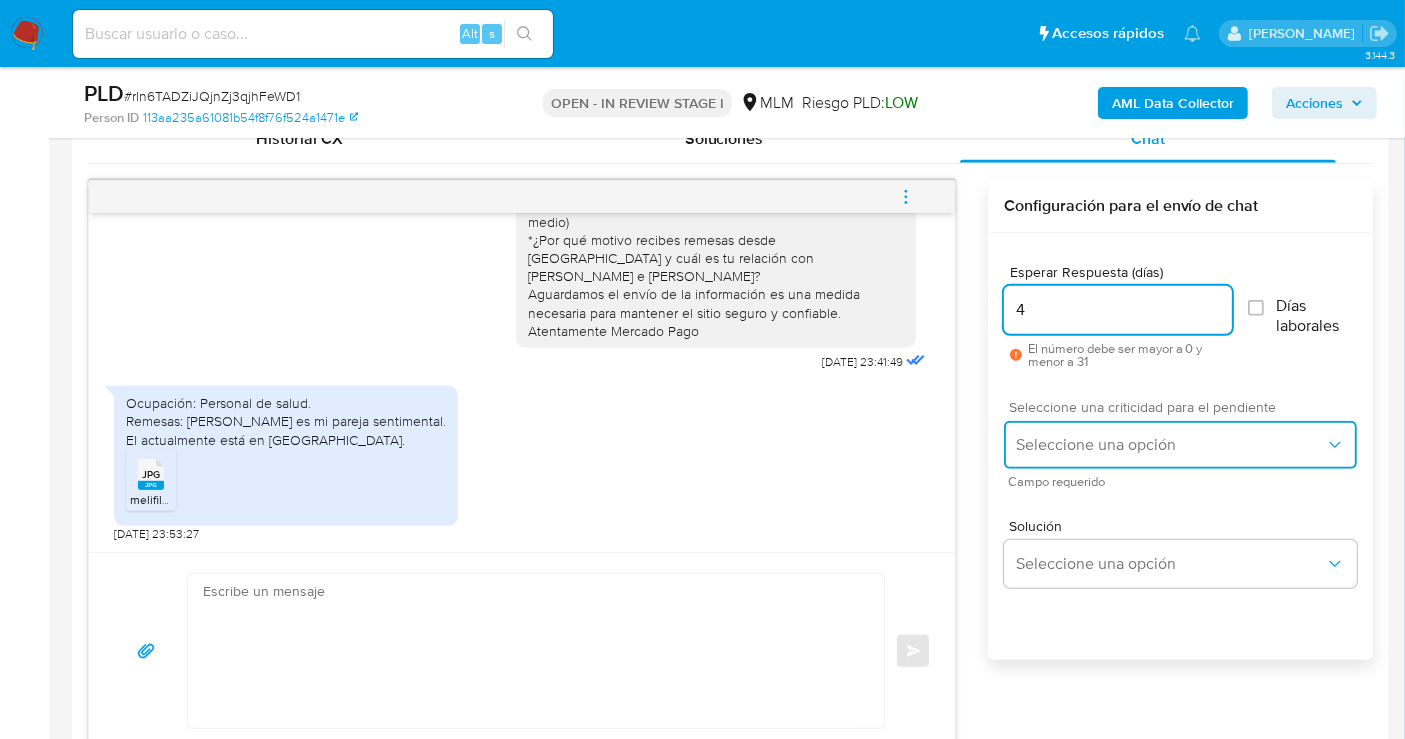 click on "Seleccione una opción" at bounding box center (1180, 445) 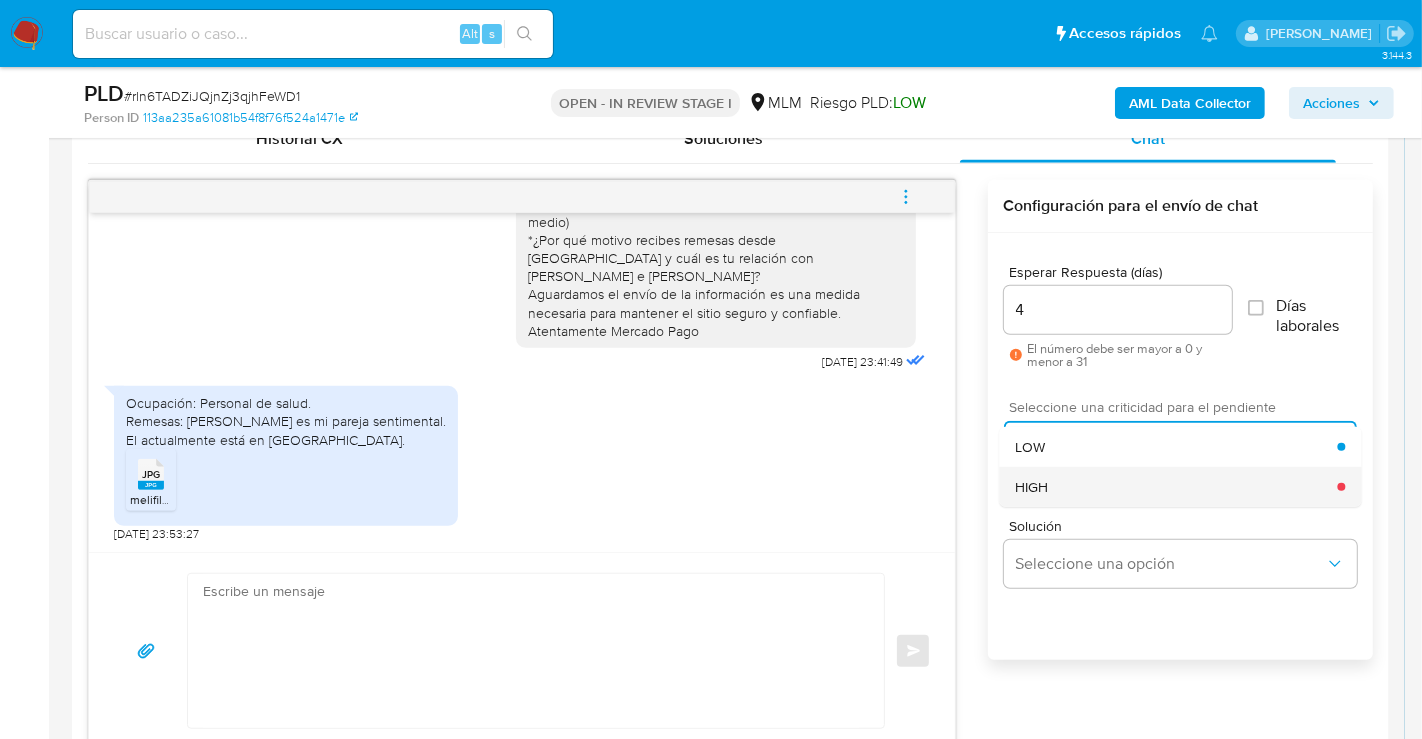 click on "HIGH" at bounding box center [1176, 487] 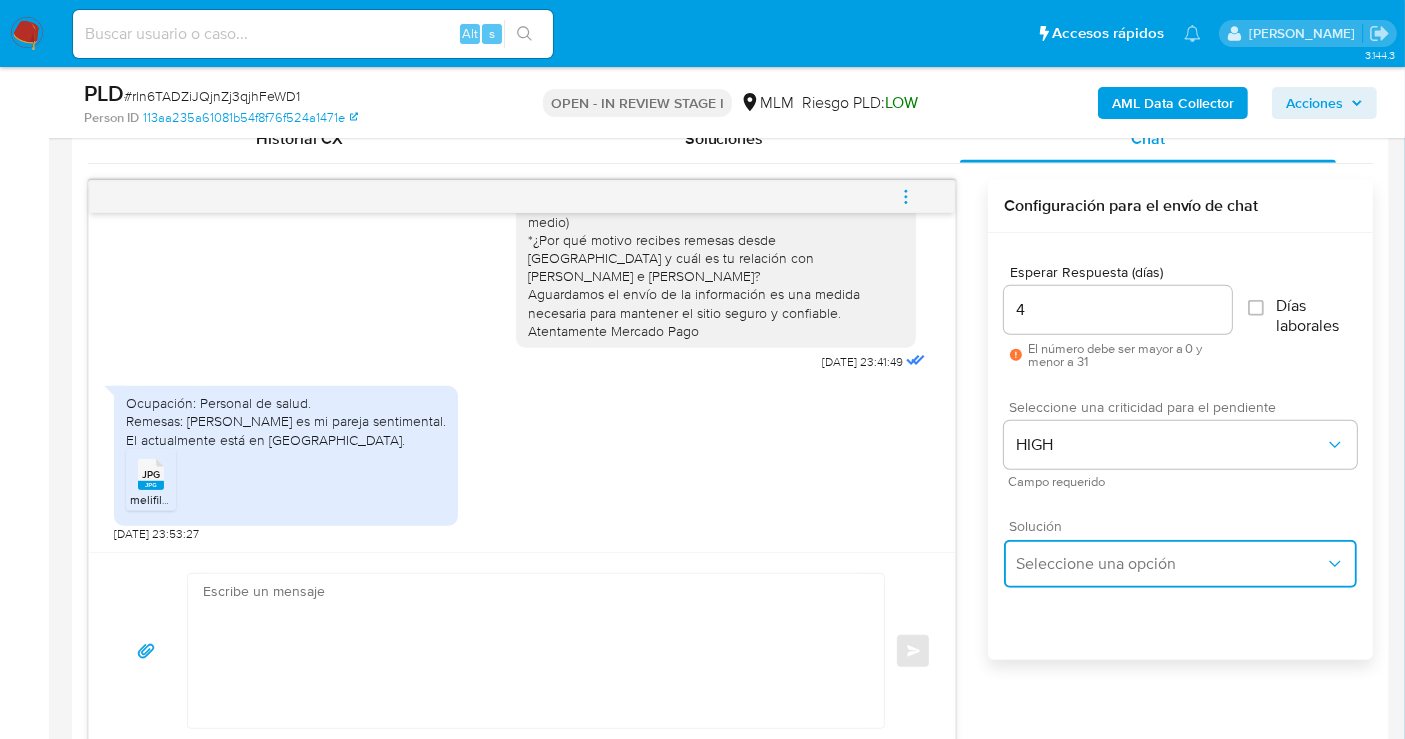 click on "Seleccione una opción" at bounding box center [1170, 564] 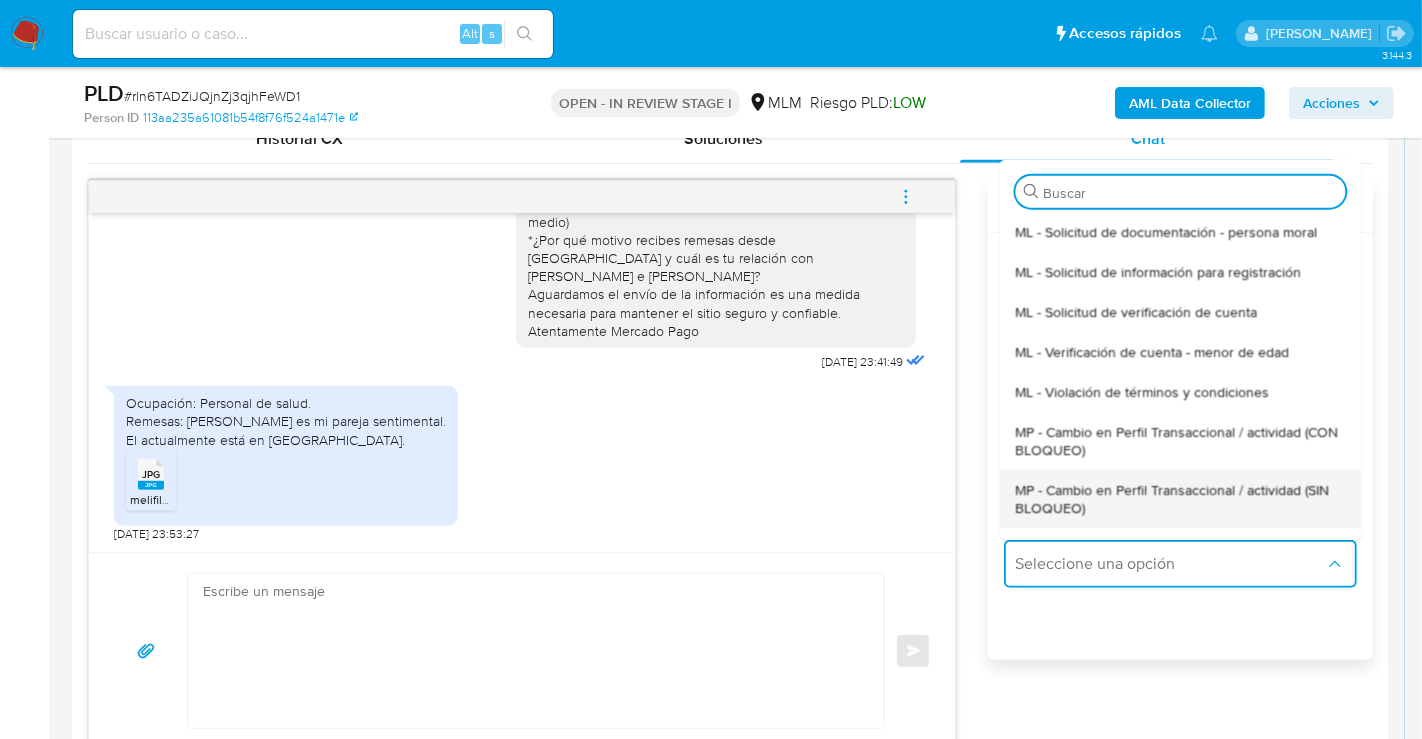 click on "MP - Cambio en Perfil Transaccional / actividad (SIN BLOQUEO)" at bounding box center (1180, 498) 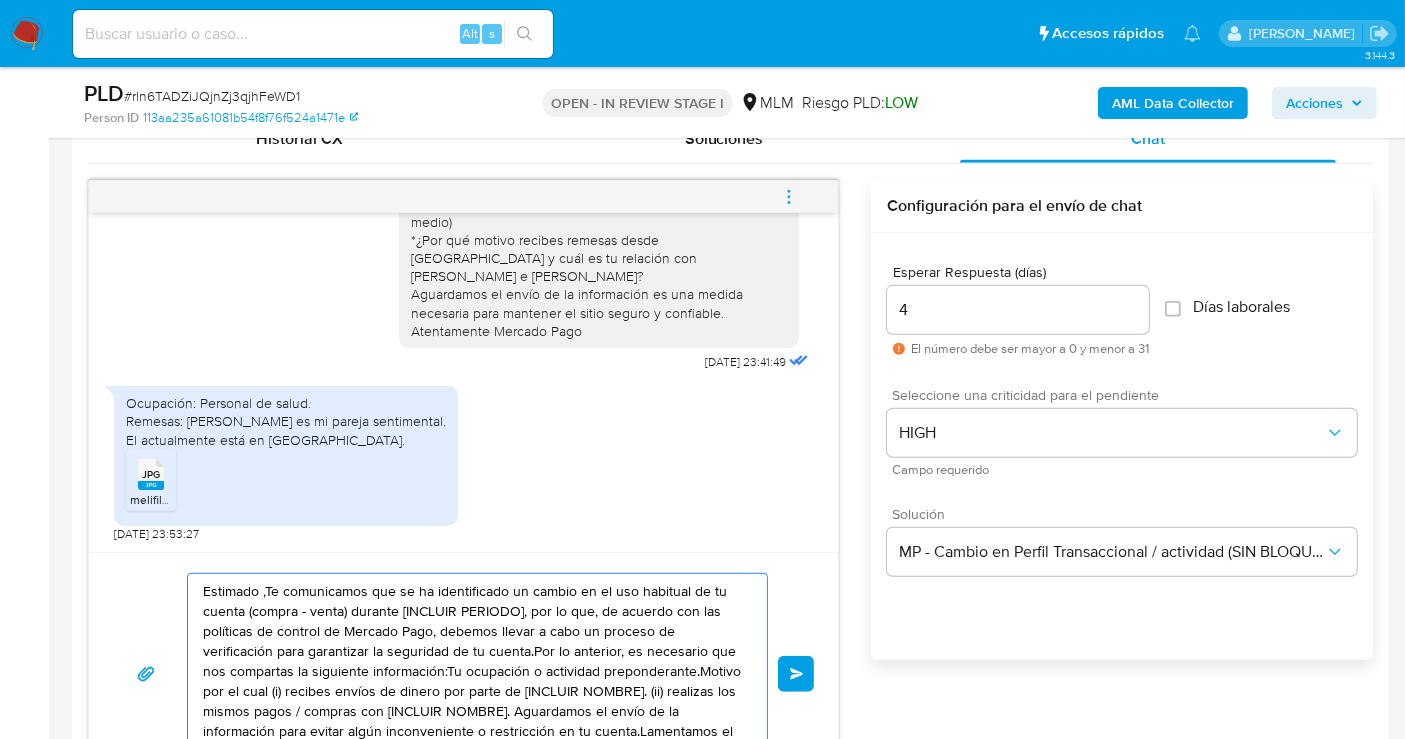 click on "Estimado ,Te comunicamos que se ha identificado un cambio en el uso habitual de tu cuenta (compra - venta) durante [INCLUIR PERIODO], por lo que, de acuerdo con las políticas de control de Mercado Pago, debemos llevar a cabo un proceso de verificación para garantizar la seguridad de tu cuenta.Por lo anterior, es necesario que nos compartas la siguiente información:Tu ocupación o actividad preponderante.Motivo por el cual (i) recibes envíos de dinero por parte de [INCLUIR NOMBRE]. (ii) realizas los mismos pagos / compras con [INCLUIR NOMBRE]. Aguardamos el envío de la información para evitar algún inconveniente o restricción en tu cuenta.Lamentamos el malestar que esta situación te pudiera ocasionar, pero es una medida necesaria para mantener el sitio seguro y confiable.Atentamente,Mercado Pago" at bounding box center (472, 674) 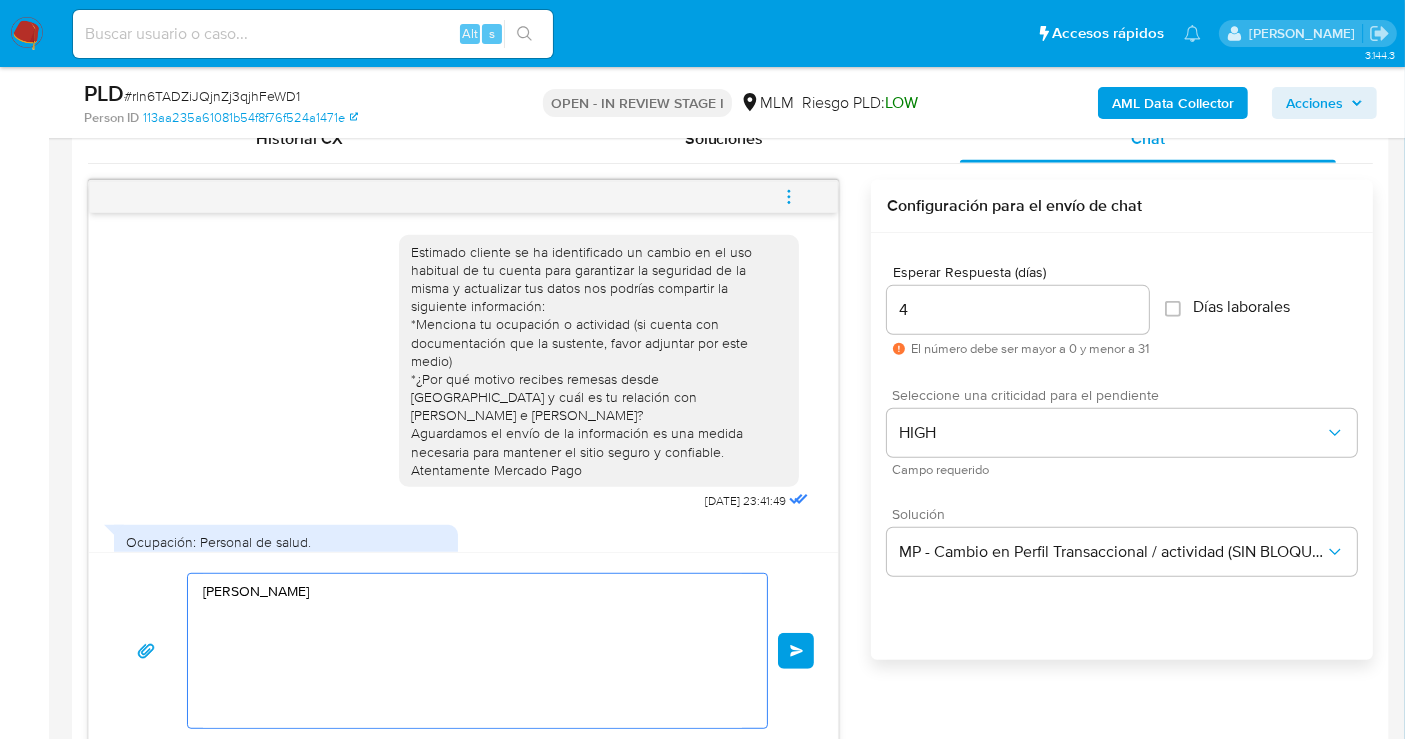 scroll, scrollTop: 0, scrollLeft: 0, axis: both 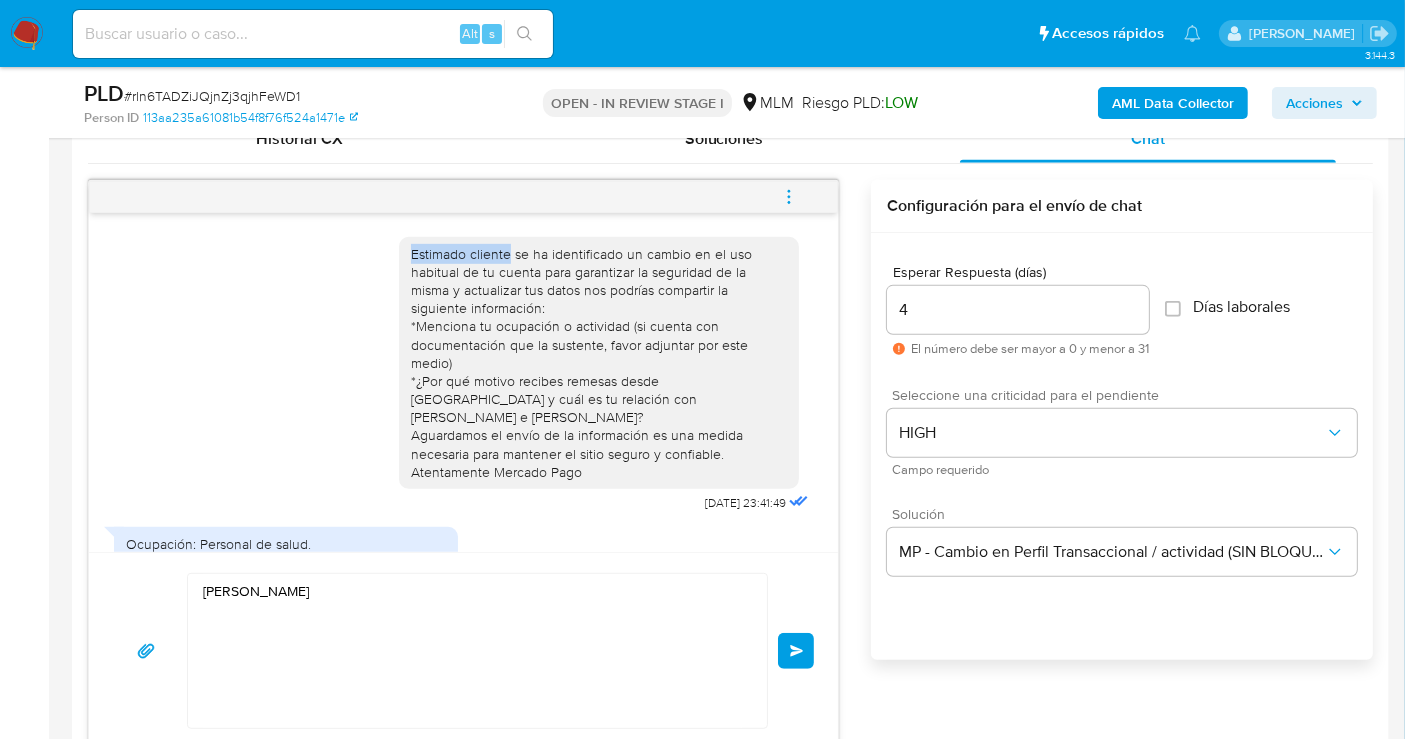 drag, startPoint x: 397, startPoint y: 254, endPoint x: 494, endPoint y: 254, distance: 97 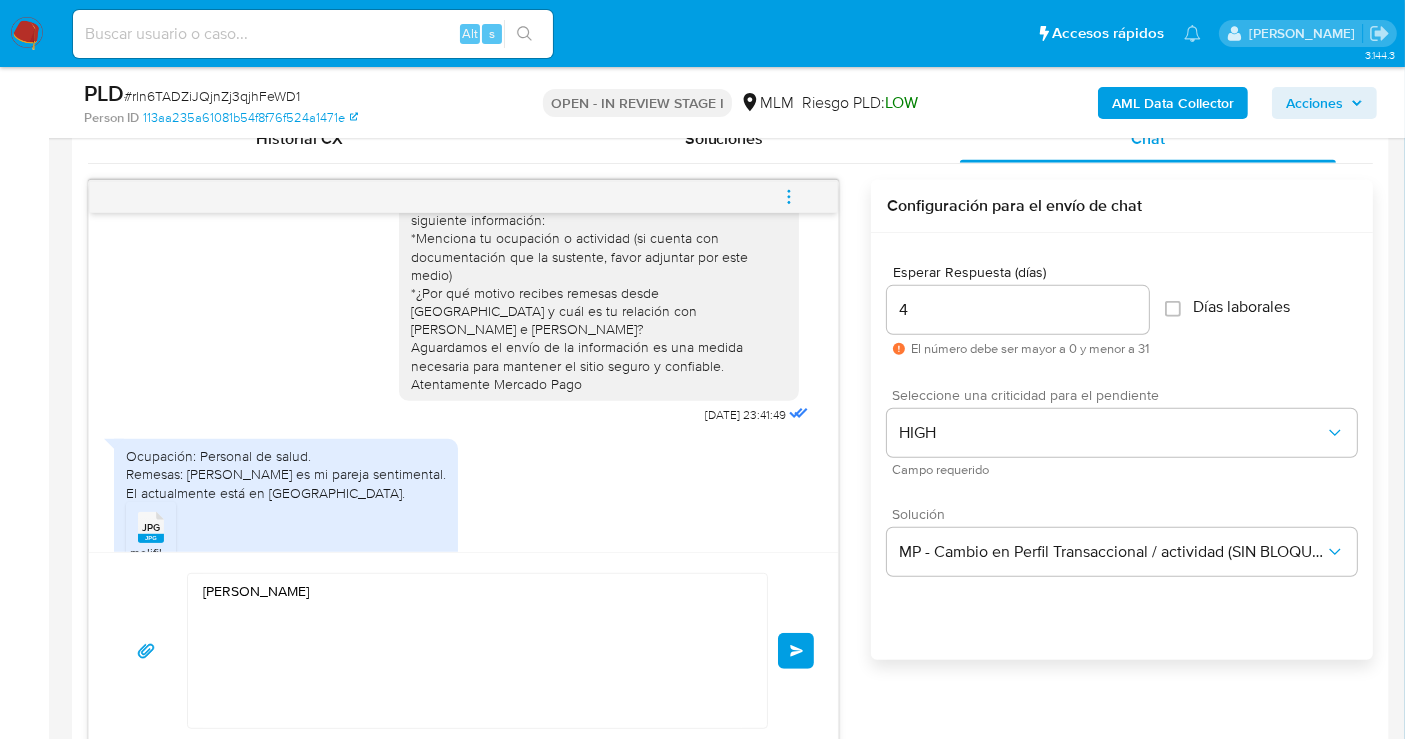 scroll, scrollTop: 177, scrollLeft: 0, axis: vertical 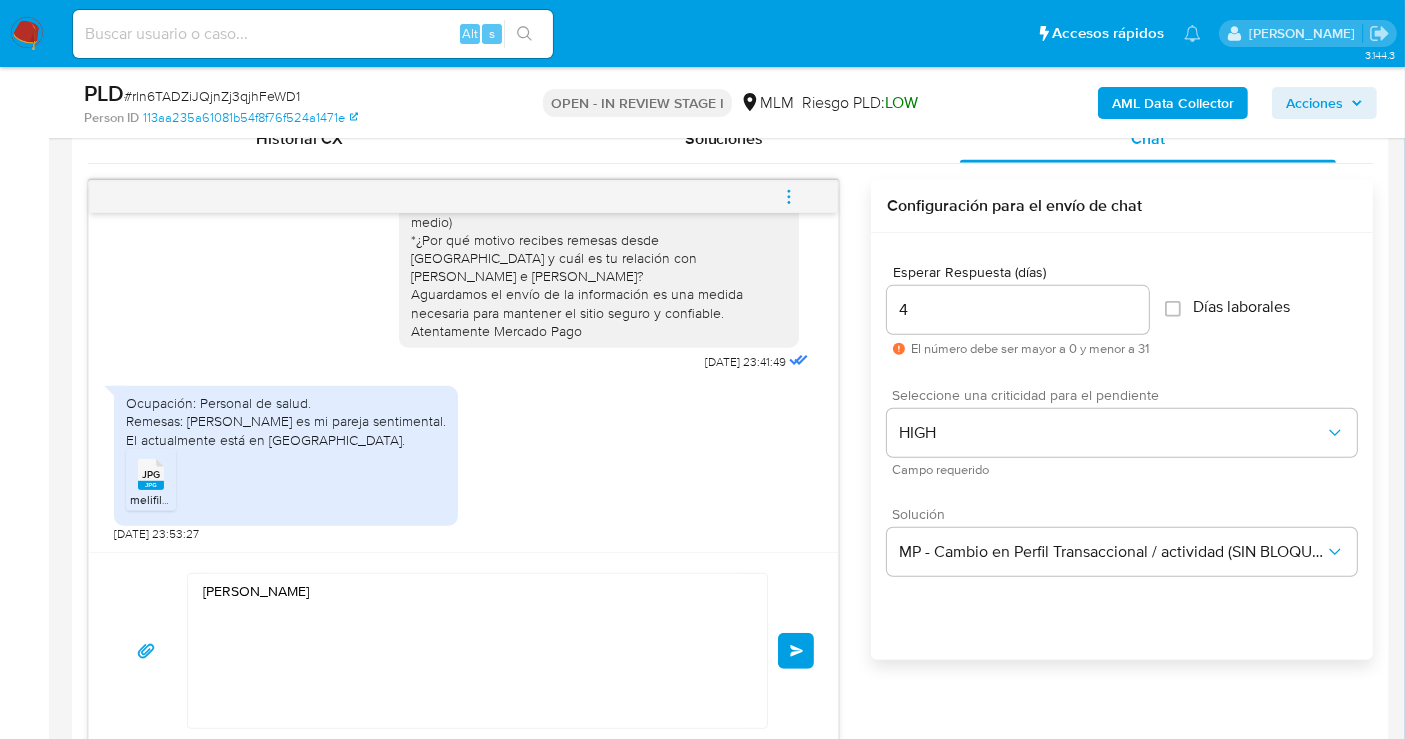 click on "ZENDY CHAGA AMADOR" at bounding box center [472, 651] 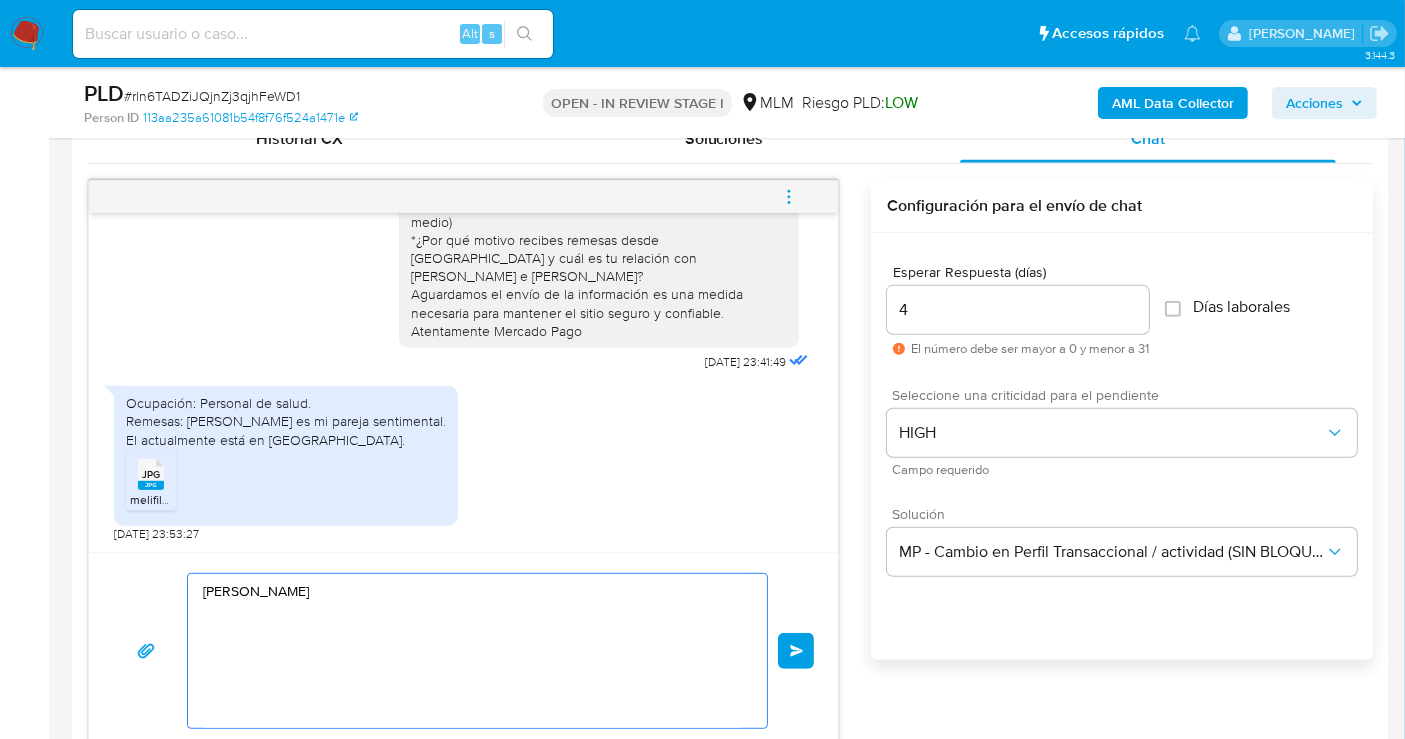 paste on "Estimado cliente" 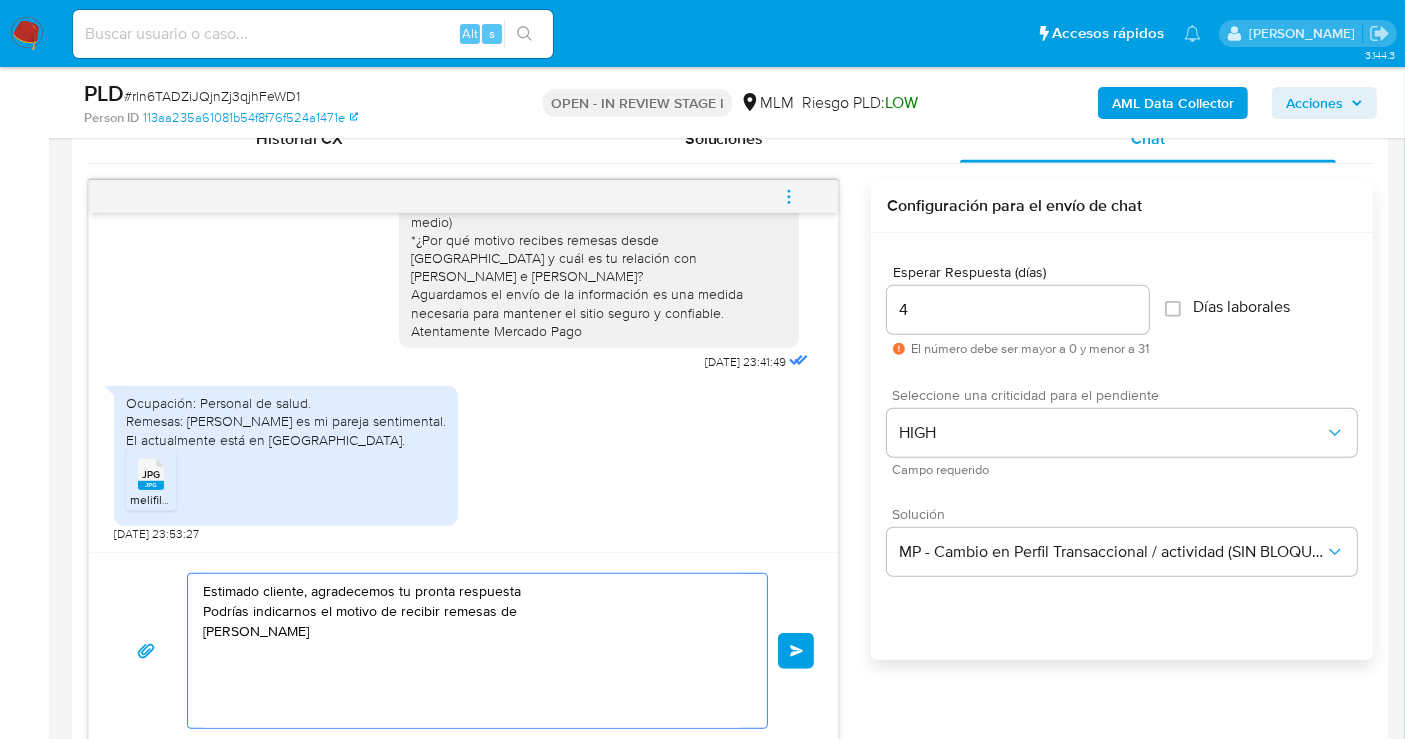 click on "Estimado cliente, agradecemos tu pronta respuesta
Podrías indicarnos el motivo de recibir remesas de
ZENDY CHAGA AMADOR" at bounding box center [472, 651] 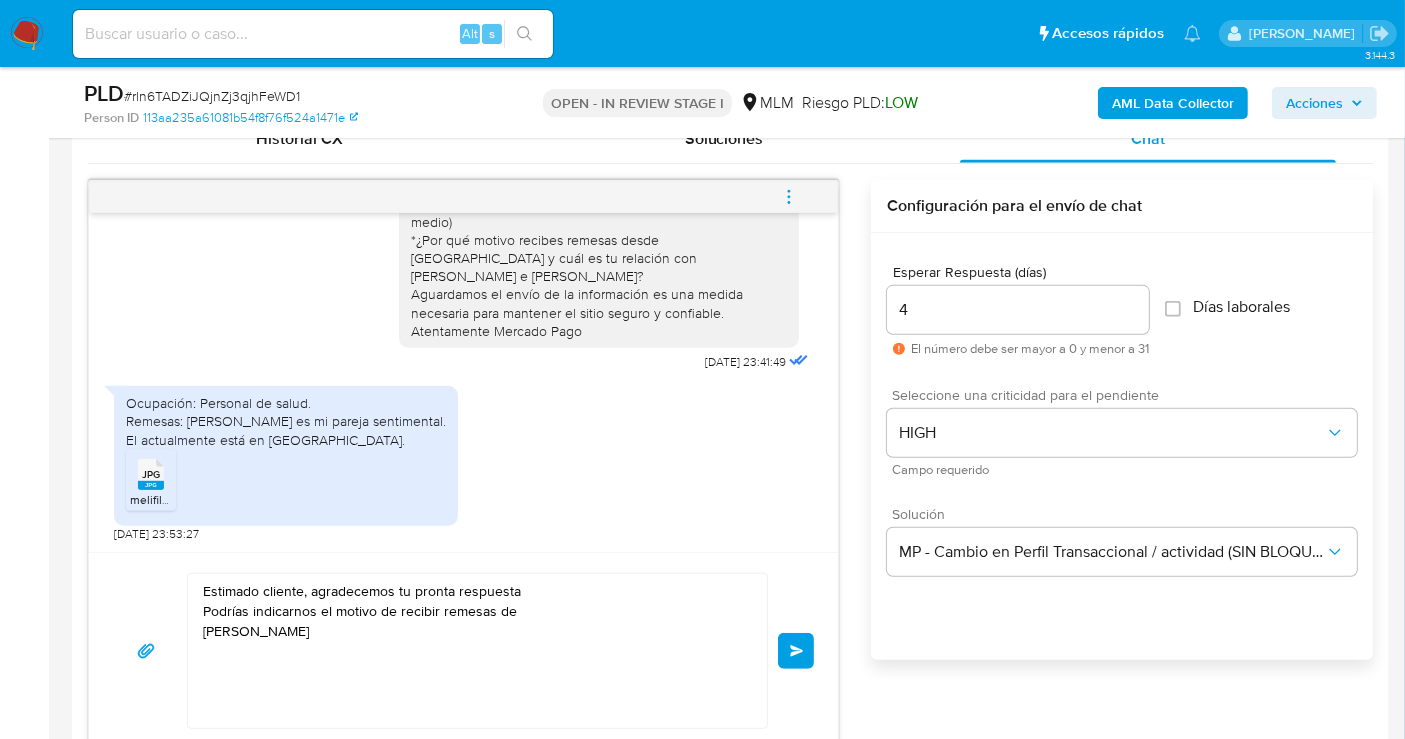 click on "Estimado cliente, agradecemos tu pronta respuesta
Podrías indicarnos el motivo de recibir remesas de
ZENDY CHAGA AMADOR" at bounding box center [472, 651] 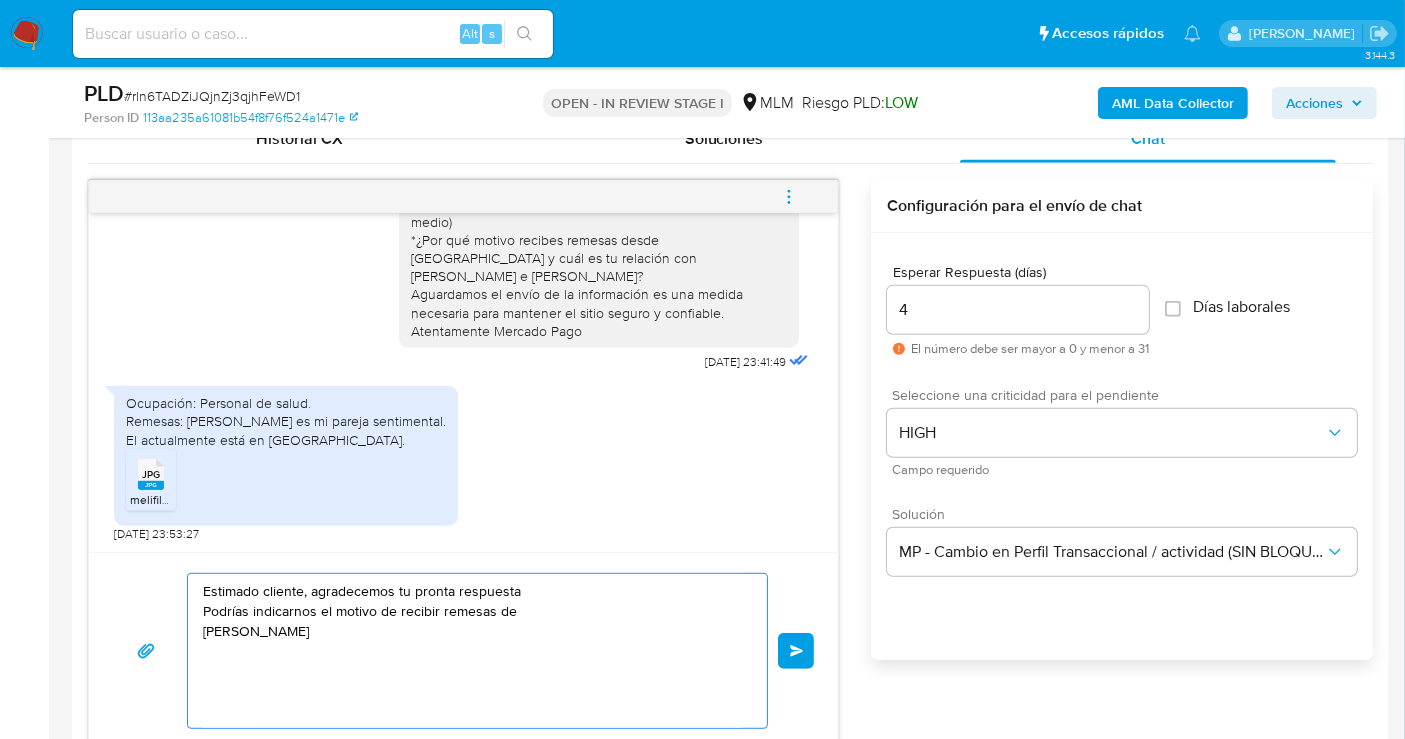 drag, startPoint x: 204, startPoint y: 628, endPoint x: 228, endPoint y: 687, distance: 63.694584 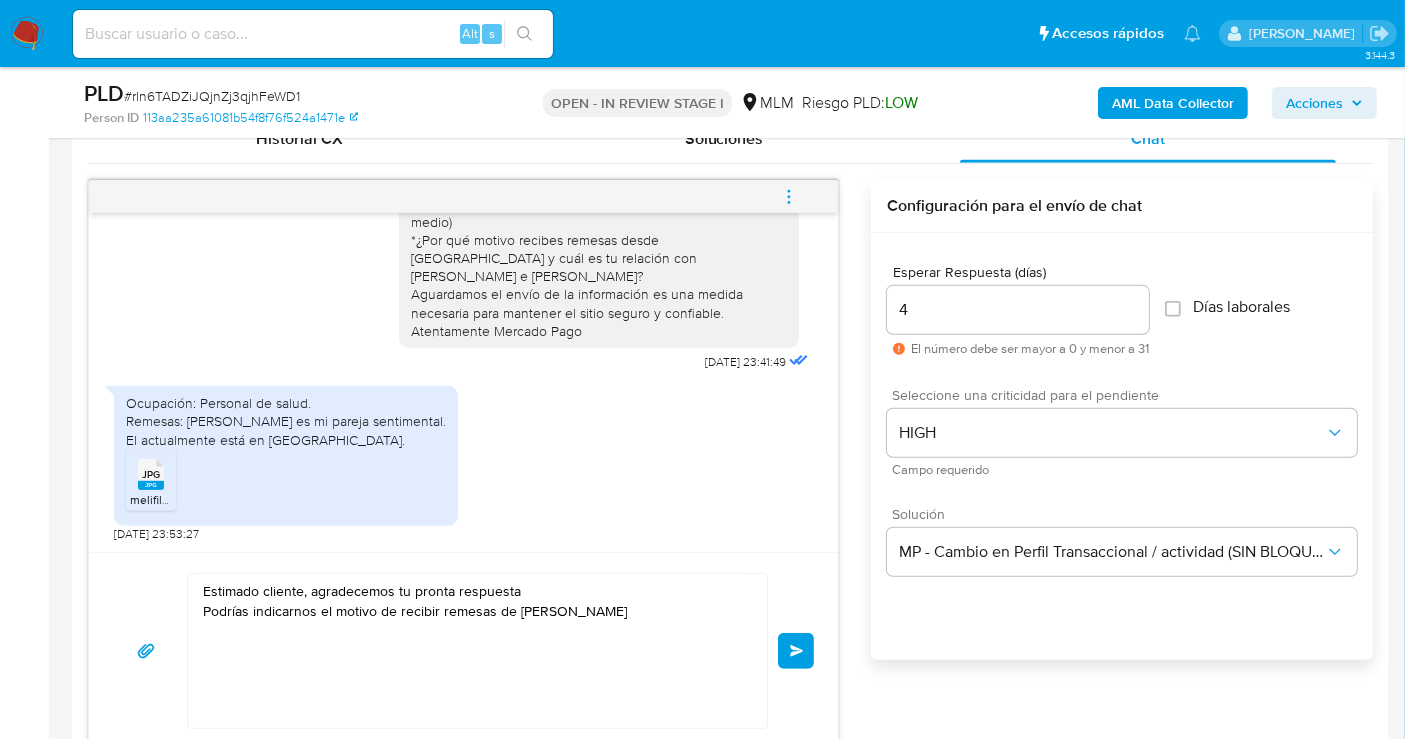 drag, startPoint x: 571, startPoint y: 297, endPoint x: 393, endPoint y: 304, distance: 178.13759 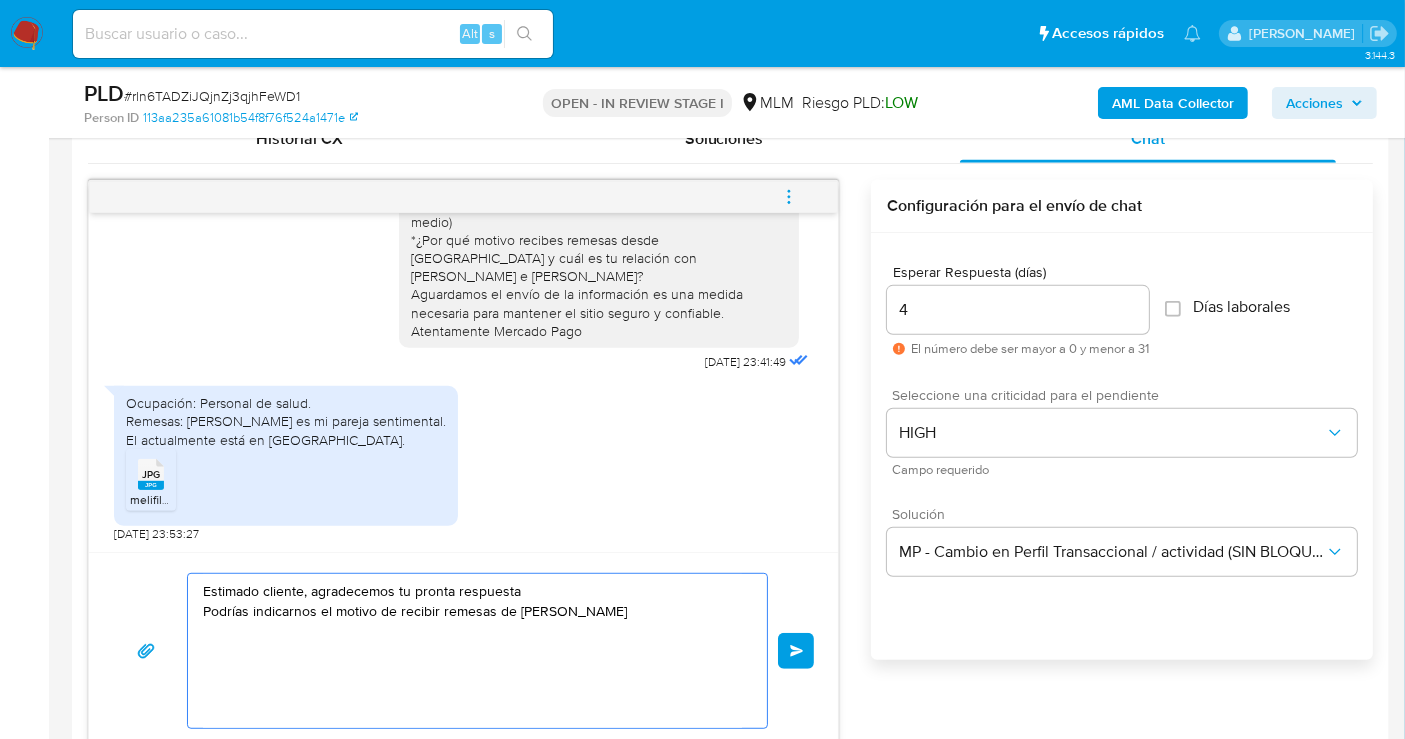 paste on "Atentamente Mercado Pago" 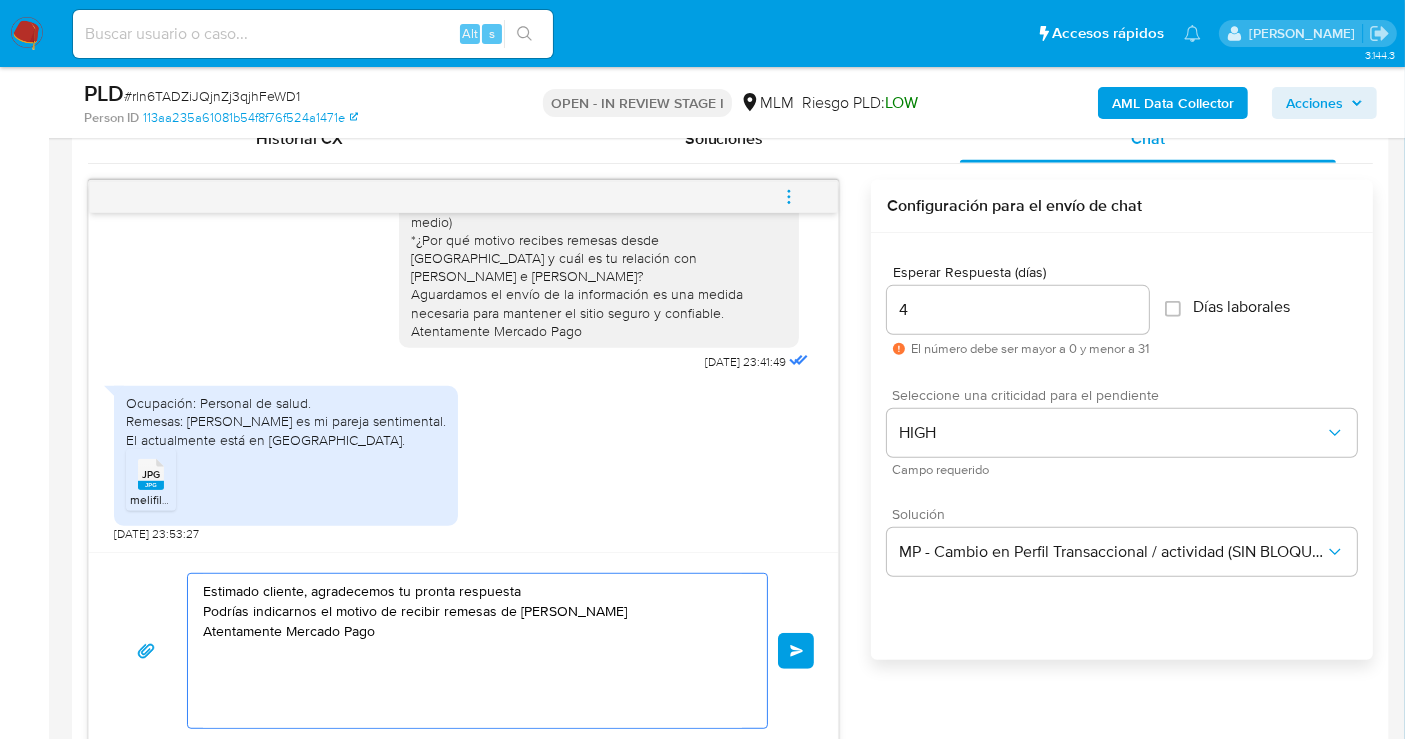 click on "Estimado cliente, agradecemos tu pronta respuesta
Podrías indicarnos el motivo de recibir remesas de ZENDY CHAGA AMADOR
Atentamente Mercado Pago" at bounding box center (472, 651) 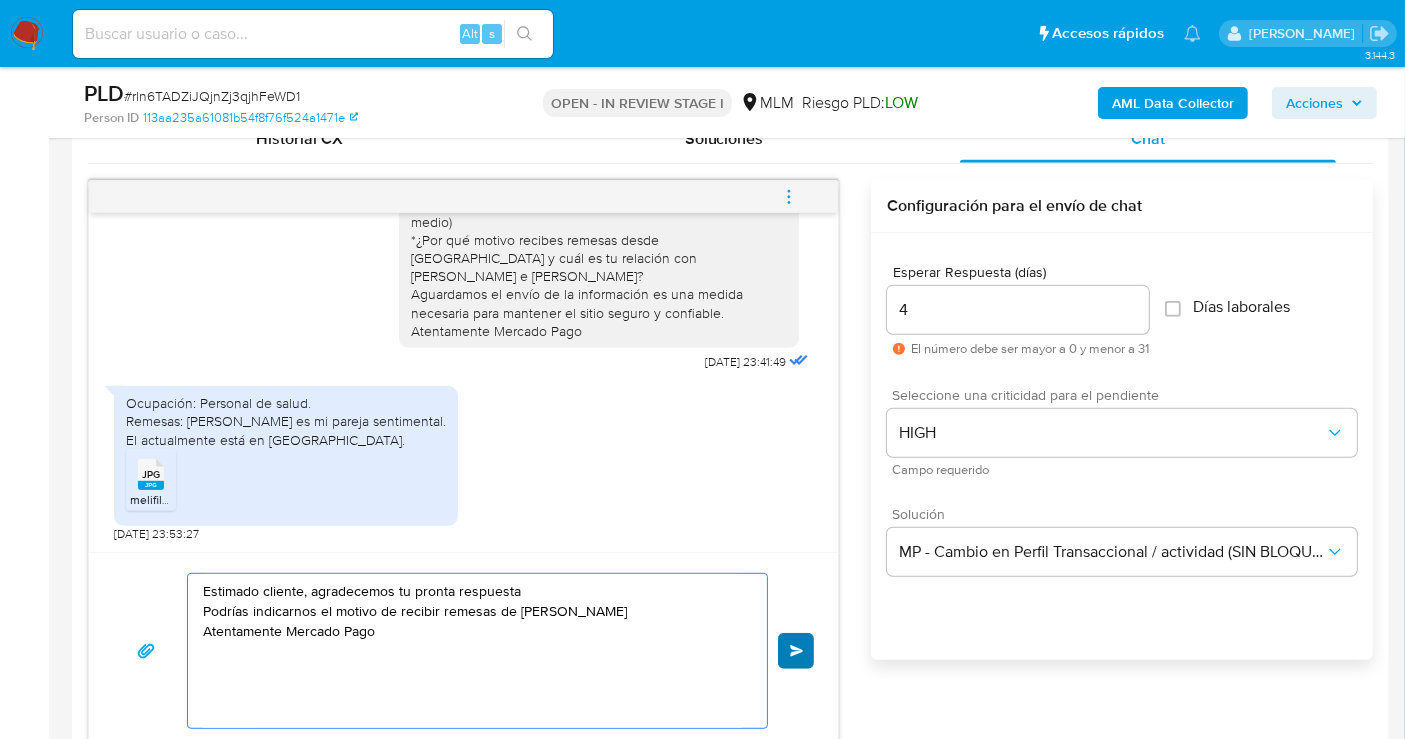 type on "Estimado cliente, agradecemos tu pronta respuesta
Podrías indicarnos el motivo de recibir remesas de ZENDY CHAGA AMADOR
Atentamente Mercado Pago" 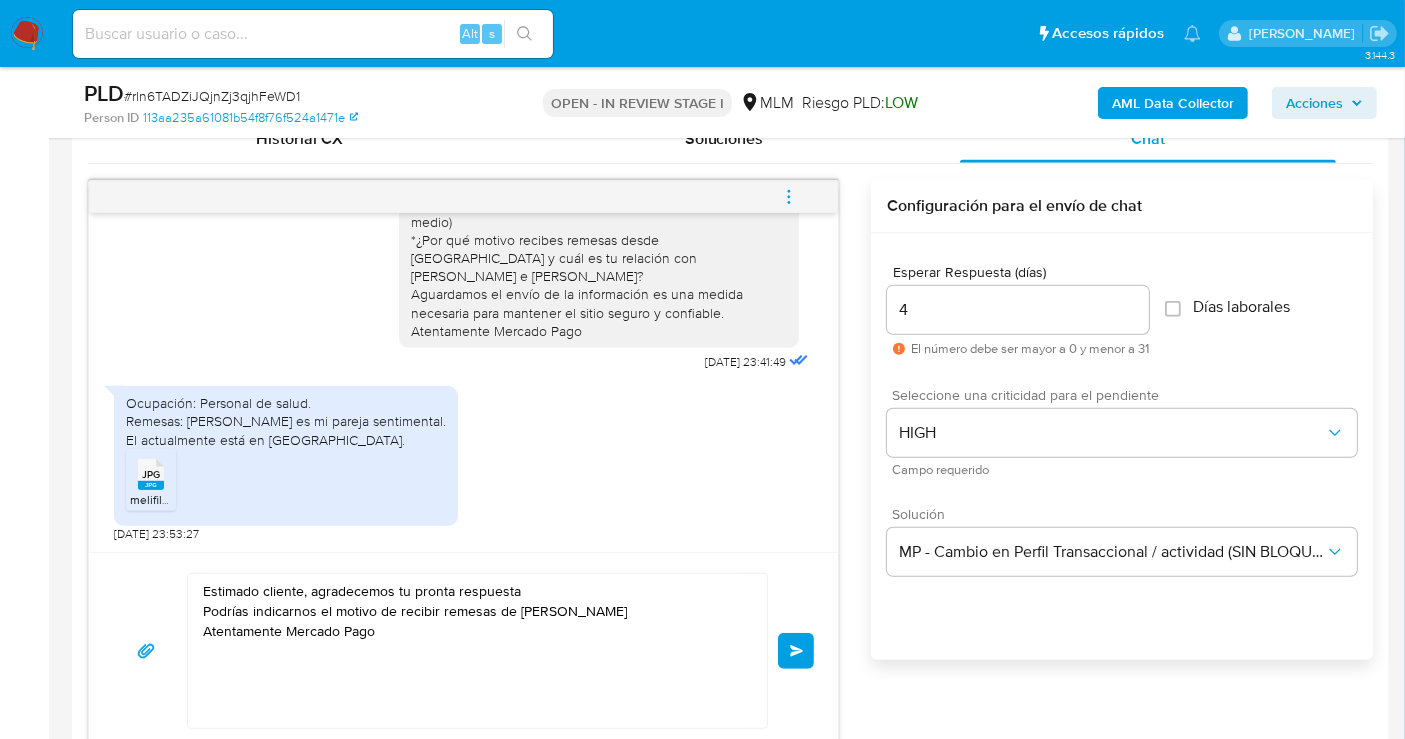 click on "Enviar" at bounding box center [796, 651] 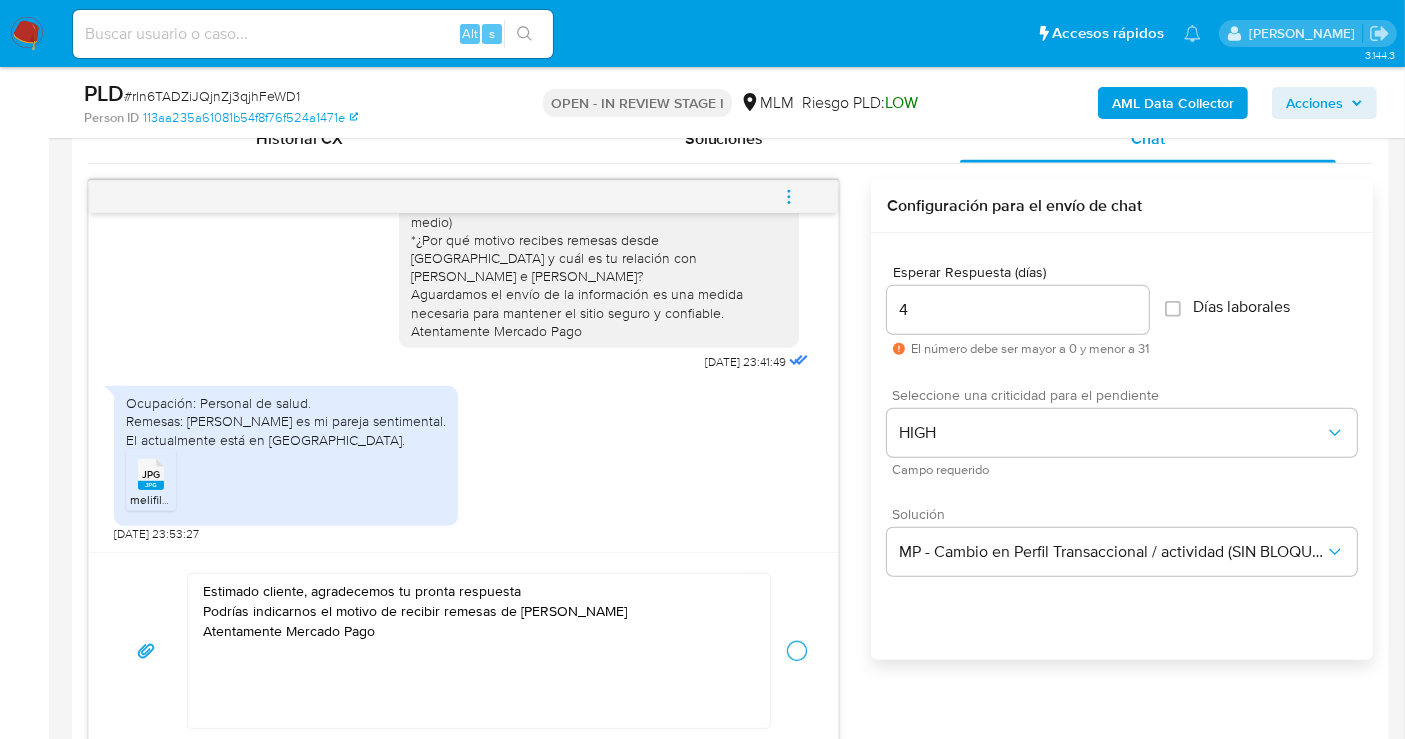 type 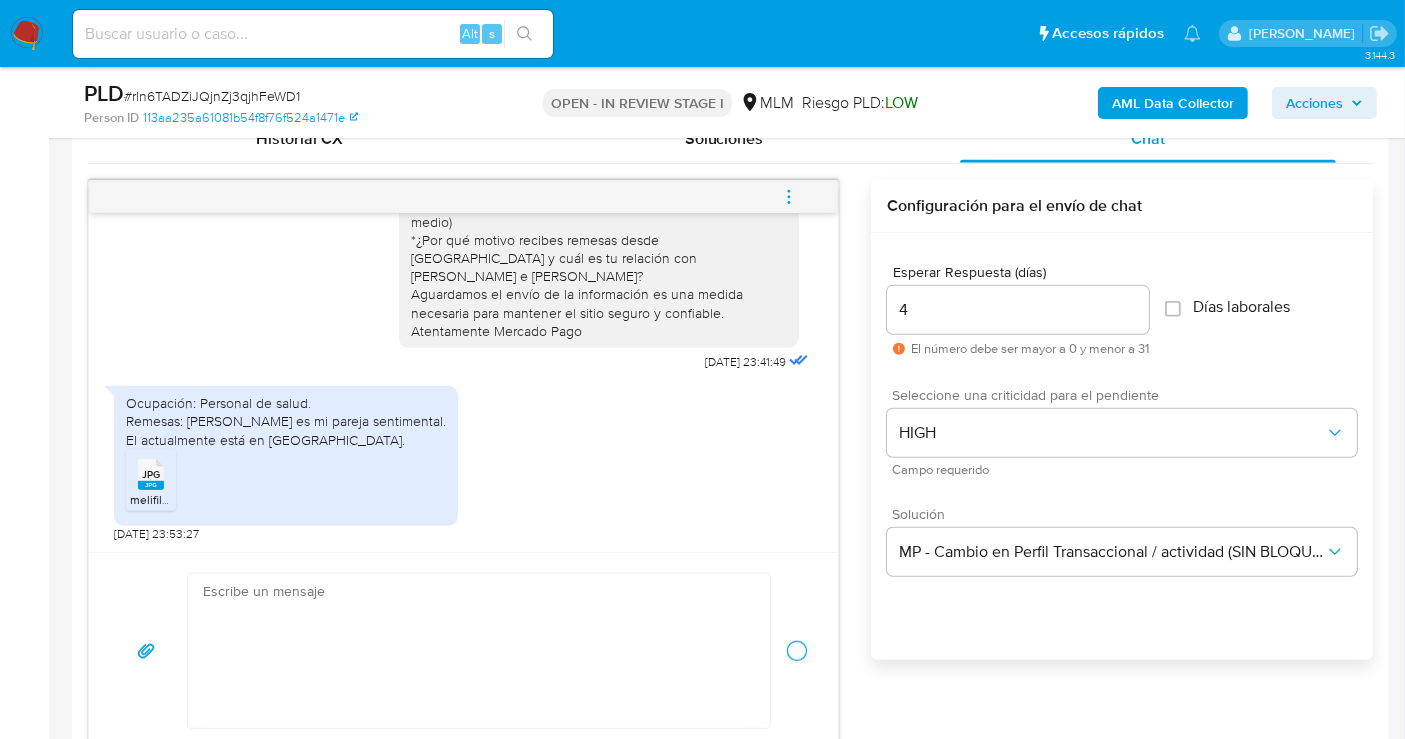 scroll, scrollTop: 308, scrollLeft: 0, axis: vertical 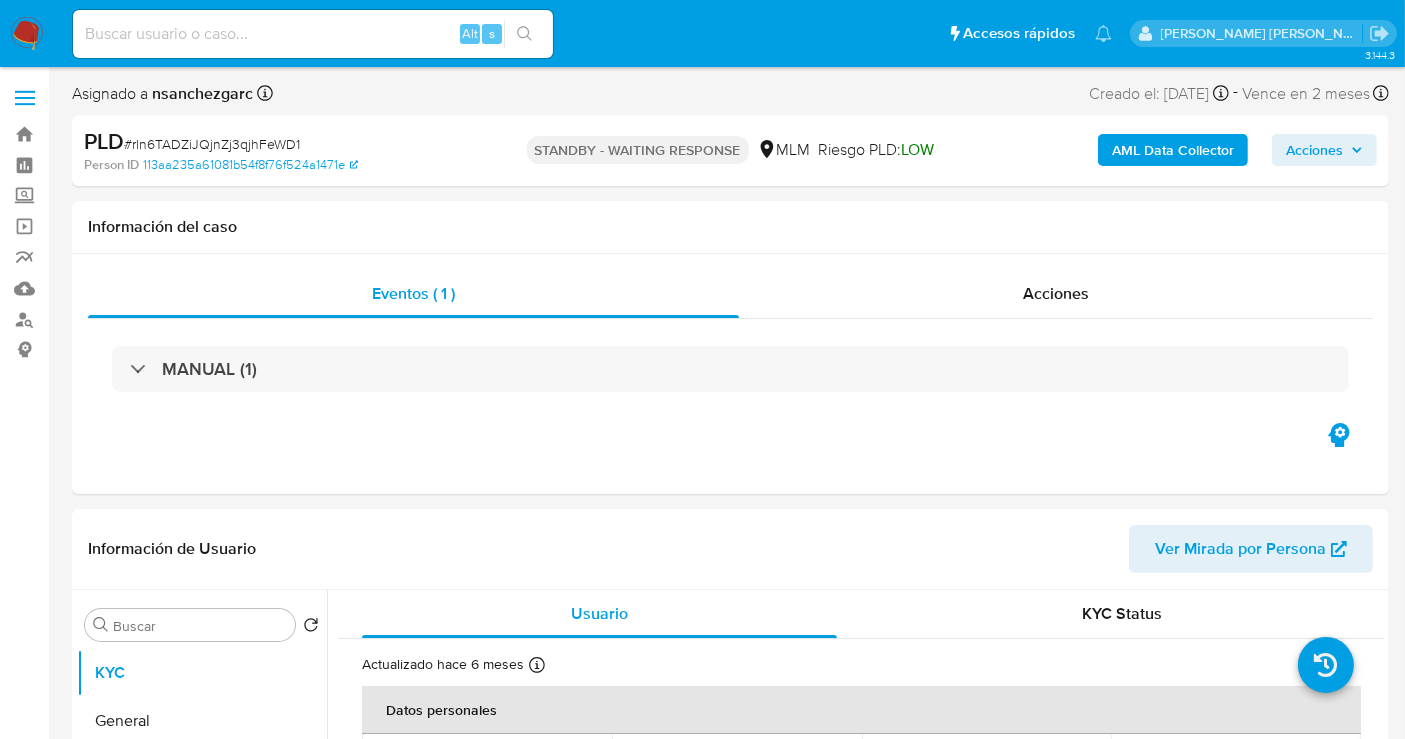 select on "10" 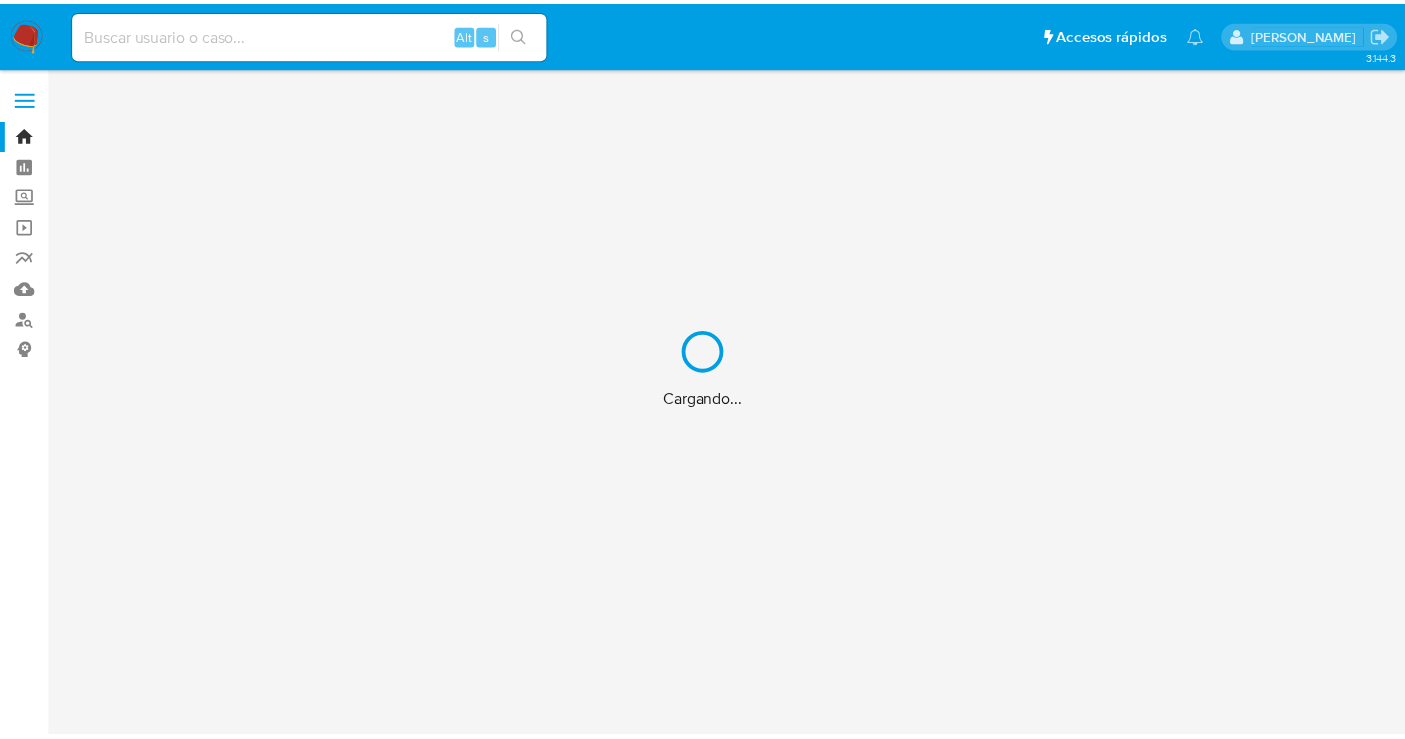 scroll, scrollTop: 0, scrollLeft: 0, axis: both 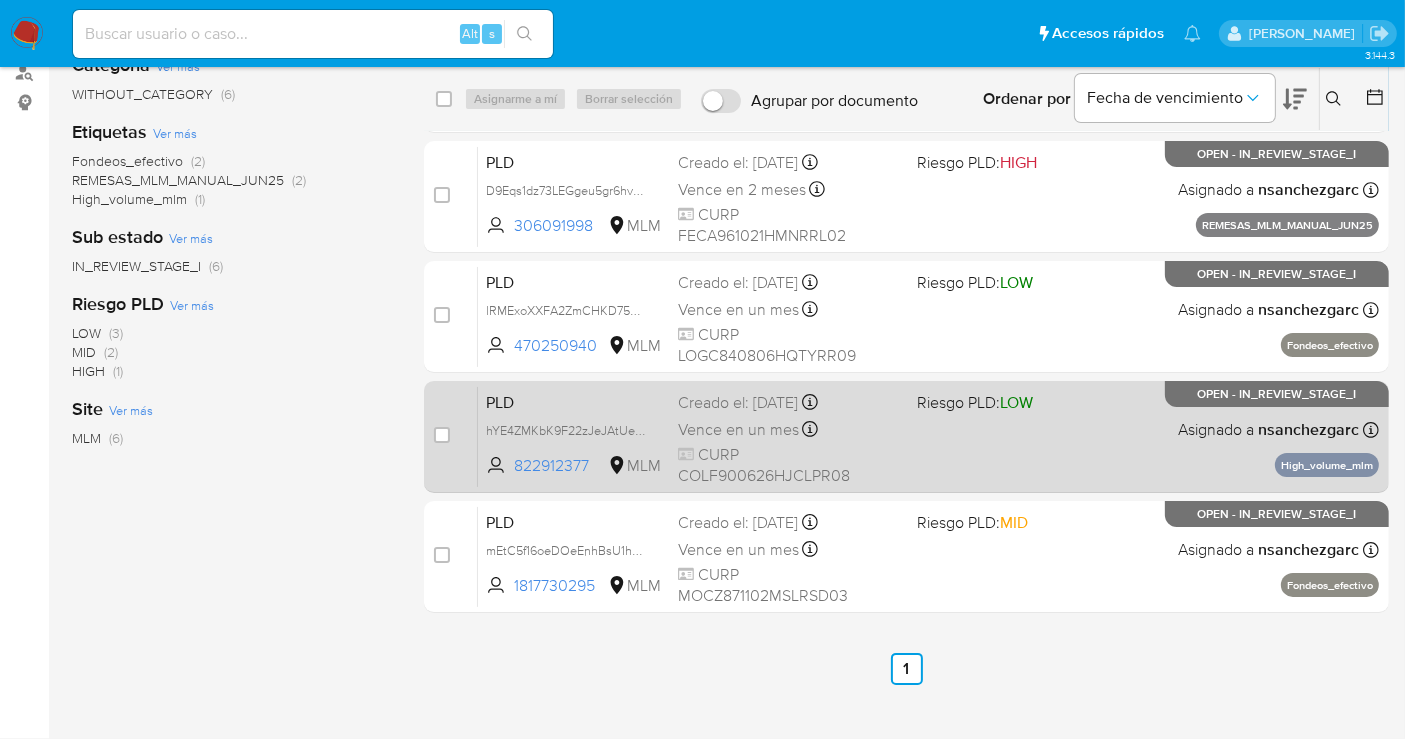 click on "Vence en un mes" at bounding box center [738, 430] 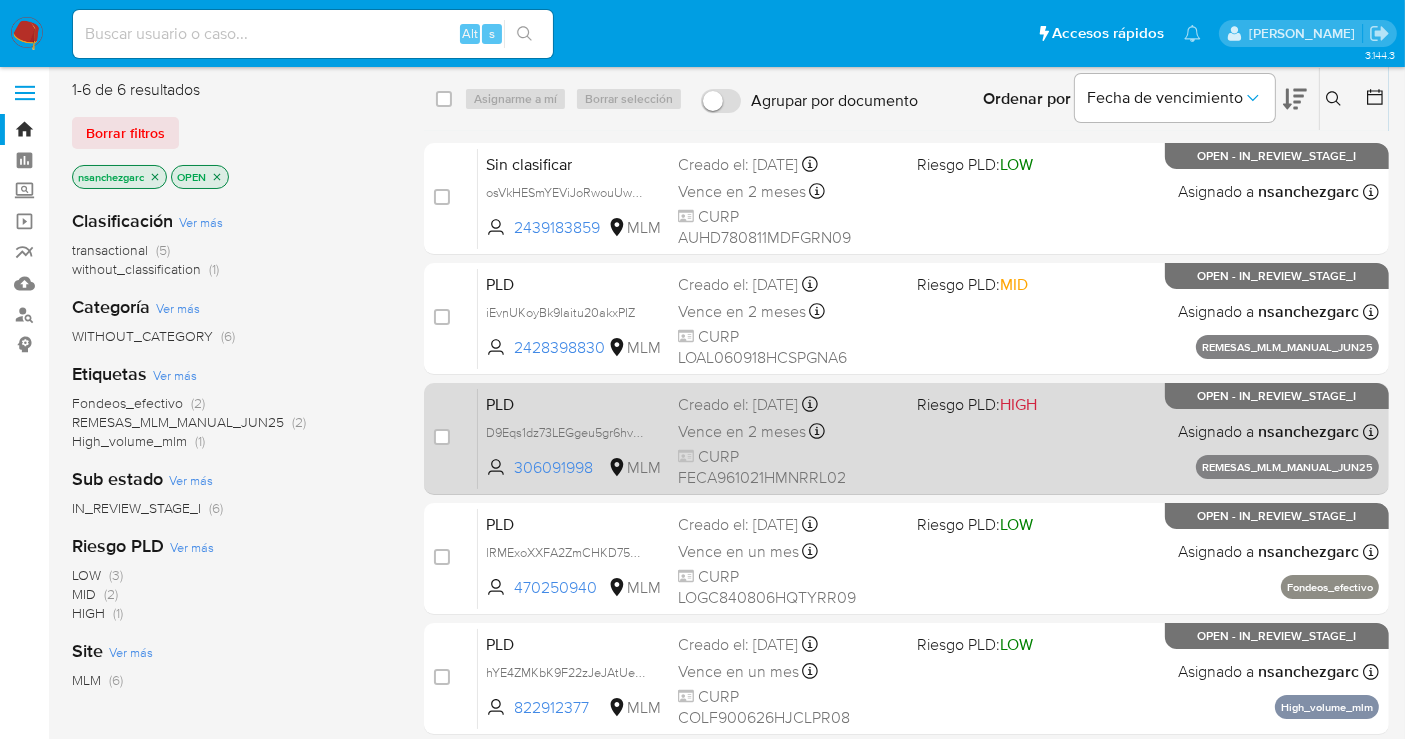 scroll, scrollTop: 0, scrollLeft: 0, axis: both 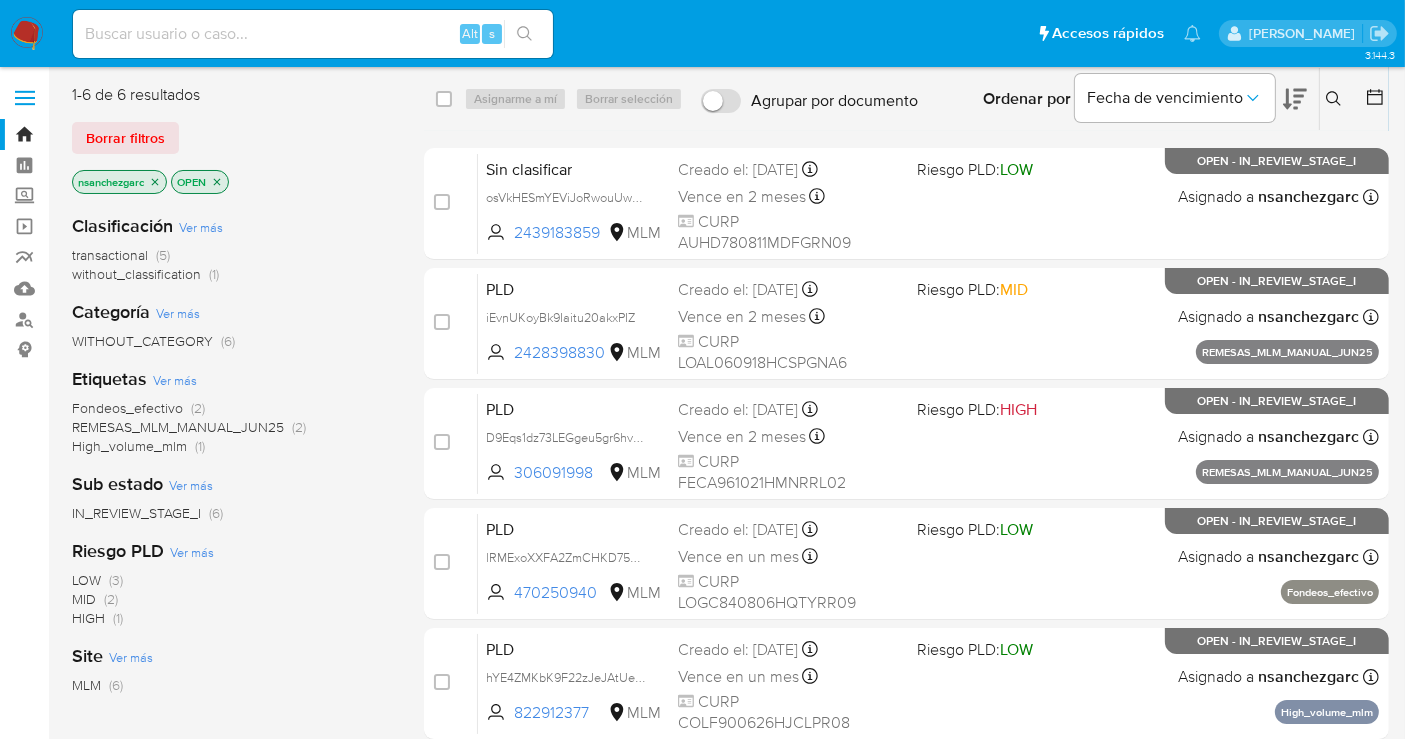 click at bounding box center [27, 34] 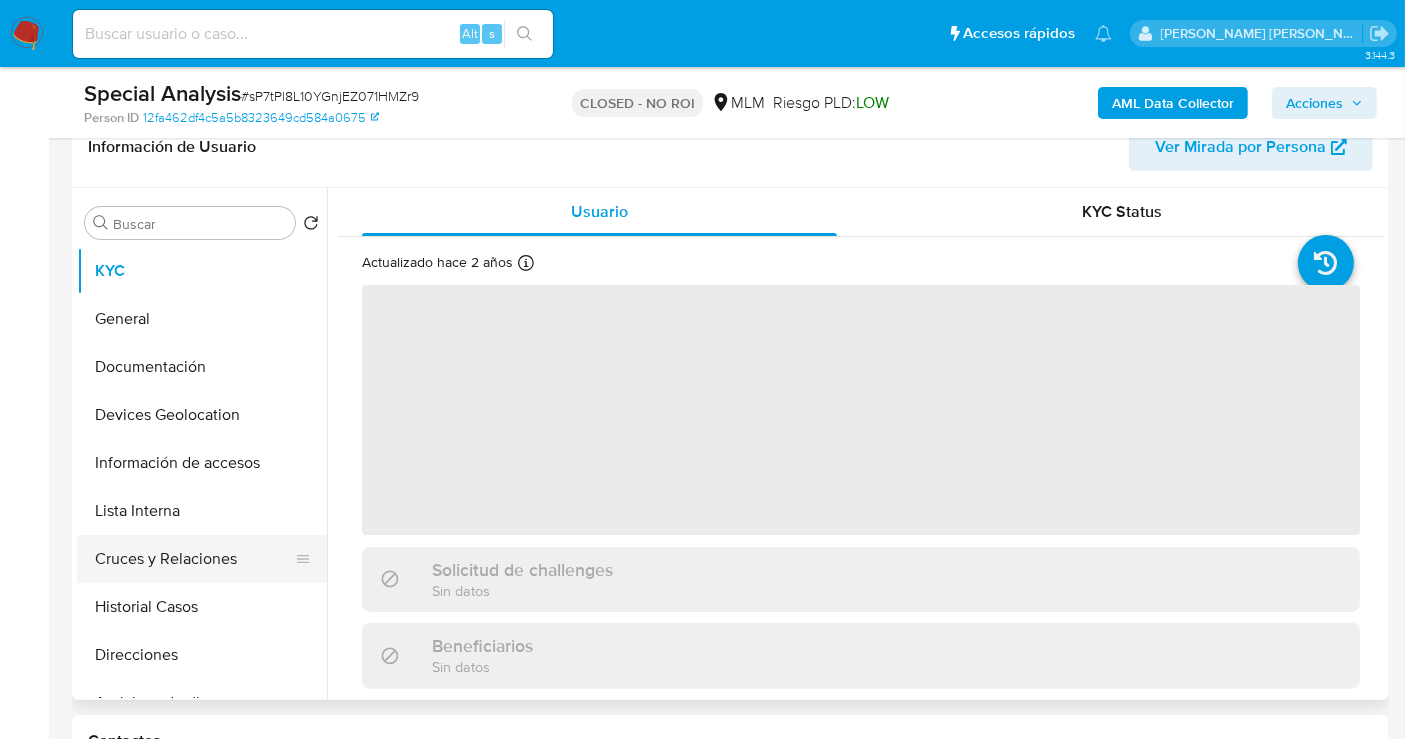 scroll, scrollTop: 444, scrollLeft: 0, axis: vertical 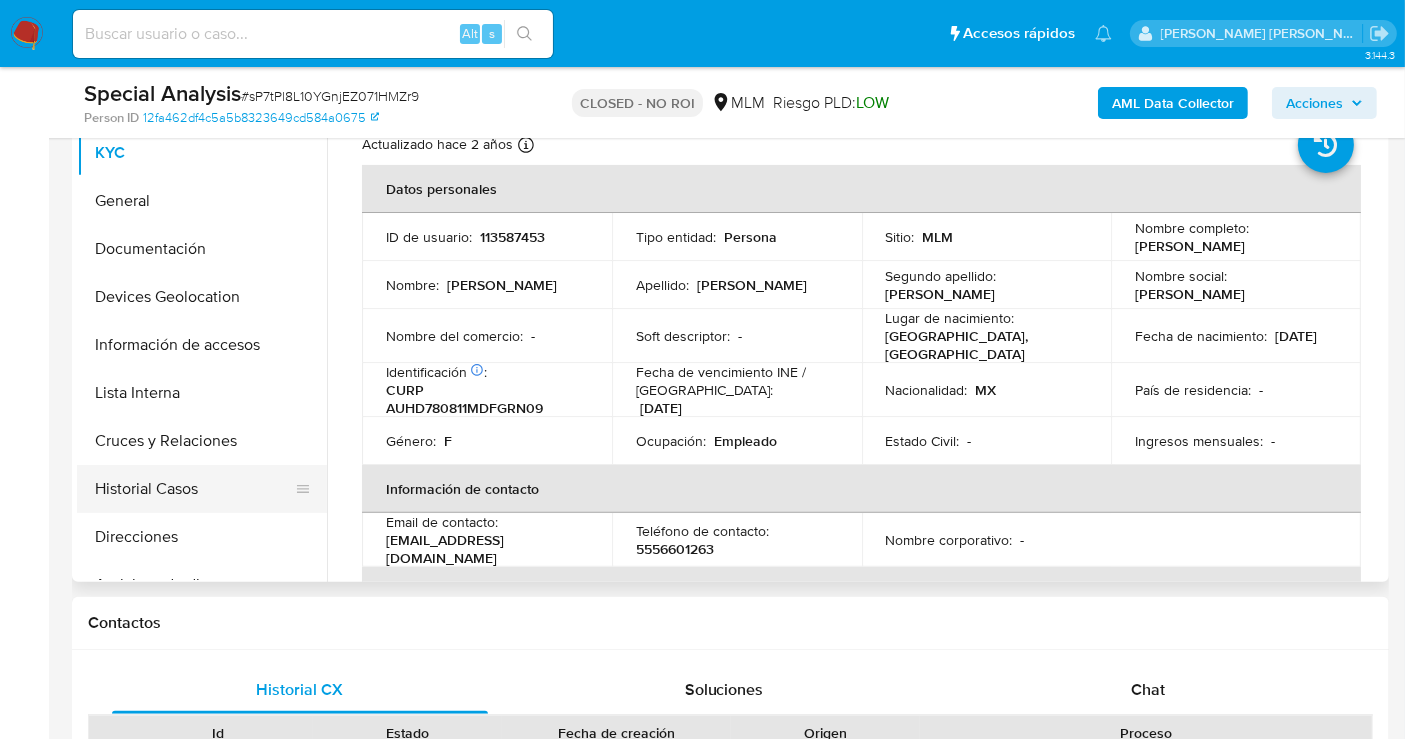 select on "10" 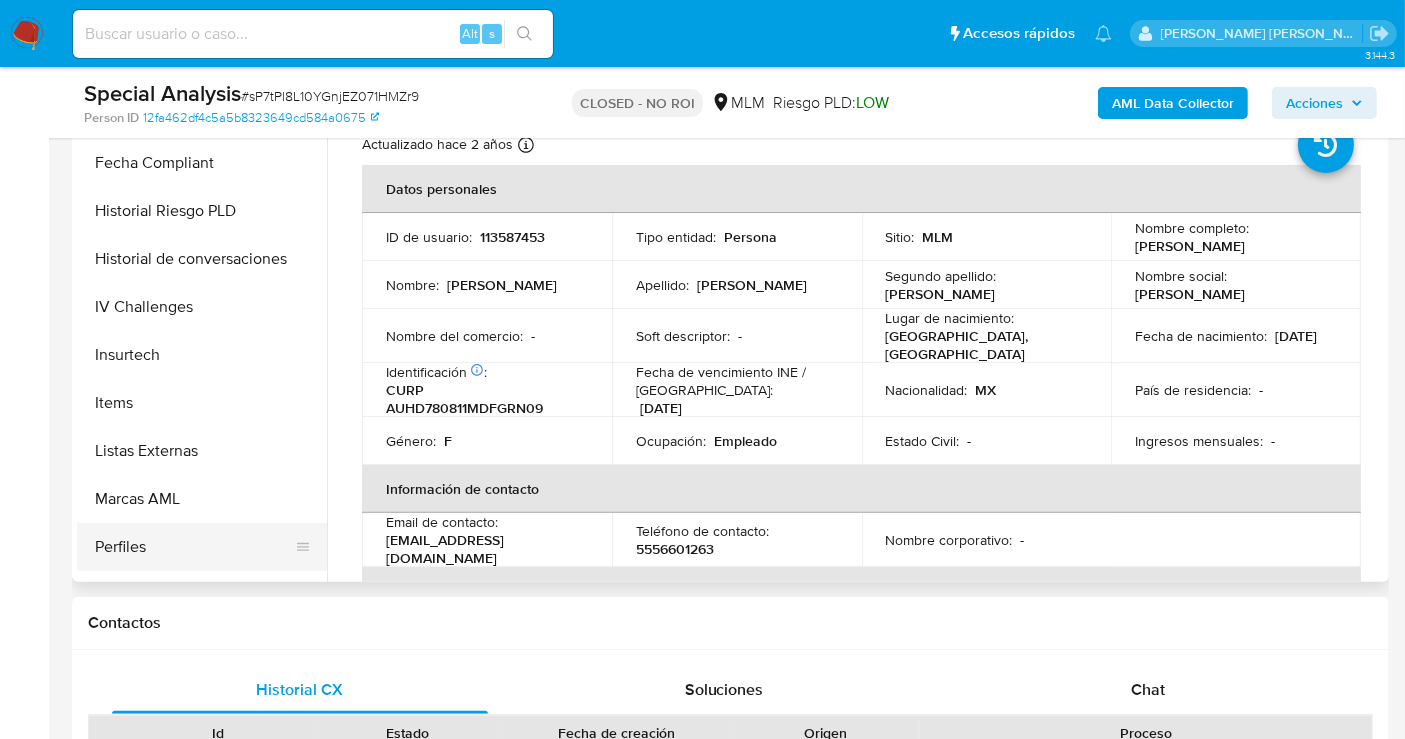 scroll, scrollTop: 797, scrollLeft: 0, axis: vertical 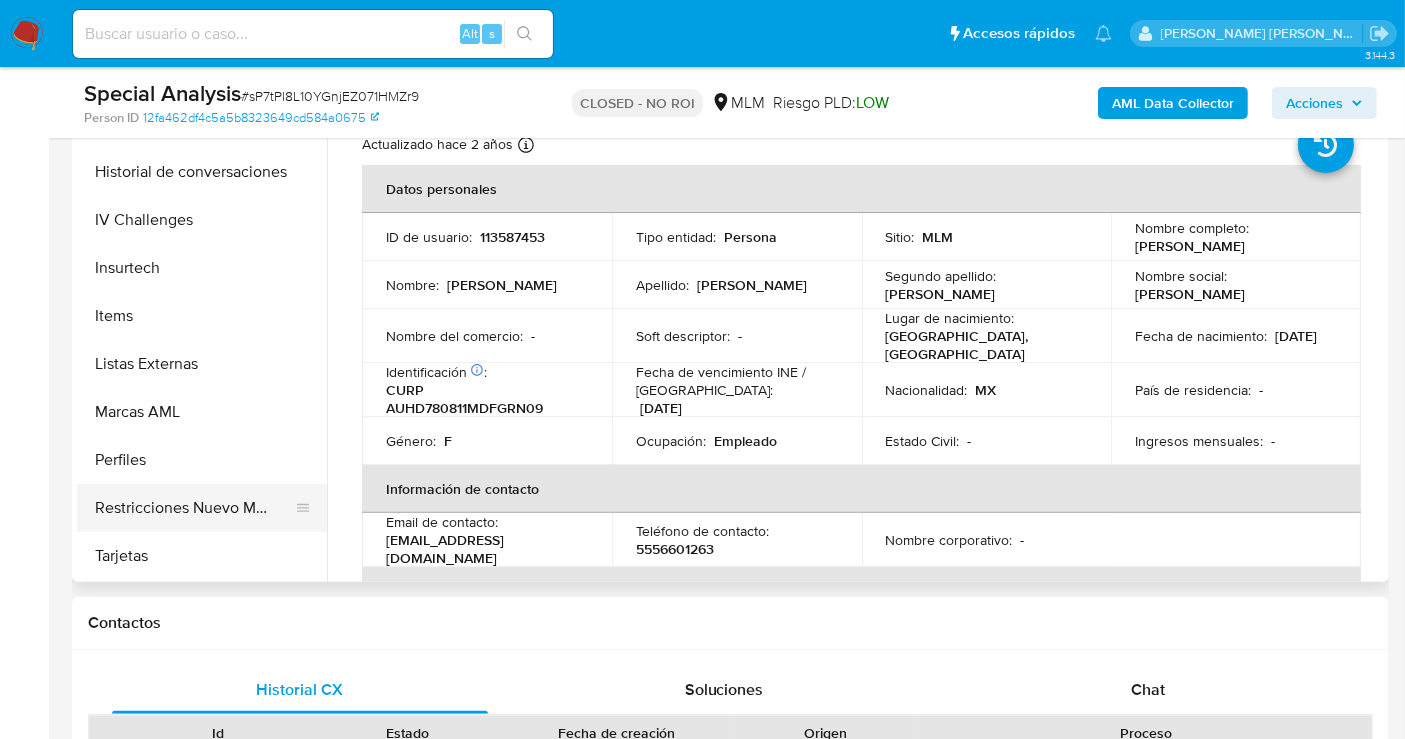 click on "Restricciones Nuevo Mundo" at bounding box center [194, 508] 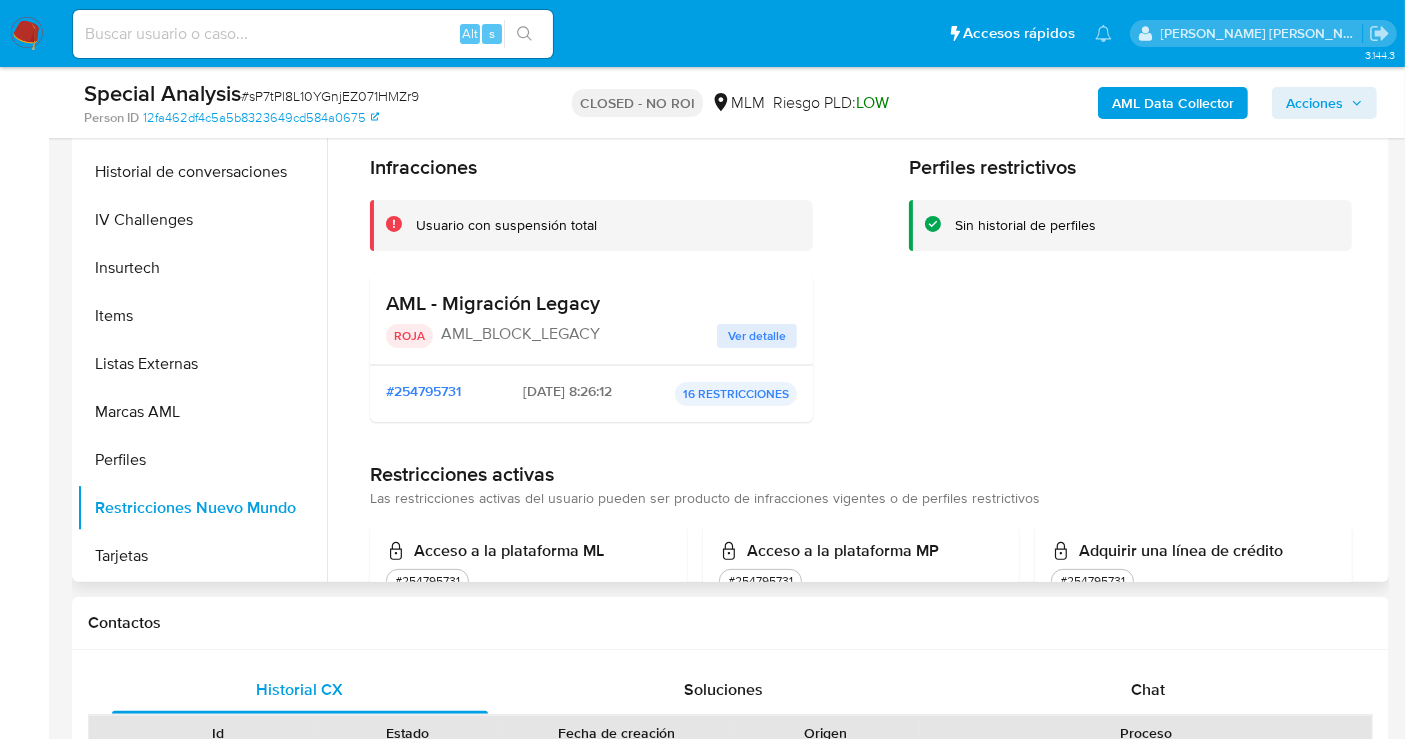 scroll, scrollTop: 796, scrollLeft: 0, axis: vertical 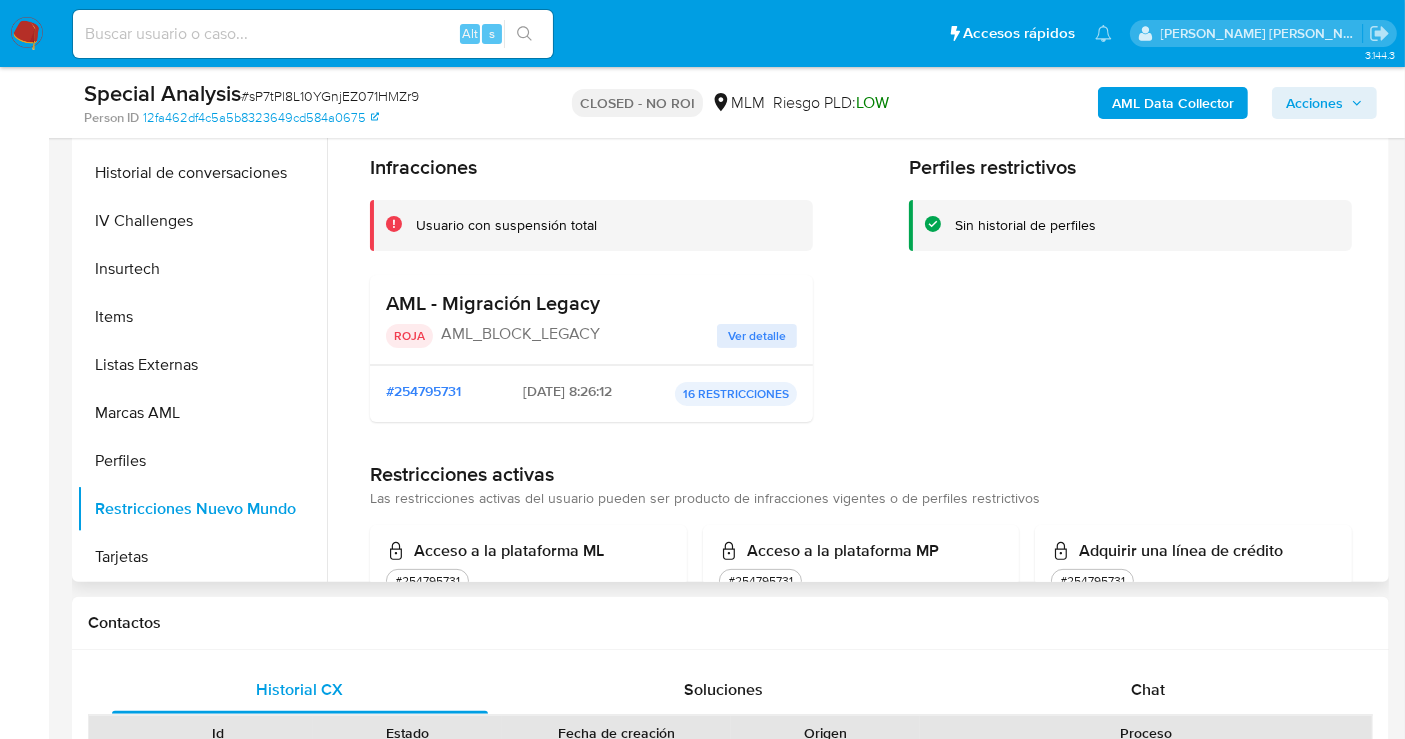 click on "16 RESTRICCIONES" at bounding box center (736, 394) 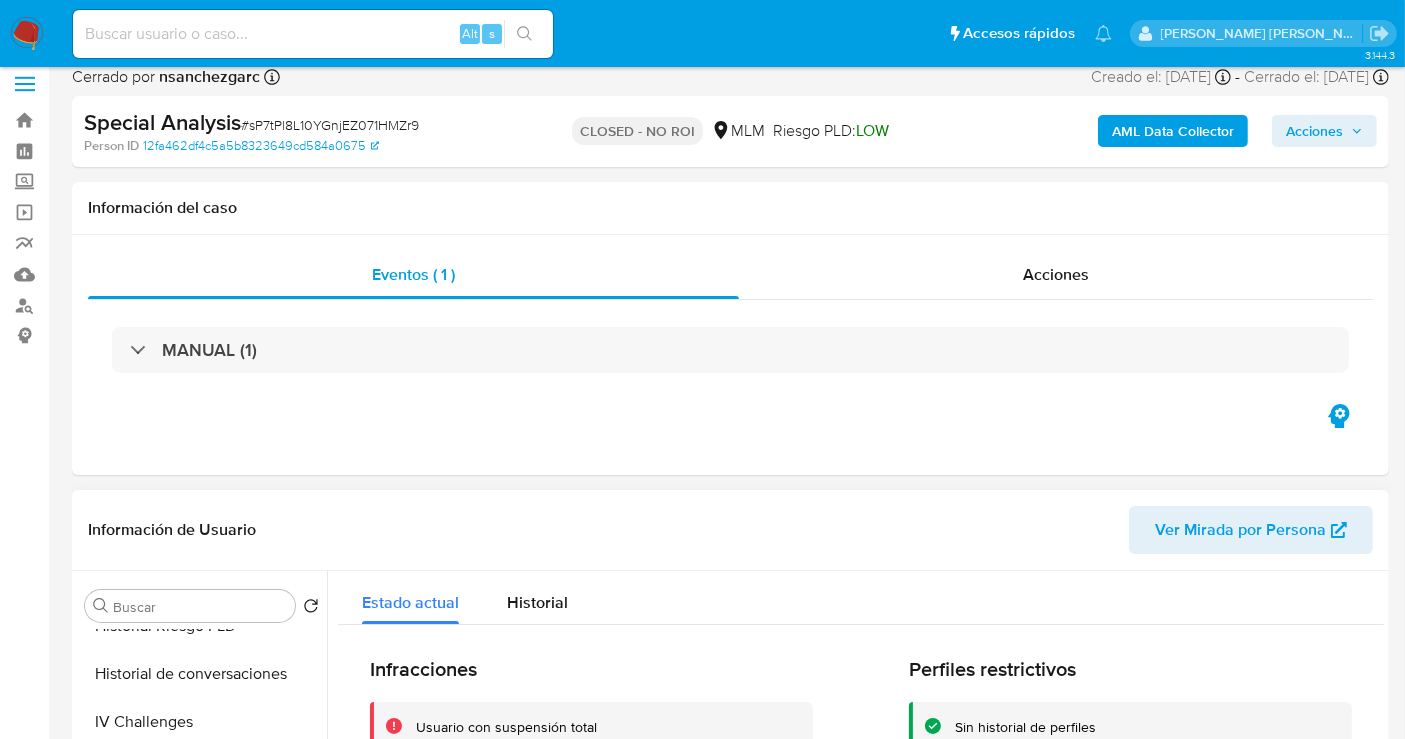 scroll, scrollTop: 0, scrollLeft: 0, axis: both 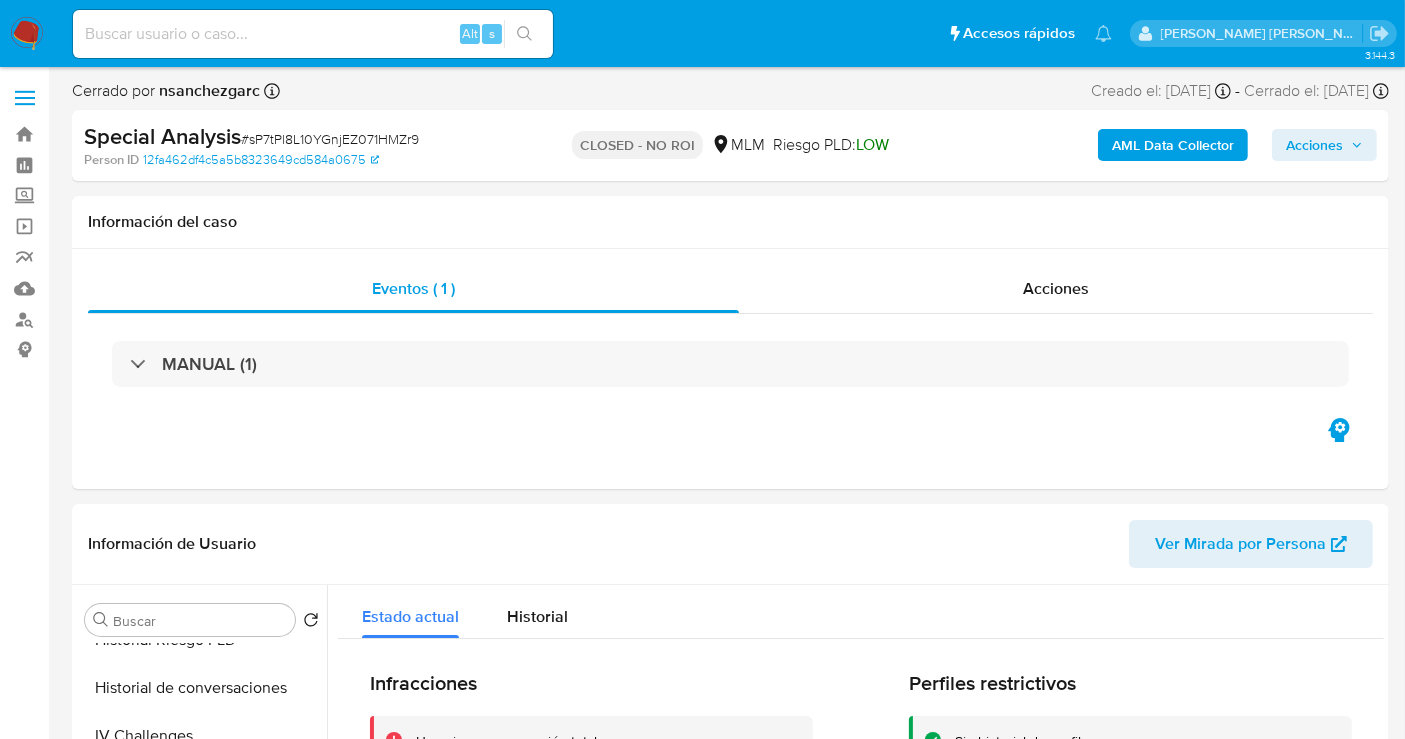 click on "# sP7tPl8L10YGnjEZ071HMZr9" at bounding box center (330, 139) 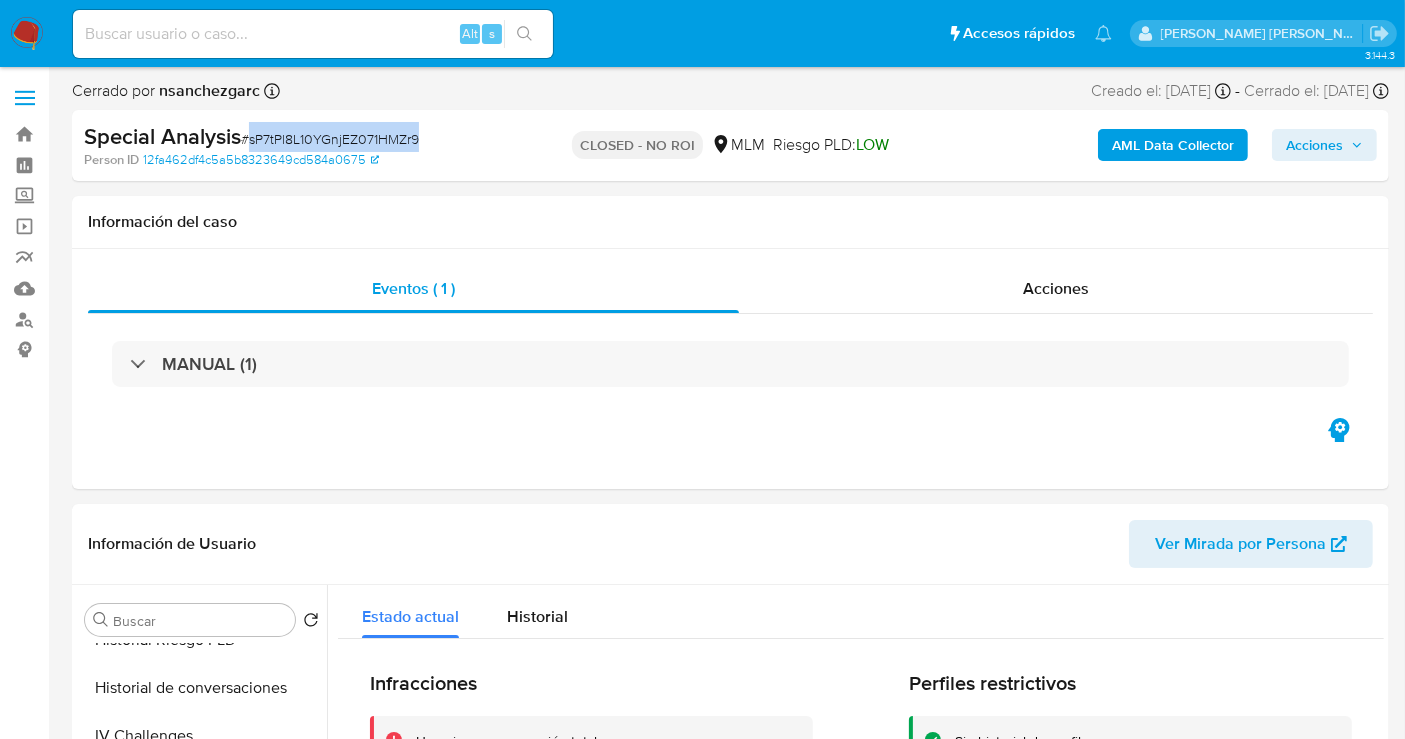 click on "# sP7tPl8L10YGnjEZ071HMZr9" at bounding box center (330, 139) 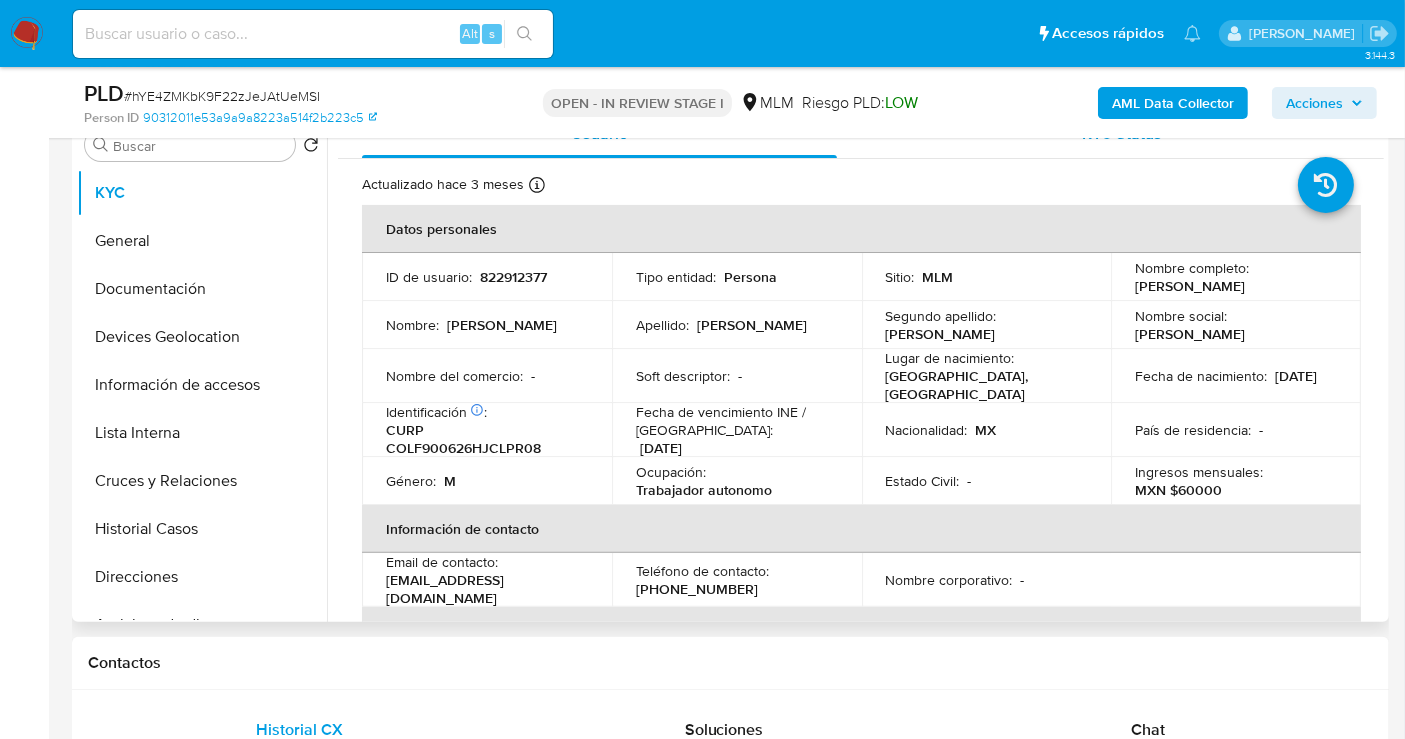 scroll, scrollTop: 444, scrollLeft: 0, axis: vertical 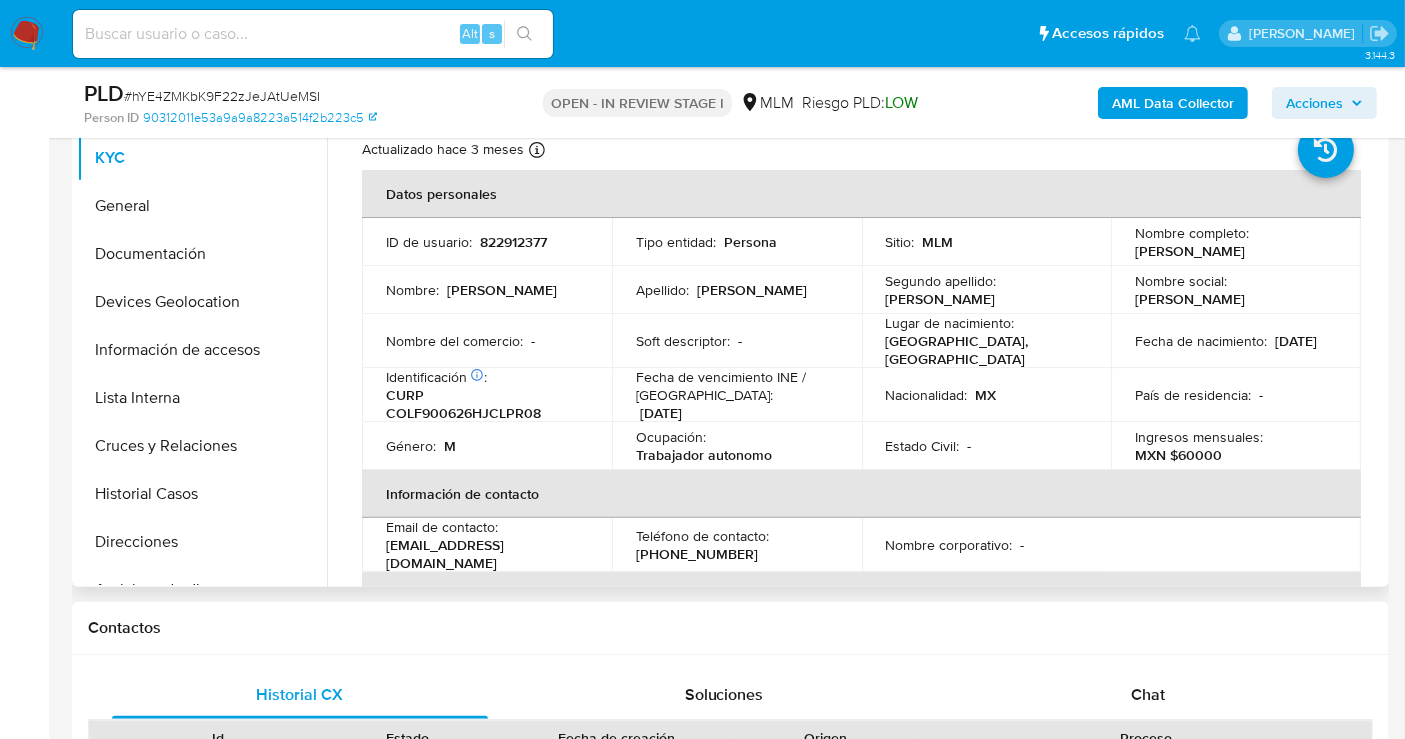 select on "10" 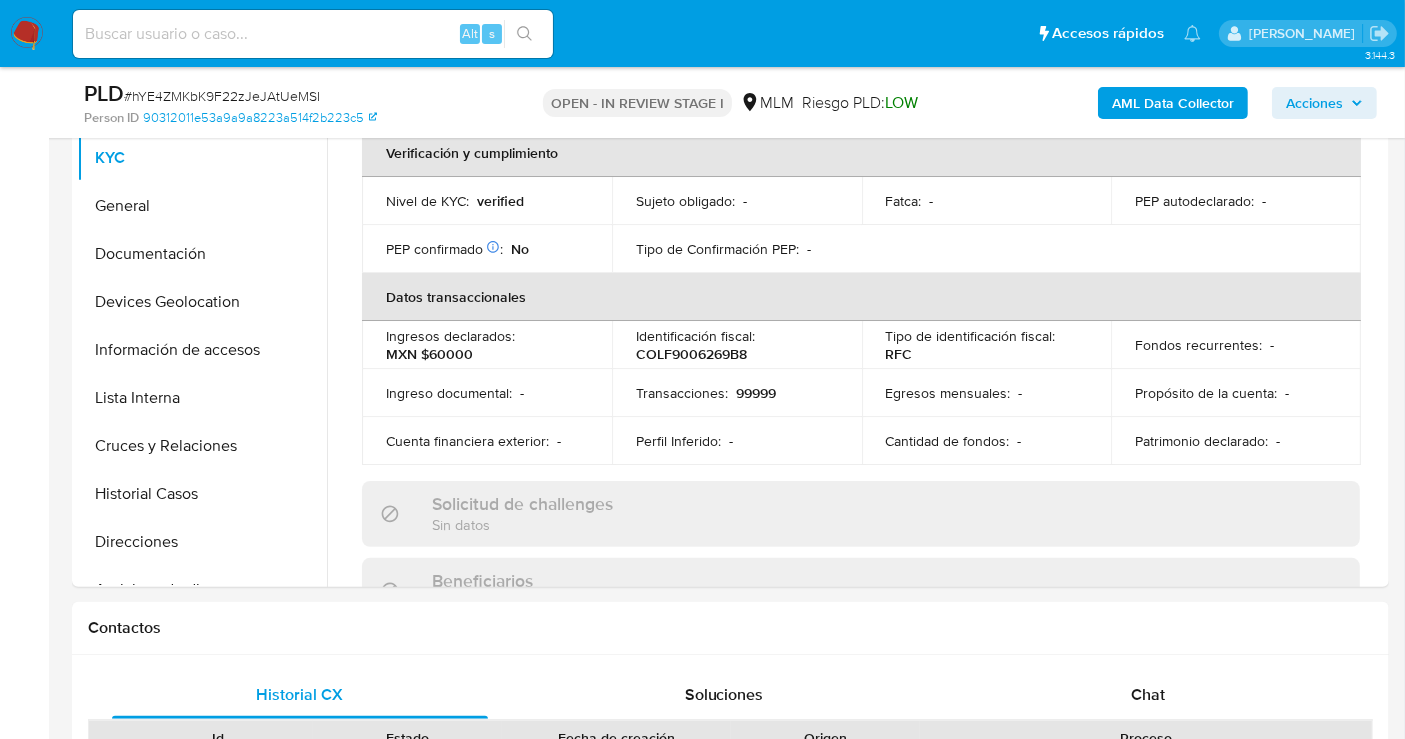scroll, scrollTop: 444, scrollLeft: 0, axis: vertical 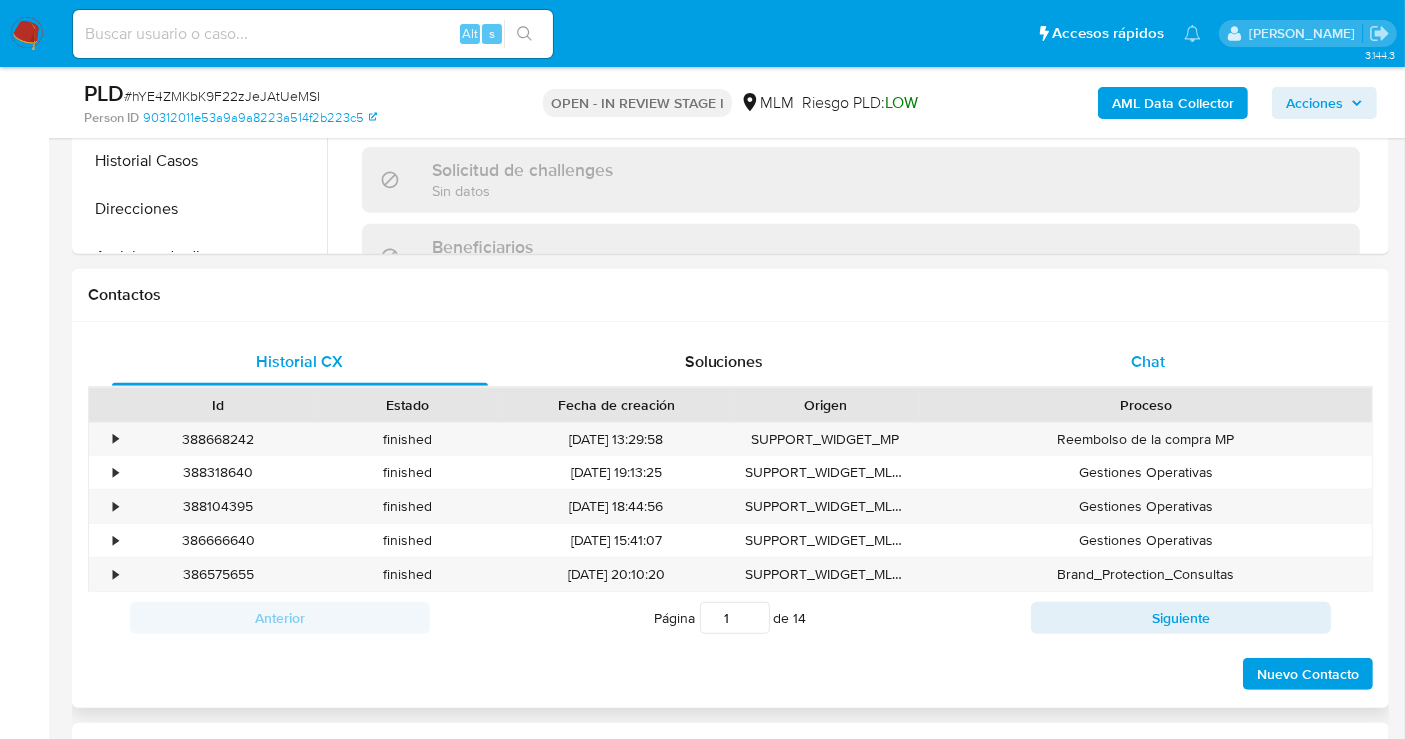 click on "Chat" at bounding box center [1148, 361] 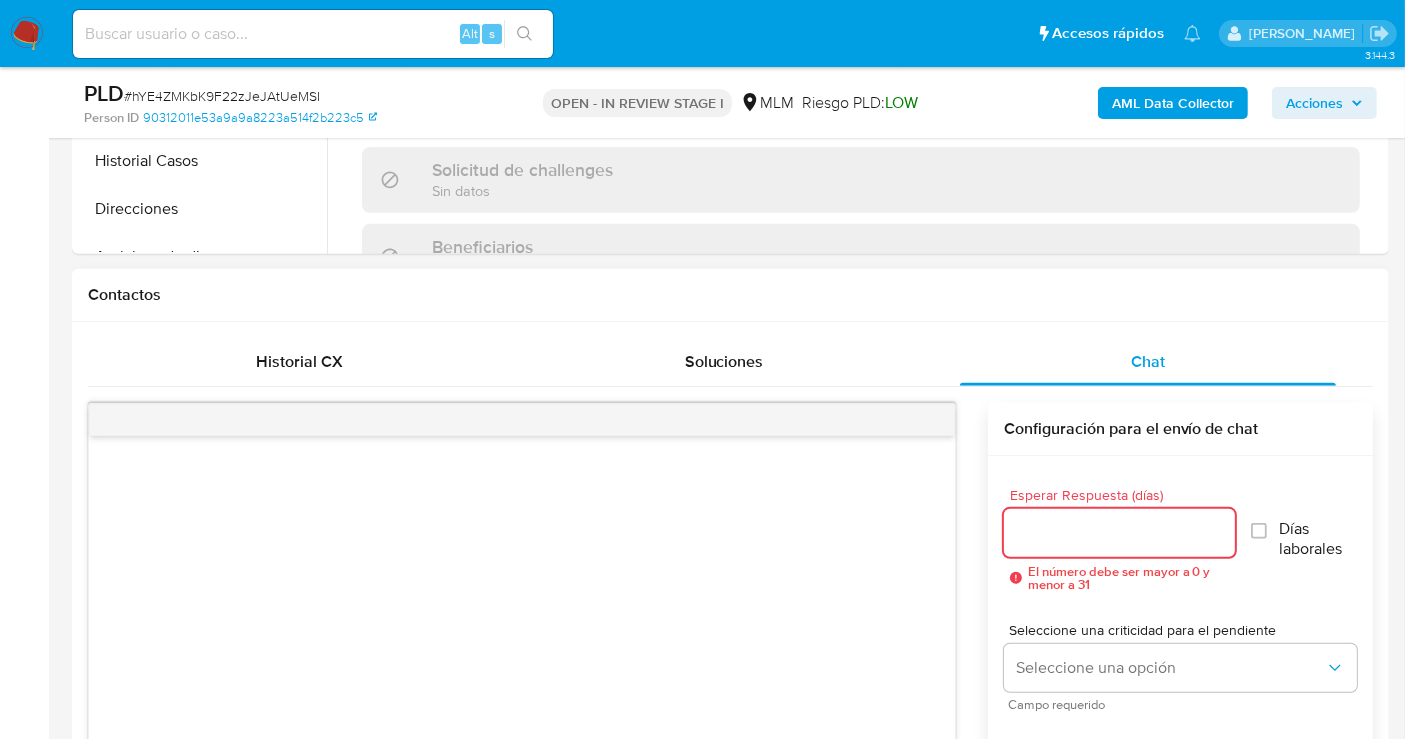 click on "Esperar Respuesta (días)" at bounding box center (1119, 533) 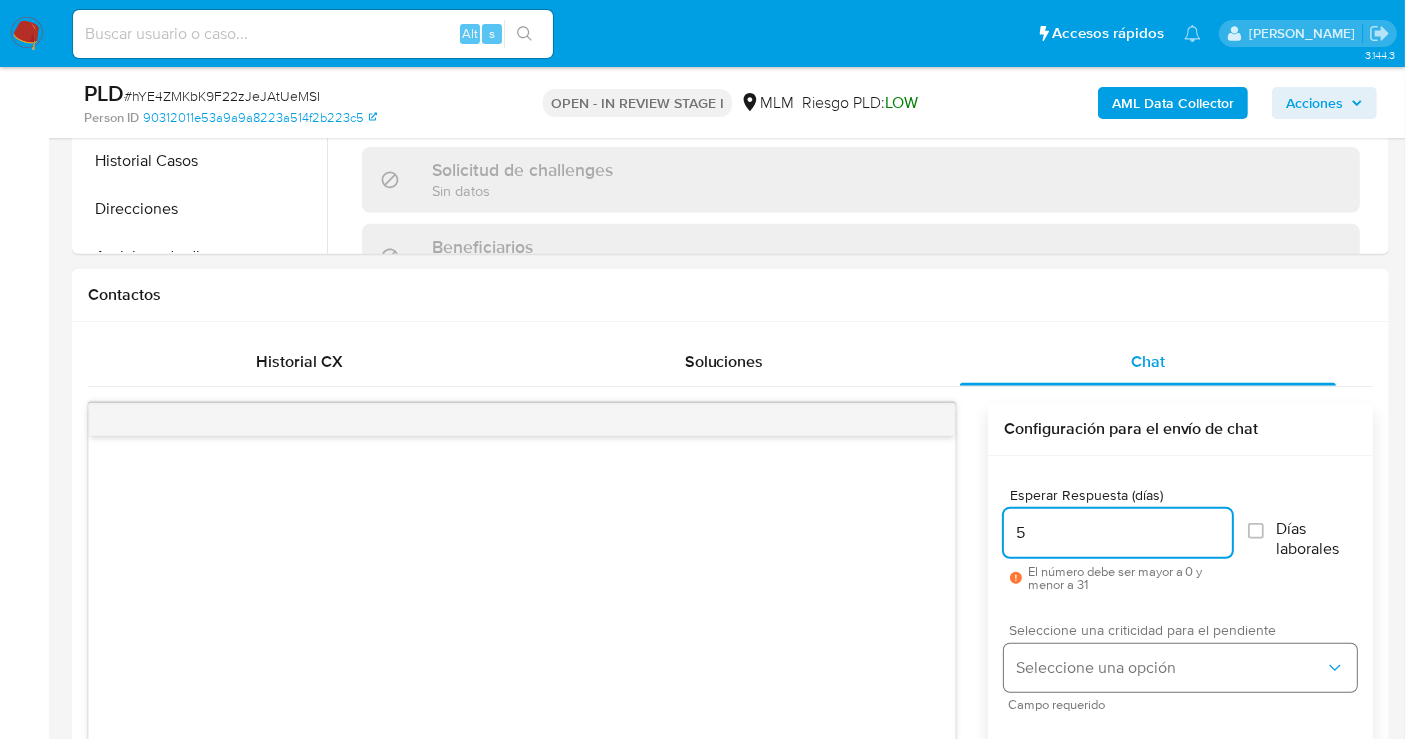 type on "5" 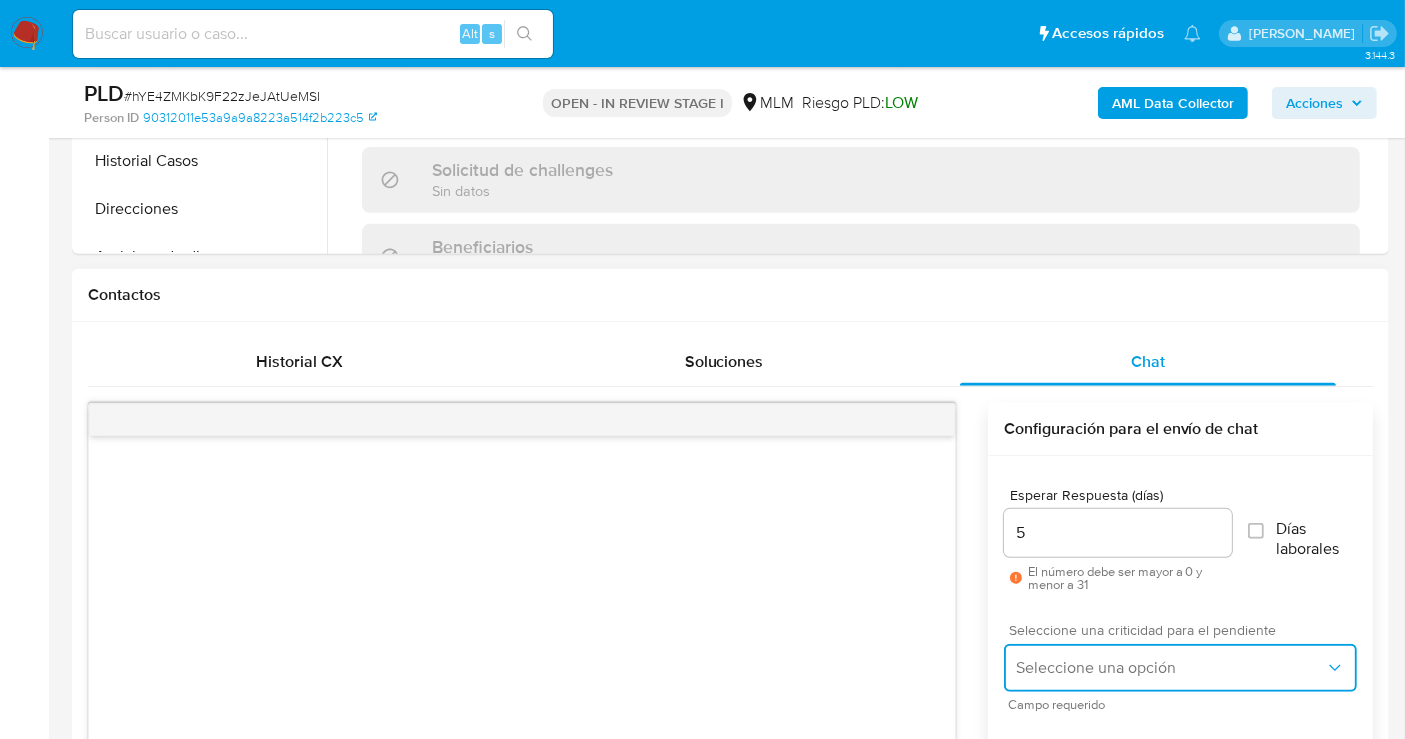 click on "Seleccione una opción" at bounding box center [1180, 668] 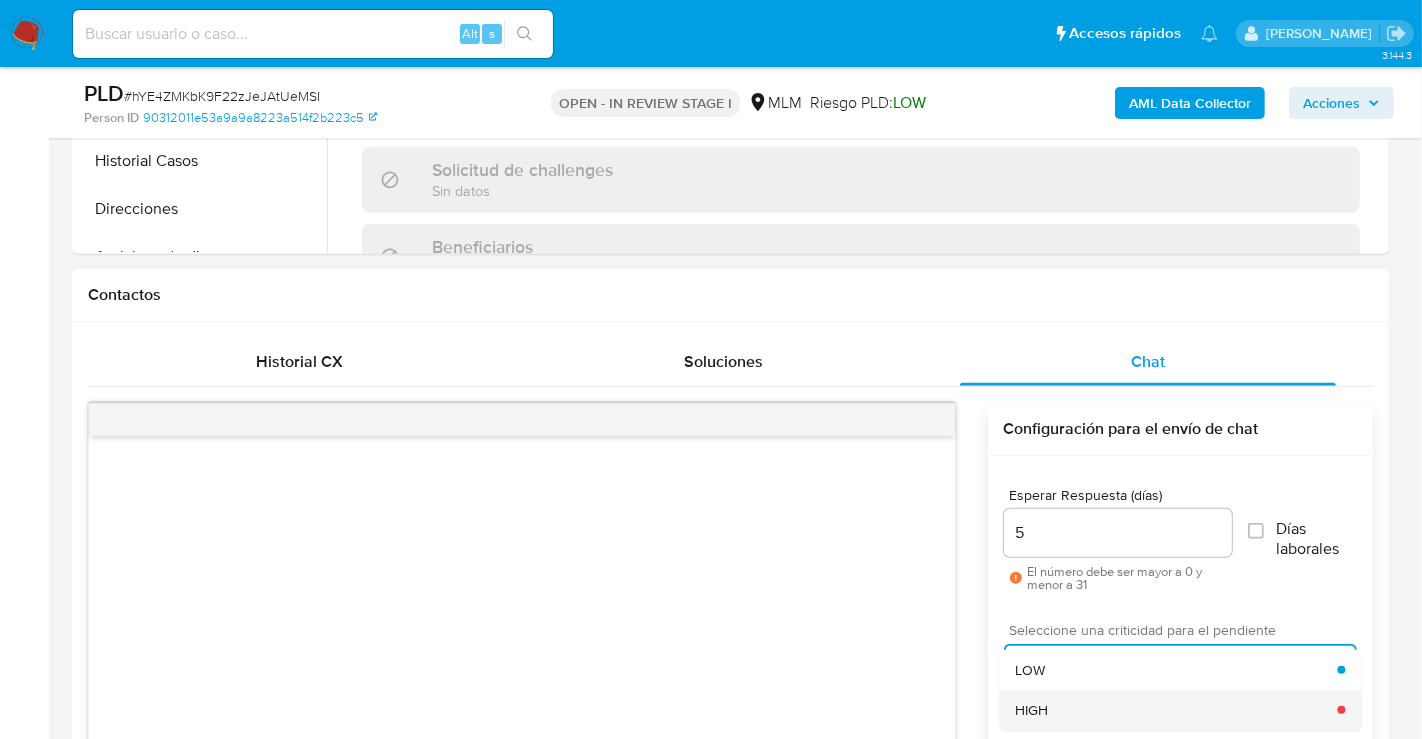 click on "HIGH" at bounding box center (1176, 710) 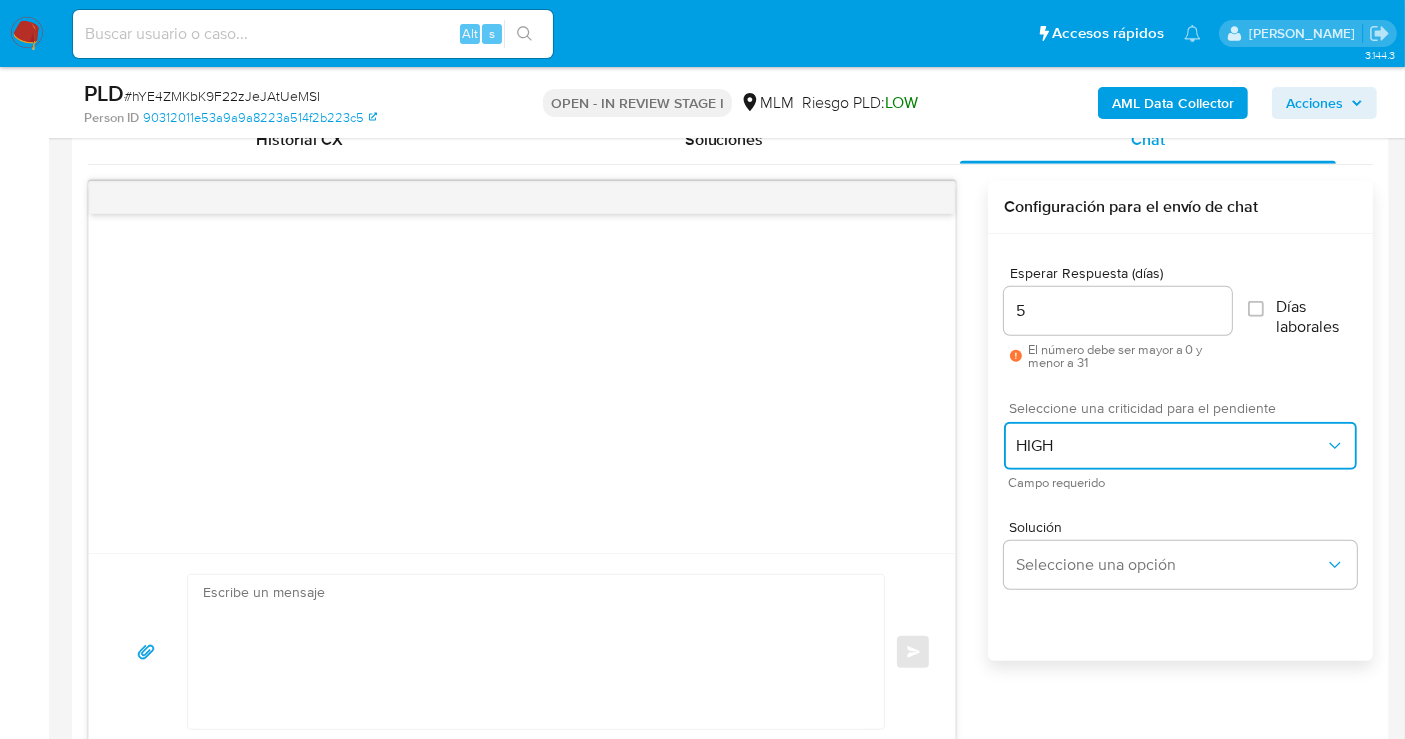 scroll, scrollTop: 1000, scrollLeft: 0, axis: vertical 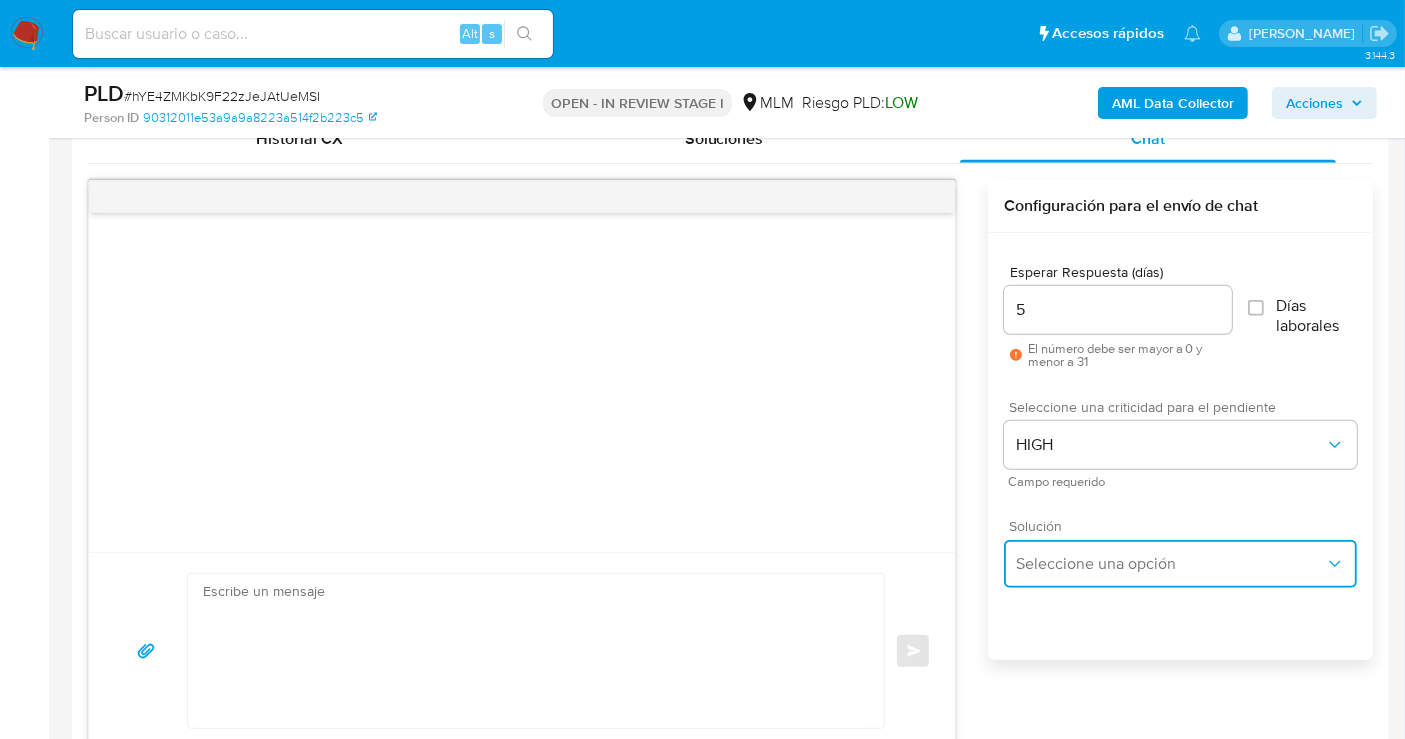 click on "Seleccione una opción" at bounding box center [1170, 564] 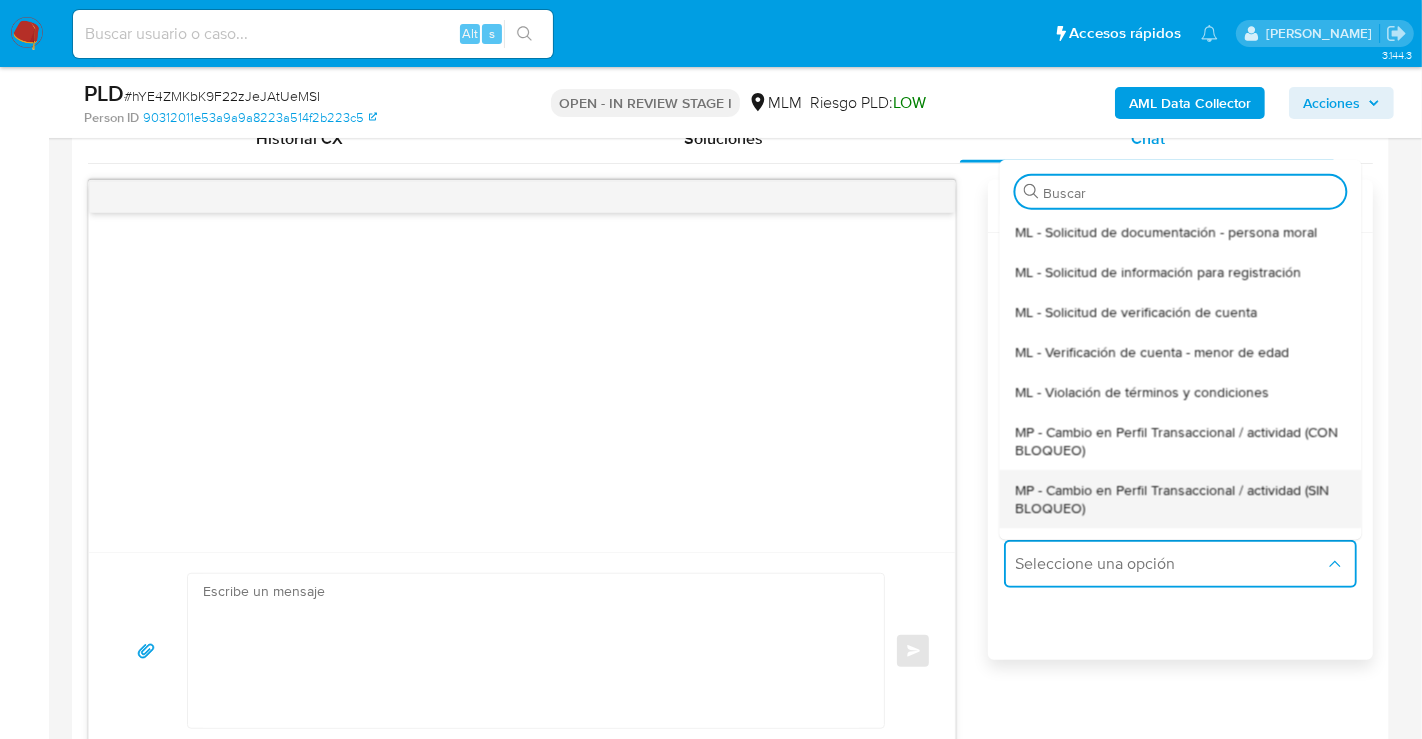 click on "MP - Cambio en Perfil Transaccional / actividad (SIN BLOQUEO)" at bounding box center (1180, 498) 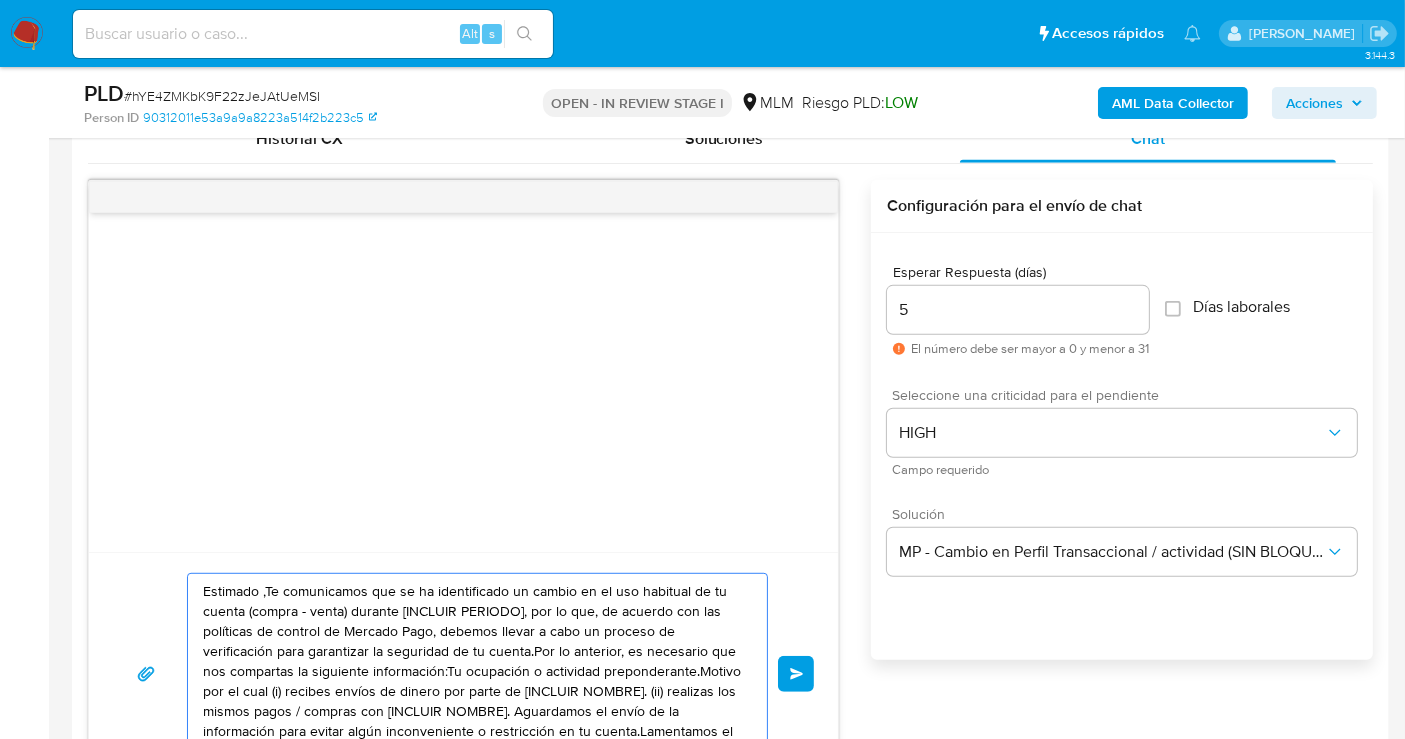 click on "Estimado ,Te comunicamos que se ha identificado un cambio en el uso habitual de tu cuenta (compra - venta) durante [INCLUIR PERIODO], por lo que, de acuerdo con las políticas de control de Mercado Pago, debemos llevar a cabo un proceso de verificación para garantizar la seguridad de tu cuenta.Por lo anterior, es necesario que nos compartas la siguiente información:Tu ocupación o actividad preponderante.Motivo por el cual (i) recibes envíos de dinero por parte de [INCLUIR NOMBRE]. (ii) realizas los mismos pagos / compras con [INCLUIR NOMBRE]. Aguardamos el envío de la información para evitar algún inconveniente o restricción en tu cuenta.Lamentamos el malestar que esta situación te pudiera ocasionar, pero es una medida necesaria para mantener el sitio seguro y confiable.Atentamente,Mercado Pago" at bounding box center (472, 674) 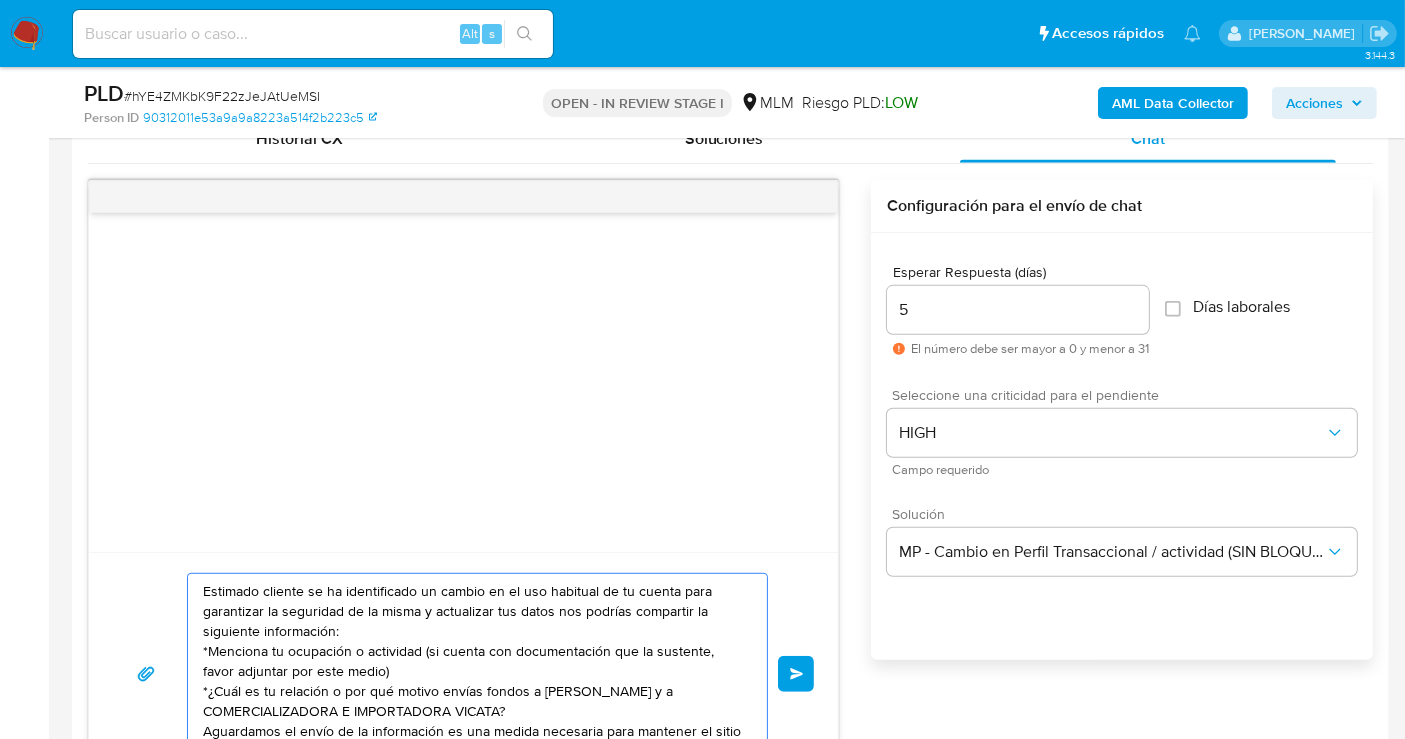 scroll, scrollTop: 27, scrollLeft: 0, axis: vertical 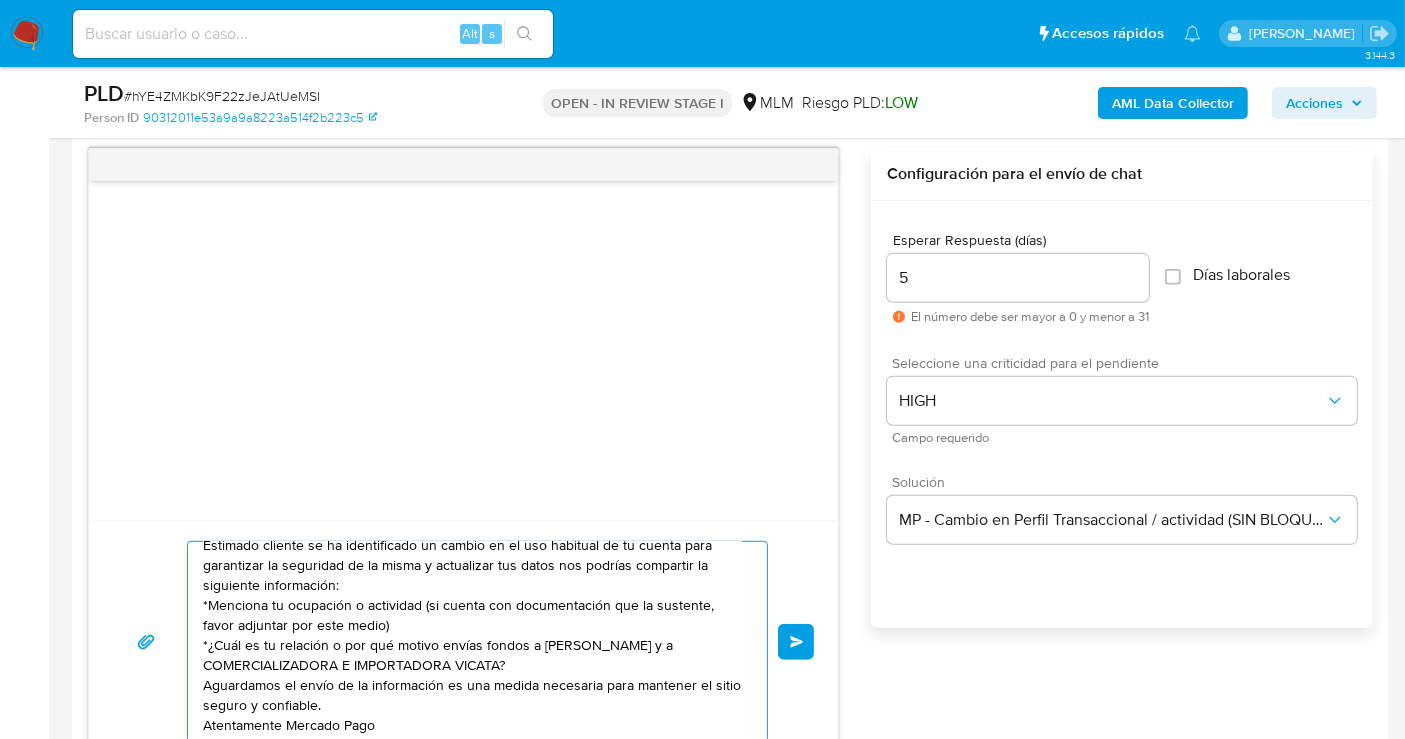 type on "Estimado cliente se ha identificado un cambio en el uso habitual de tu cuenta para garantizar la seguridad de la misma y actualizar tus datos nos podrías compartir la siguiente información:
*Menciona tu ocupación o actividad (si cuenta con documentación que la sustente, favor adjuntar por este medio)
*¿Cuál es tu relación o por qué motivo envías fondos a JORGE ADRIAN GRADILLA ORTIZ y a COMERCIALIZADORA E IMPORTADORA VICATA?
Aguardamos el envío de la información es una medida necesaria para mantener el sitio seguro y confiable.
Atentamente Mercado Pago" 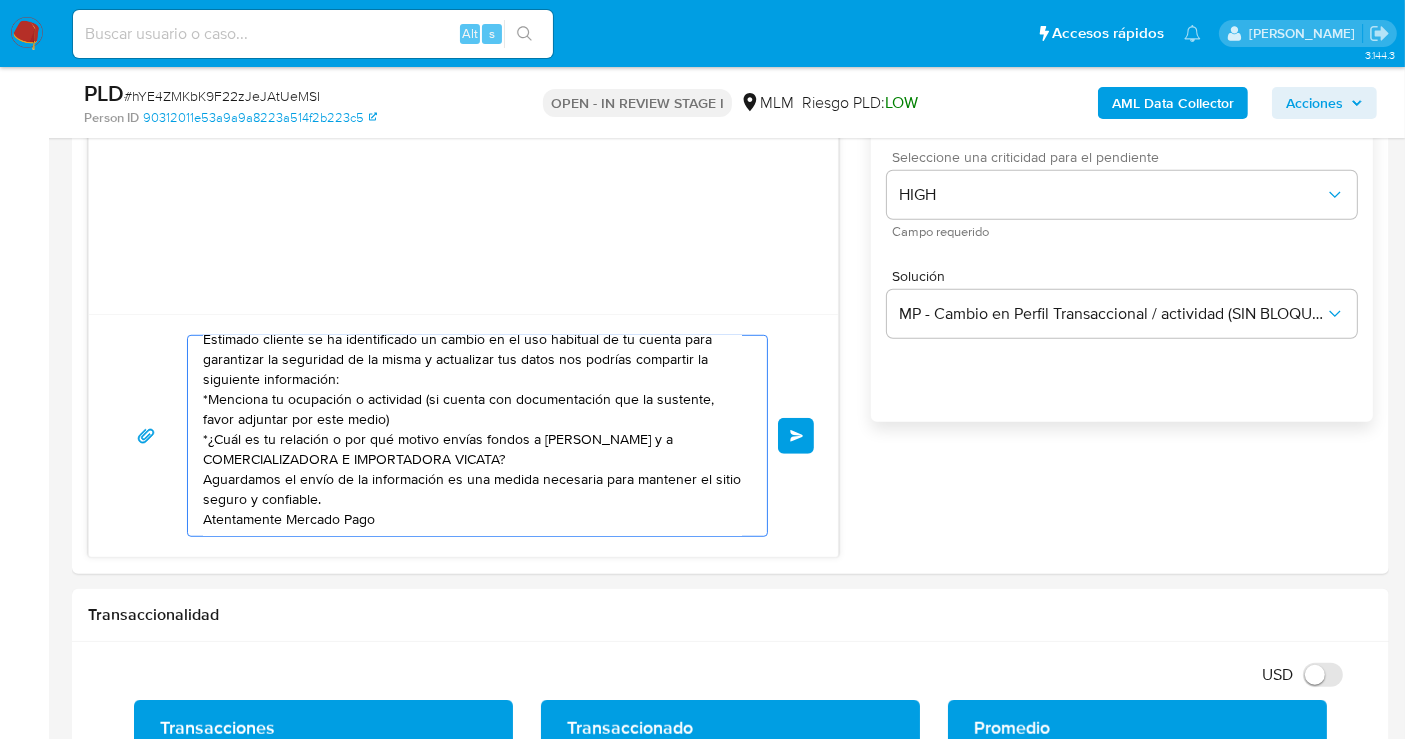 scroll, scrollTop: 1143, scrollLeft: 0, axis: vertical 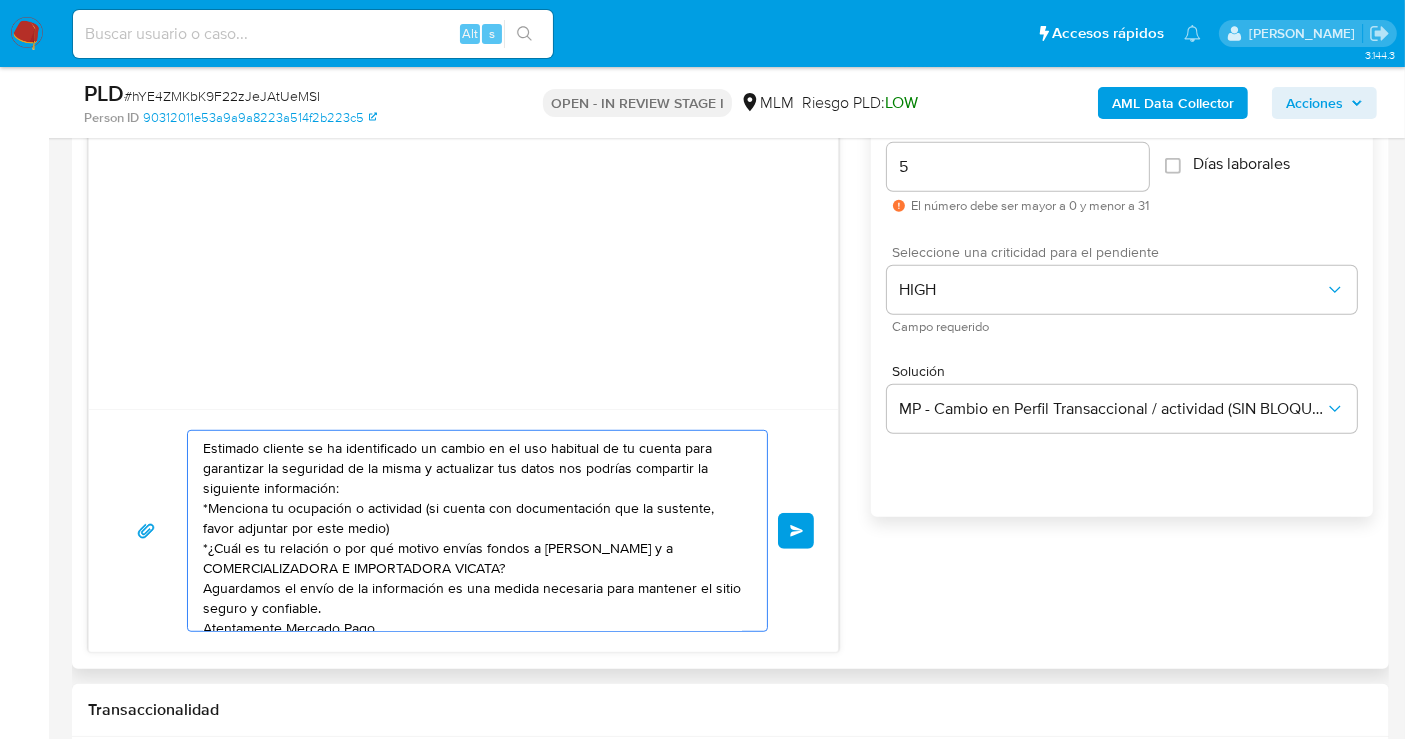 click on "Enviar" at bounding box center [796, 531] 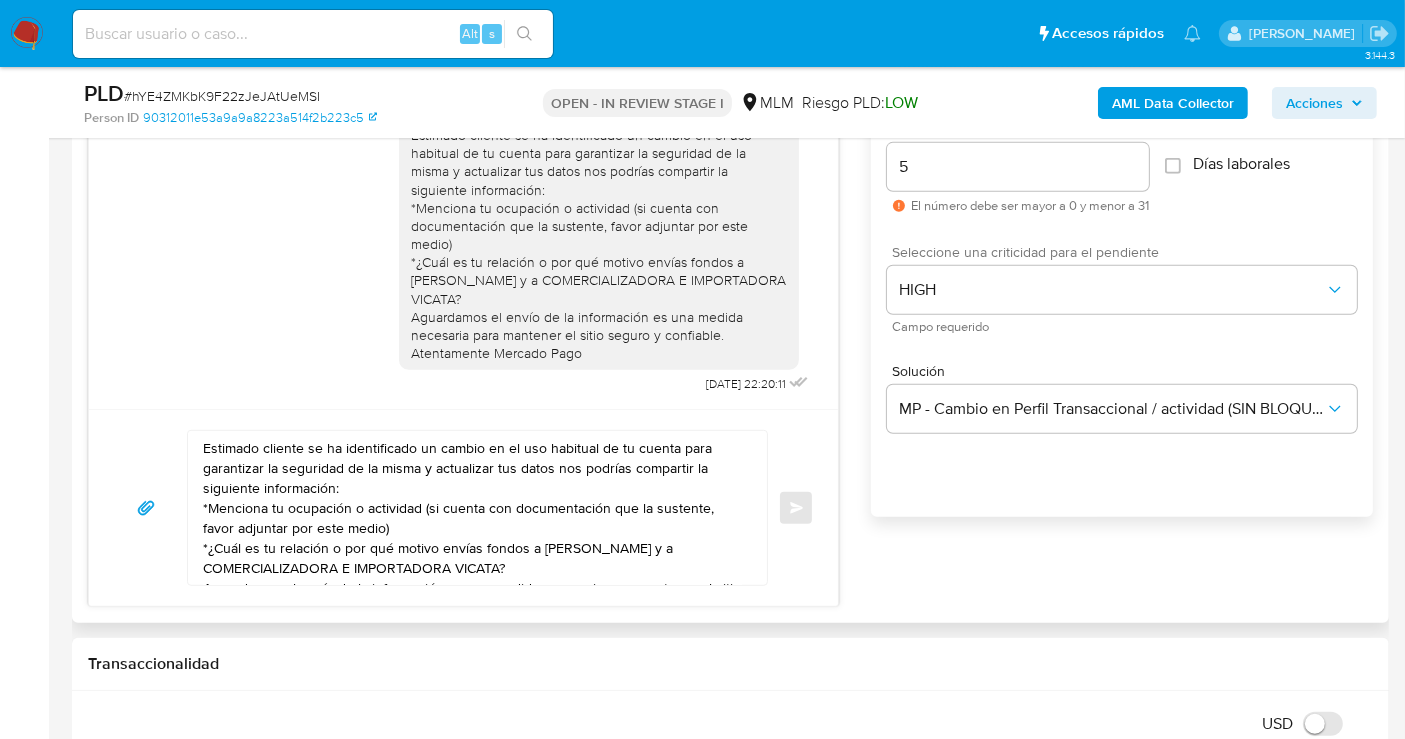 type 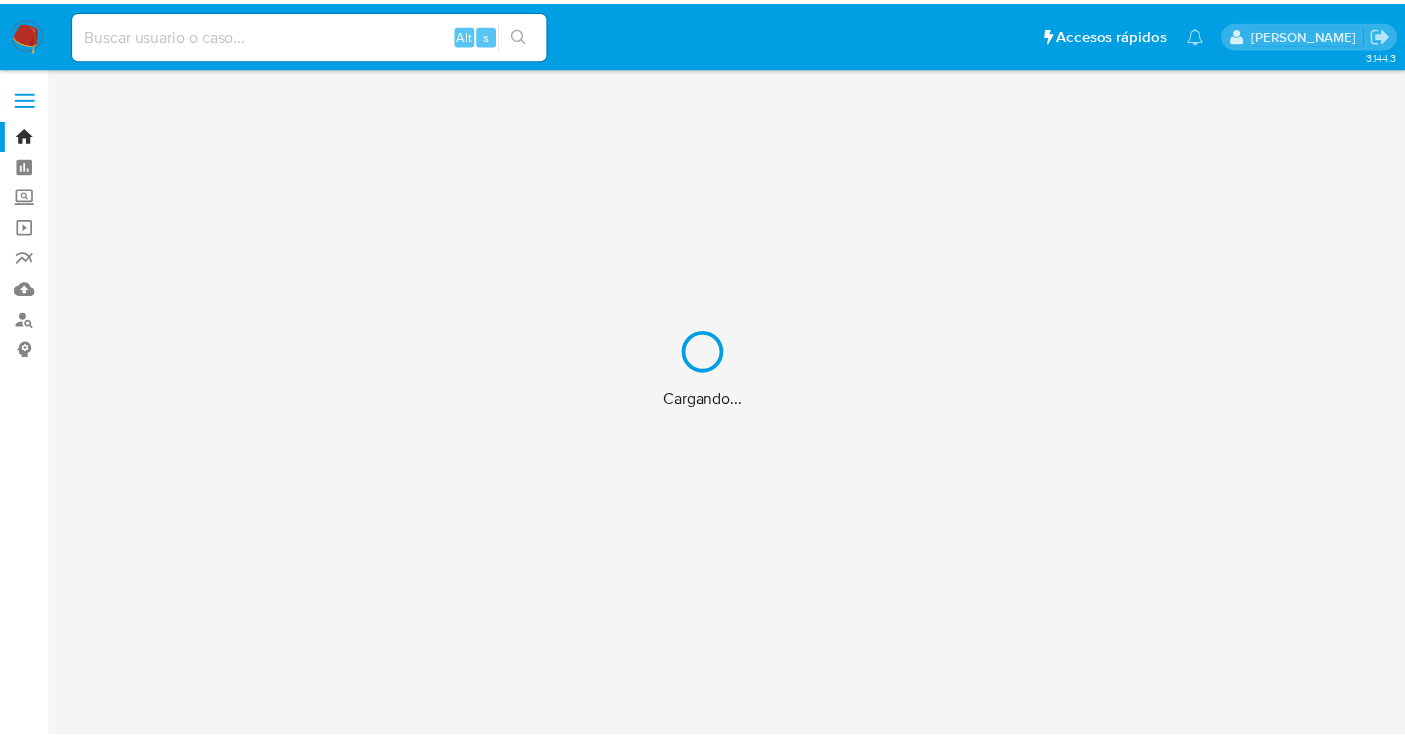 scroll, scrollTop: 0, scrollLeft: 0, axis: both 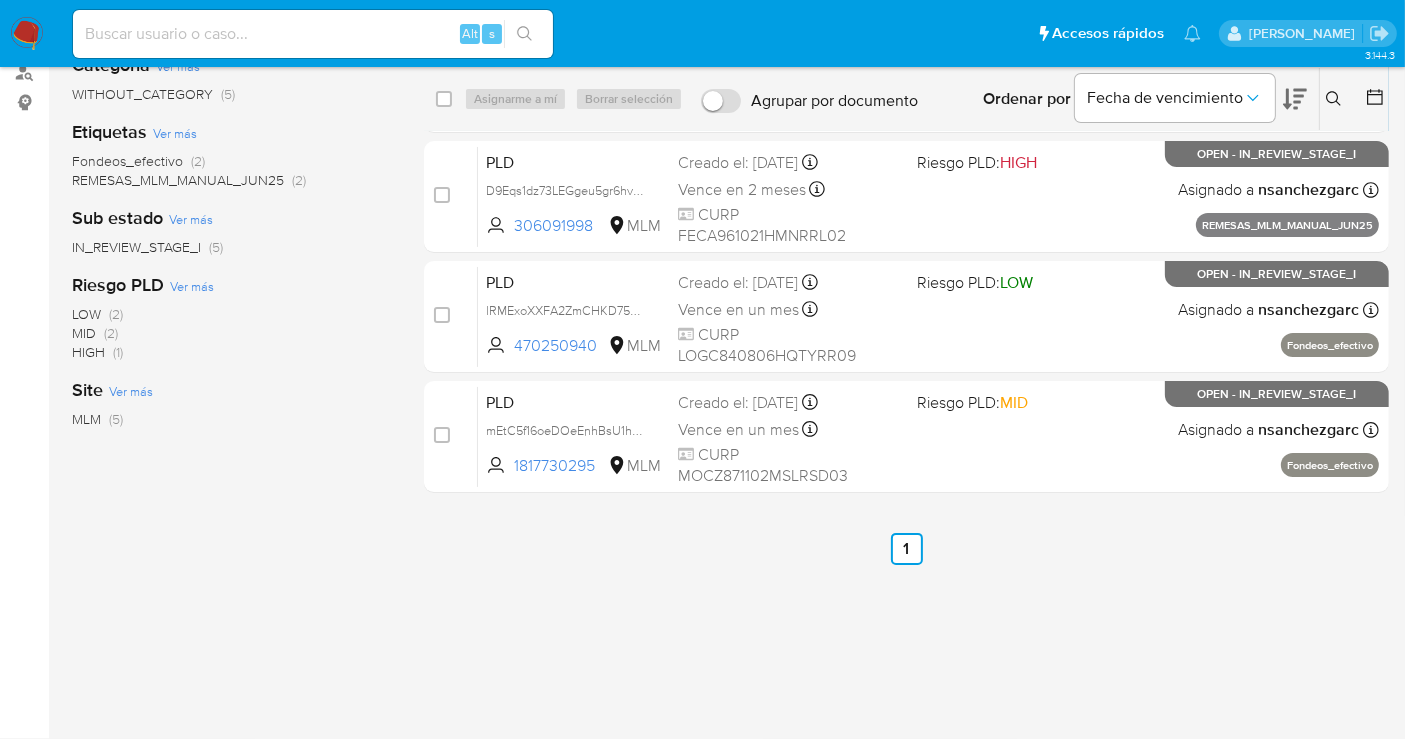 click at bounding box center (313, 34) 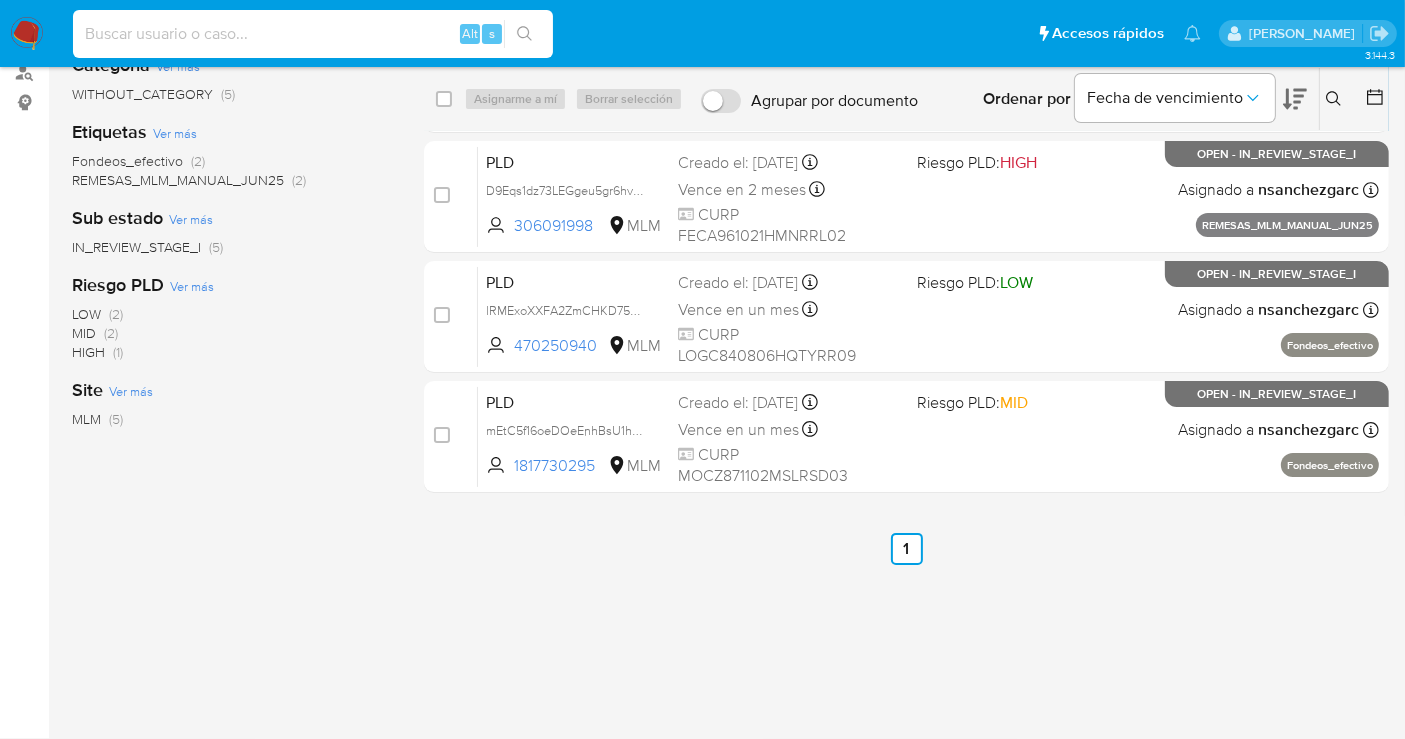 paste on "sP7tPl8L10YGnjEZ071HMZr9" 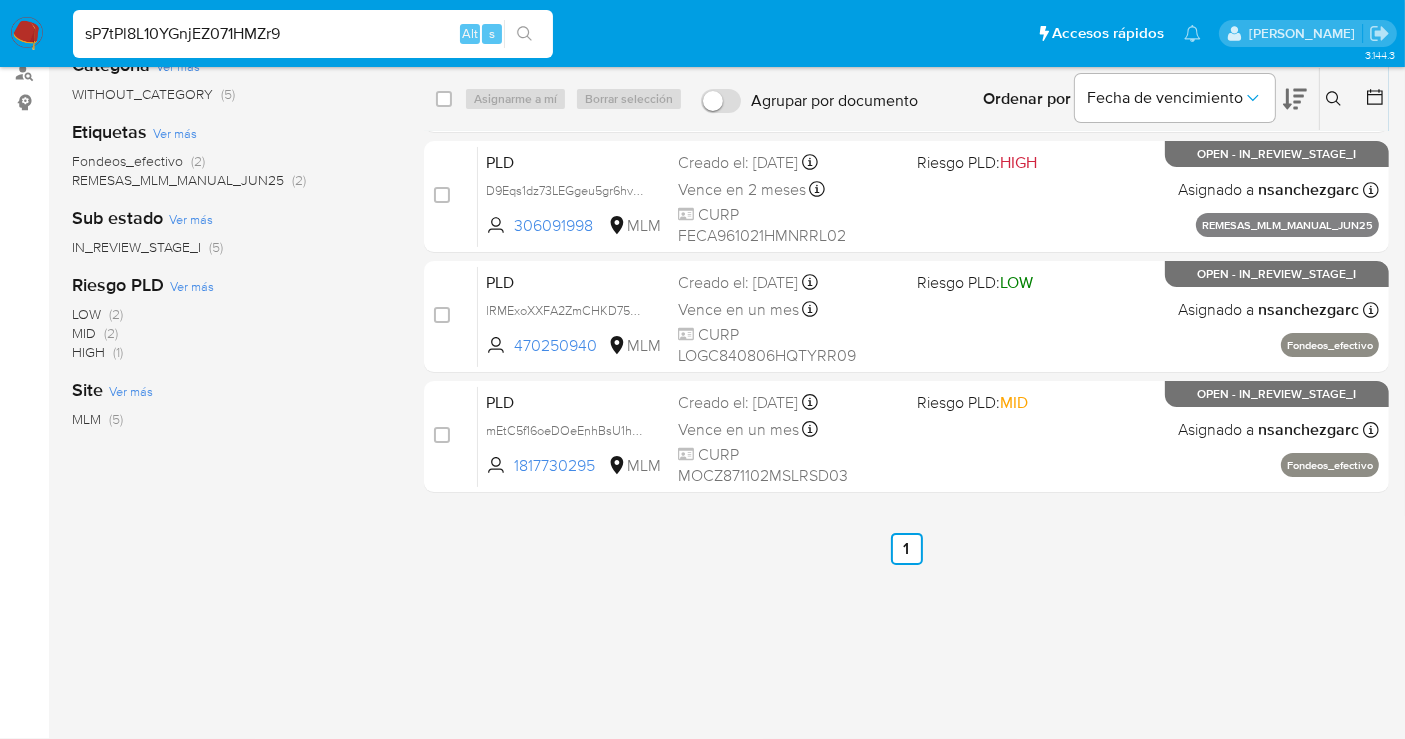 type on "sP7tPl8L10YGnjEZ071HMZr9" 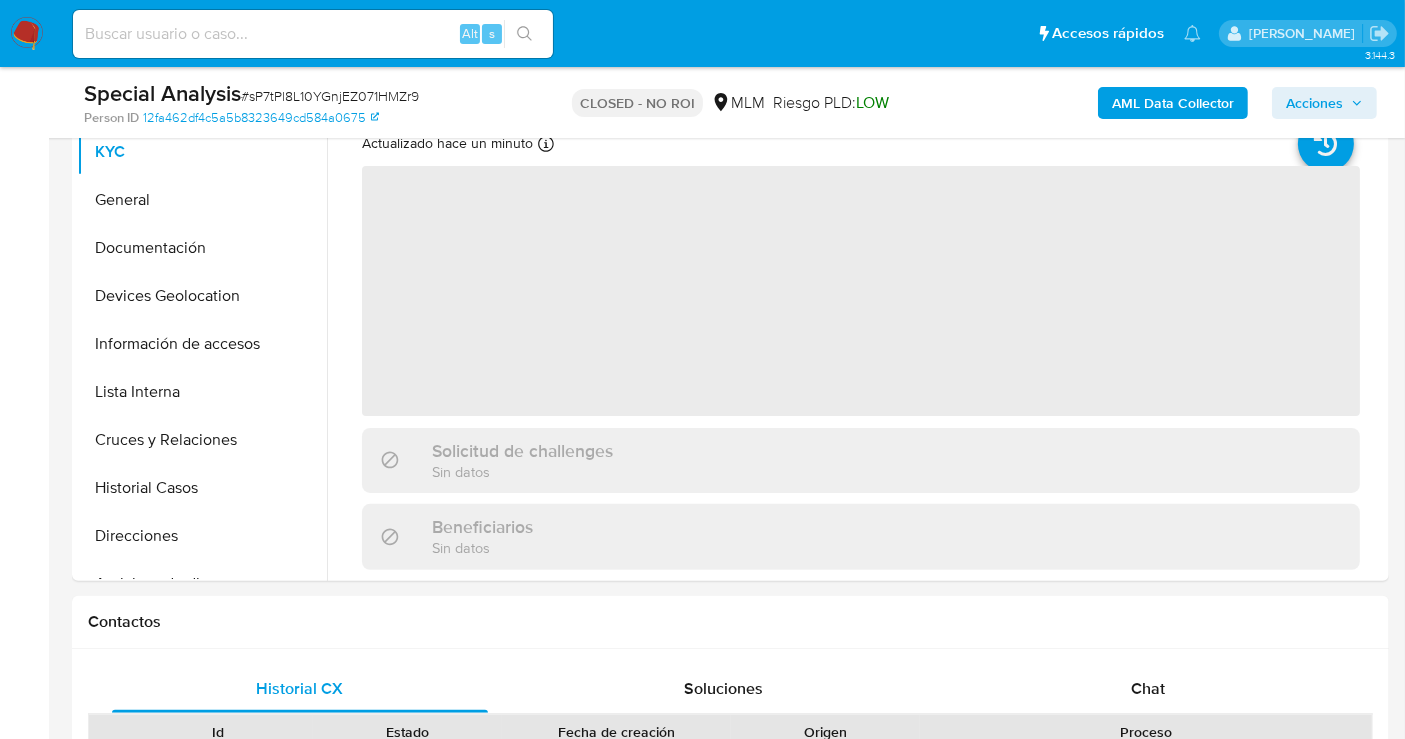 scroll, scrollTop: 555, scrollLeft: 0, axis: vertical 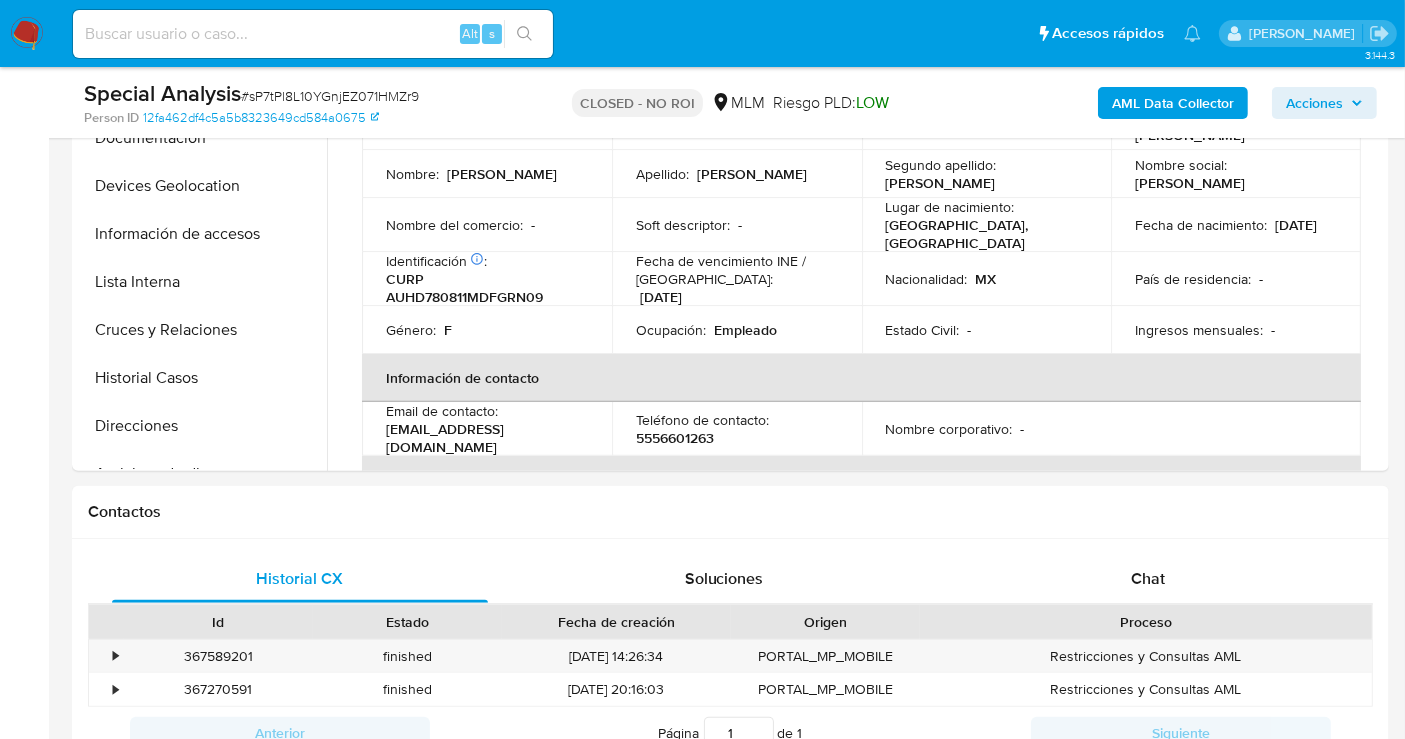 select on "10" 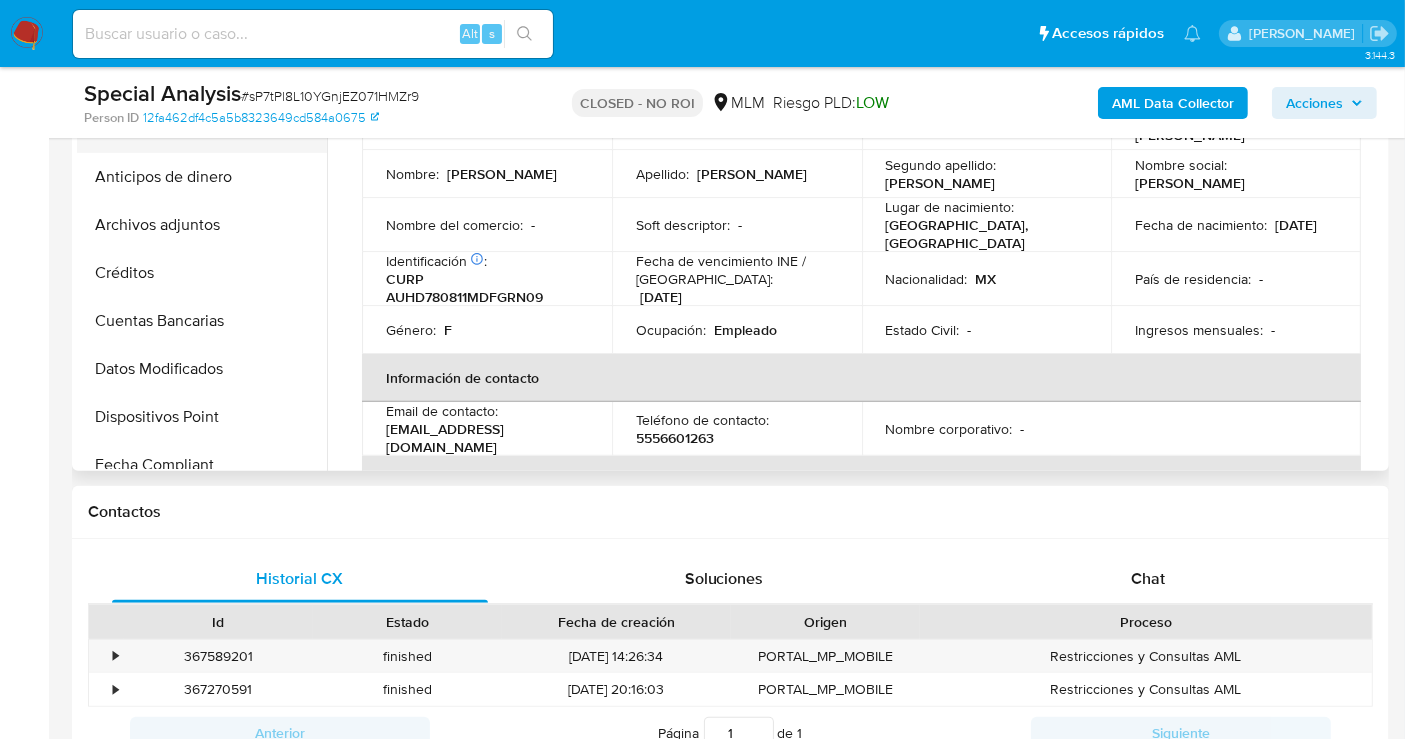 scroll, scrollTop: 444, scrollLeft: 0, axis: vertical 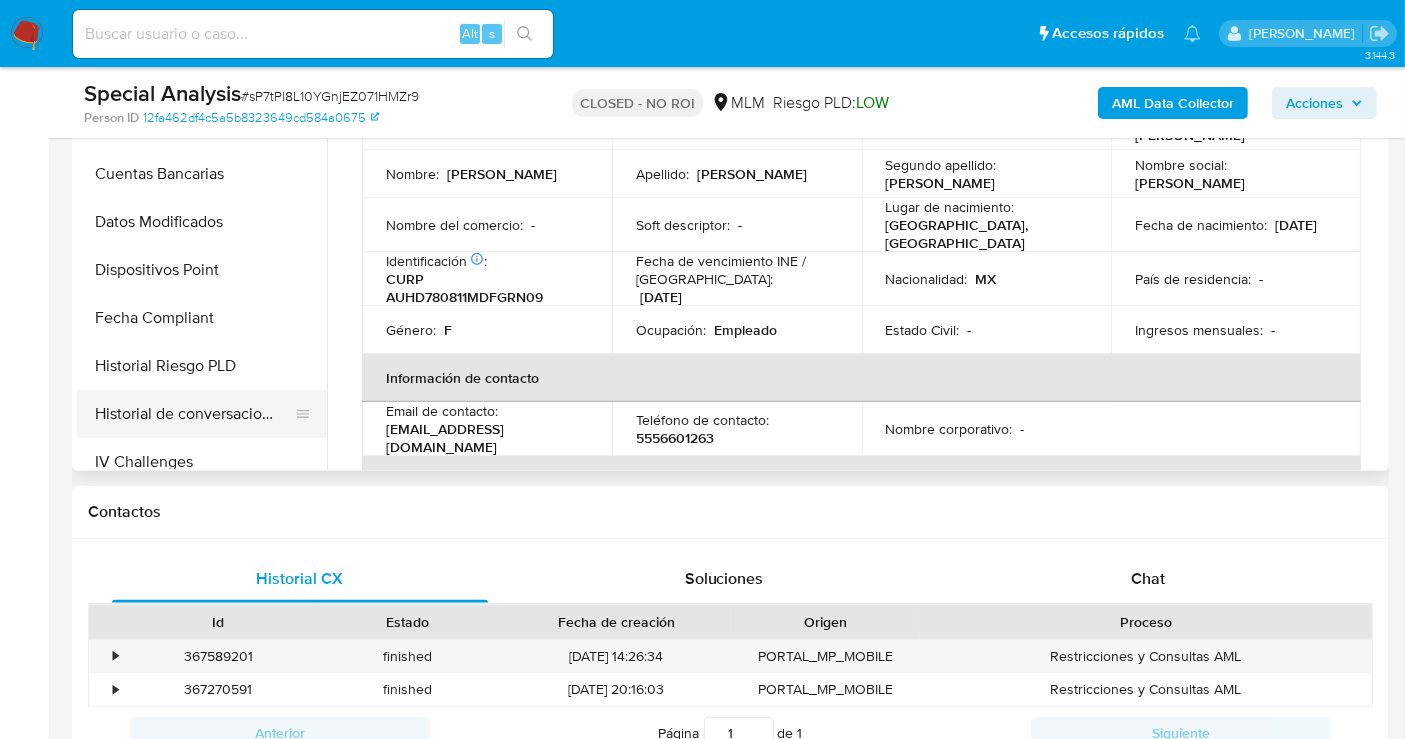 click on "Historial de conversaciones" at bounding box center (194, 414) 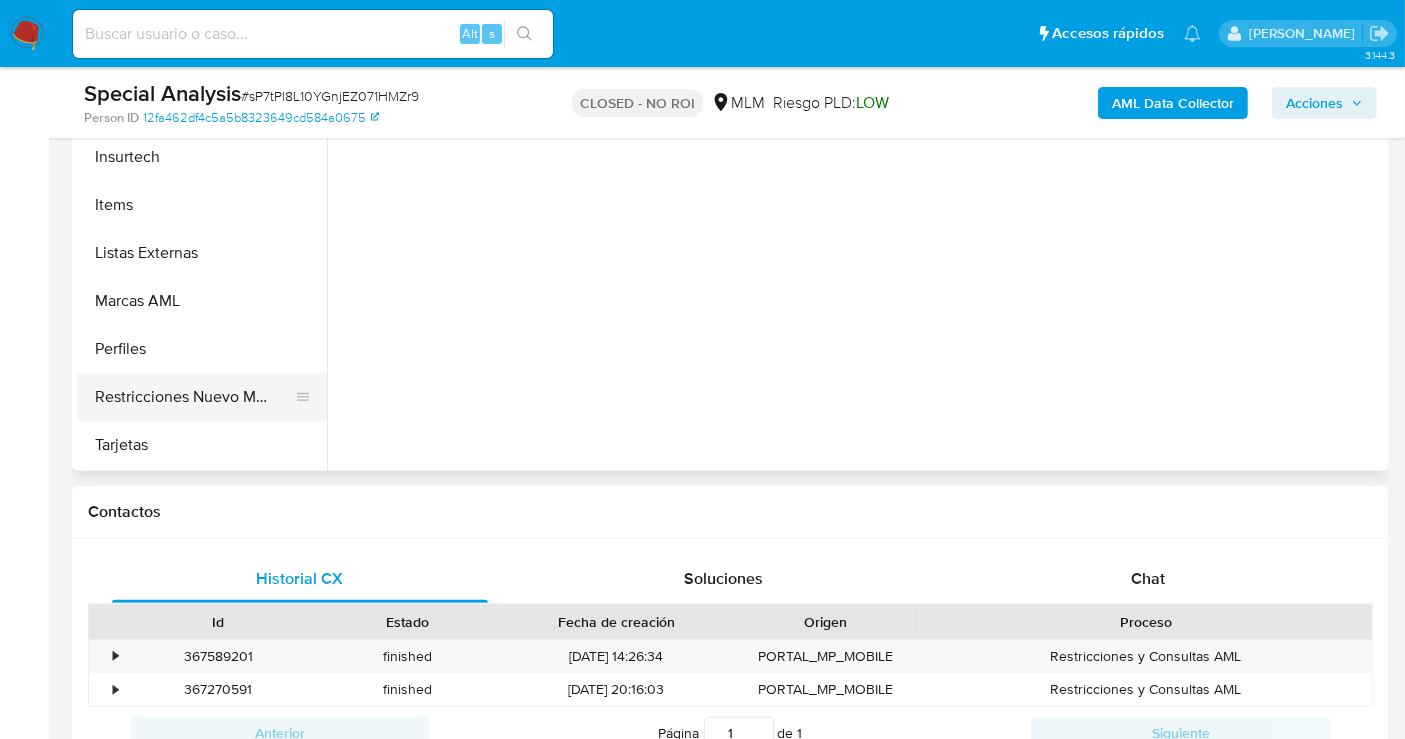click on "Restricciones Nuevo Mundo" at bounding box center [194, 397] 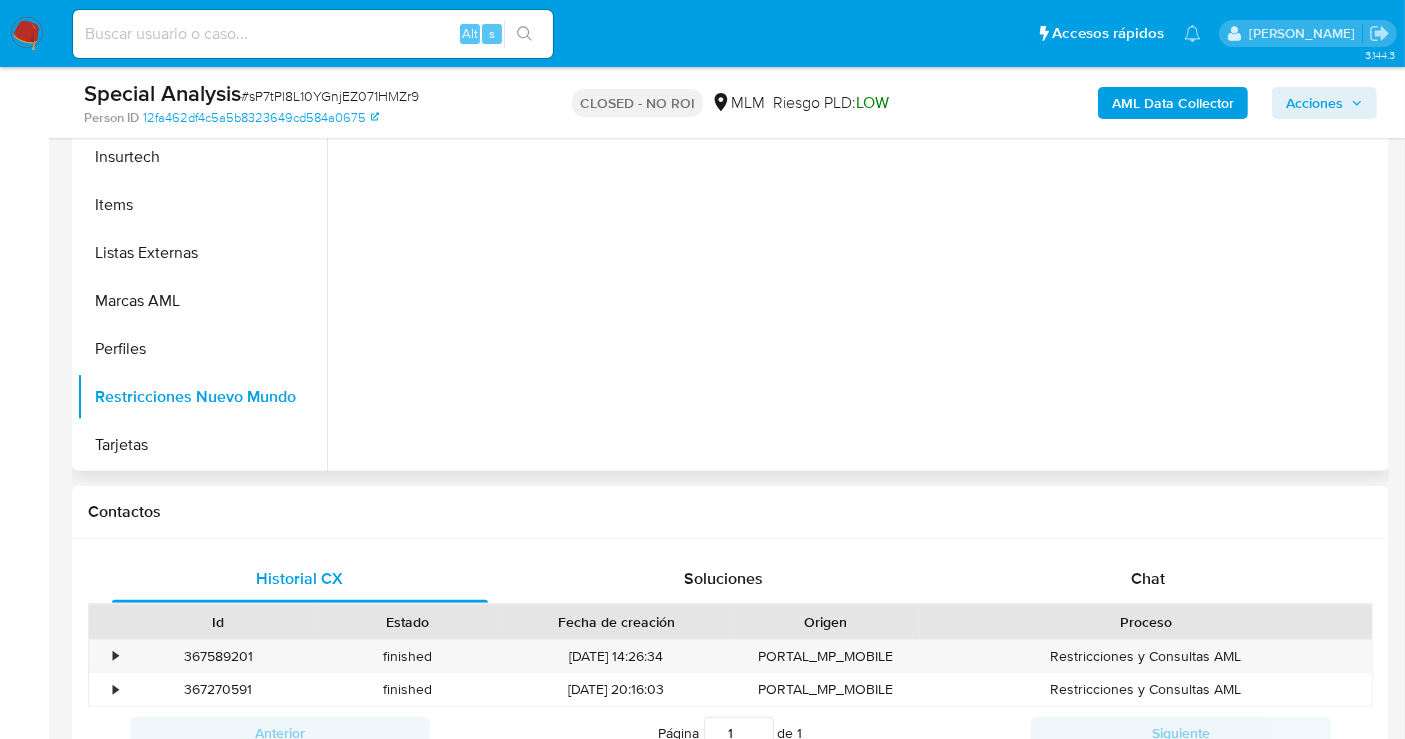 scroll, scrollTop: 796, scrollLeft: 0, axis: vertical 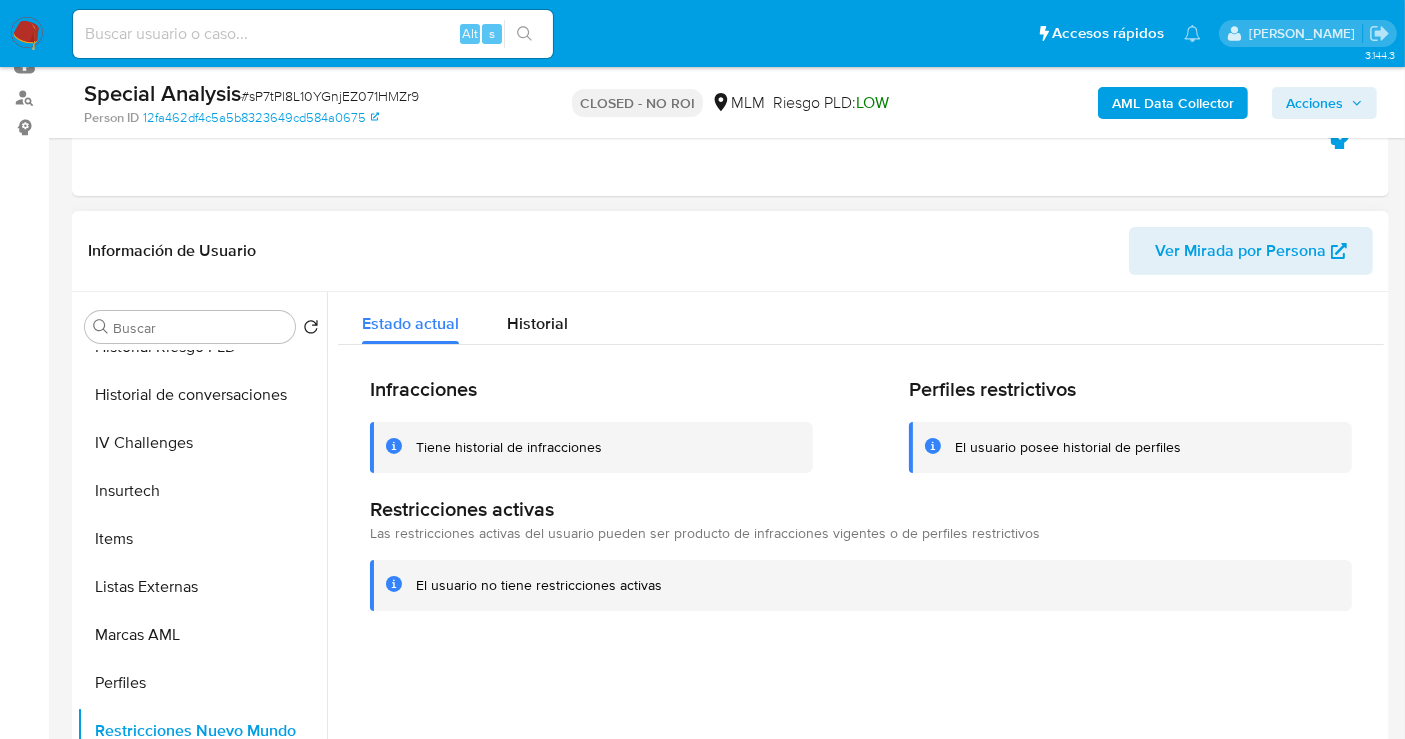type 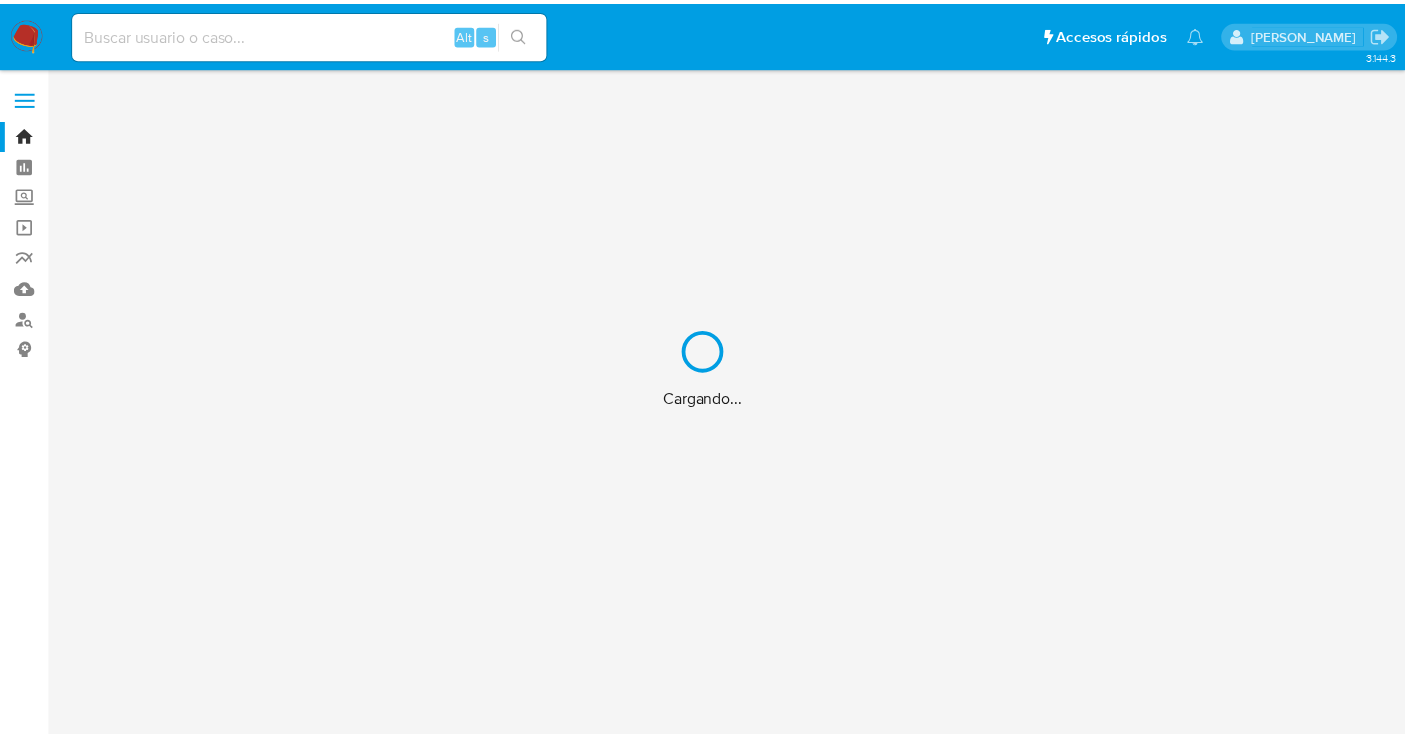 scroll, scrollTop: 0, scrollLeft: 0, axis: both 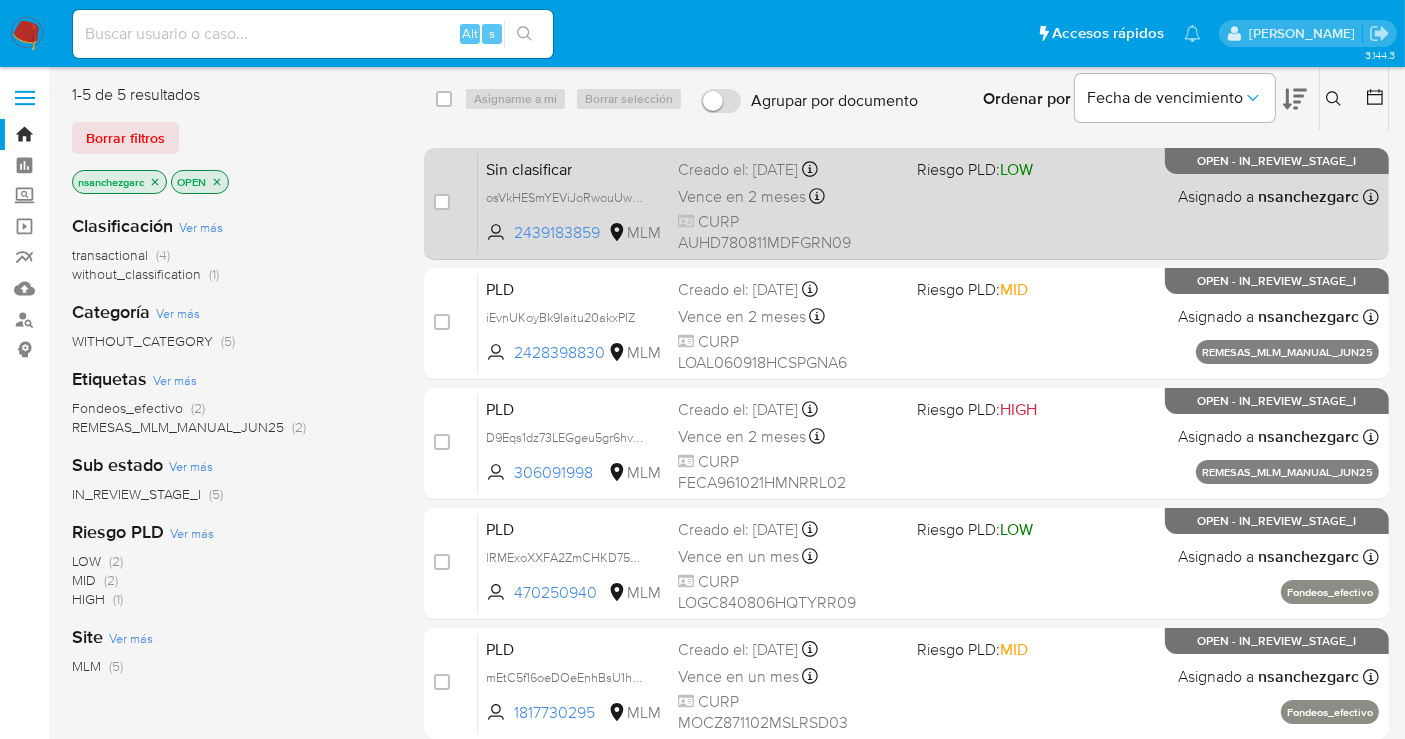 click on "Creado el: [DATE]   Creado el: [DATE] 10:11:17" at bounding box center (789, 170) 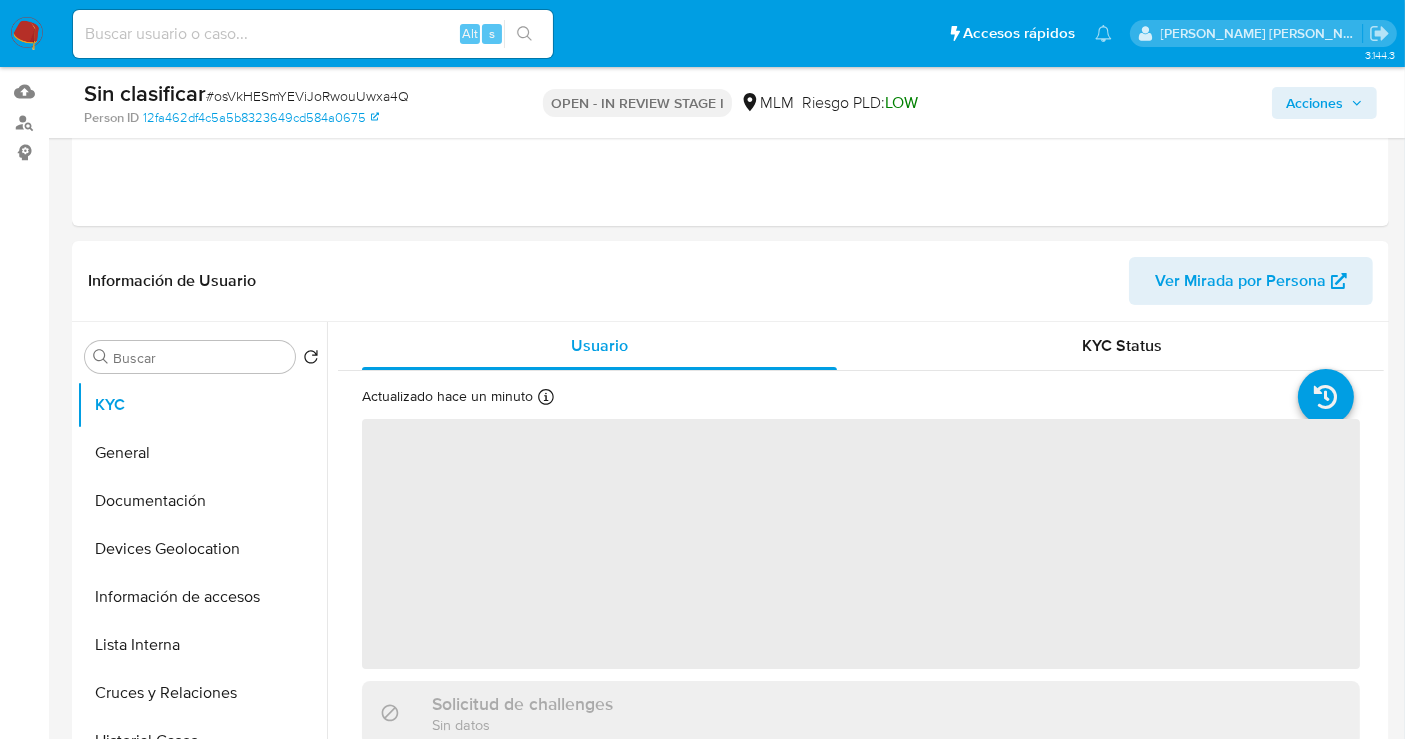 scroll, scrollTop: 333, scrollLeft: 0, axis: vertical 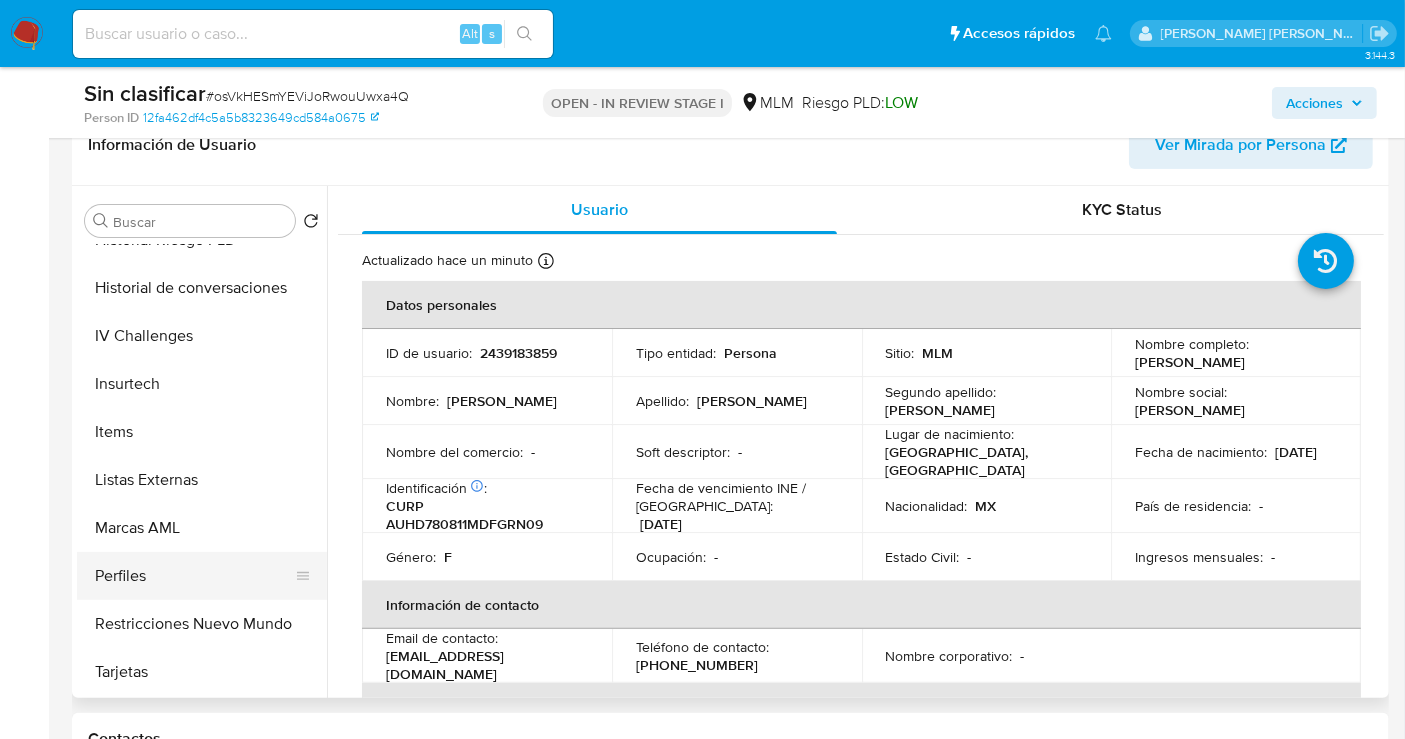 select on "10" 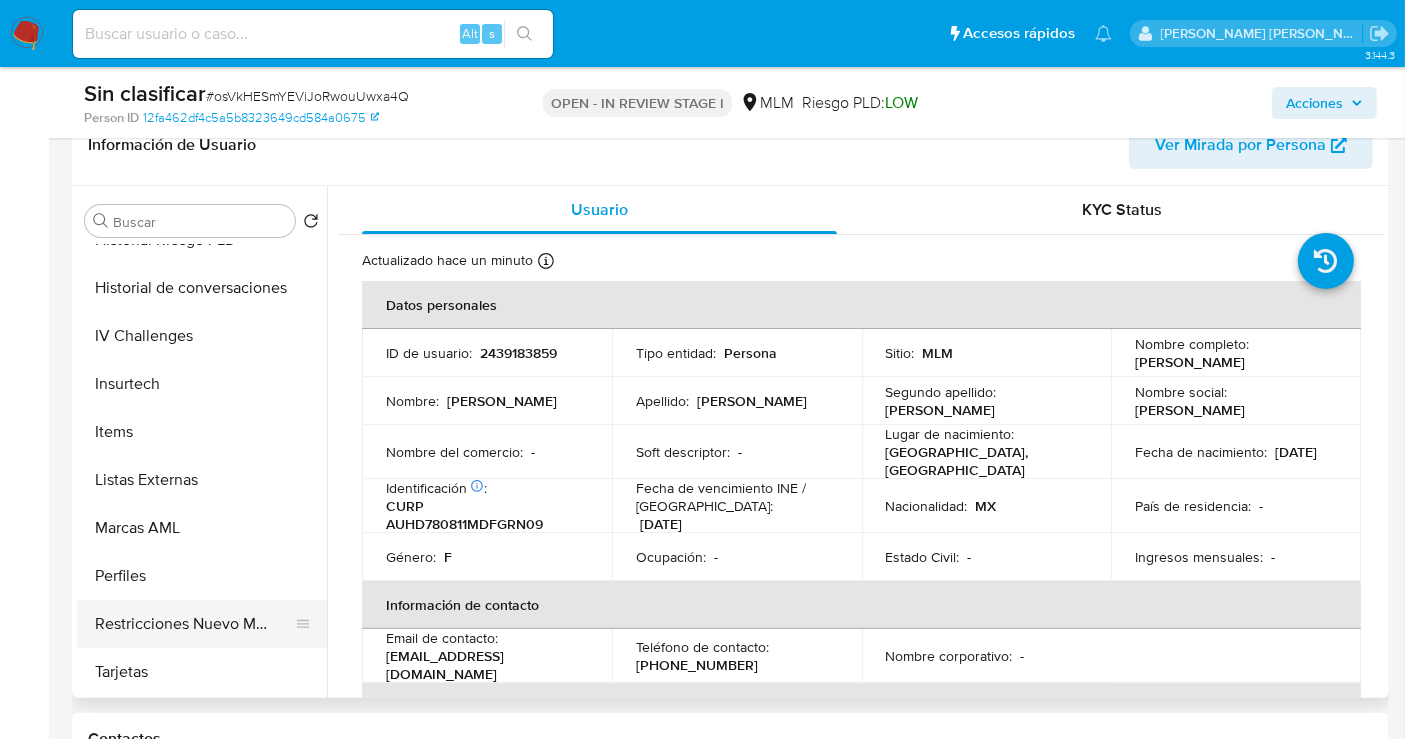 click on "Restricciones Nuevo Mundo" at bounding box center (194, 624) 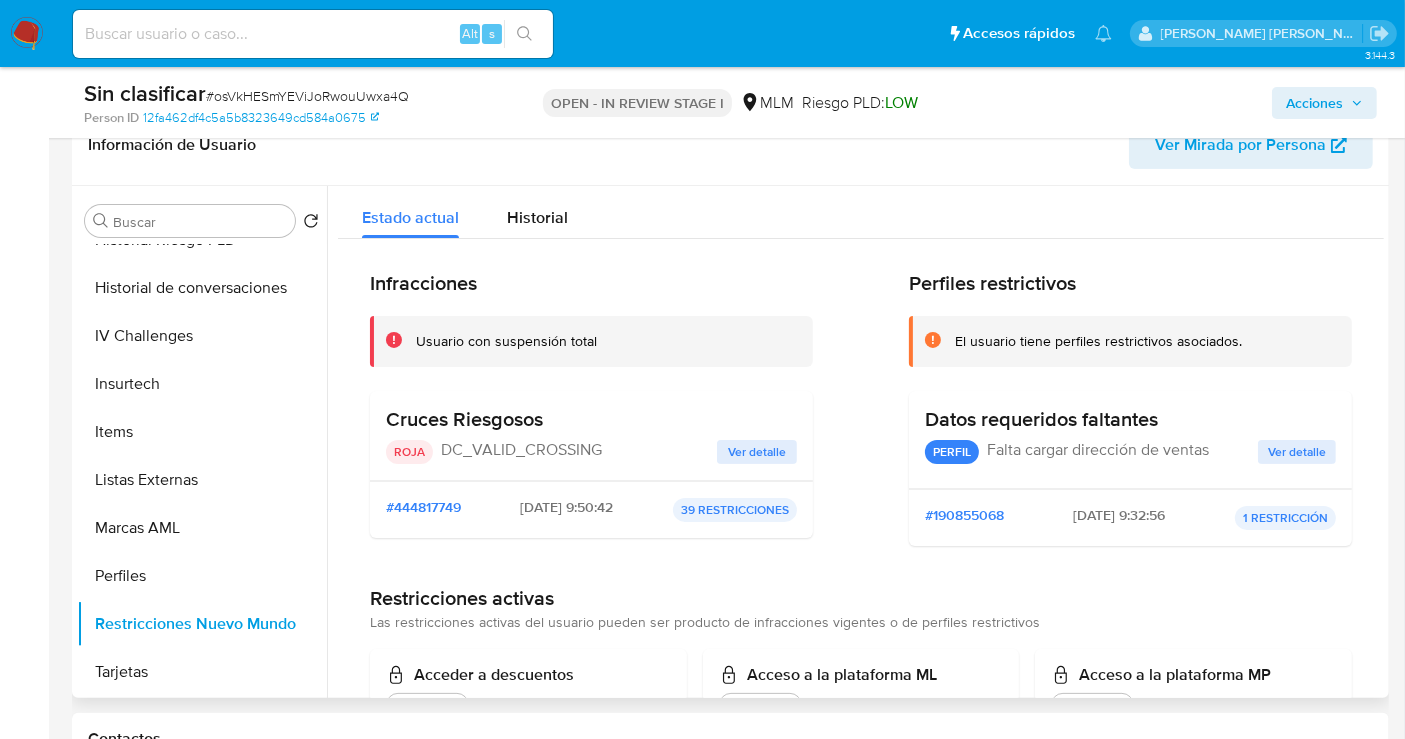 scroll, scrollTop: 796, scrollLeft: 0, axis: vertical 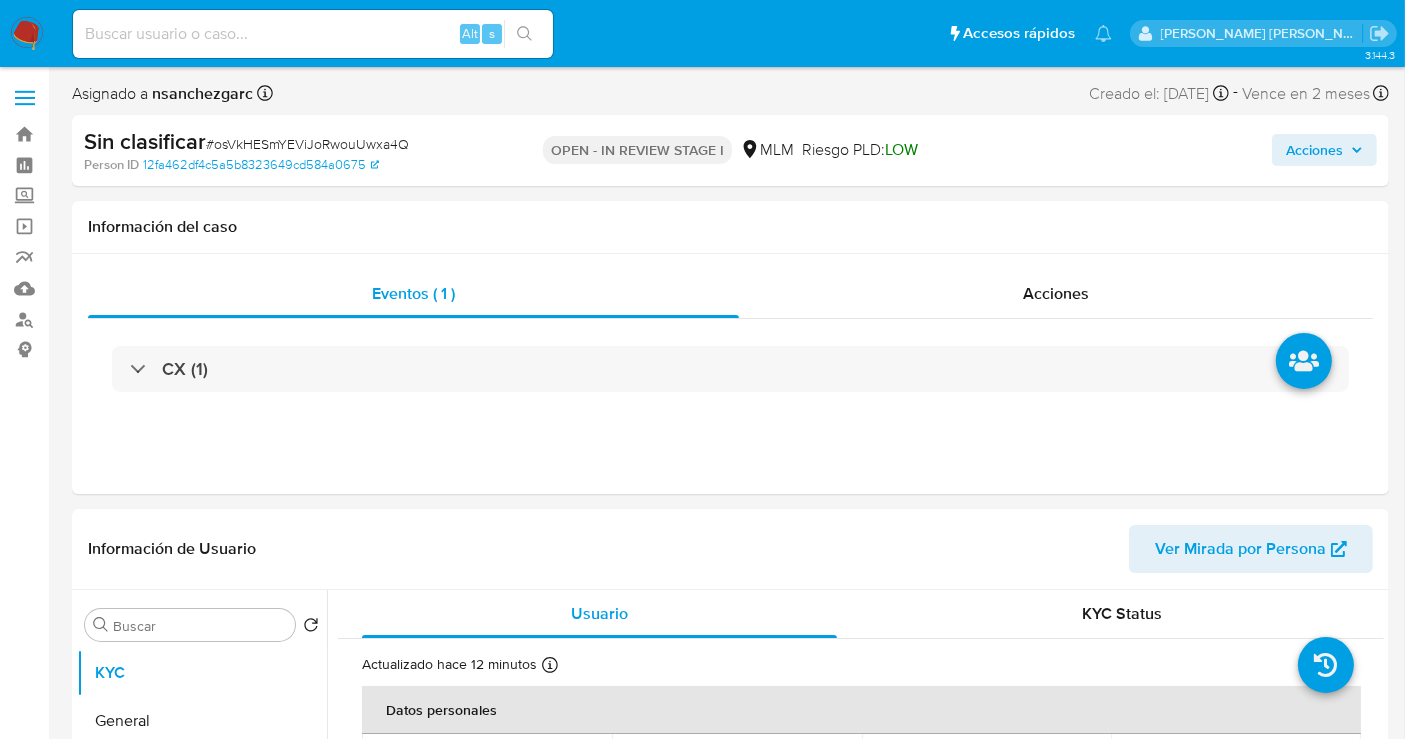 select on "10" 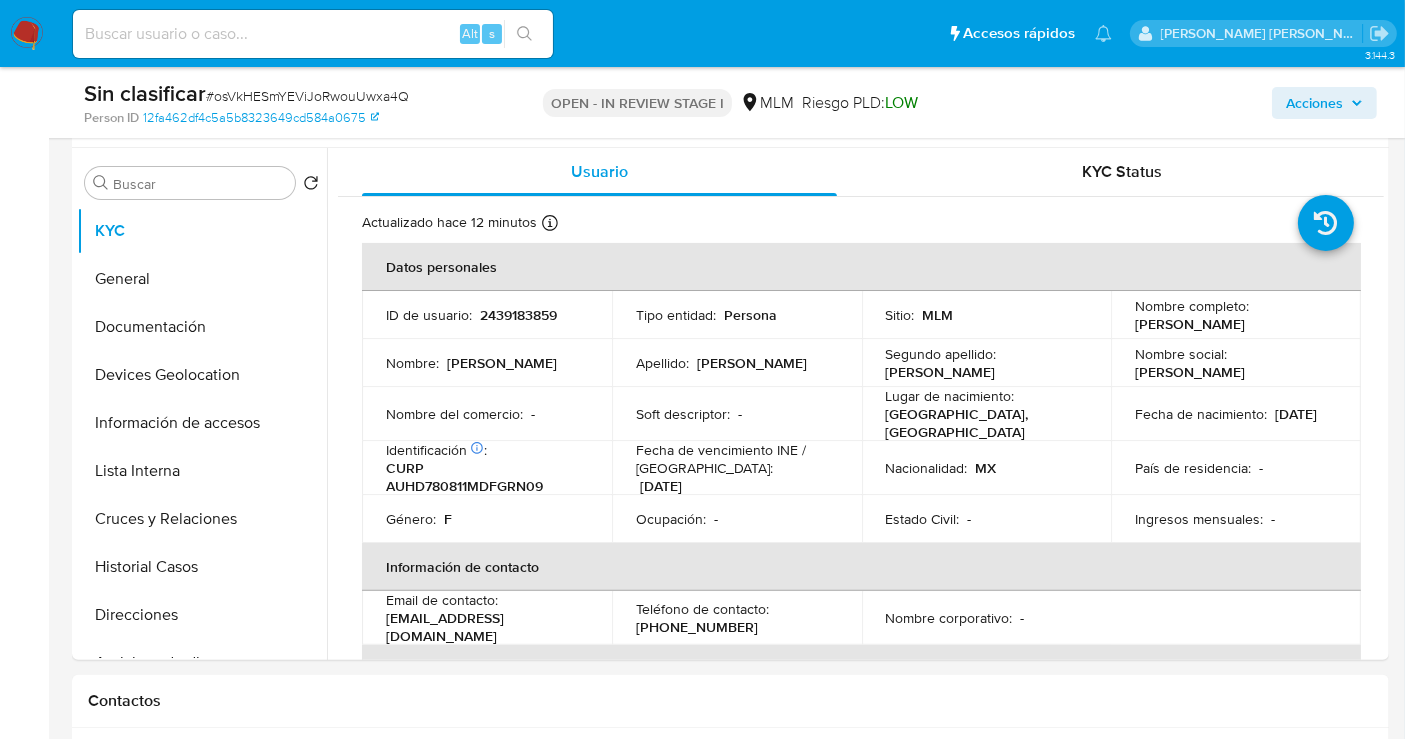 scroll, scrollTop: 555, scrollLeft: 0, axis: vertical 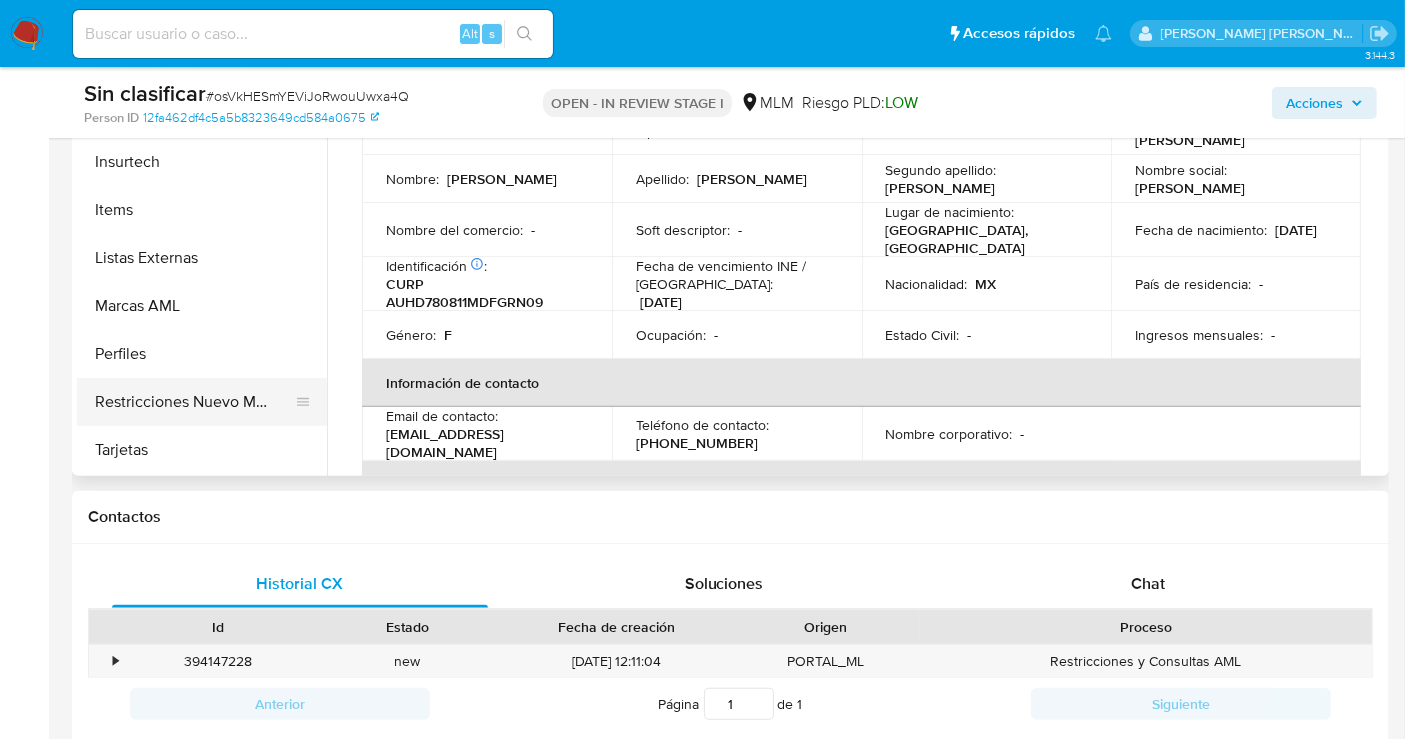 click on "Restricciones Nuevo Mundo" at bounding box center (194, 402) 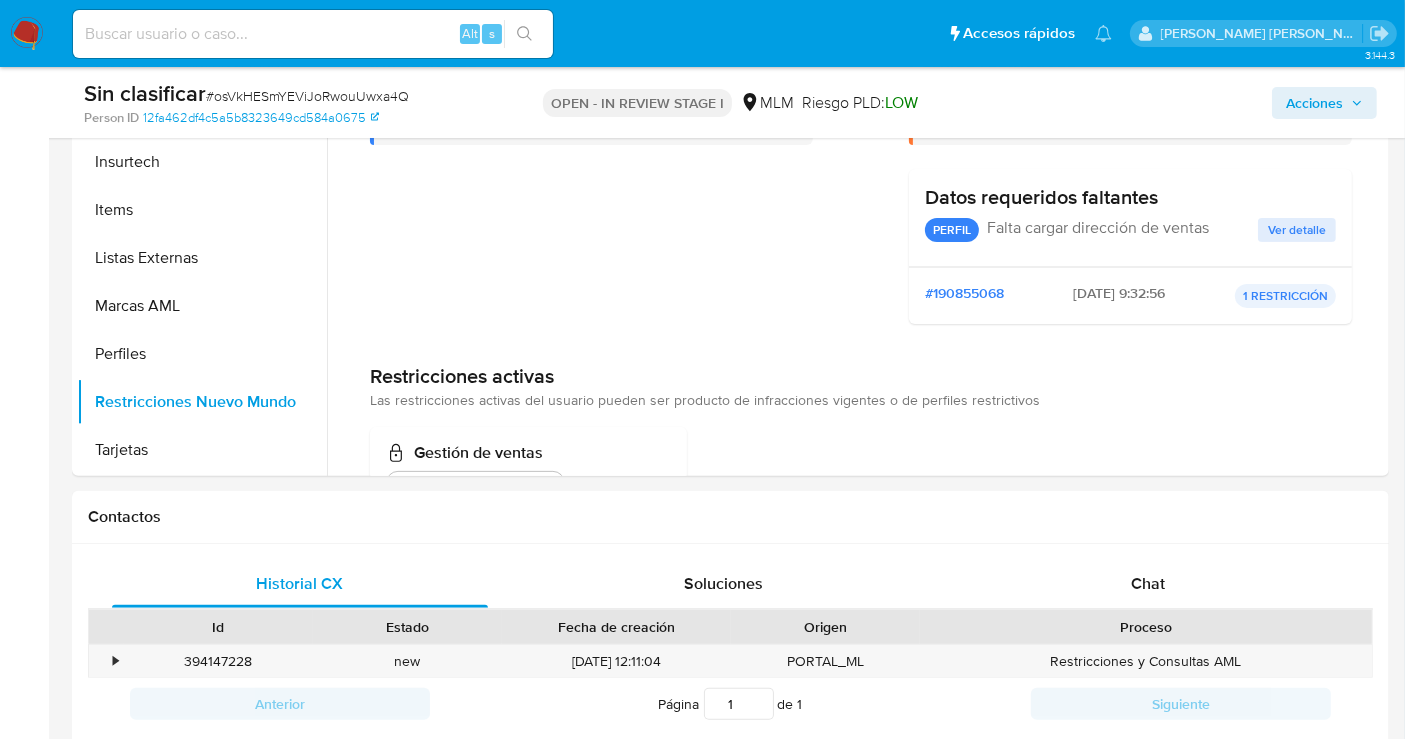 scroll, scrollTop: 796, scrollLeft: 0, axis: vertical 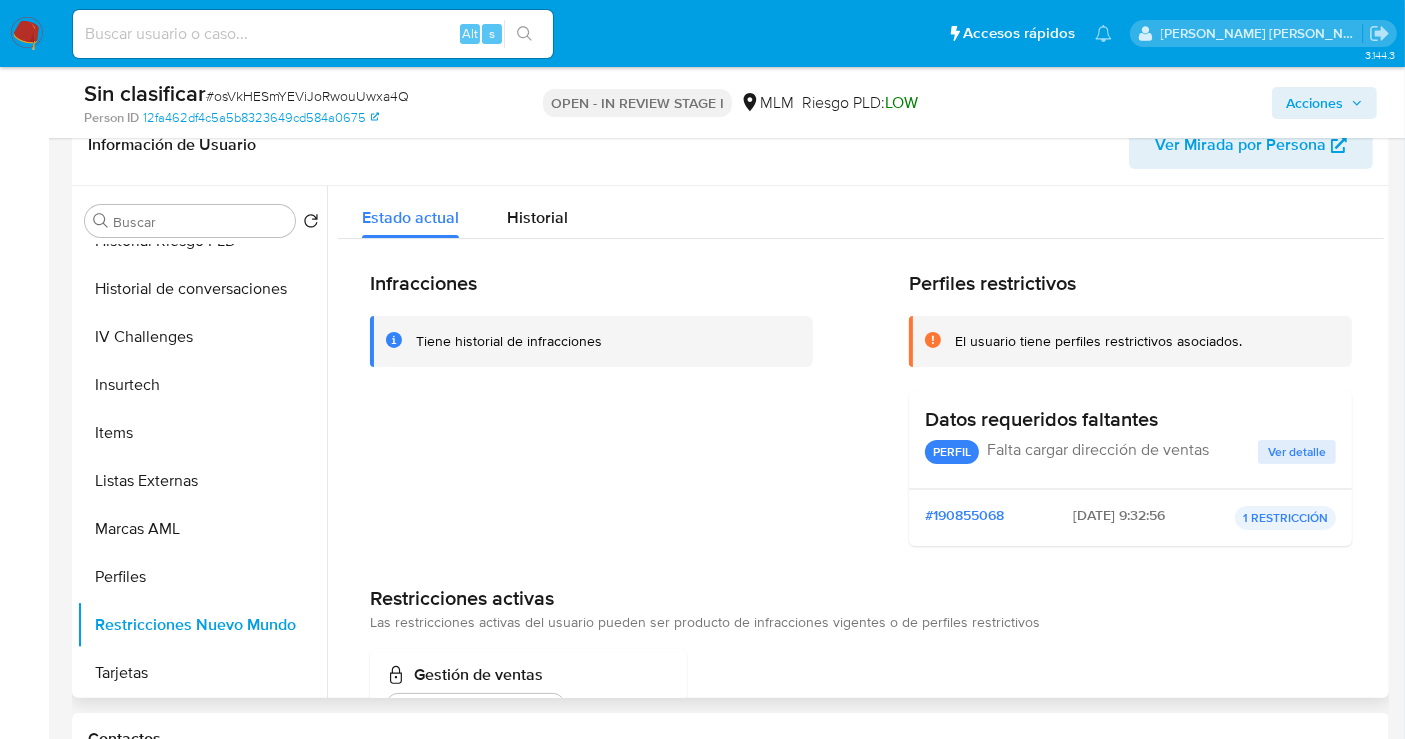 type 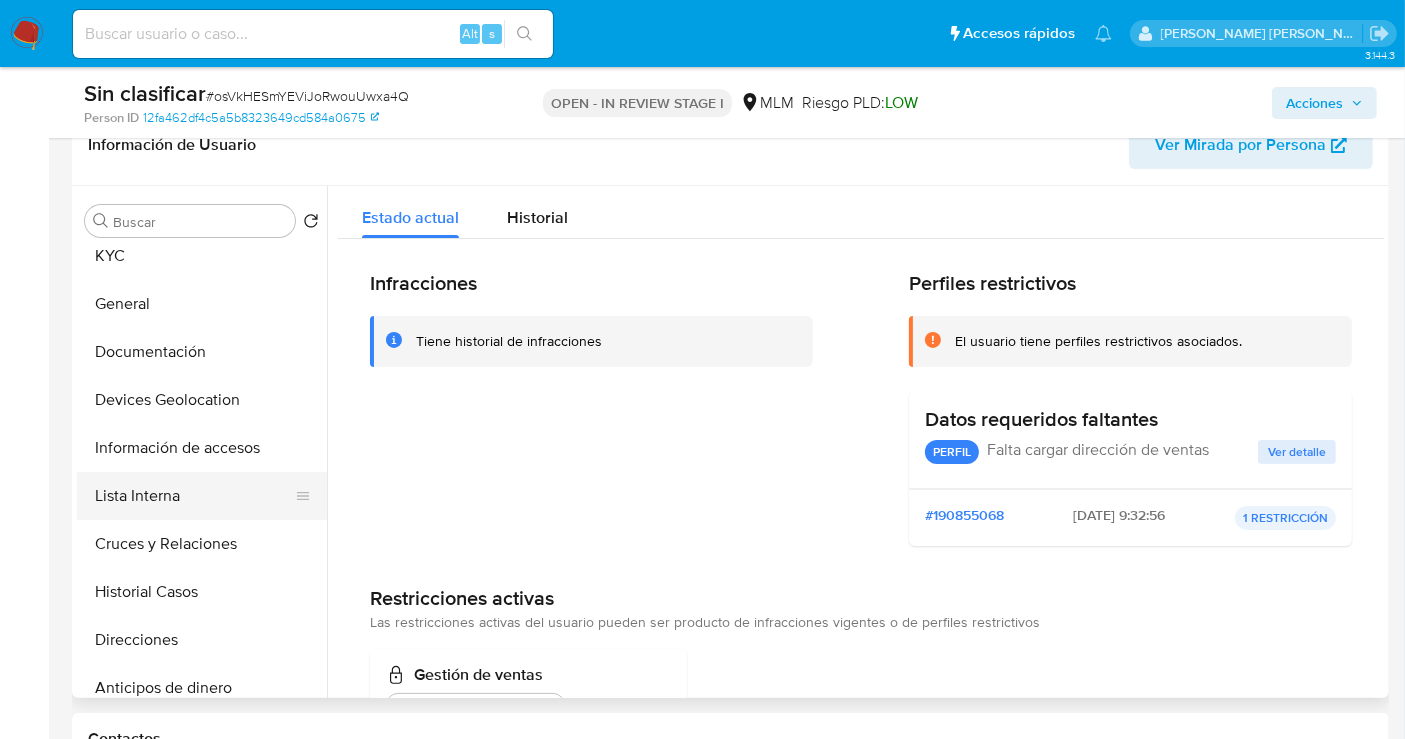 scroll, scrollTop: 0, scrollLeft: 0, axis: both 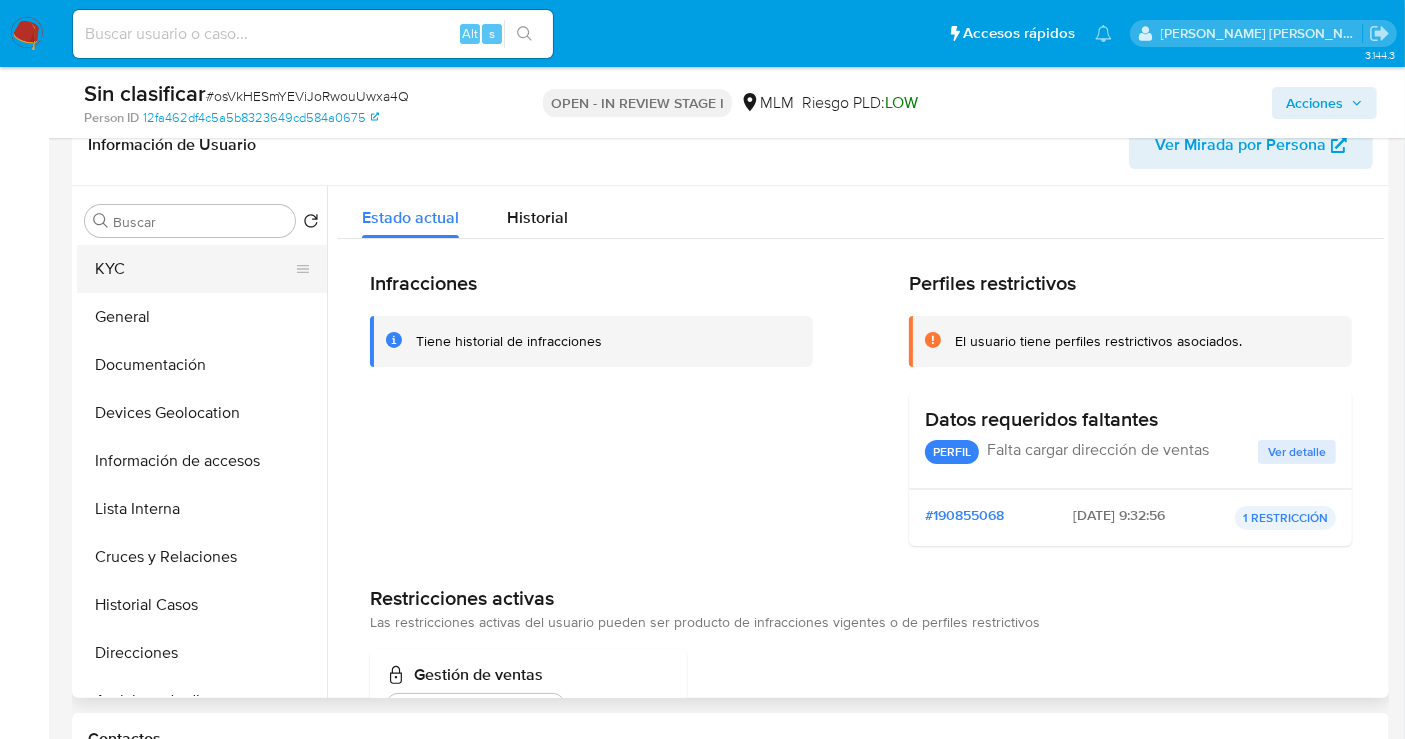 click on "KYC" at bounding box center (194, 269) 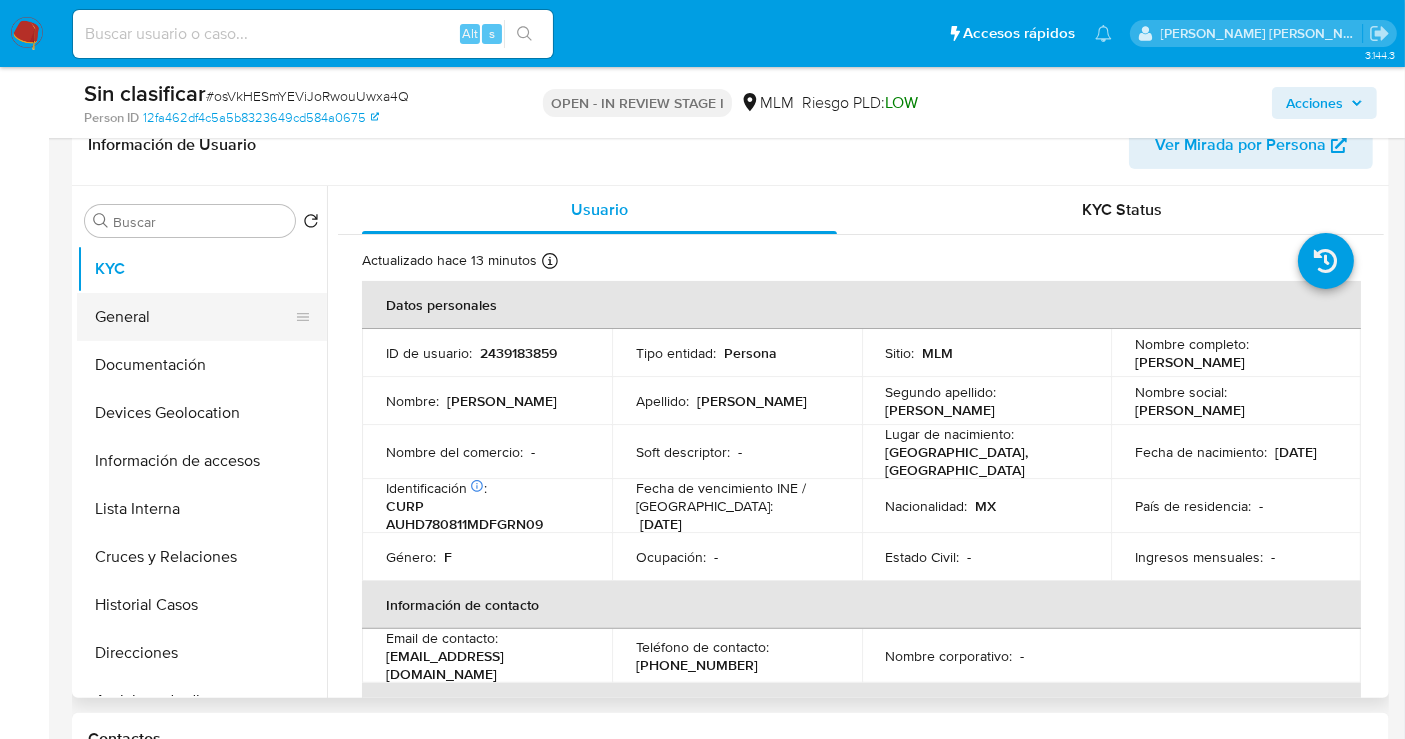 type 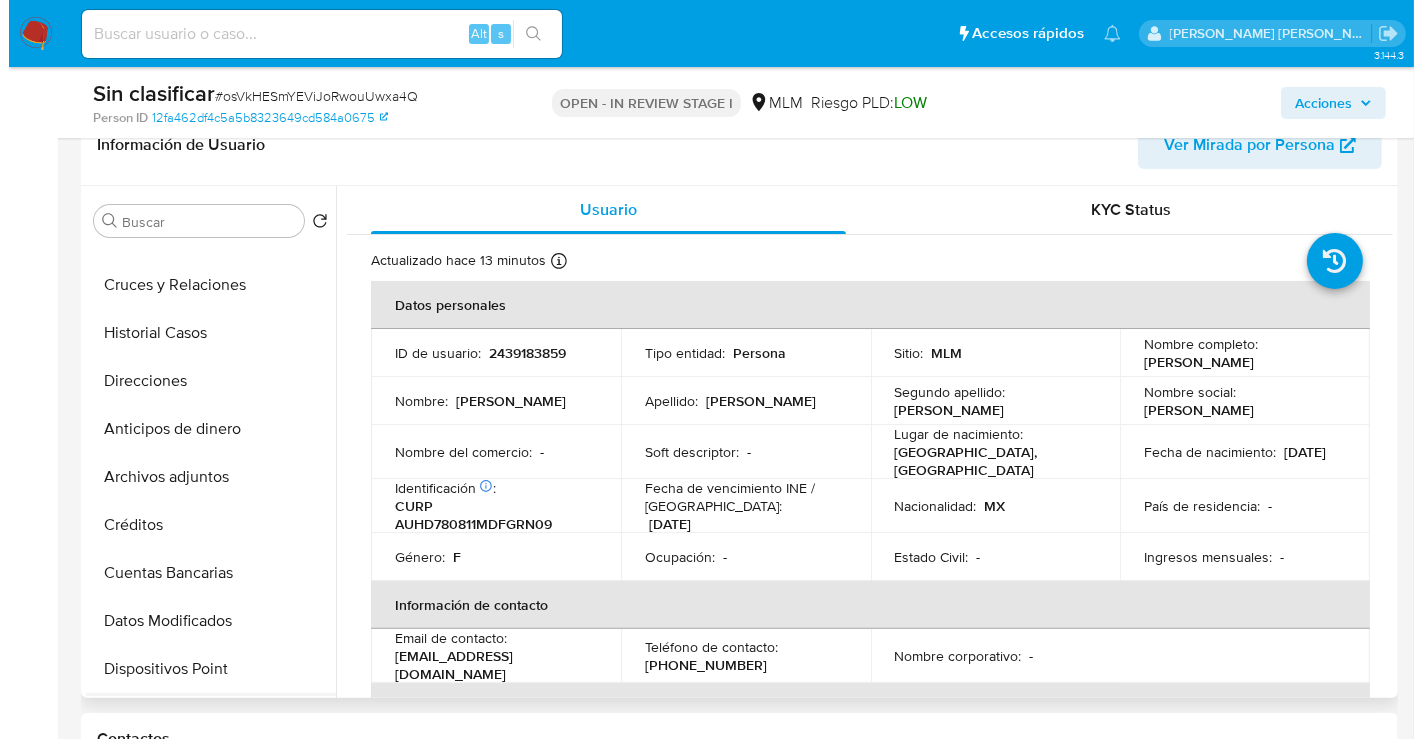 scroll, scrollTop: 333, scrollLeft: 0, axis: vertical 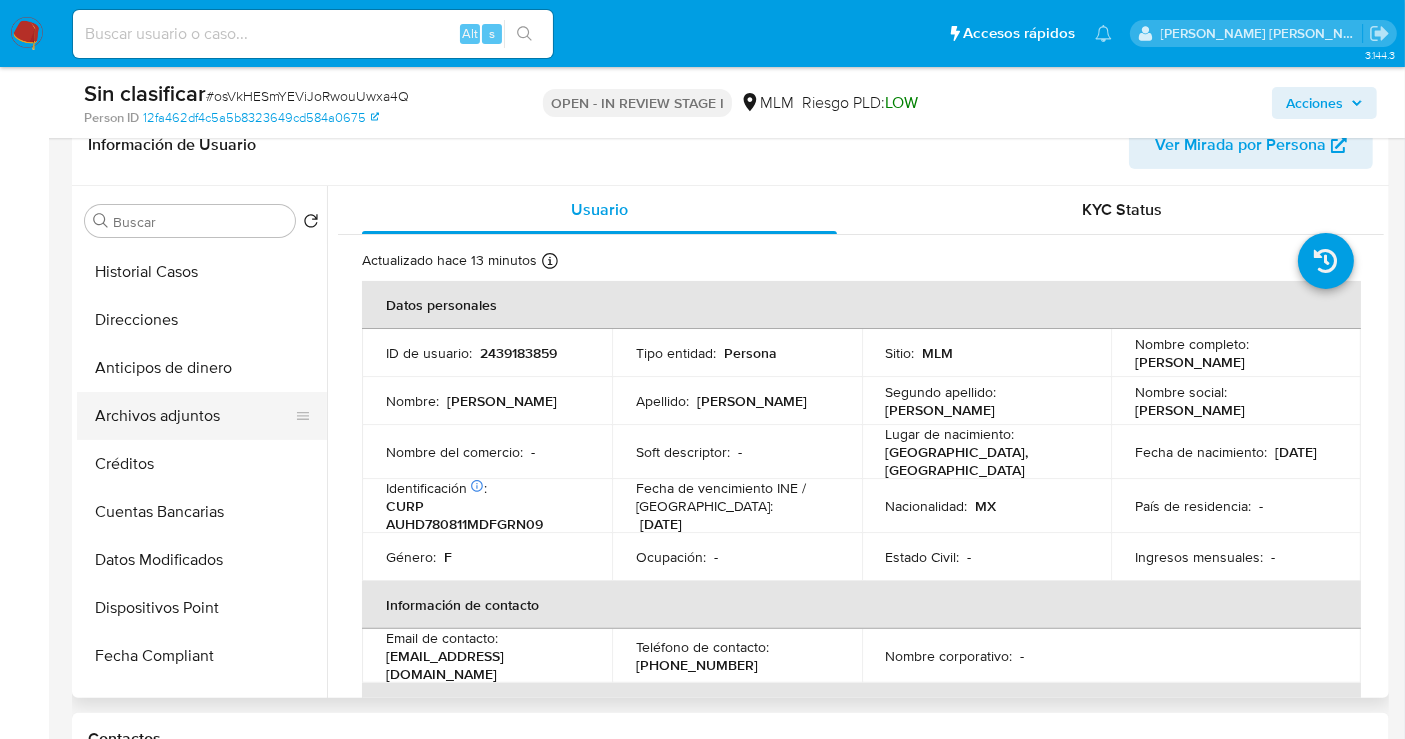 click on "Archivos adjuntos" at bounding box center (194, 416) 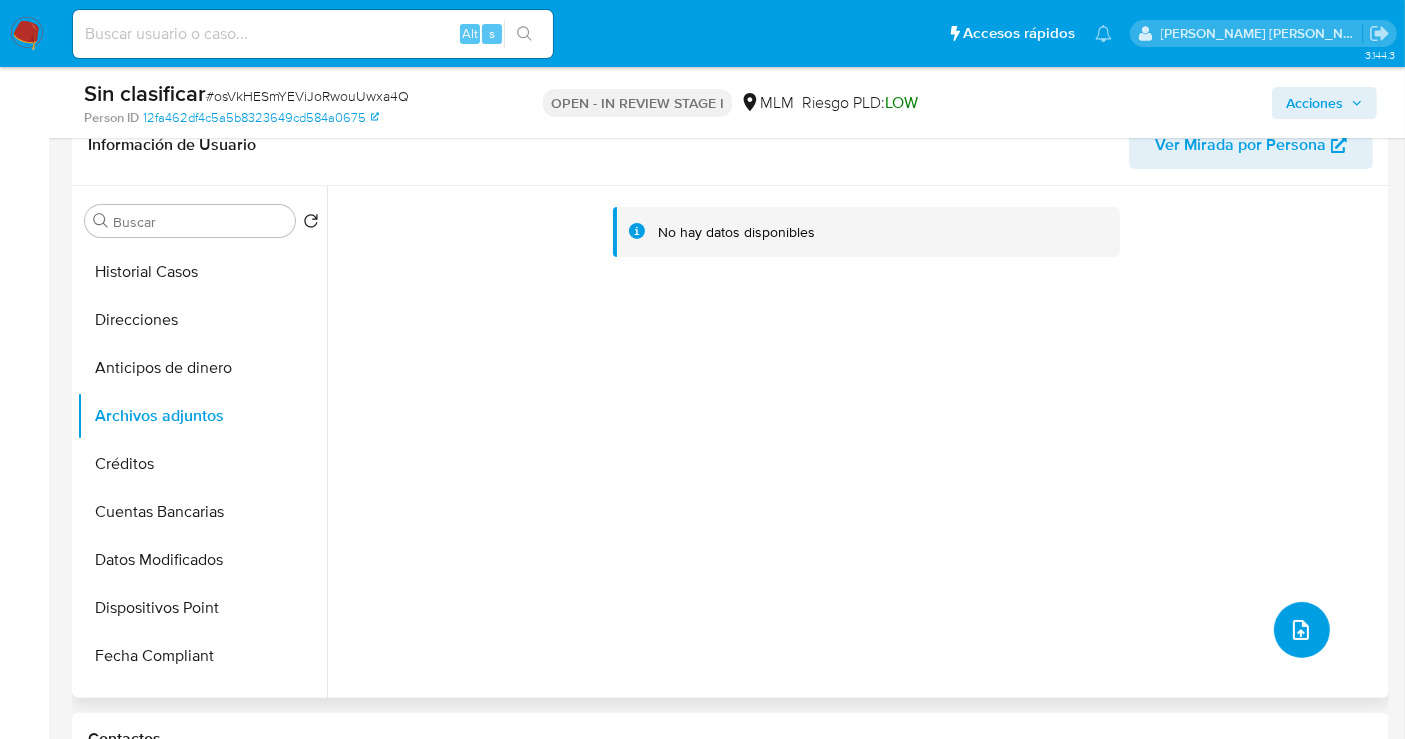 click 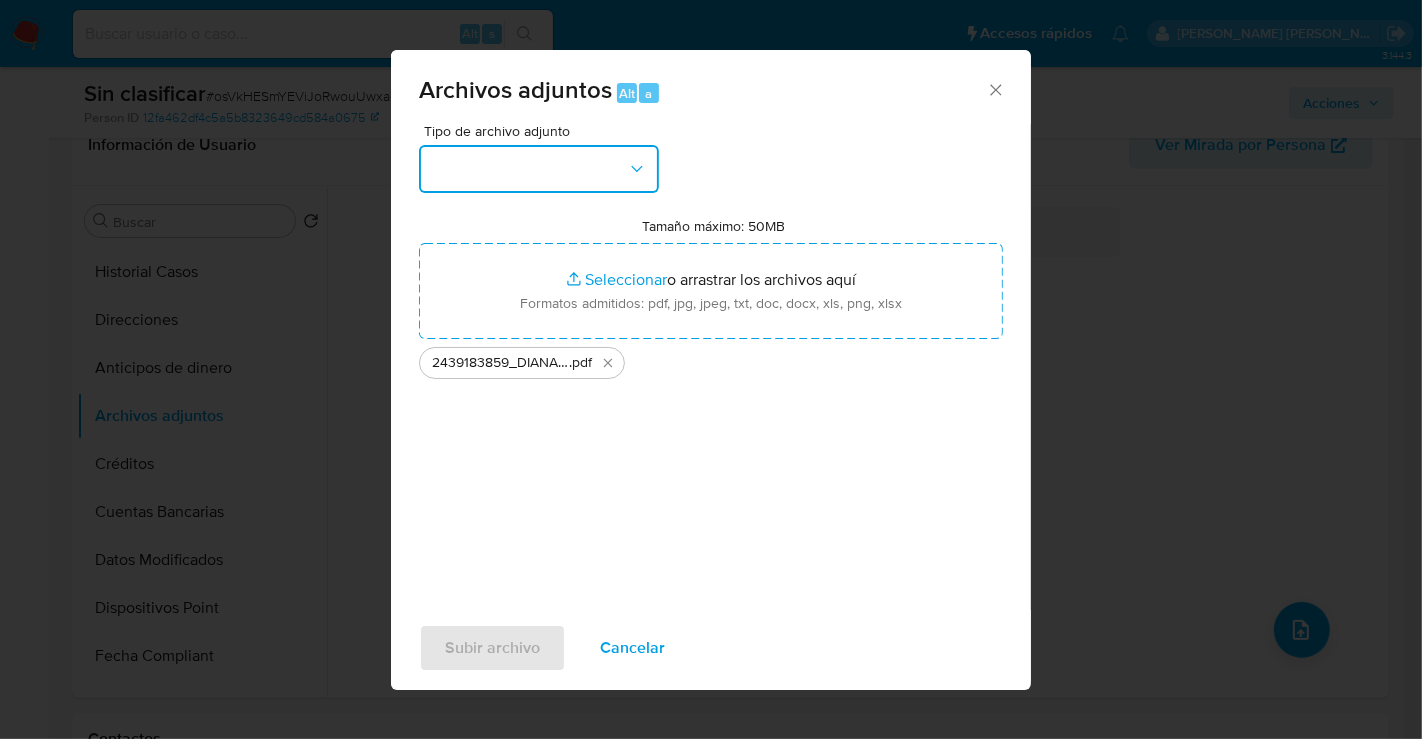 click at bounding box center (539, 169) 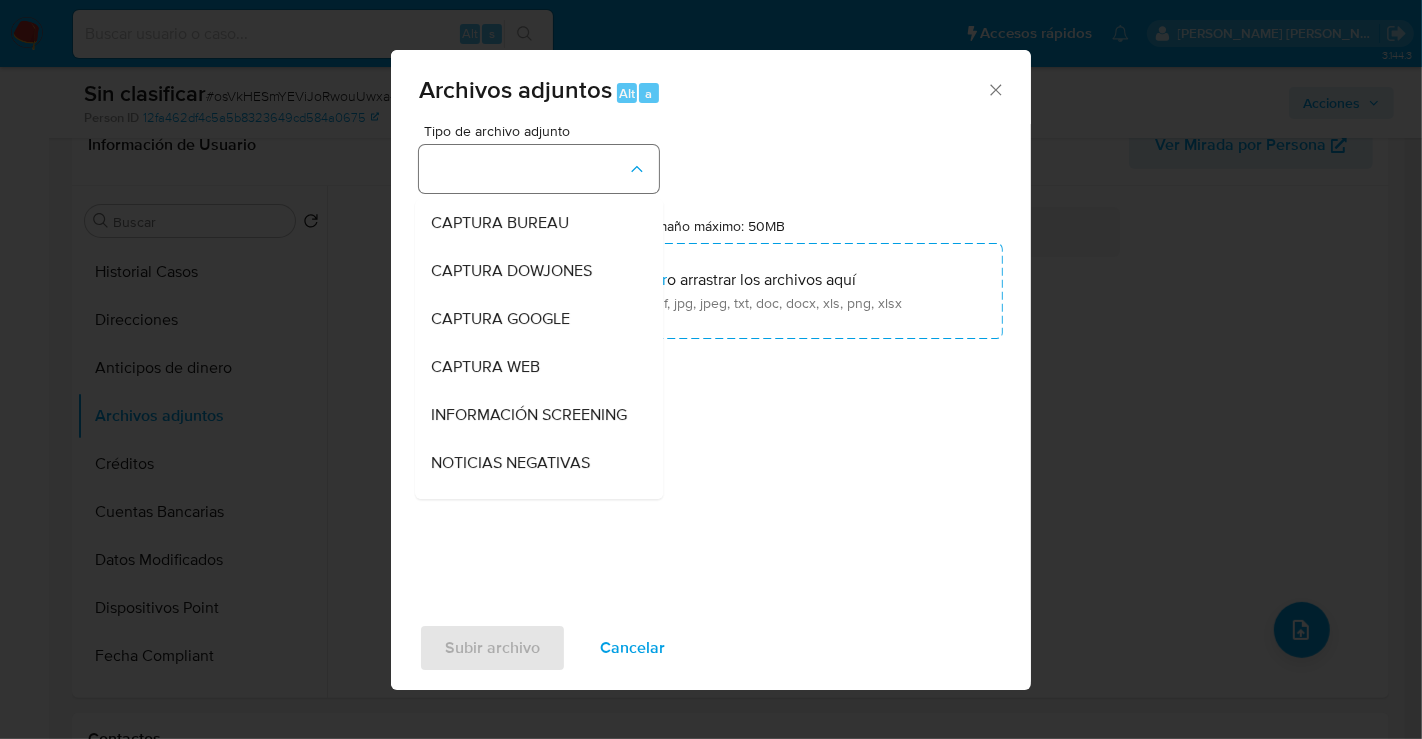 type 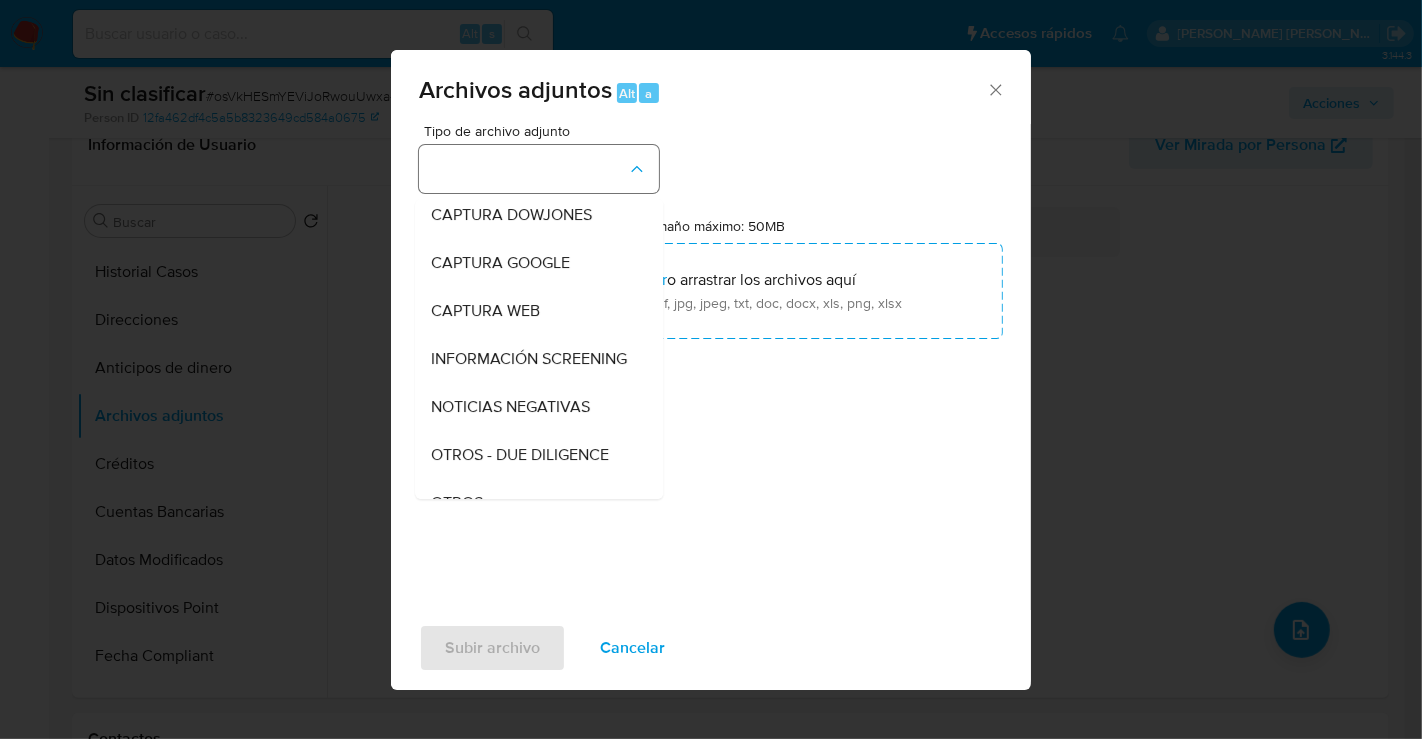 type 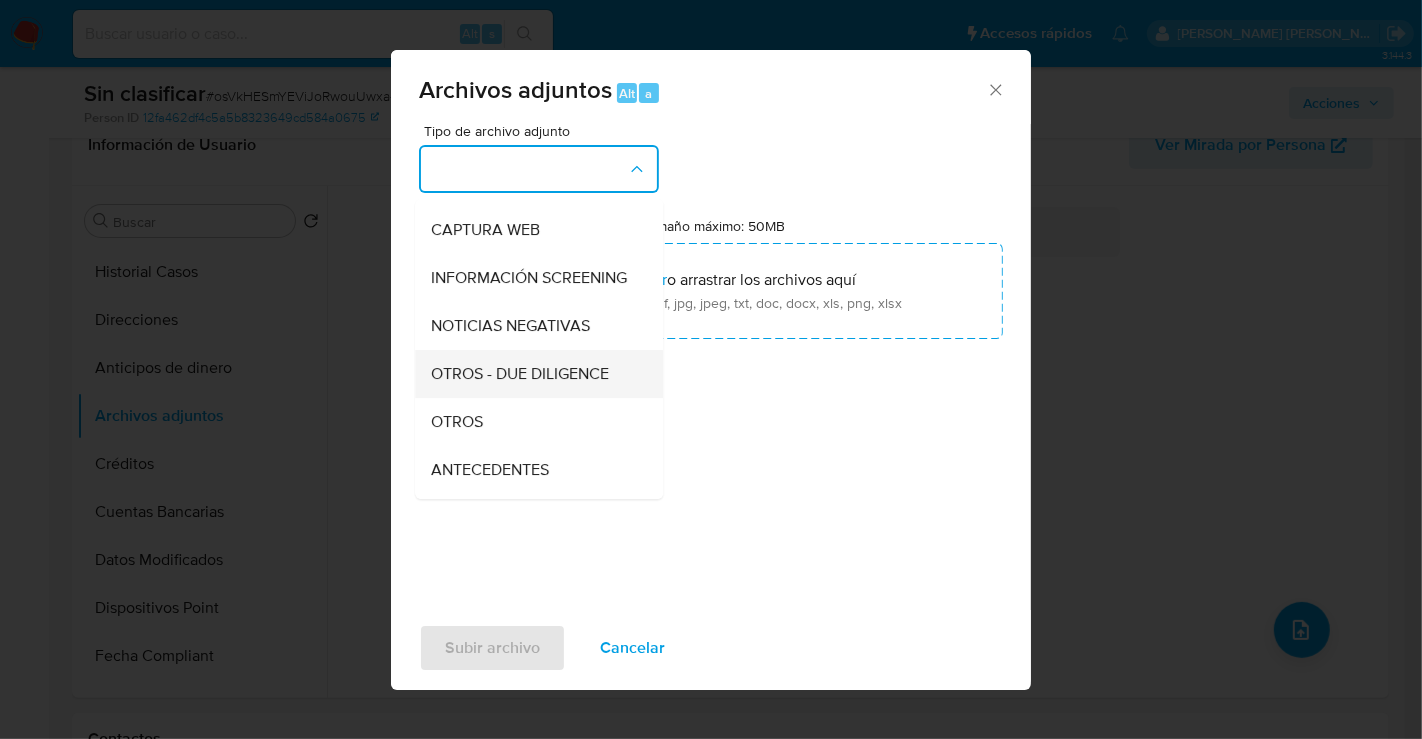 scroll, scrollTop: 167, scrollLeft: 0, axis: vertical 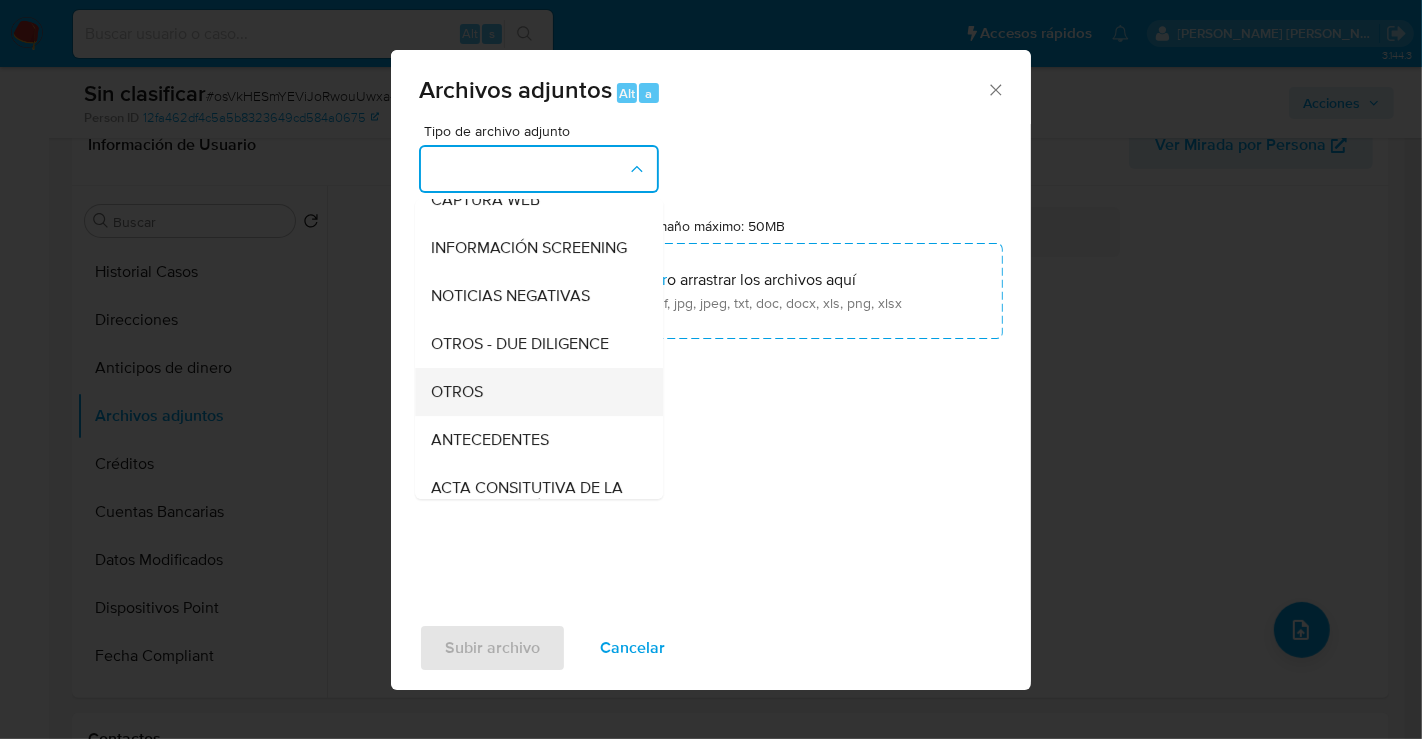 click on "OTROS" at bounding box center (457, 392) 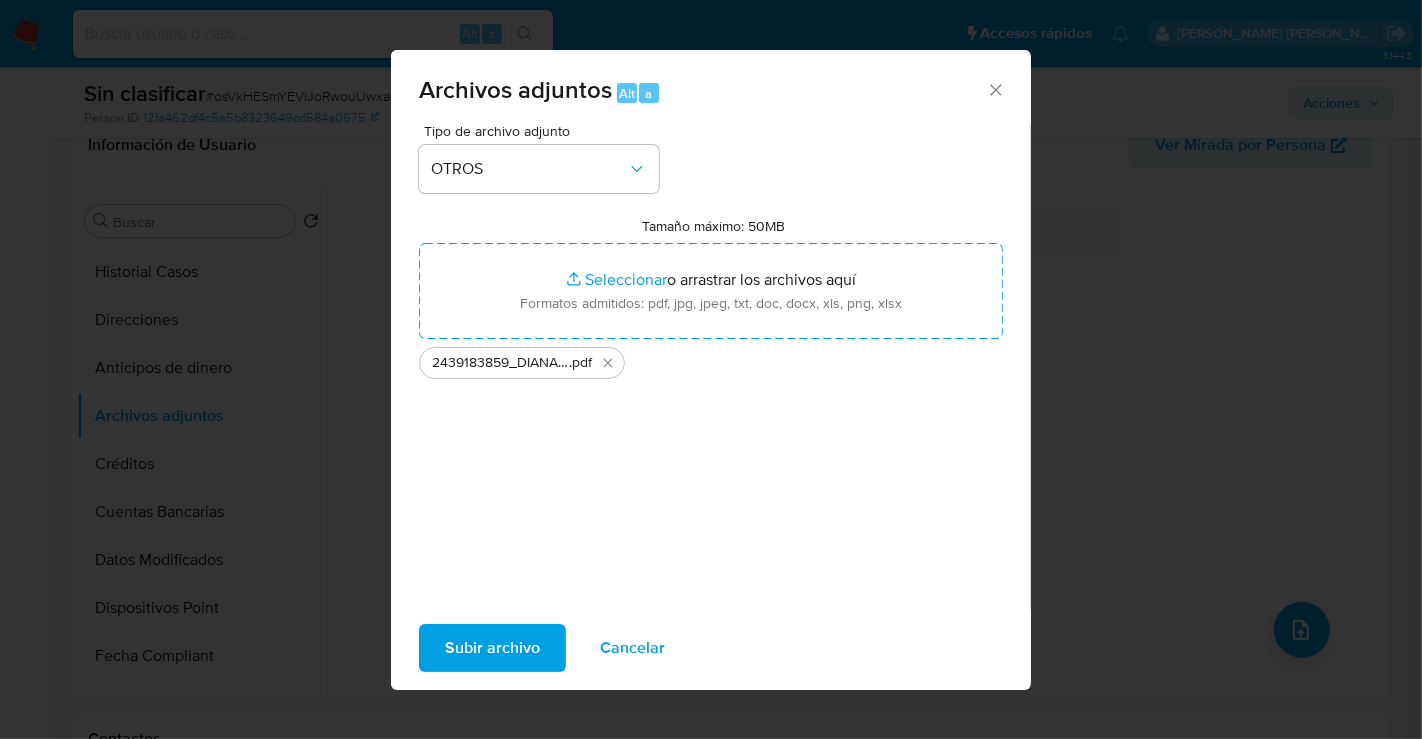 click on "Subir archivo" at bounding box center (492, 648) 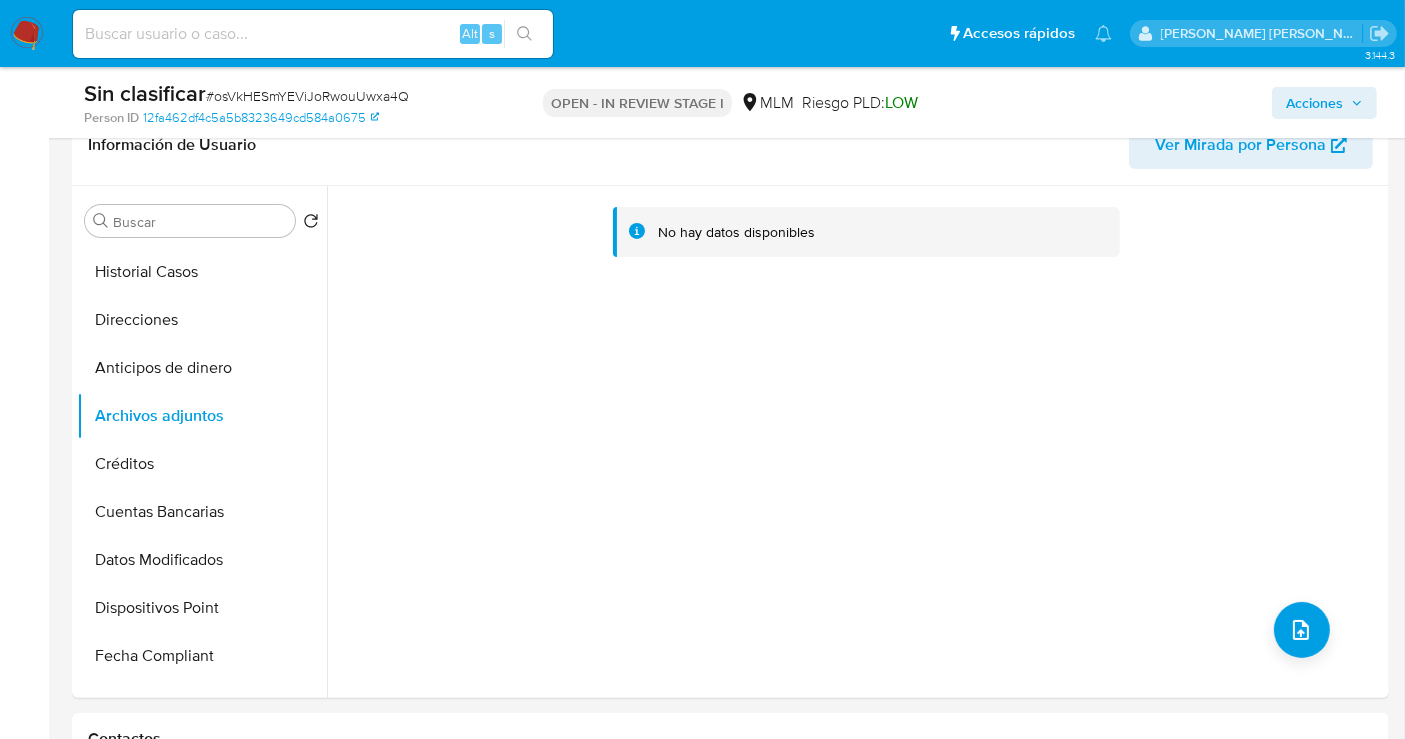 click on "Acciones" at bounding box center (1314, 103) 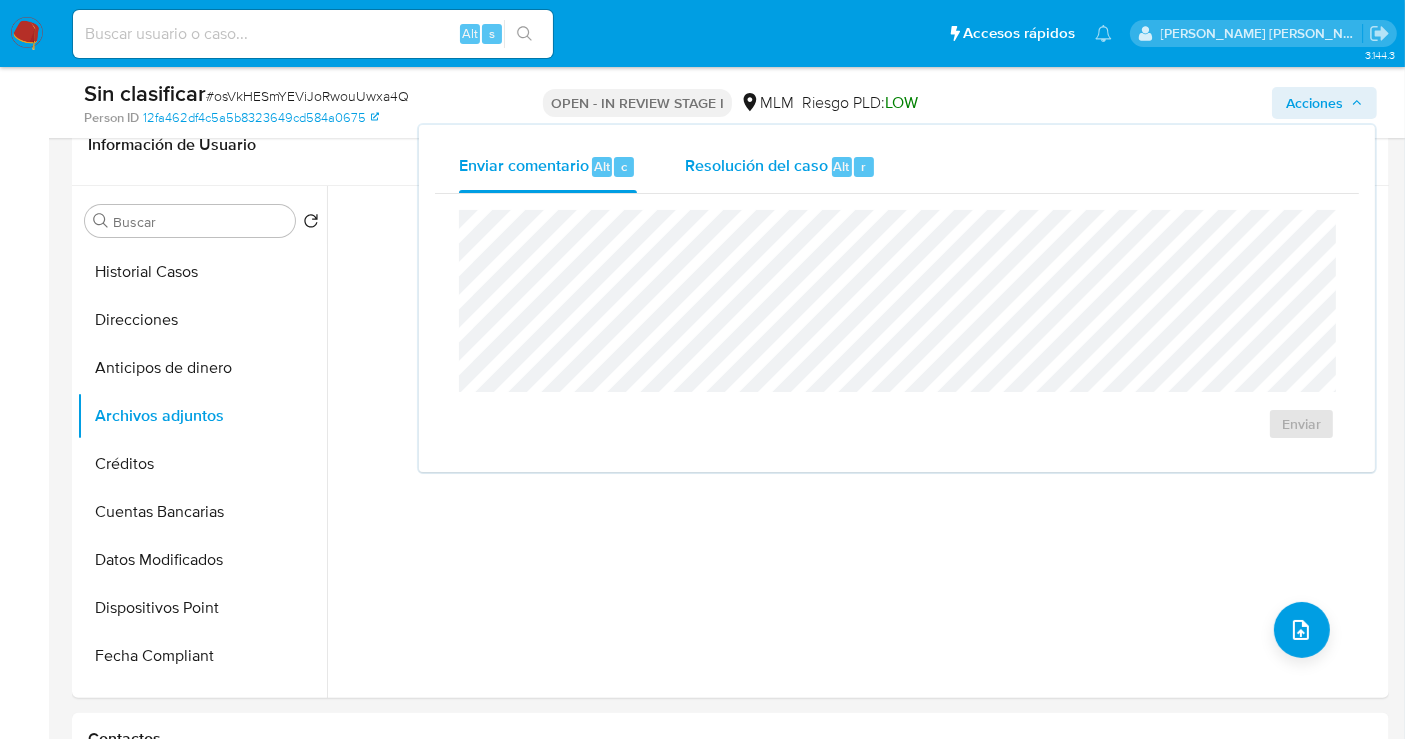 click on "Resolución del caso" at bounding box center (756, 165) 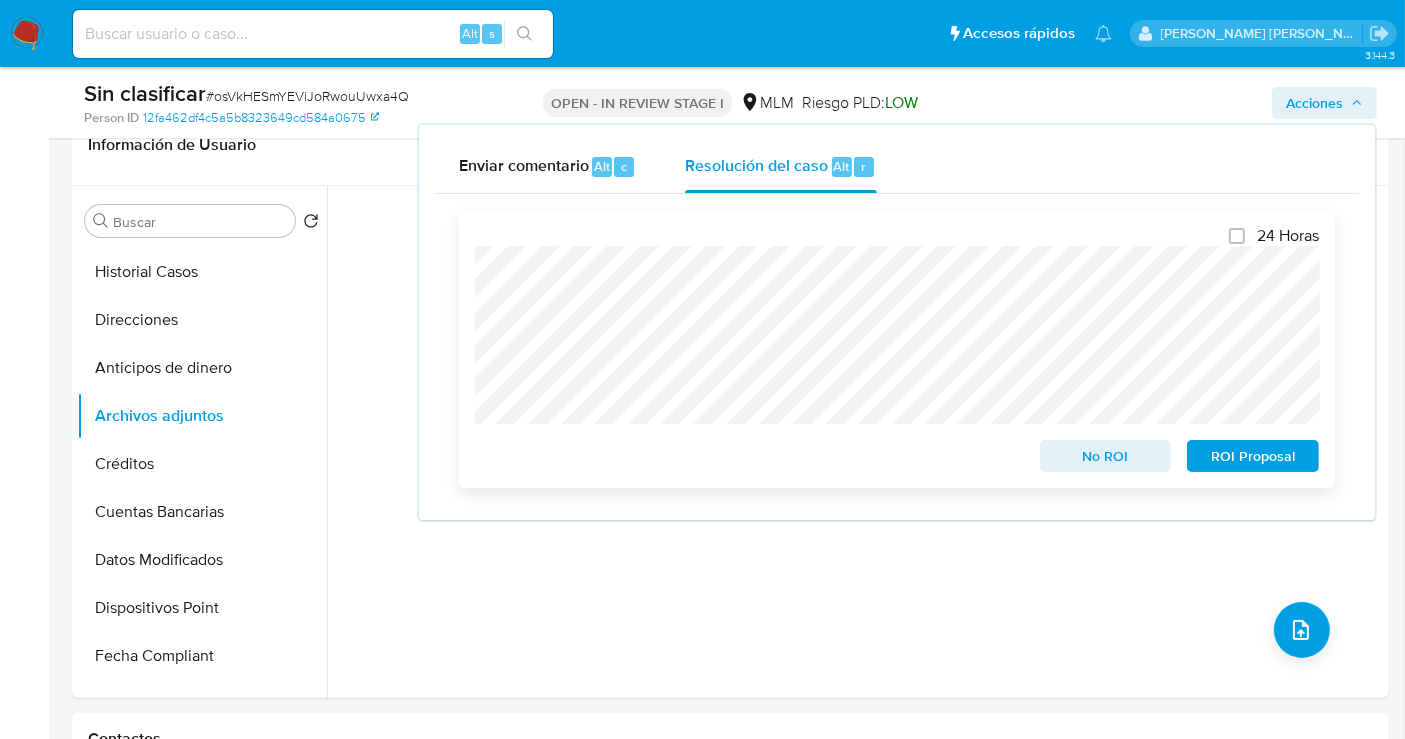 click on "No ROI" at bounding box center [1106, 456] 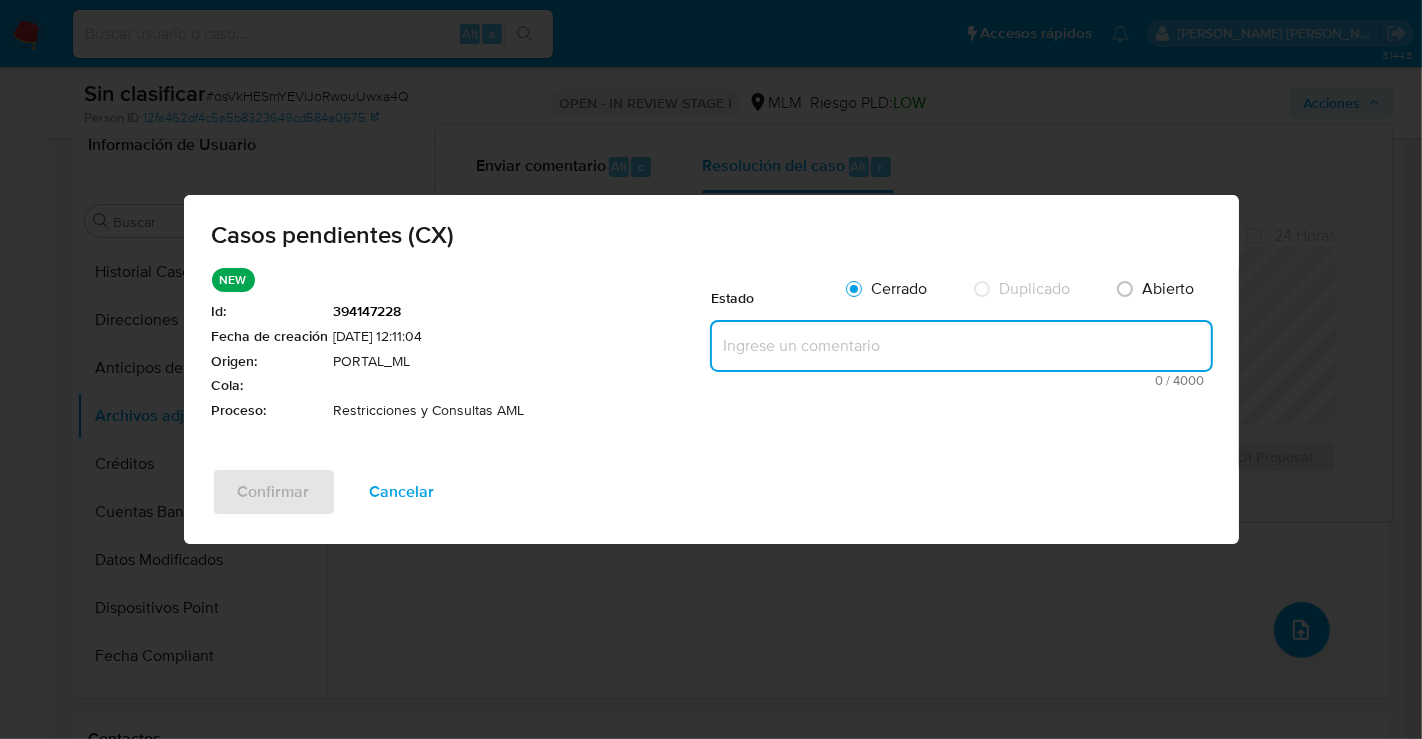 click at bounding box center [961, 346] 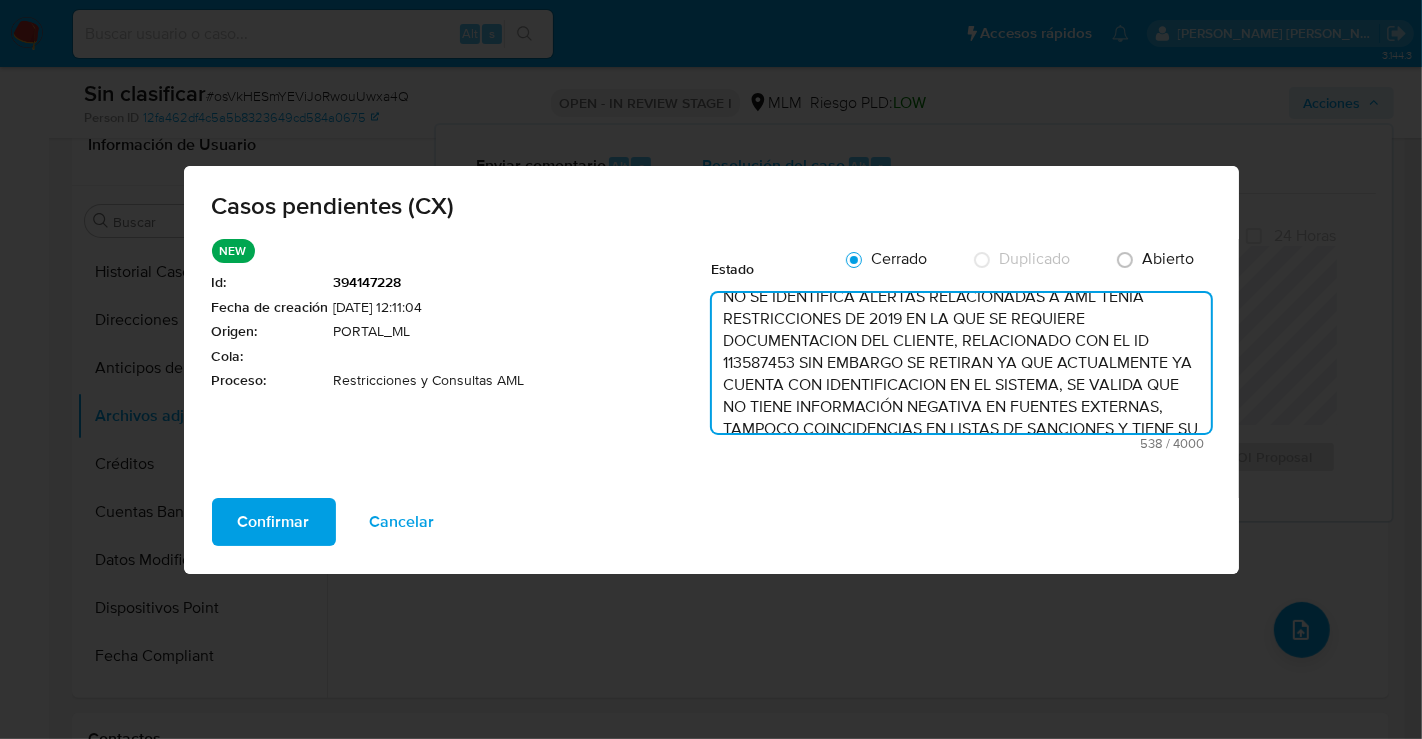 scroll, scrollTop: 0, scrollLeft: 0, axis: both 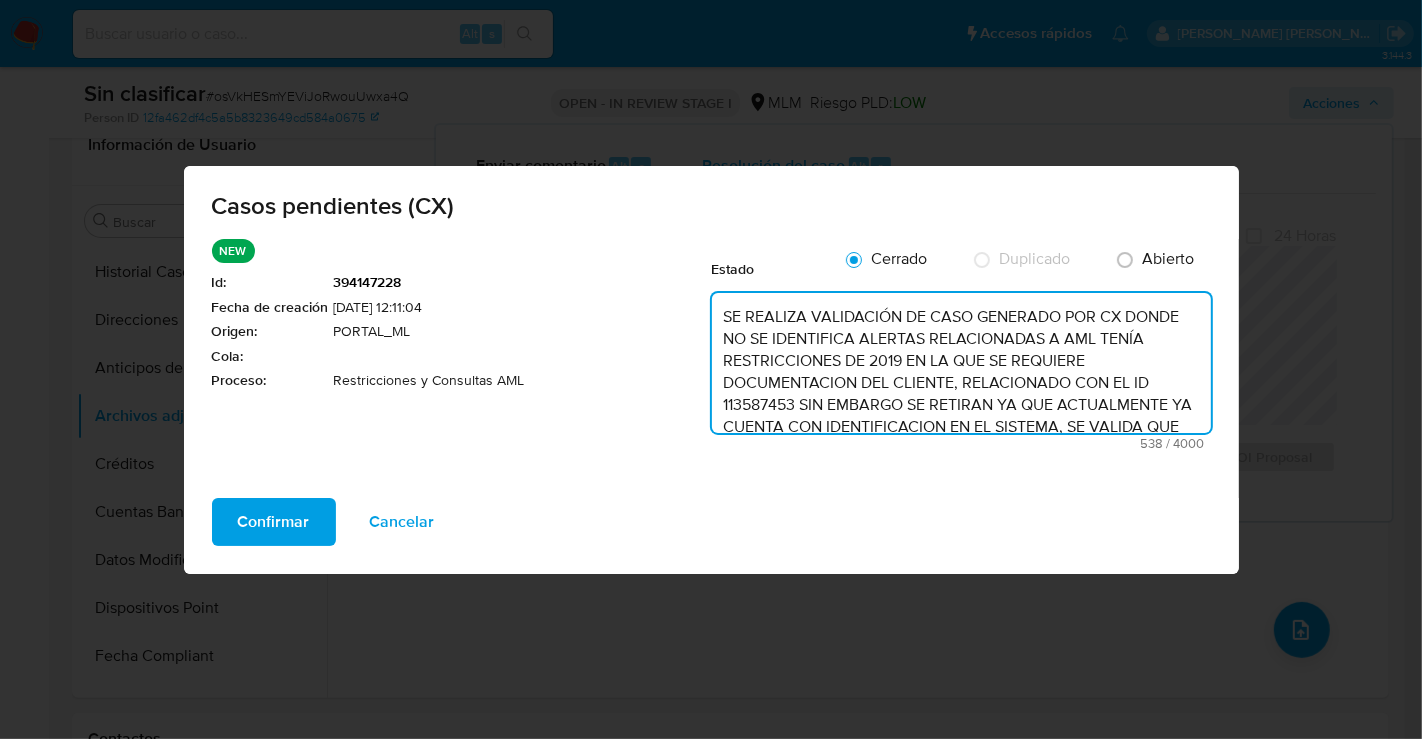 click on "SE REALIZA VALIDACIÓN DE CASO GENERADO POR CX DONDE NO SE IDENTIFICA ALERTAS RELACIONADAS A AML TENÍA RESTRICCIONES DE 2019 EN LA QUE SE REQUIERE DOCUMENTACION DEL CLIENTE, RELACIONADO CON EL ID 113587453 SIN EMBARGO SE RETIRAN YA QUE ACTUALMENTE YA CUENTA CON IDENTIFICACION EN EL SISTEMA, SE VALIDA QUE NO TIENE INFORMACIÓN NEGATIVA EN FUENTES EXTERNAS, TAMPOCO COINCIDENCIAS EN LISTAS DE SANCIONES Y TIENE SU IDENTIFICACIÓN OFICIAL Y PRUEBA DE VIDA, SE ADJUNTA EVIDENCIA DE SOPORTE,  POR TODO LO ANTERIOR SE CIERRA EL CASO COMO NO ROI." at bounding box center [961, 363] 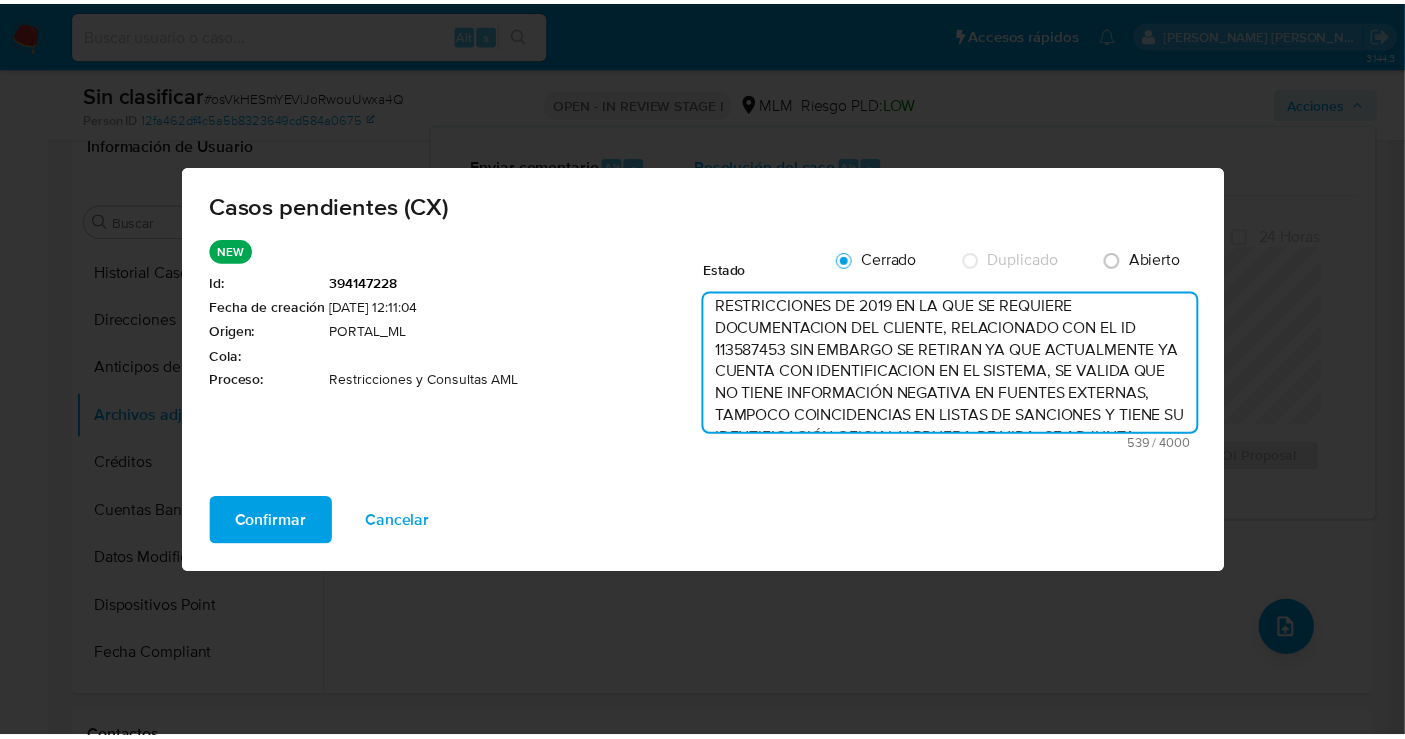 scroll, scrollTop: 128, scrollLeft: 0, axis: vertical 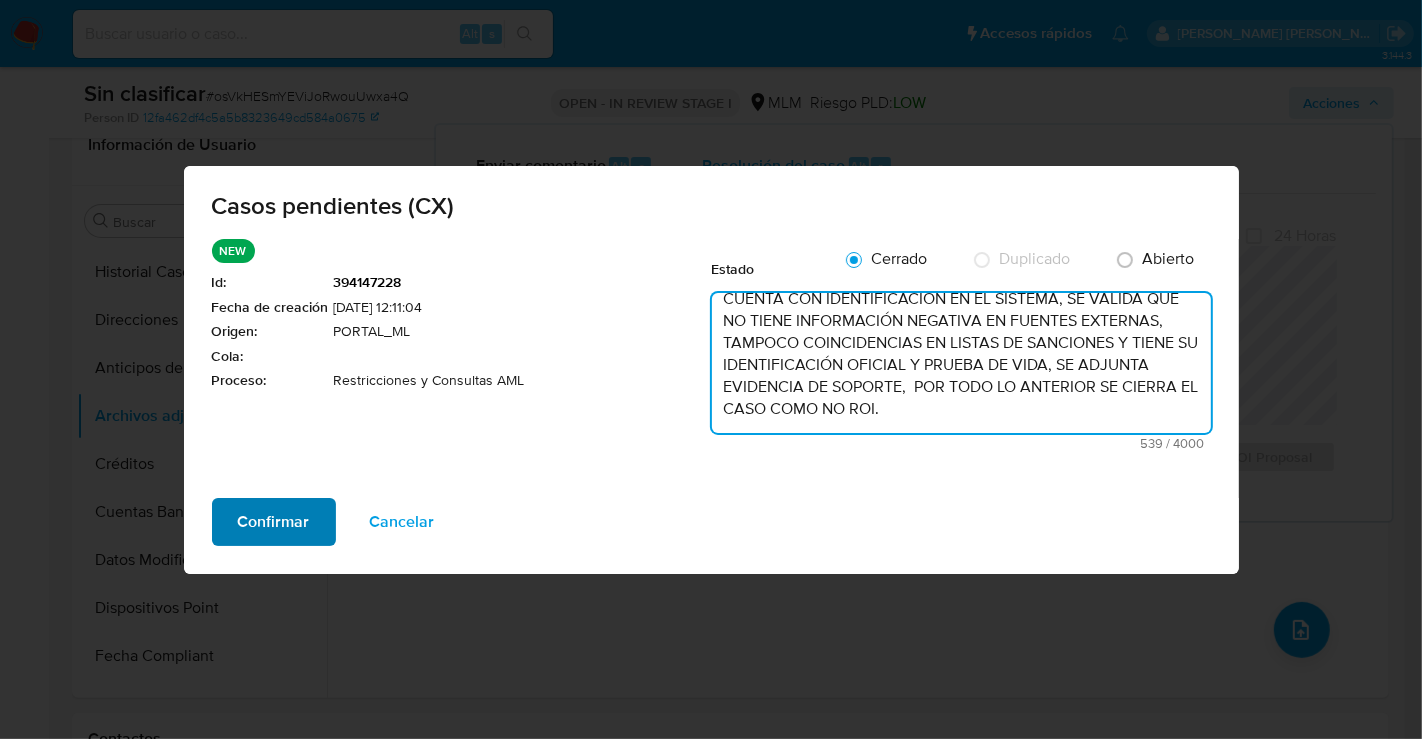 type on "SE REALIZA VALIDACIÓN DE CASO GENERADO POR CX DONDE NO SE IDENTIFICA ALERTAS RELACIONADAS A AML, TENÍA RESTRICCIONES DE 2019 EN LA QUE SE REQUIERE DOCUMENTACION DEL CLIENTE, RELACIONADO CON EL ID 113587453 SIN EMBARGO SE RETIRAN YA QUE ACTUALMENTE YA CUENTA CON IDENTIFICACION EN EL SISTEMA, SE VALIDA QUE NO TIENE INFORMACIÓN NEGATIVA EN FUENTES EXTERNAS, TAMPOCO COINCIDENCIAS EN LISTAS DE SANCIONES Y TIENE SU IDENTIFICACIÓN OFICIAL Y PRUEBA DE VIDA, SE ADJUNTA EVIDENCIA DE SOPORTE,  POR TODO LO ANTERIOR SE CIERRA EL CASO COMO NO ROI." 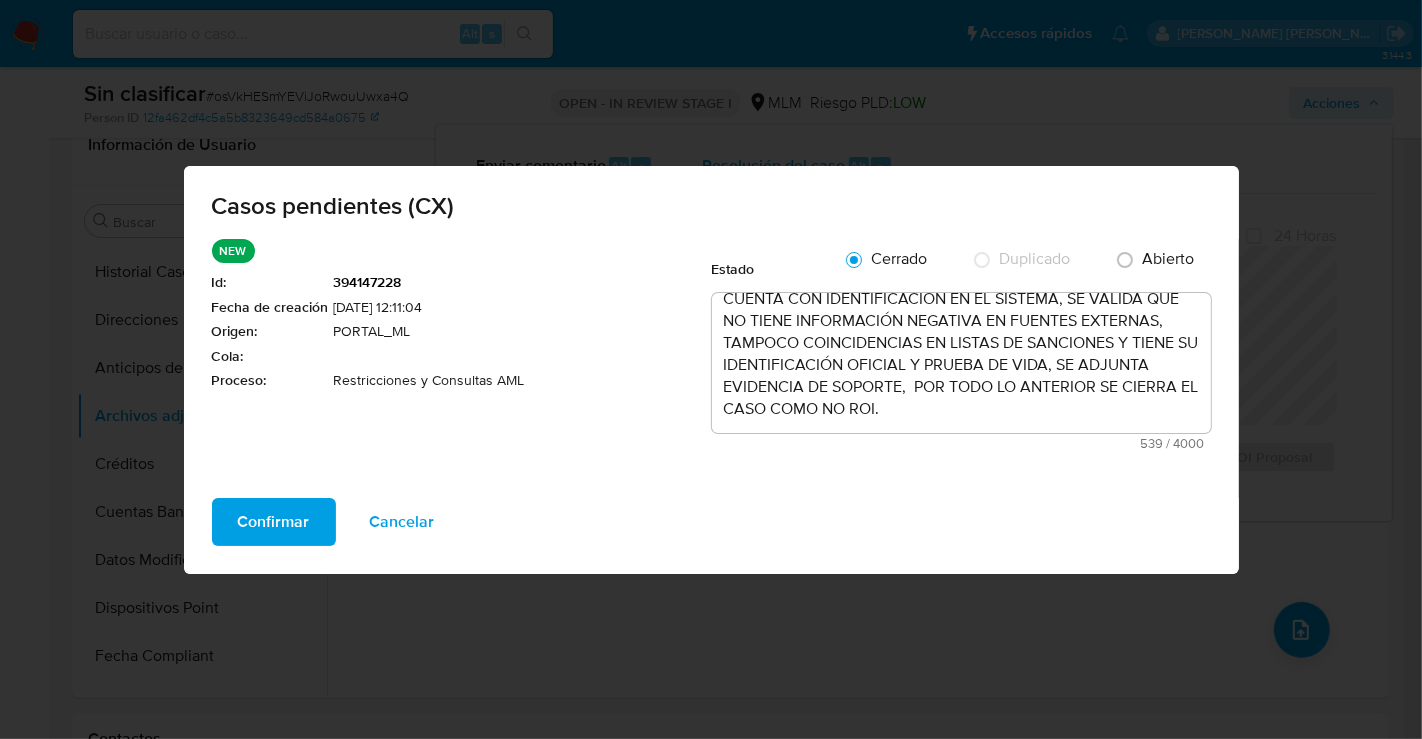 click on "Confirmar" at bounding box center (274, 522) 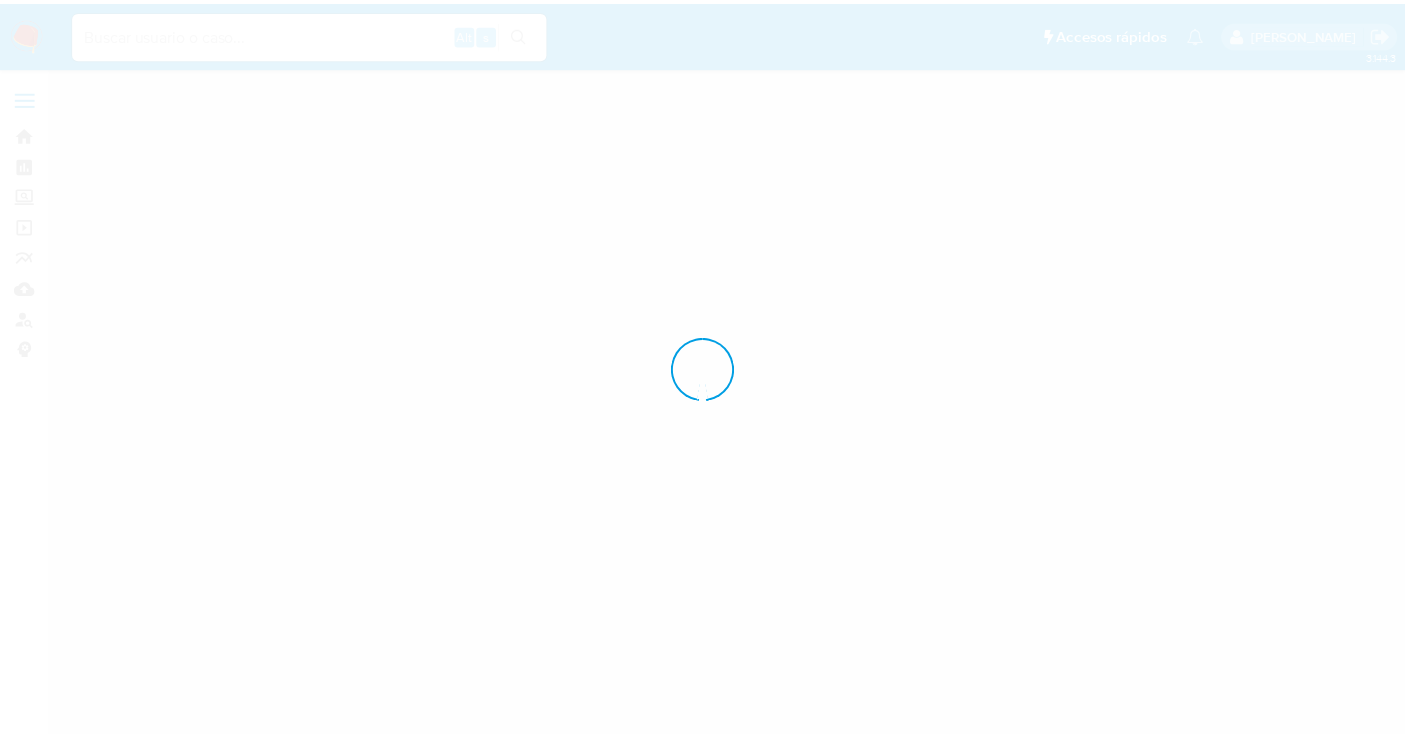 scroll, scrollTop: 0, scrollLeft: 0, axis: both 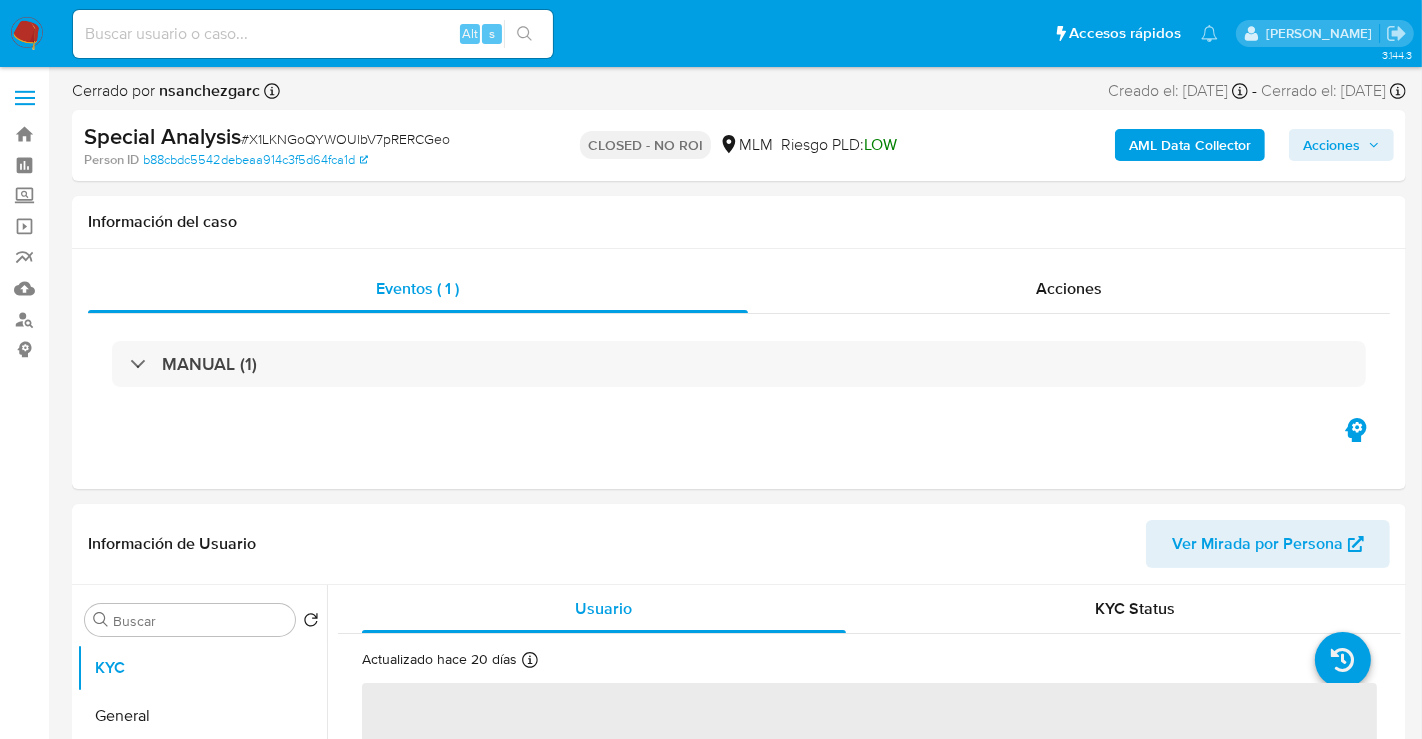 select on "10" 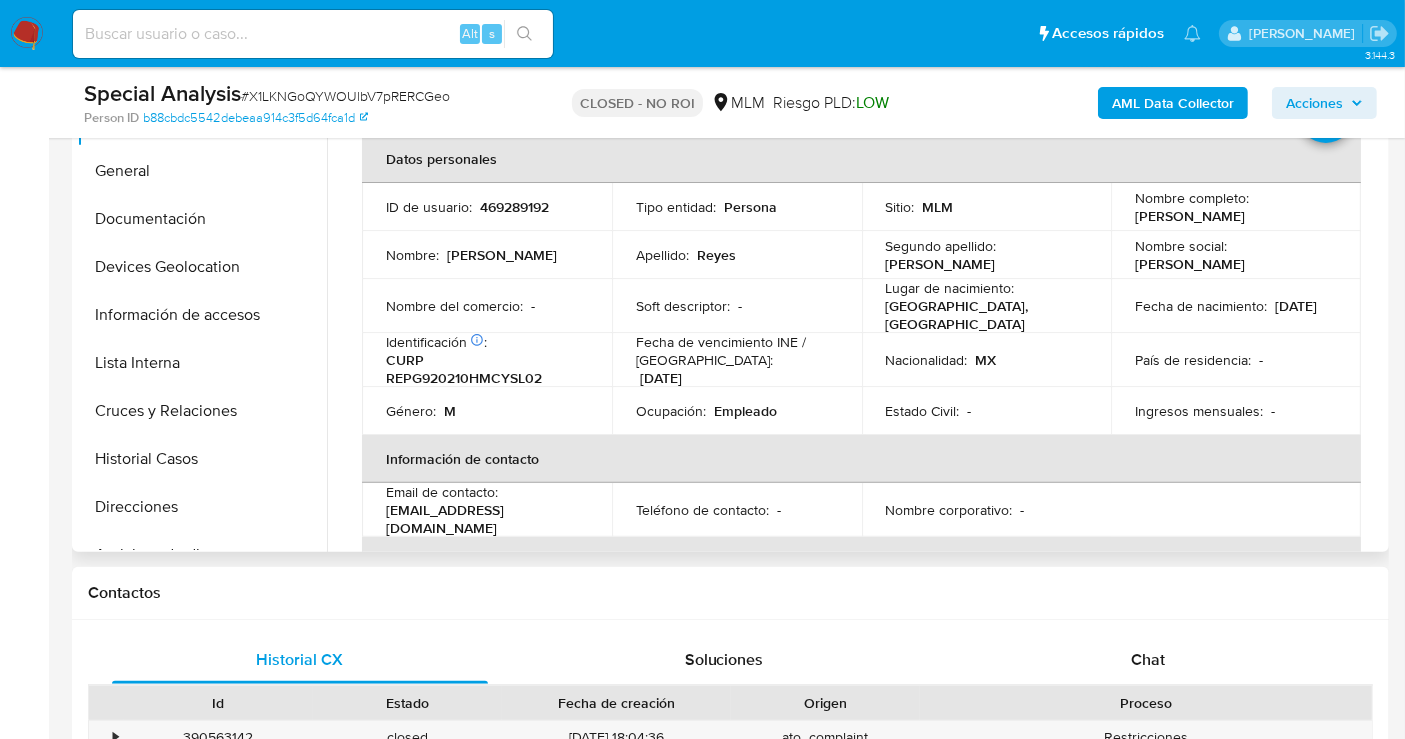 scroll, scrollTop: 444, scrollLeft: 0, axis: vertical 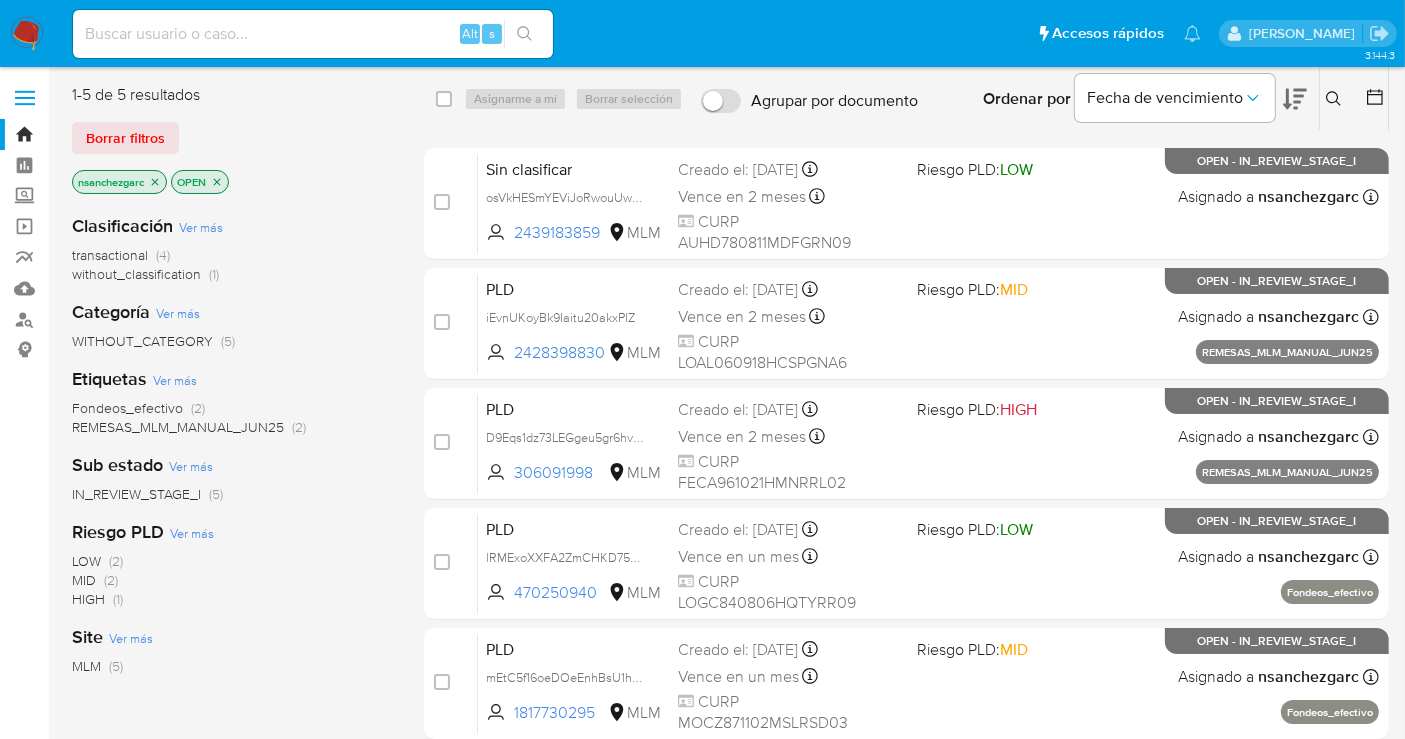 click at bounding box center (27, 34) 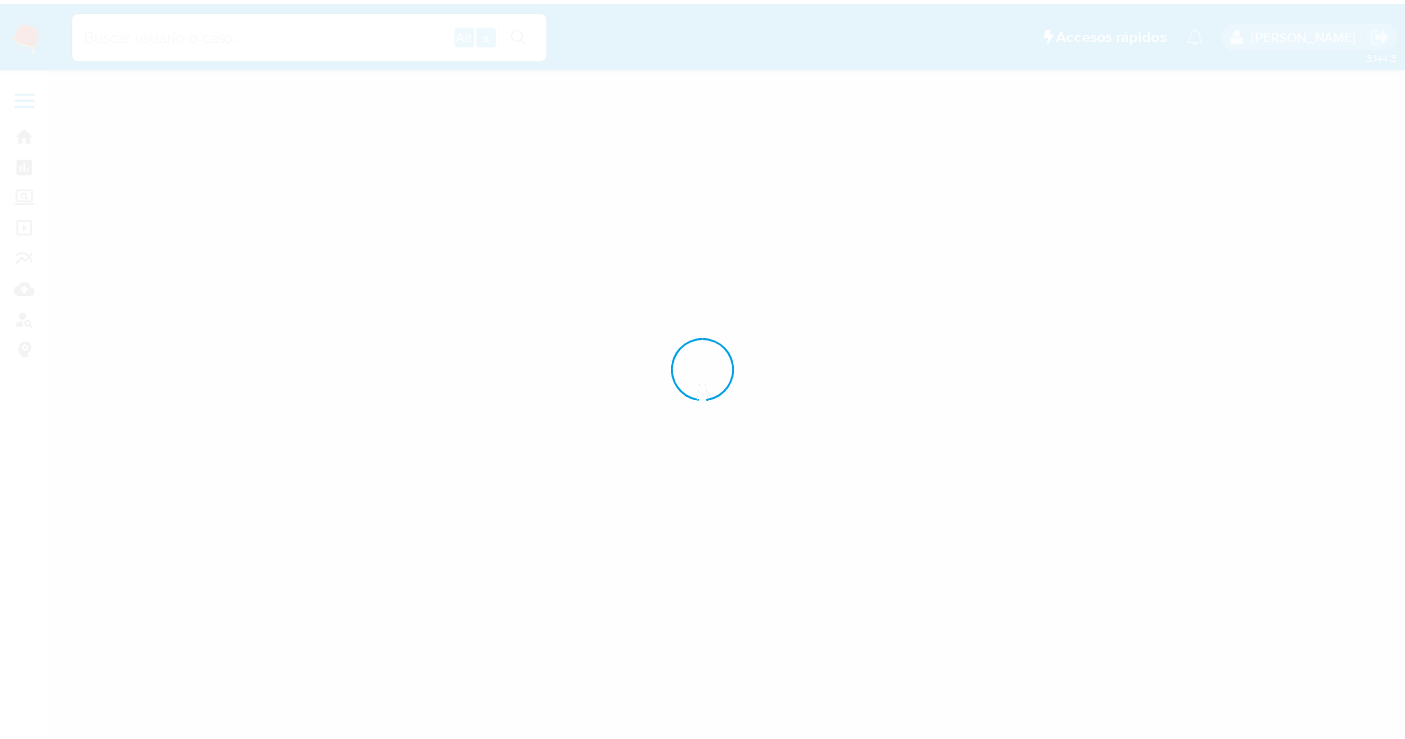 scroll, scrollTop: 0, scrollLeft: 0, axis: both 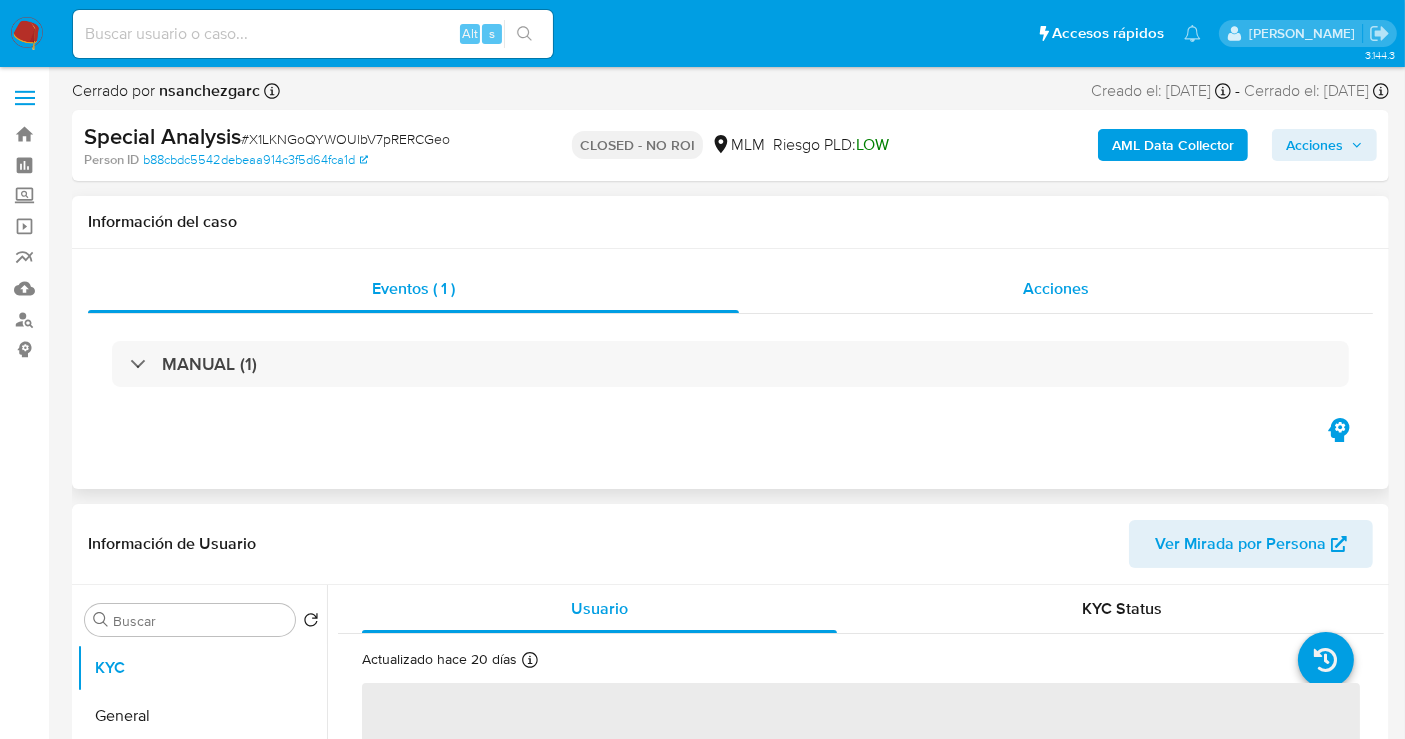 click on "Acciones" at bounding box center [1056, 289] 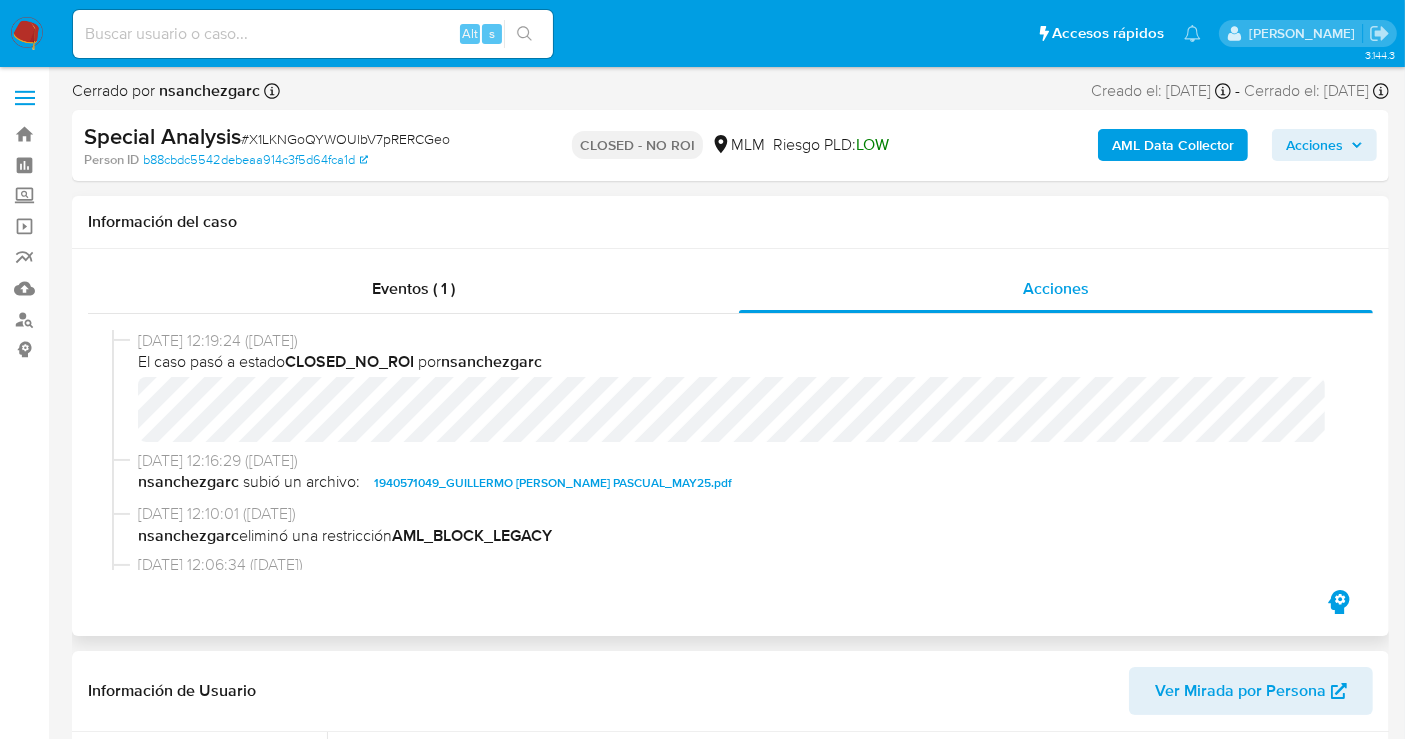 select on "10" 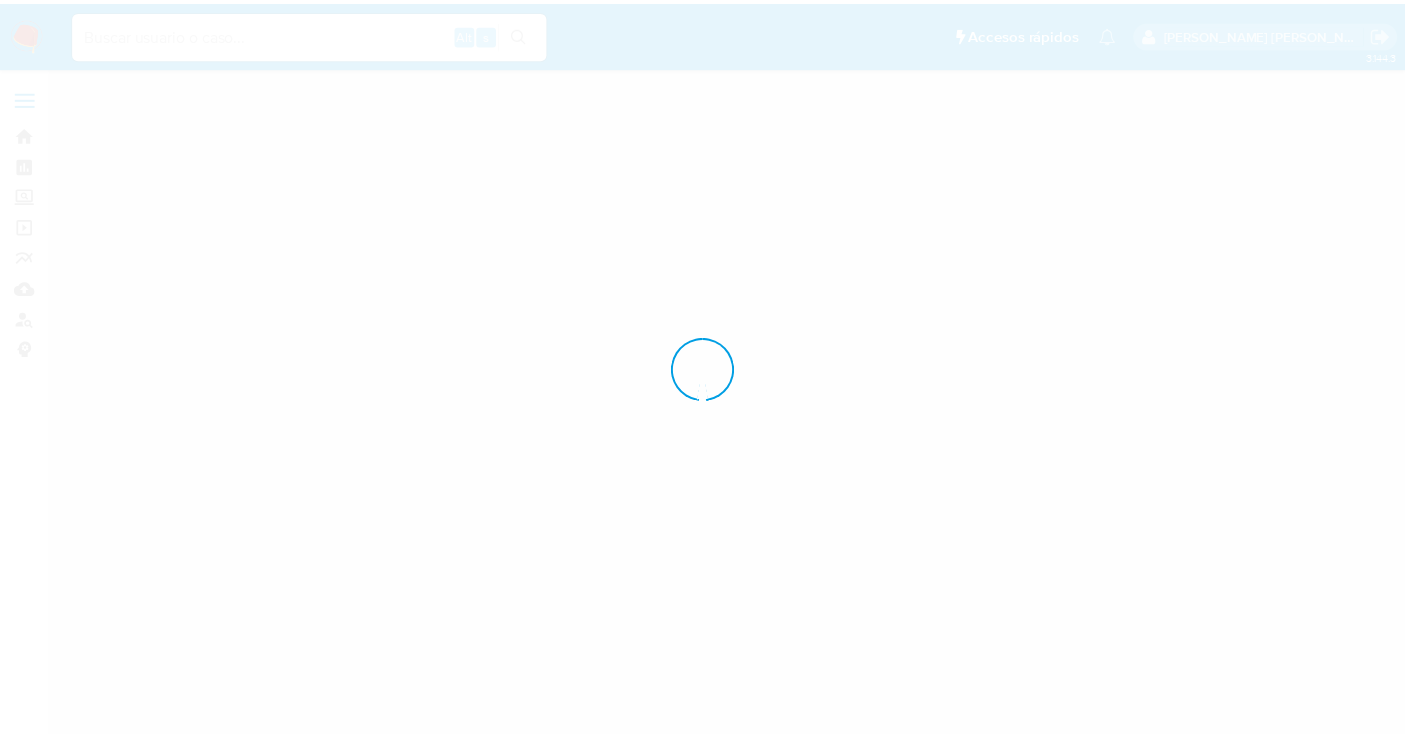 scroll, scrollTop: 0, scrollLeft: 0, axis: both 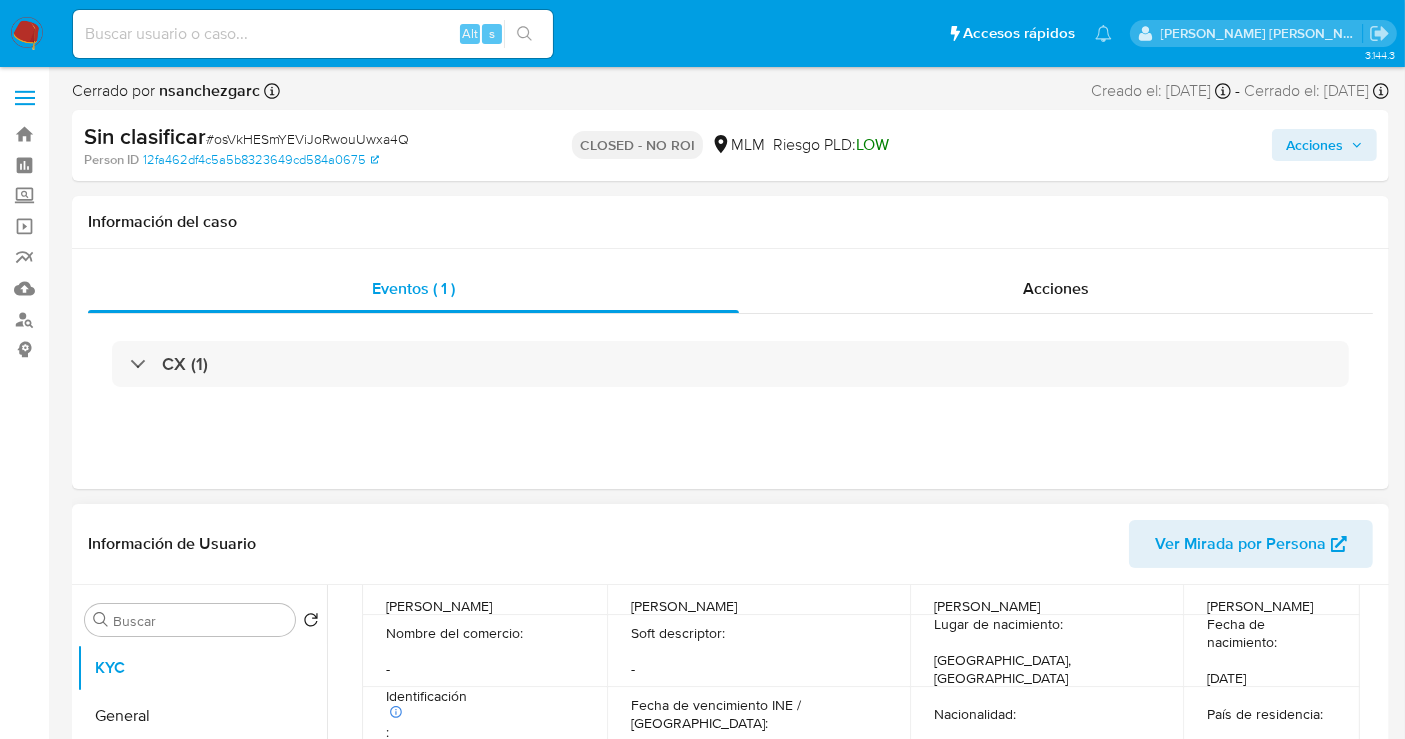 select on "10" 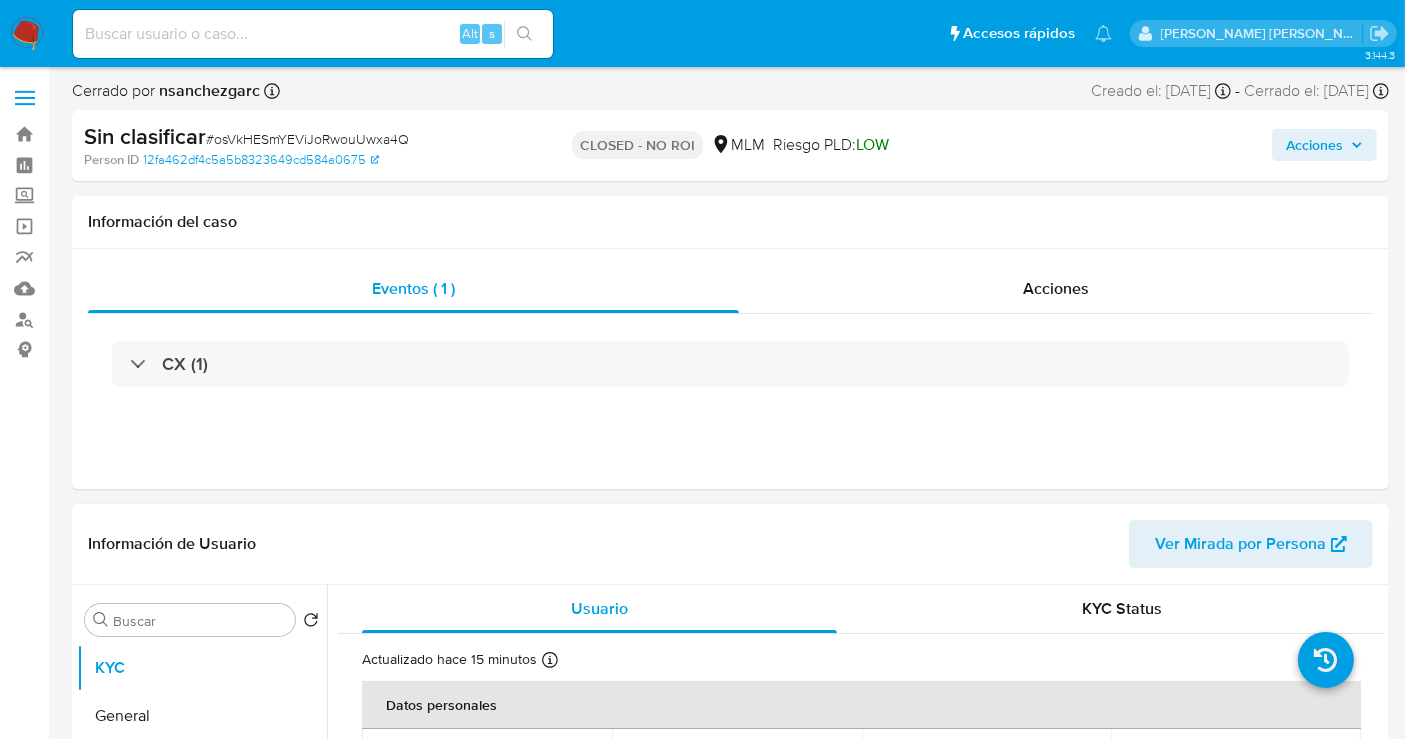 scroll, scrollTop: 111, scrollLeft: 0, axis: vertical 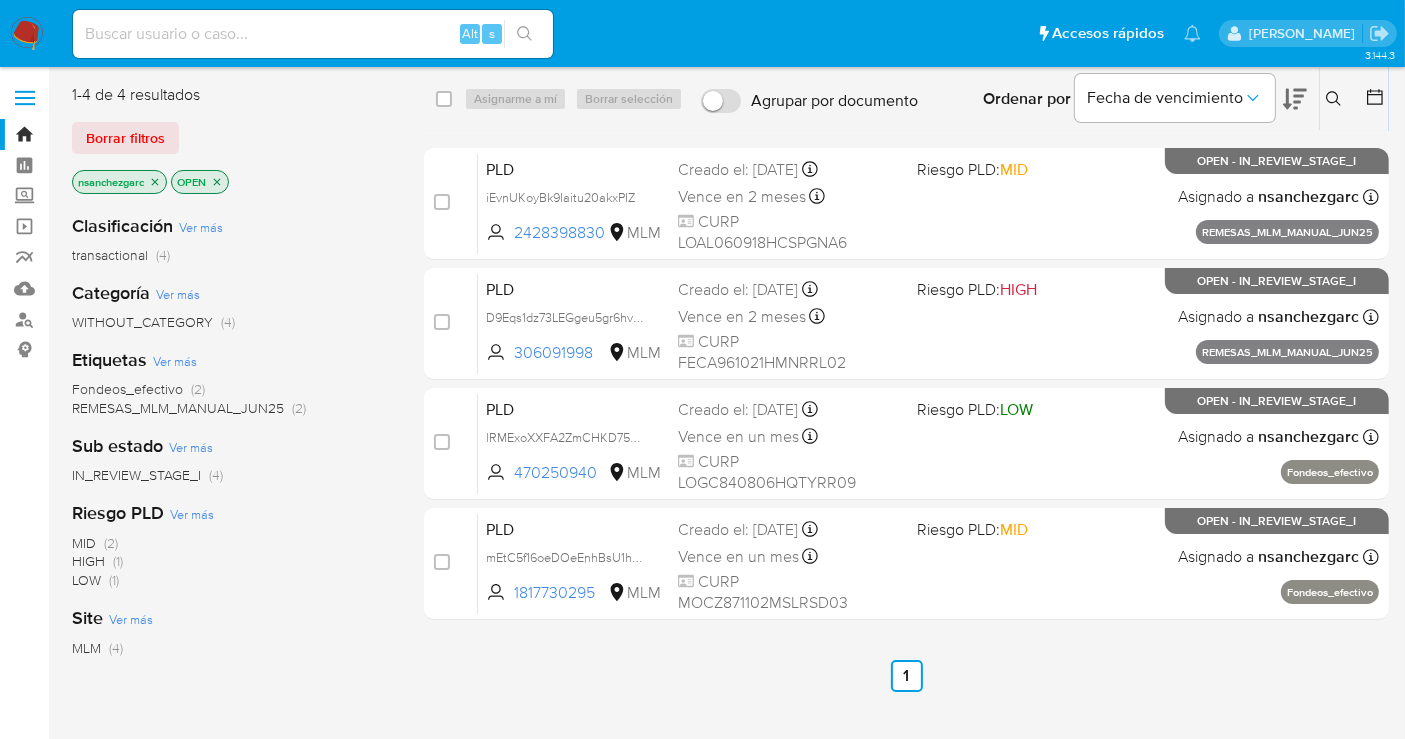 click 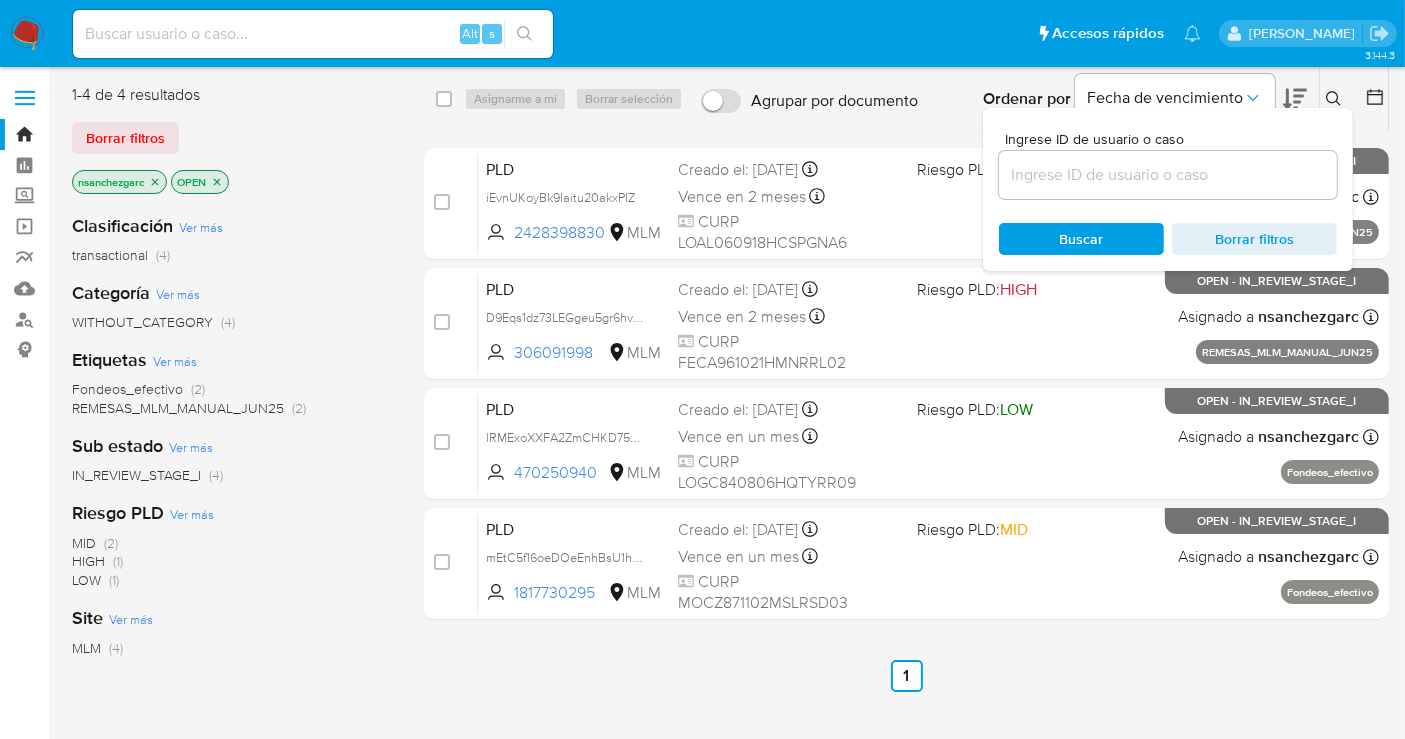 click at bounding box center (1168, 175) 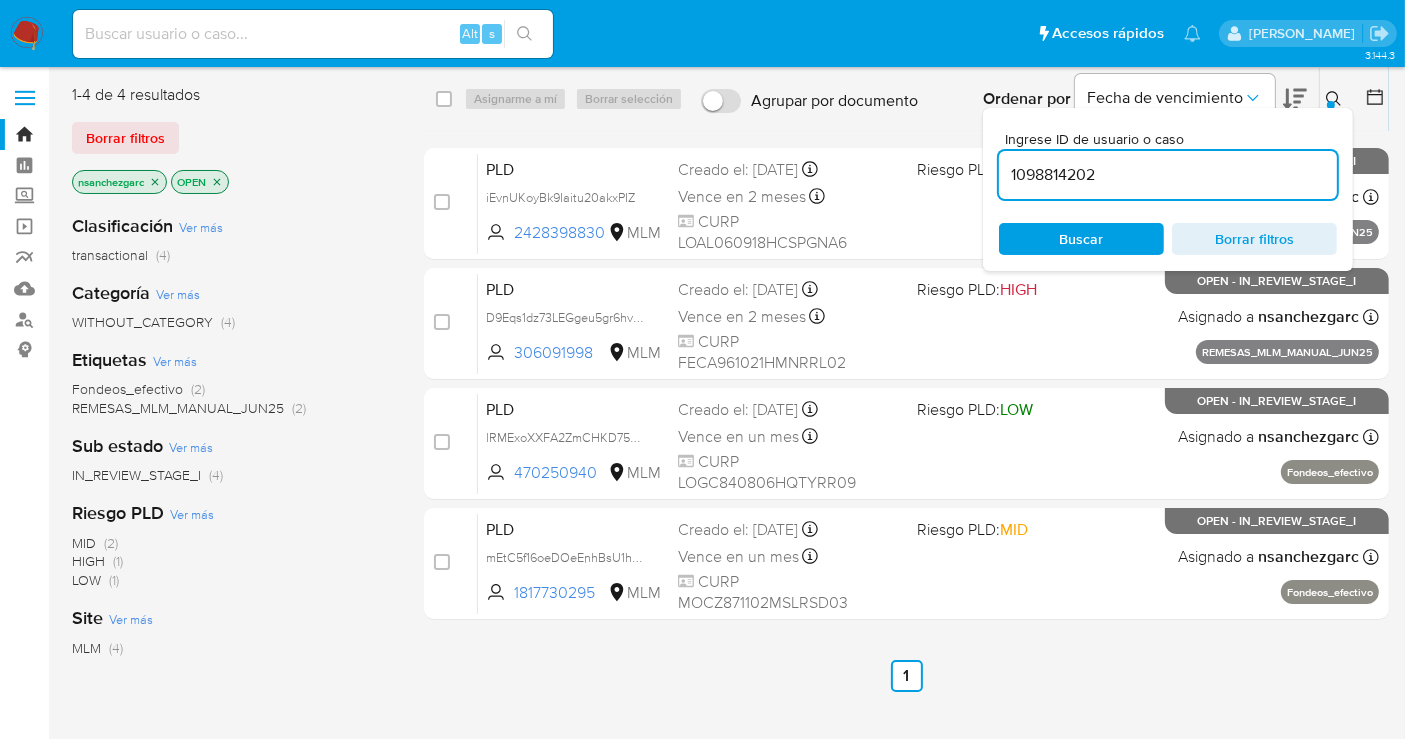 type on "1098814202" 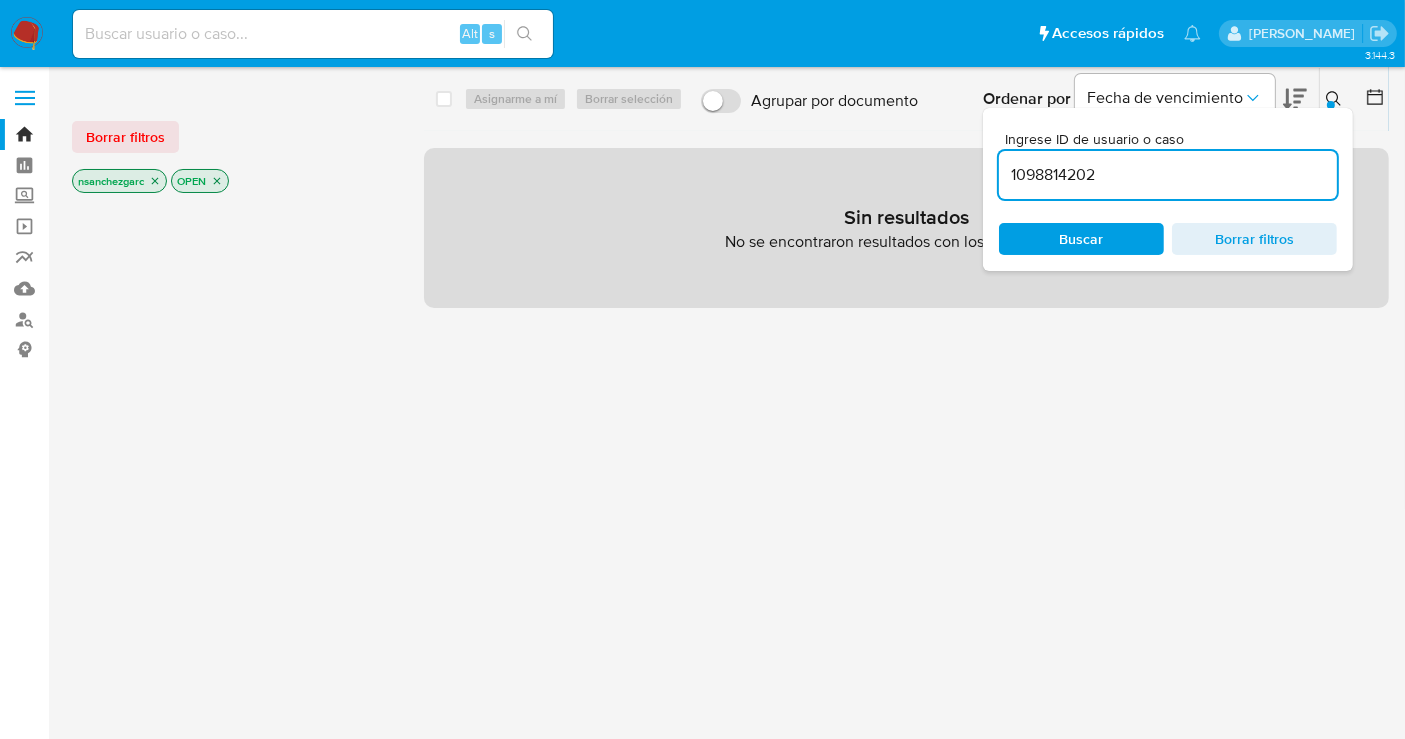 click 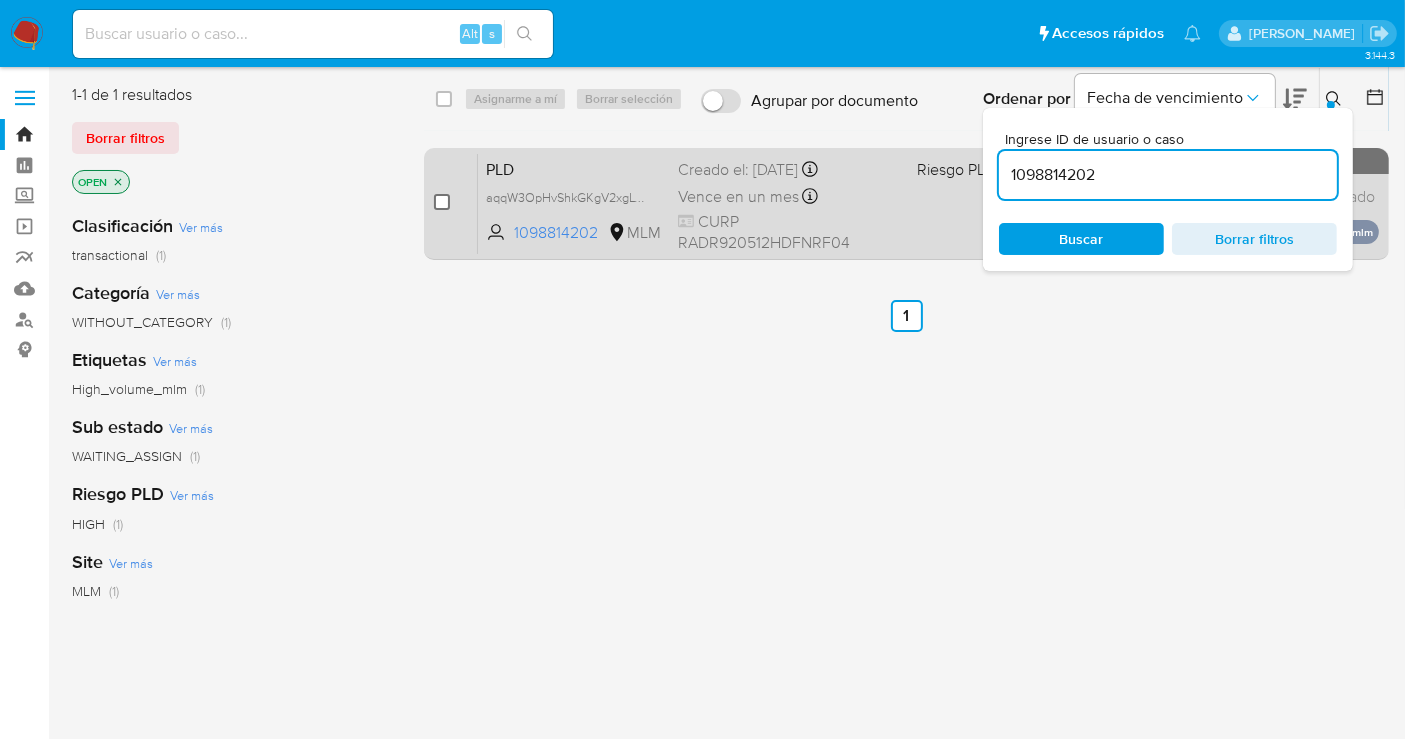 click at bounding box center (442, 202) 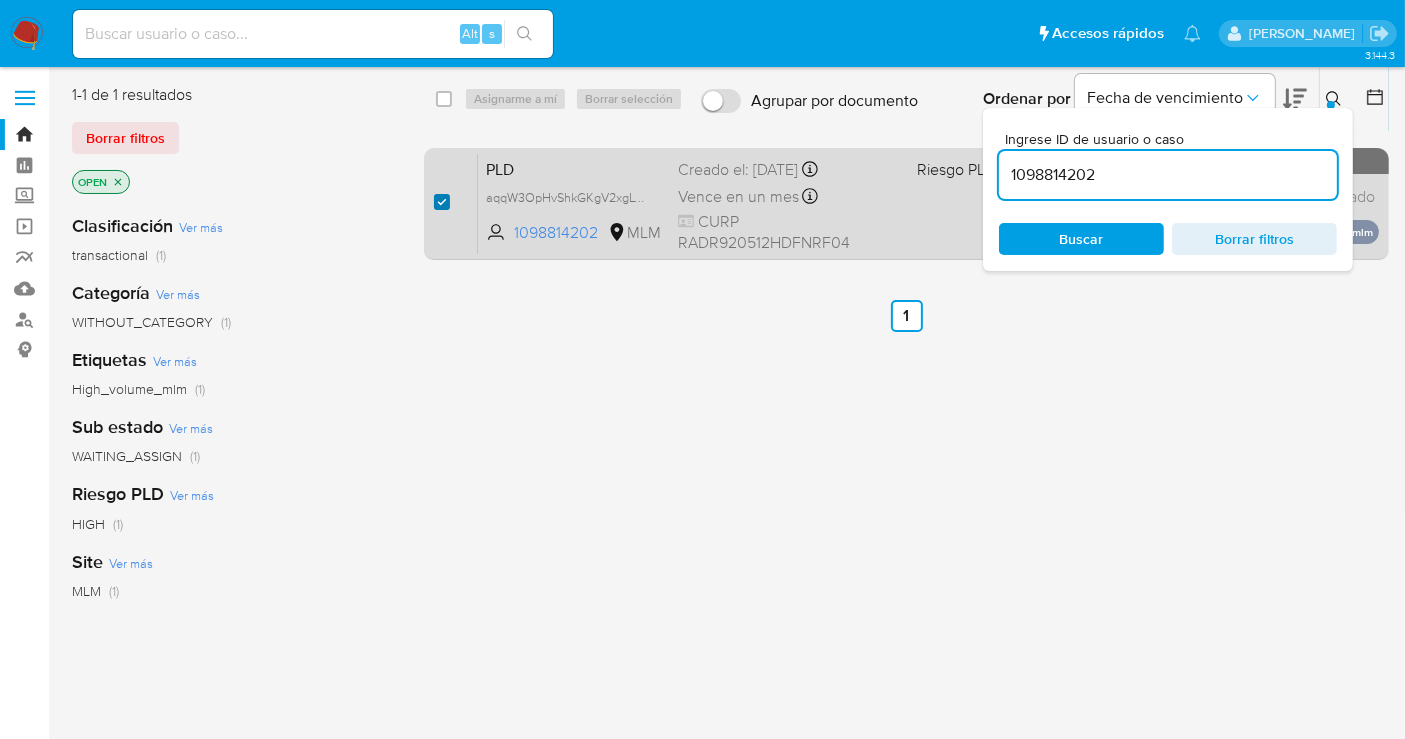checkbox on "true" 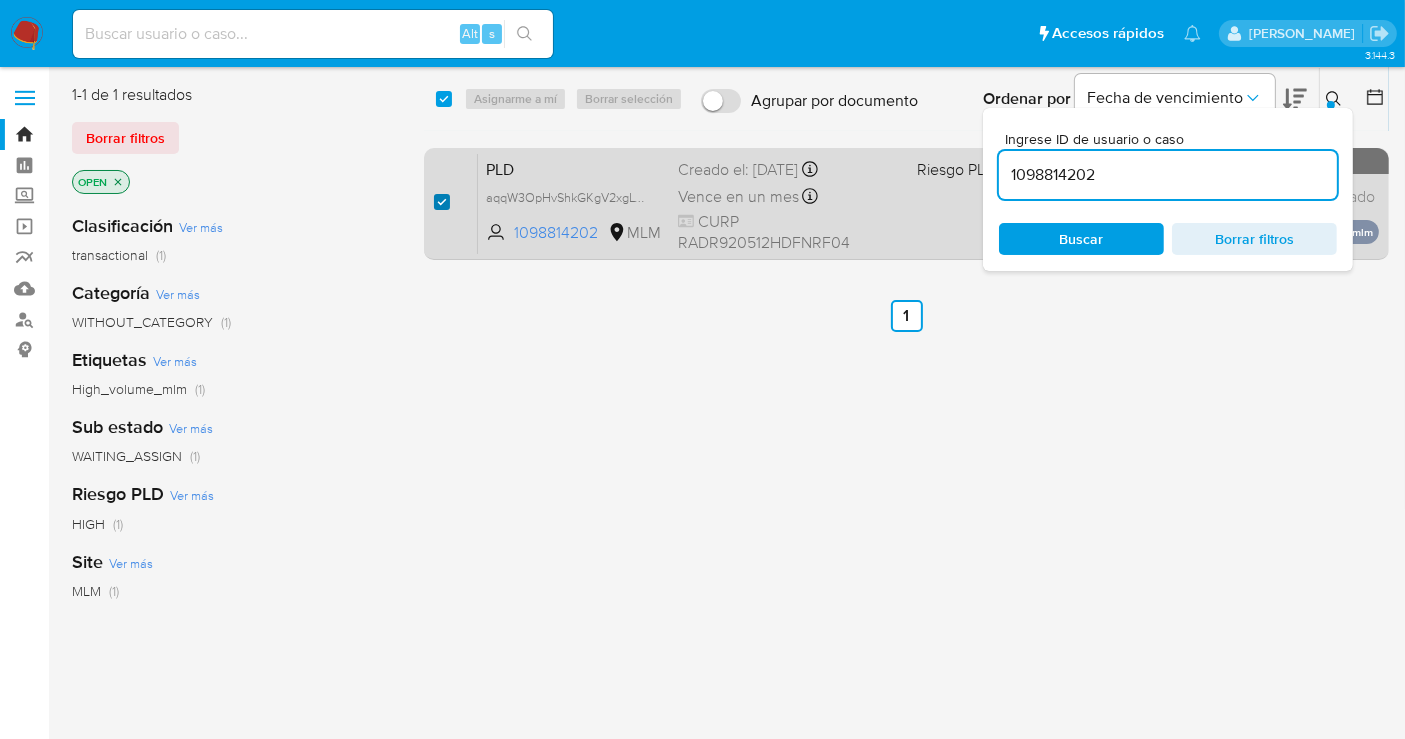 checkbox on "true" 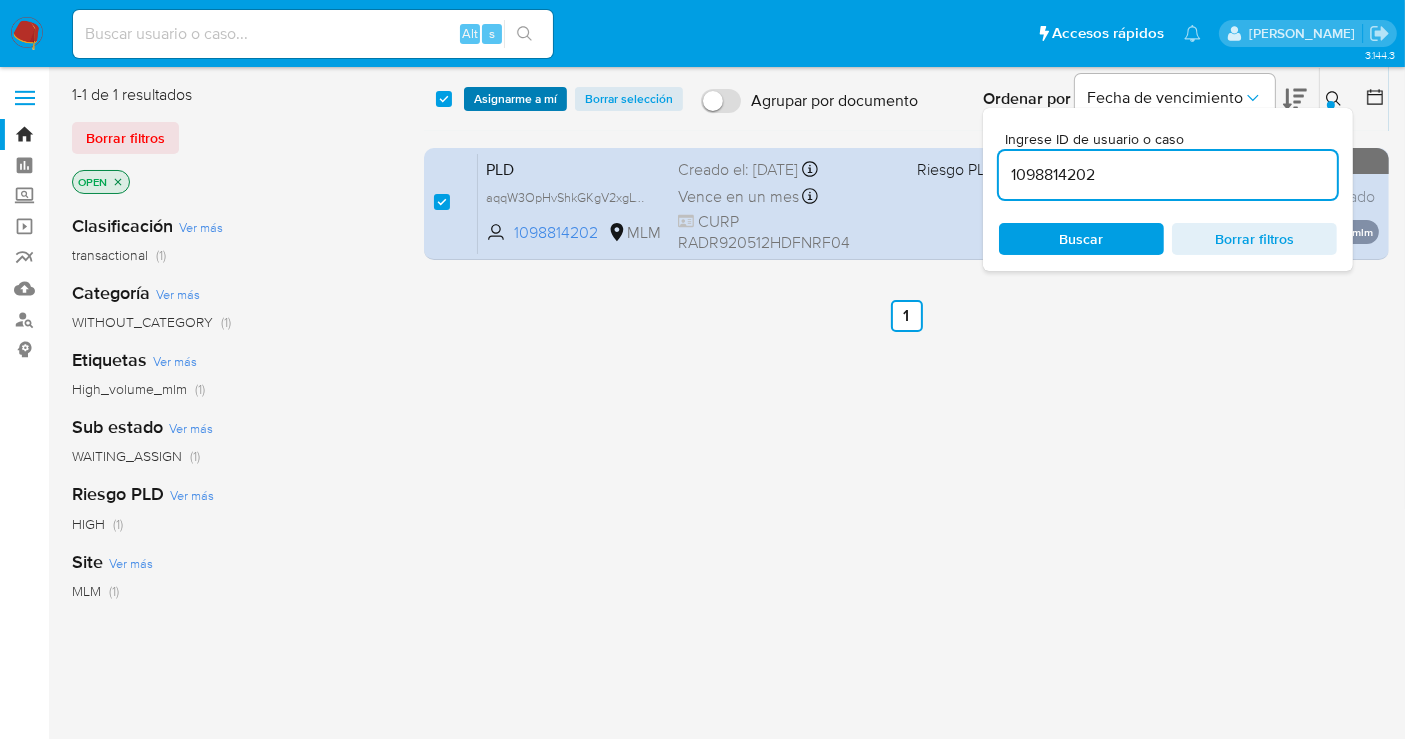 click on "Asignarme a mí" at bounding box center [515, 99] 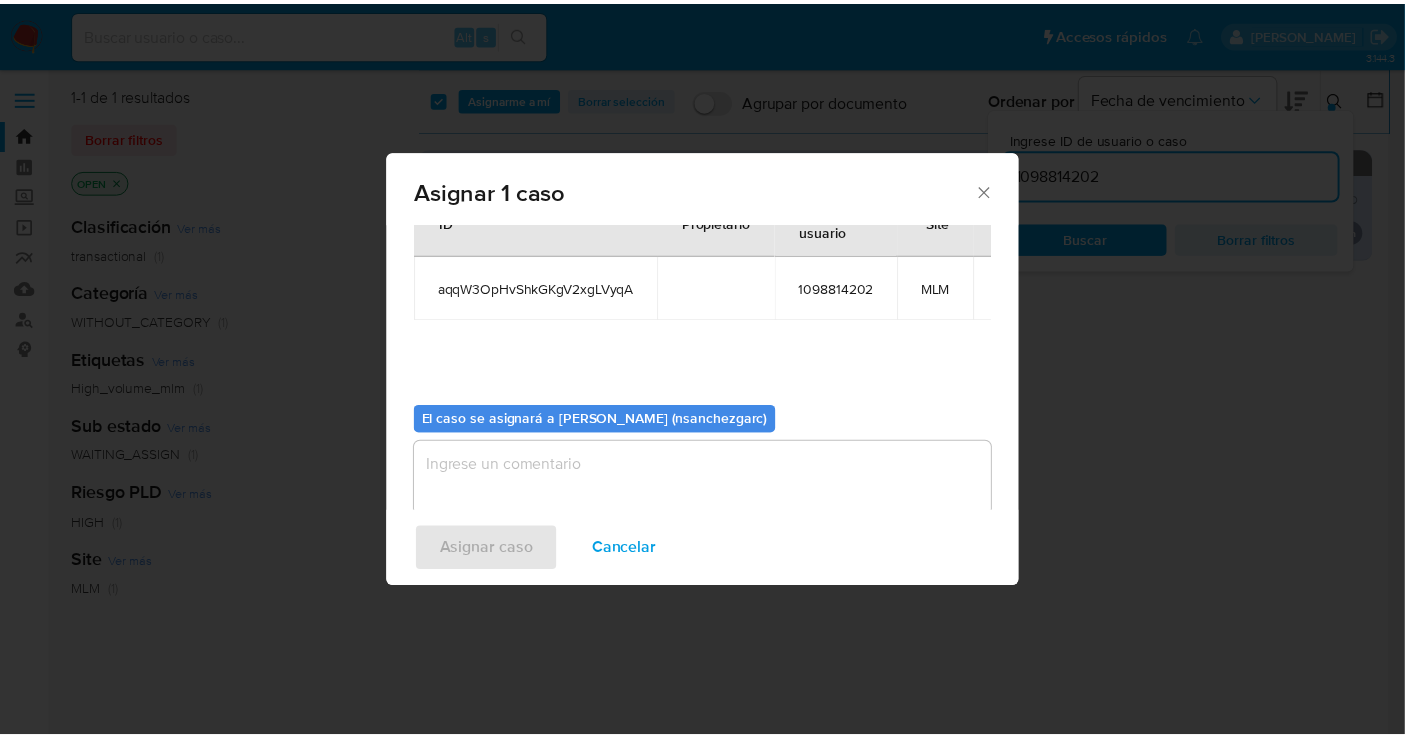 scroll, scrollTop: 102, scrollLeft: 0, axis: vertical 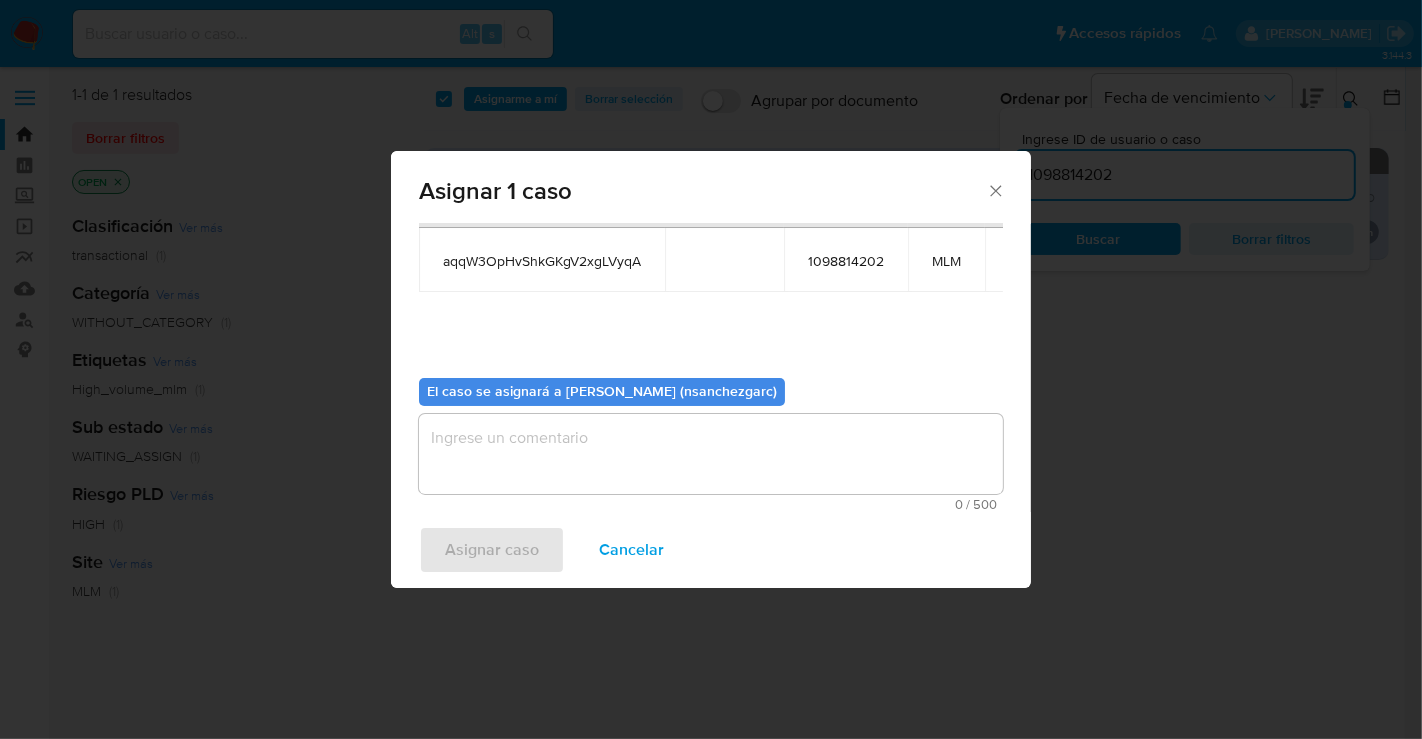 click at bounding box center (711, 454) 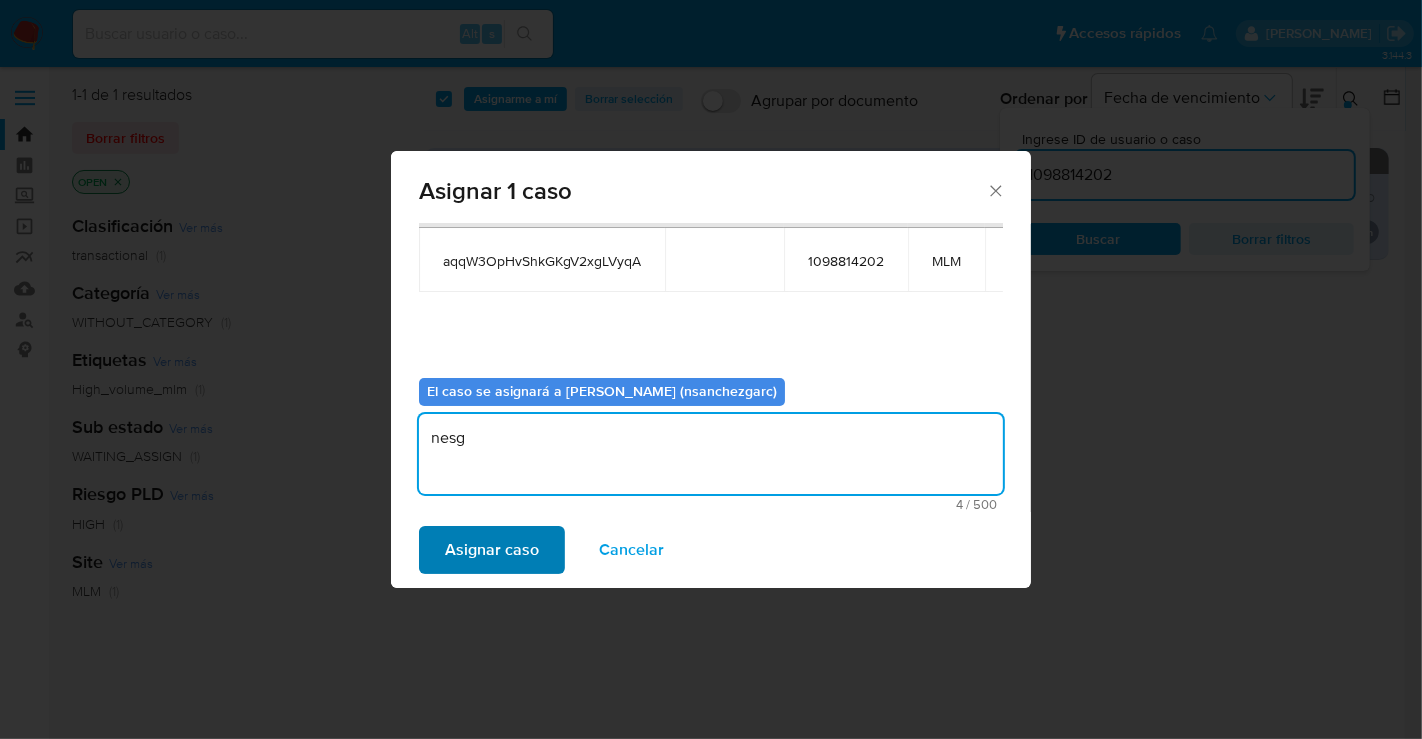 type on "nesg" 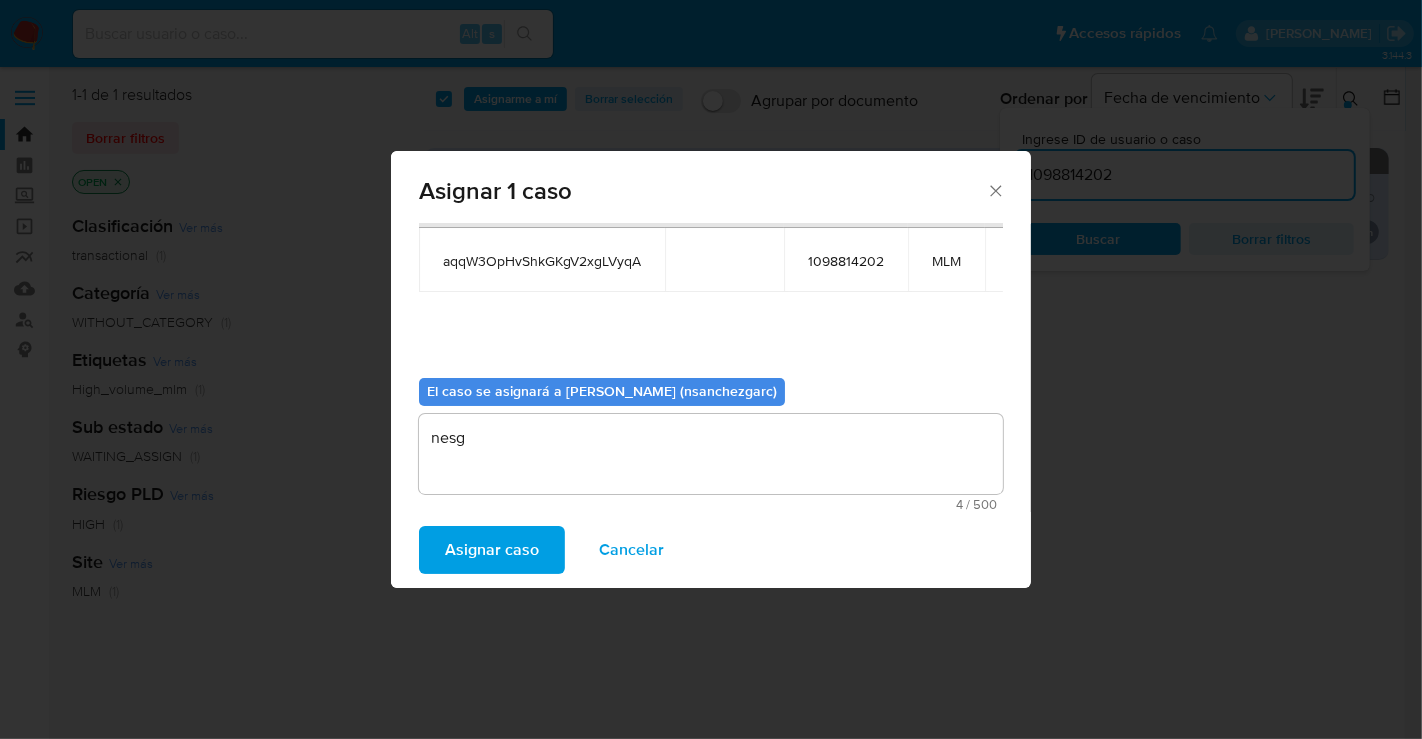 click on "Asignar caso" at bounding box center (492, 550) 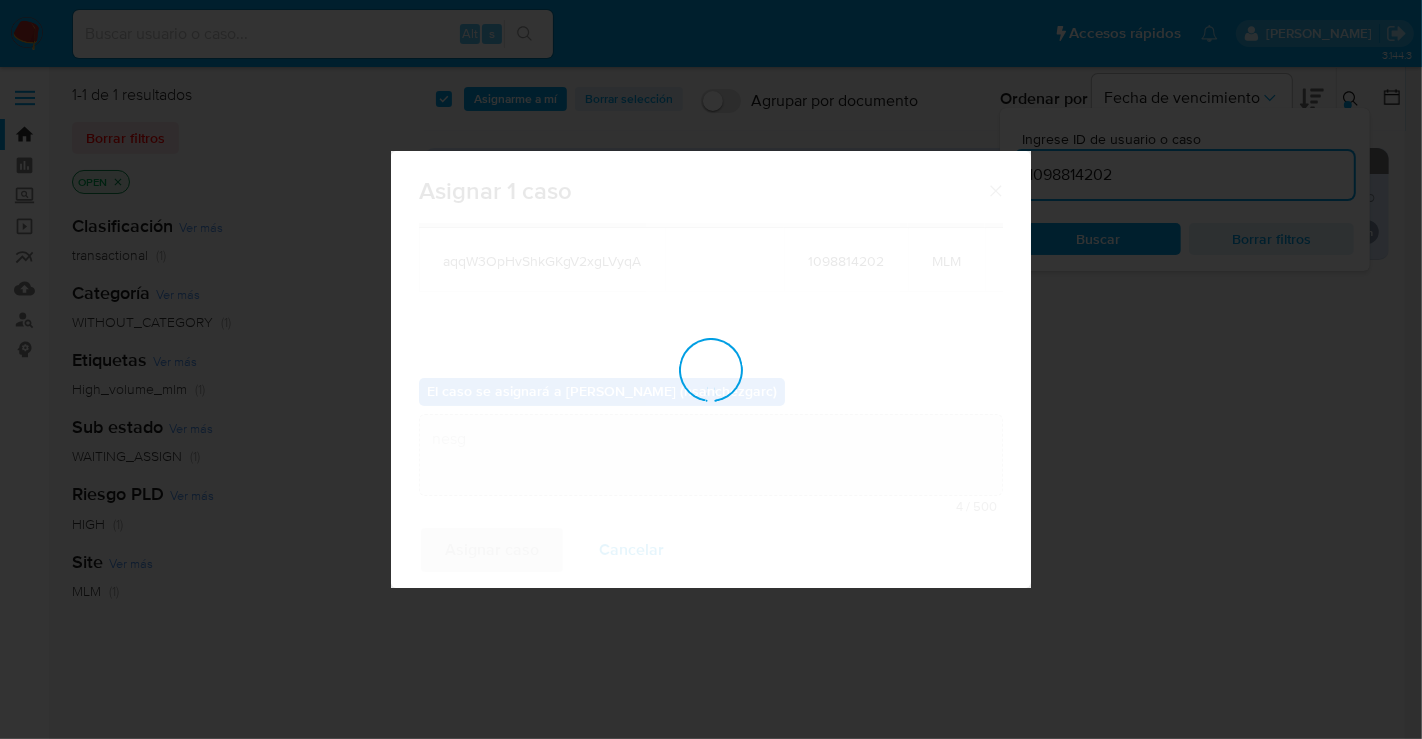 type 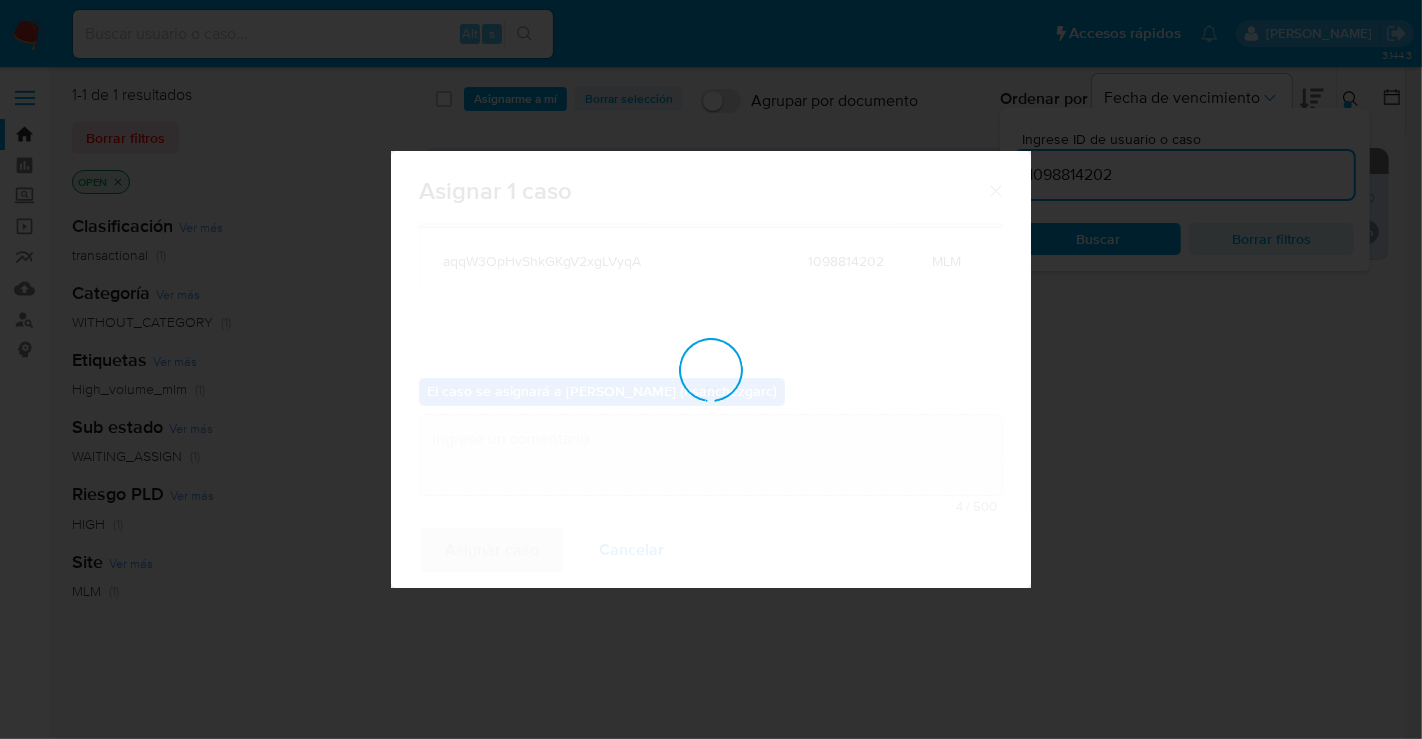 checkbox on "false" 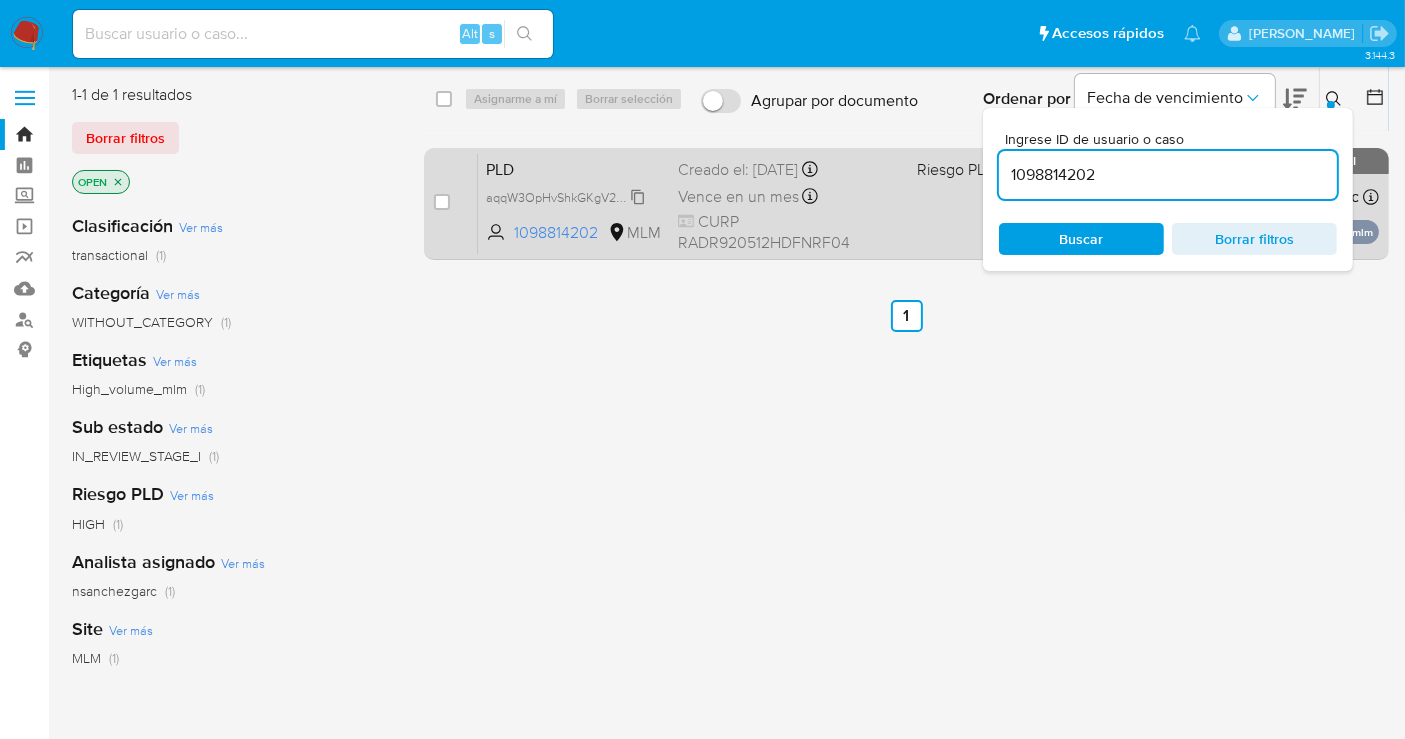 click on "aqqW3OpHvShkGKgV2xgLVyqA" at bounding box center [574, 196] 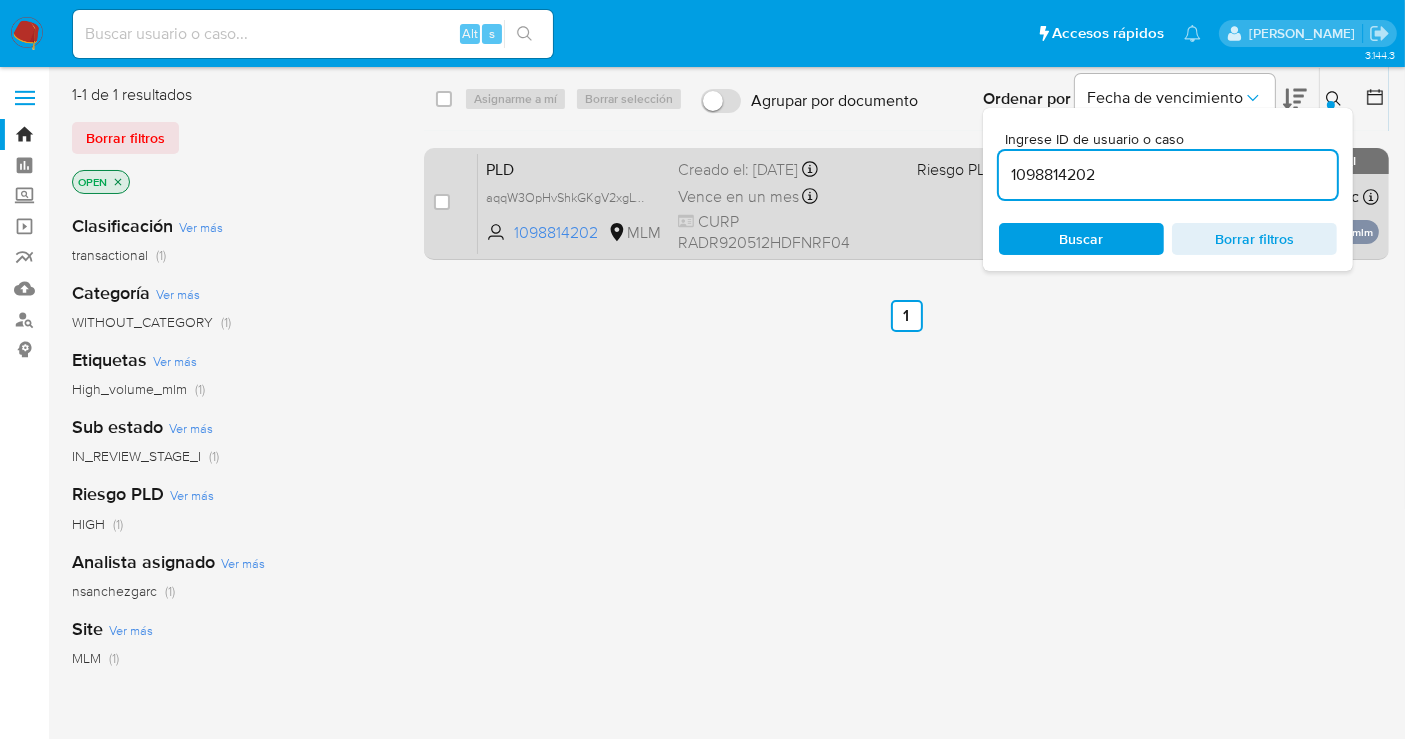 click on "Creado el: 12/06/2025   Creado el: 12/06/2025 02:03:34" at bounding box center [789, 170] 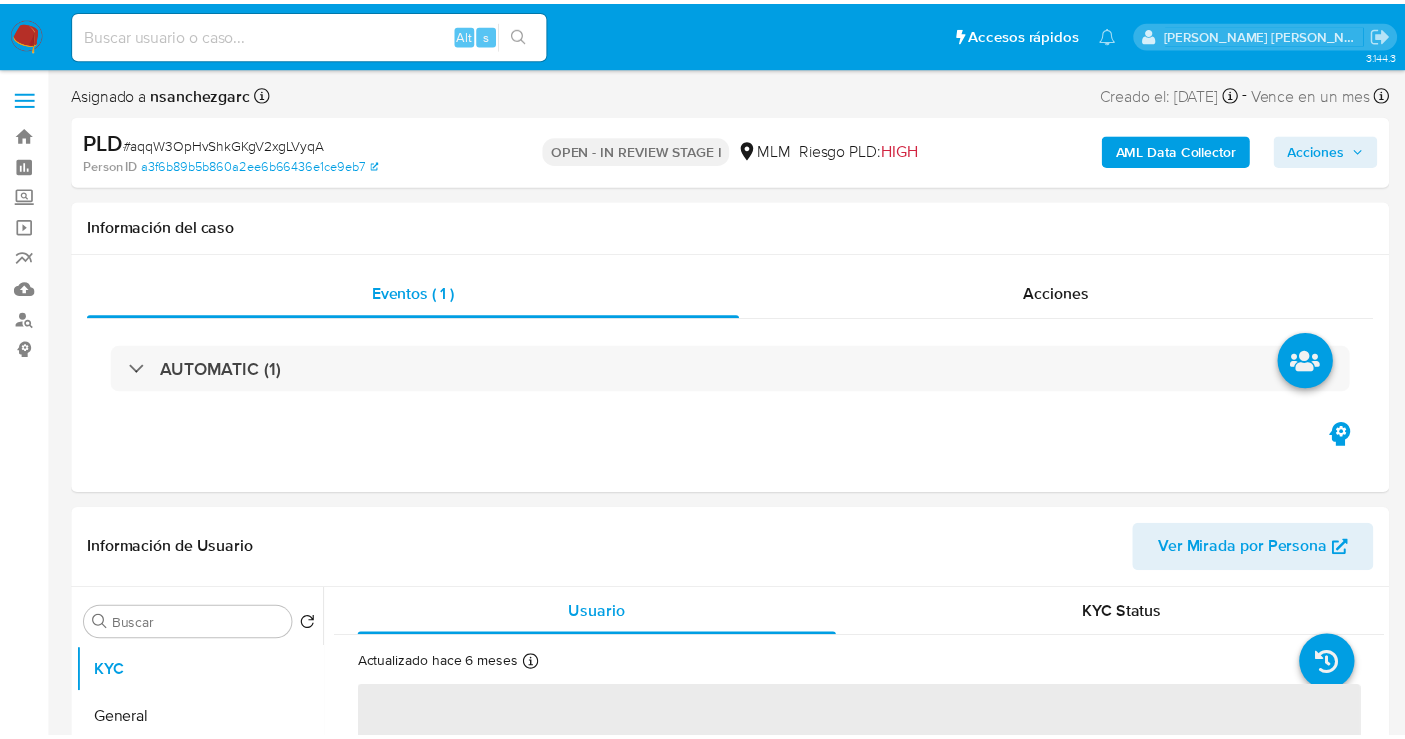 scroll, scrollTop: 0, scrollLeft: 0, axis: both 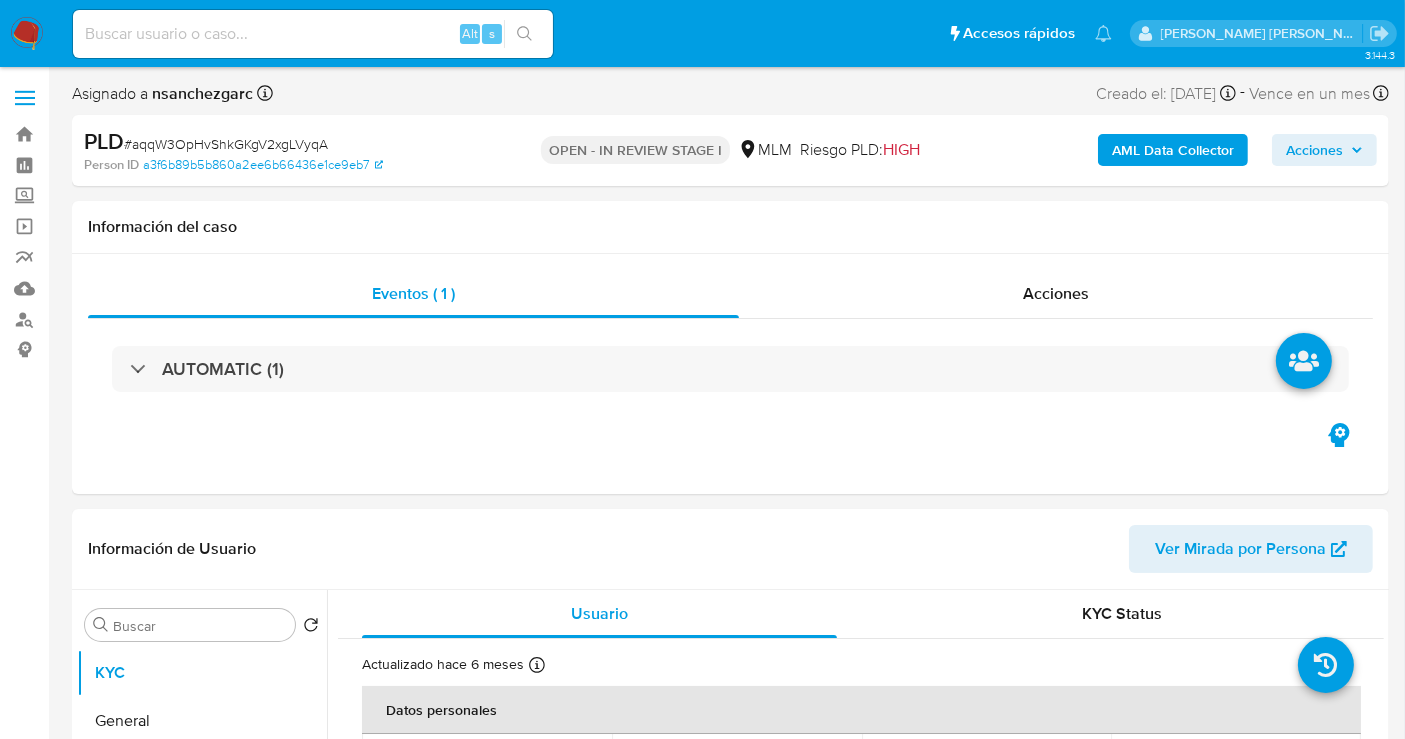 select on "10" 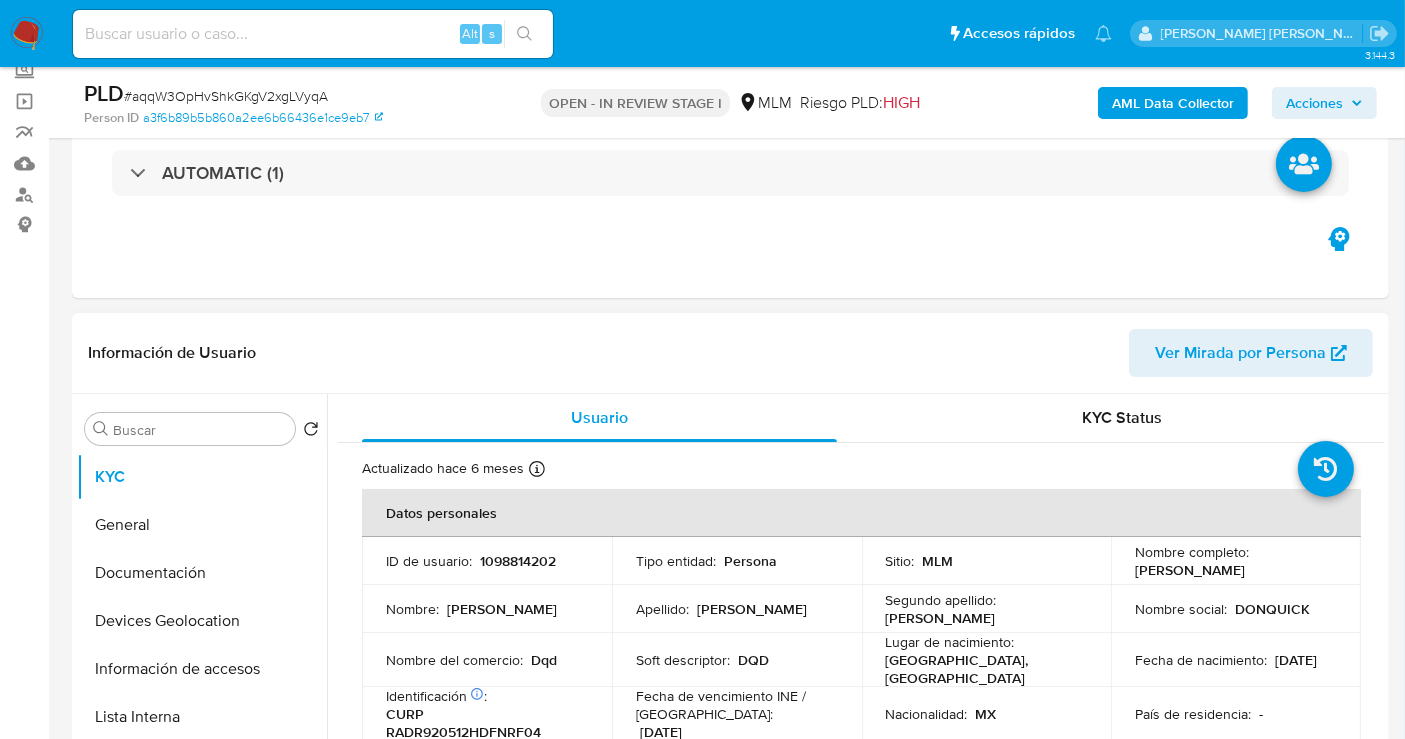 scroll, scrollTop: 222, scrollLeft: 0, axis: vertical 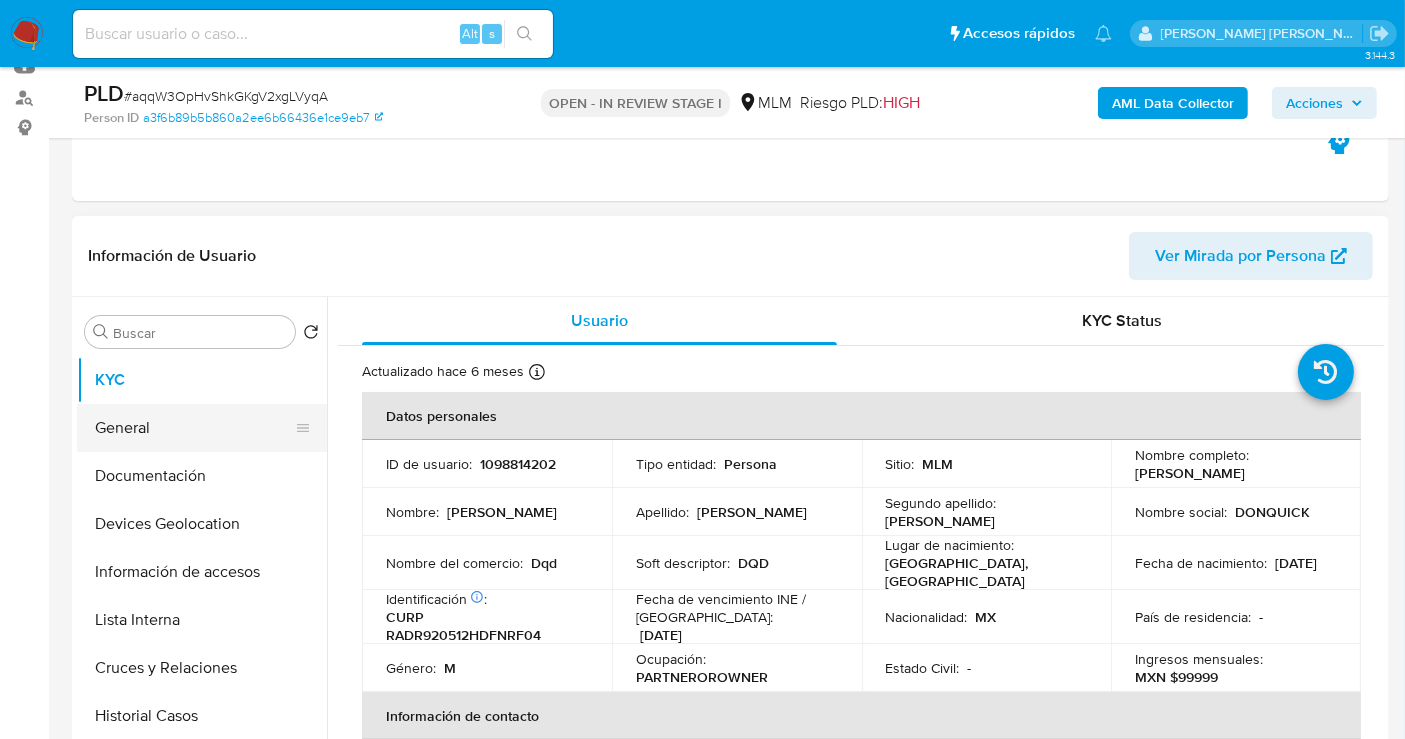click on "General" at bounding box center (194, 428) 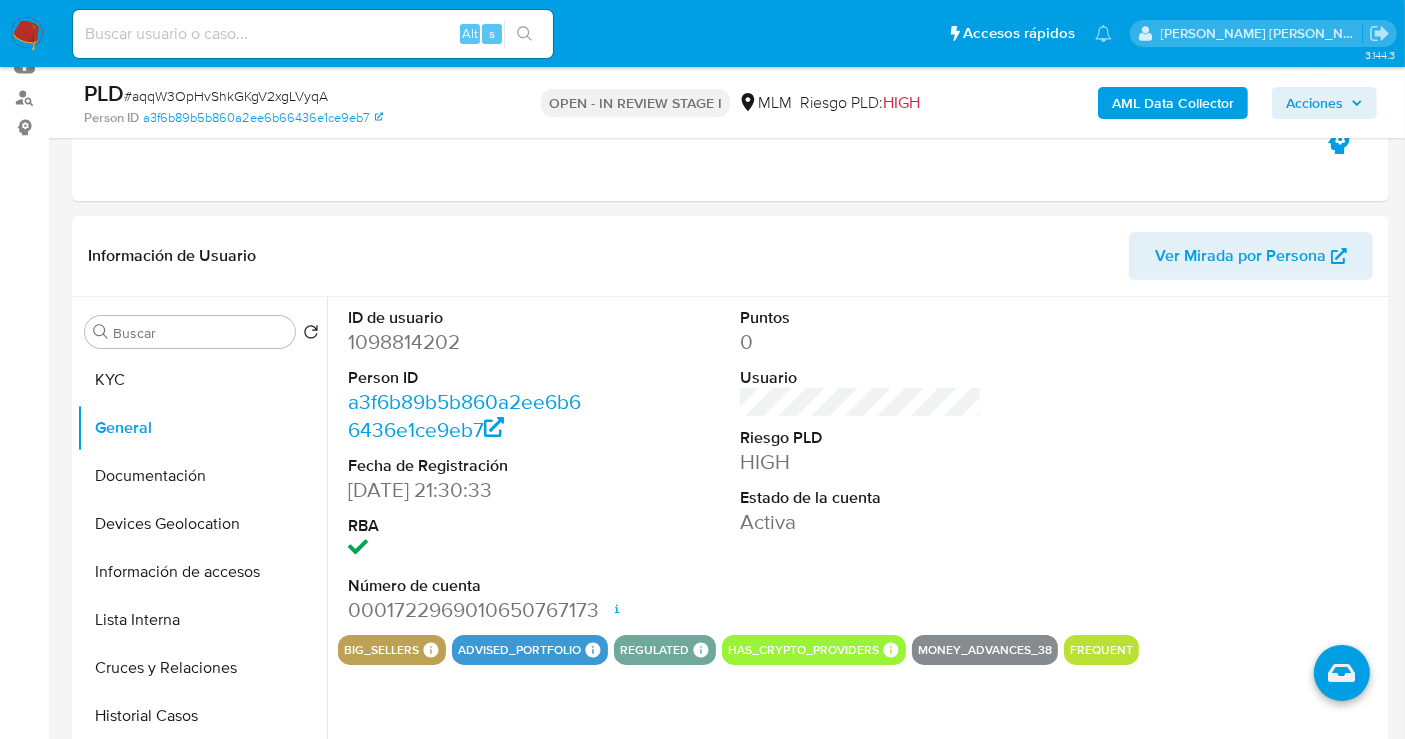 type 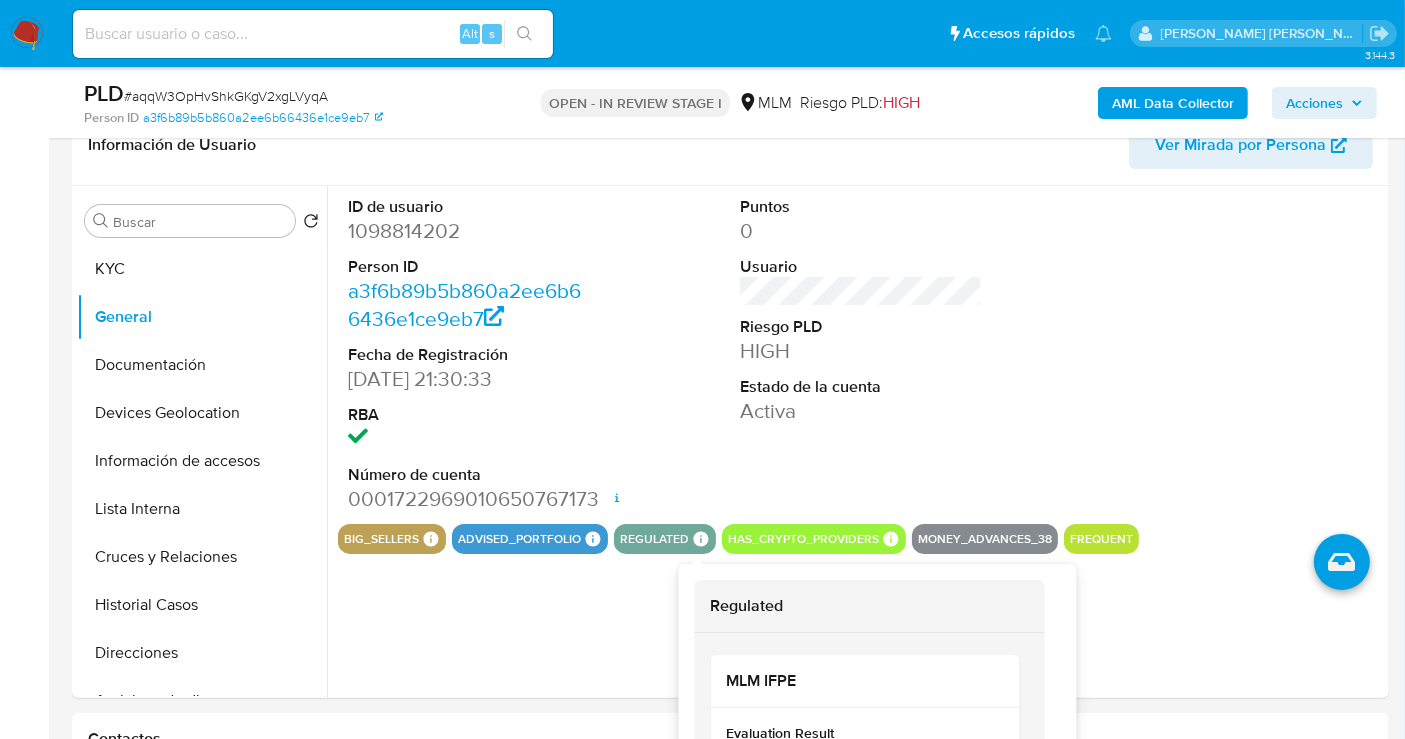 scroll, scrollTop: 444, scrollLeft: 0, axis: vertical 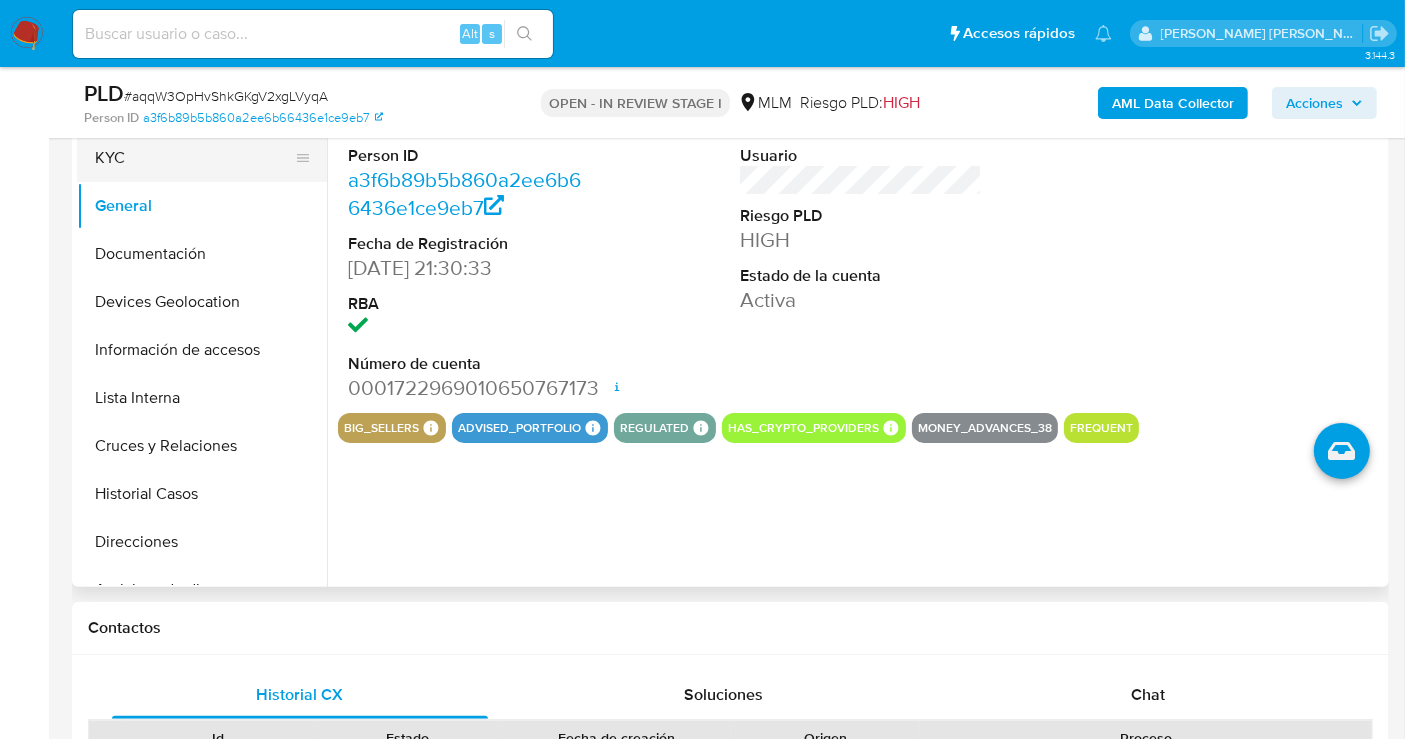 click on "KYC" at bounding box center [194, 158] 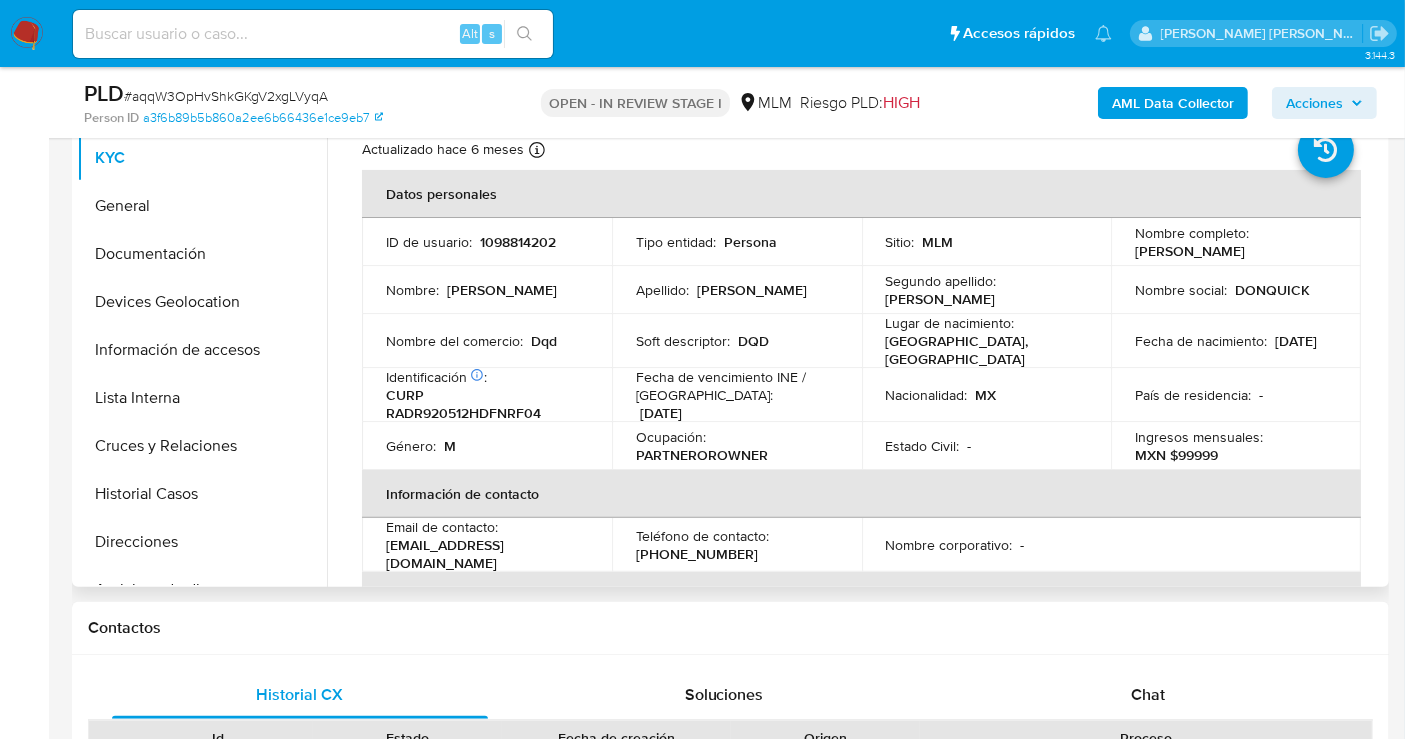 scroll, scrollTop: 333, scrollLeft: 0, axis: vertical 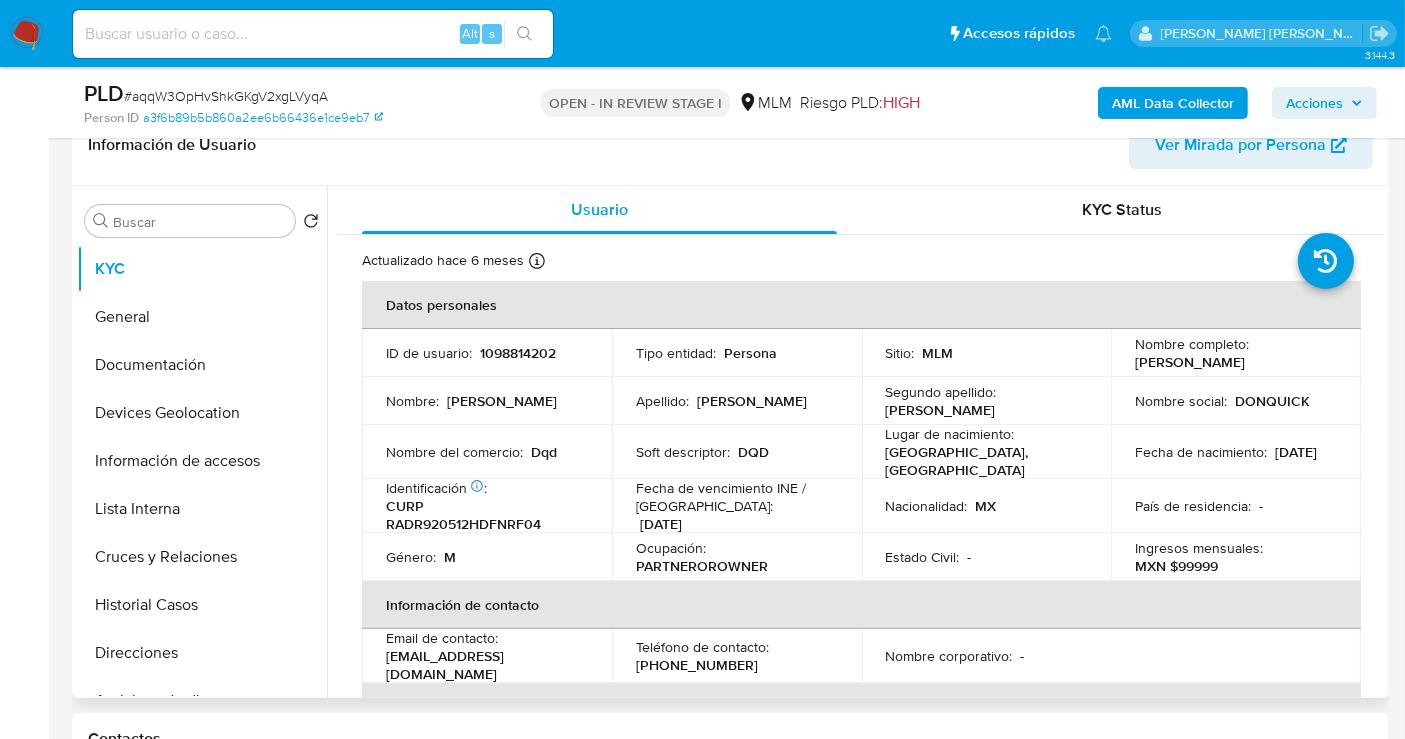 type 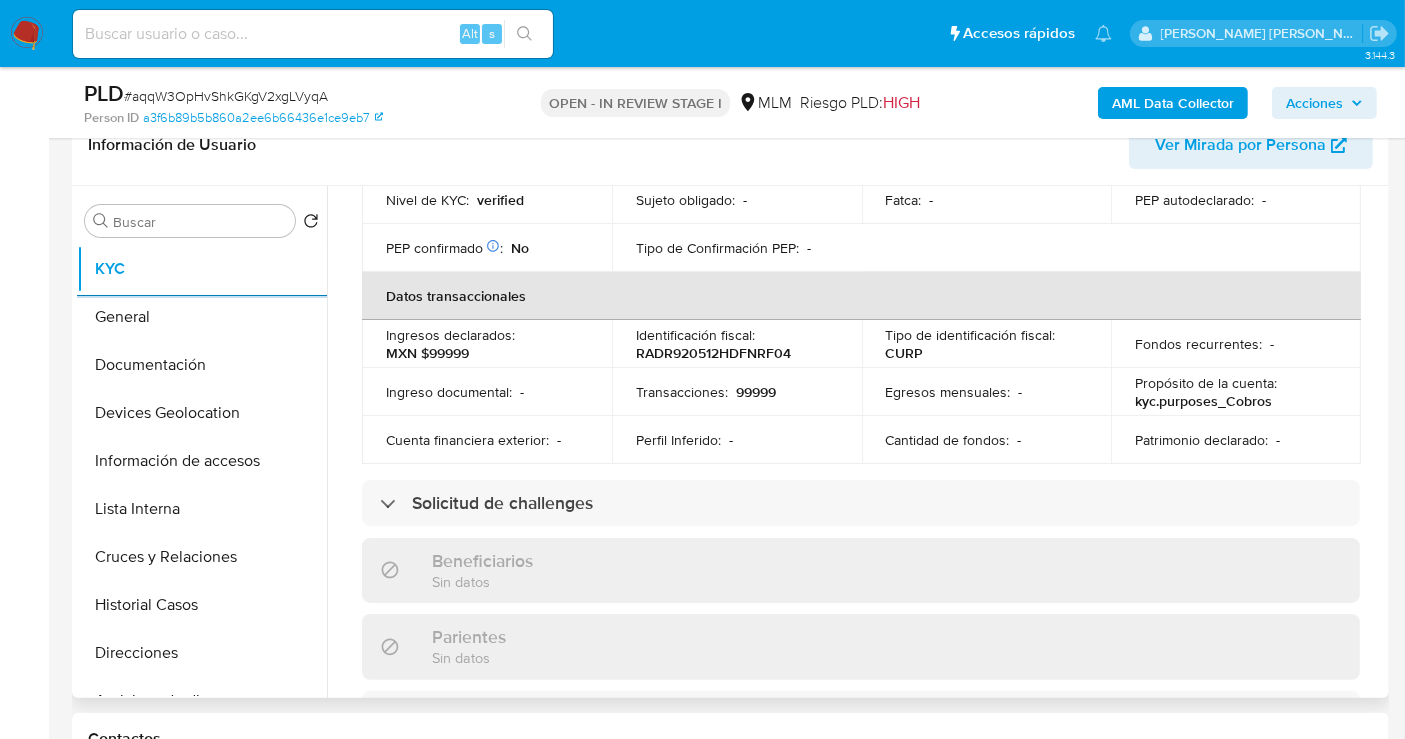 scroll, scrollTop: 444, scrollLeft: 0, axis: vertical 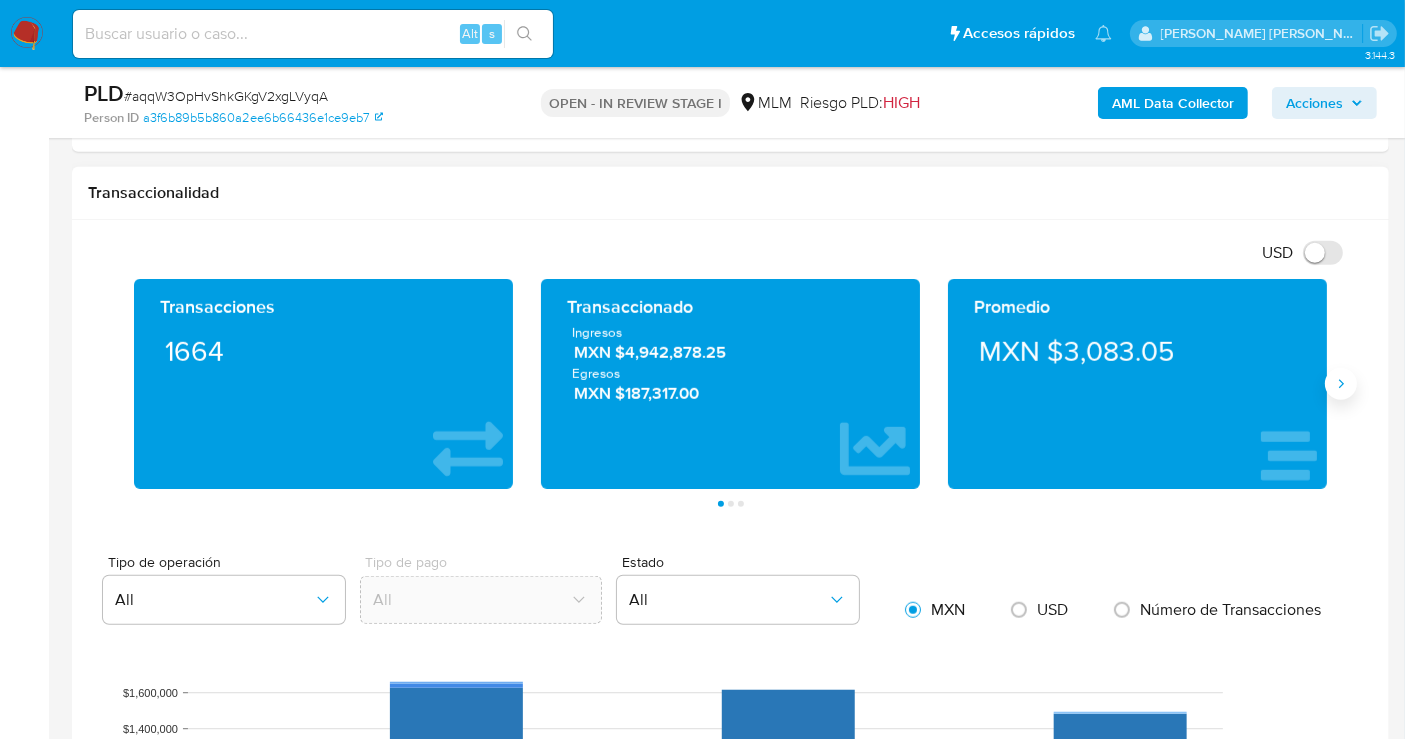 click 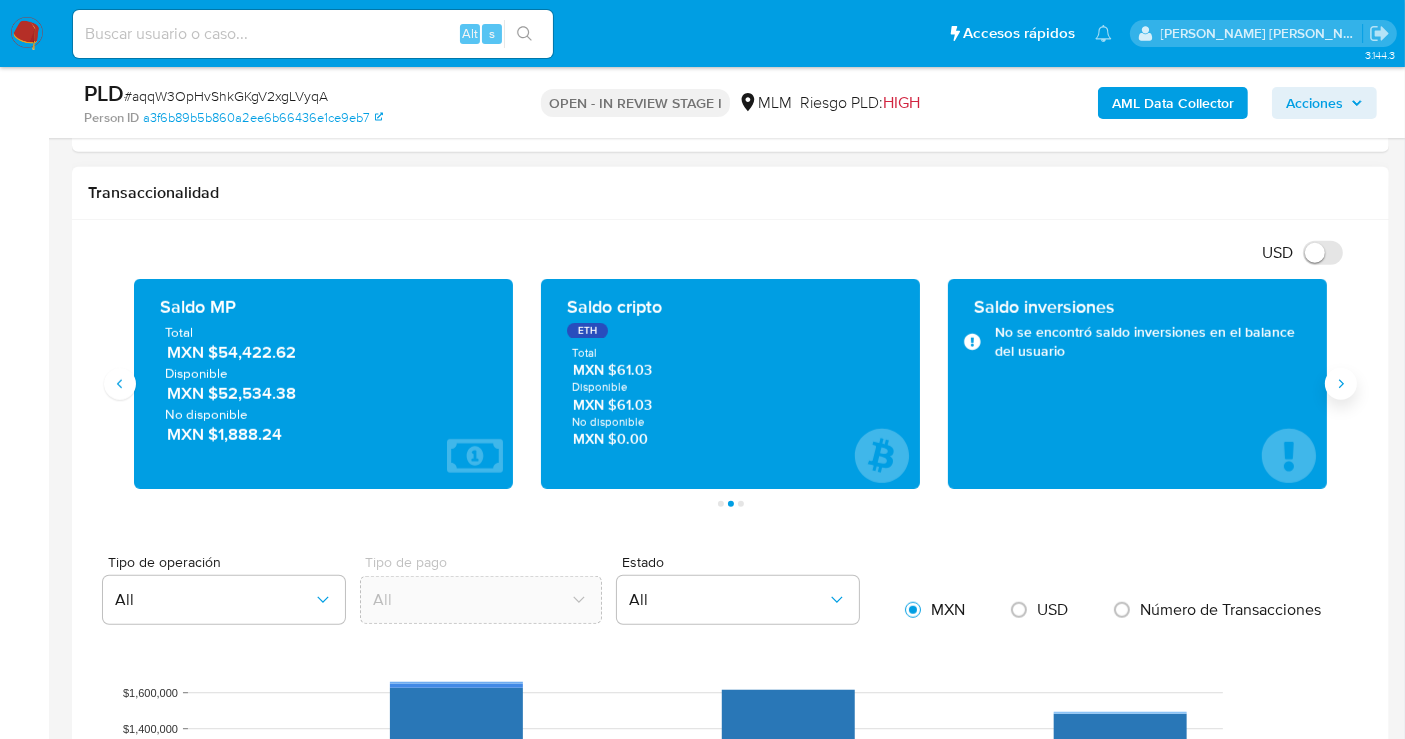 type 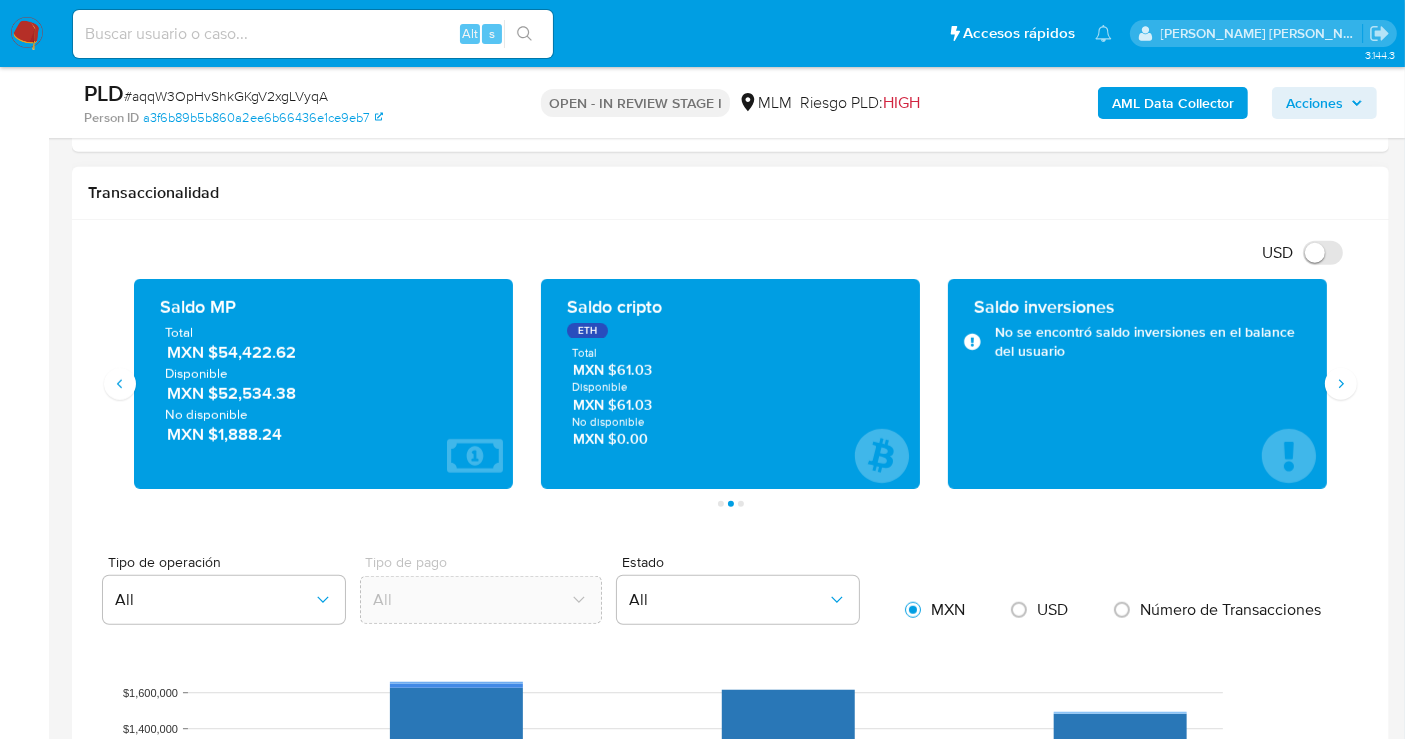 click on "MXN $54,422.62" at bounding box center [324, 352] 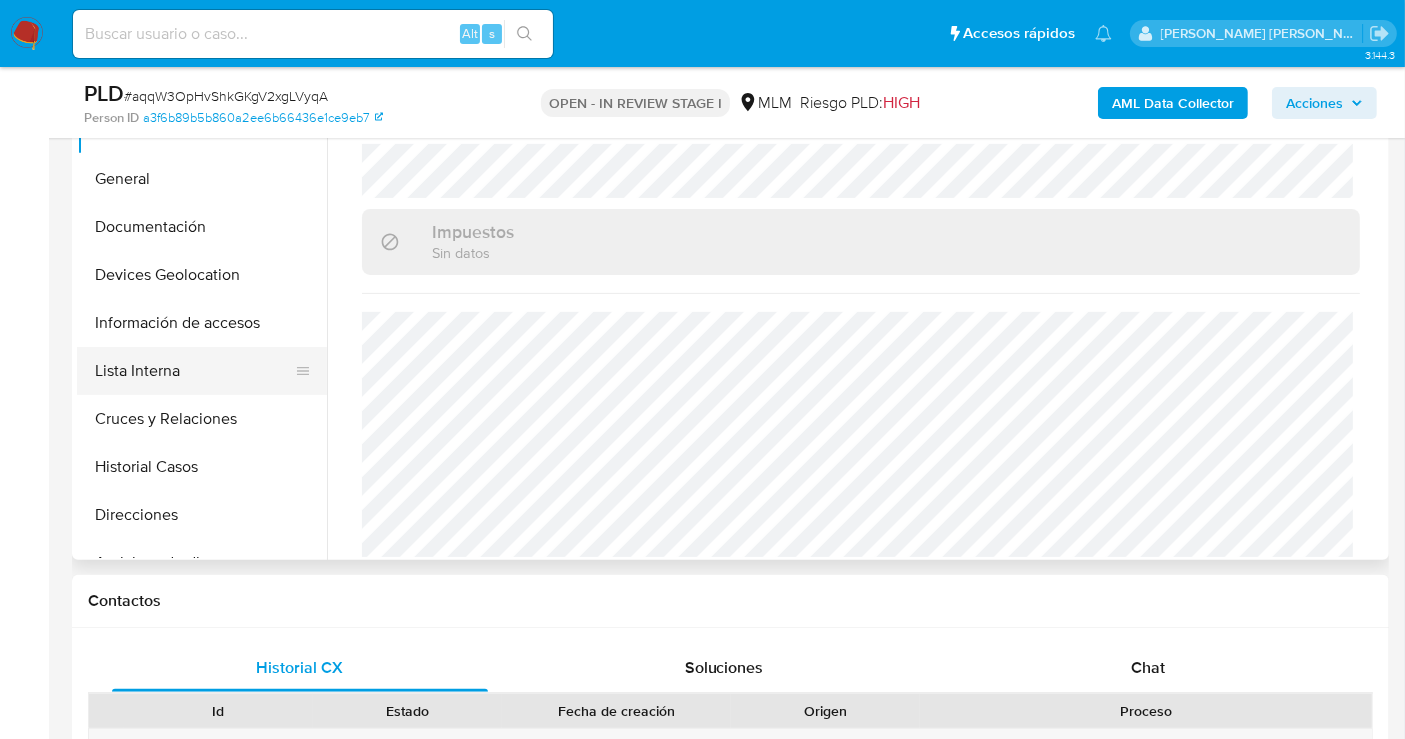 scroll, scrollTop: 333, scrollLeft: 0, axis: vertical 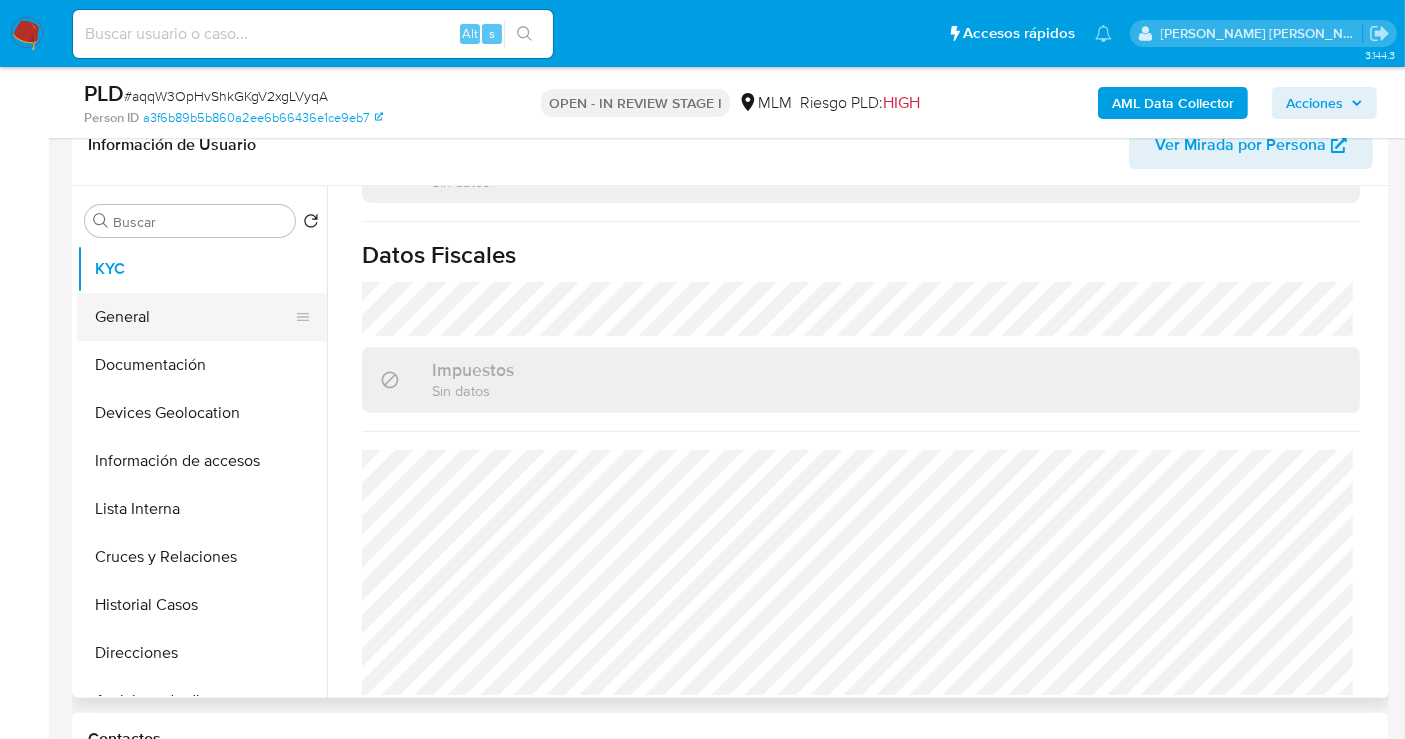 click on "General" at bounding box center [194, 317] 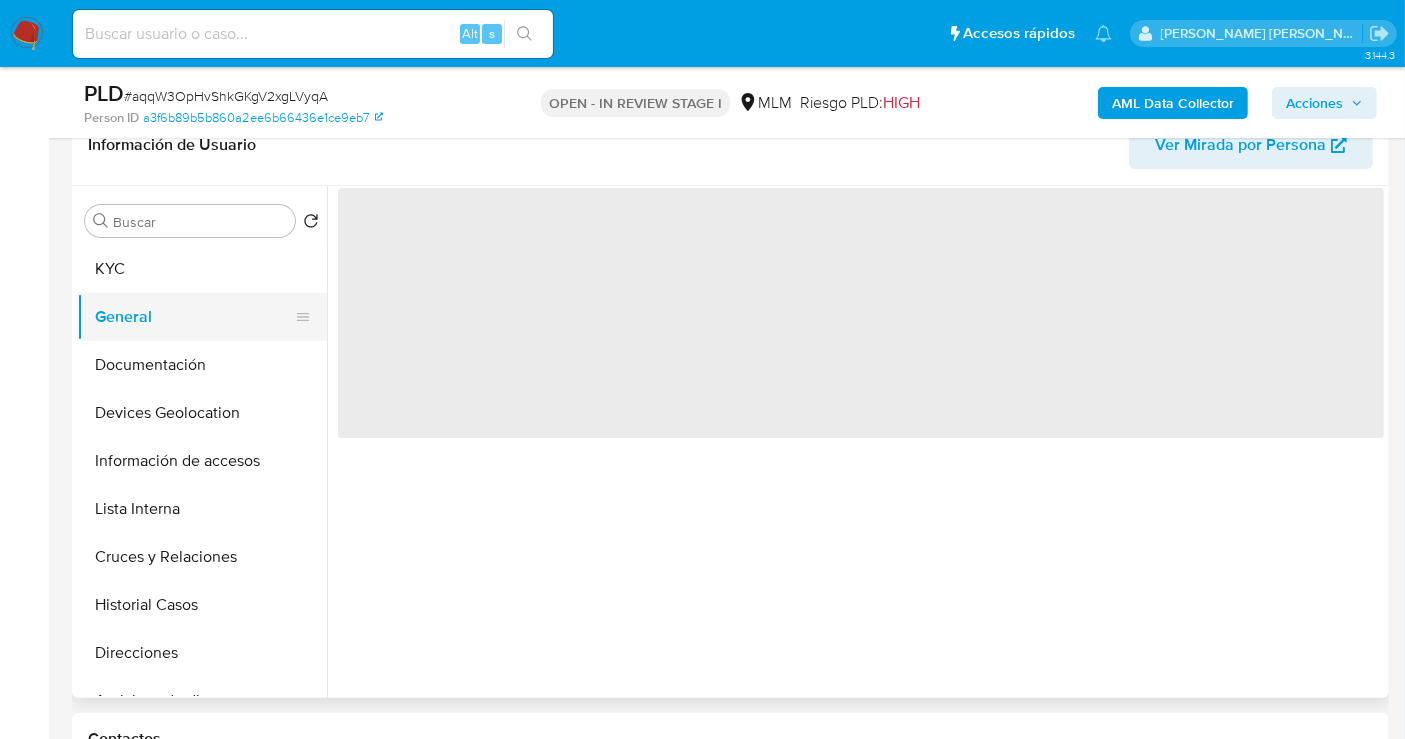 scroll, scrollTop: 0, scrollLeft: 0, axis: both 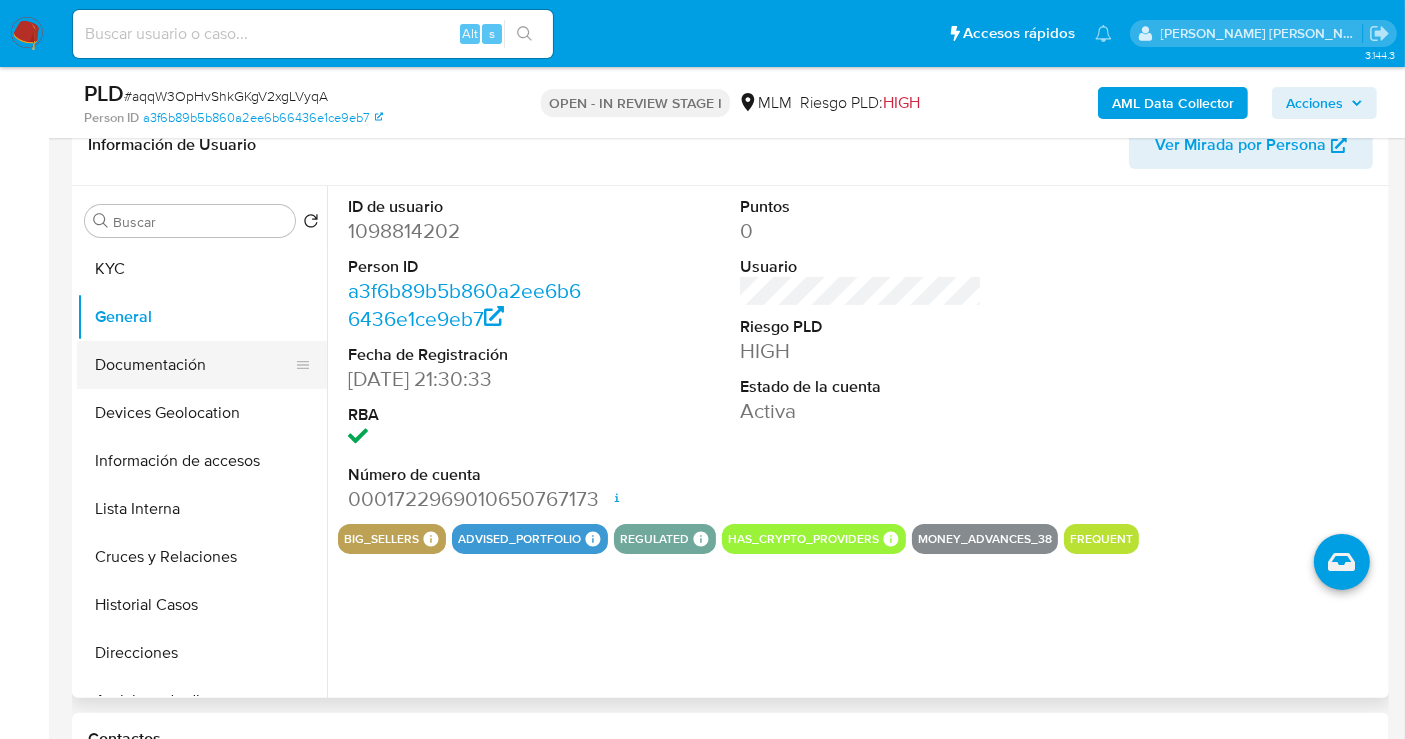 click on "Documentación" at bounding box center [194, 365] 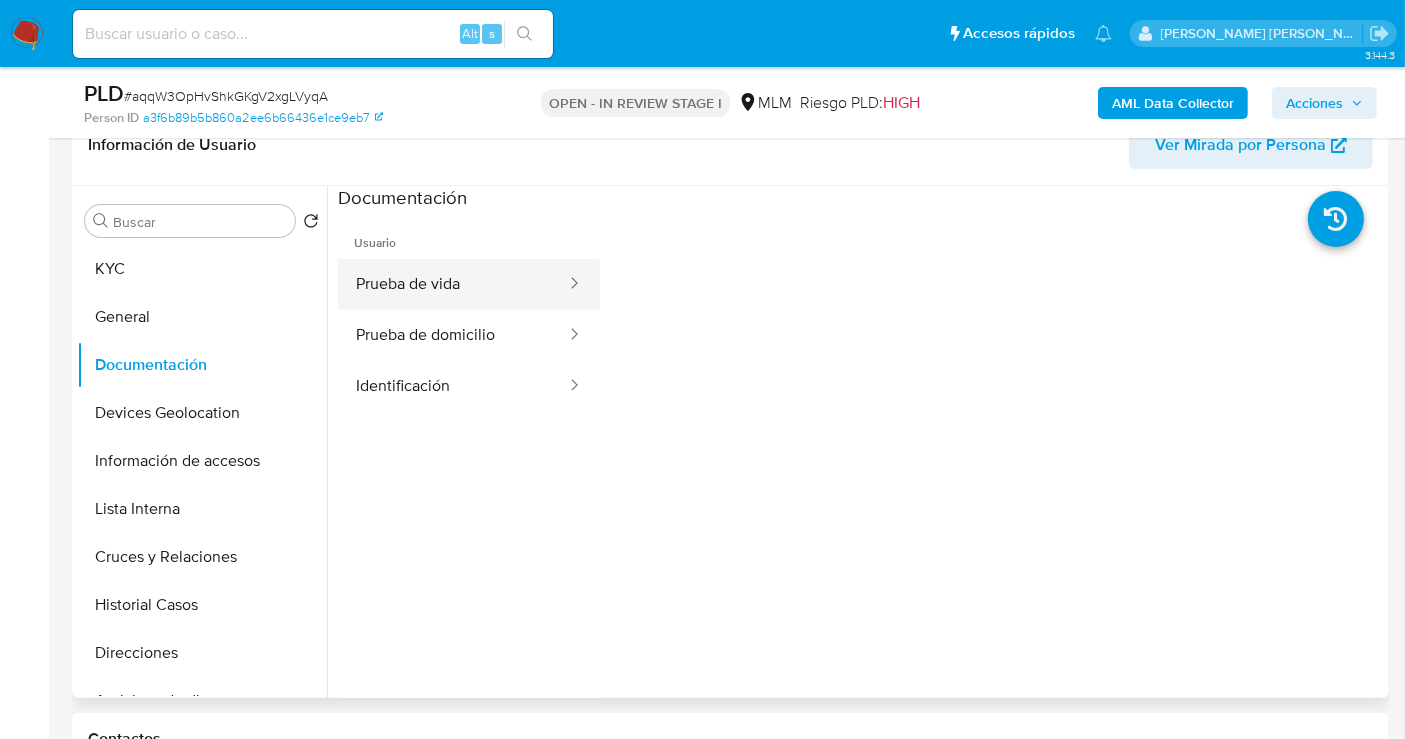 click on "Prueba de vida" at bounding box center (453, 284) 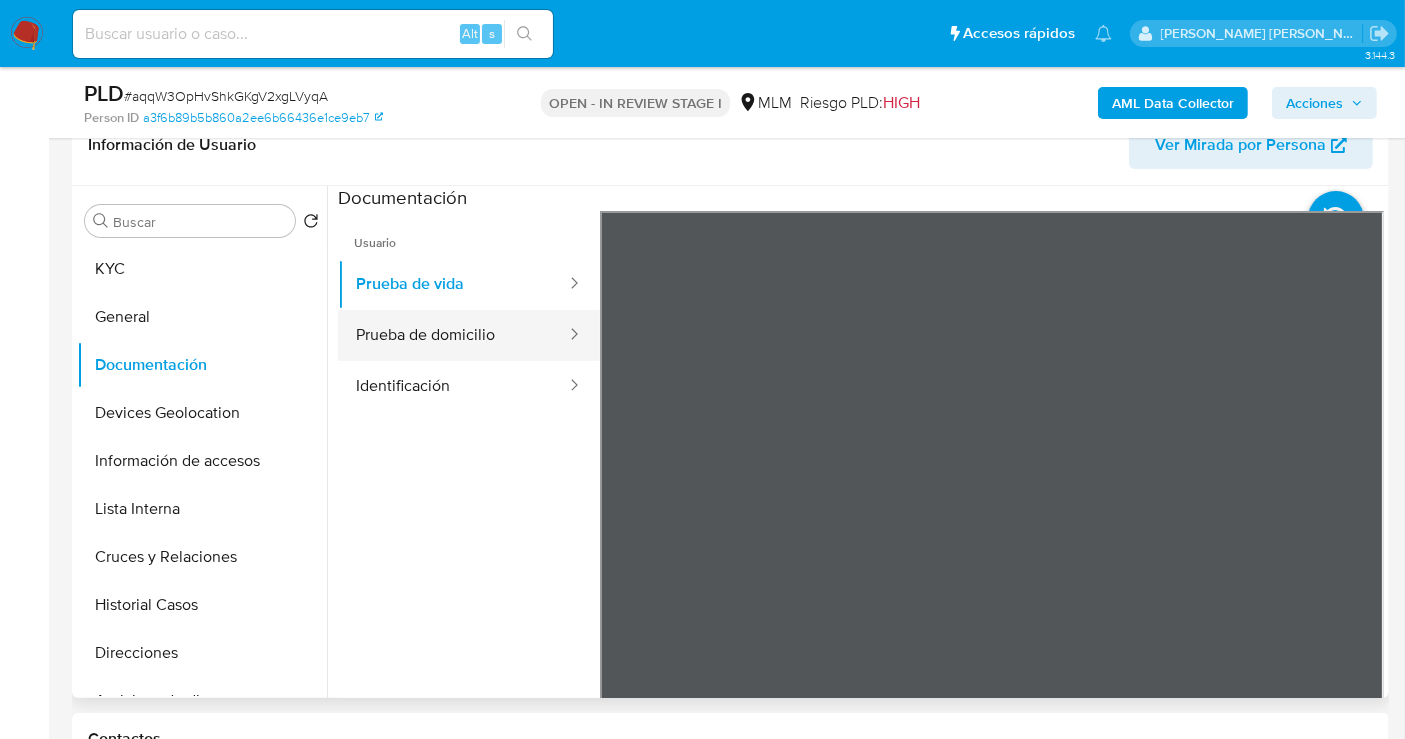 click on "Prueba de domicilio" at bounding box center (453, 335) 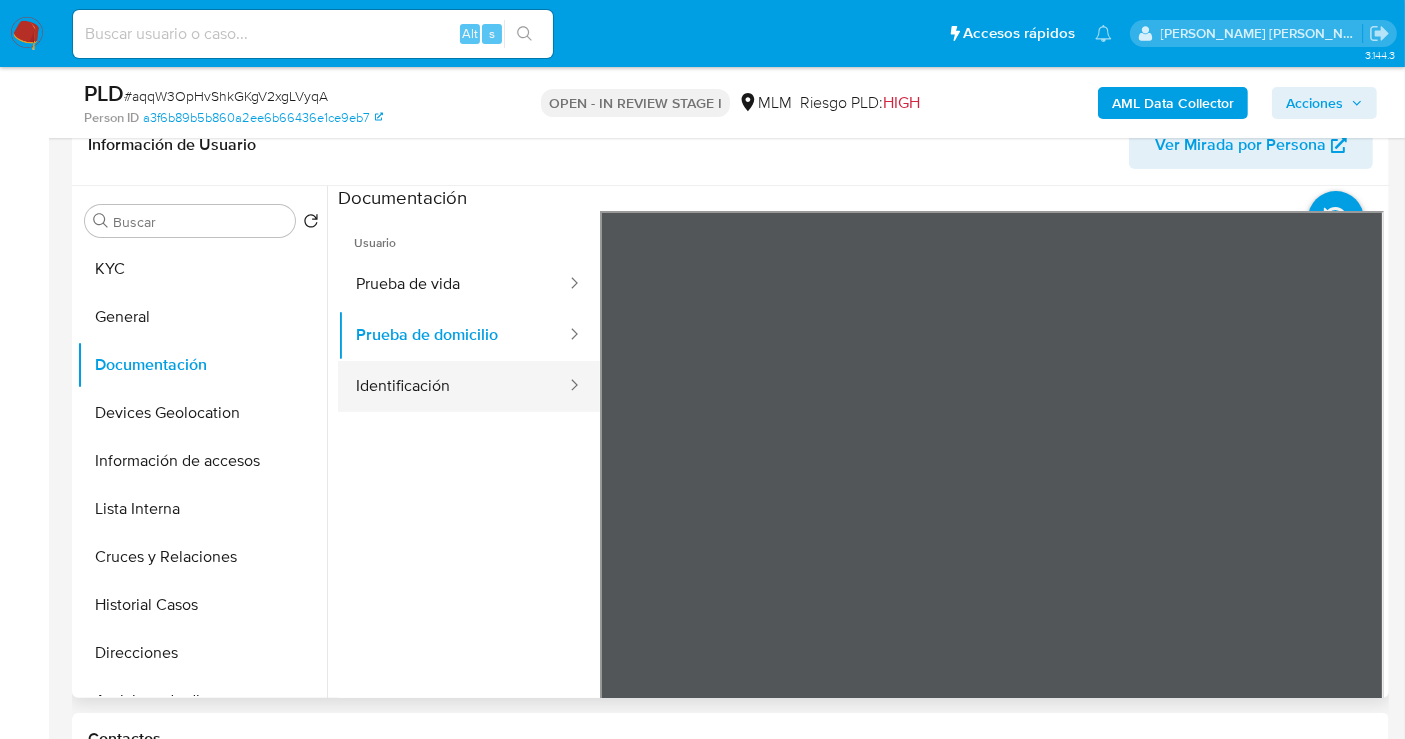 click on "Identificación" at bounding box center (453, 386) 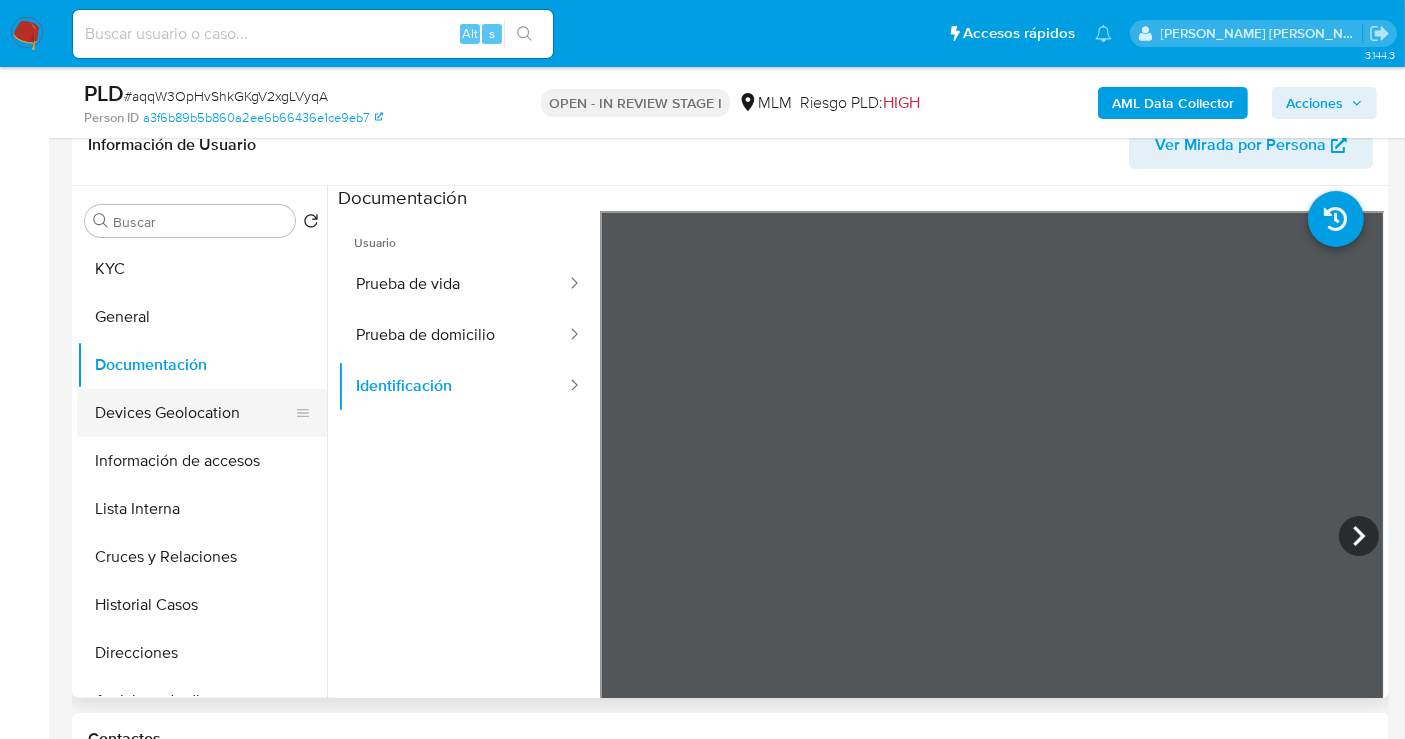 click on "Devices Geolocation" at bounding box center [194, 413] 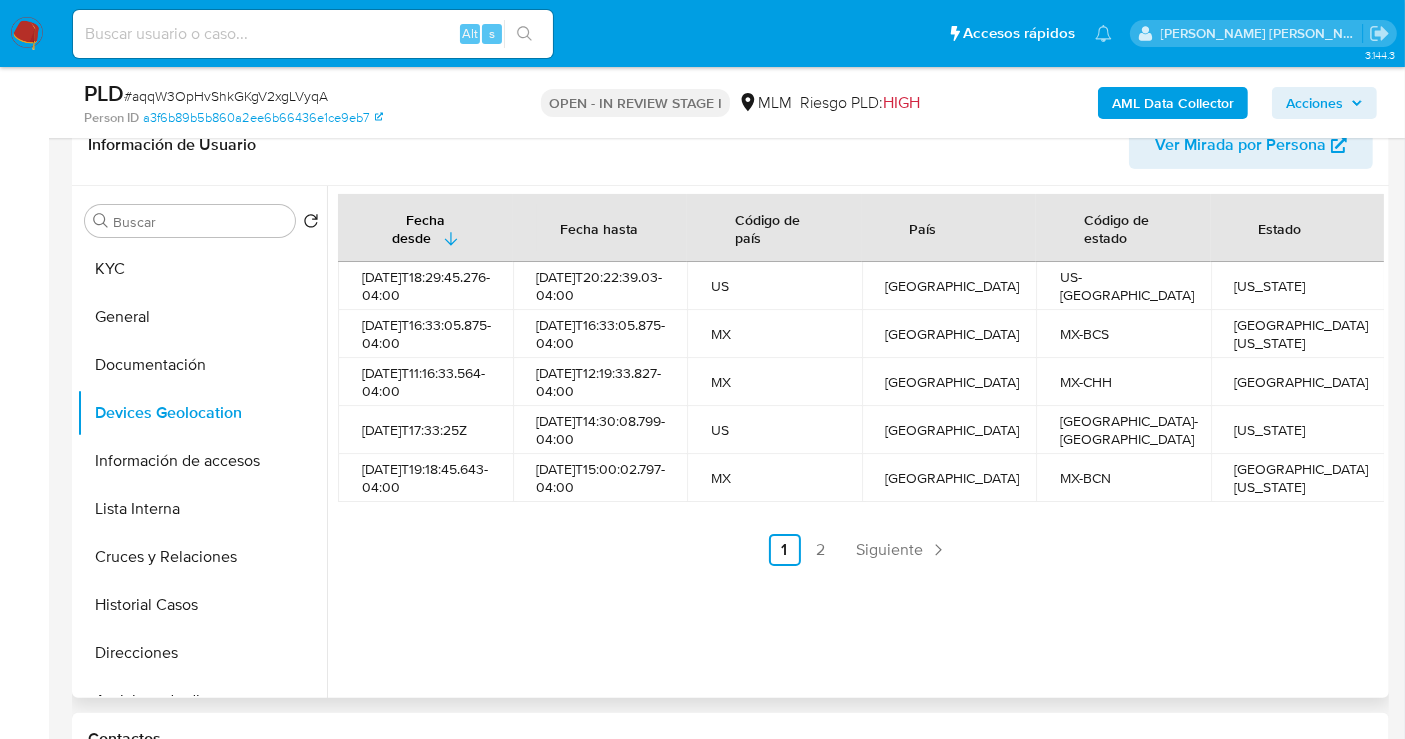 type 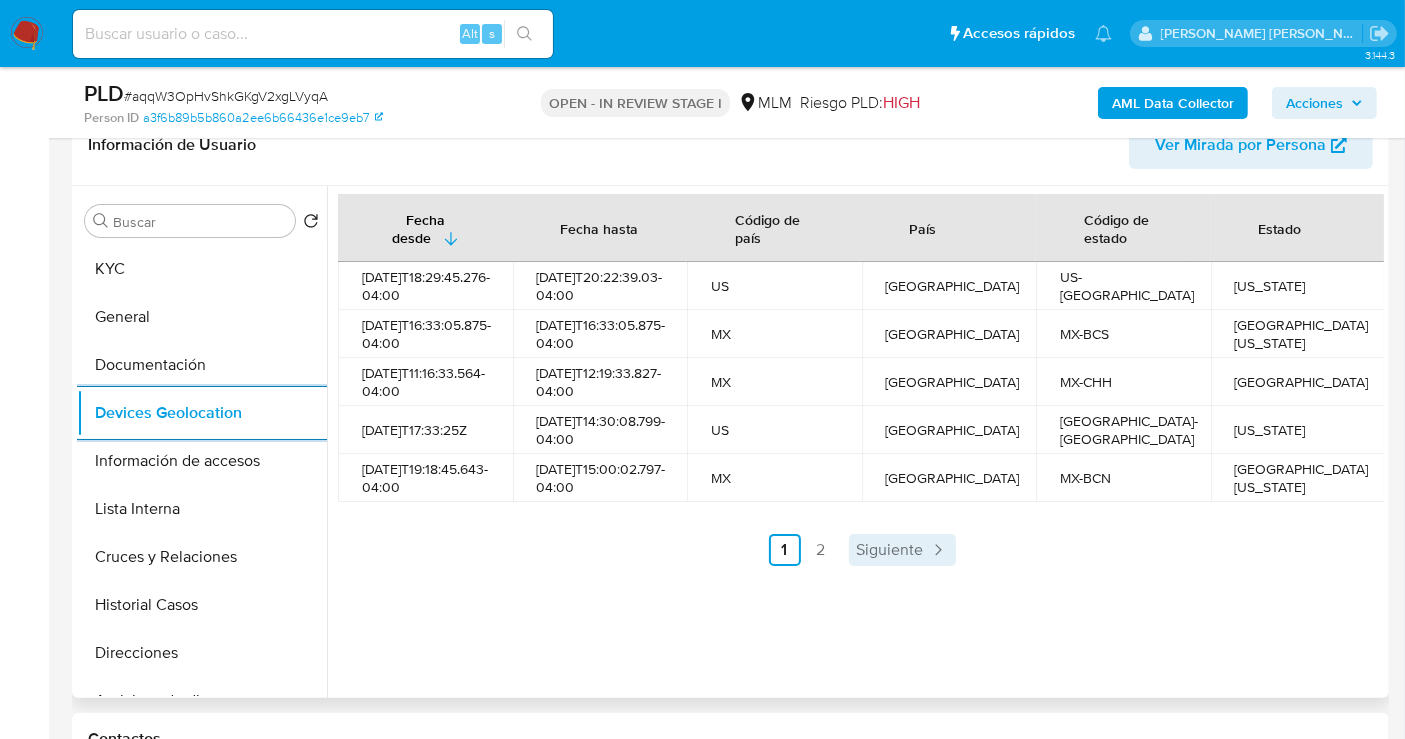 click on "Siguiente" at bounding box center (902, 550) 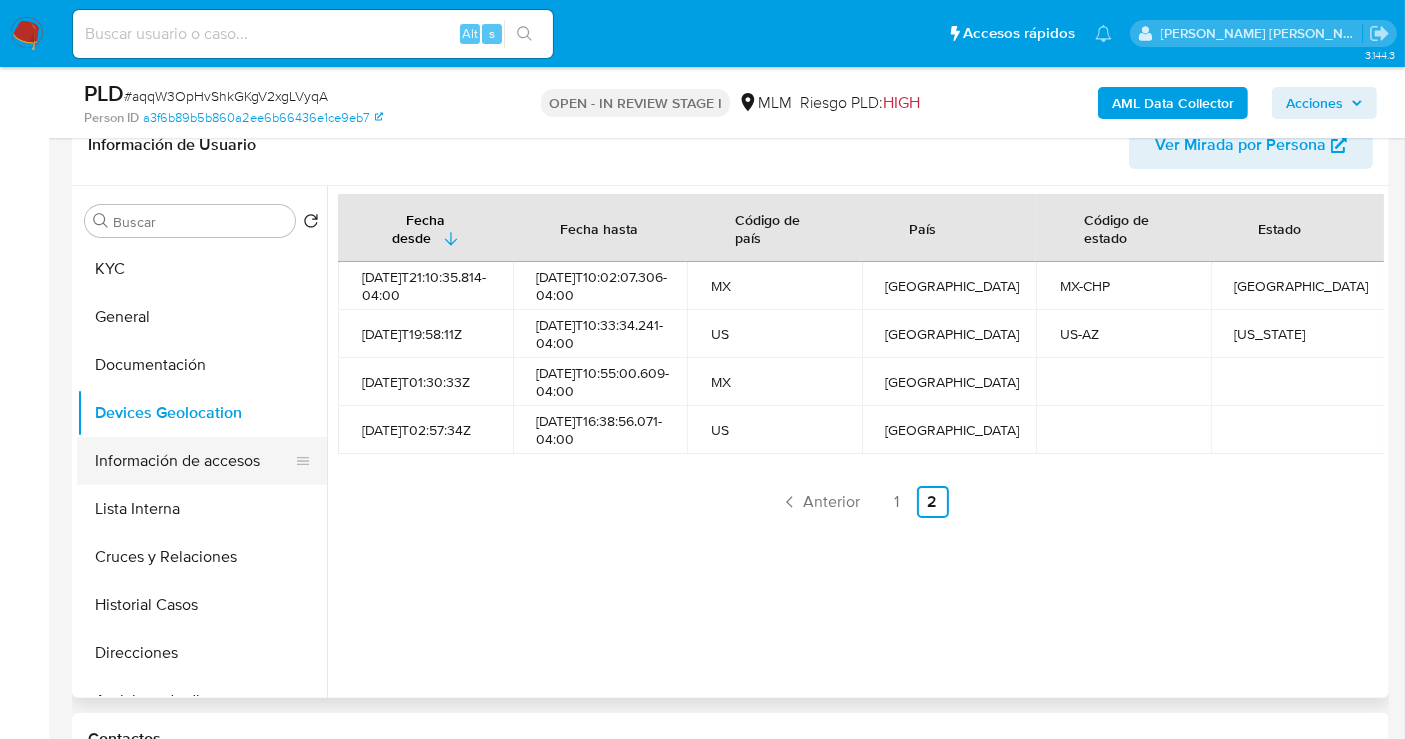 click on "Información de accesos" at bounding box center [194, 461] 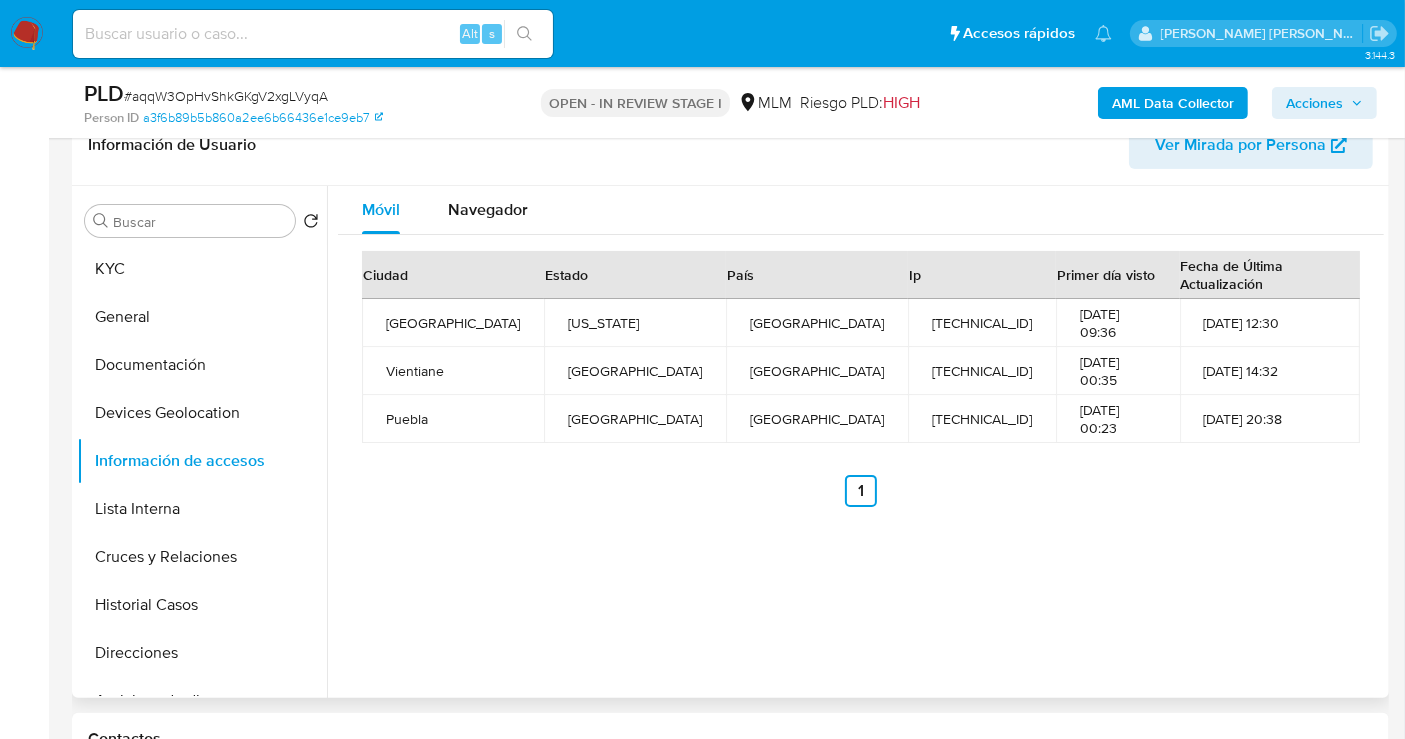 type 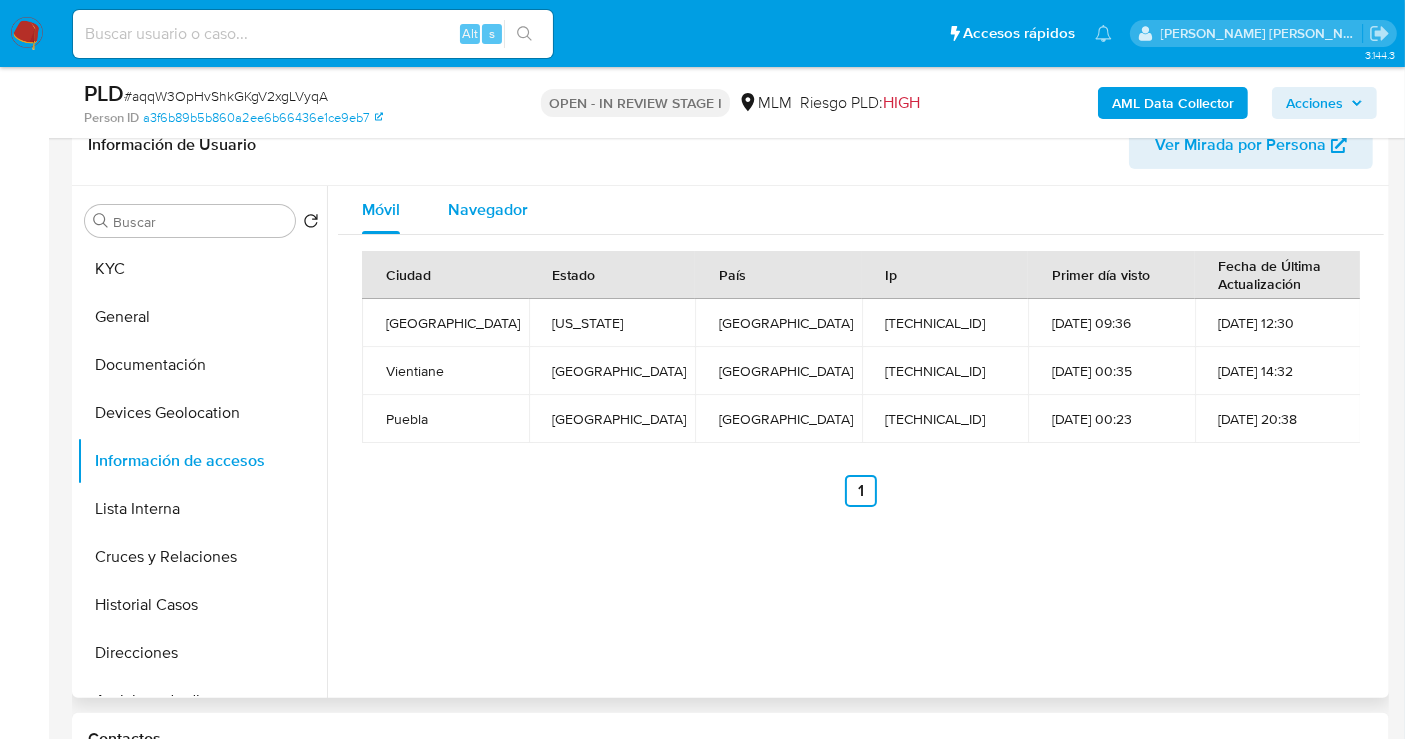 click on "Navegador" at bounding box center (488, 209) 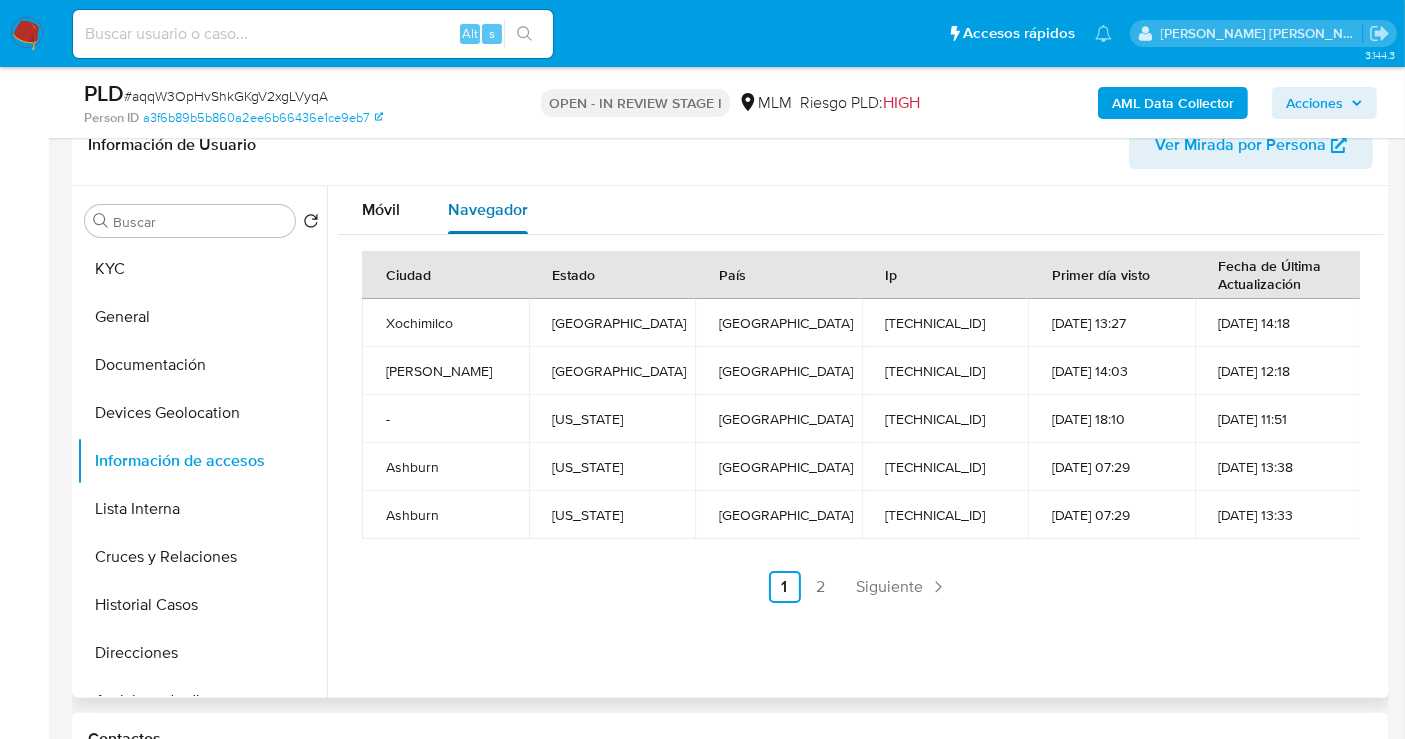 type 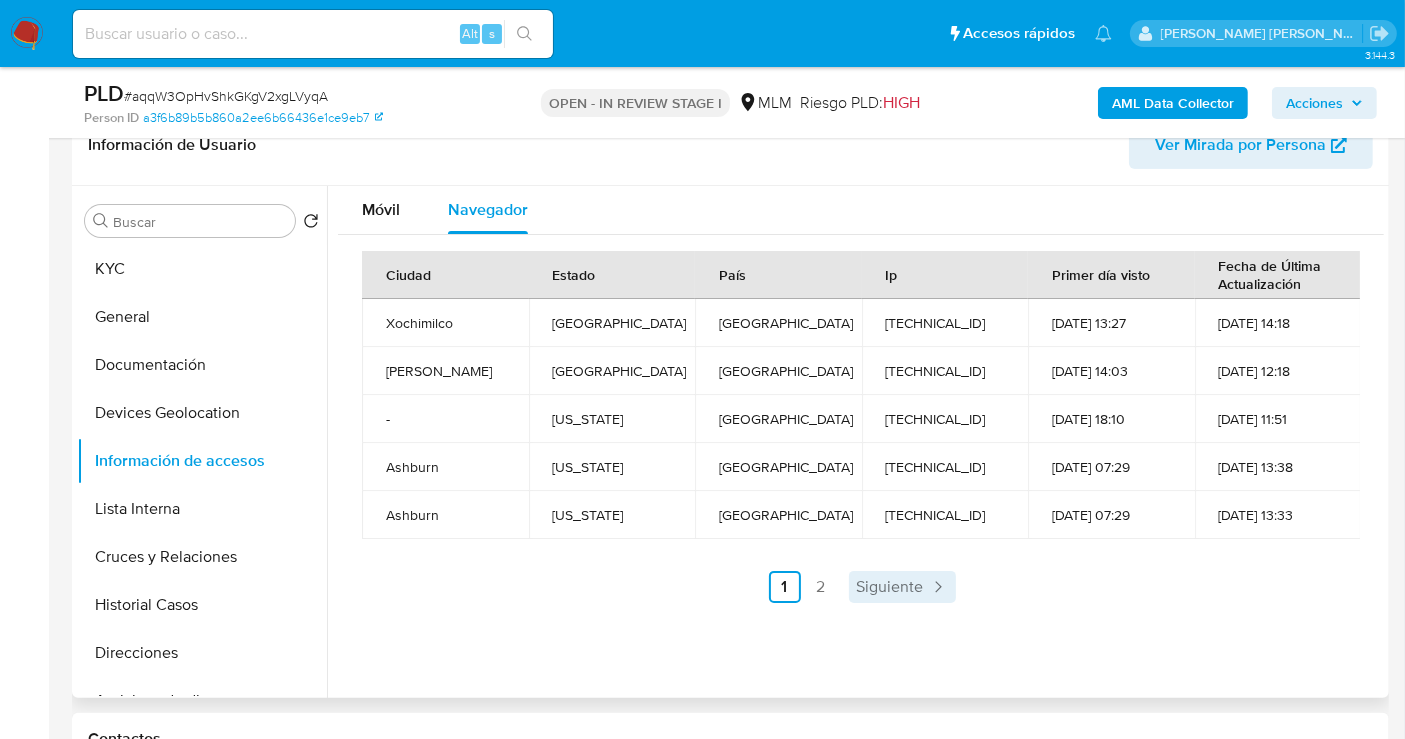 click on "Siguiente" at bounding box center (890, 587) 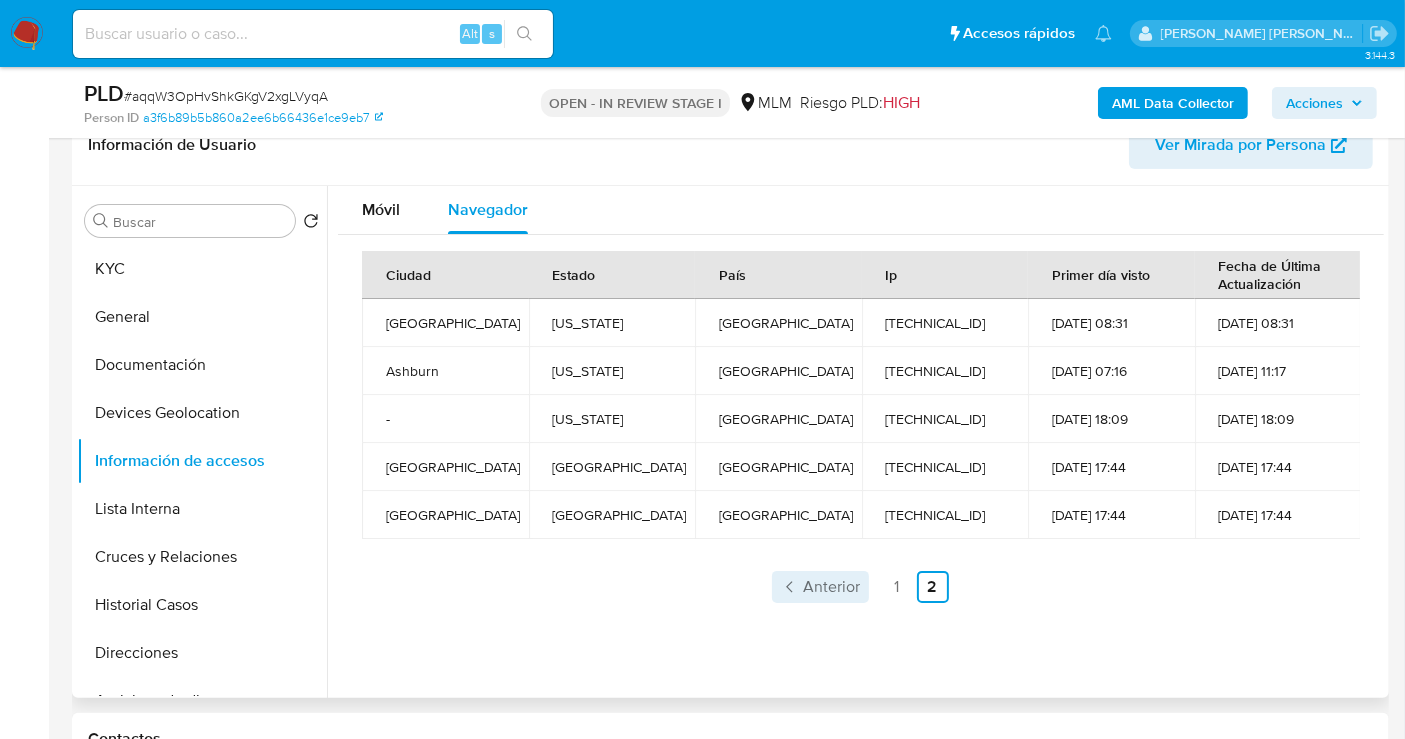 click on "Anterior" at bounding box center [832, 587] 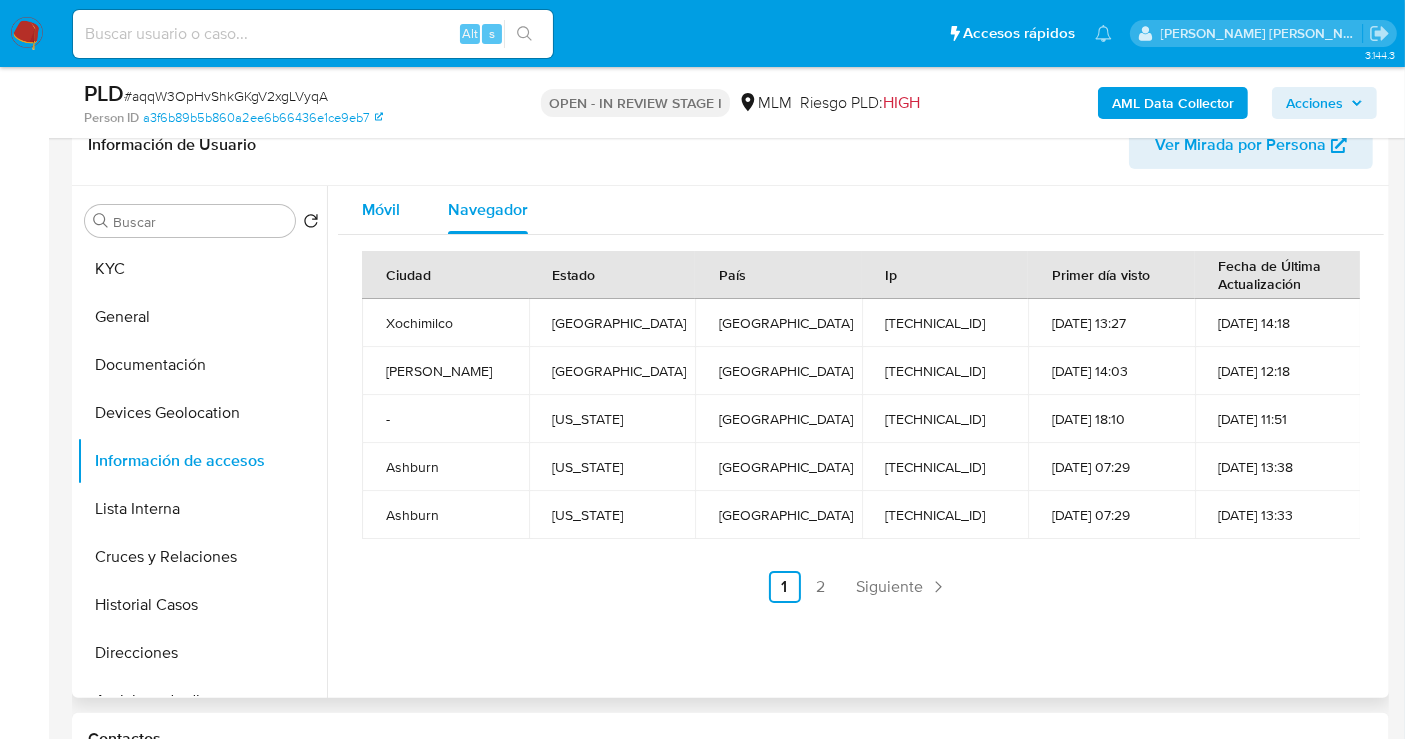 click on "Móvil" at bounding box center [381, 209] 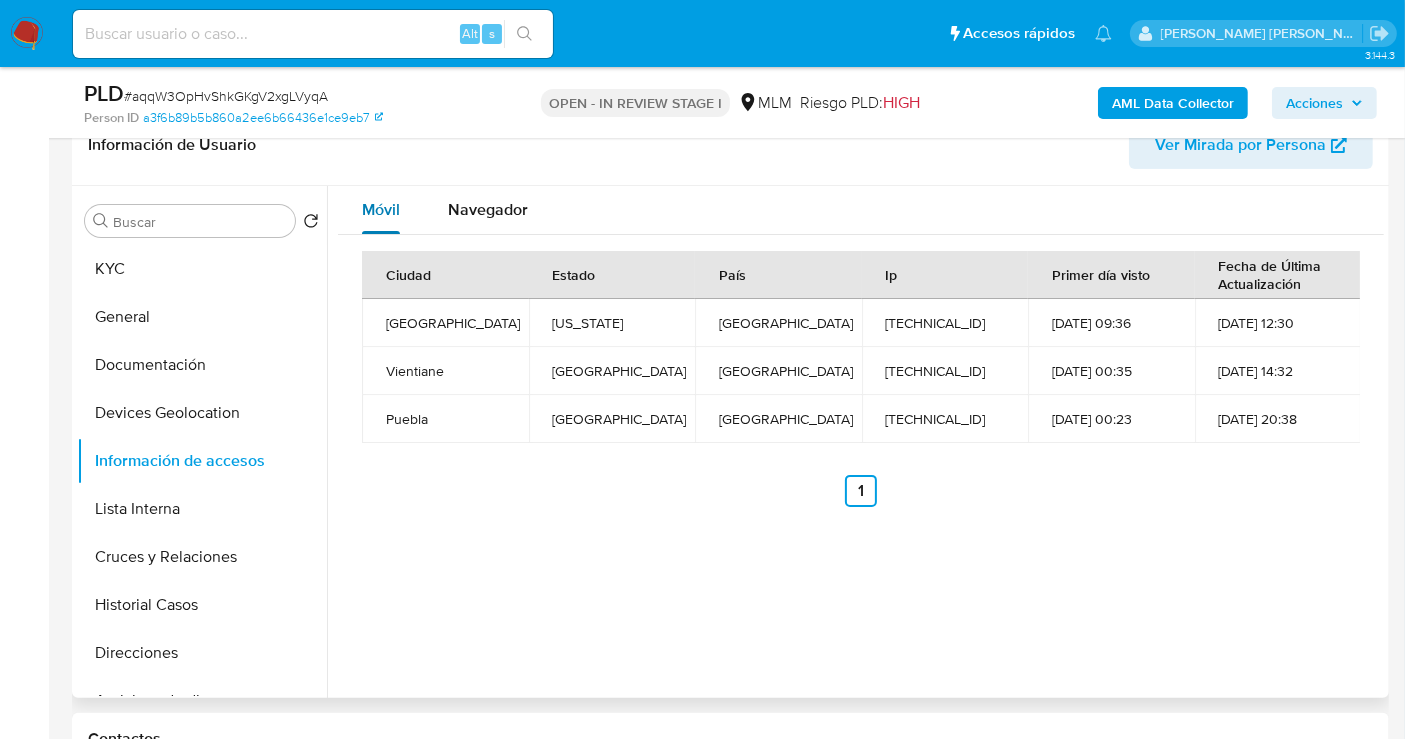 type 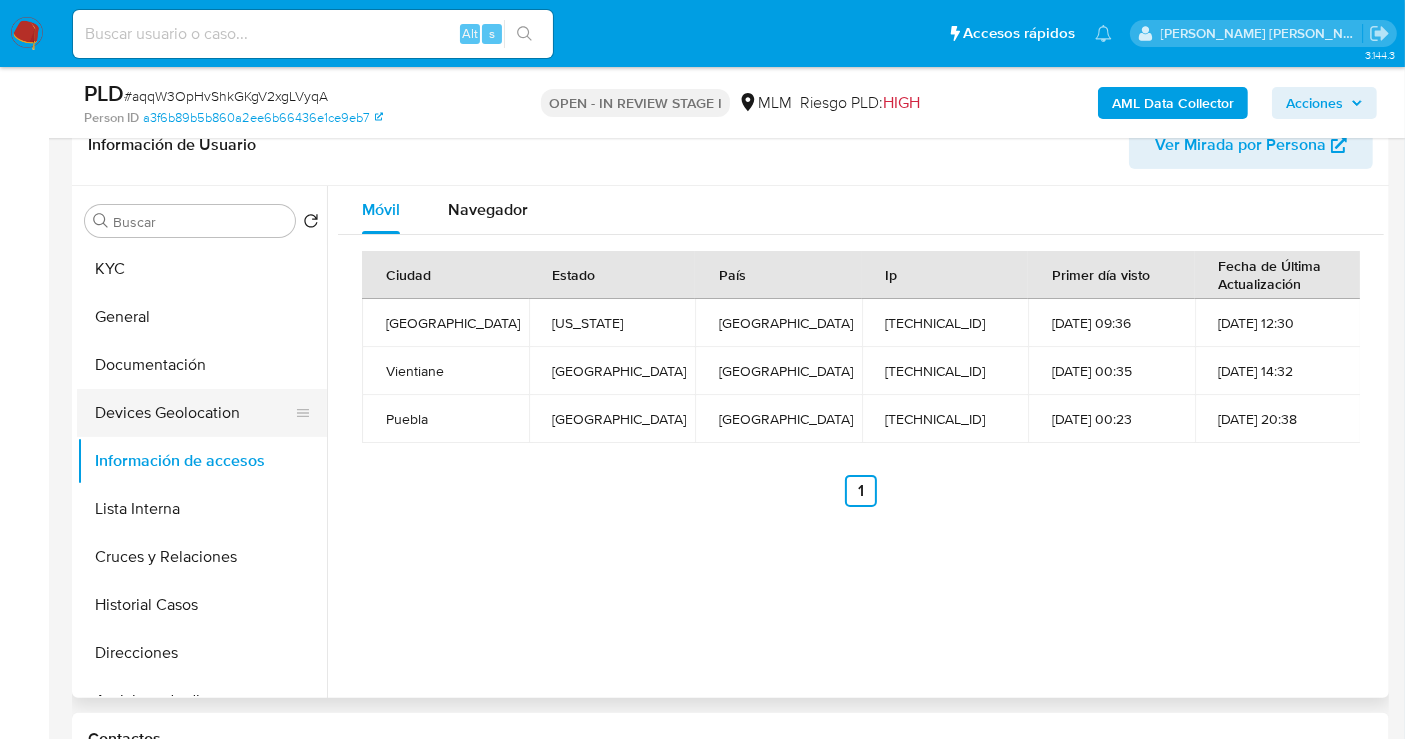 click on "Devices Geolocation" at bounding box center [194, 413] 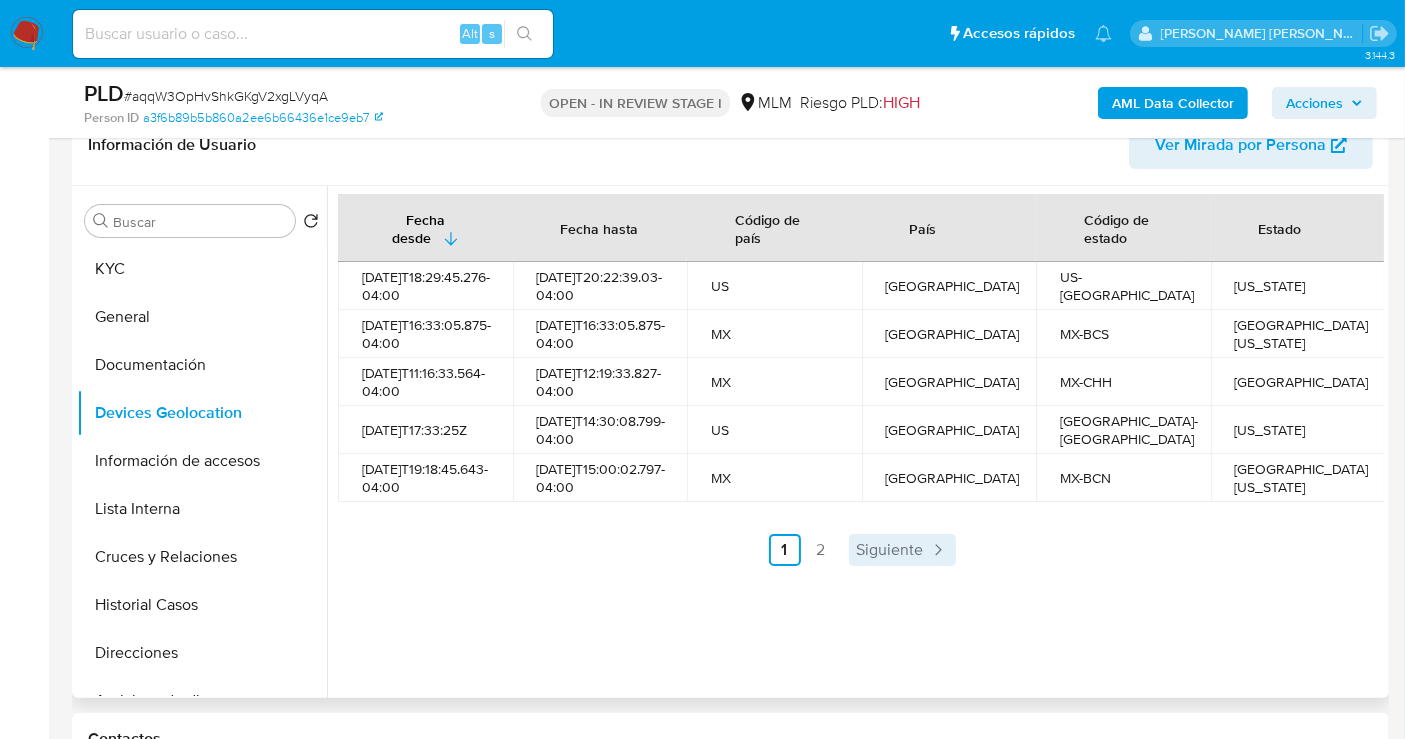click on "Siguiente" at bounding box center (890, 550) 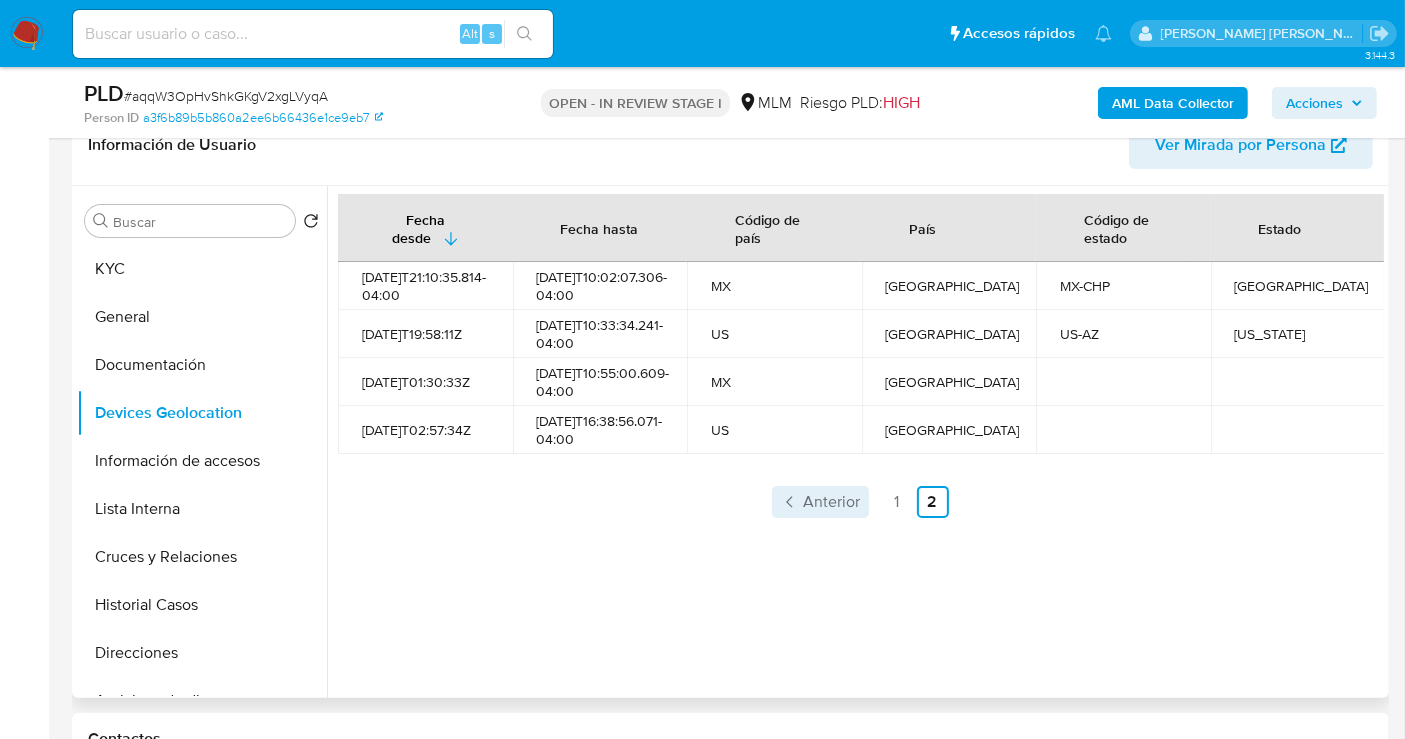 click on "Anterior" at bounding box center (832, 502) 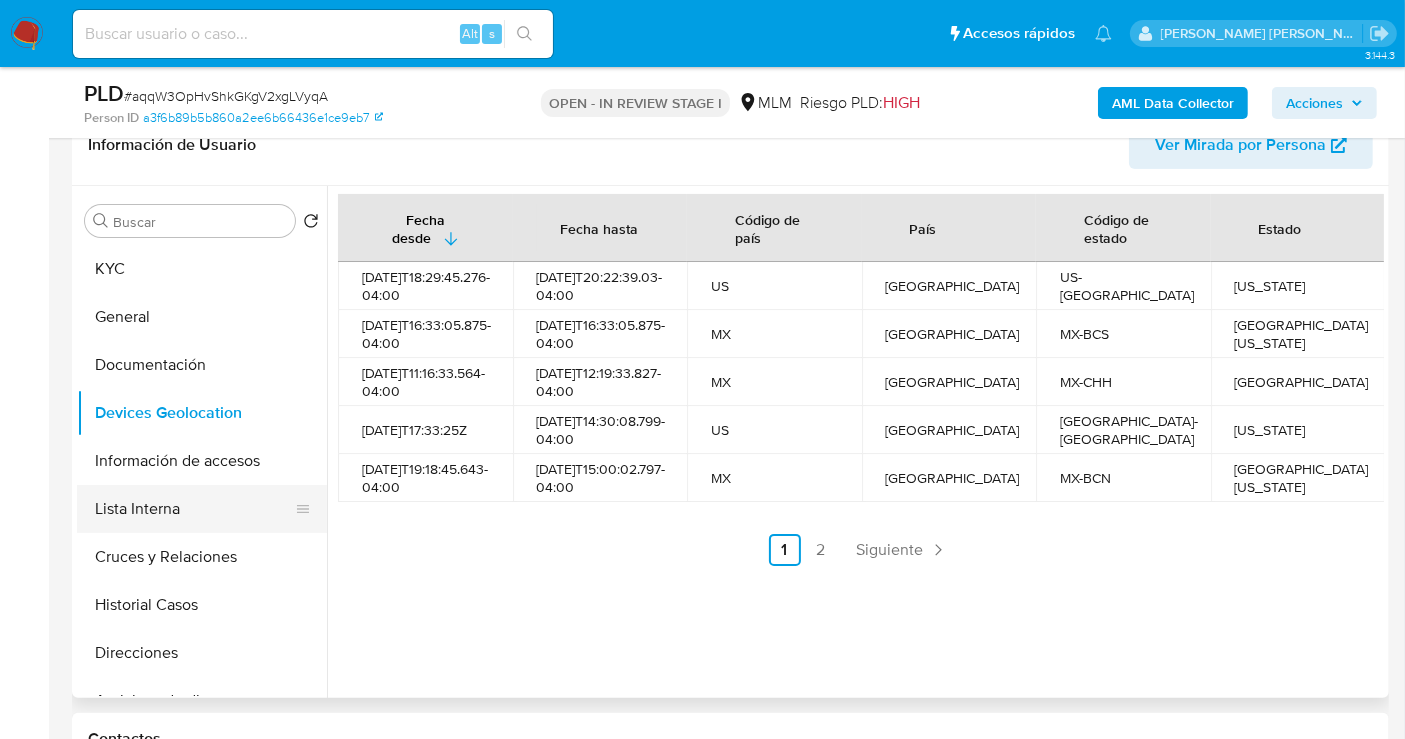 click on "Lista Interna" at bounding box center [194, 509] 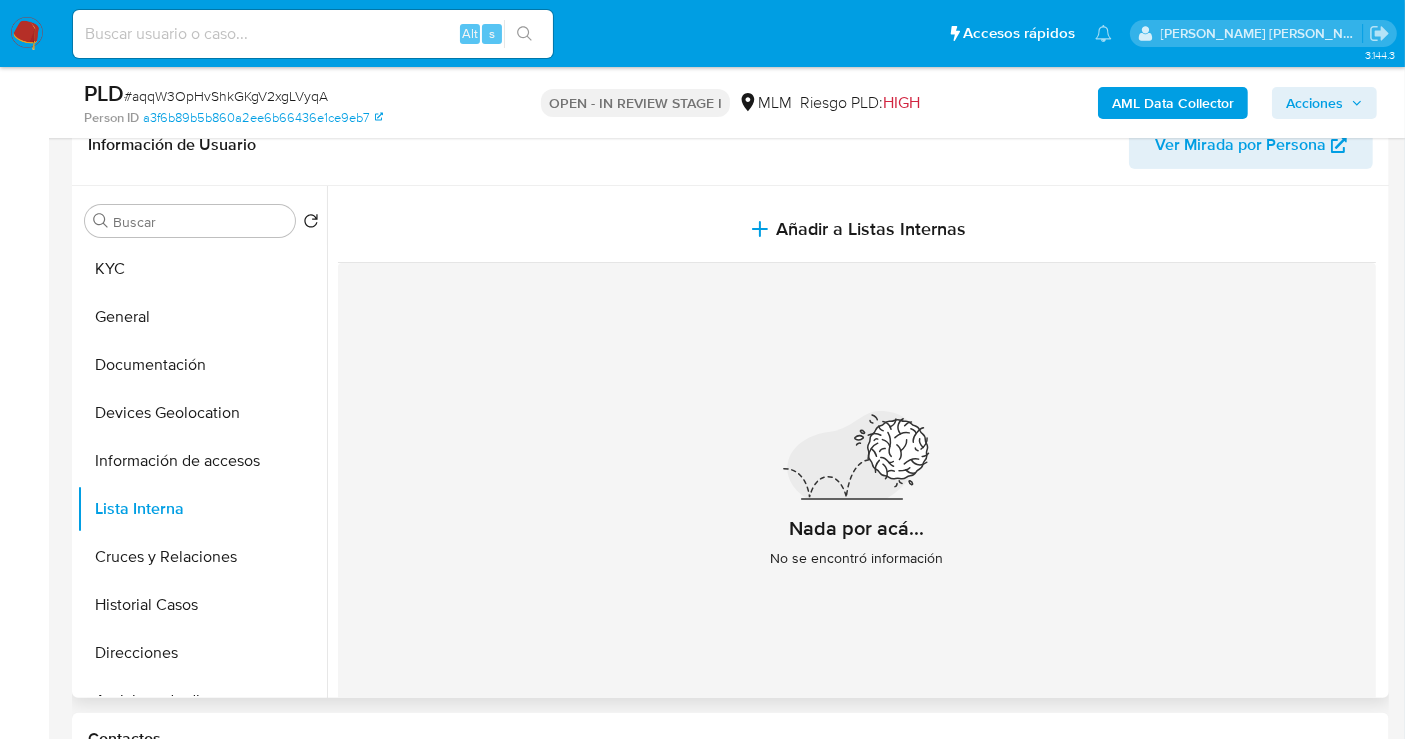 type 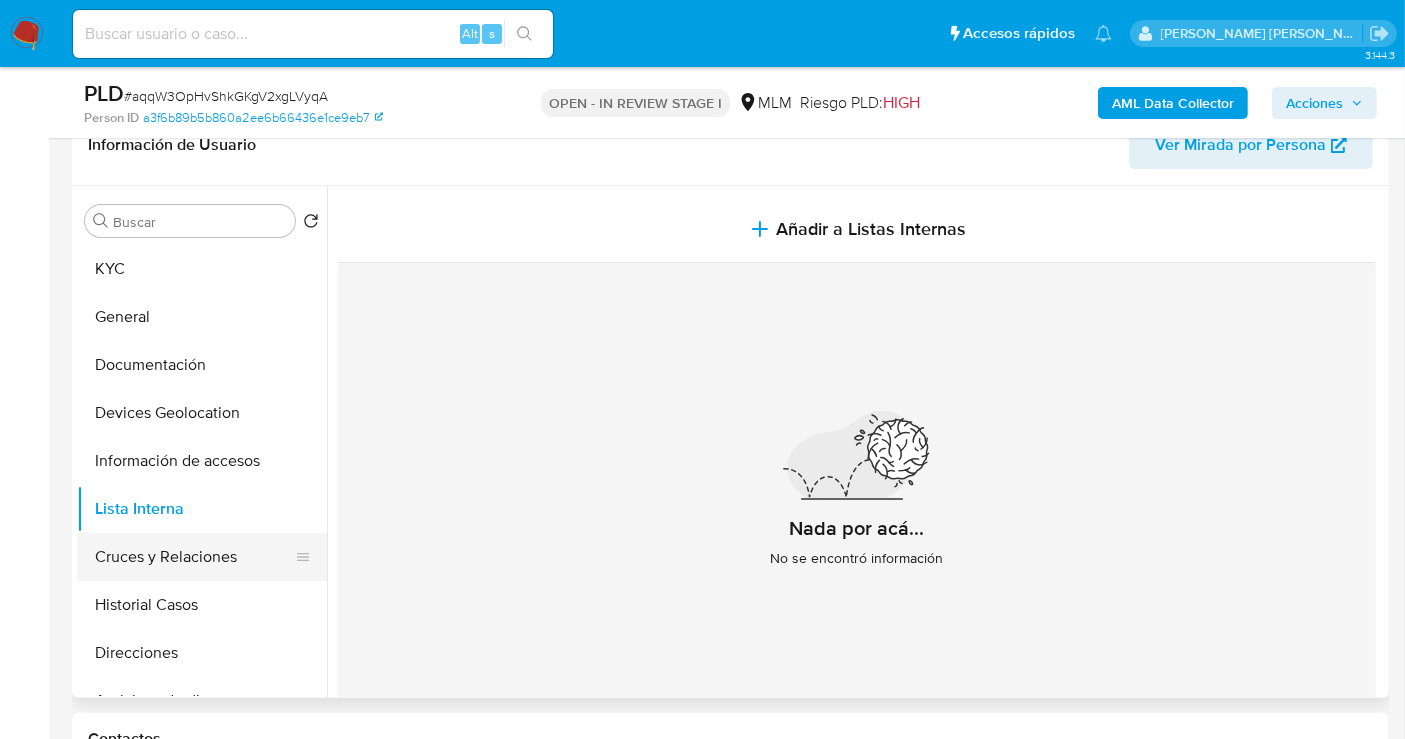 click on "Cruces y Relaciones" at bounding box center (194, 557) 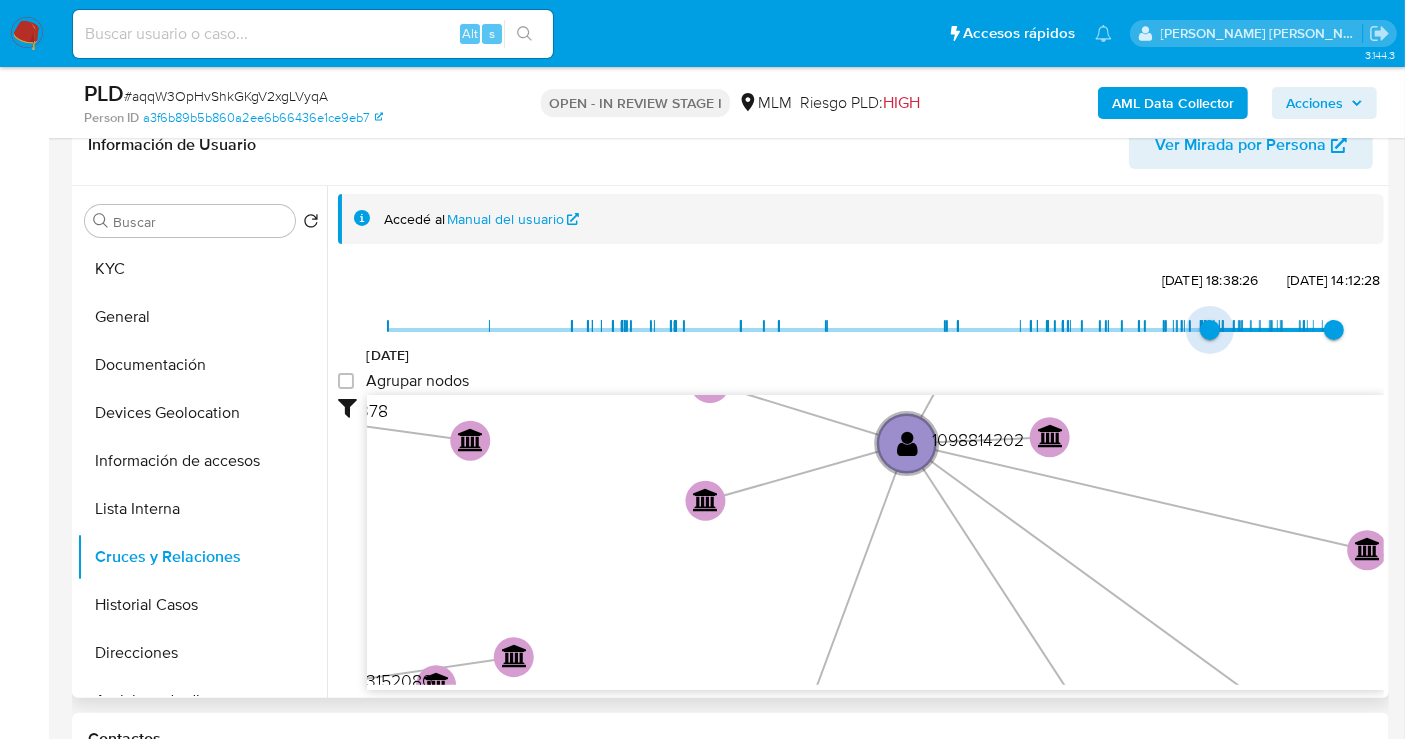 type on "1732939434000" 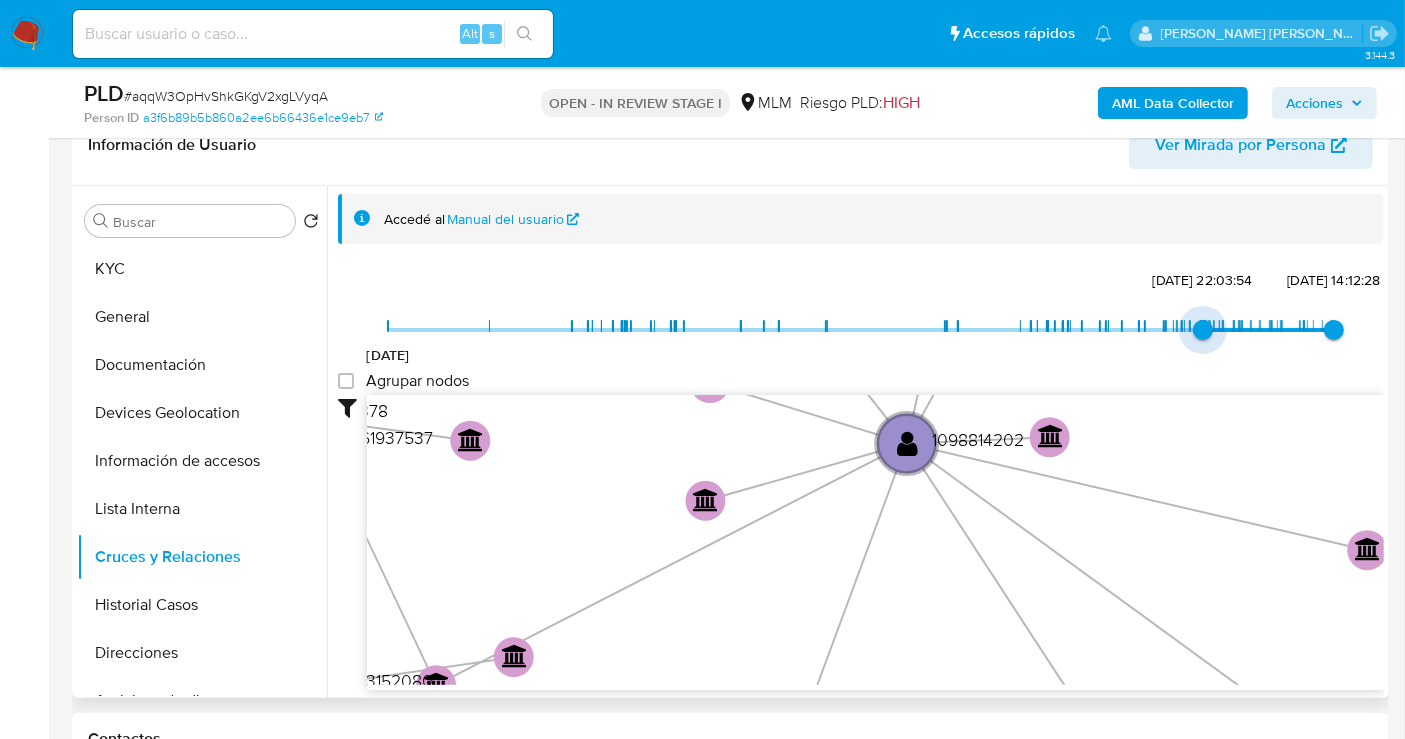 drag, startPoint x: 390, startPoint y: 322, endPoint x: 1197, endPoint y: 341, distance: 807.22363 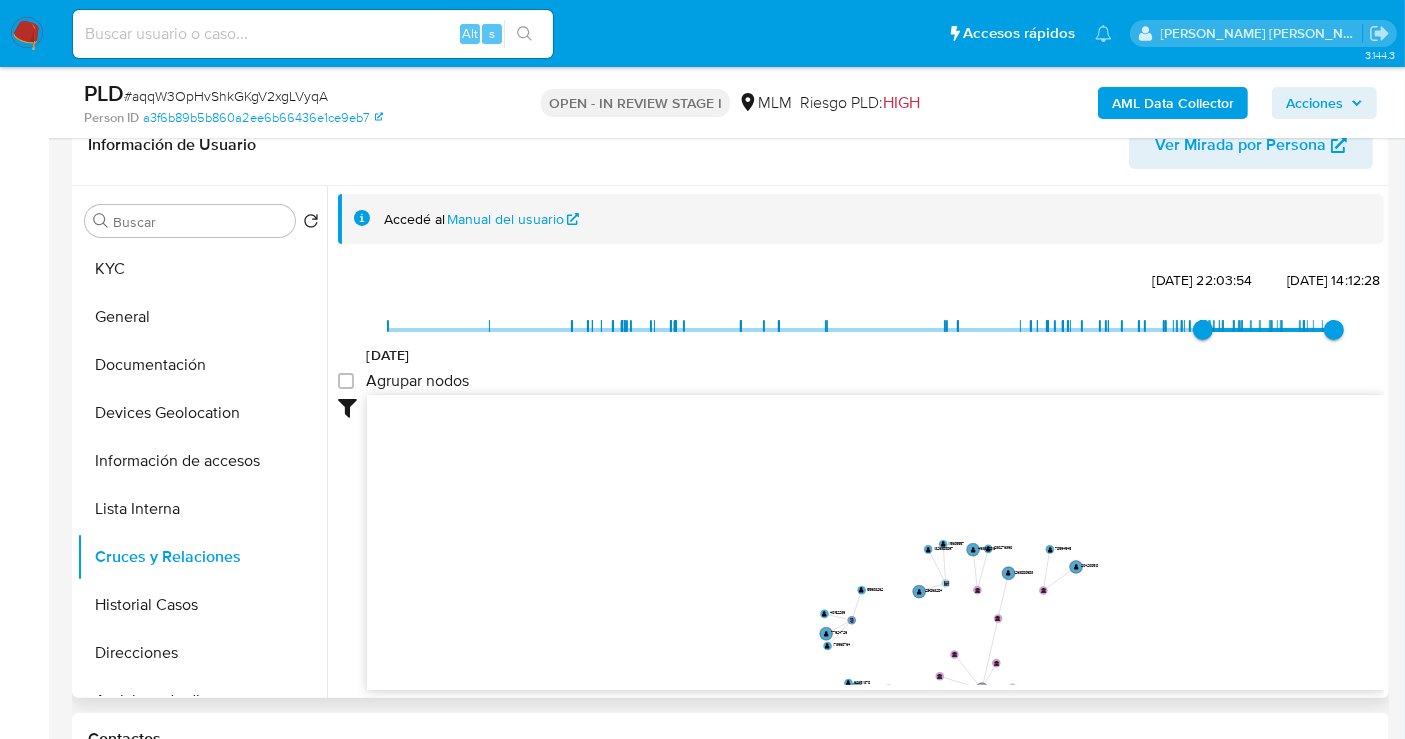 drag, startPoint x: 1318, startPoint y: 449, endPoint x: 540, endPoint y: 620, distance: 796.5708 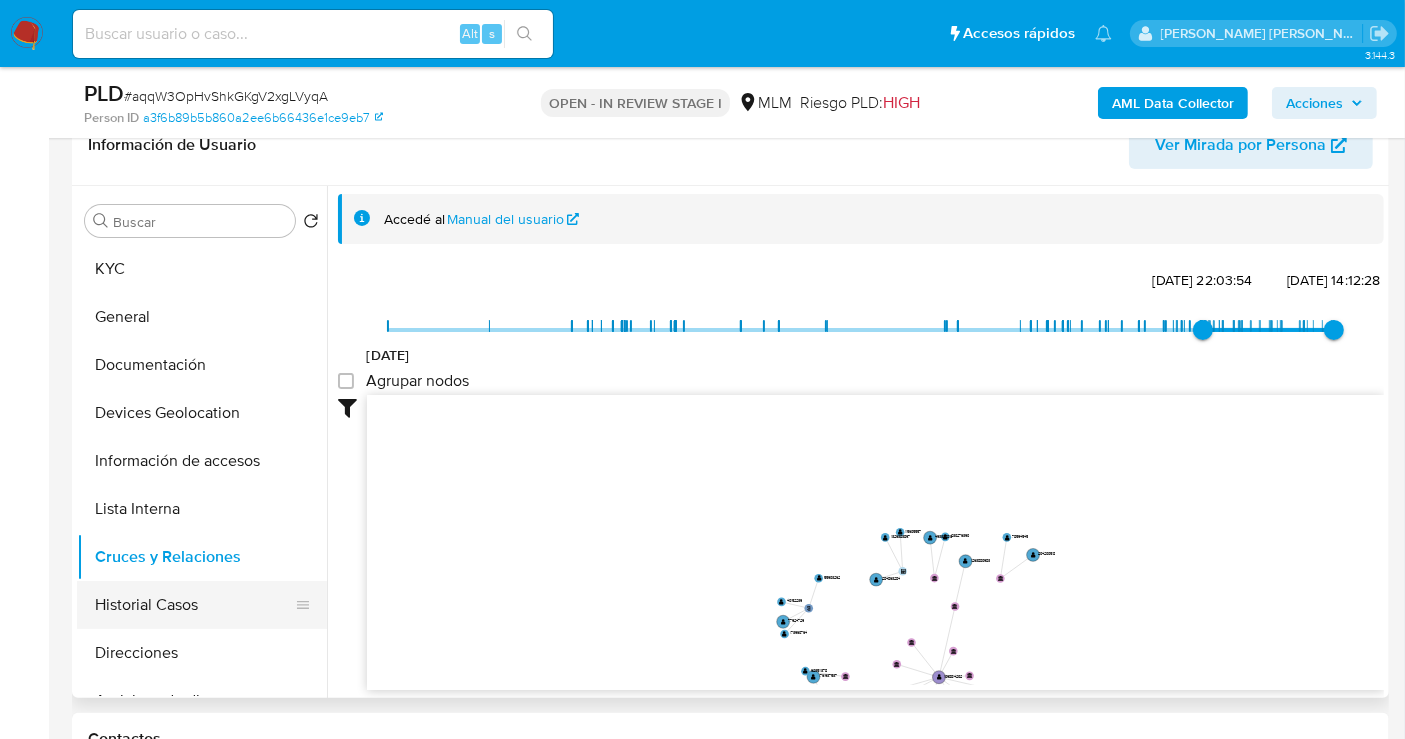 click on "Historial Casos" at bounding box center (194, 605) 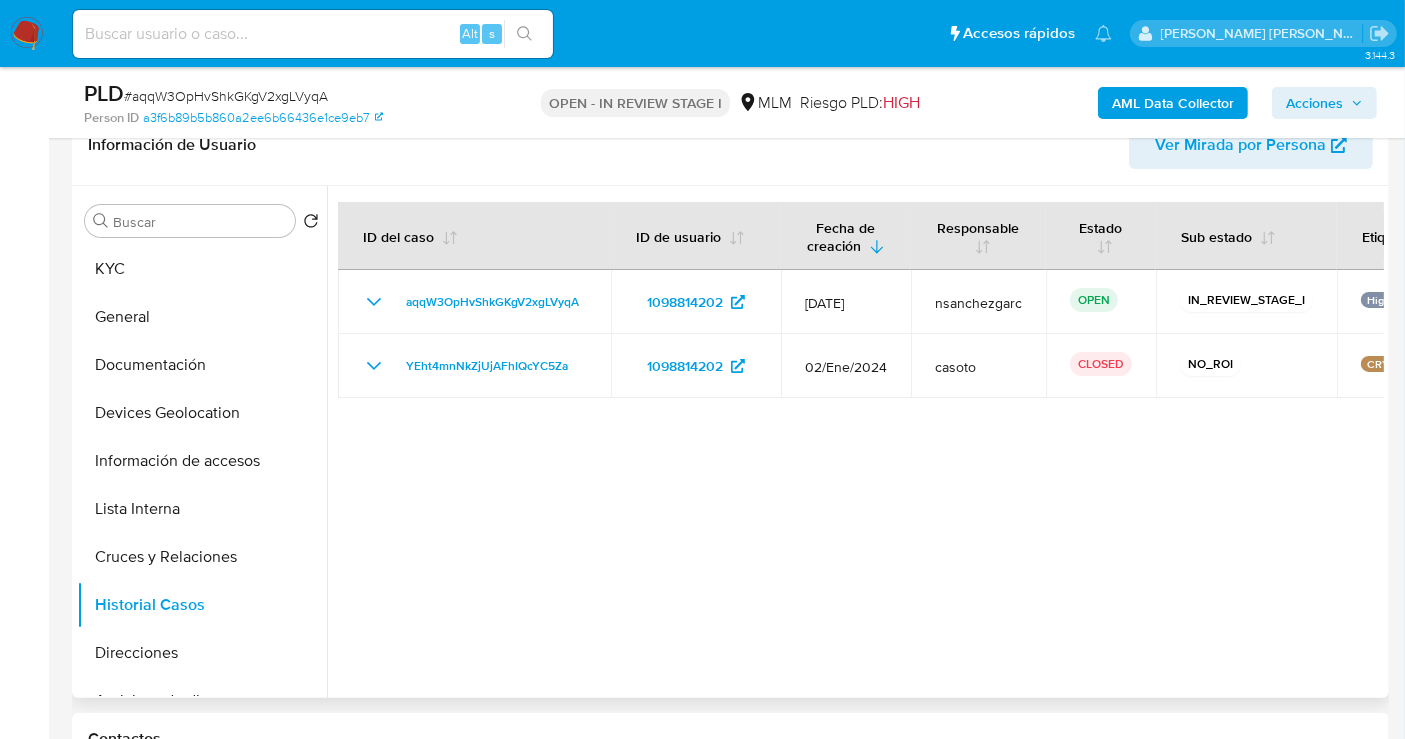 type 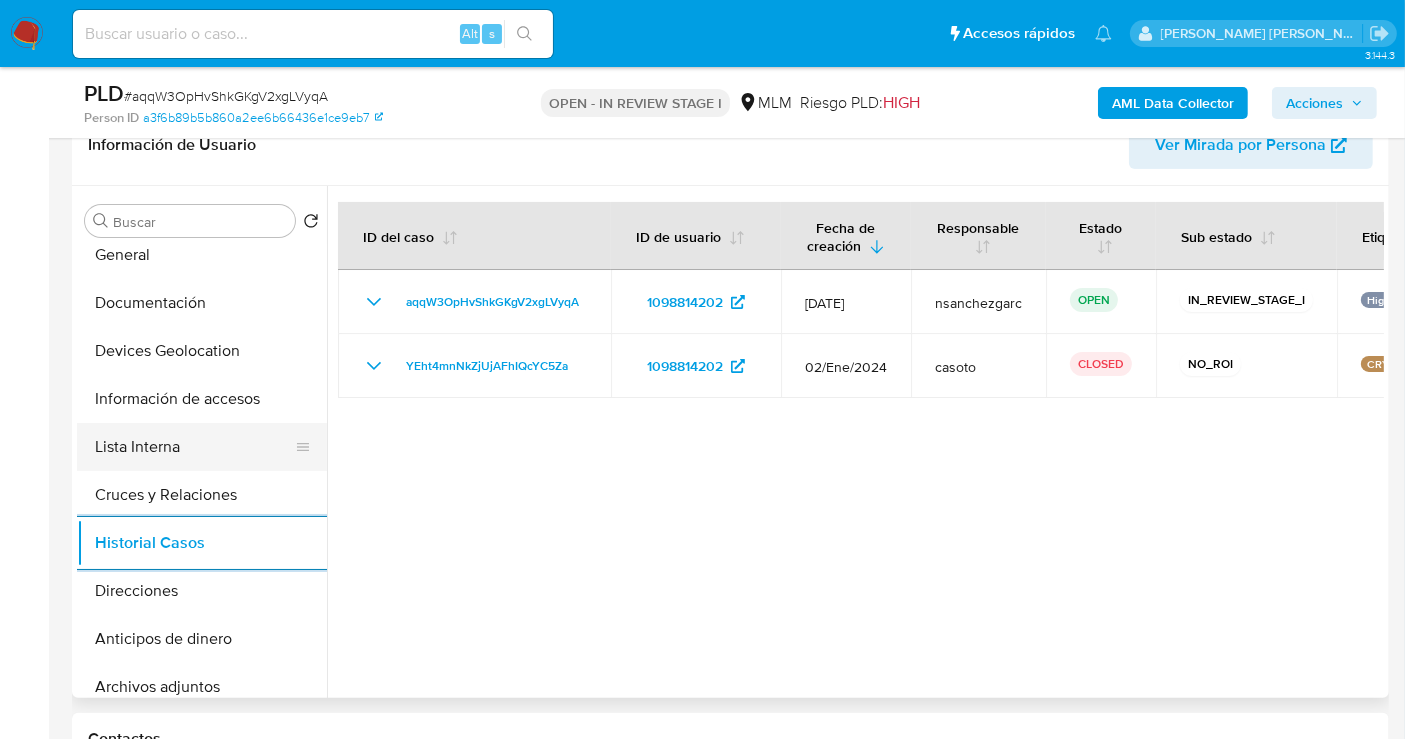 scroll, scrollTop: 111, scrollLeft: 0, axis: vertical 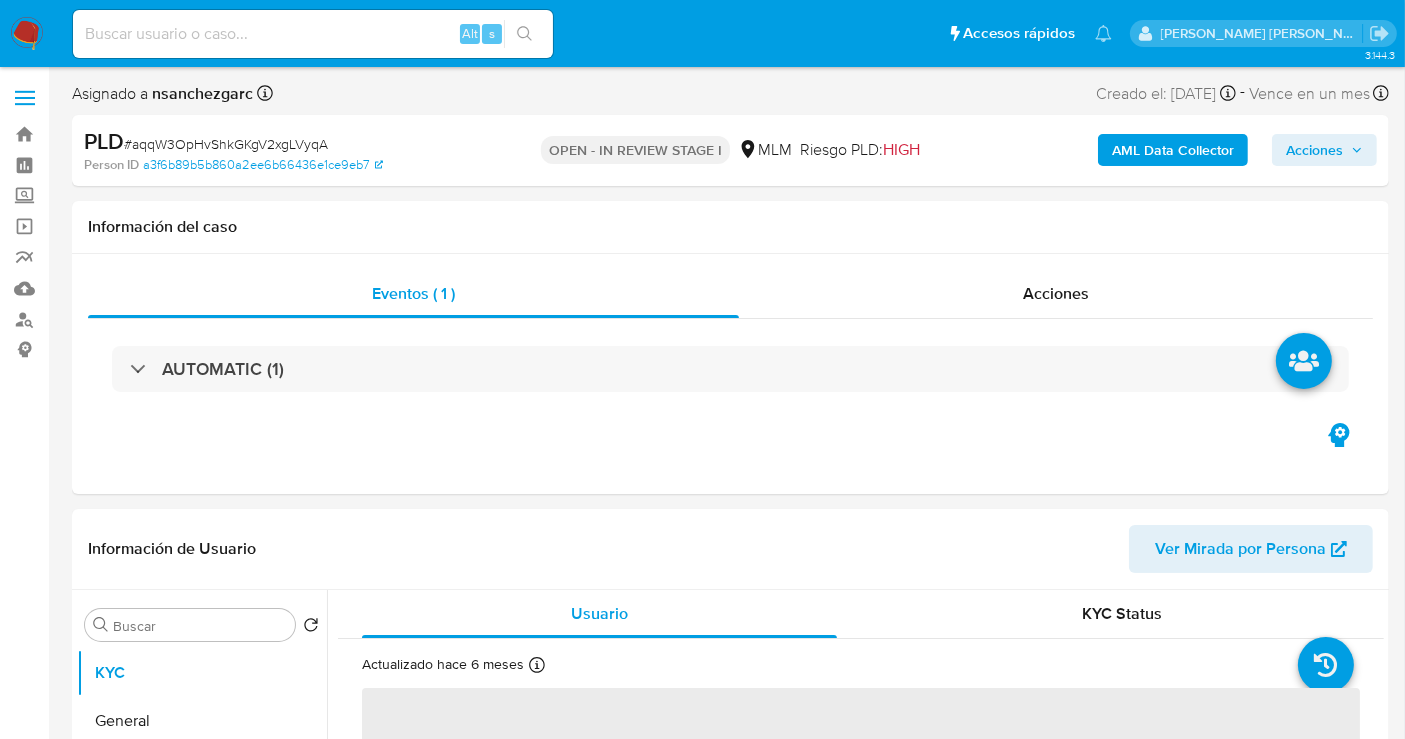 select on "10" 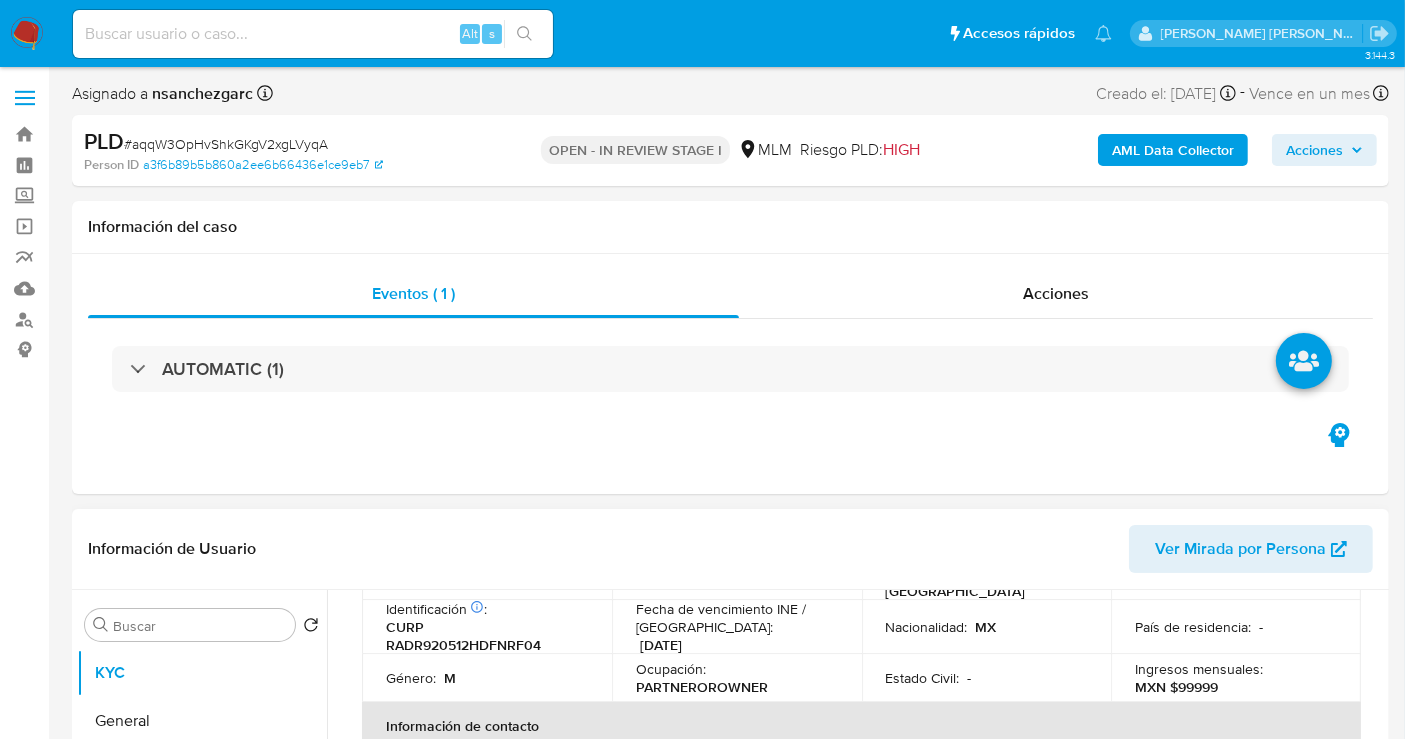 scroll, scrollTop: 444, scrollLeft: 0, axis: vertical 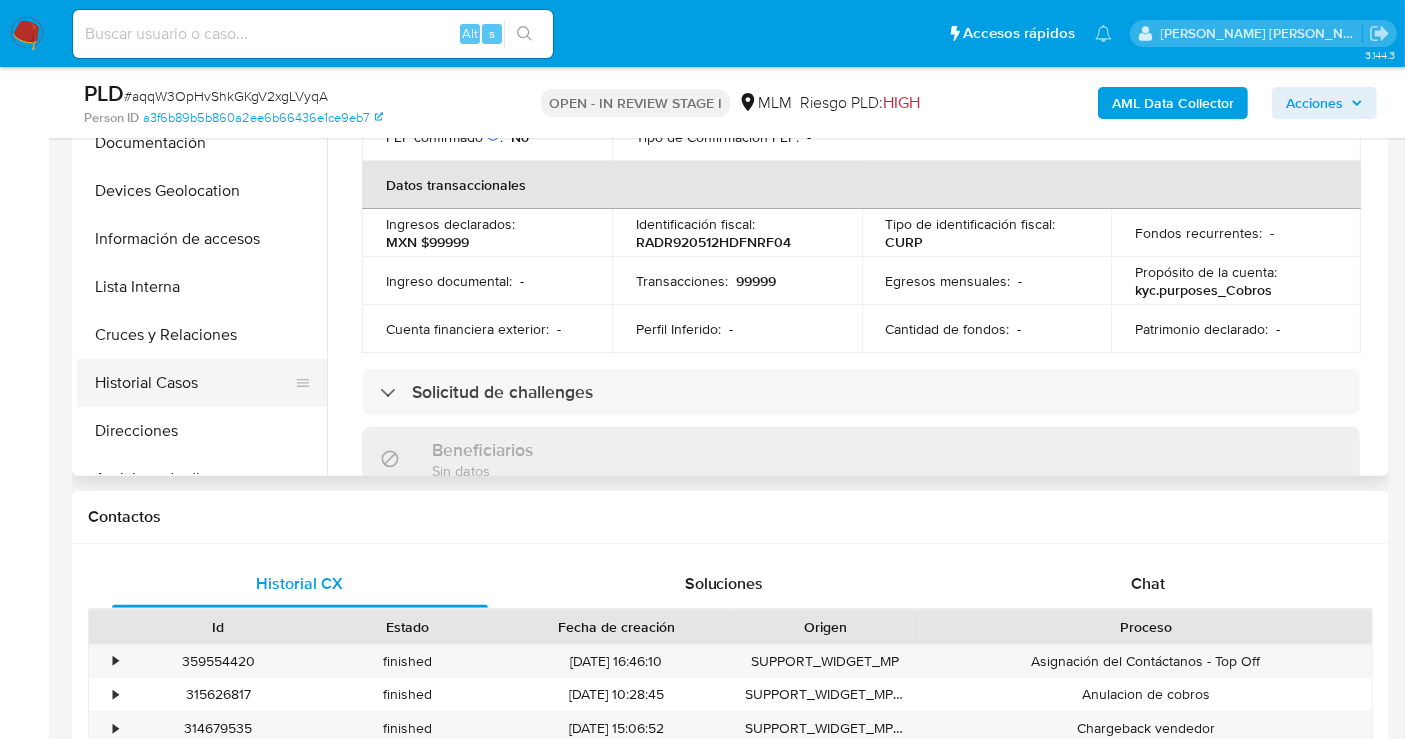 click on "Historial Casos" at bounding box center (194, 383) 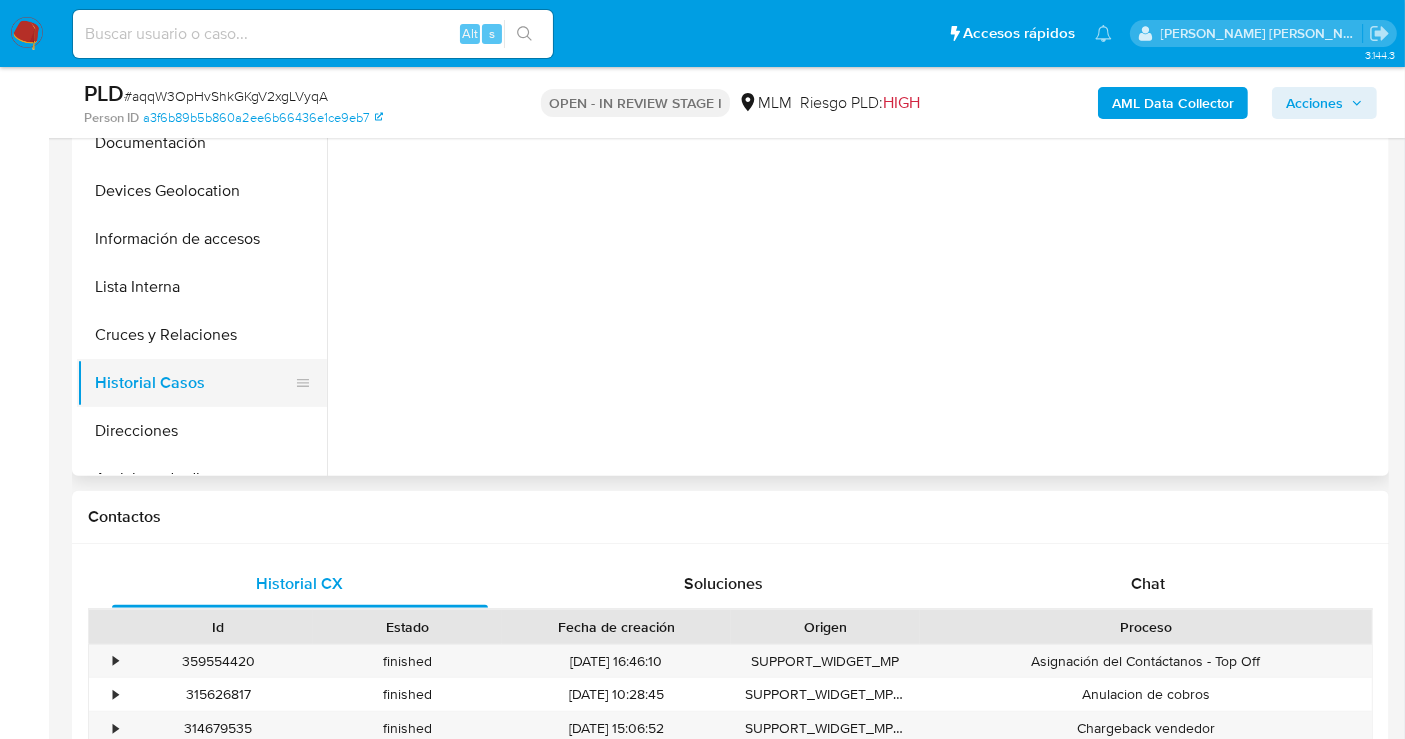 scroll, scrollTop: 0, scrollLeft: 0, axis: both 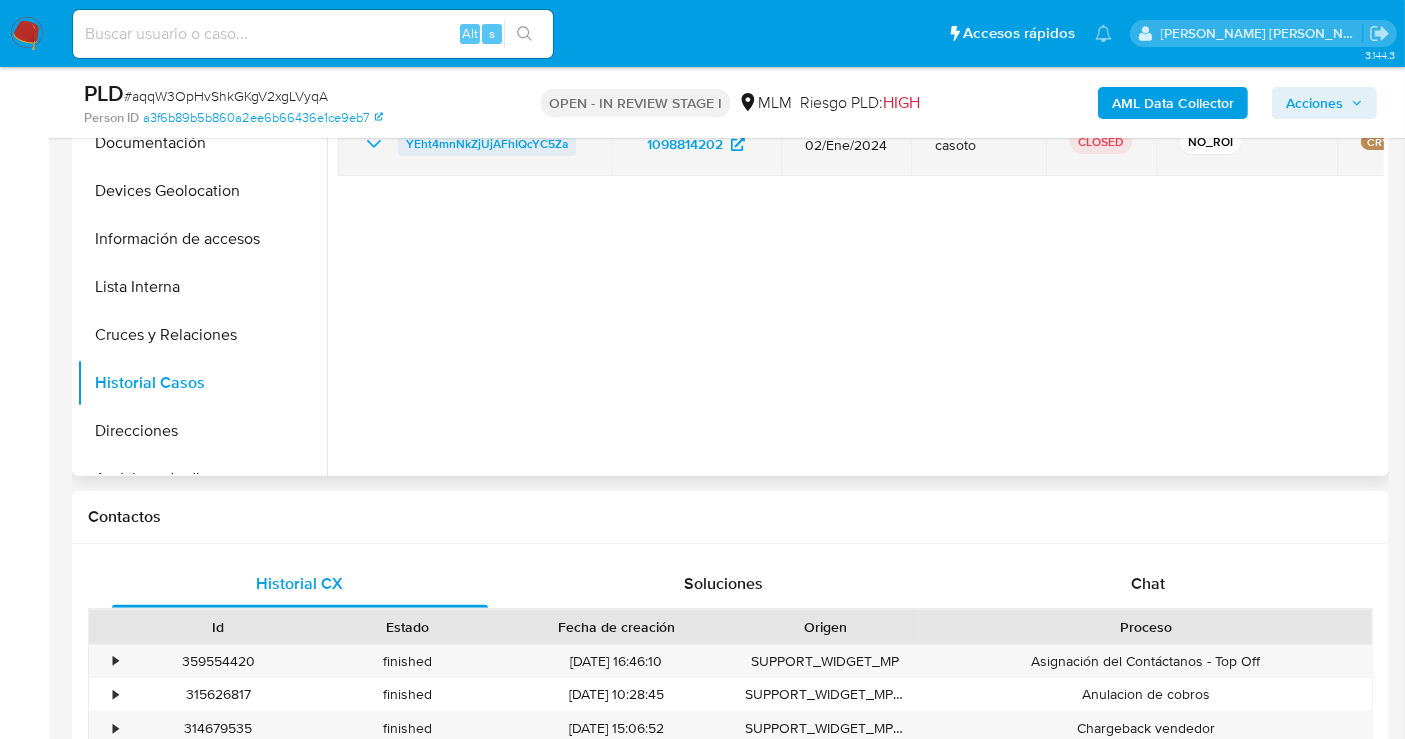 click on "YEht4mnNkZjUjAFhIQcYC5Za" at bounding box center [487, 144] 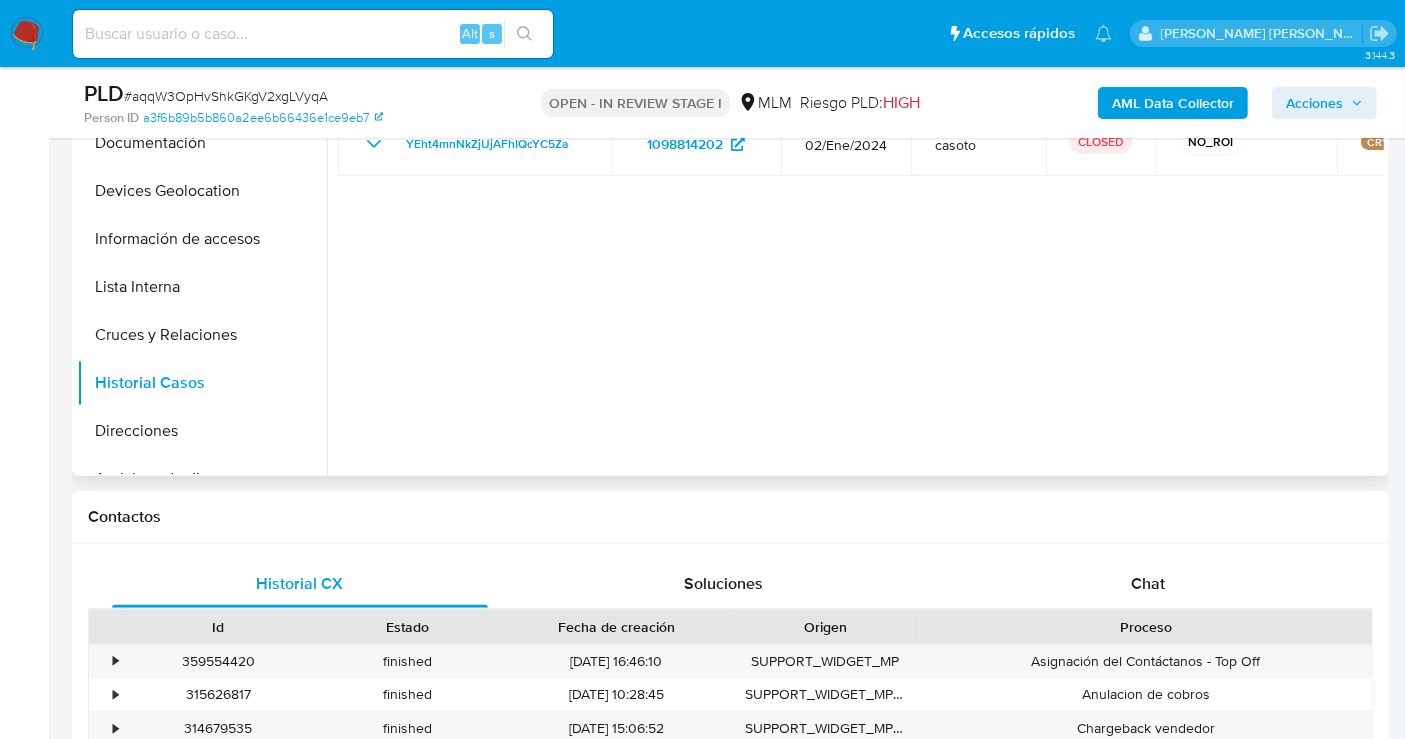 scroll, scrollTop: 111, scrollLeft: 0, axis: vertical 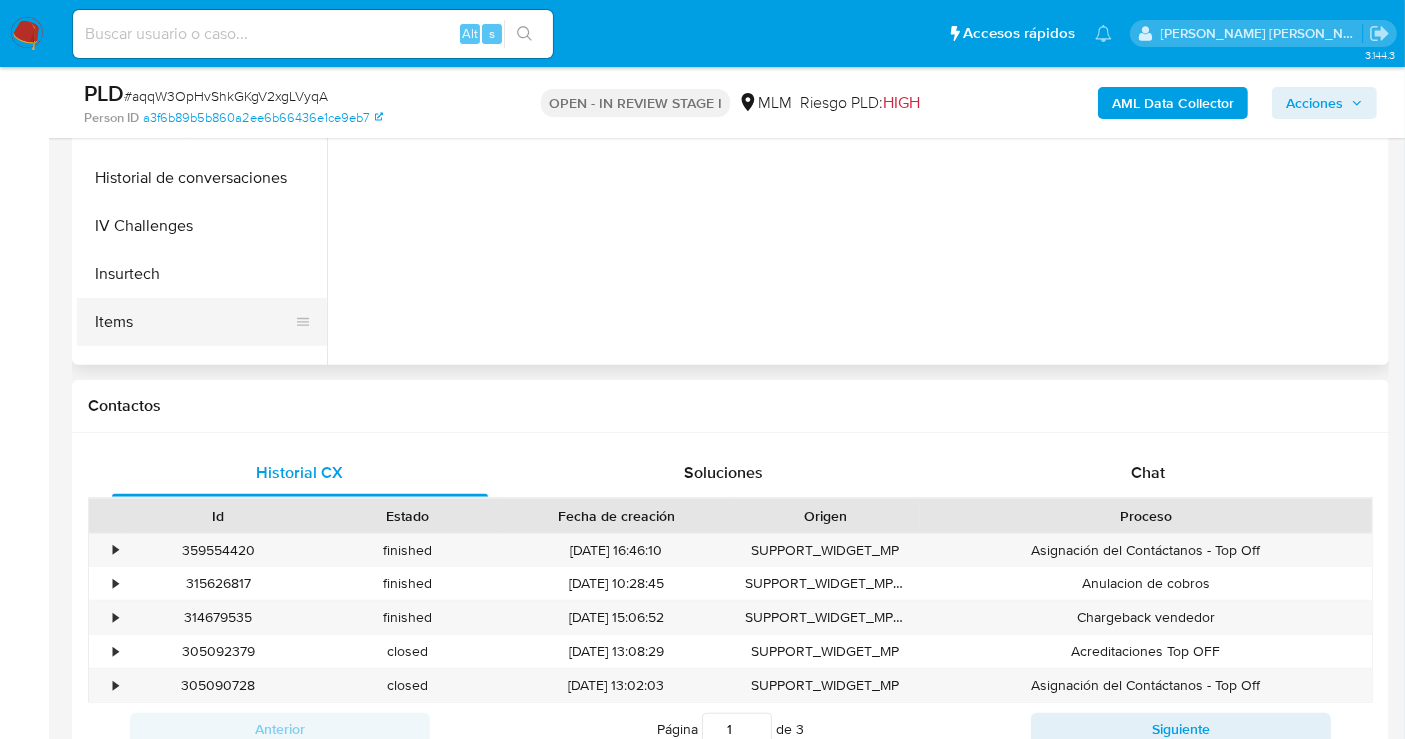 click on "Items" at bounding box center [194, 322] 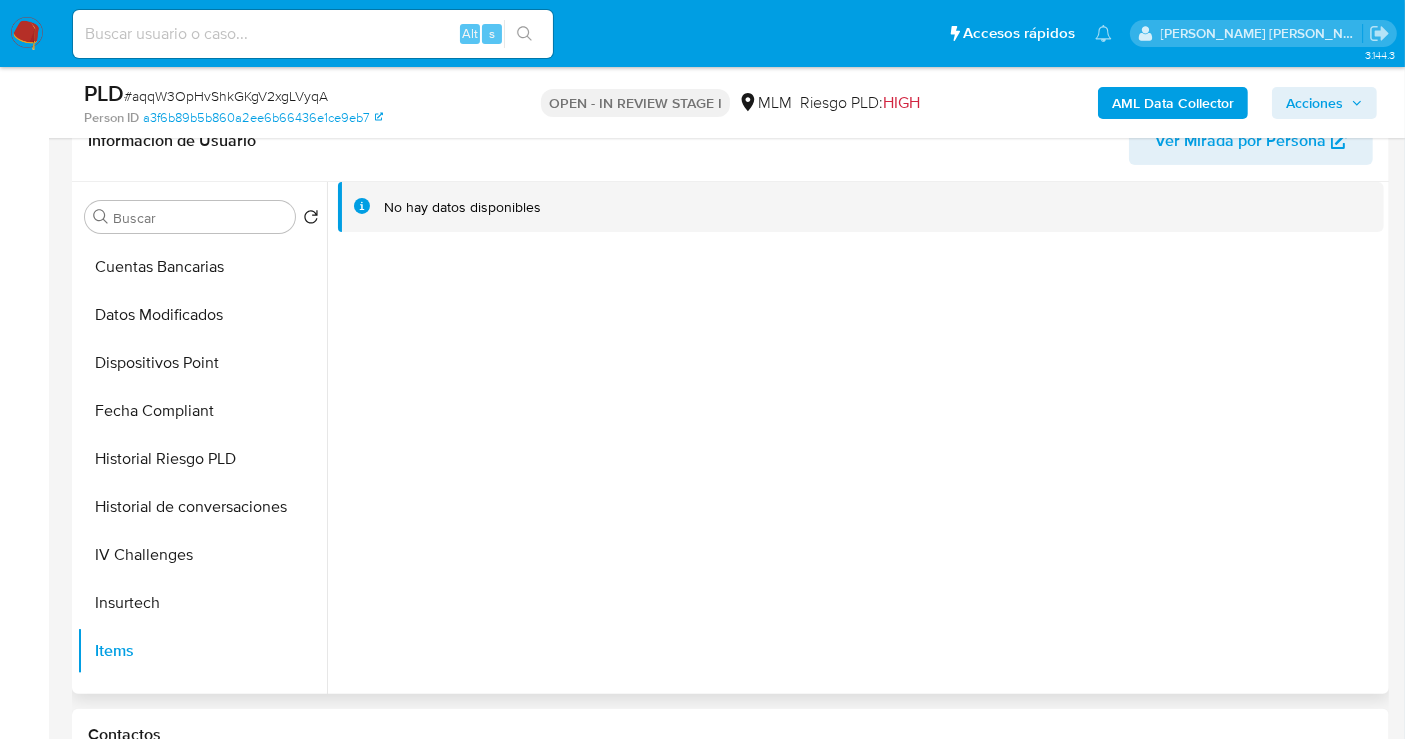 scroll, scrollTop: 333, scrollLeft: 0, axis: vertical 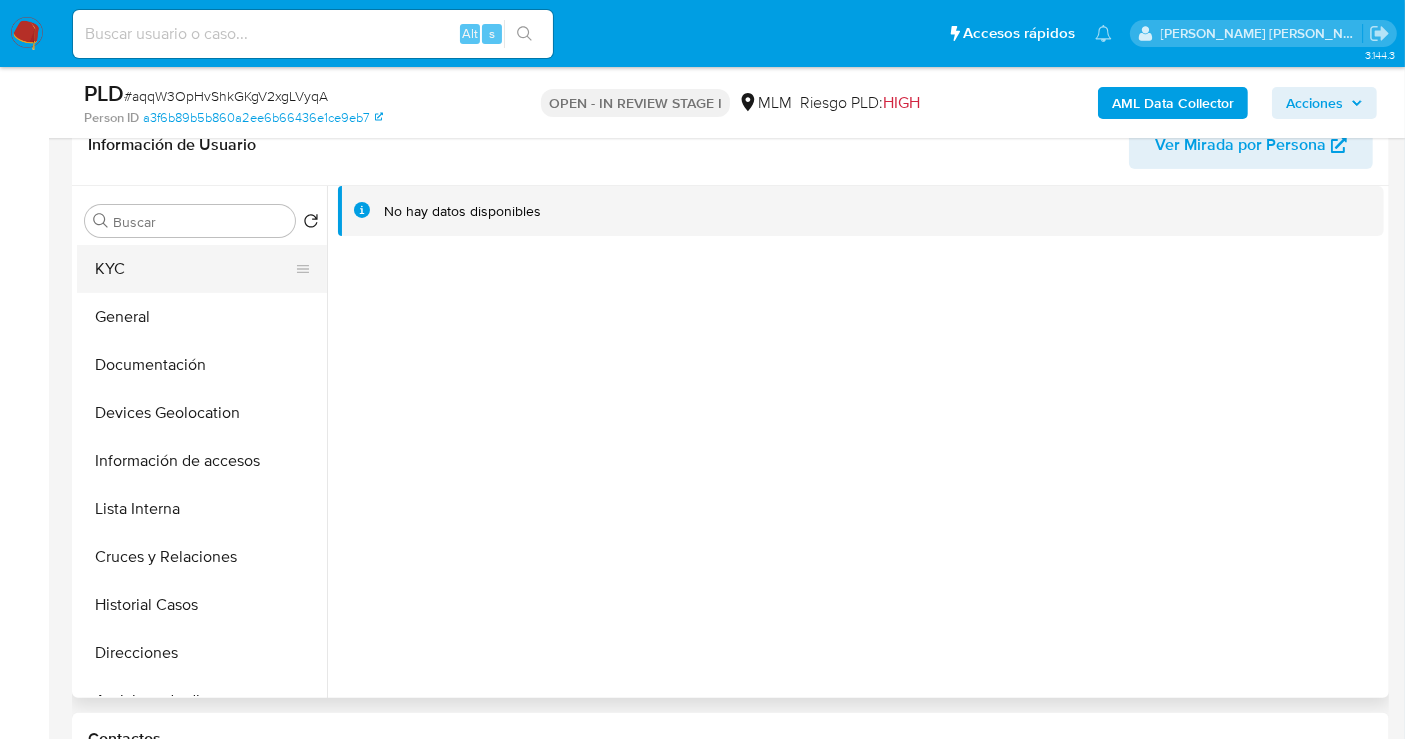 click on "KYC" at bounding box center (194, 269) 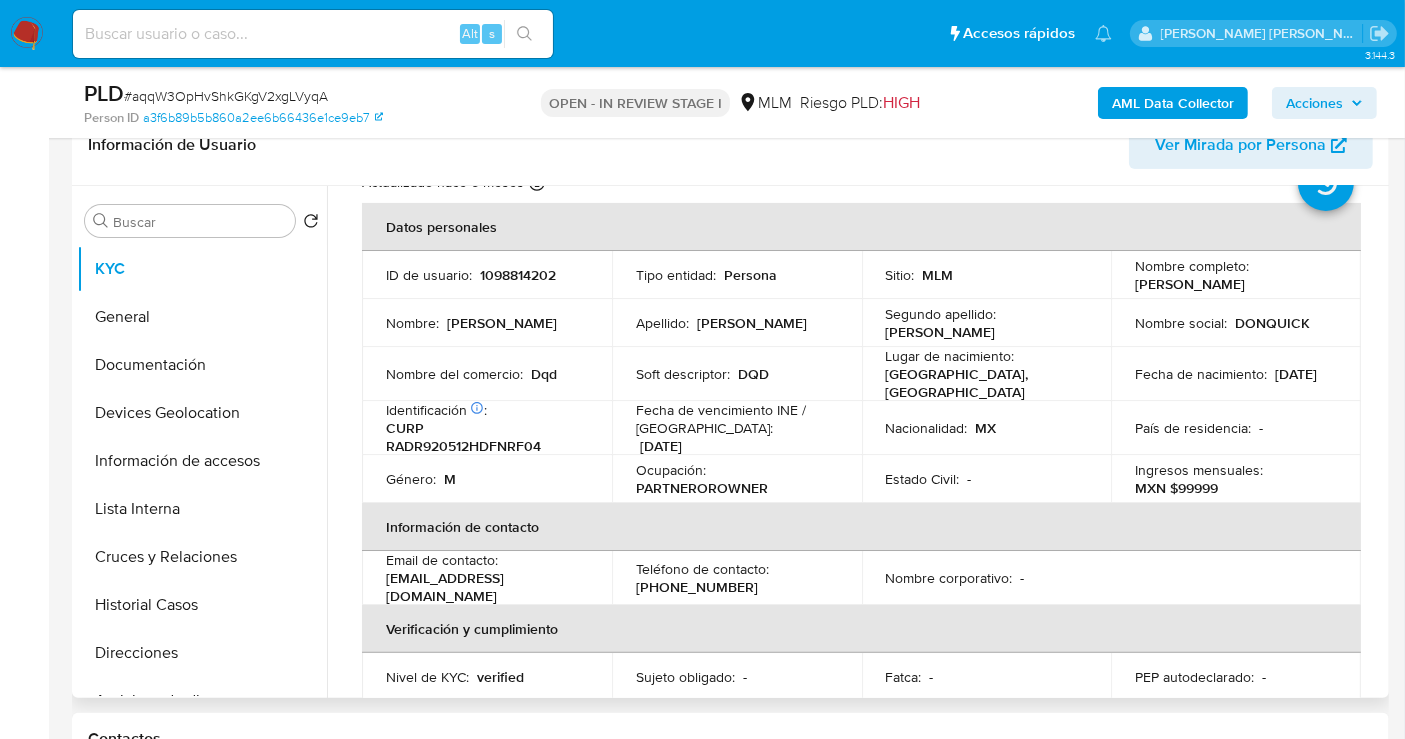 scroll, scrollTop: 111, scrollLeft: 0, axis: vertical 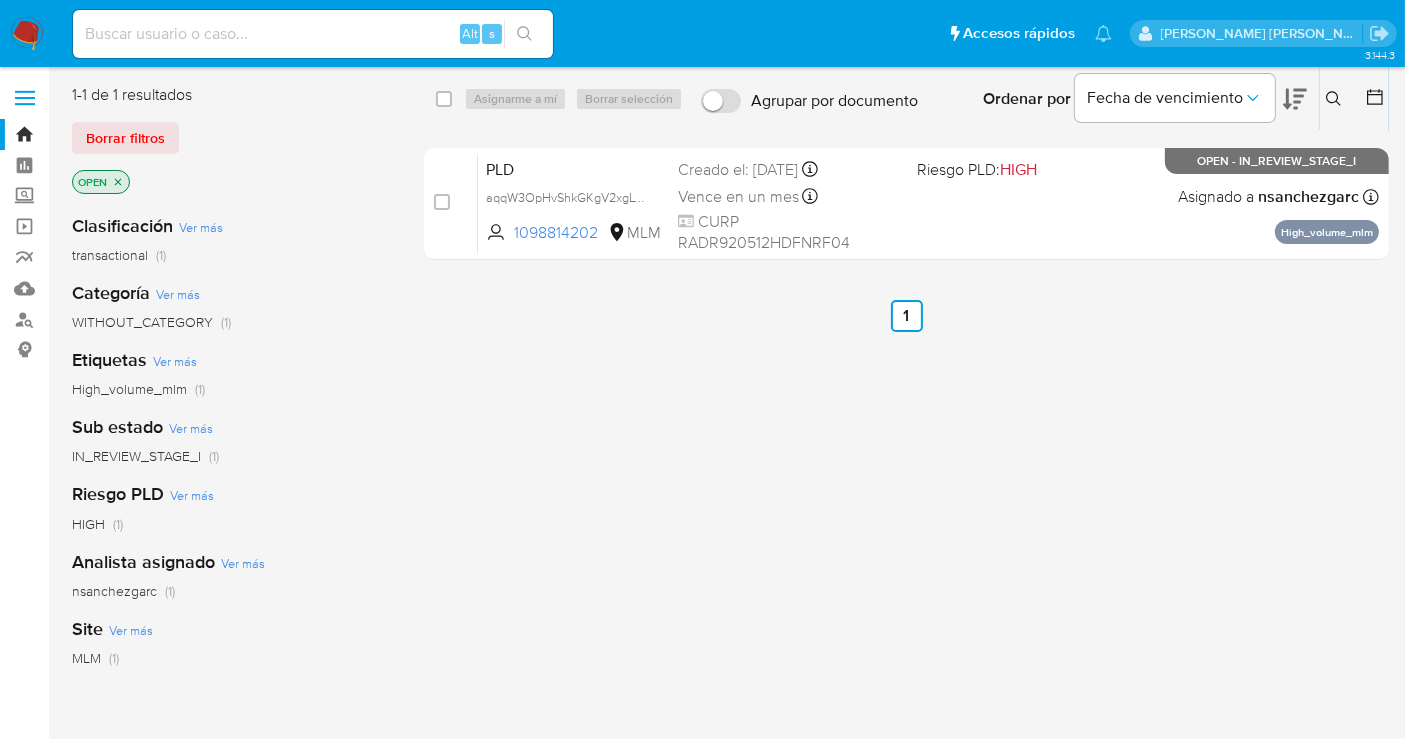 click at bounding box center (313, 34) 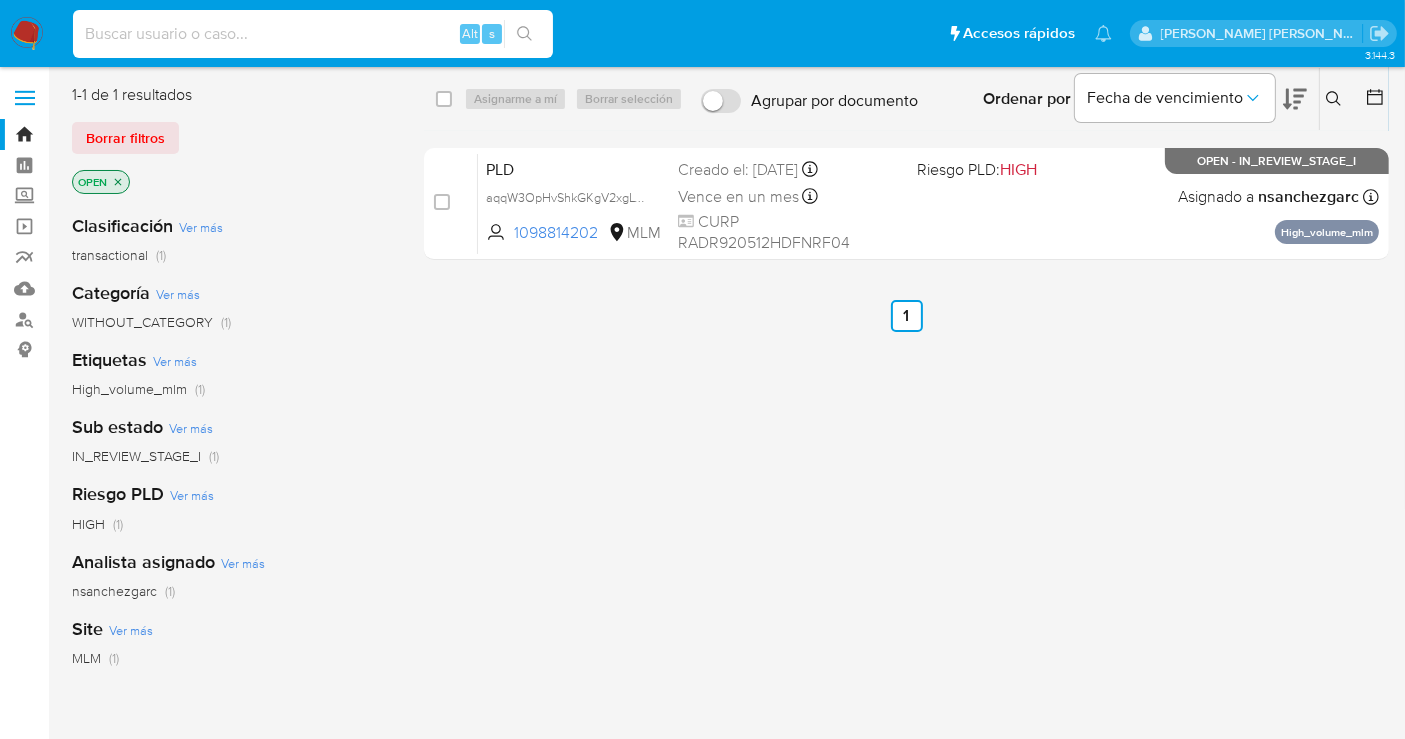 paste on "284863284" 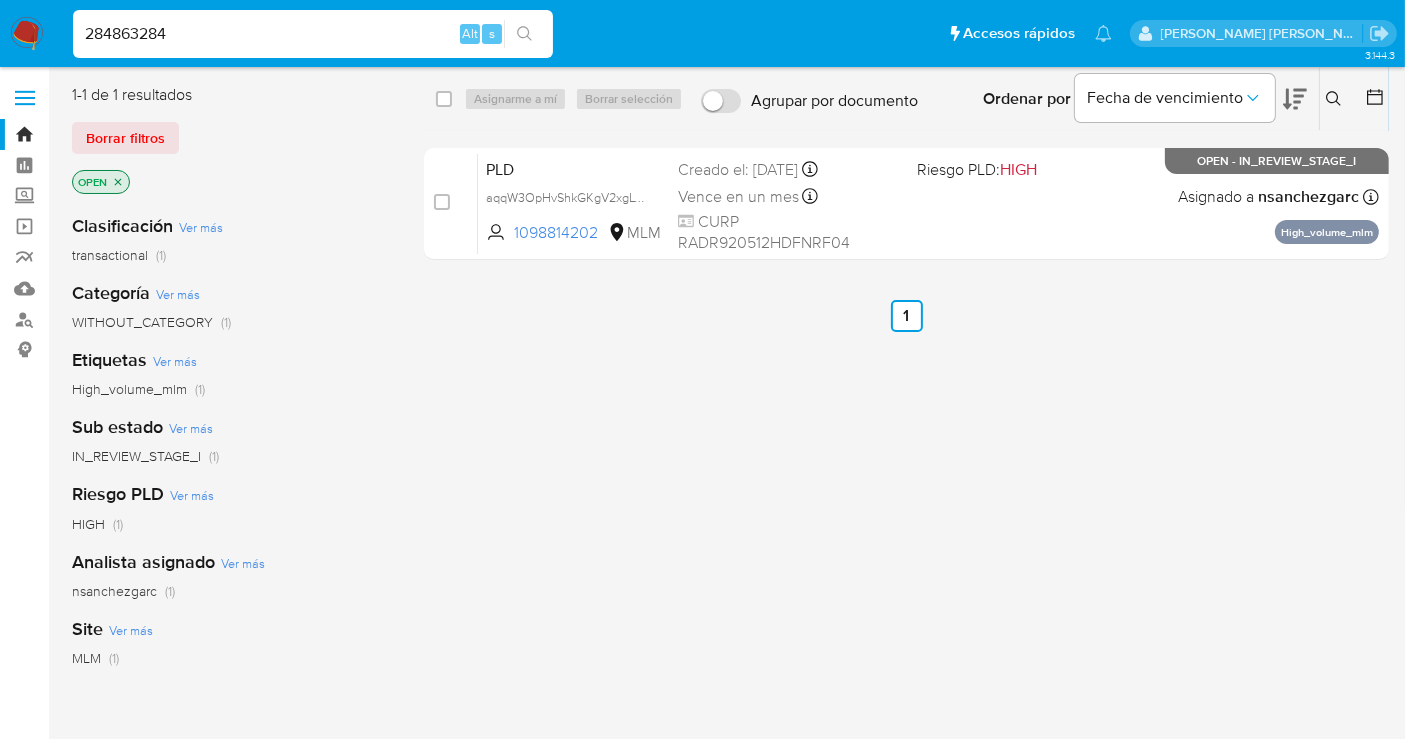 type on "284863284" 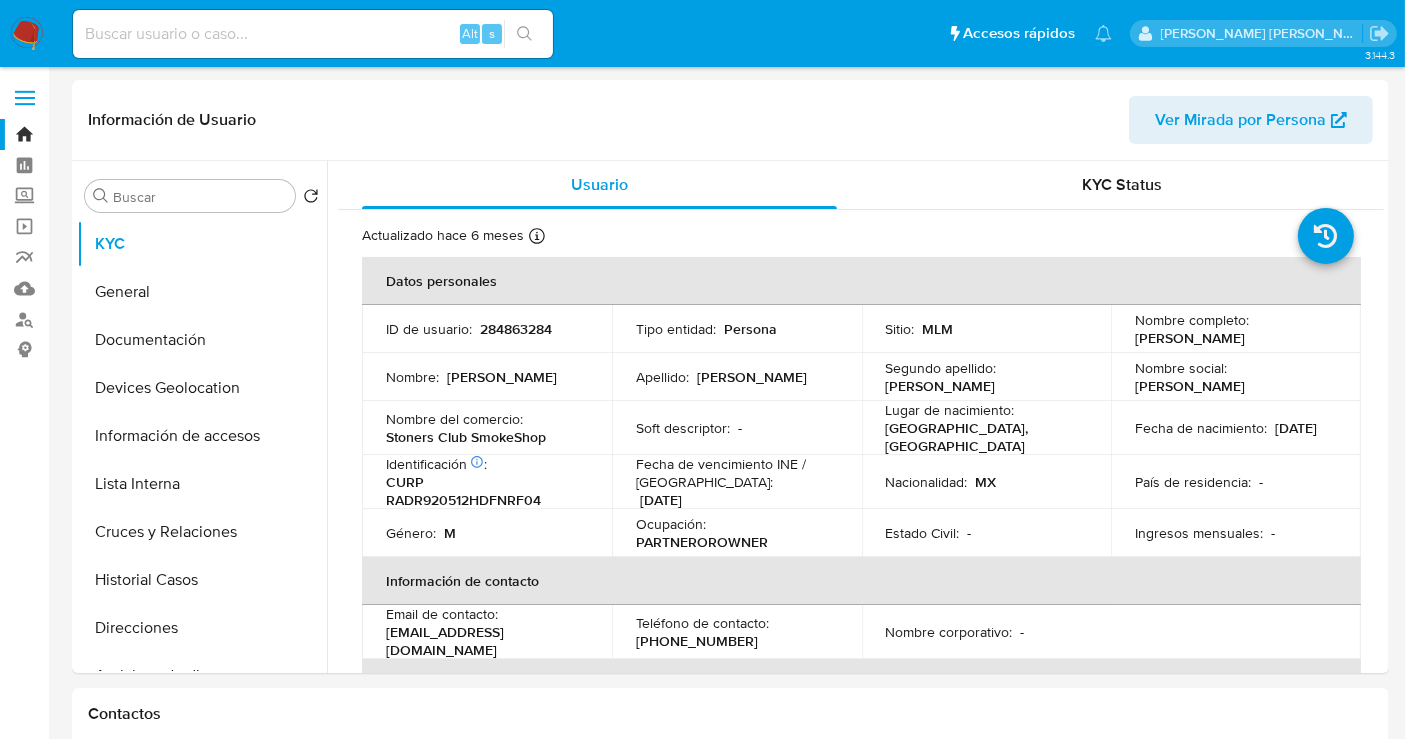 select on "10" 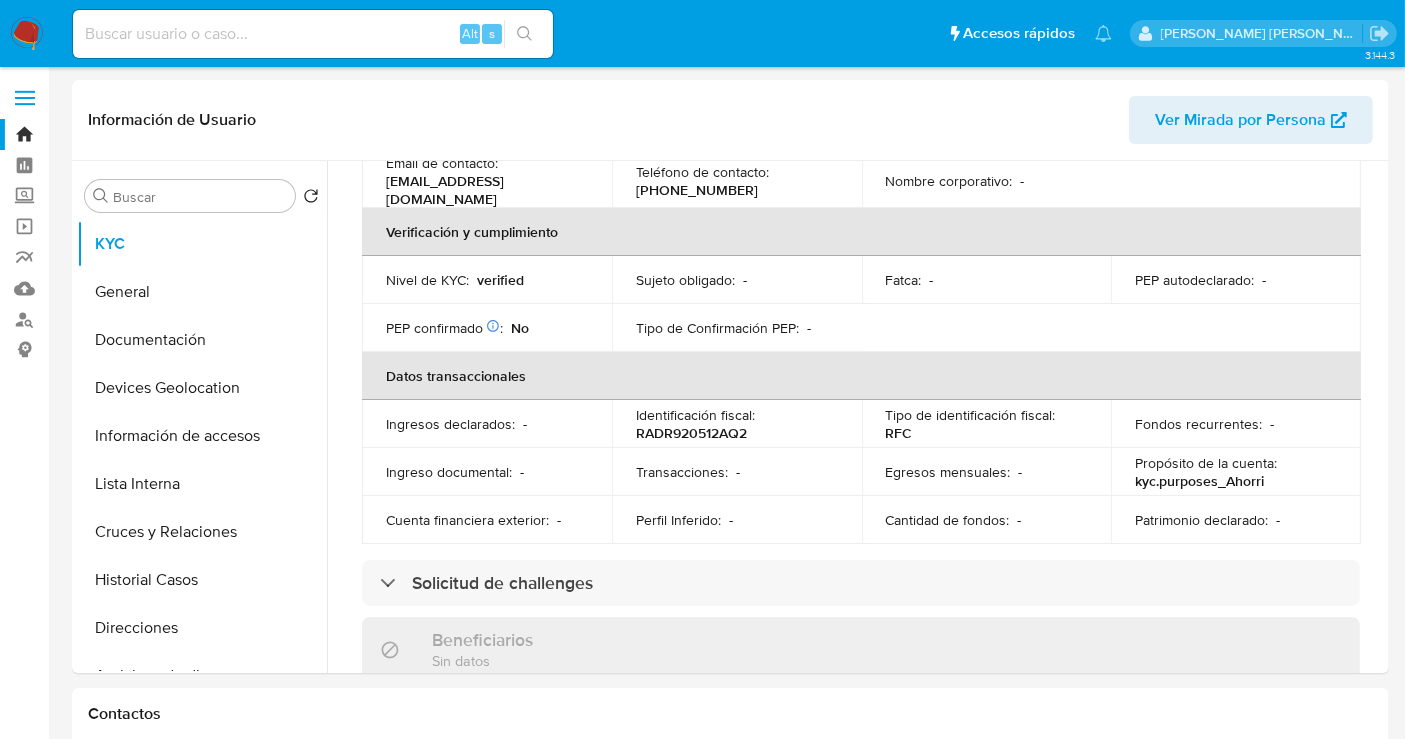 scroll, scrollTop: 666, scrollLeft: 0, axis: vertical 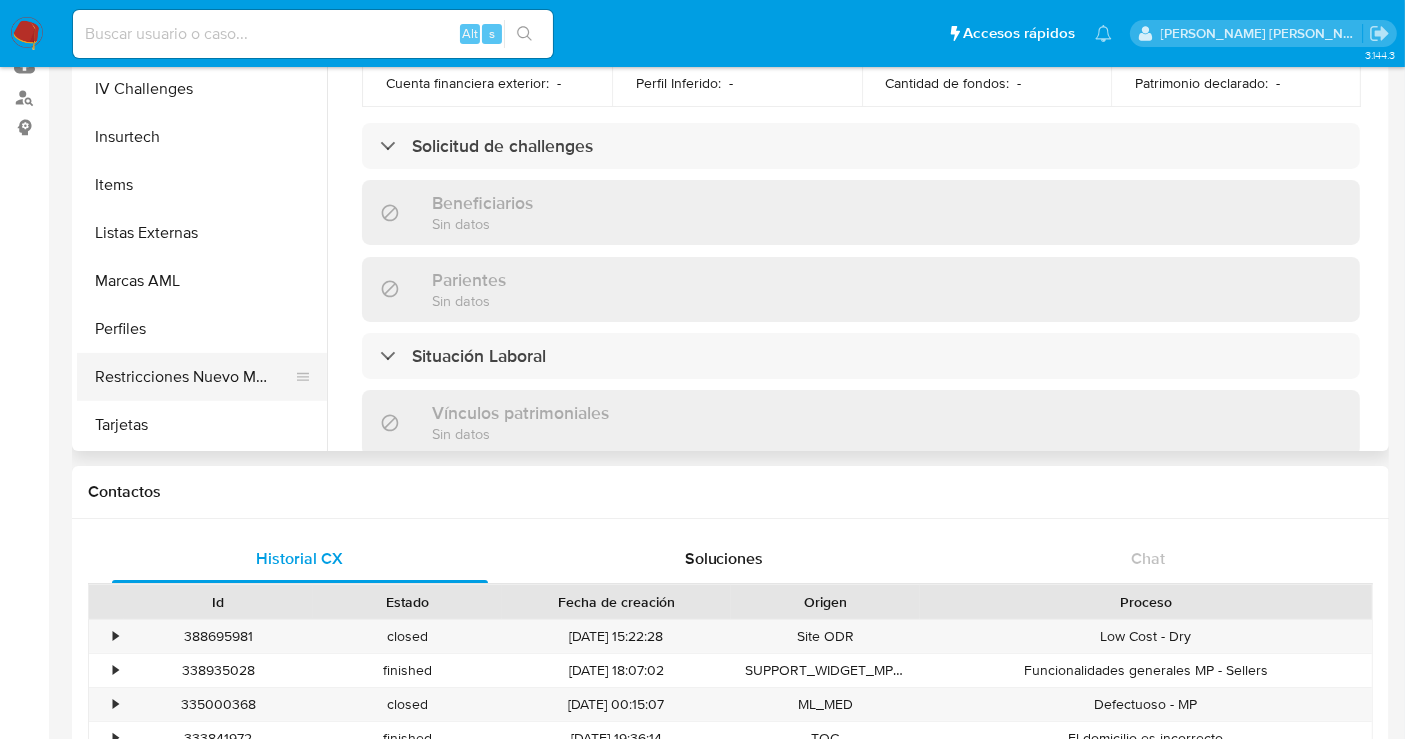 click on "Restricciones Nuevo Mundo" at bounding box center [194, 377] 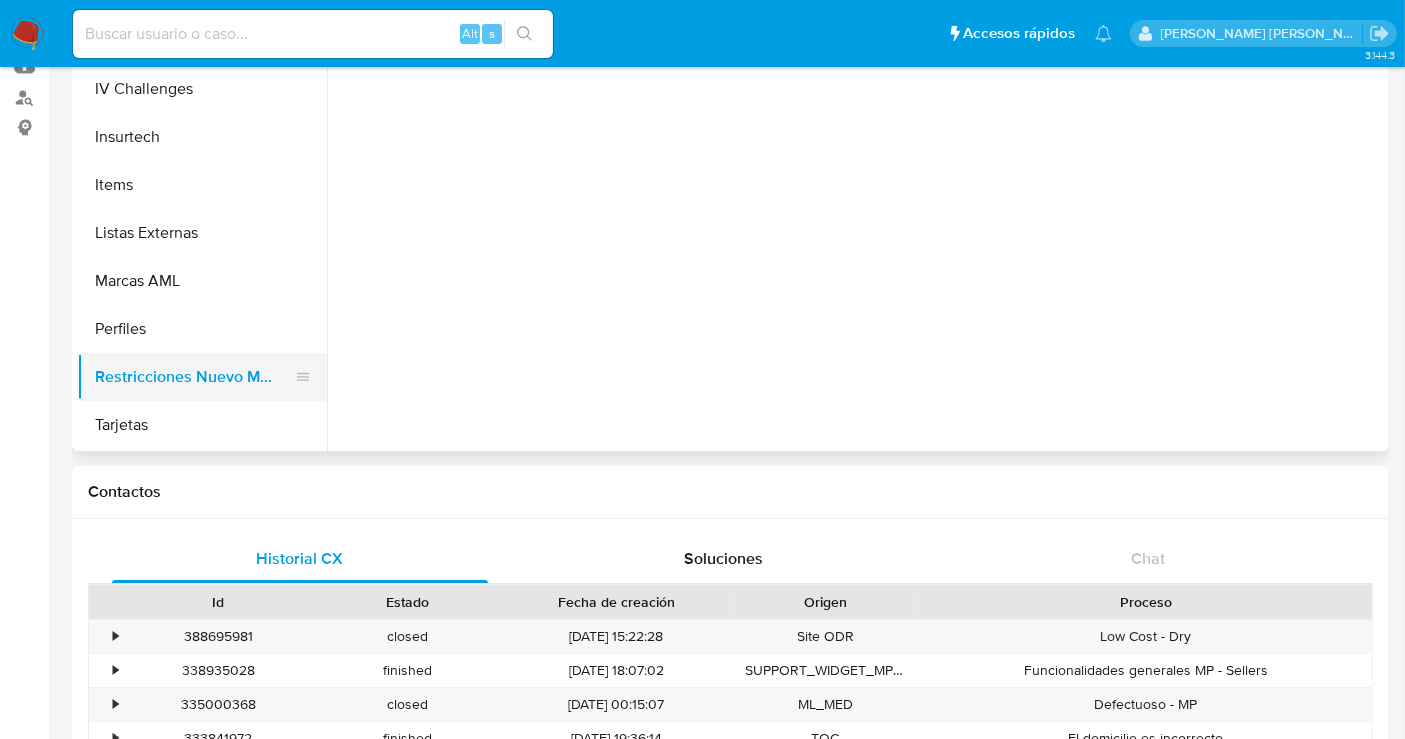 scroll, scrollTop: 0, scrollLeft: 0, axis: both 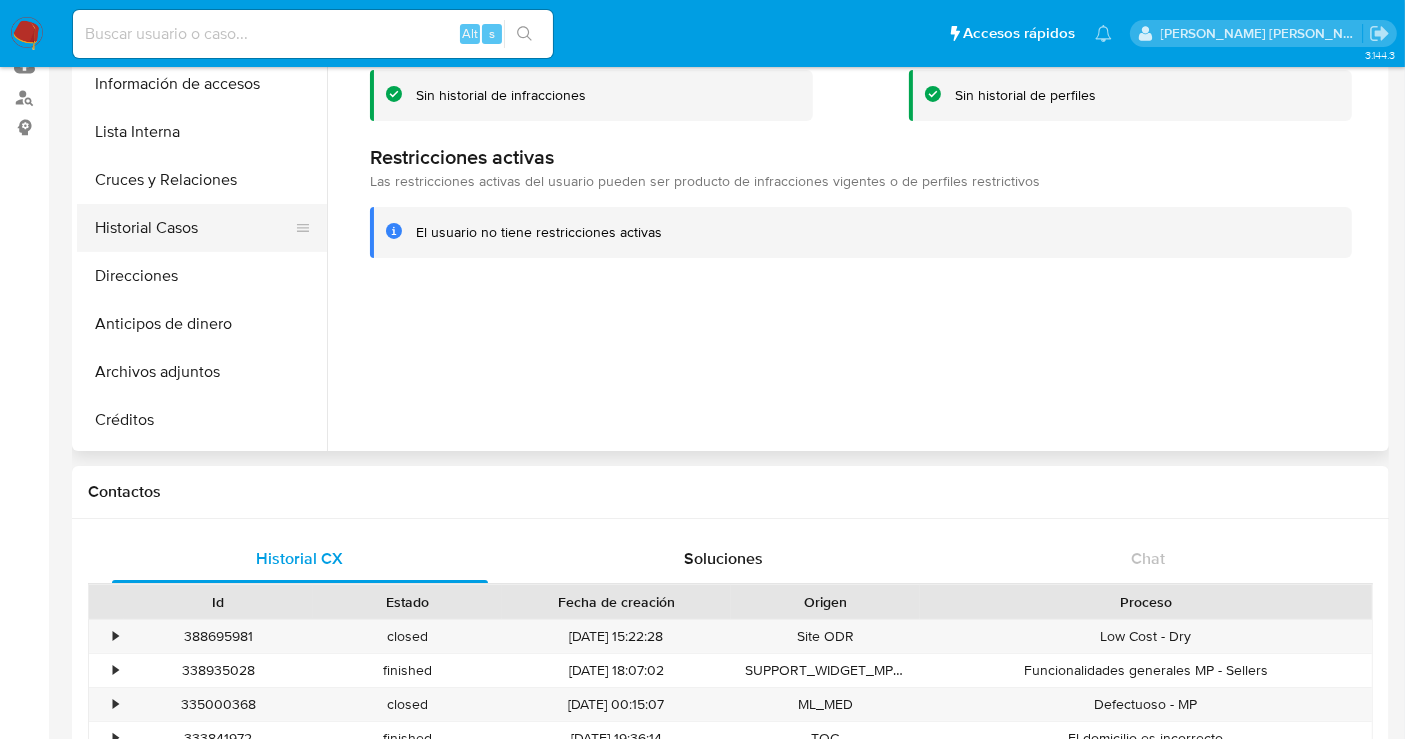 click on "Historial Casos" at bounding box center [194, 228] 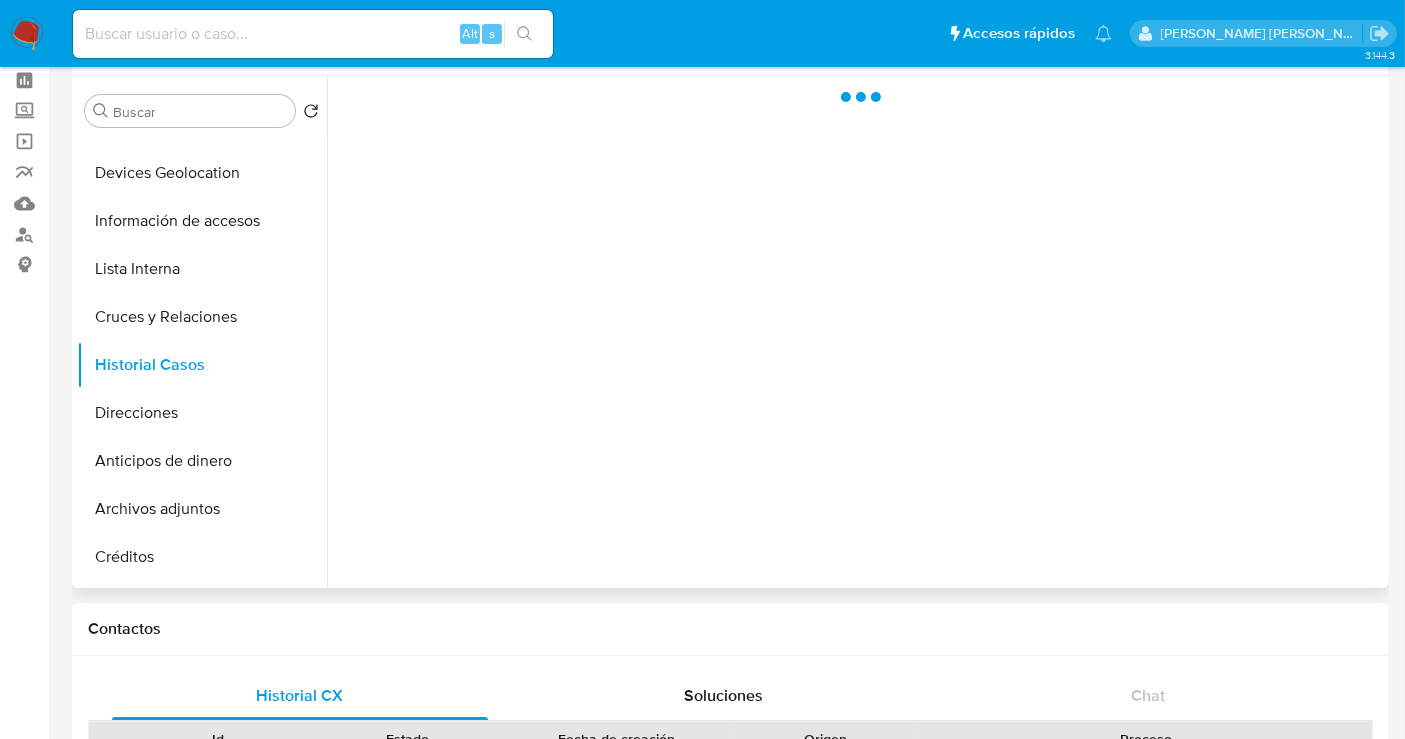 scroll, scrollTop: 0, scrollLeft: 0, axis: both 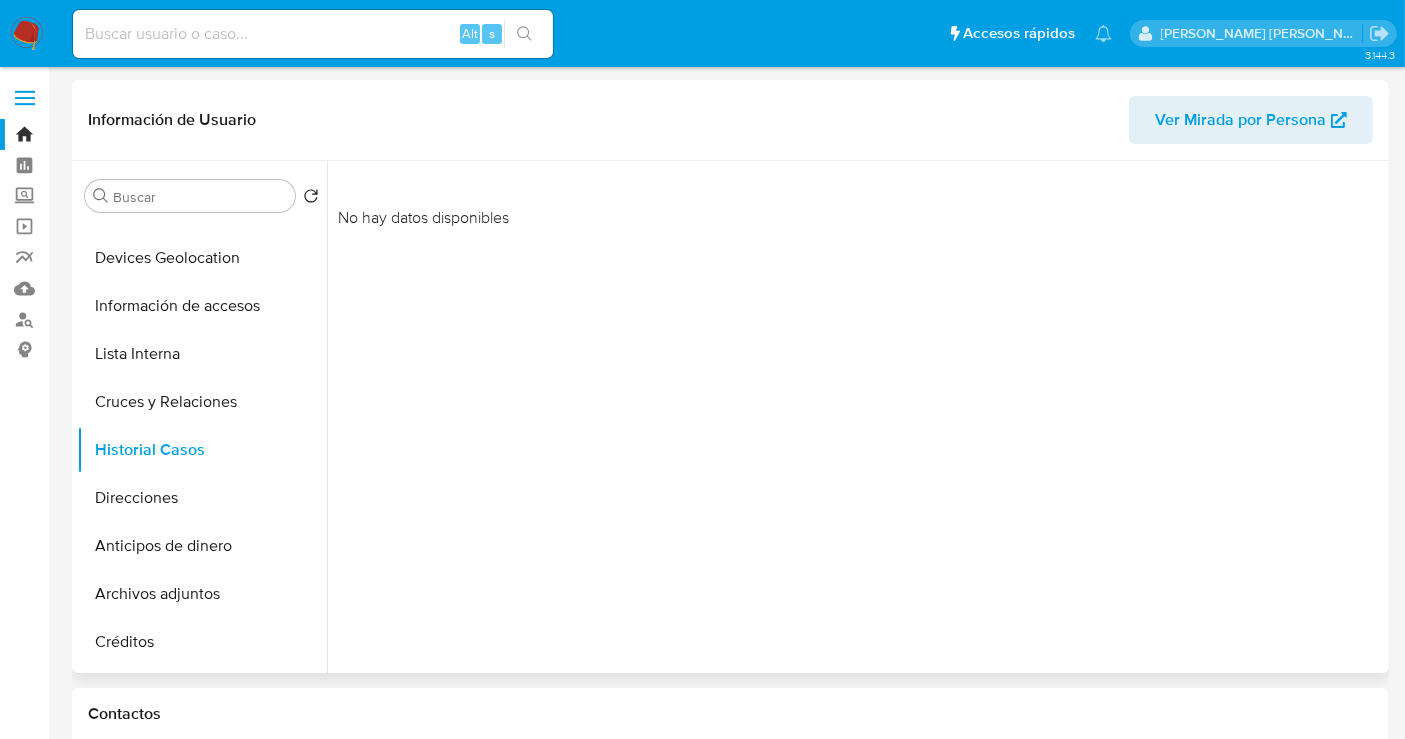 type 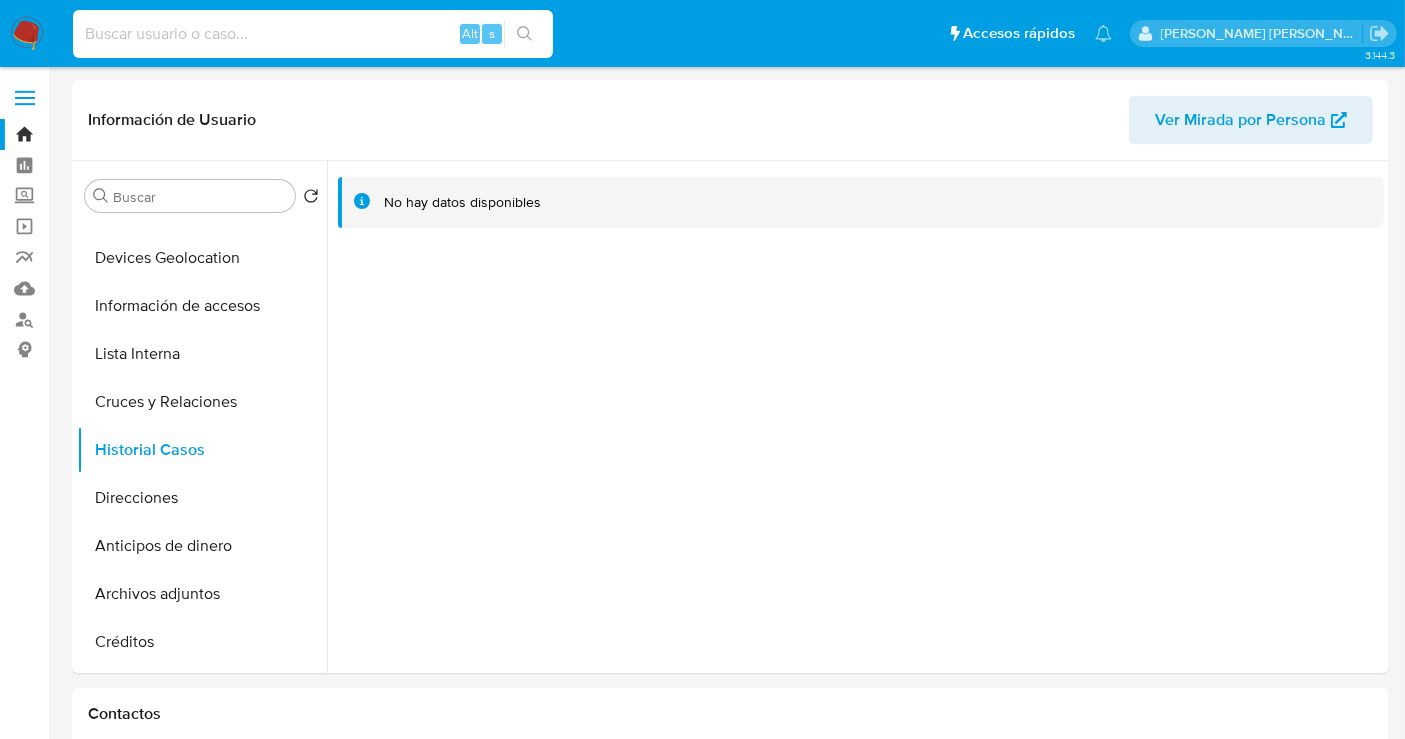 click at bounding box center [313, 34] 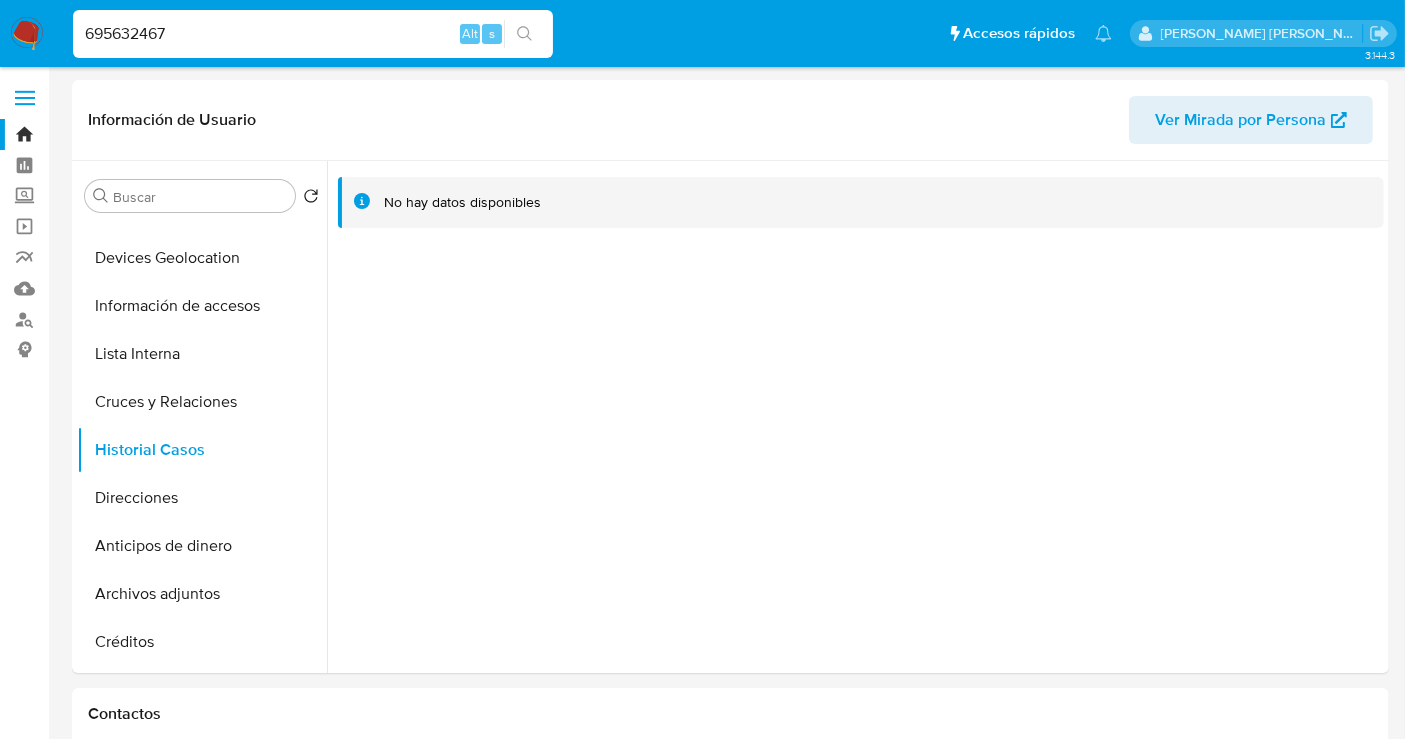 type on "695632467" 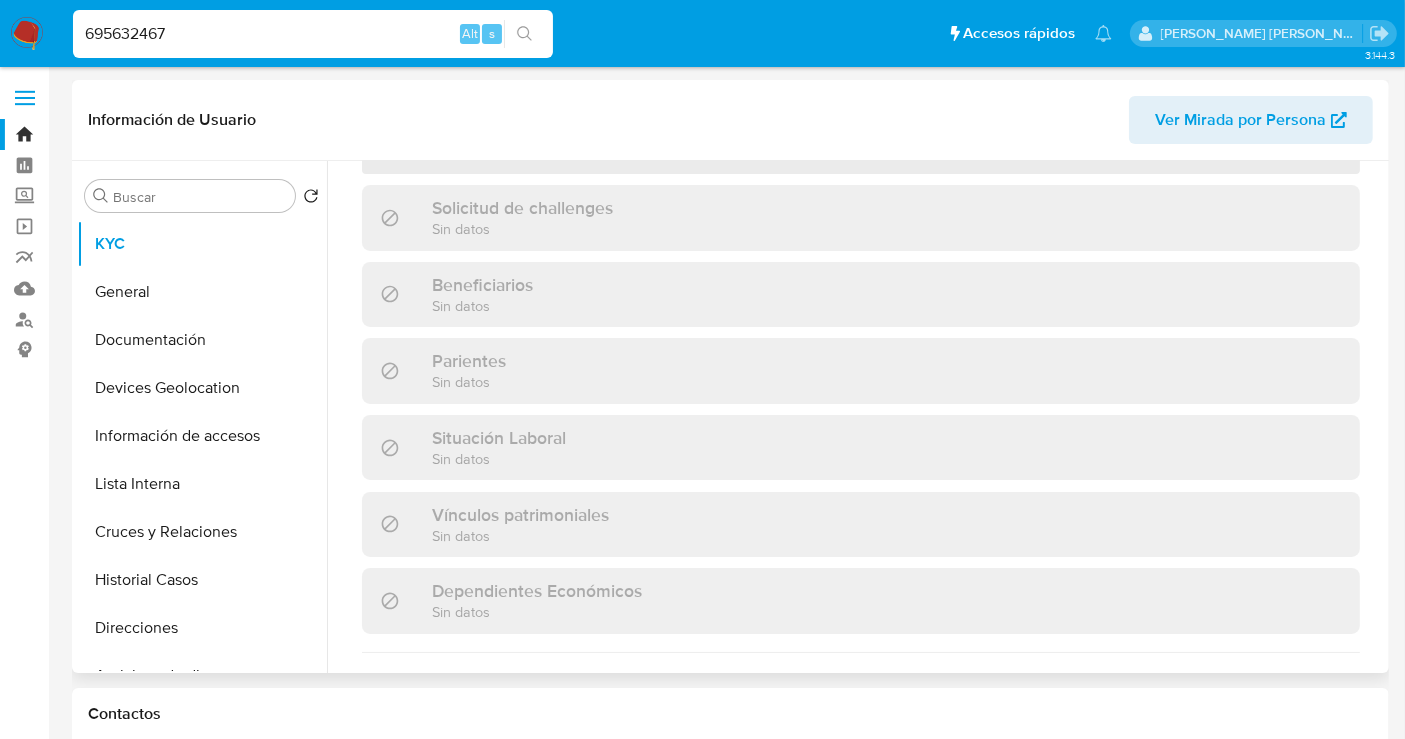 scroll, scrollTop: 922, scrollLeft: 0, axis: vertical 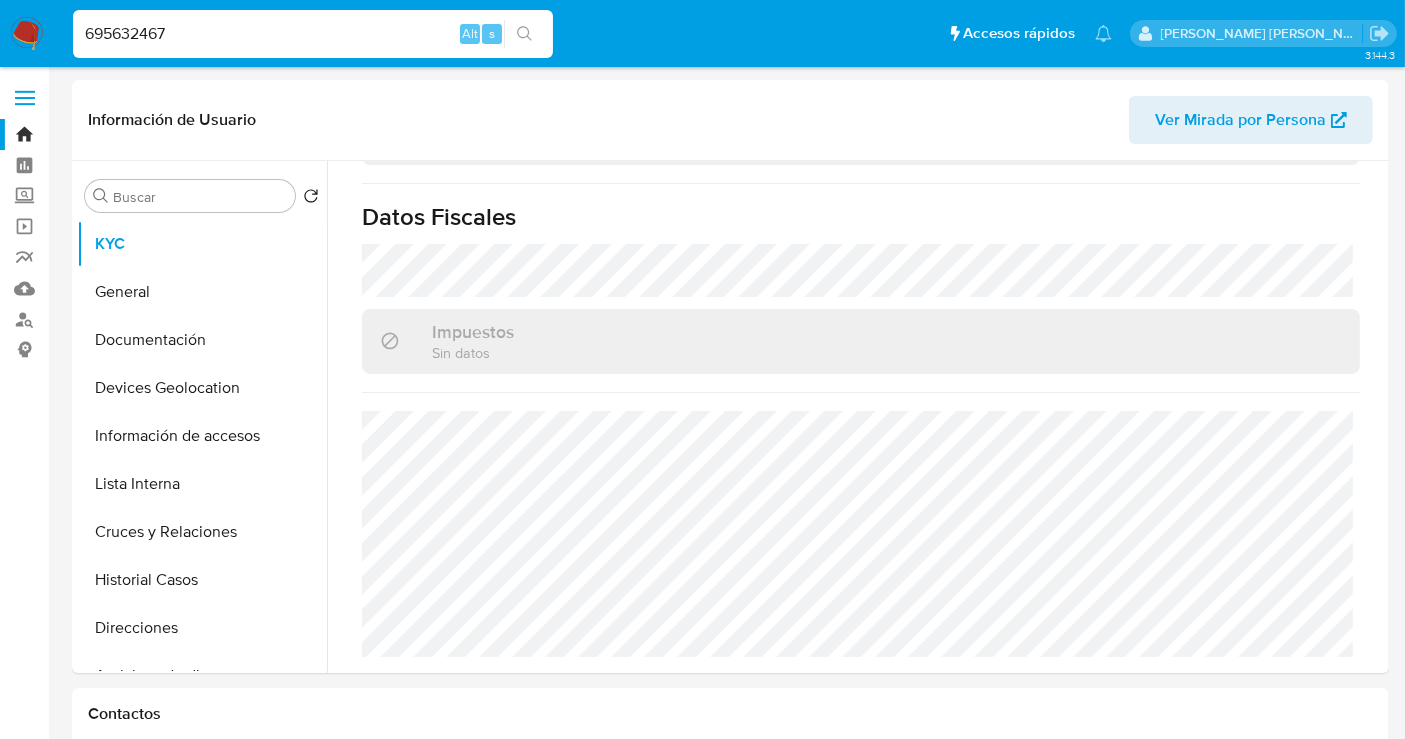 select on "10" 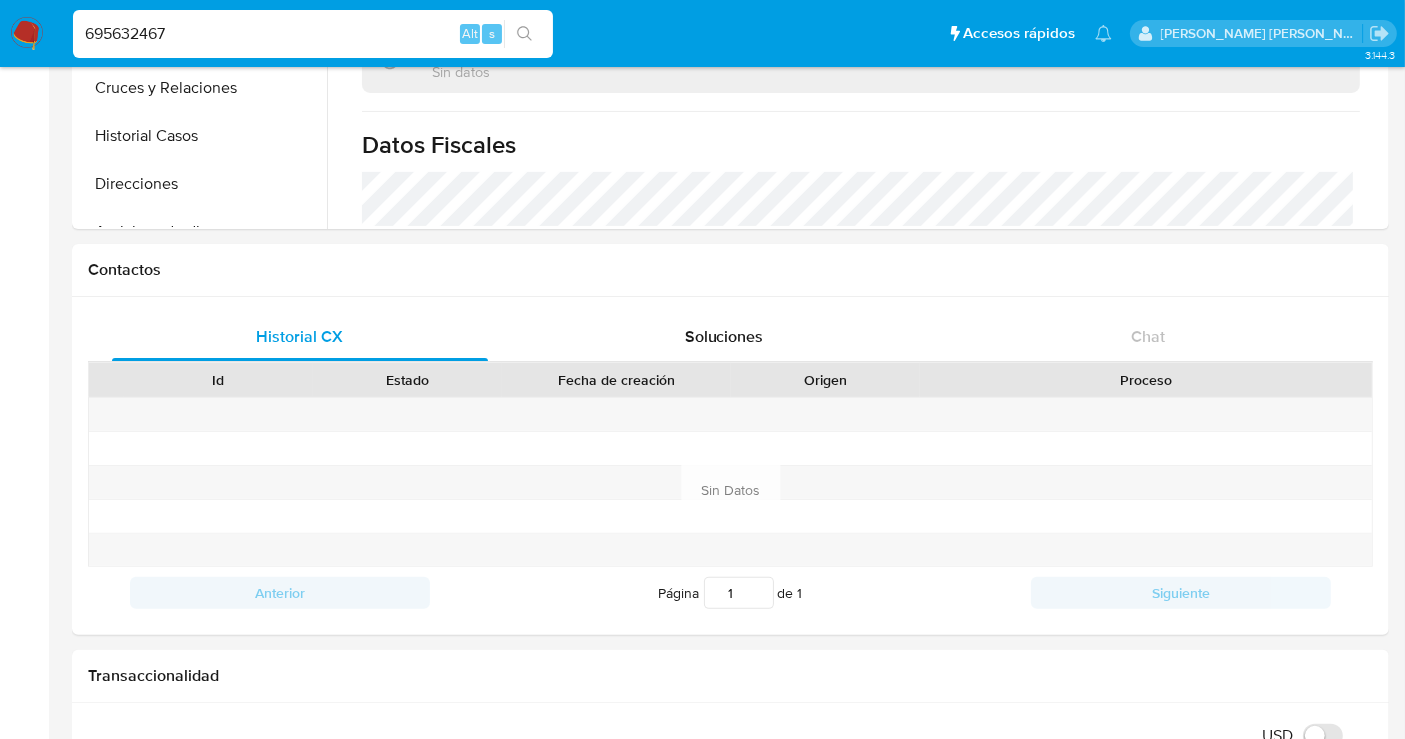 scroll, scrollTop: 777, scrollLeft: 0, axis: vertical 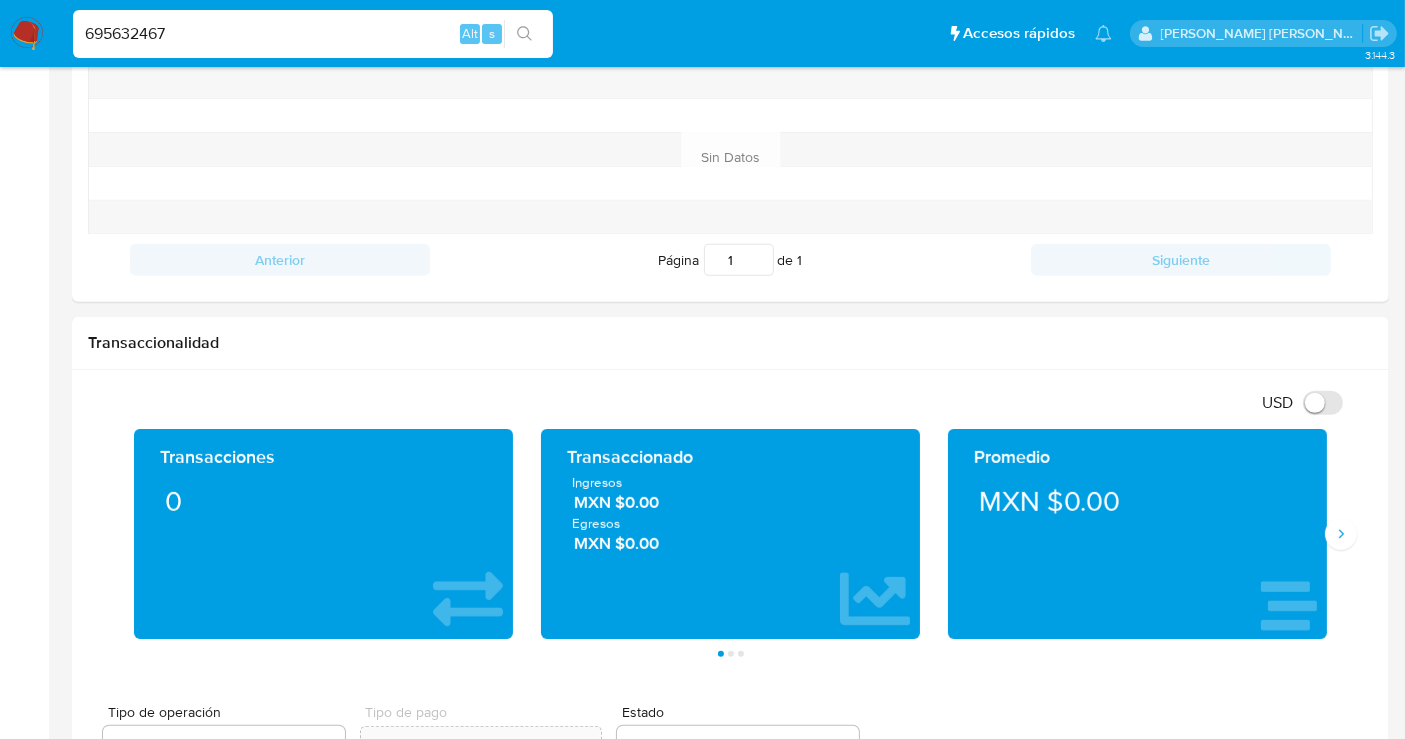 click on "695632467" at bounding box center (313, 34) 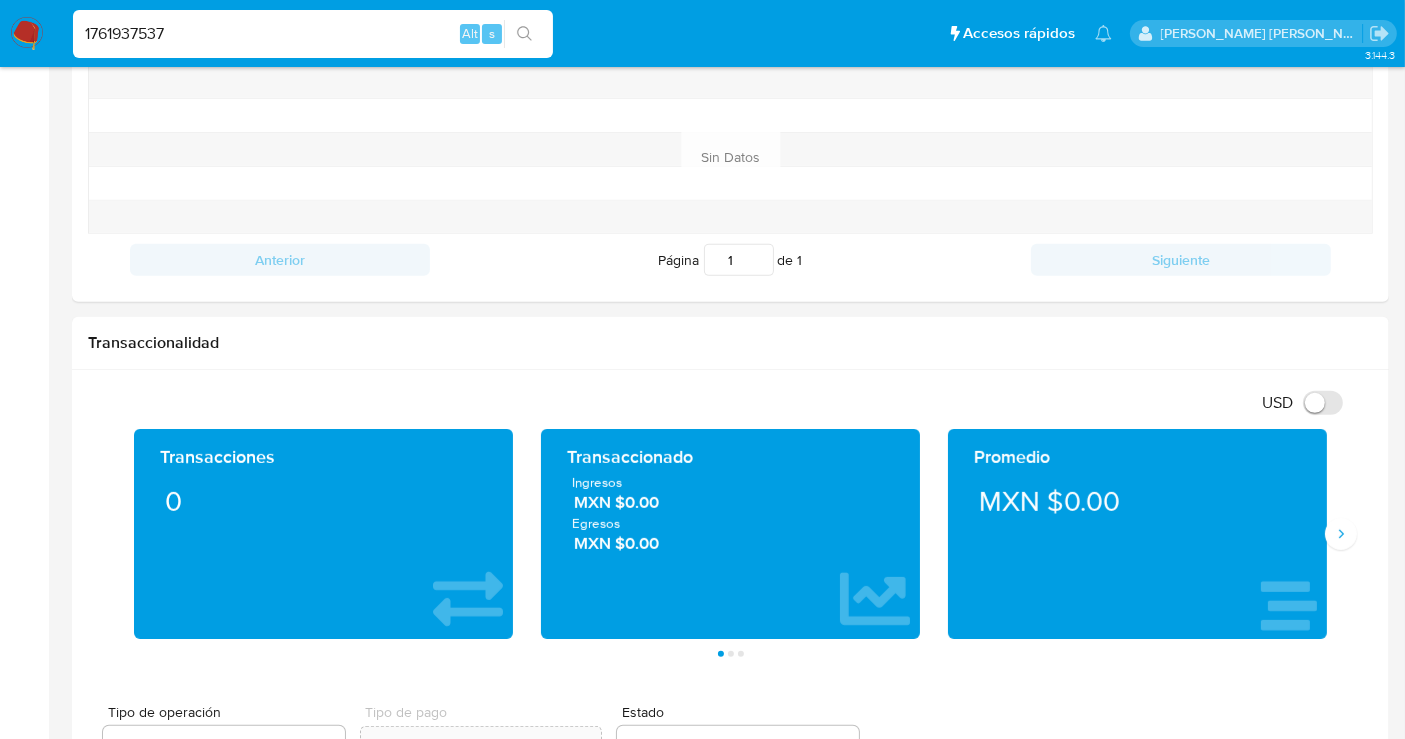 type on "1761937537" 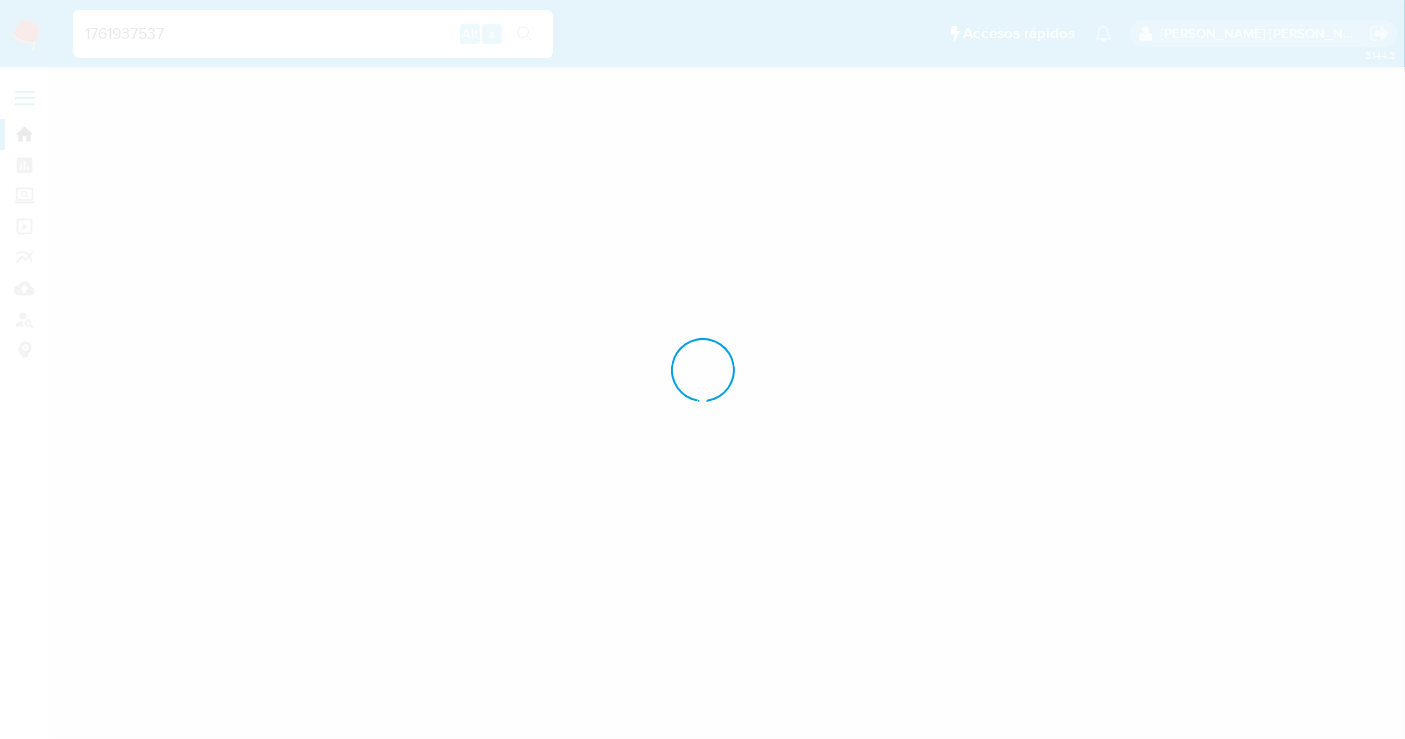scroll, scrollTop: 0, scrollLeft: 0, axis: both 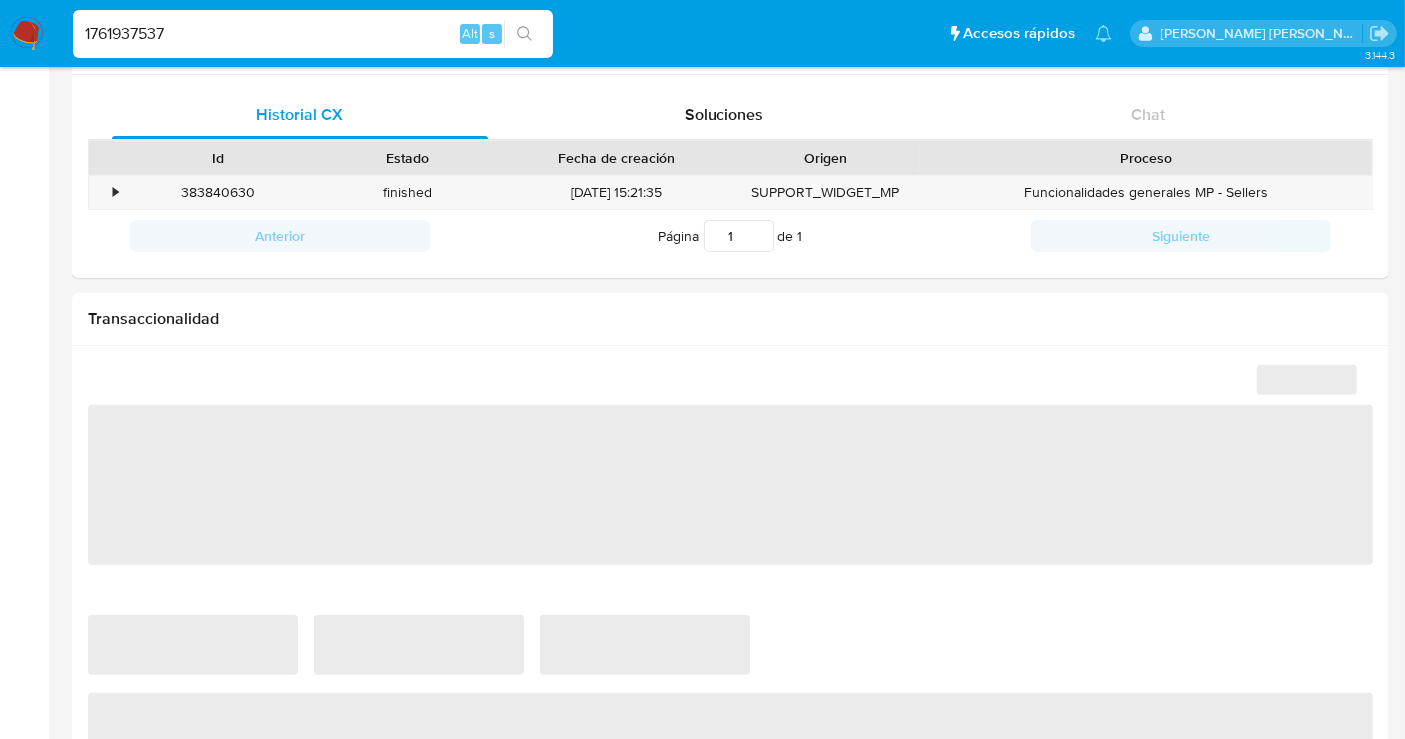 select on "10" 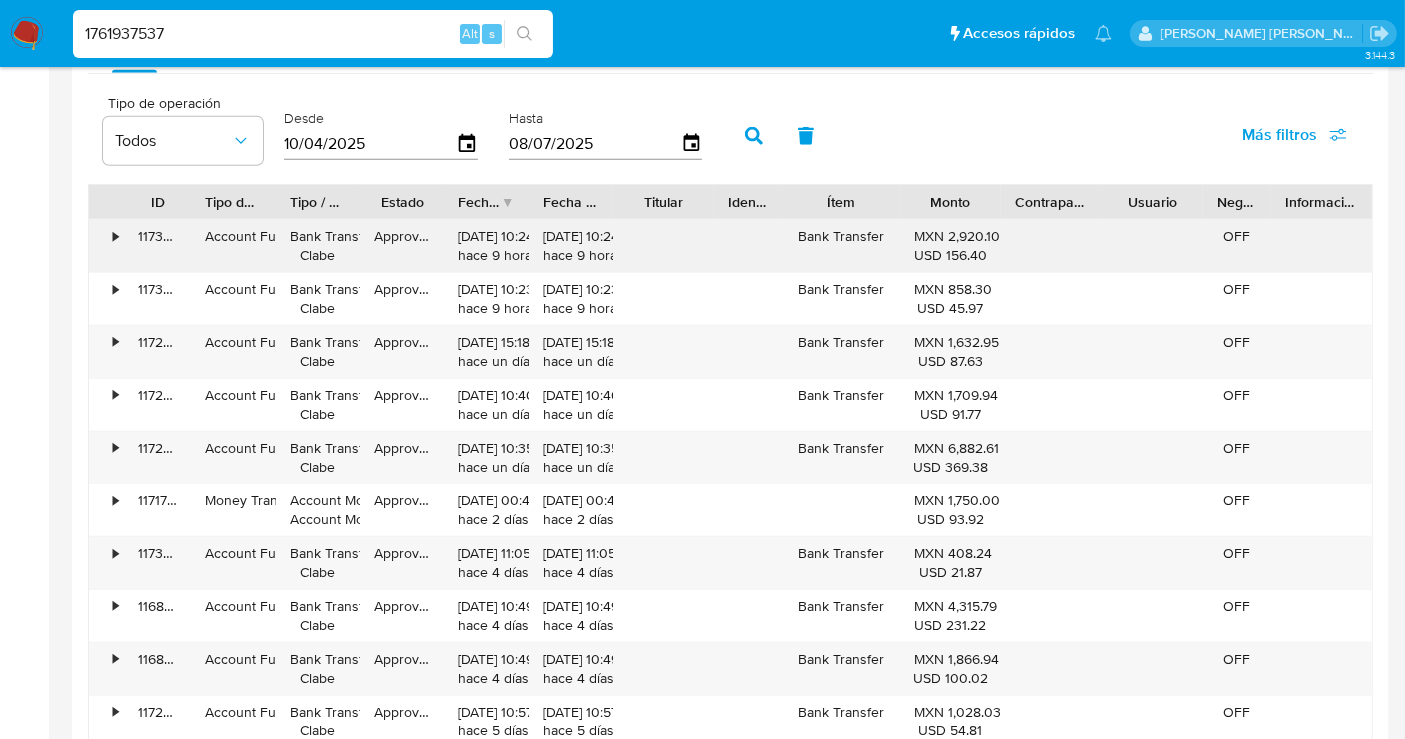 scroll, scrollTop: 2000, scrollLeft: 0, axis: vertical 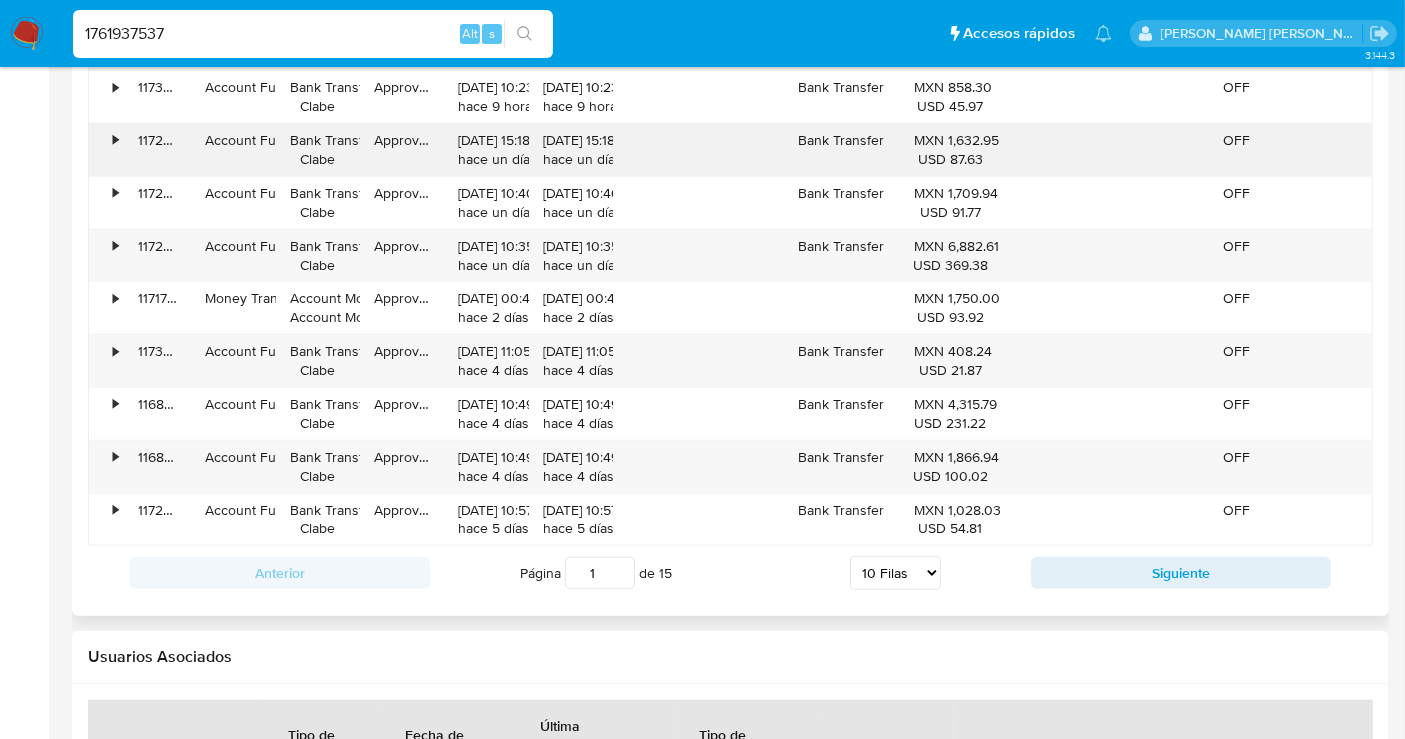 click on "•" at bounding box center (115, 140) 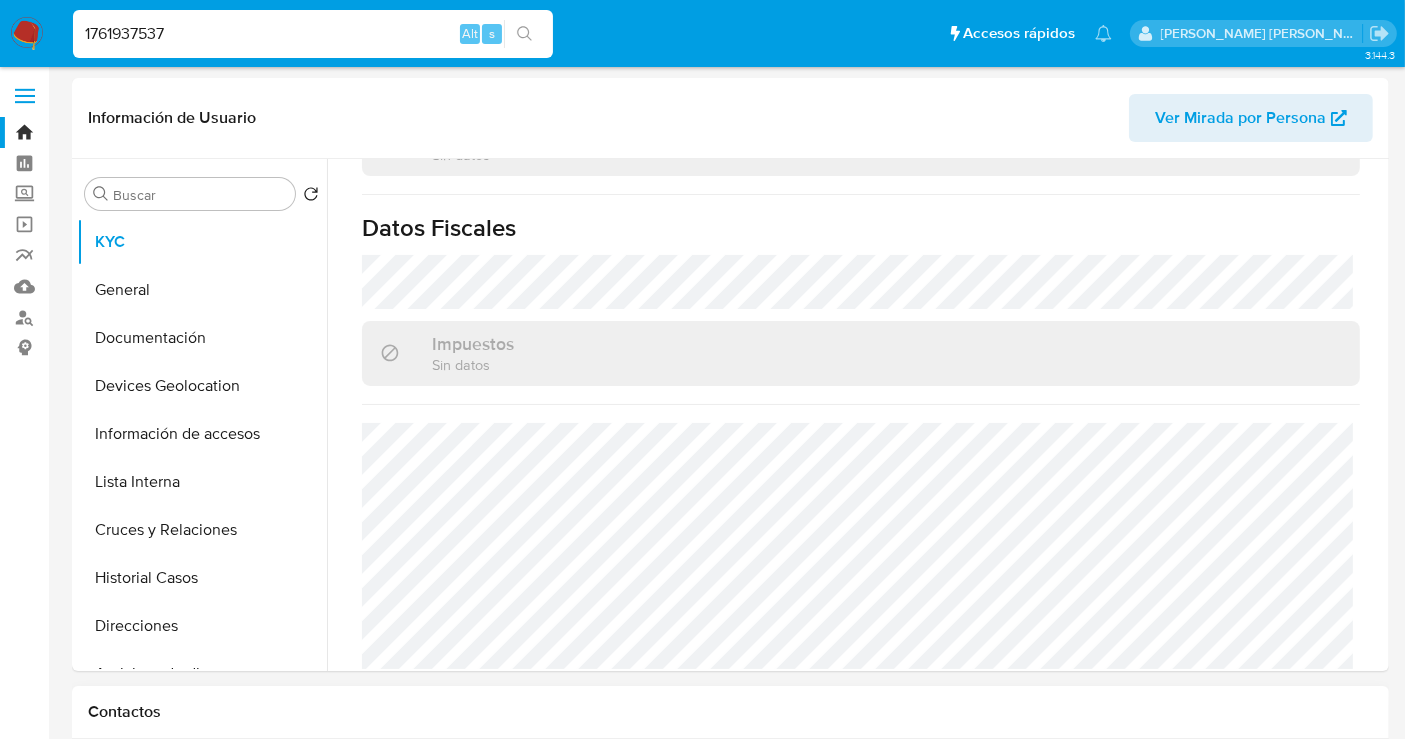 scroll, scrollTop: 0, scrollLeft: 0, axis: both 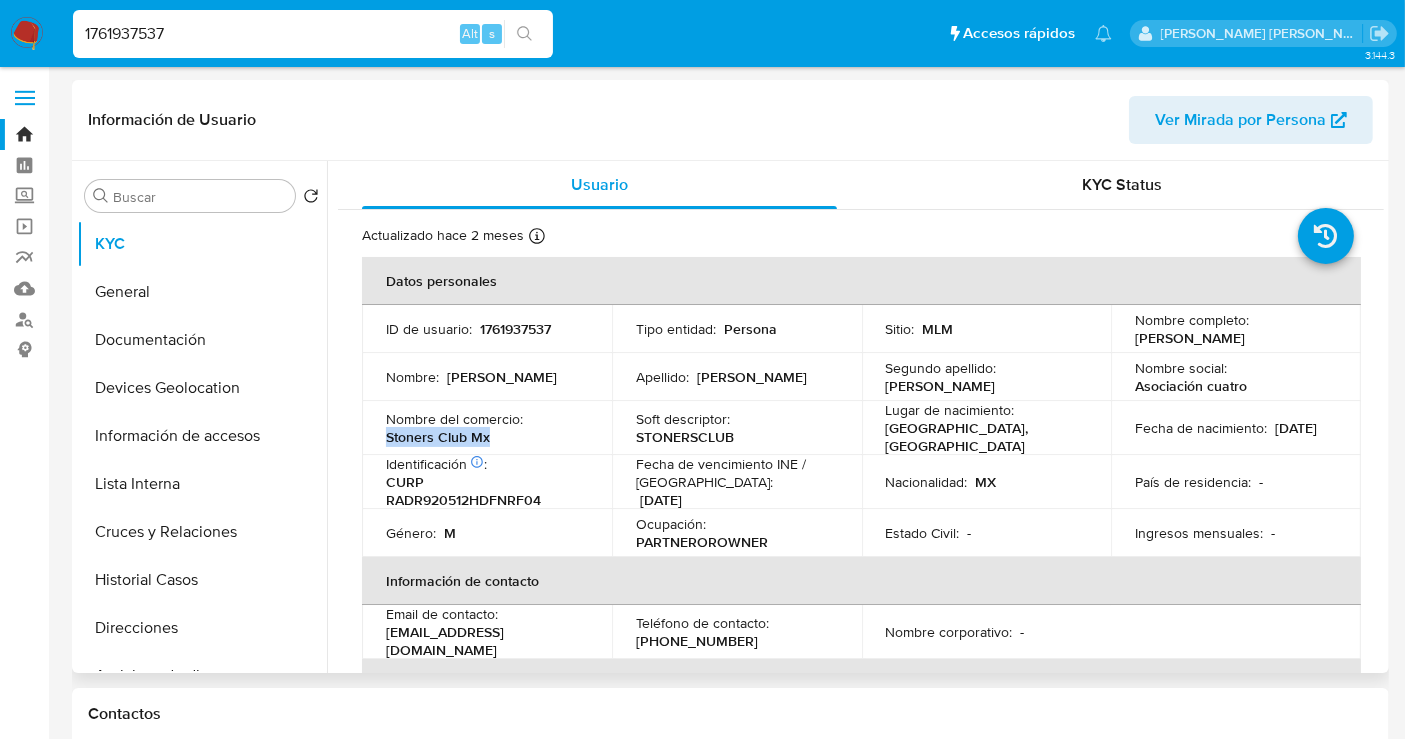 drag, startPoint x: 514, startPoint y: 437, endPoint x: 384, endPoint y: 444, distance: 130.18832 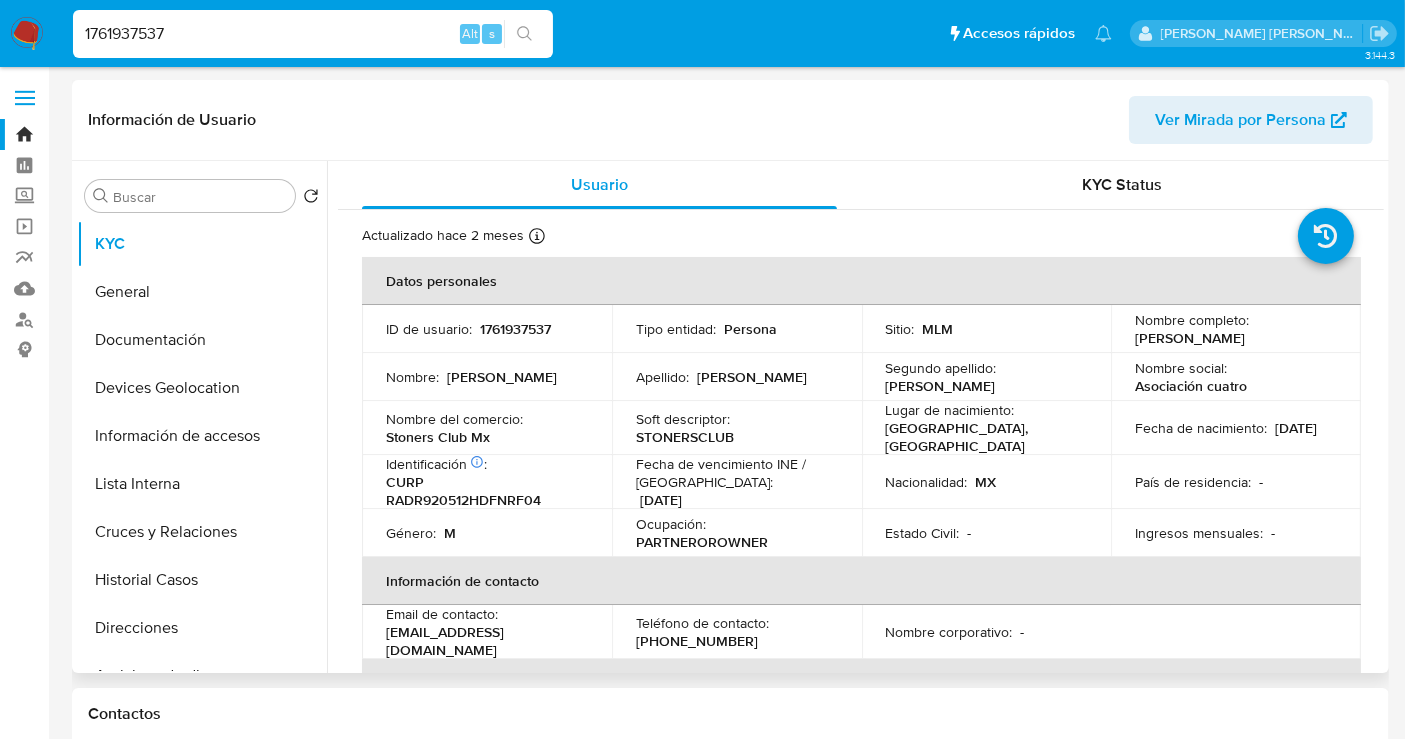 click on "1761937537" at bounding box center (515, 329) 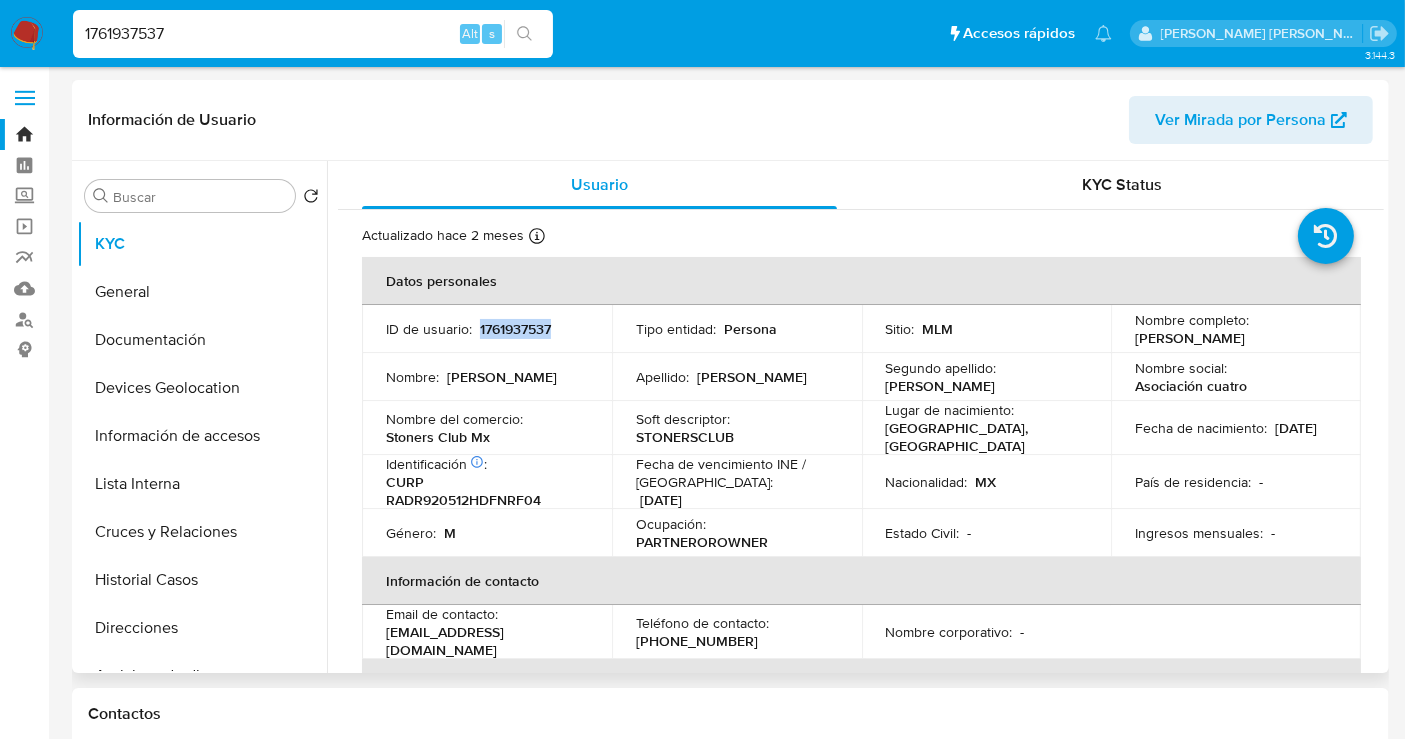 click on "1761937537" at bounding box center [515, 329] 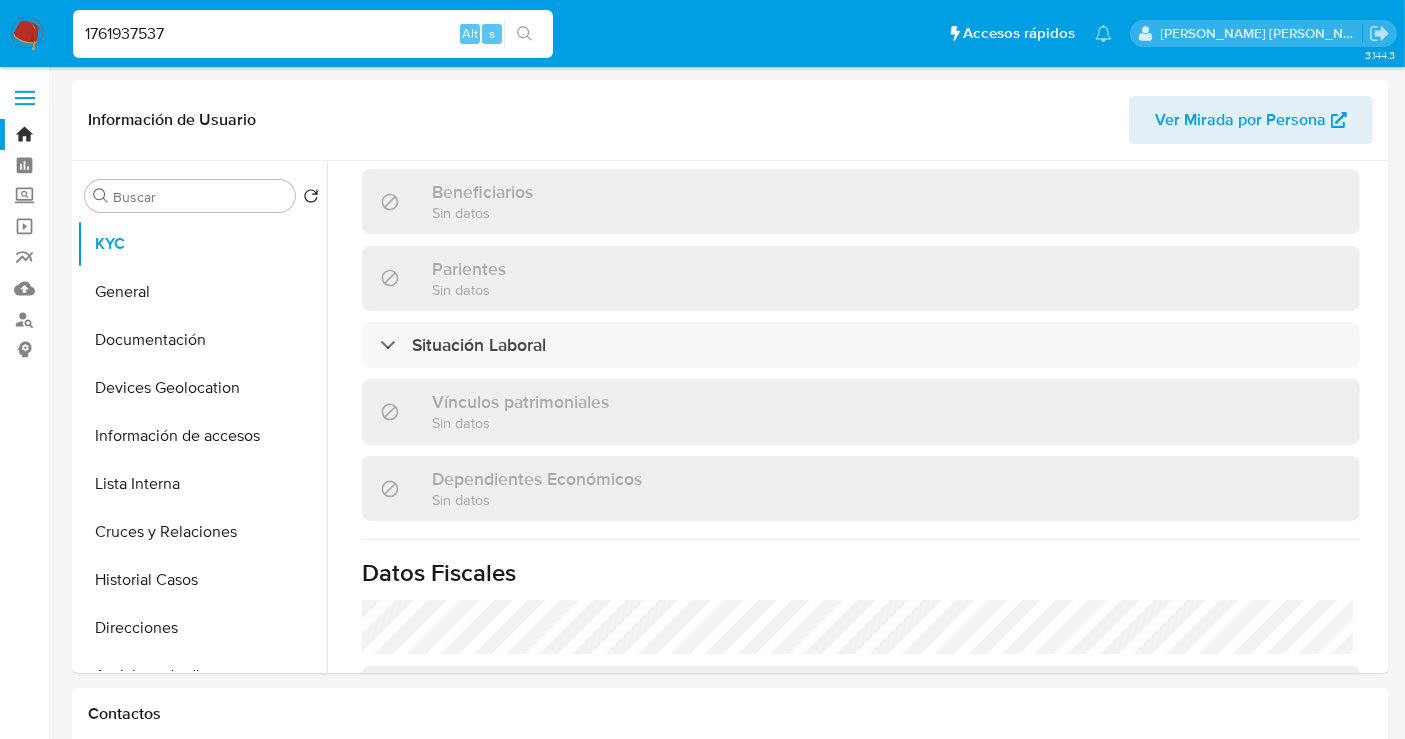 scroll, scrollTop: 1111, scrollLeft: 0, axis: vertical 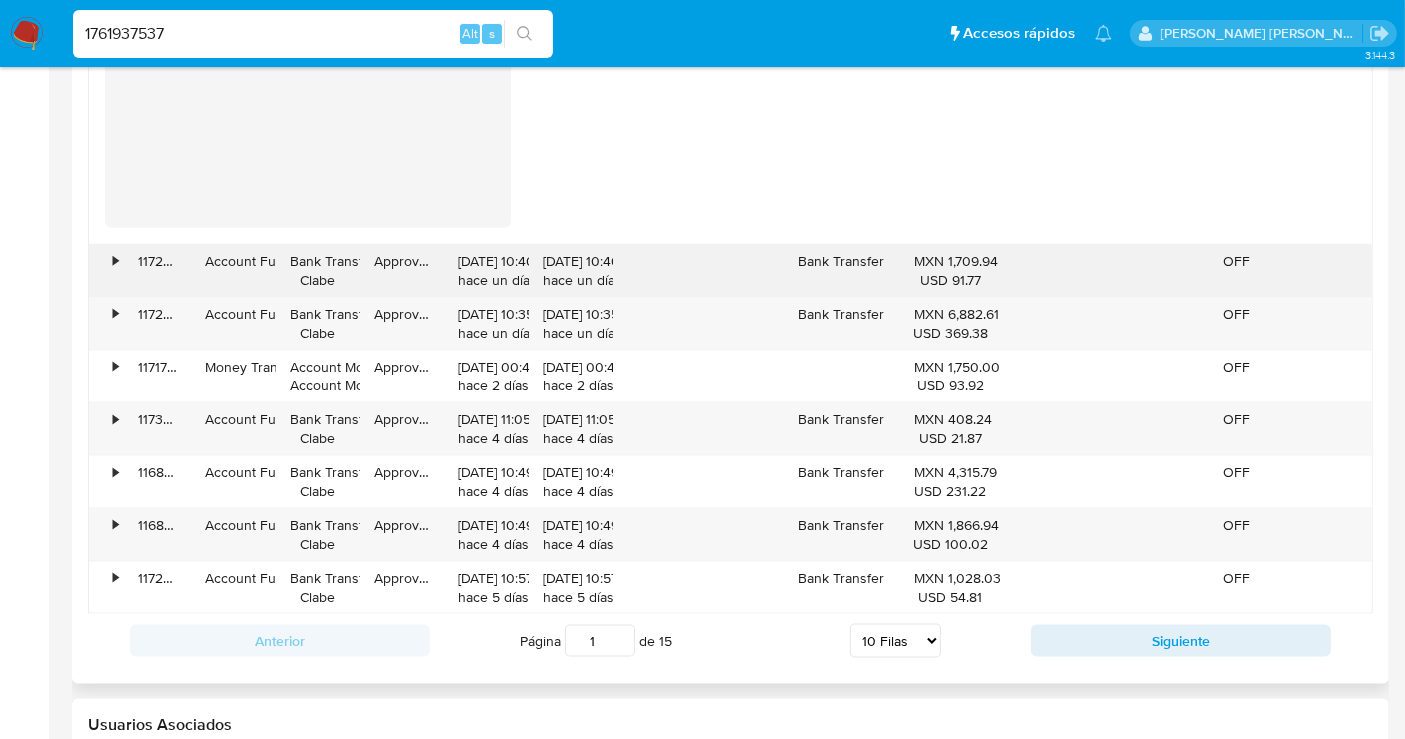 click on "•" at bounding box center (106, 271) 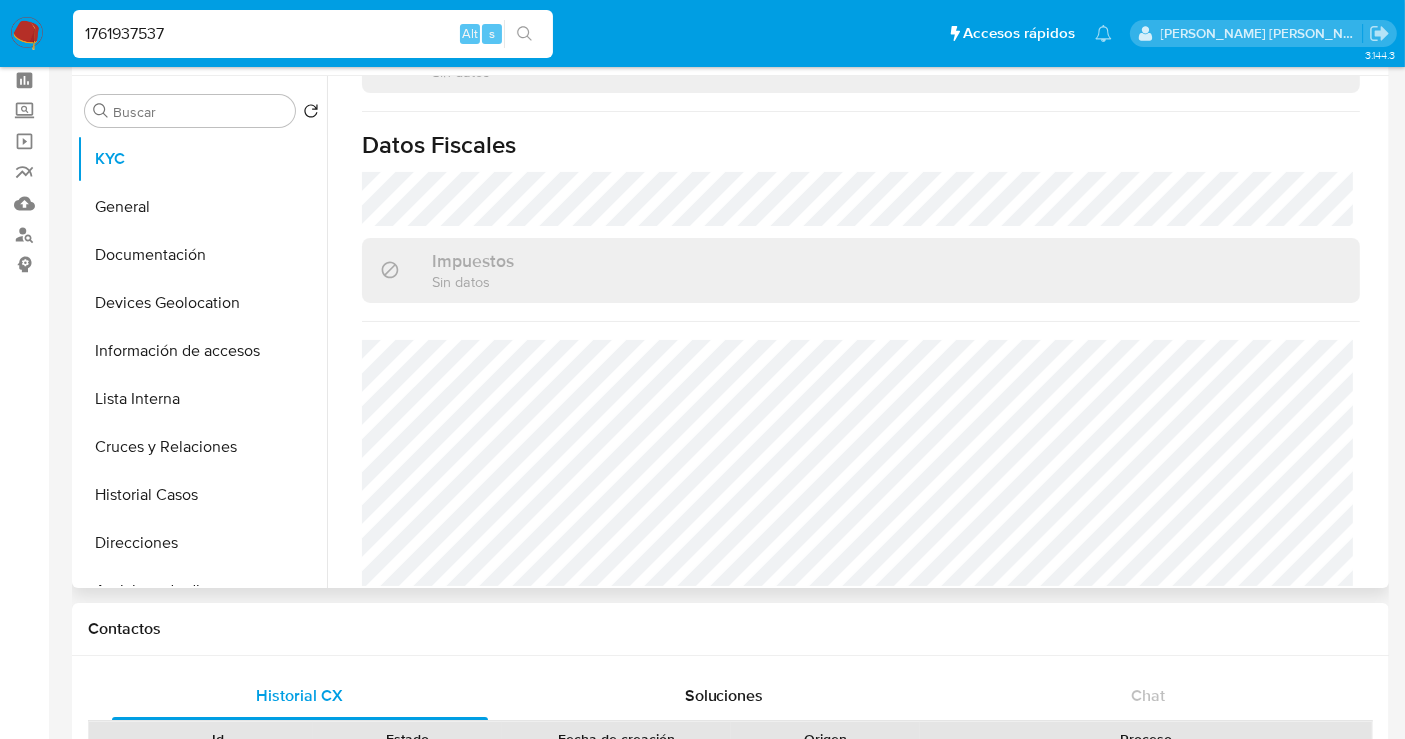 scroll, scrollTop: 0, scrollLeft: 0, axis: both 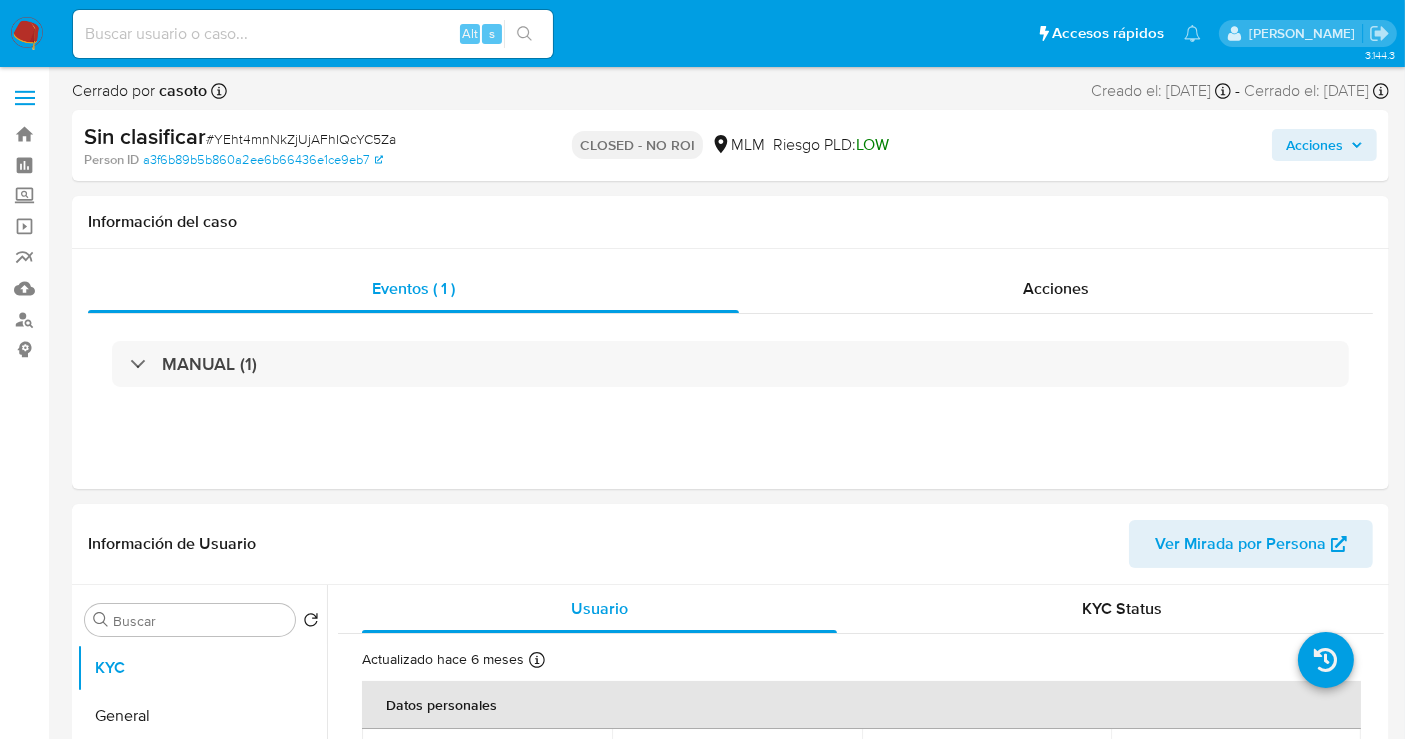 select on "10" 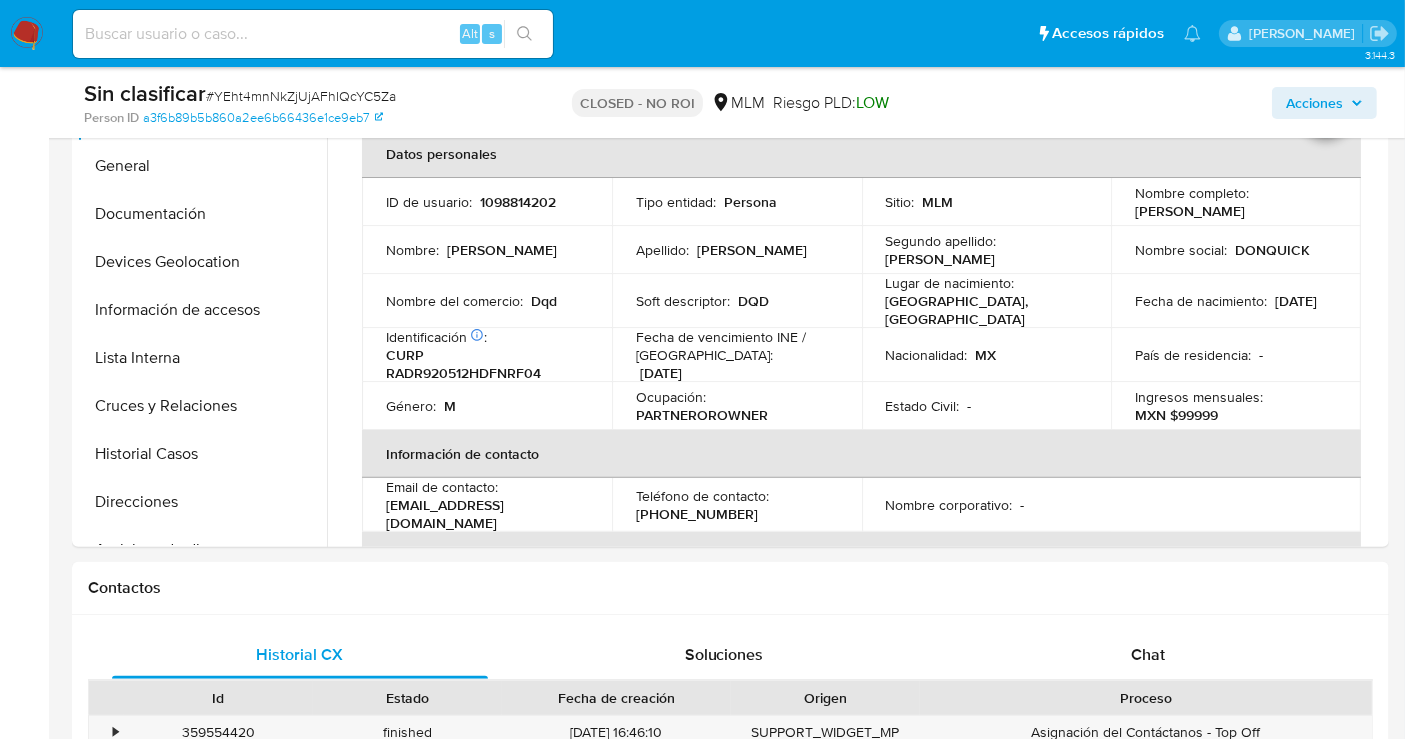 scroll, scrollTop: 444, scrollLeft: 0, axis: vertical 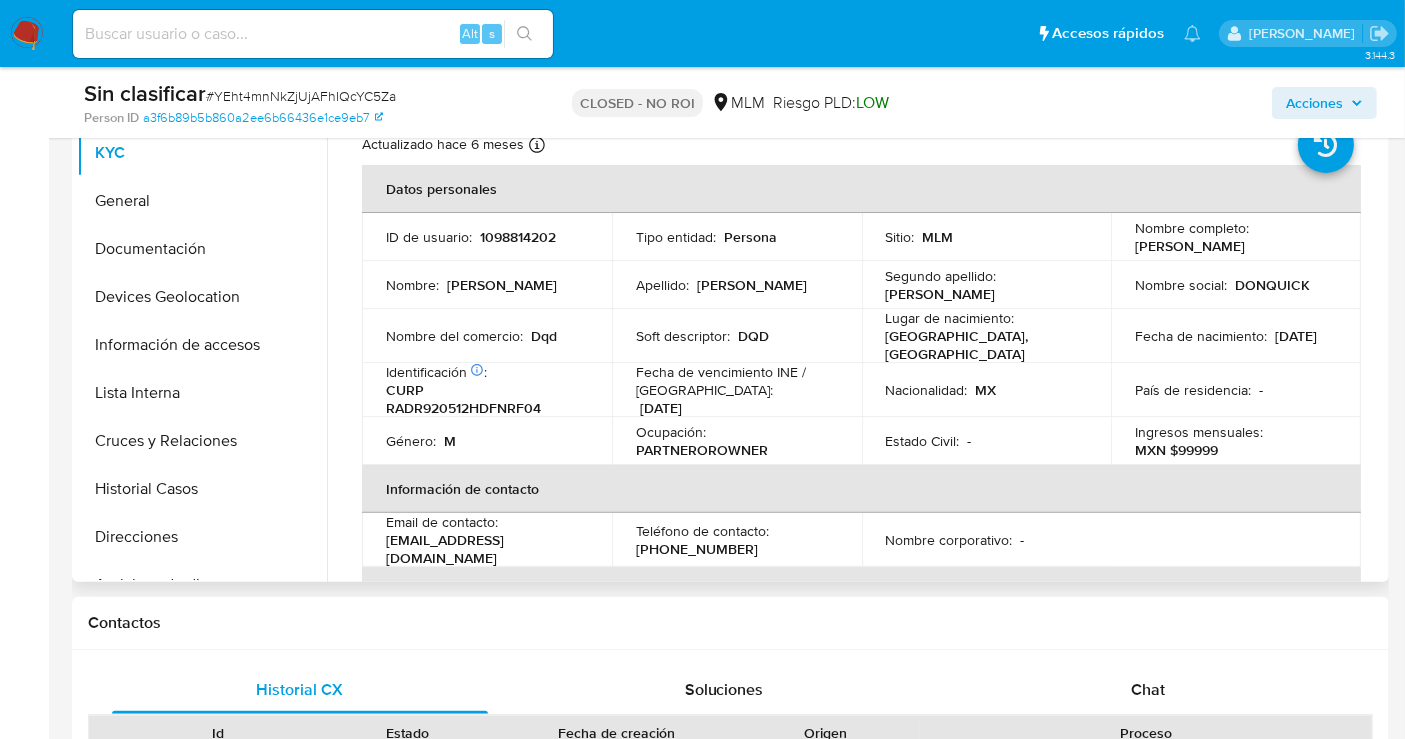 click on "DONQUICK" at bounding box center [1272, 285] 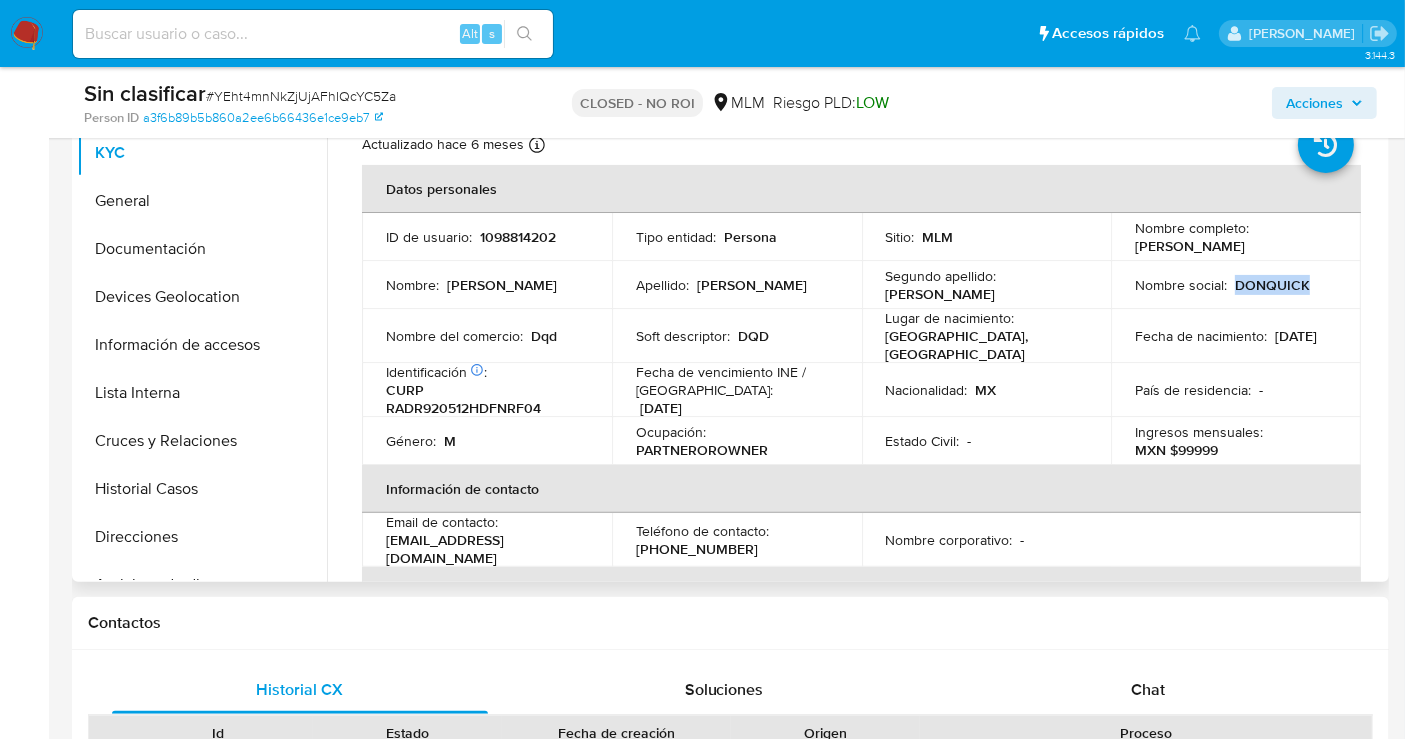 click on "DONQUICK" at bounding box center [1272, 285] 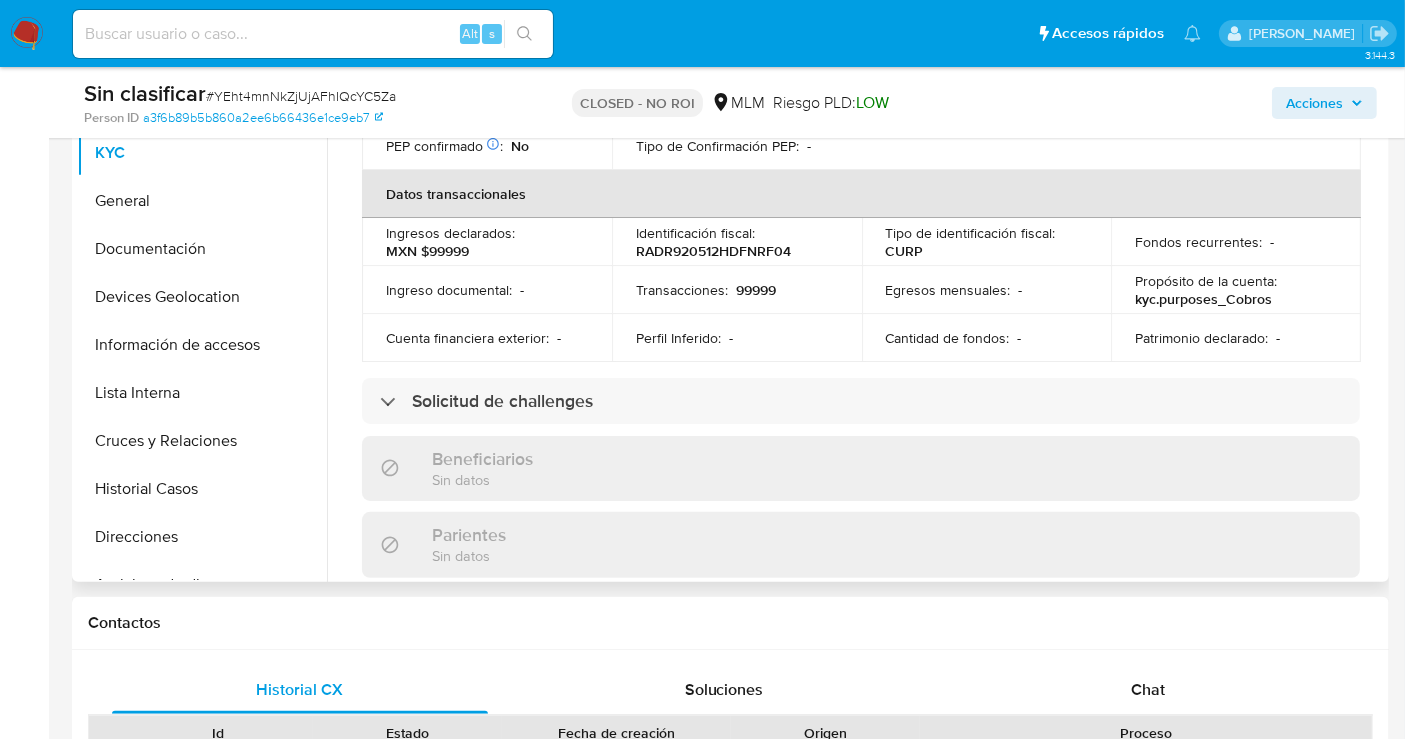 scroll, scrollTop: 555, scrollLeft: 0, axis: vertical 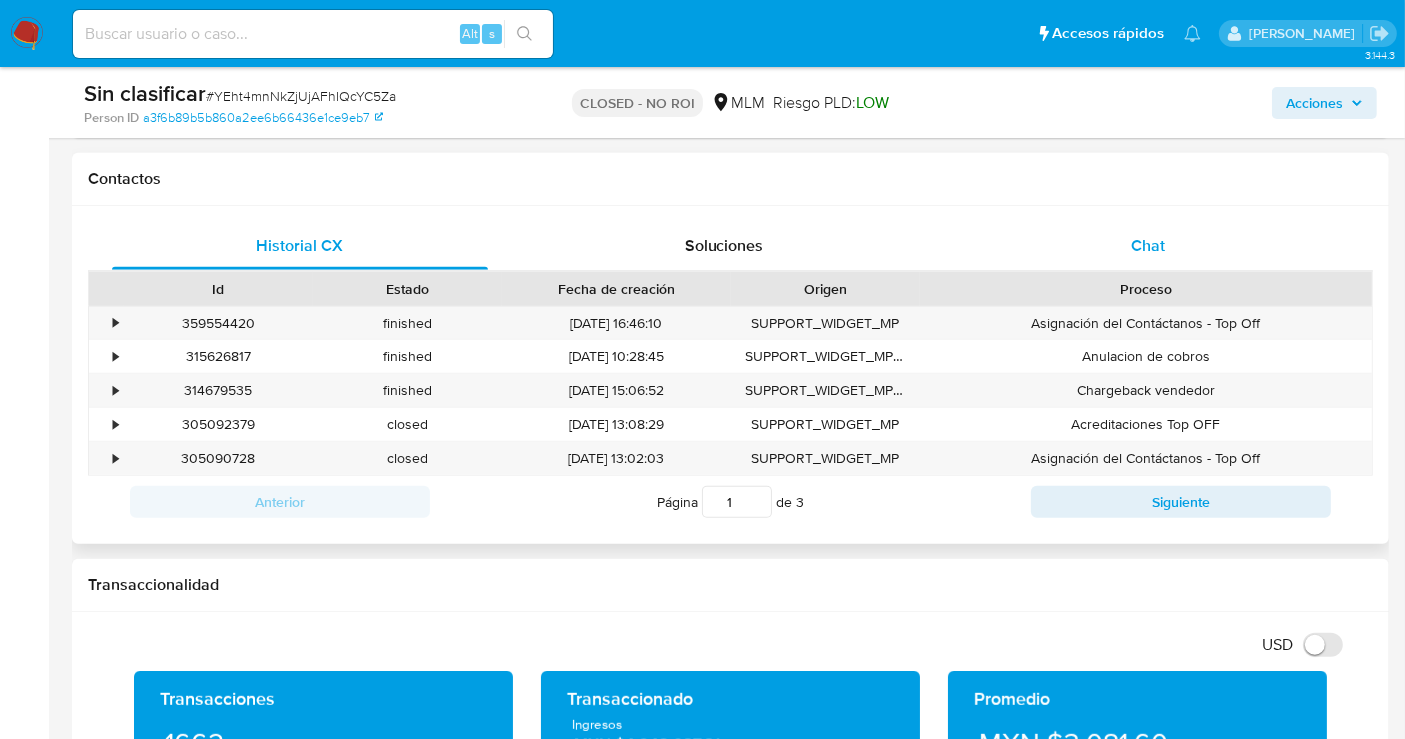 click on "Chat" at bounding box center (1148, 245) 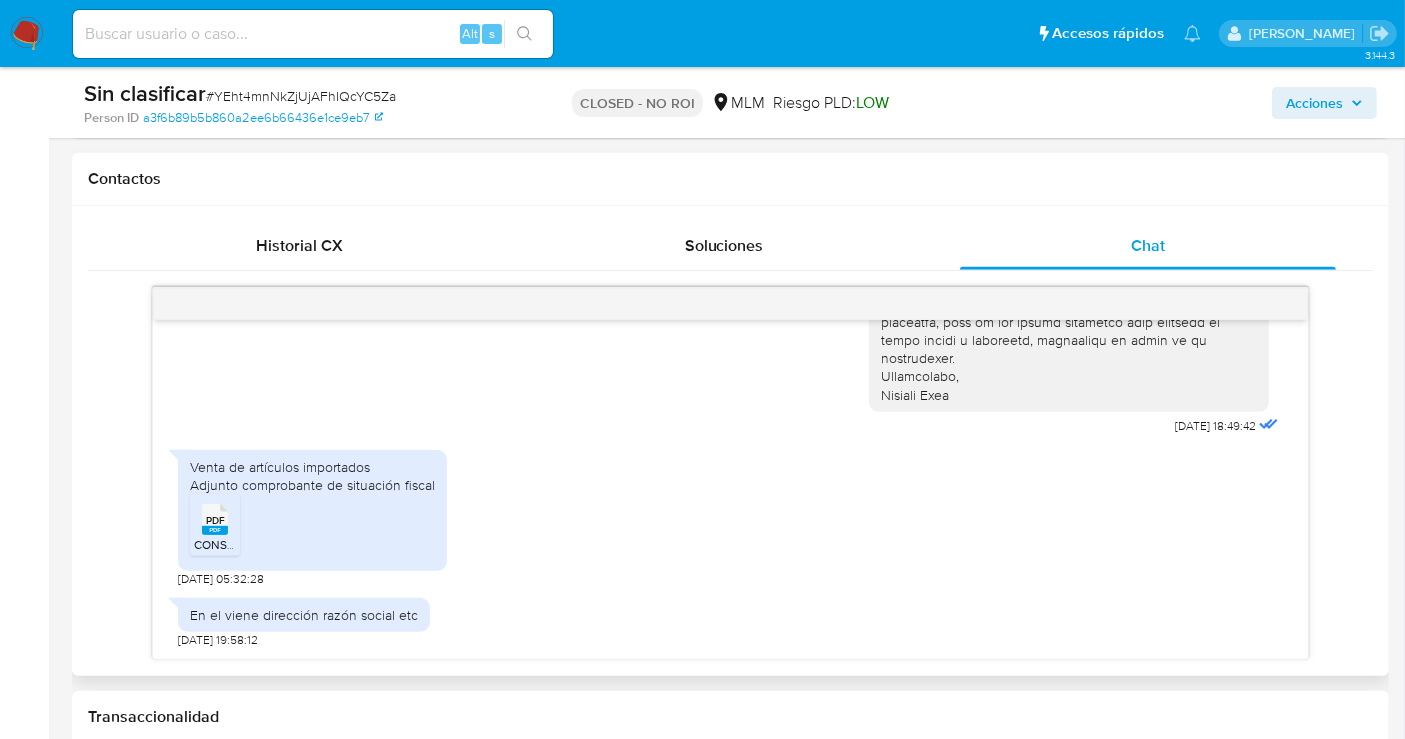 scroll, scrollTop: 456, scrollLeft: 0, axis: vertical 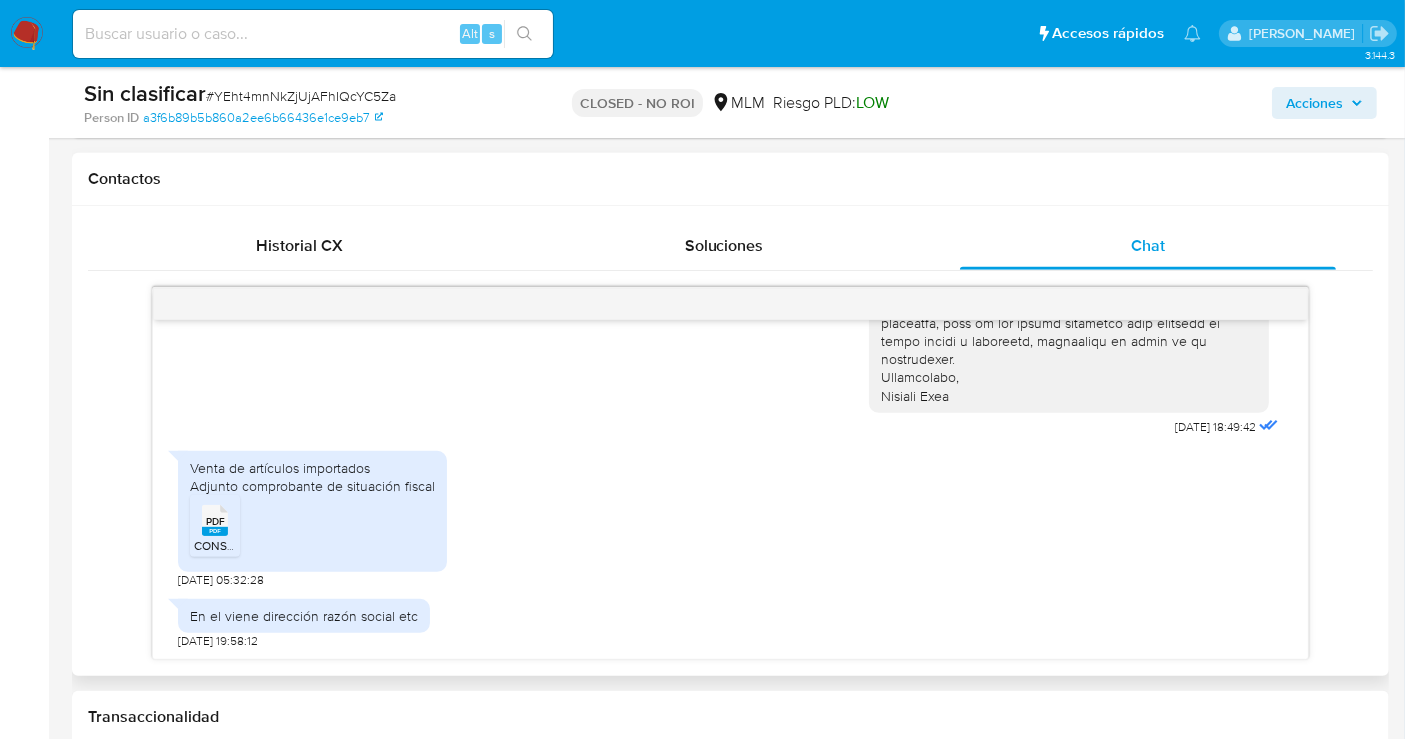 click on "PDF" at bounding box center [215, 521] 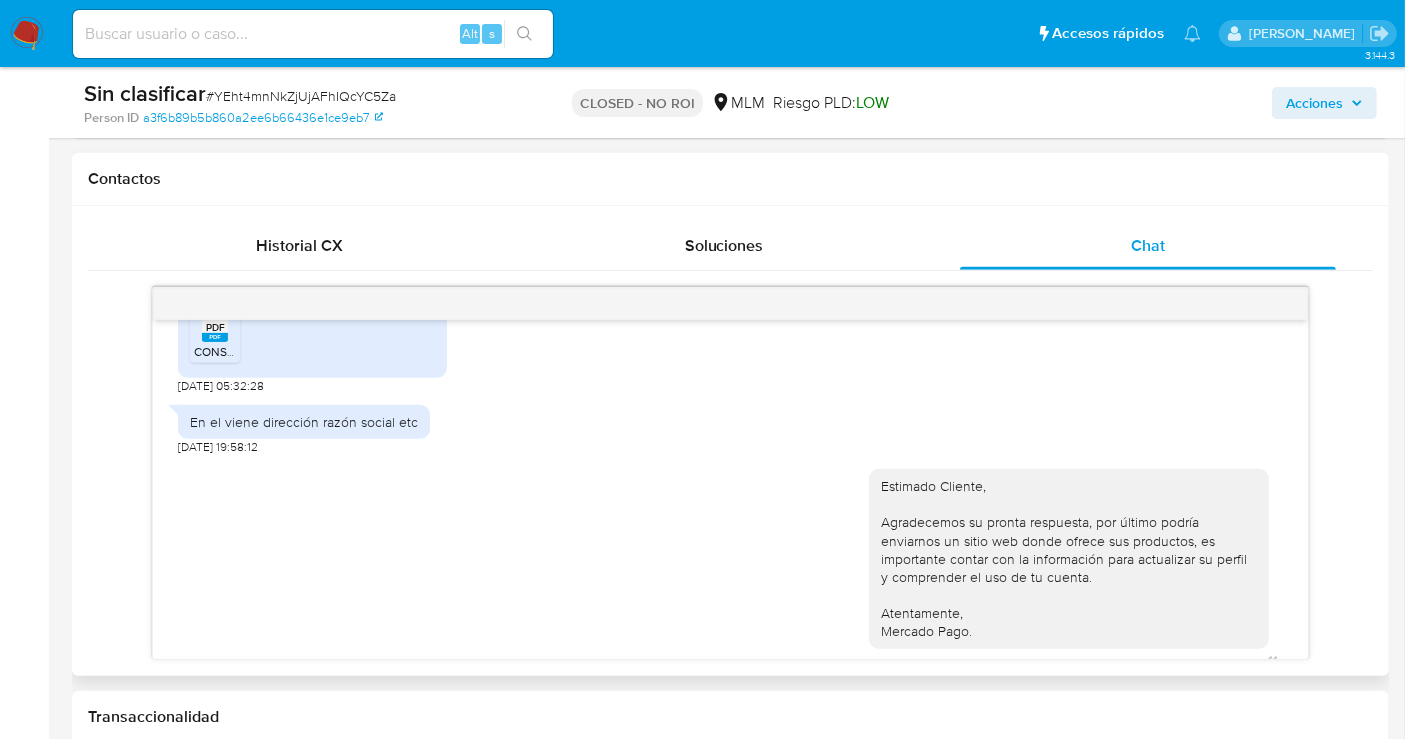scroll, scrollTop: 678, scrollLeft: 0, axis: vertical 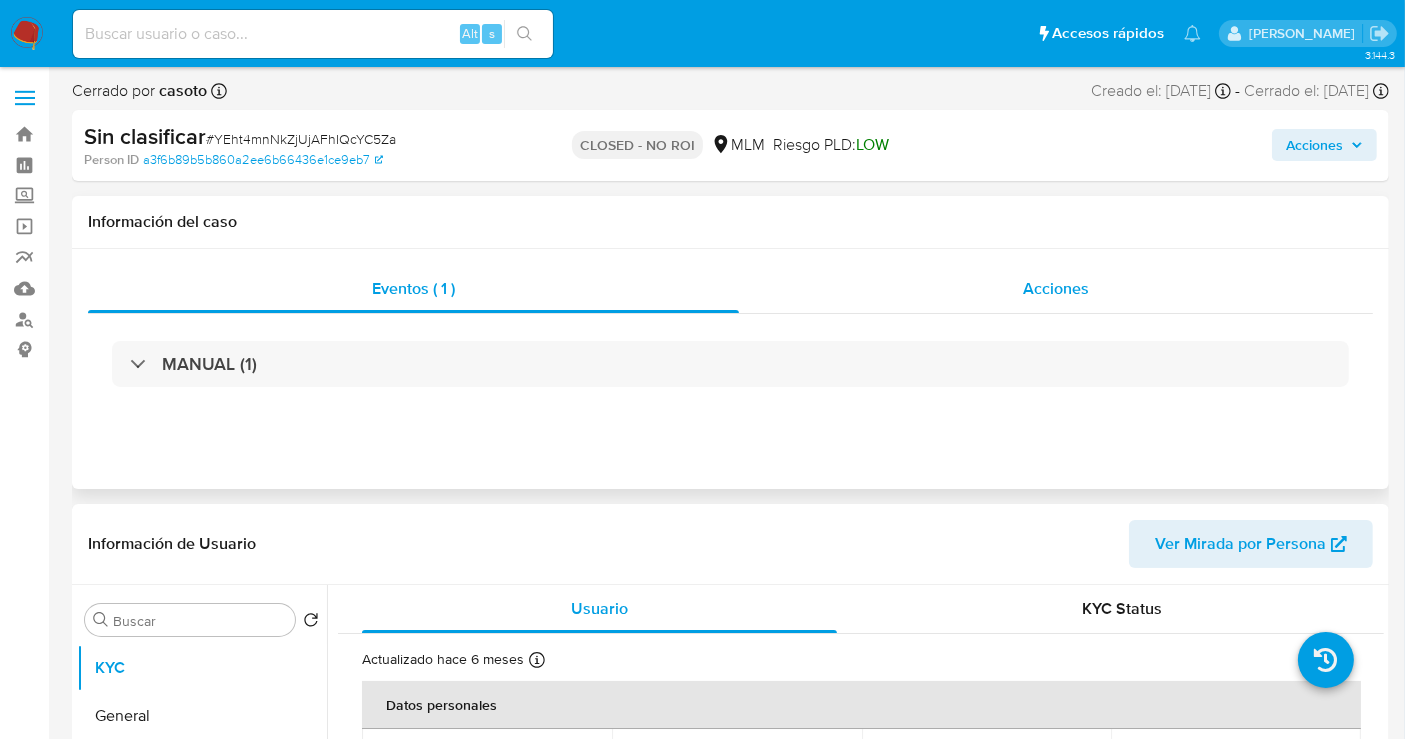 click on "Acciones" at bounding box center [1056, 288] 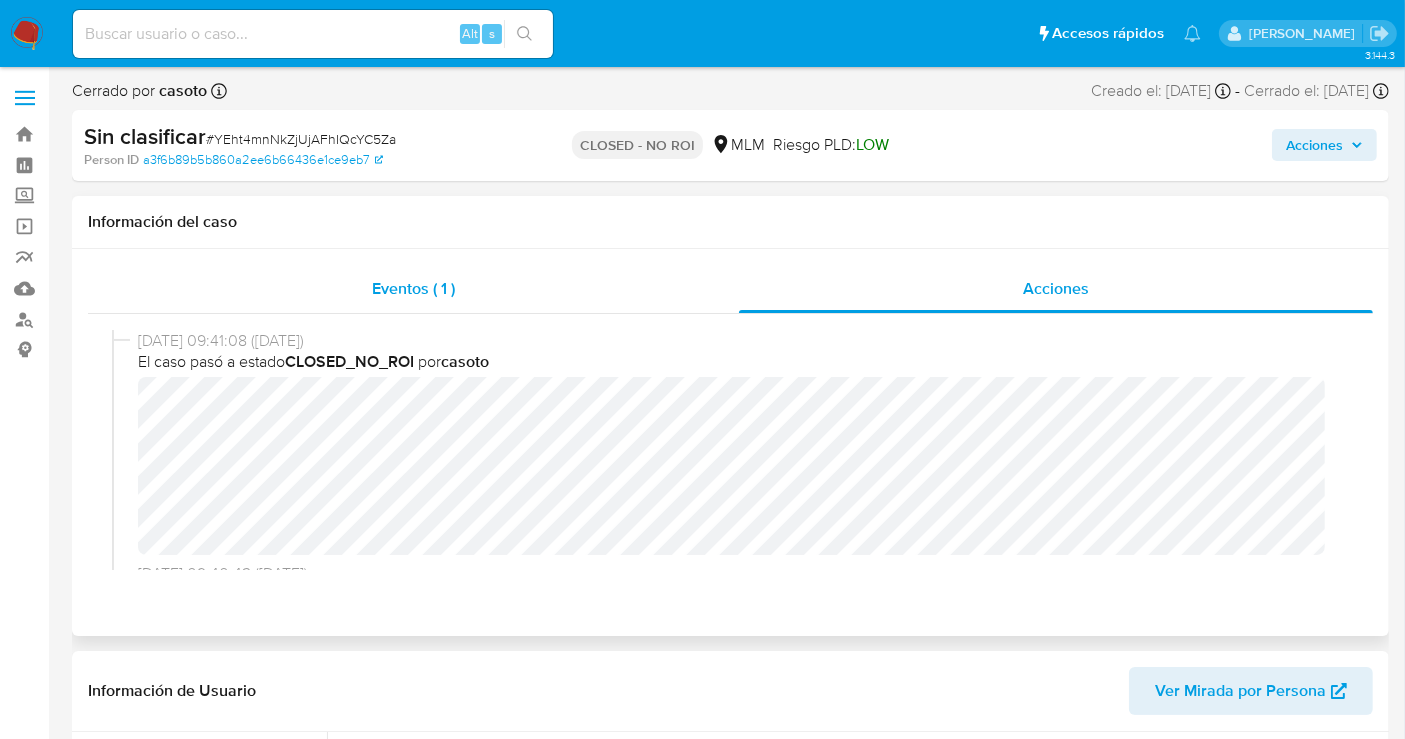 click on "Eventos ( 1 )" at bounding box center [413, 288] 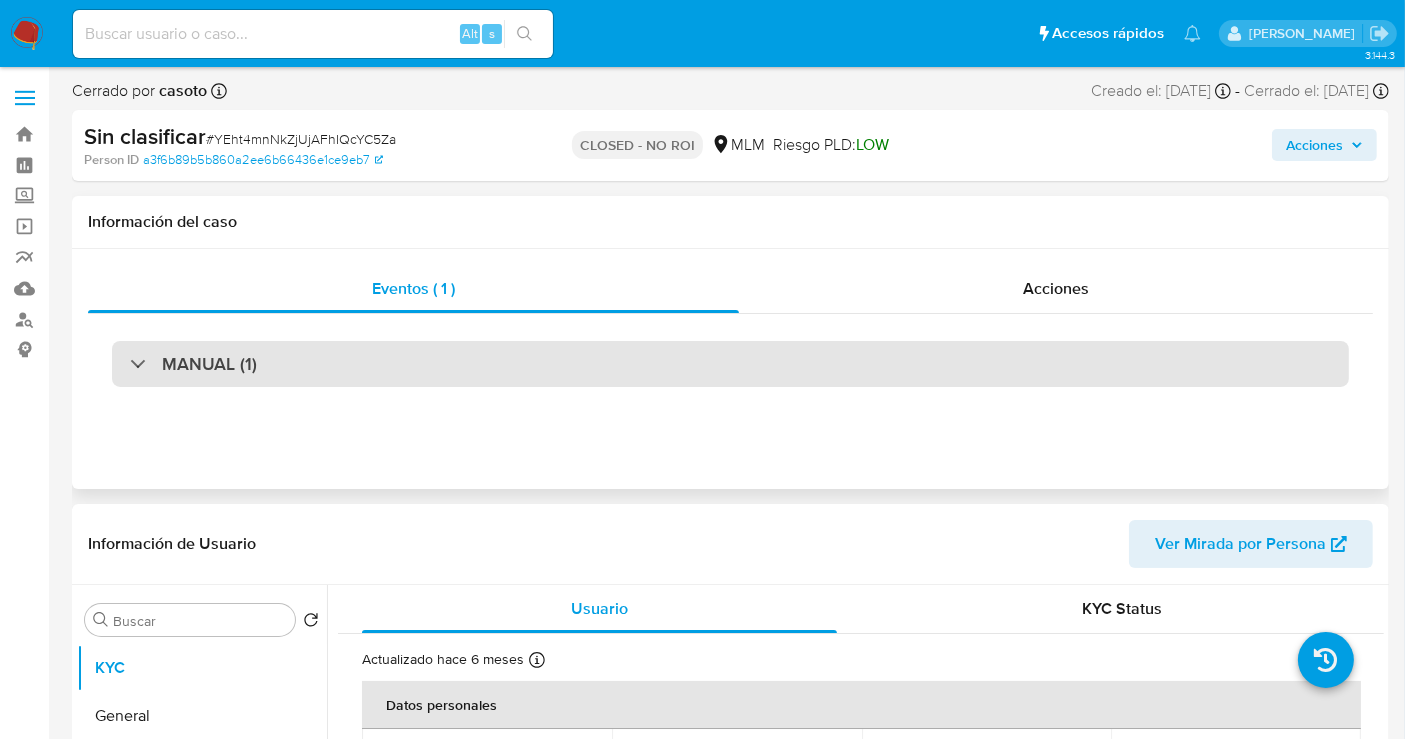 click on "MANUAL (1)" at bounding box center [730, 364] 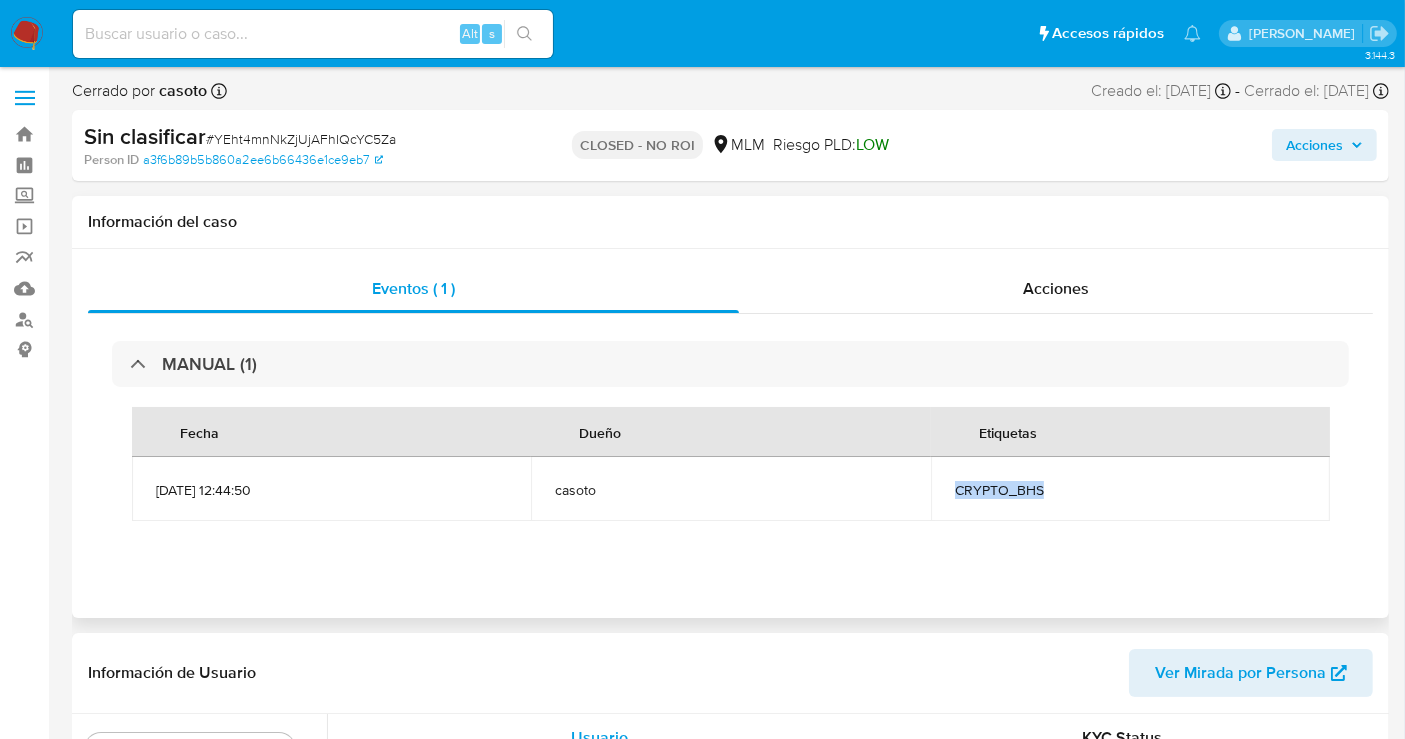 drag, startPoint x: 1066, startPoint y: 488, endPoint x: 951, endPoint y: 493, distance: 115.10864 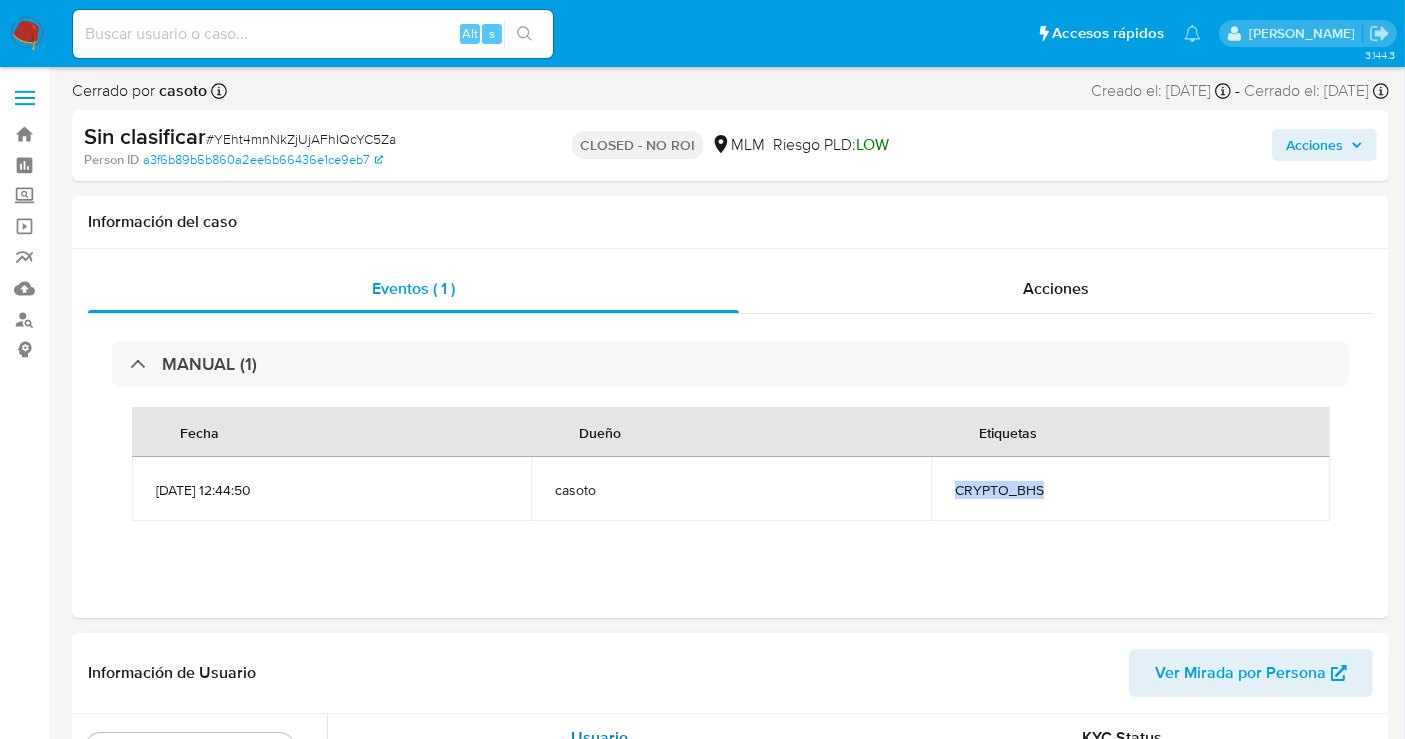 copy on "CRYPTO_BHS" 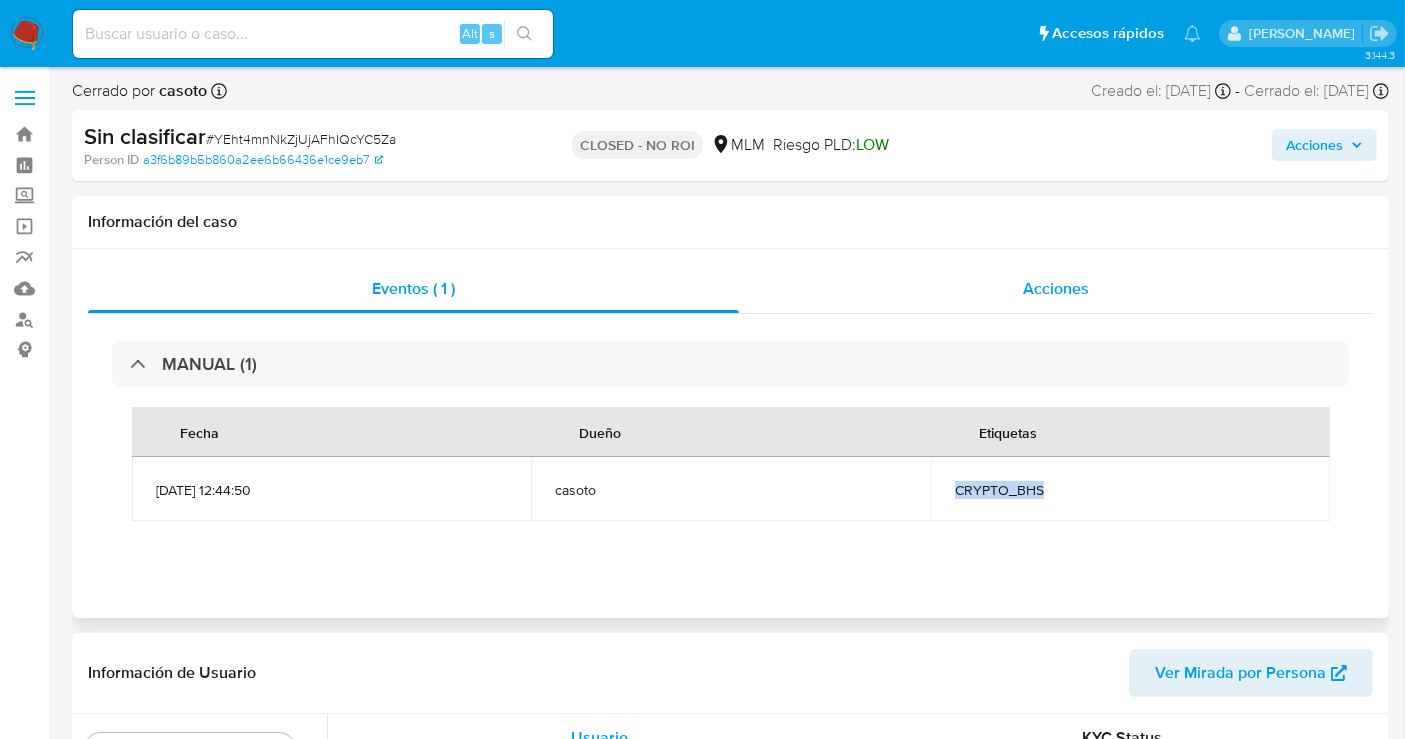 click on "Acciones" at bounding box center [1056, 288] 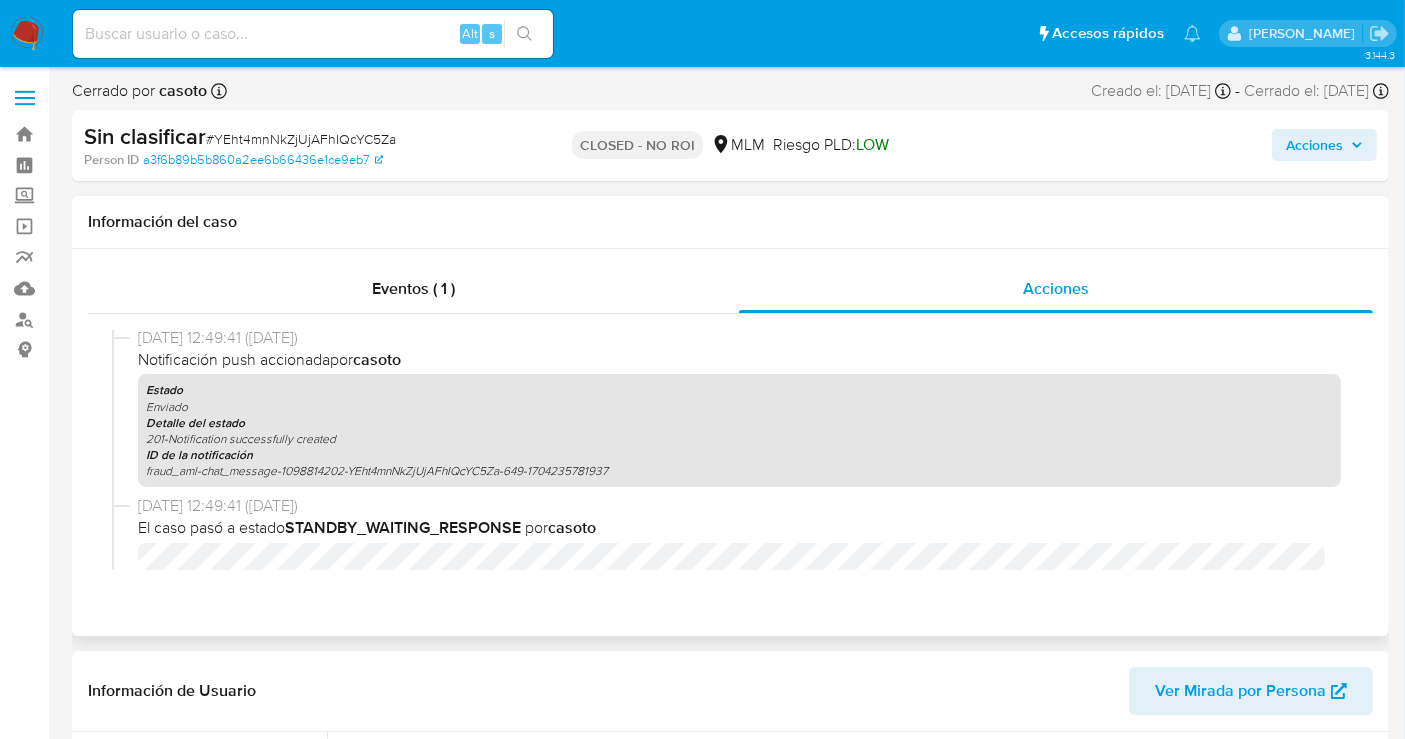 scroll, scrollTop: 1569, scrollLeft: 0, axis: vertical 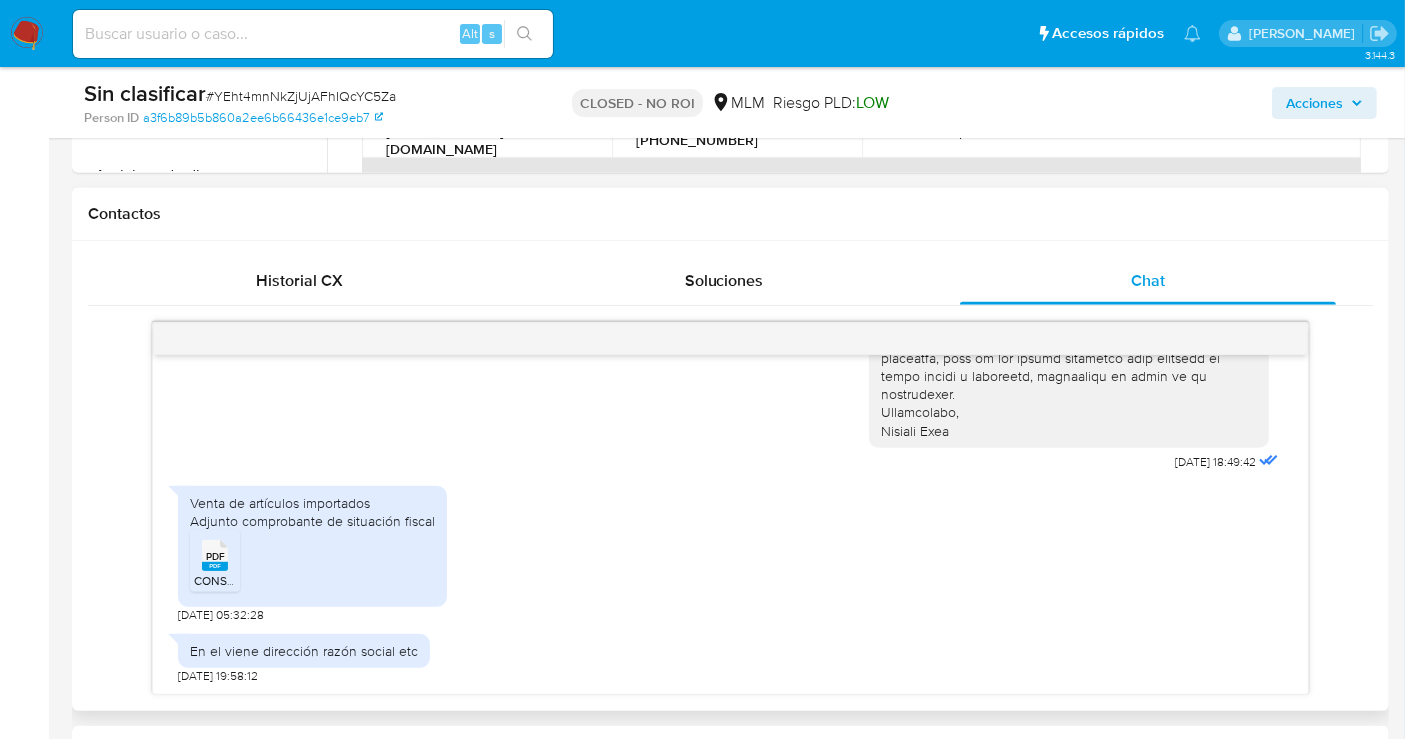 type 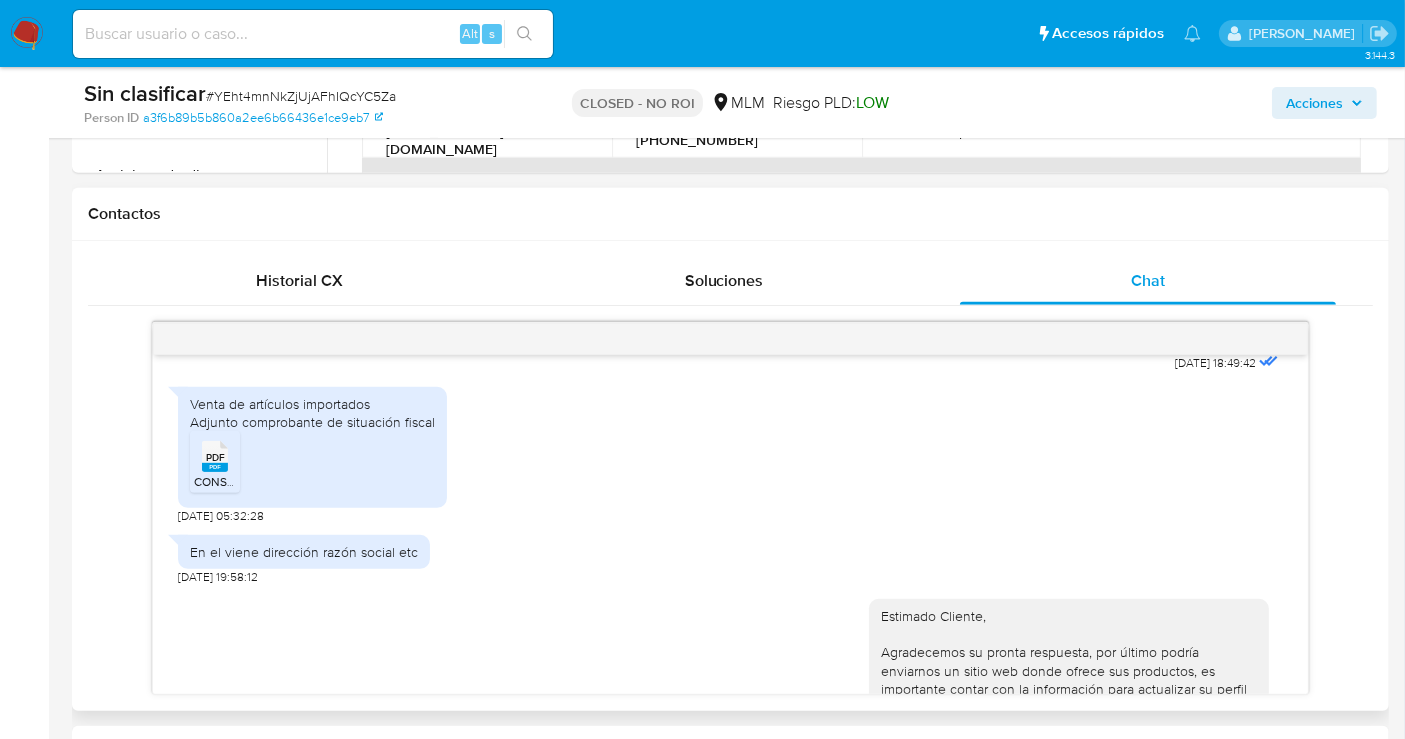 scroll, scrollTop: 678, scrollLeft: 0, axis: vertical 